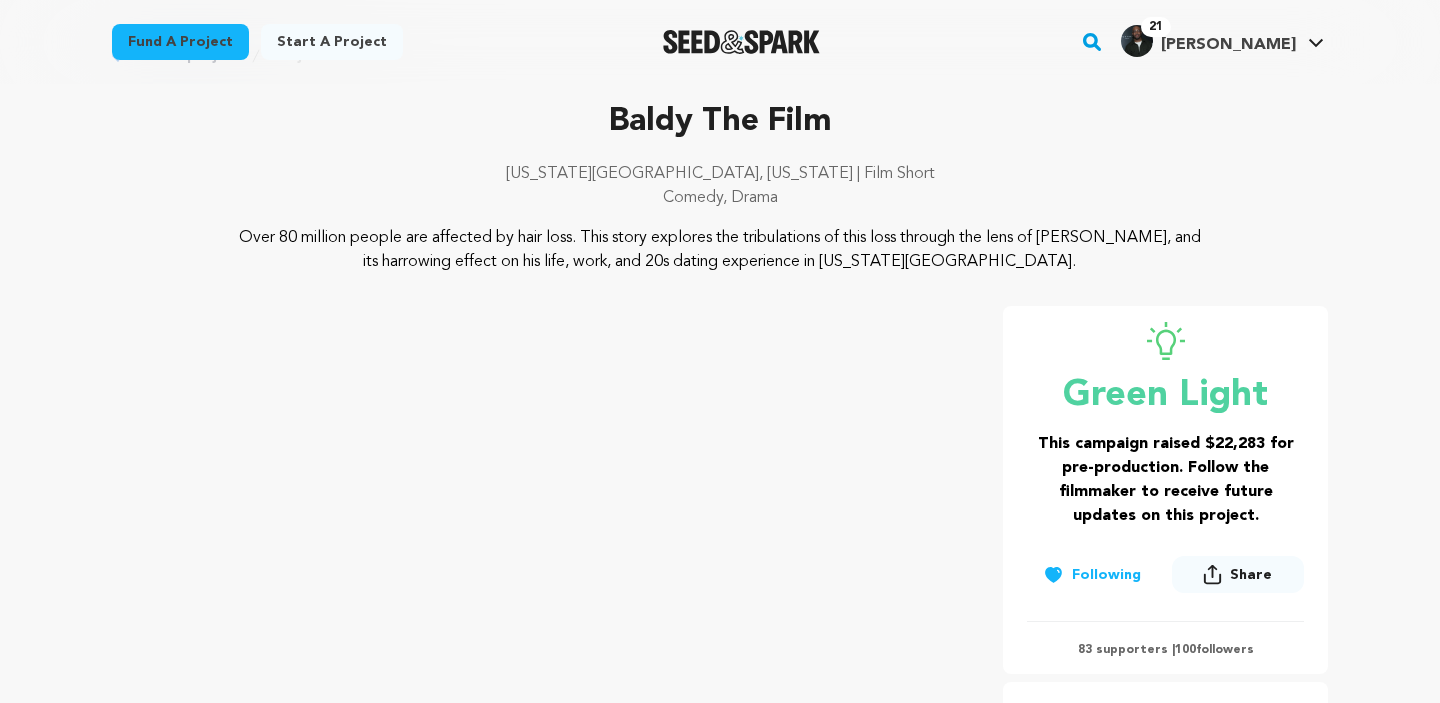 scroll, scrollTop: 0, scrollLeft: 0, axis: both 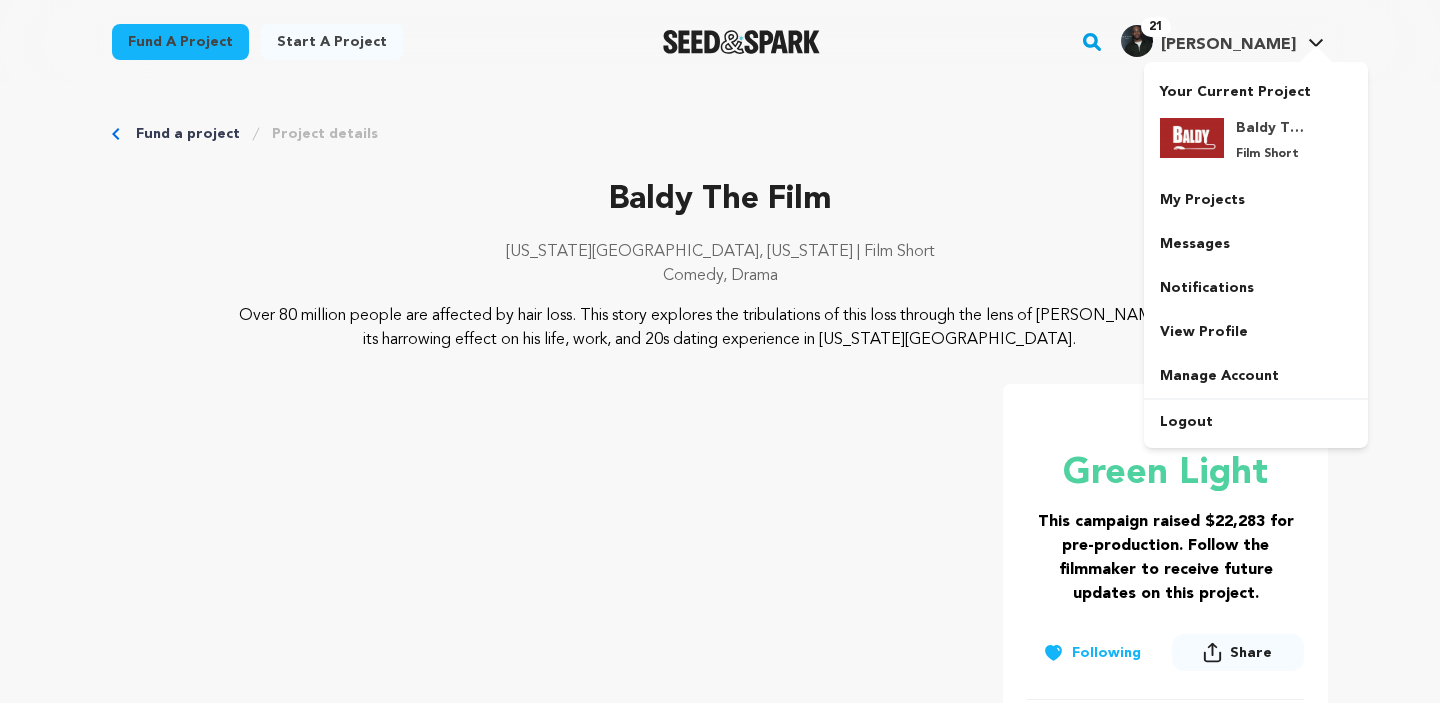 click on "21
Melvin T.
Melvin T." at bounding box center [1222, 39] 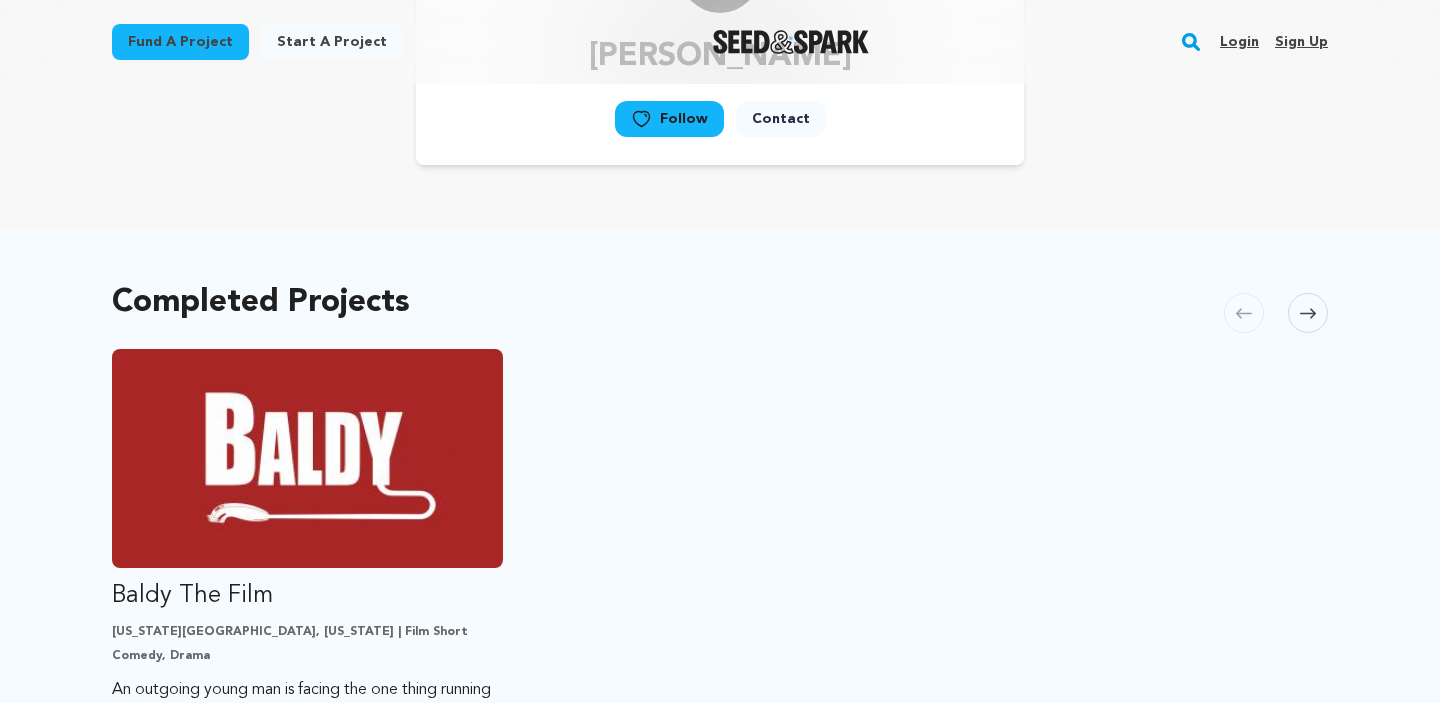 scroll, scrollTop: 319, scrollLeft: 0, axis: vertical 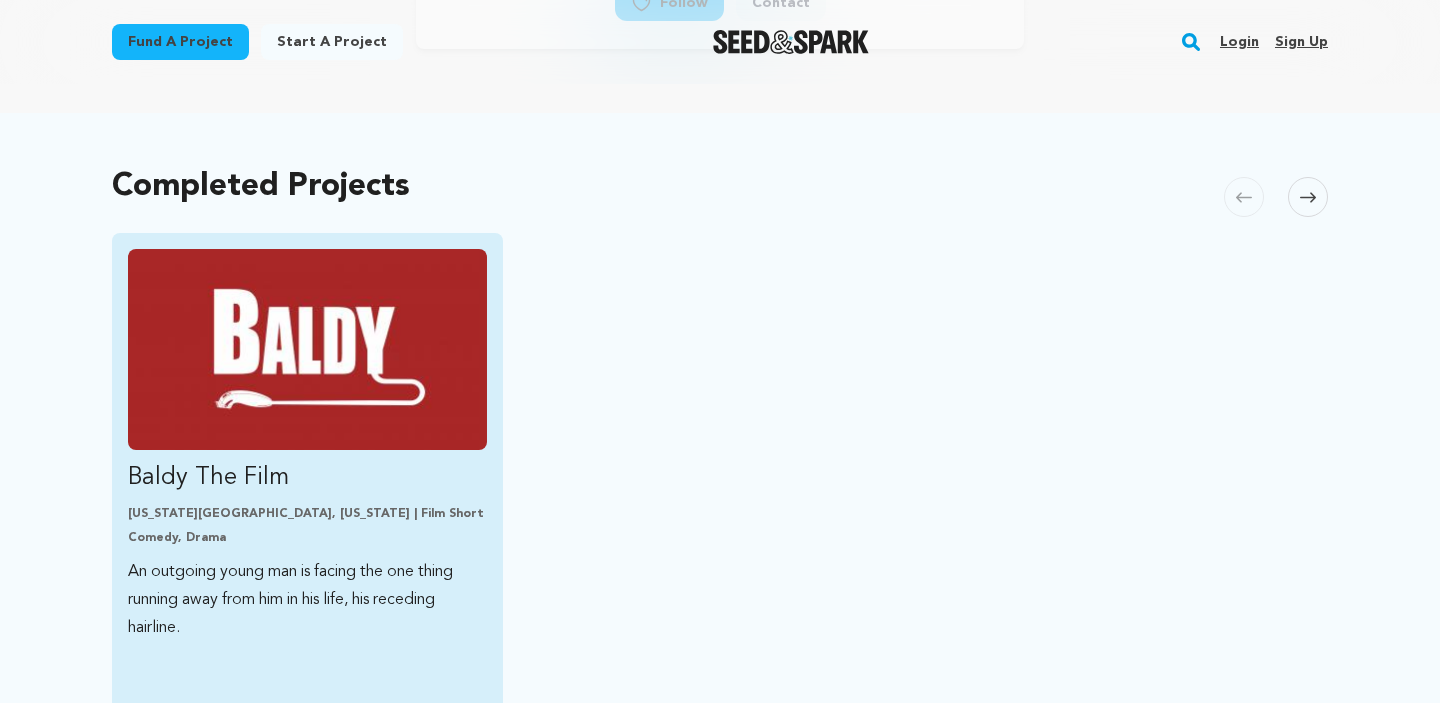click on "Baldy The Film
New York City, New York | Film Short
Comedy, Drama
An outgoing young man is facing the one thing running away from him in his life, his receding hairline.
This project got the green light!" at bounding box center (307, 445) 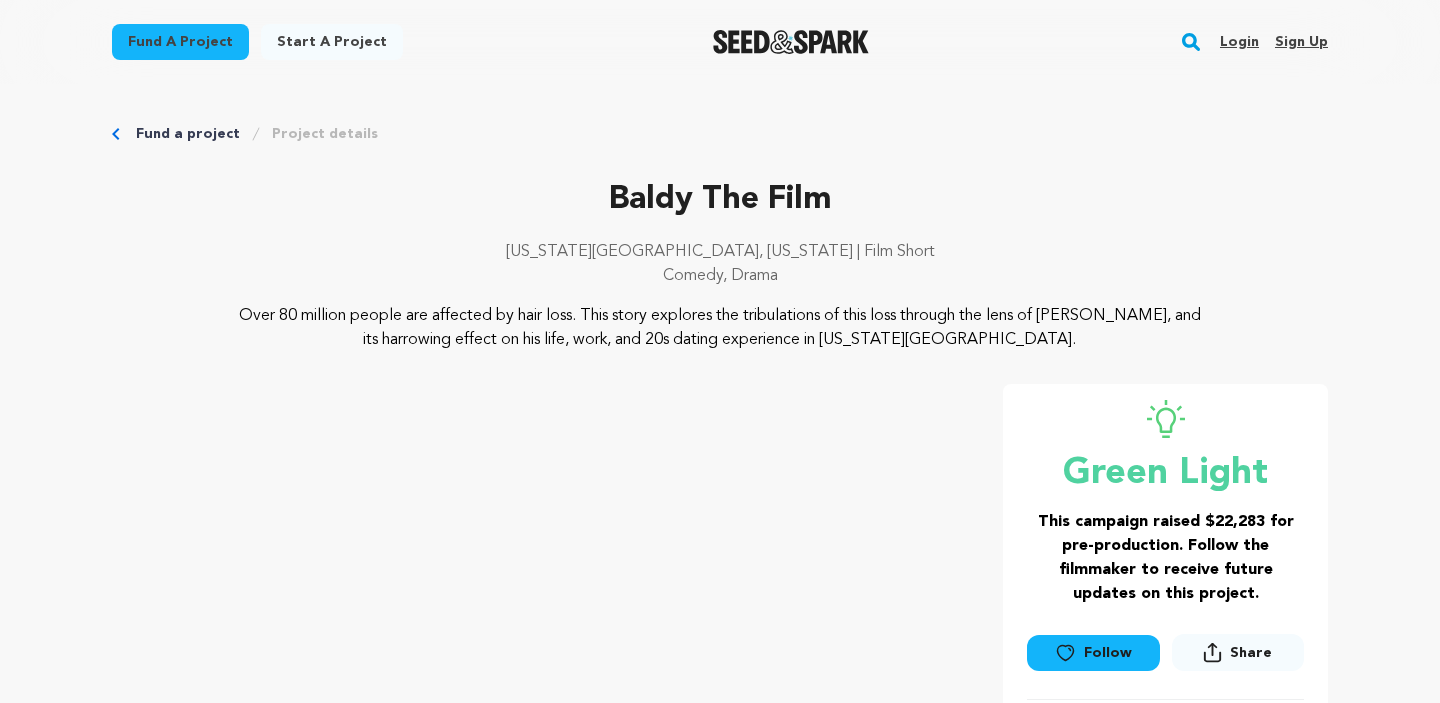 scroll, scrollTop: 0, scrollLeft: 0, axis: both 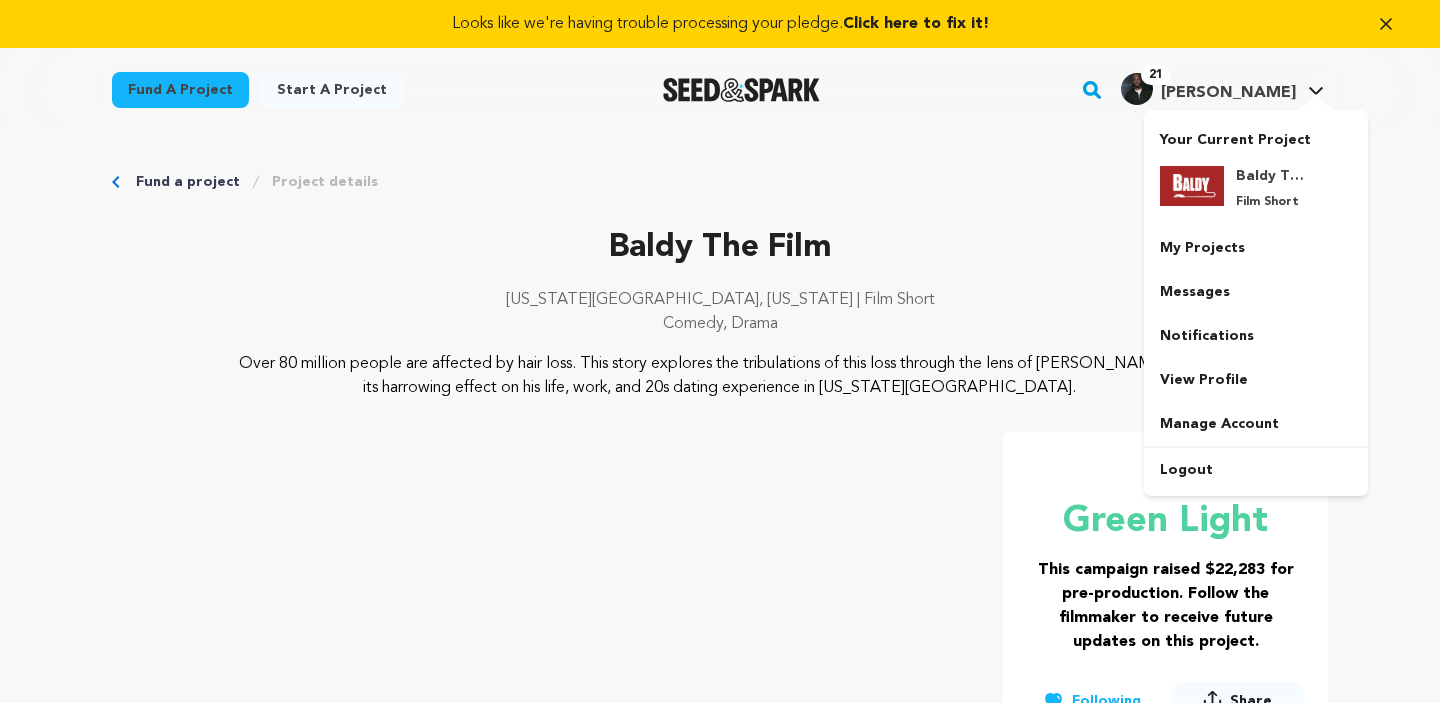 click 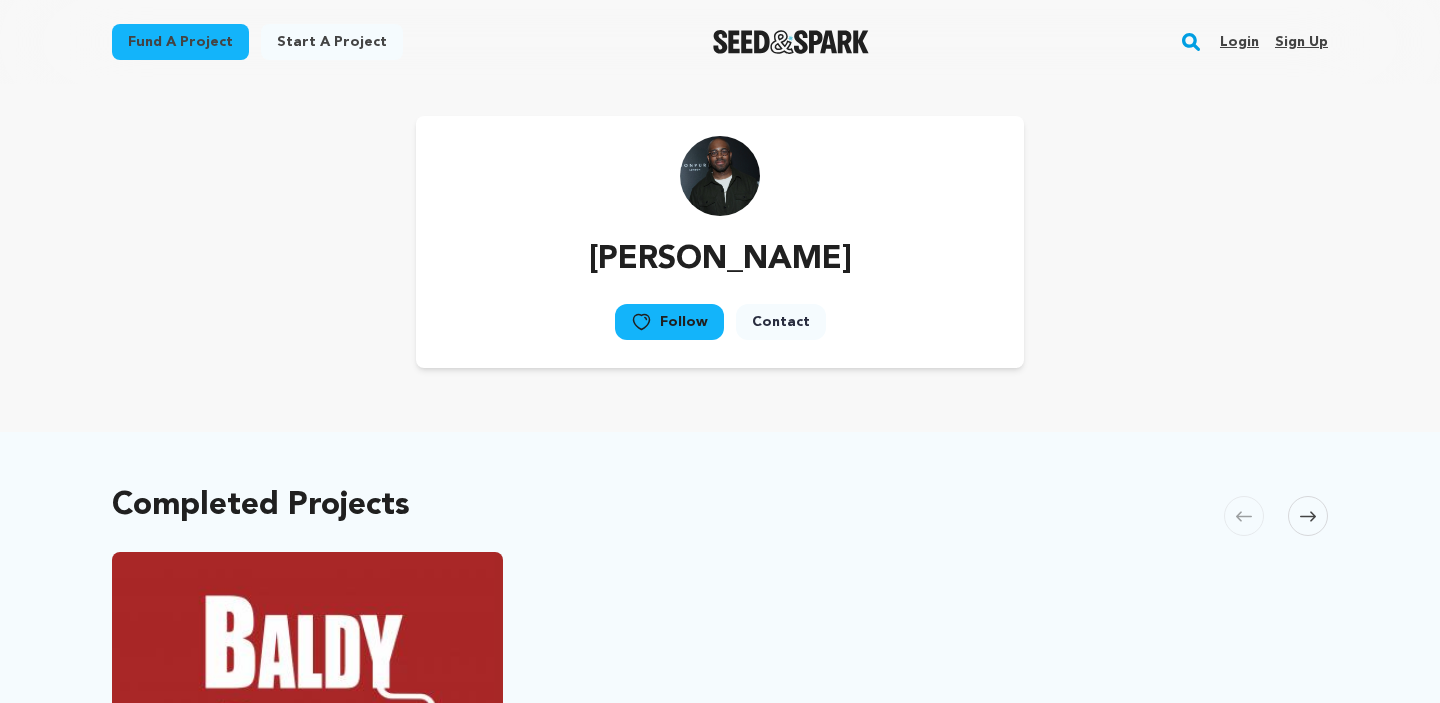 scroll, scrollTop: 0, scrollLeft: 0, axis: both 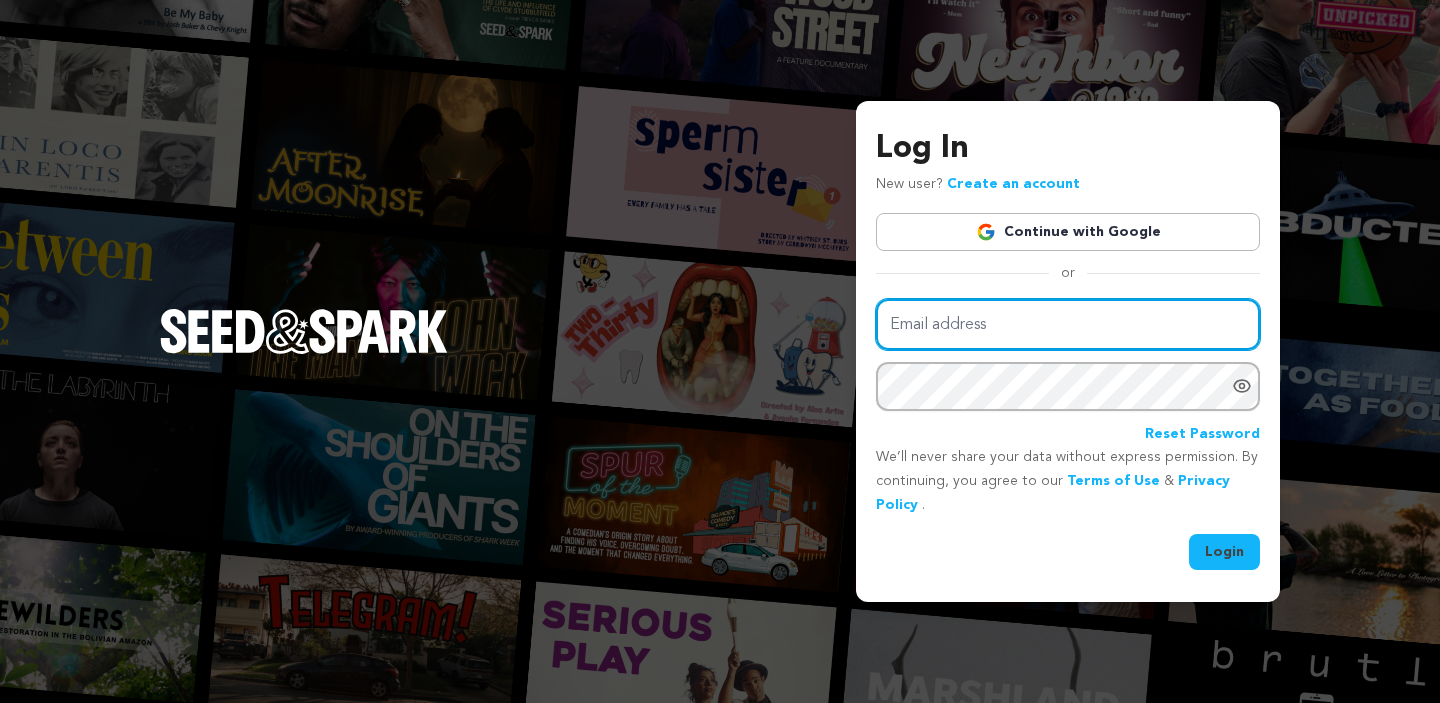 click on "Email address" at bounding box center [1068, 324] 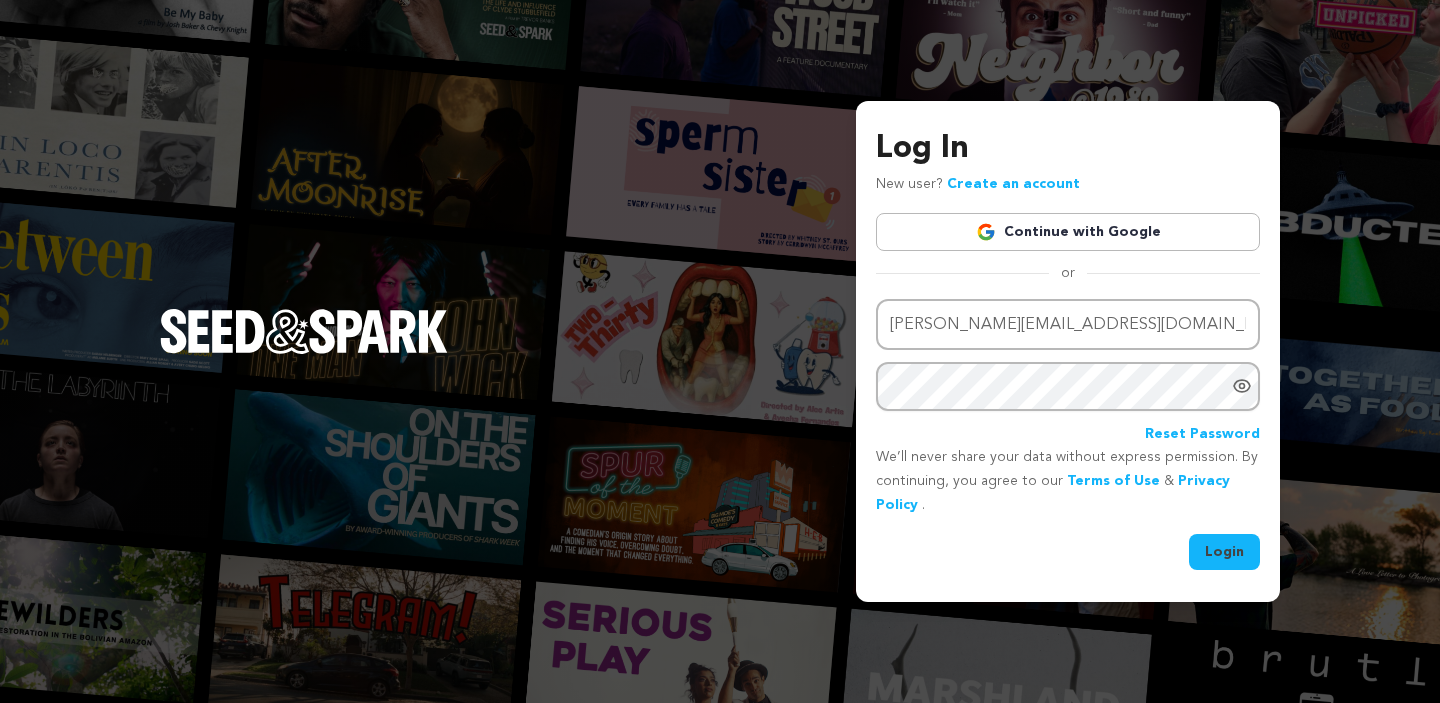 click on "Login" at bounding box center (1224, 552) 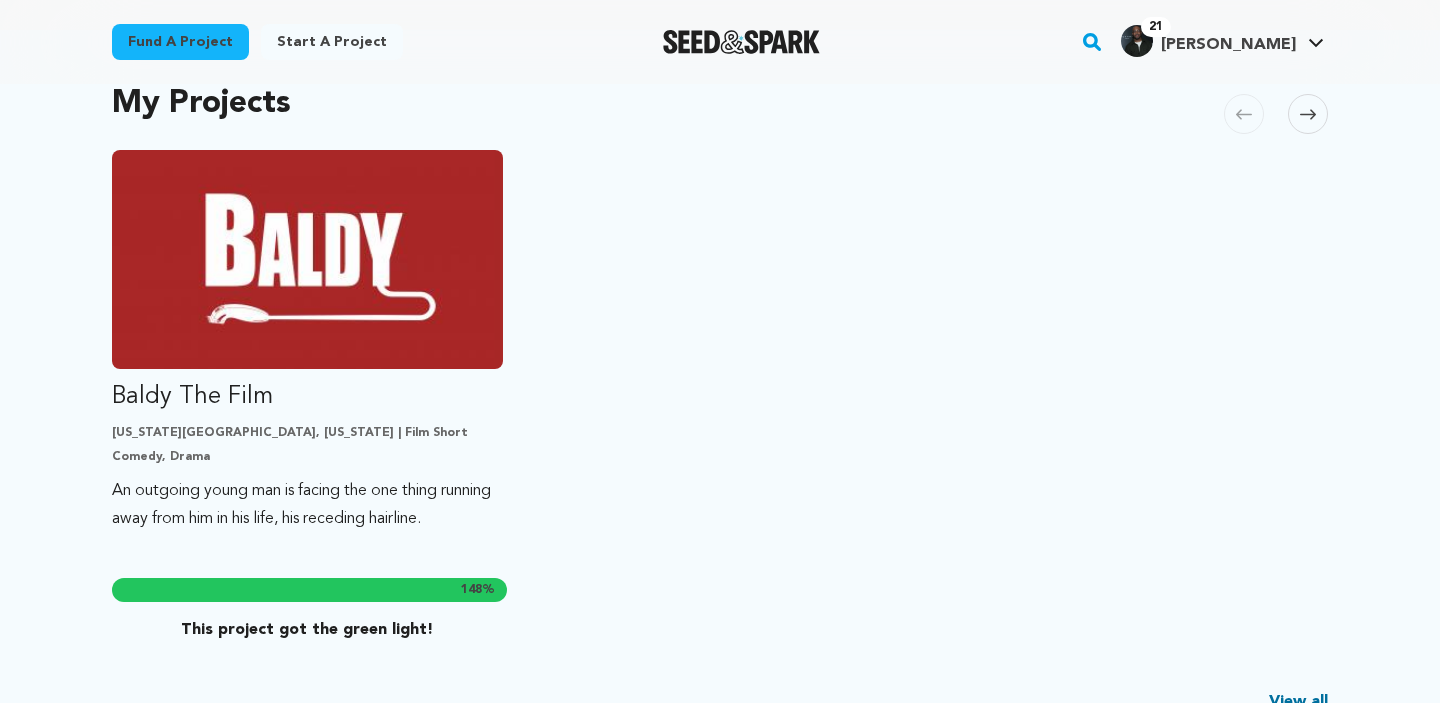 scroll, scrollTop: 464, scrollLeft: 0, axis: vertical 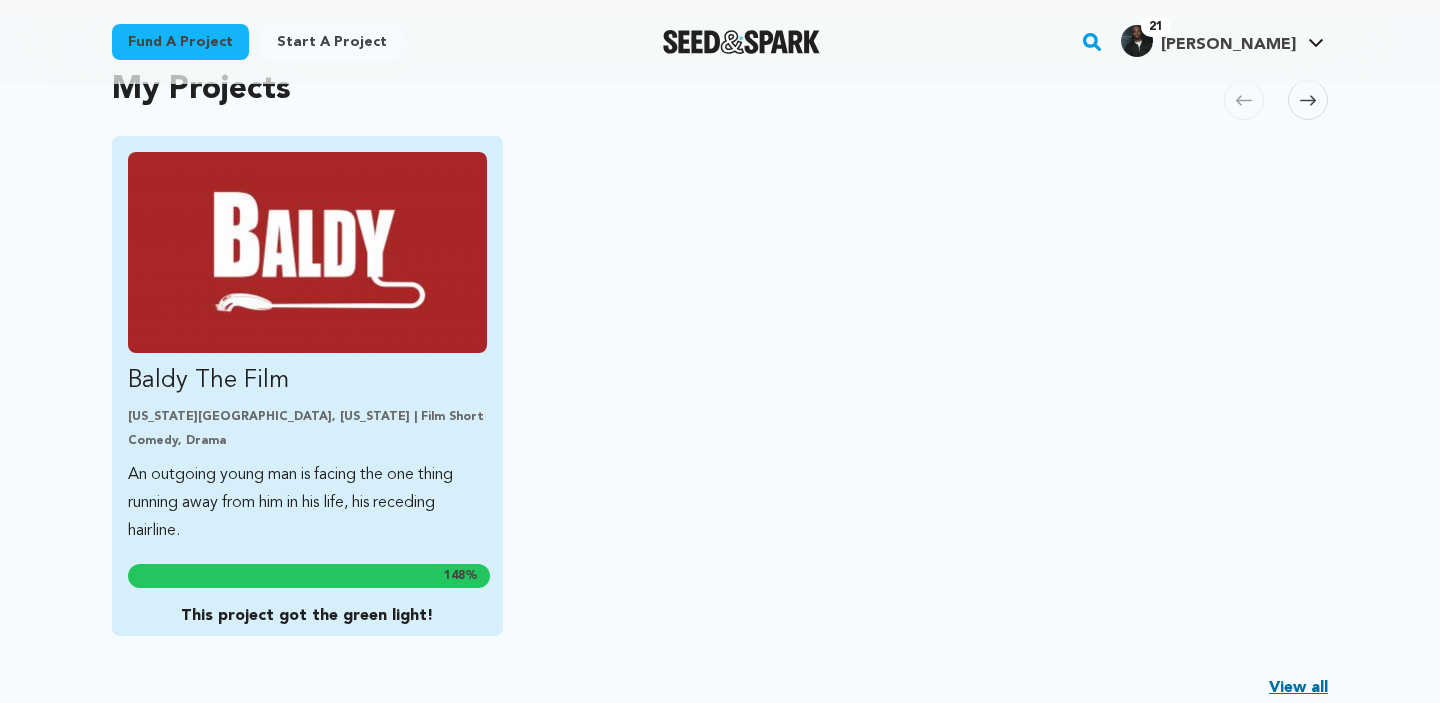 click on "[US_STATE][GEOGRAPHIC_DATA], [US_STATE] | Film Short
Comedy, Drama" at bounding box center [307, 429] 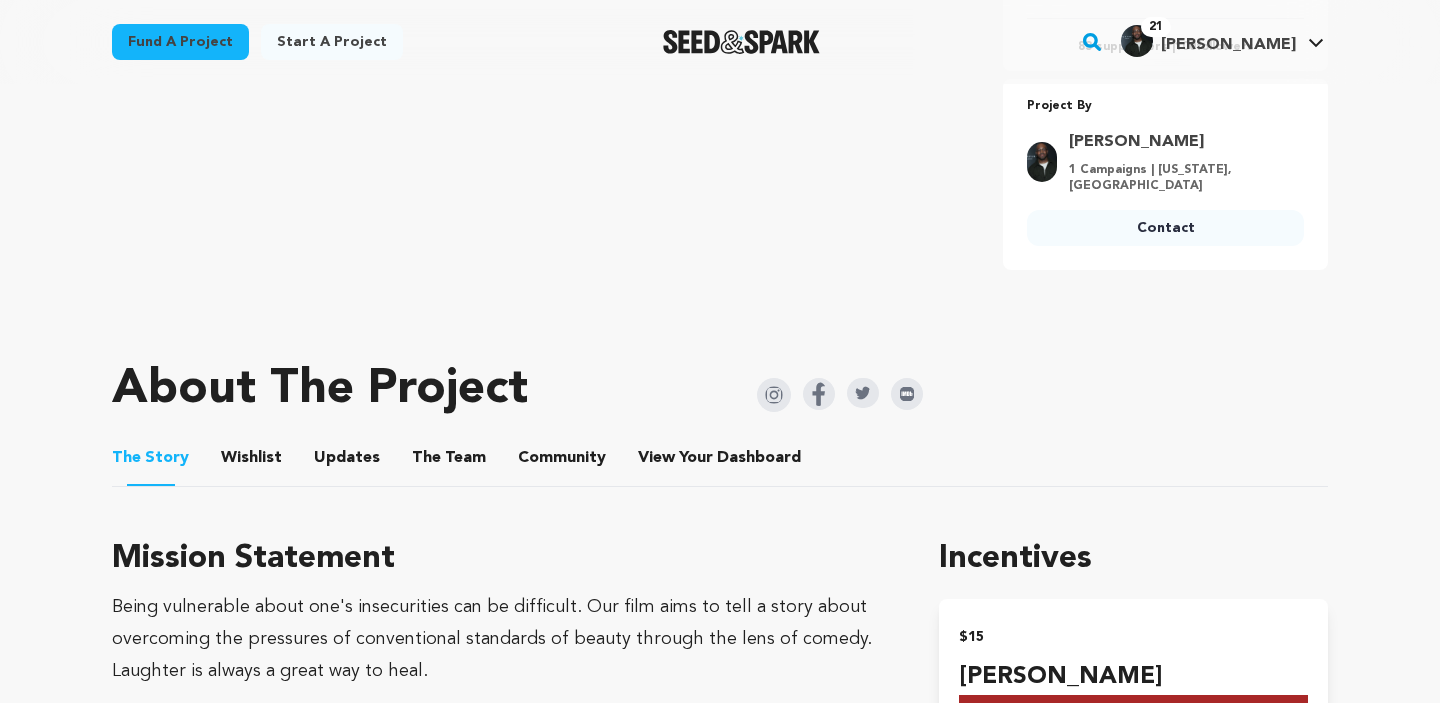 scroll, scrollTop: 723, scrollLeft: 0, axis: vertical 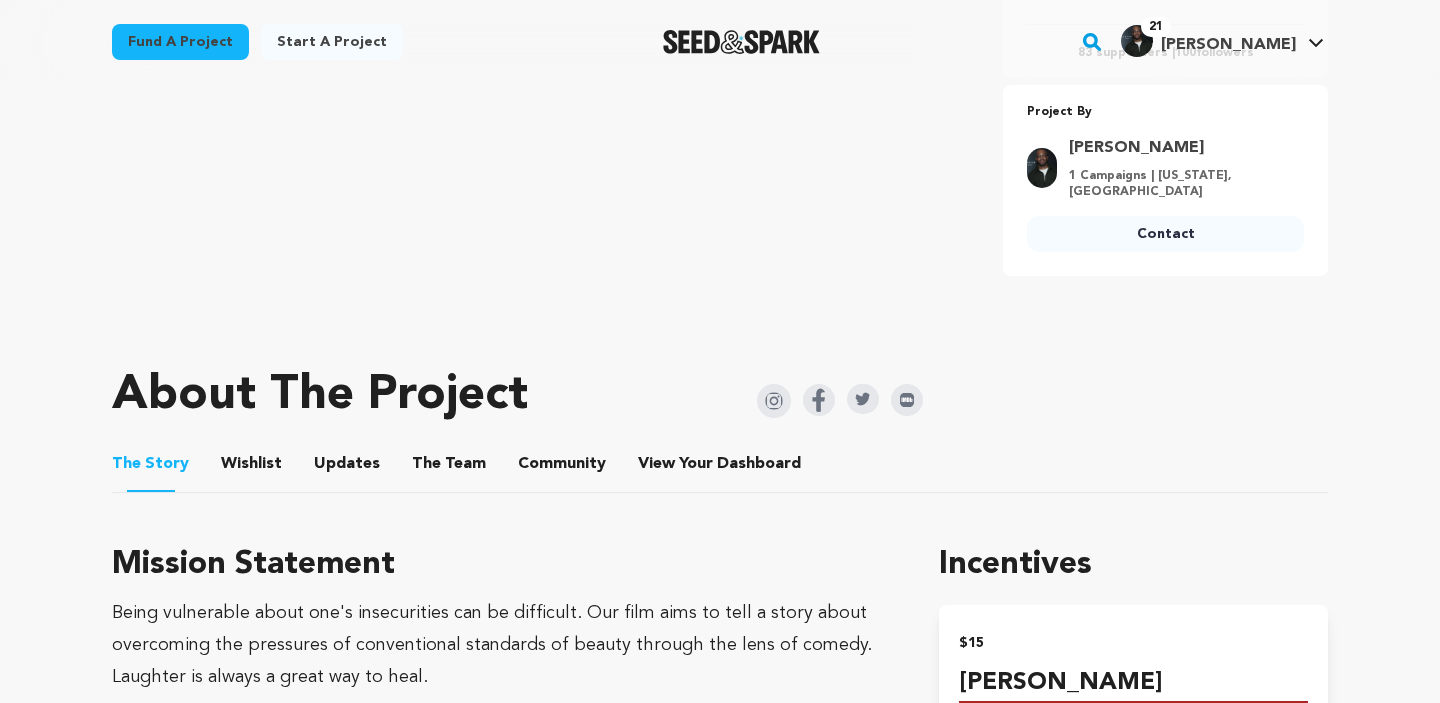 click on "Updates" at bounding box center (347, 468) 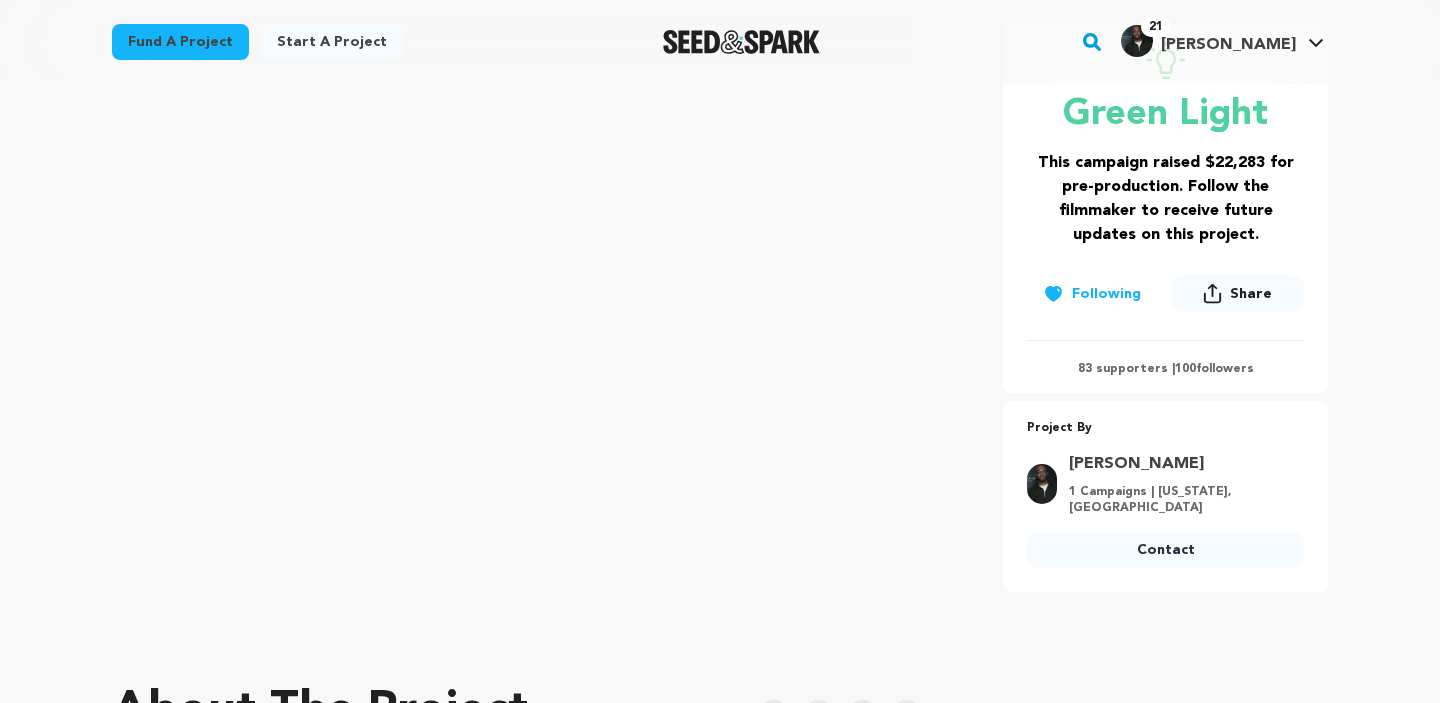 scroll, scrollTop: 176, scrollLeft: 0, axis: vertical 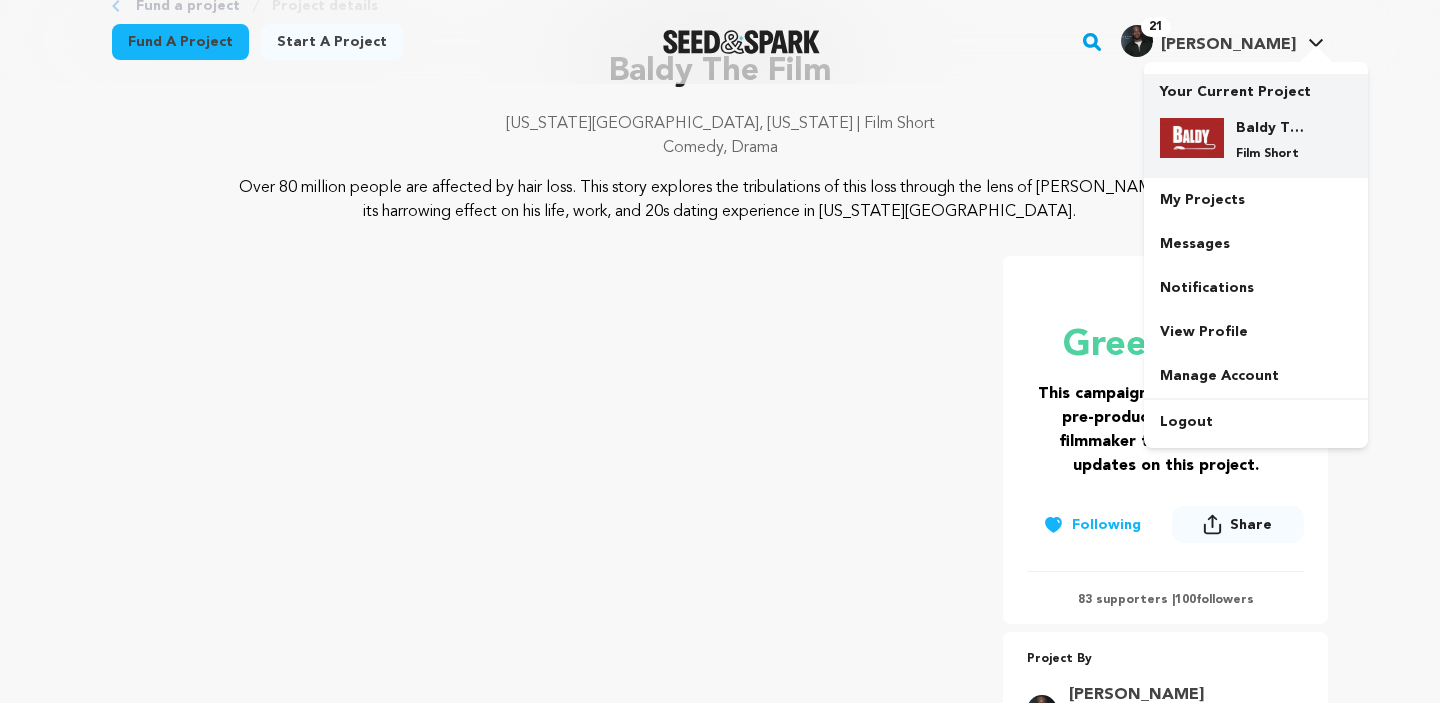 click on "Baldy The Film" at bounding box center (1272, 128) 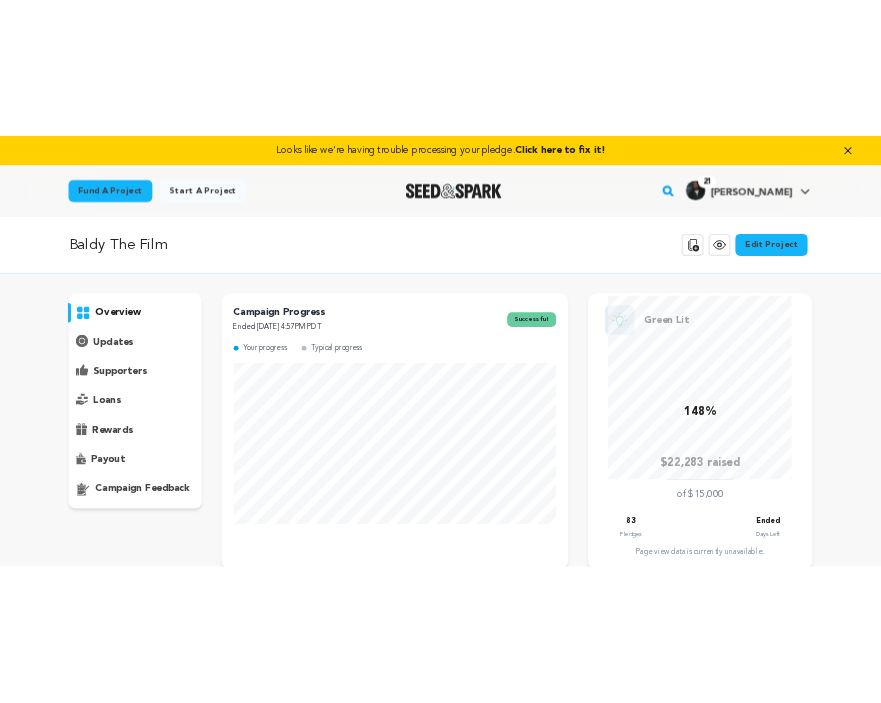 scroll, scrollTop: 0, scrollLeft: 0, axis: both 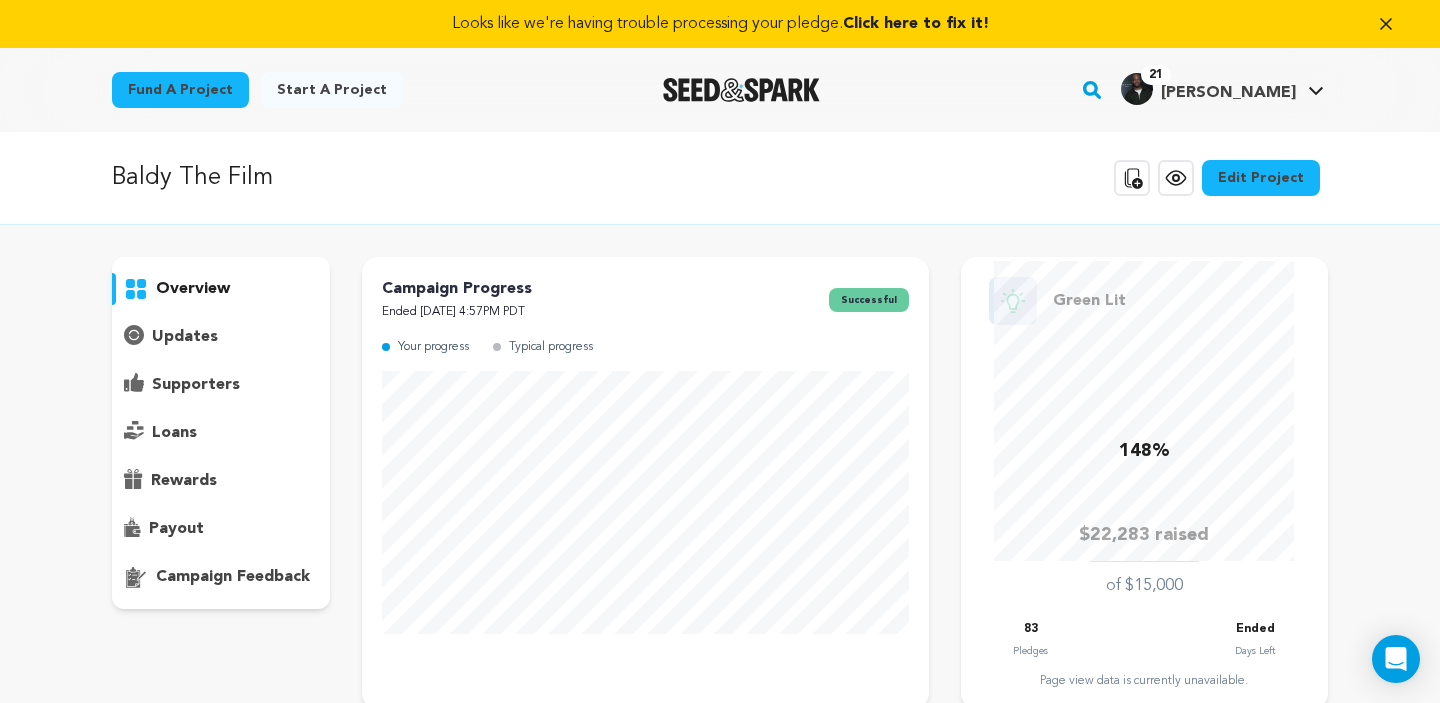 click on "updates" at bounding box center [185, 337] 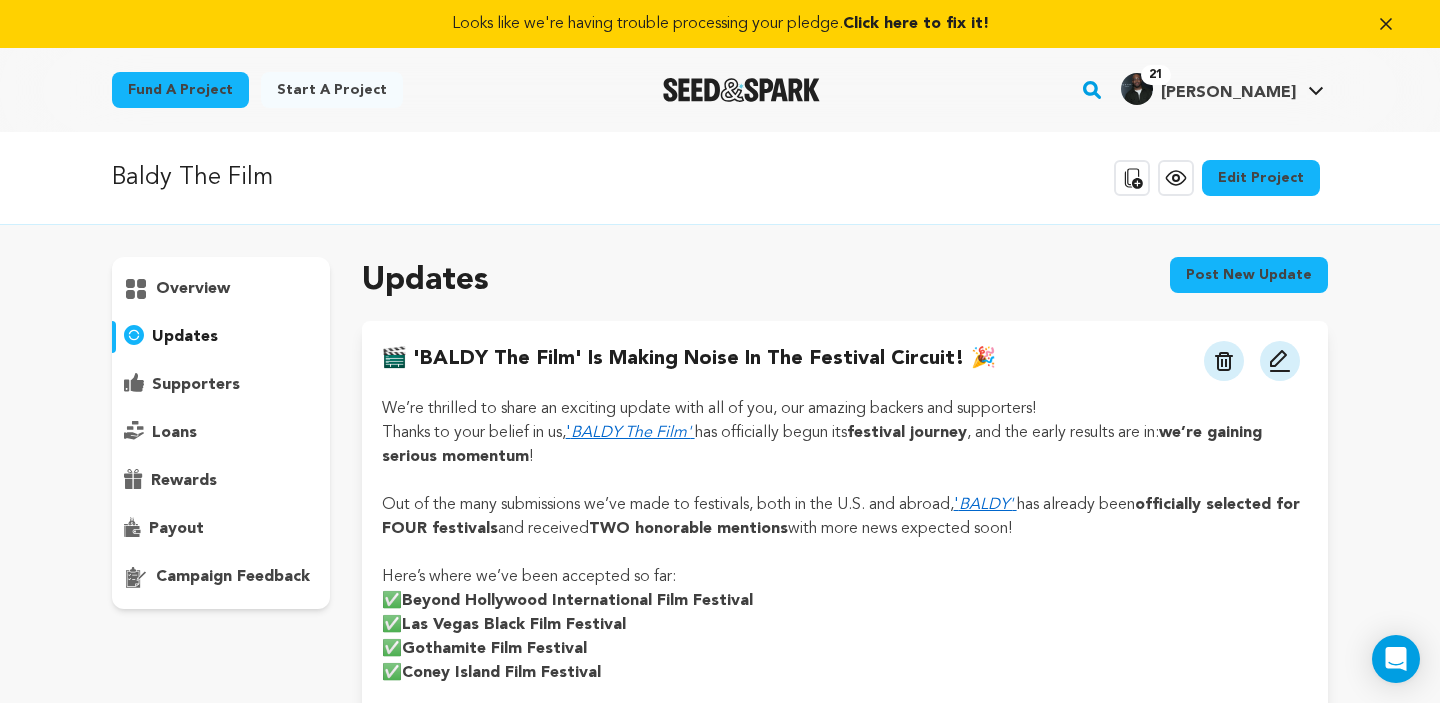 click on "Post new update" at bounding box center [1249, 275] 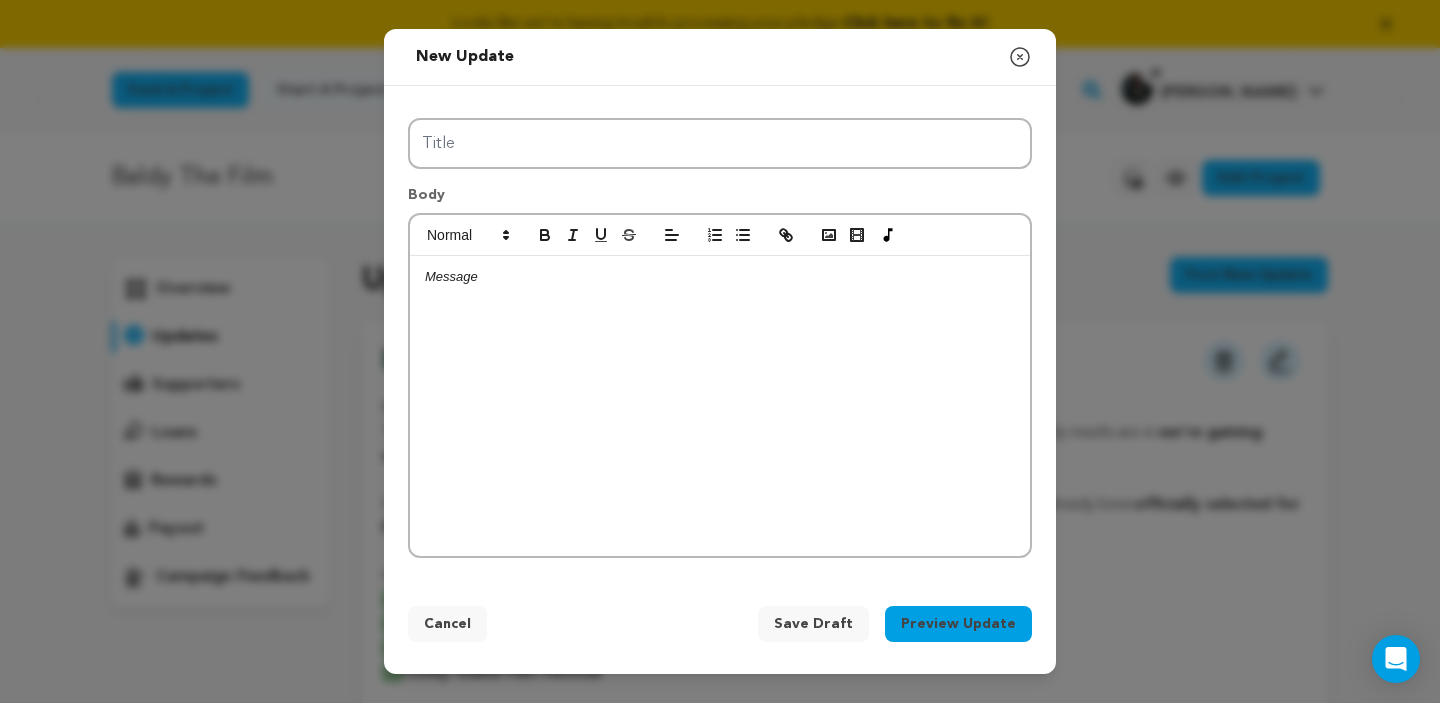 click at bounding box center [720, 406] 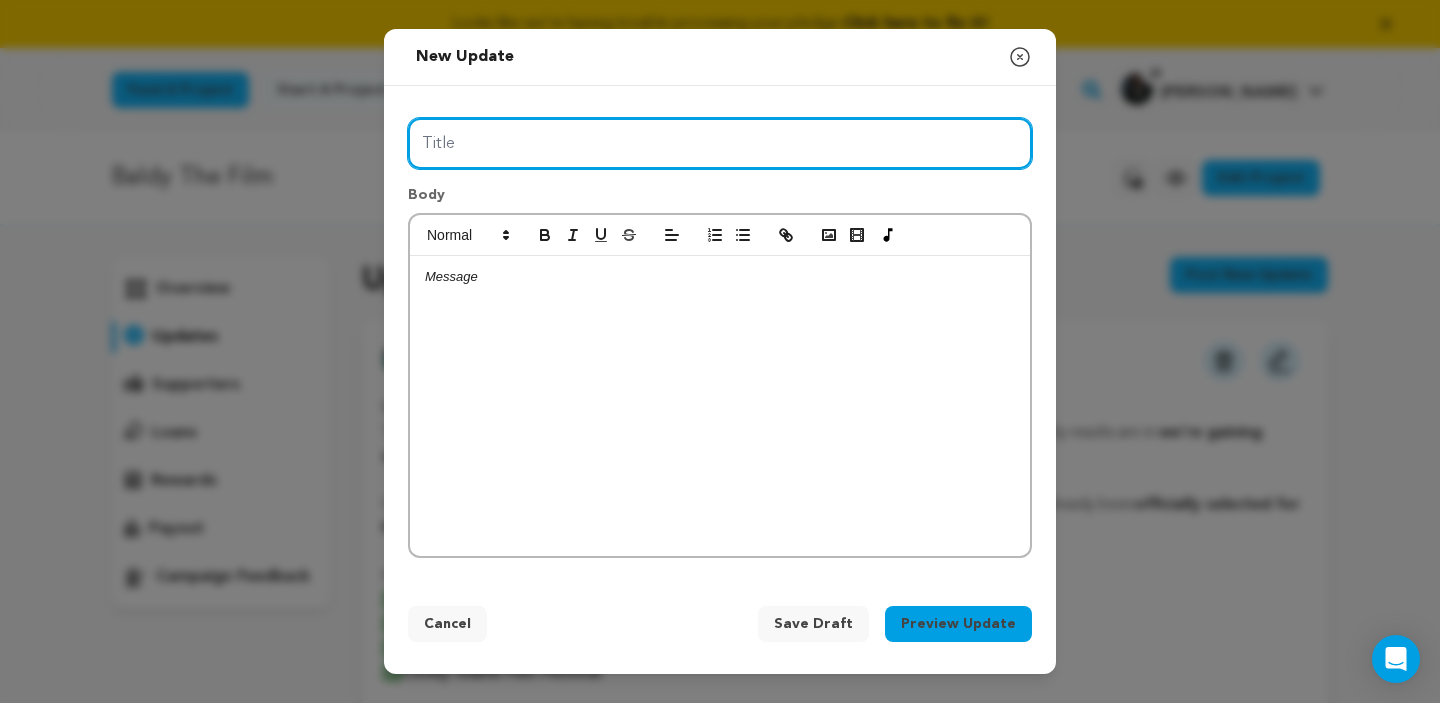 click on "Title" at bounding box center [720, 143] 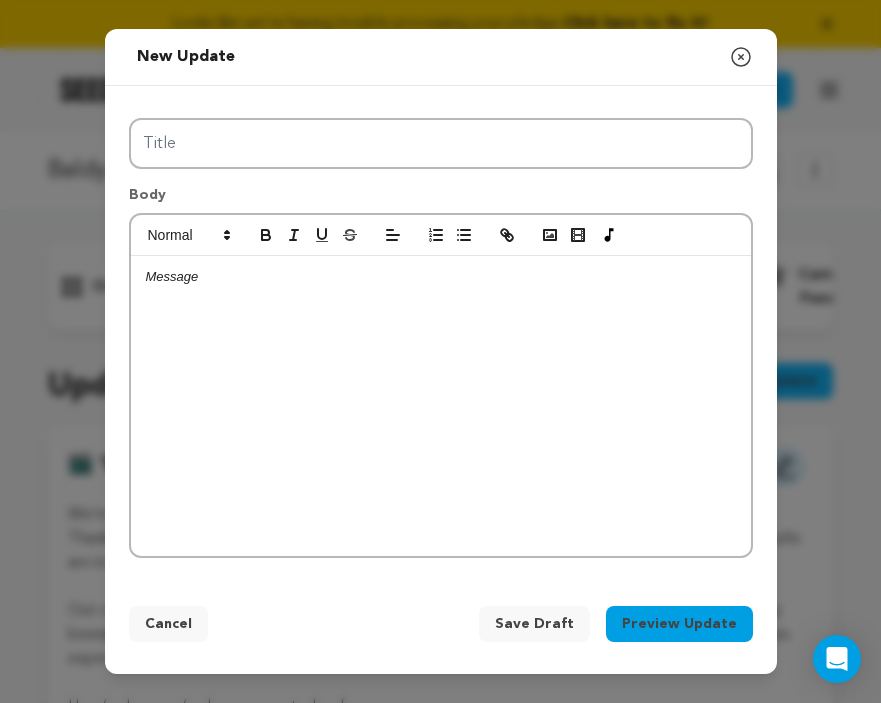 click at bounding box center [441, 406] 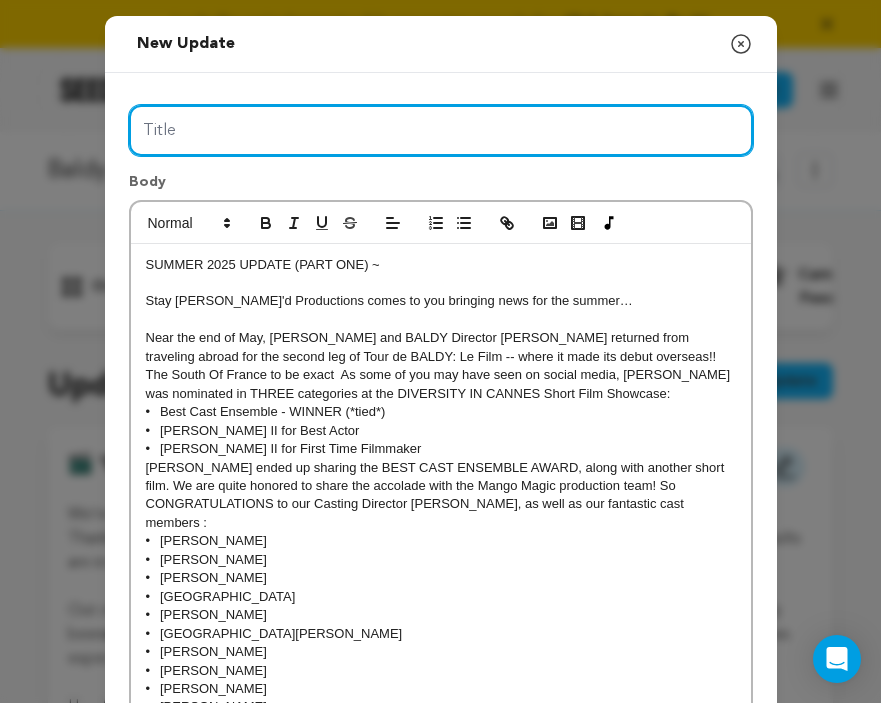 click on "Title" at bounding box center [441, 130] 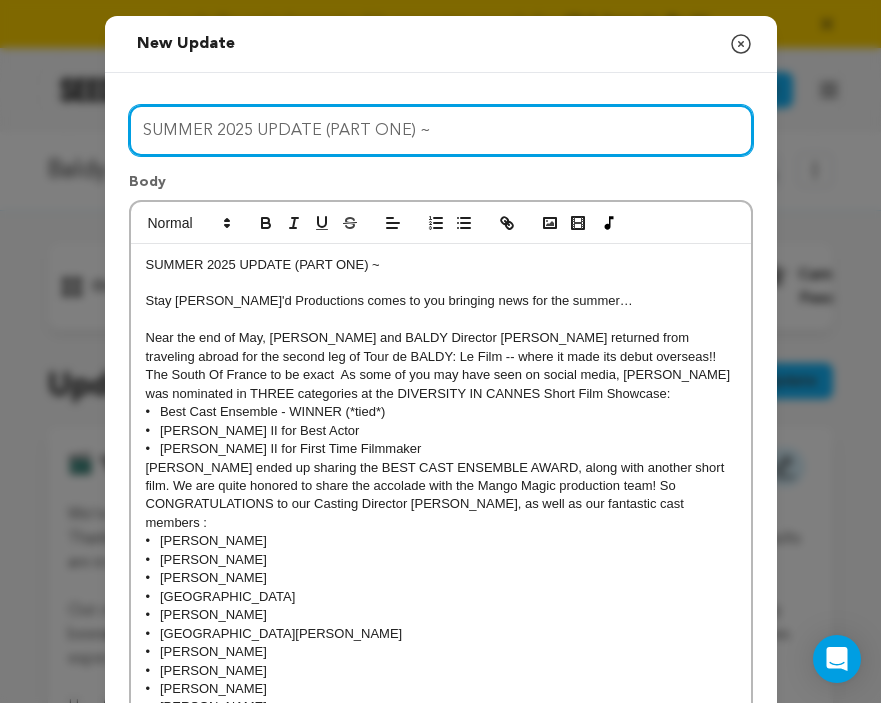 type on "SUMMER 2025 UPDATE (PART ONE) ~" 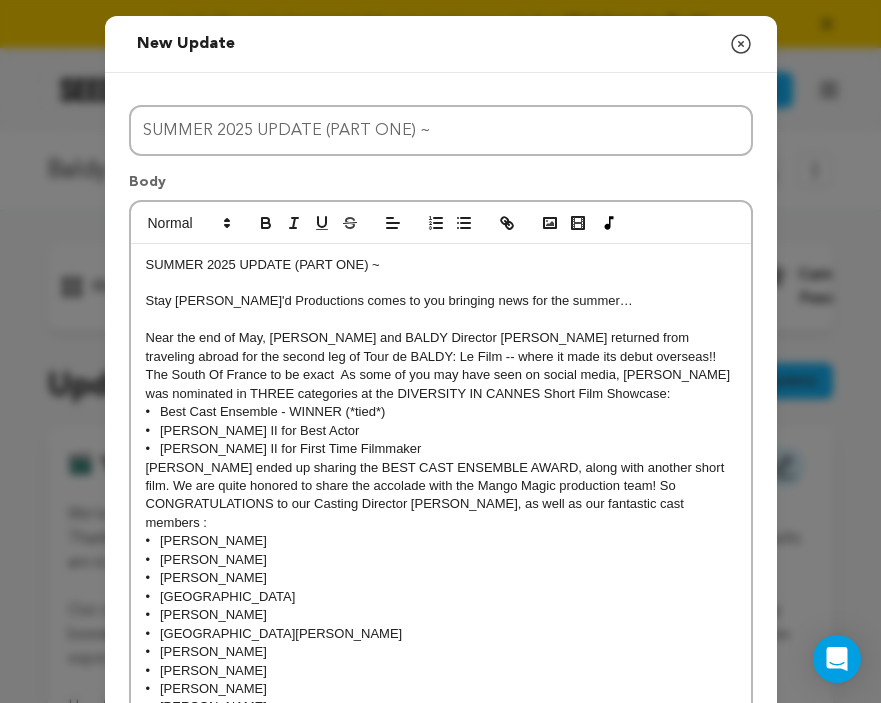 click on "SUMMER 2025 UPDATE (PART ONE) ~ Stay Taylor'd Productions comes to you bringing news for the summer… Near the end of May, Melvin and BALDY Director Eddie returned from traveling abroad for the second leg of Tour de BALDY: Le Film -- where it made its debut overseas!! The South Of France to be exact  As some of you may have seen on social media, BALDY was nominated in THREE categories at the DIVERSITY IN CANNES Short Film Showcase: •	Best Cast Ensemble - WINNER (*tied*)   •	Melvin Taylor II for Best Actor  •	Melvin Taylor II for First Time Filmmaker BALDY ended up sharing the BEST CAST ENSEMBLE AWARD, along with another short film. We are quite honored to share the accolade with the Mango Magic production team! So CONGRATULATIONS to our Casting Director Gillian Fauntleroy, as well as our fantastic cast members : •	Melvin Taylor II •	Milbelynn Soto •	Sam DeLeon •	Saint Aubyn •	Demone Seraphin •	Roodlyne Woods  •	Vivek Netrakanti •	Brian Patterson •	Srini Kumar •	Lauren Mayo --" at bounding box center [441, 800] 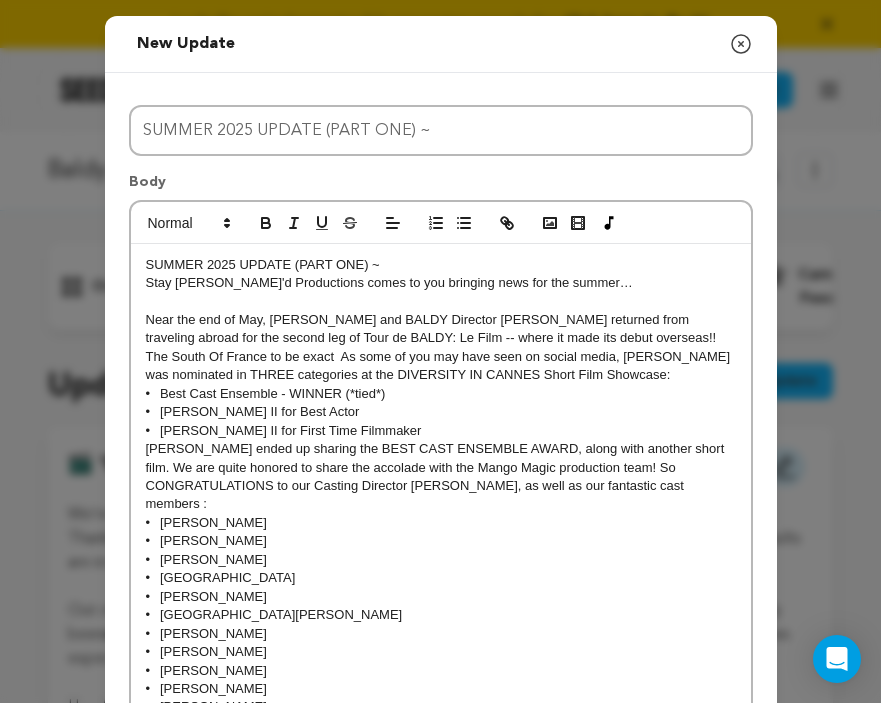 type 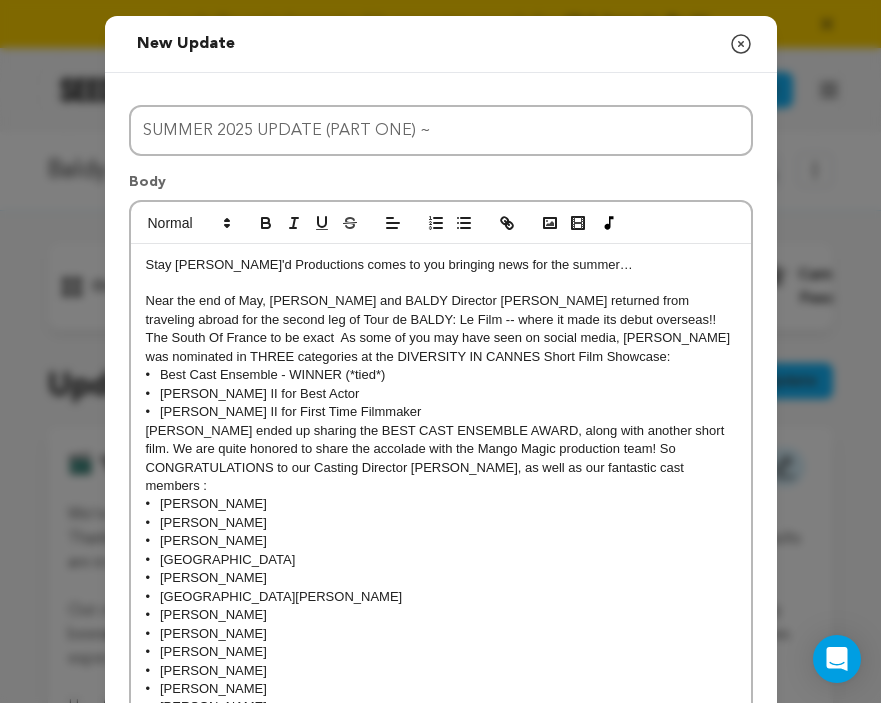 click on "Near the end of May, Melvin and BALDY Director Eddie returned from traveling abroad for the second leg of Tour de BALDY: Le Film -- where it made its debut overseas!! The South Of France to be exact  As some of you may have seen on social media, BALDY was nominated in THREE categories at the DIVERSITY IN CANNES Short Film Showcase:" at bounding box center (441, 329) 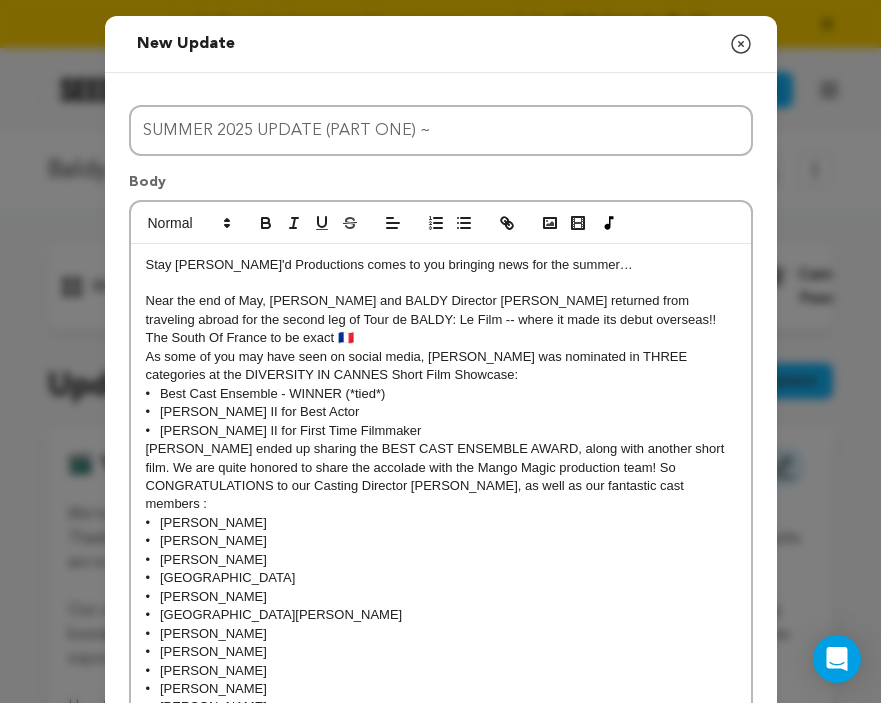 click on "As some of you may have seen on social media, BALDY was nominated in THREE categories at the DIVERSITY IN CANNES Short Film Showcase:" at bounding box center [441, 366] 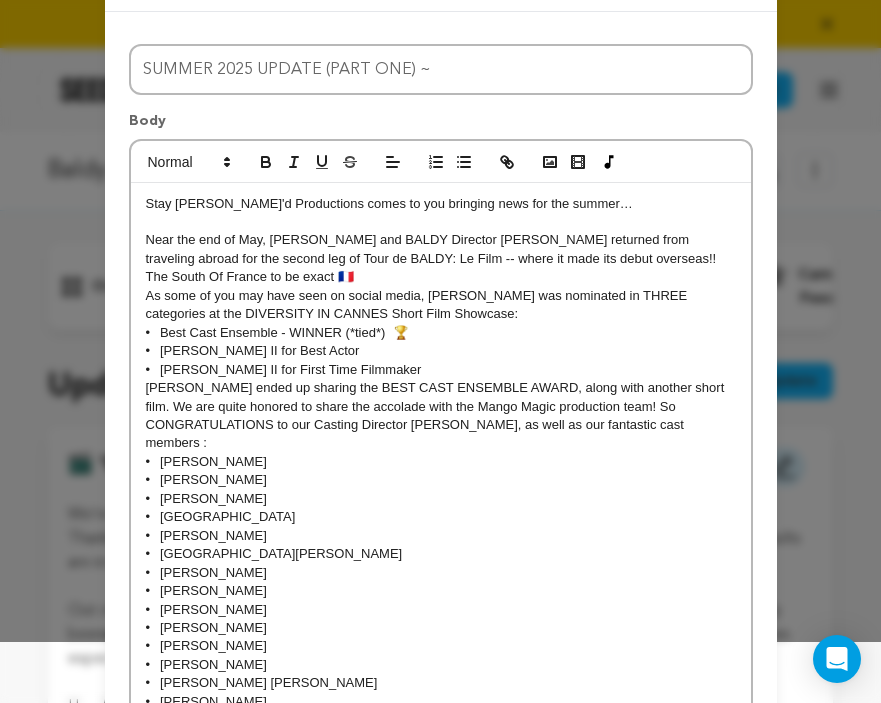 scroll, scrollTop: 63, scrollLeft: 0, axis: vertical 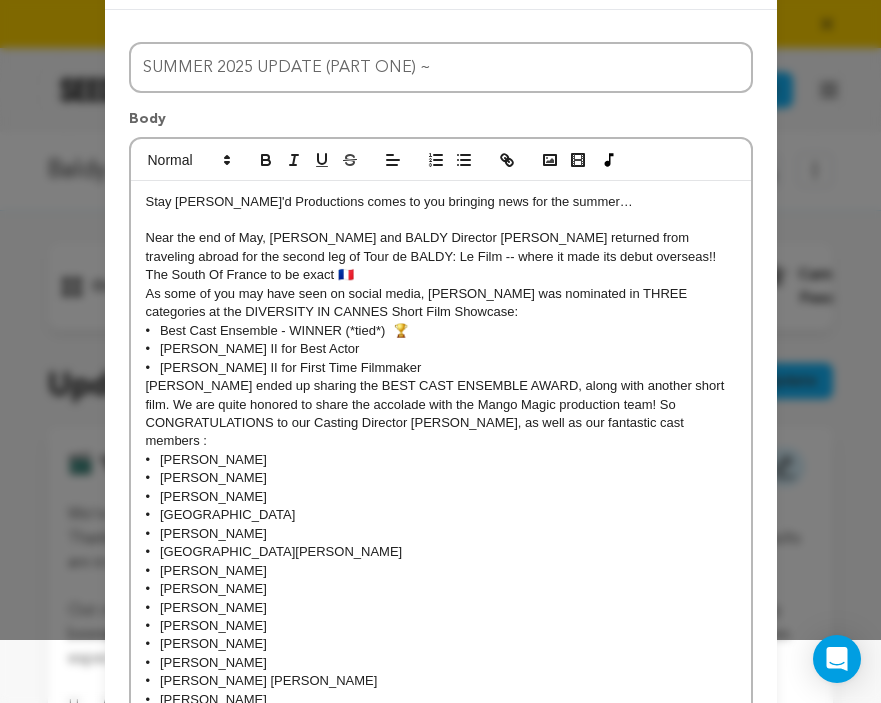 click on "BALDY ended up sharing the BEST CAST ENSEMBLE AWARD, along with another short film. We are quite honored to share the accolade with the Mango Magic production team! So CONGRATULATIONS to our Casting Director Gillian Fauntleroy, as well as our fantastic cast members :" at bounding box center (441, 414) 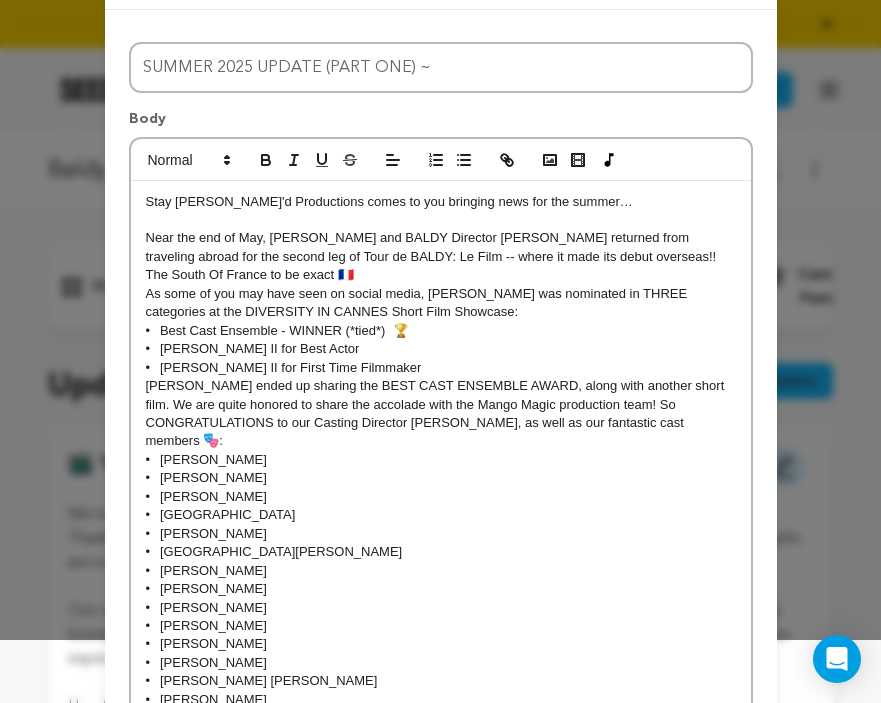 click on "•	Melvin Taylor II for First Time Filmmaker" at bounding box center (441, 368) 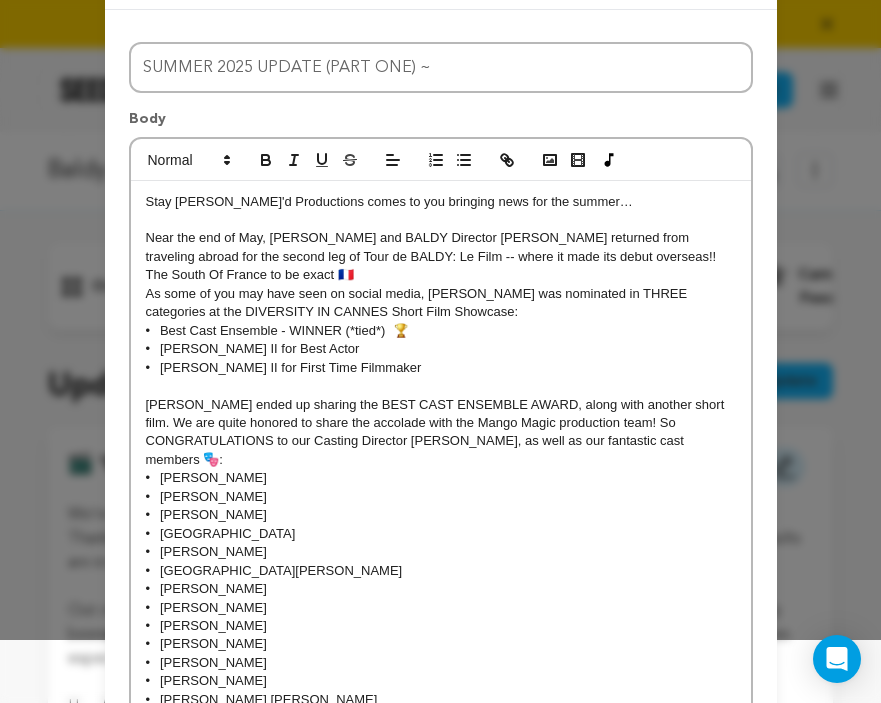 click on "BALDY ended up sharing the BEST CAST ENSEMBLE AWARD, along with another short film. We are quite honored to share the accolade with the Mango Magic production team! So CONGRATULATIONS to our Casting Director Gillian Fauntleroy, as well as our fantastic cast members 🎭:" at bounding box center [441, 433] 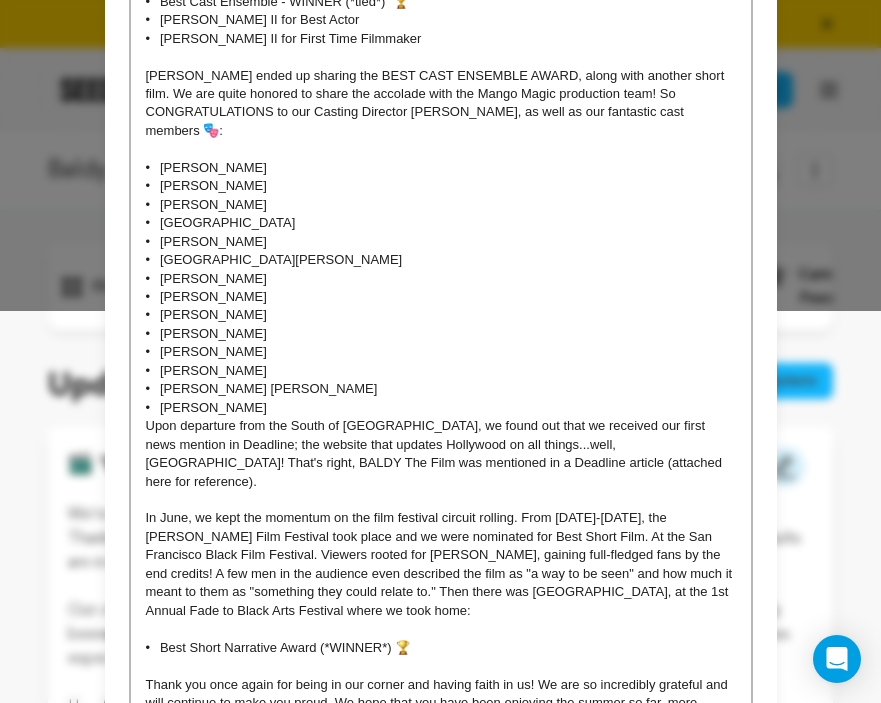 scroll, scrollTop: 391, scrollLeft: 0, axis: vertical 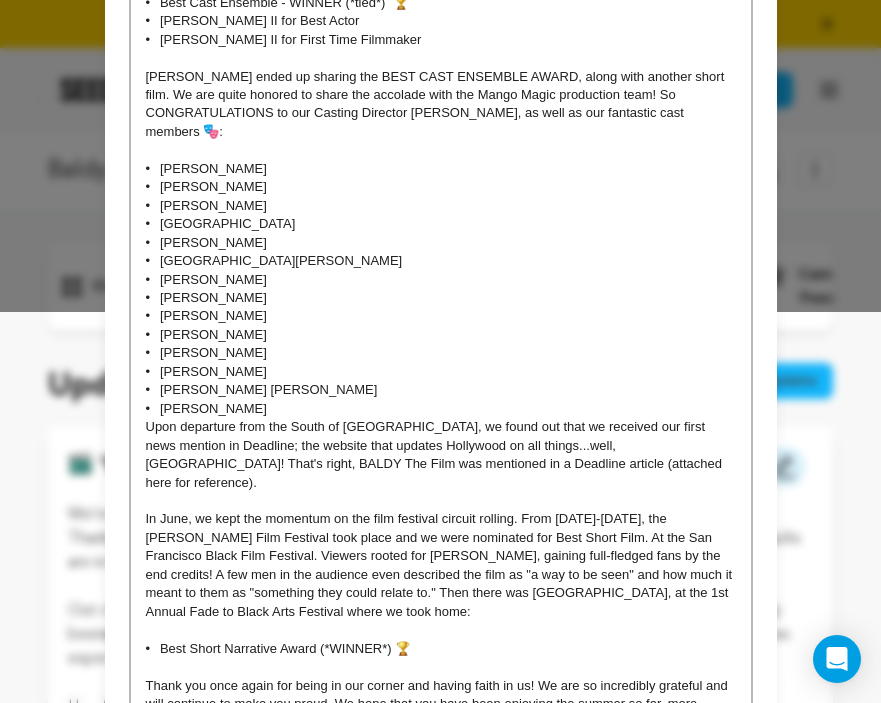 click on "•	[PERSON_NAME]" at bounding box center [441, 409] 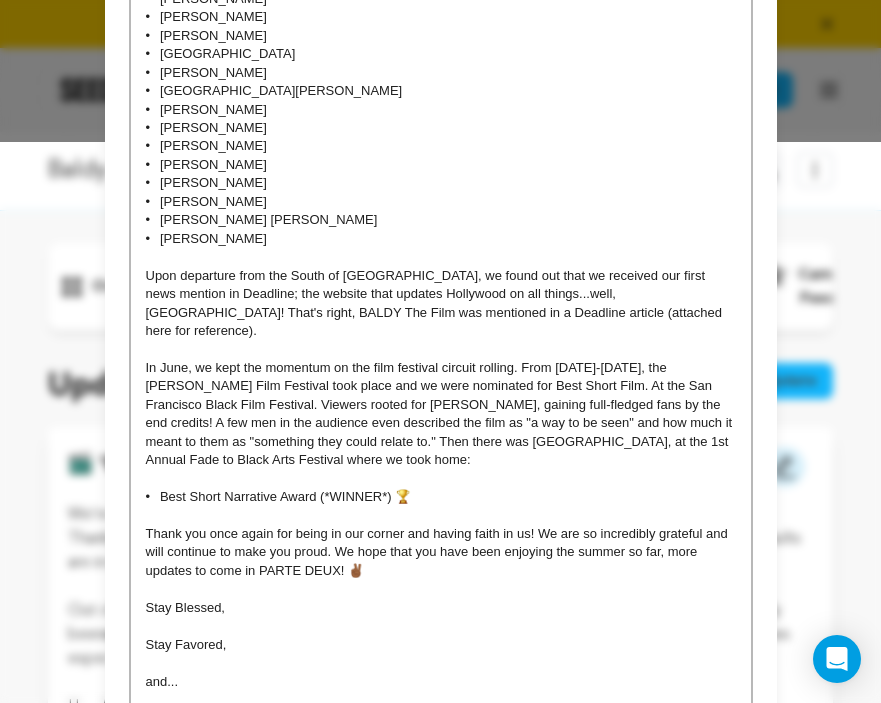 scroll, scrollTop: 548, scrollLeft: 0, axis: vertical 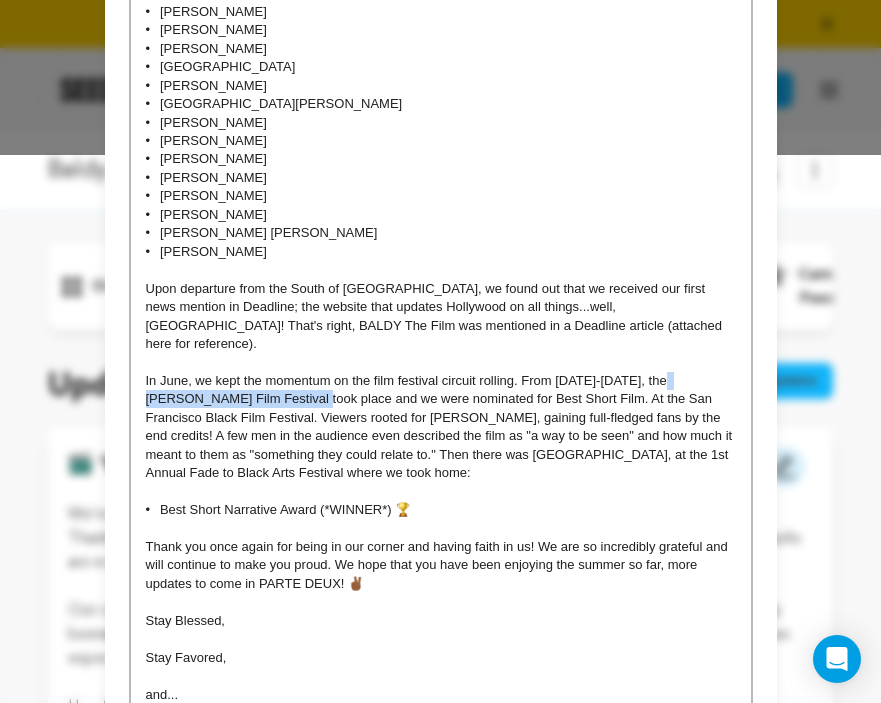 drag, startPoint x: 656, startPoint y: 341, endPoint x: 254, endPoint y: 369, distance: 402.97394 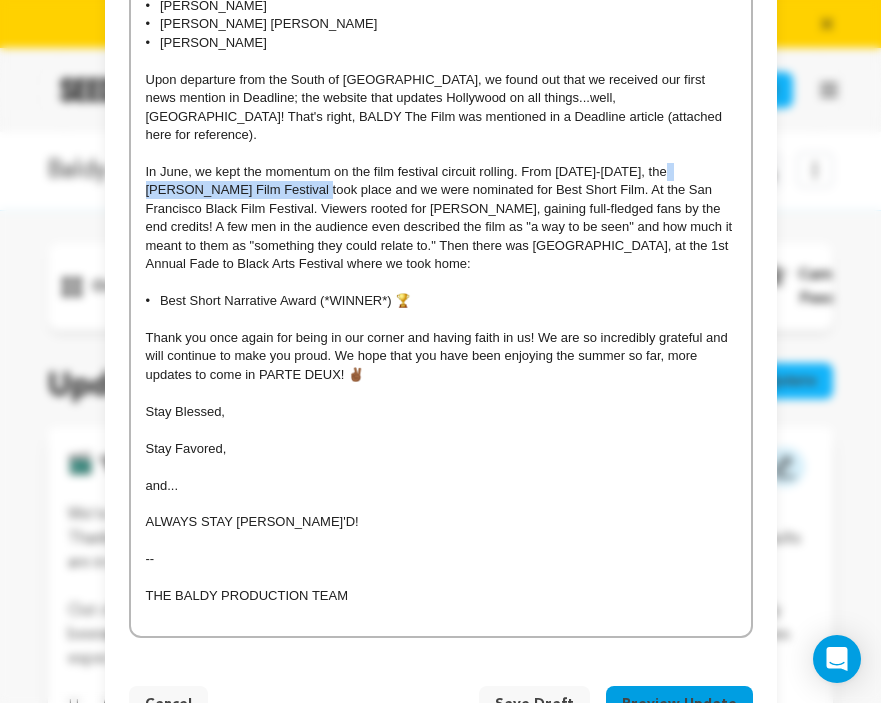 scroll, scrollTop: 788, scrollLeft: 0, axis: vertical 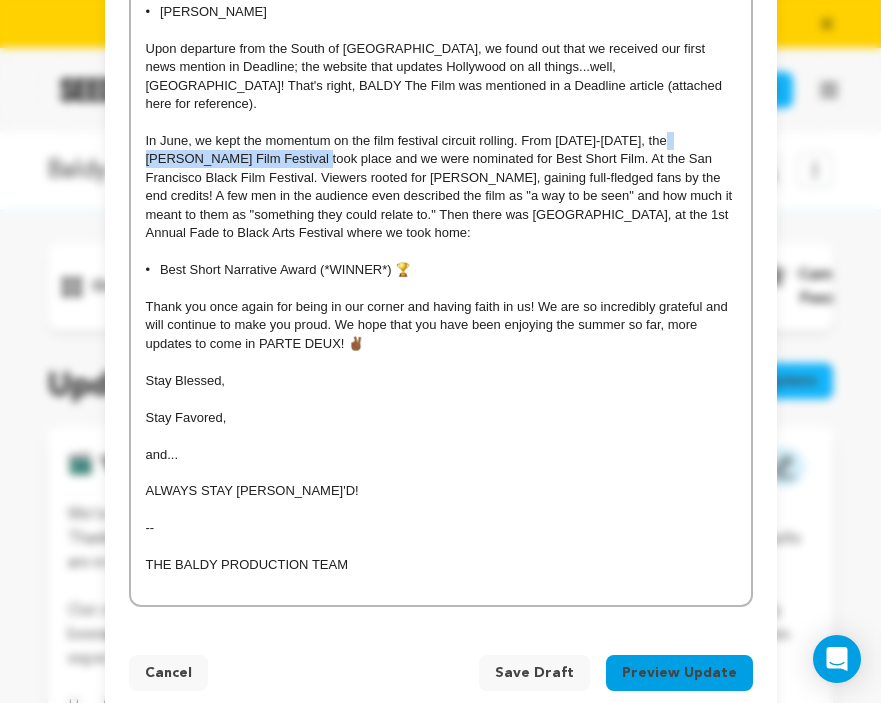 click on "Preview Update" at bounding box center [679, 673] 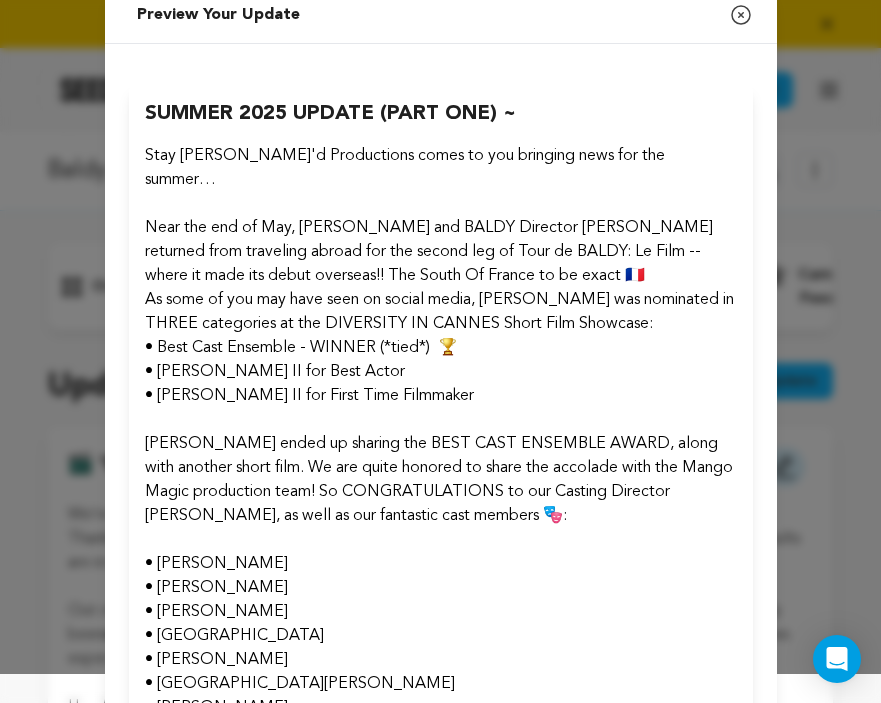 scroll, scrollTop: 0, scrollLeft: 0, axis: both 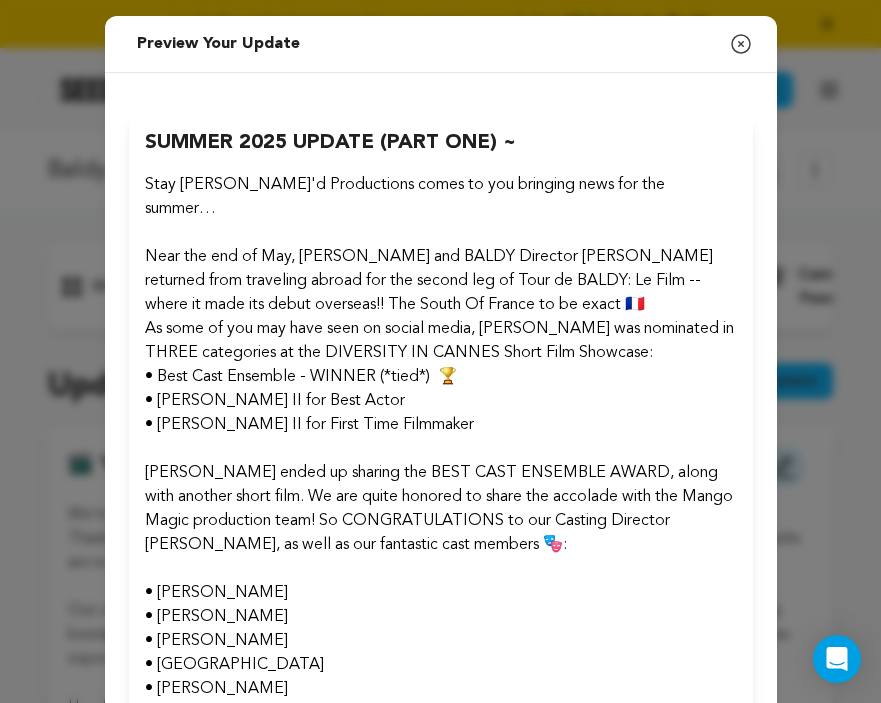 click 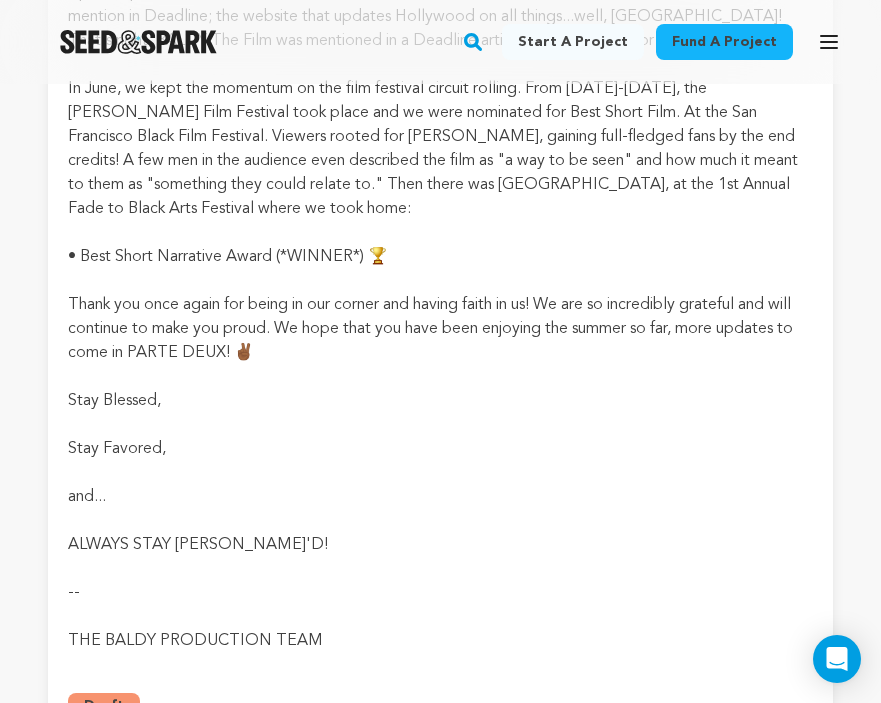 scroll, scrollTop: 1227, scrollLeft: 0, axis: vertical 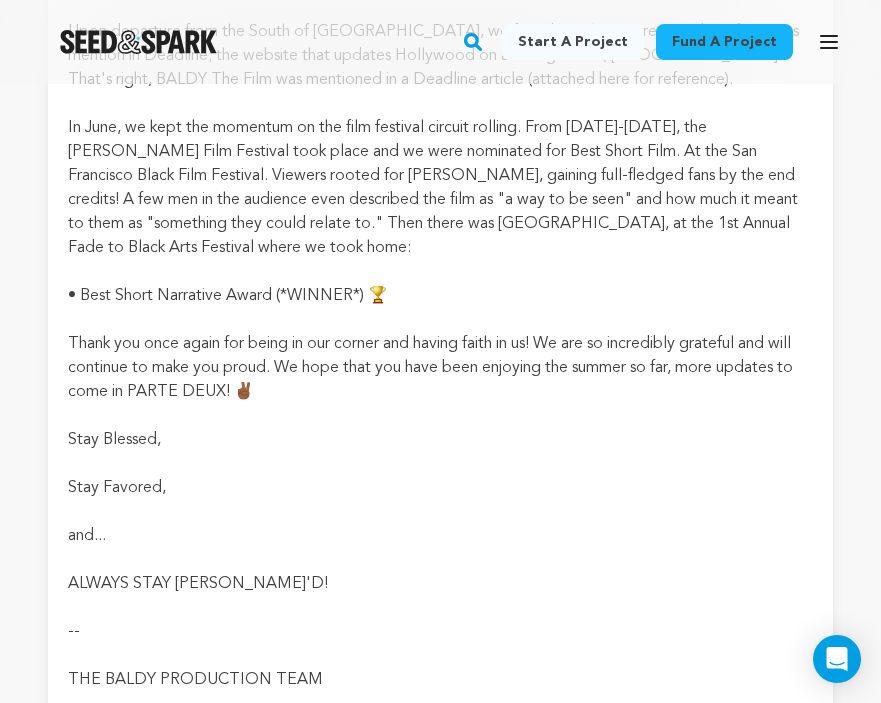 click at bounding box center (440, 512) 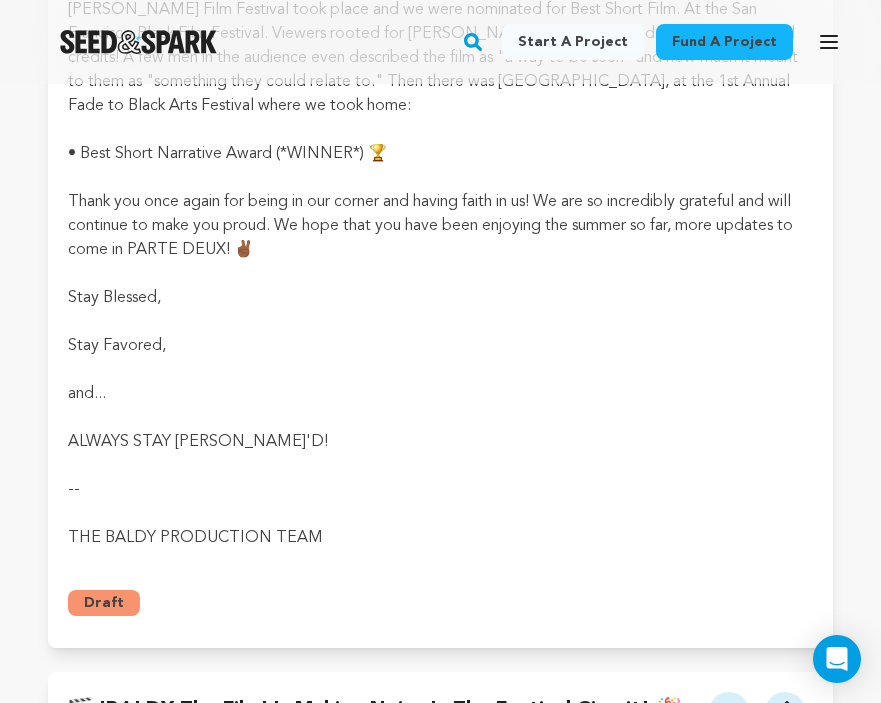 scroll, scrollTop: 1372, scrollLeft: 0, axis: vertical 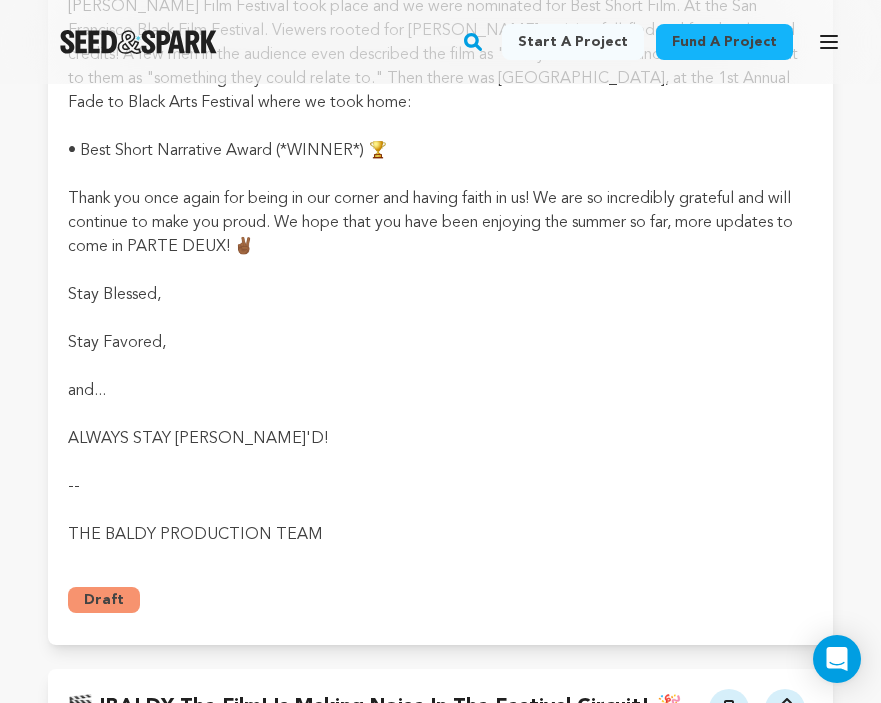 click on "Draft" at bounding box center [104, 600] 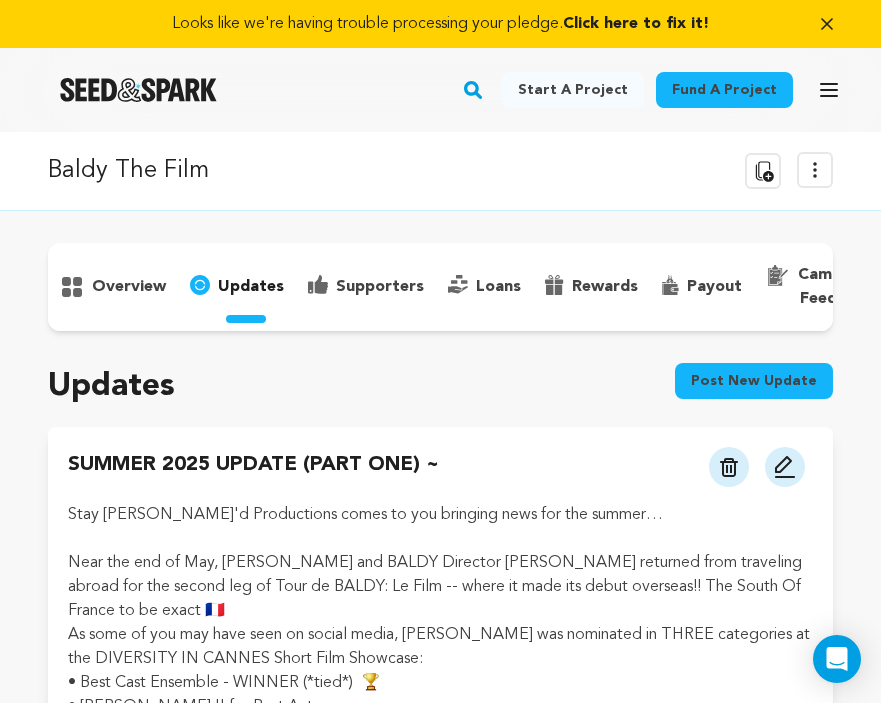scroll, scrollTop: 0, scrollLeft: 0, axis: both 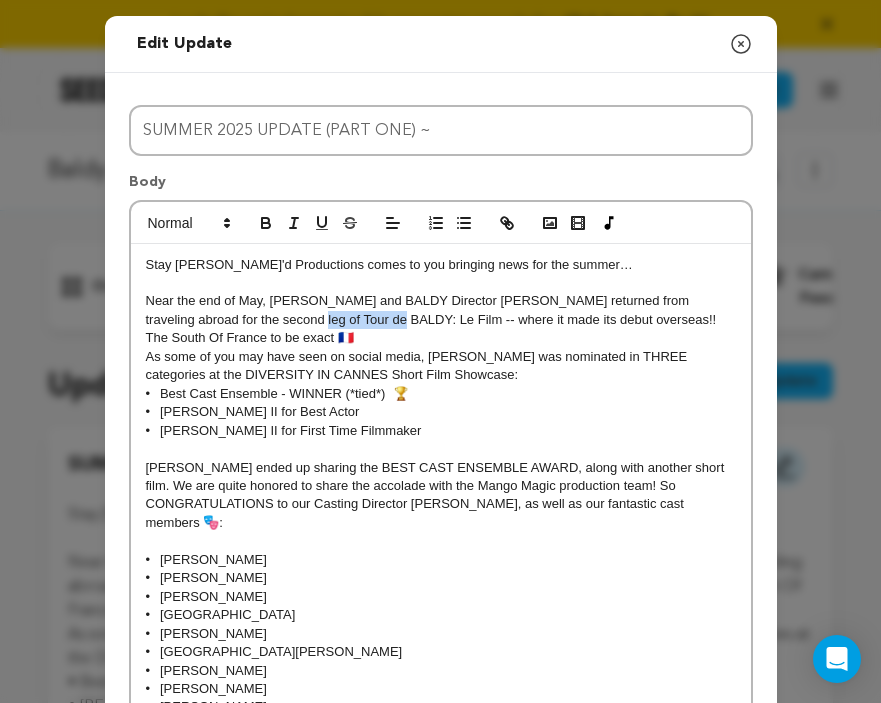 drag, startPoint x: 228, startPoint y: 325, endPoint x: 317, endPoint y: 324, distance: 89.005615 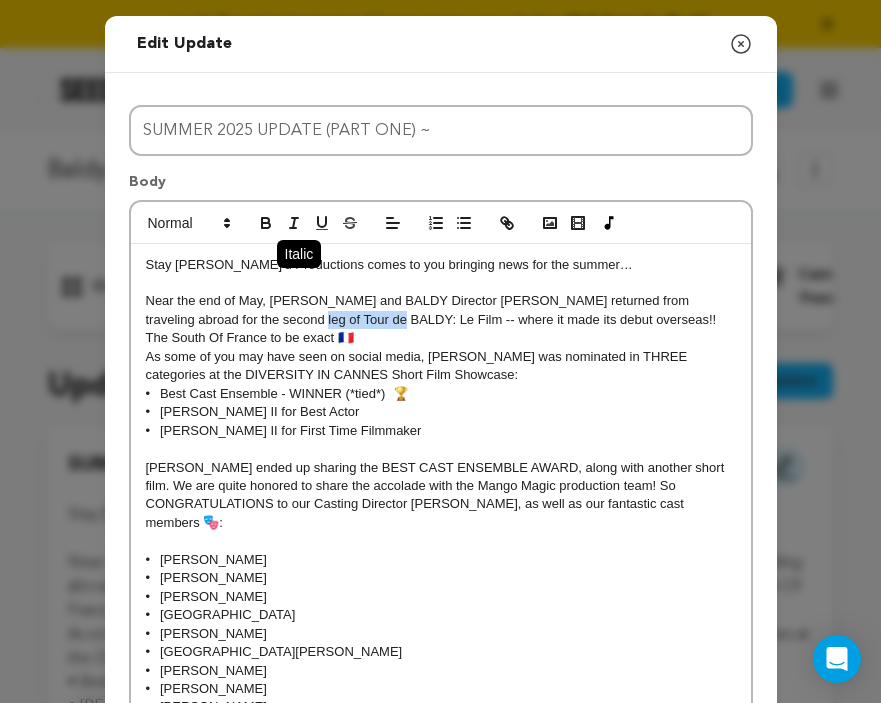 click 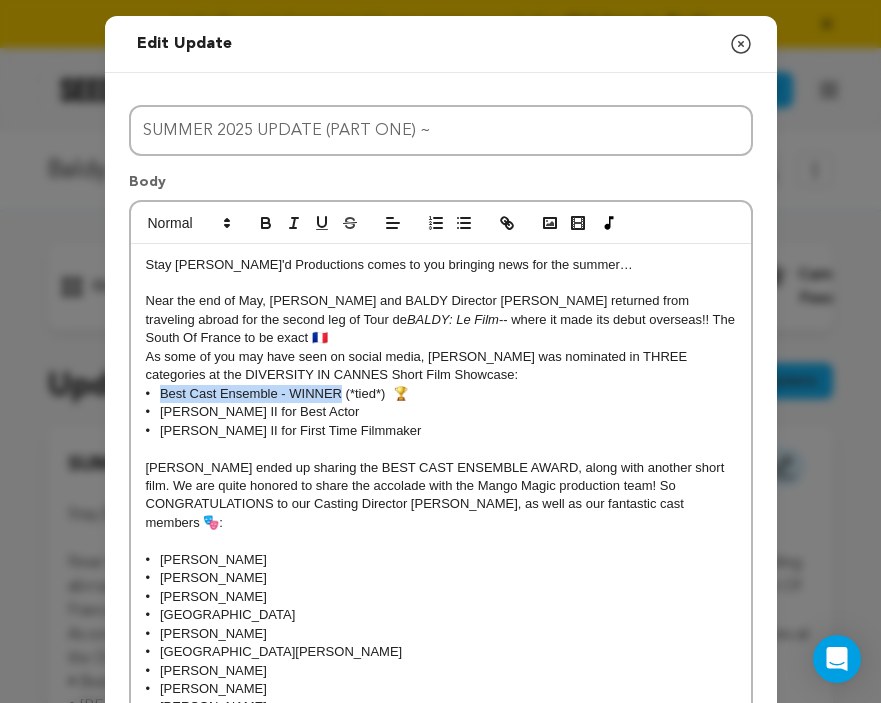 drag, startPoint x: 159, startPoint y: 394, endPoint x: 341, endPoint y: 396, distance: 182.01099 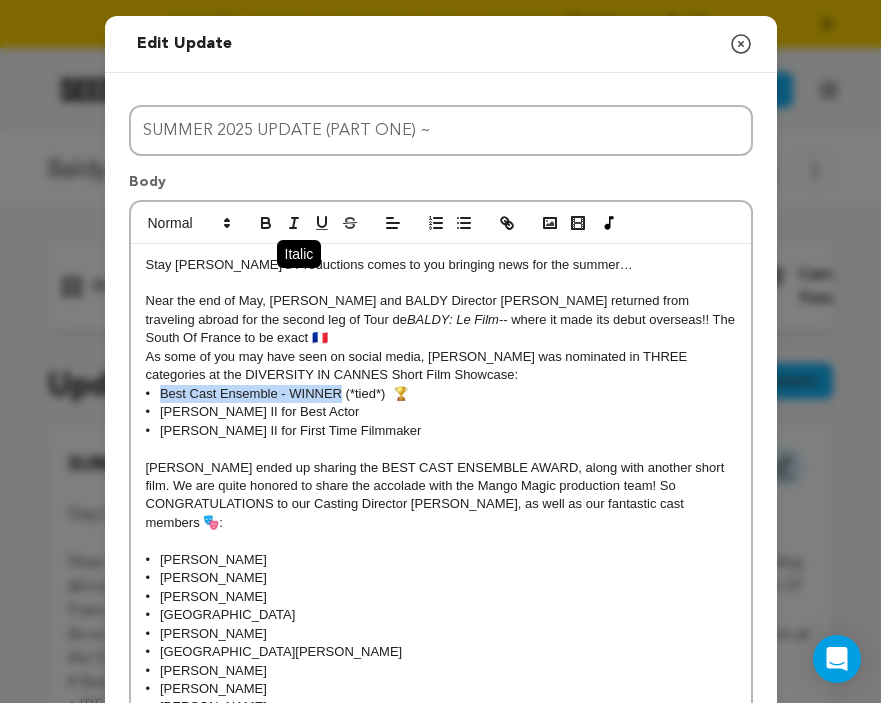 click 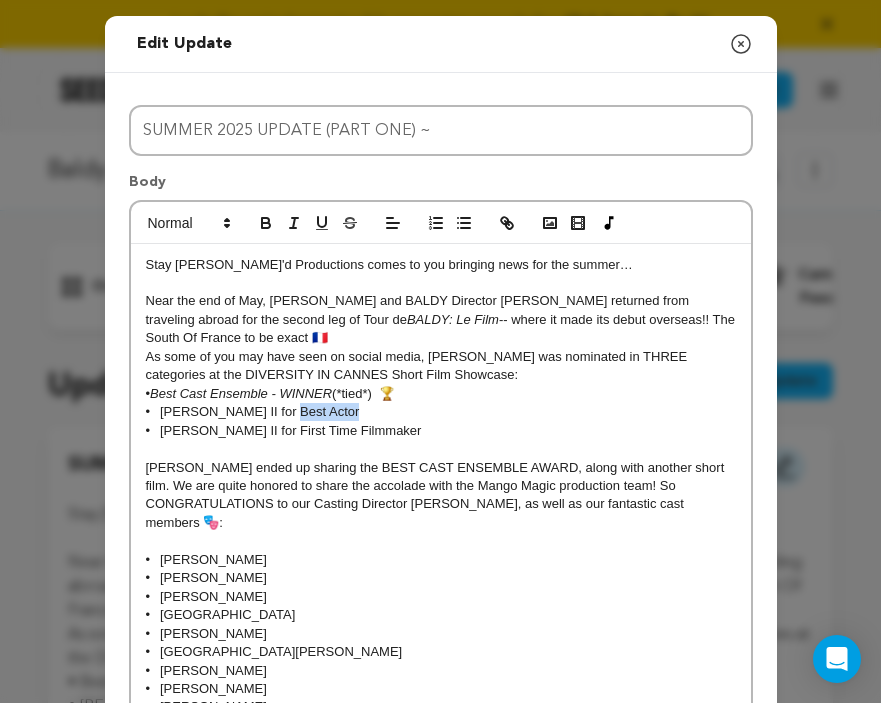 drag, startPoint x: 270, startPoint y: 417, endPoint x: 329, endPoint y: 413, distance: 59.135437 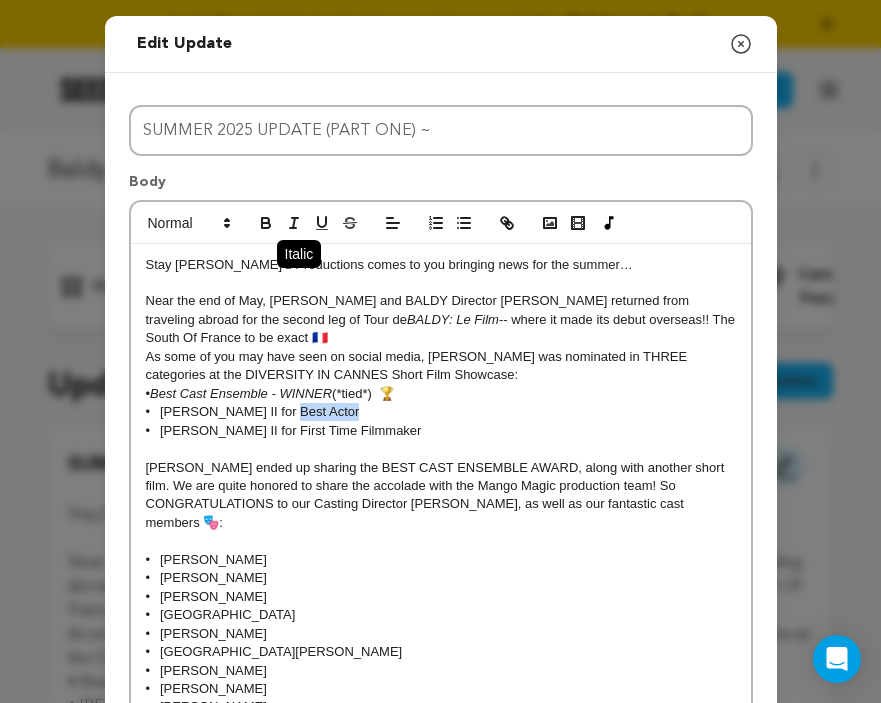 click at bounding box center (294, 223) 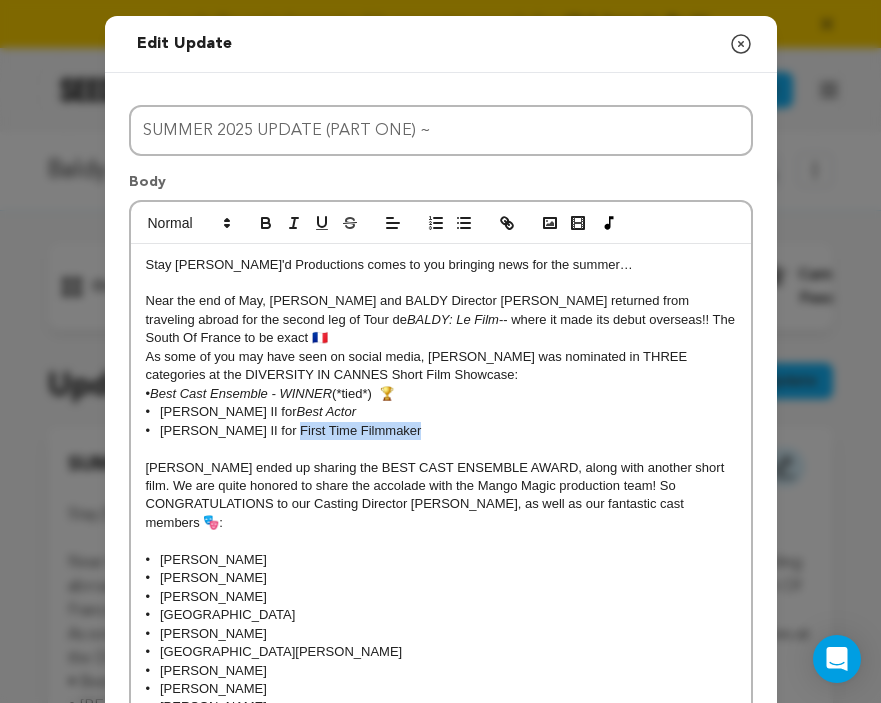 drag, startPoint x: 269, startPoint y: 438, endPoint x: 389, endPoint y: 433, distance: 120.10412 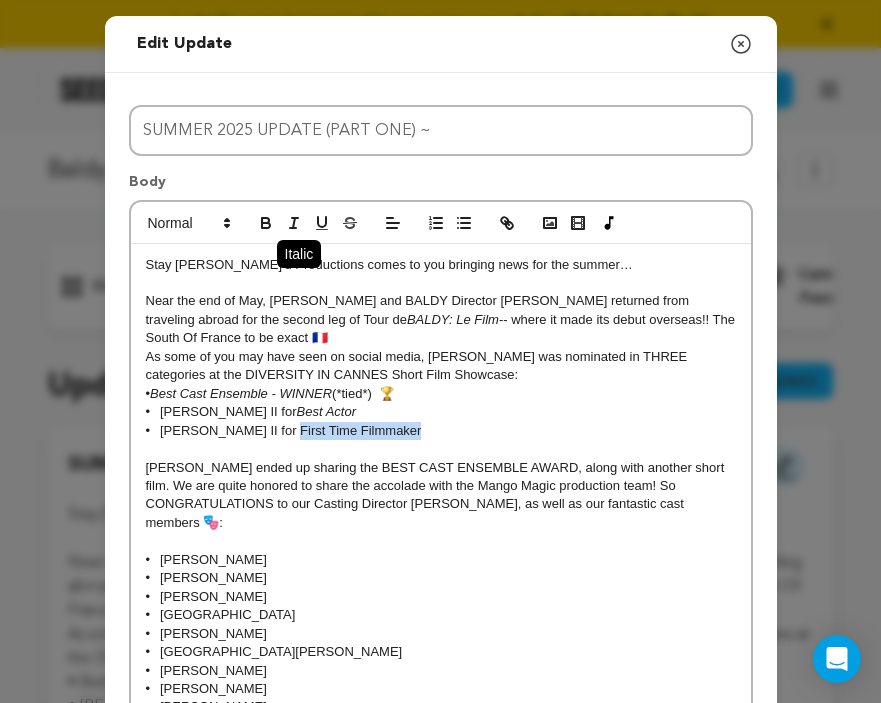 click 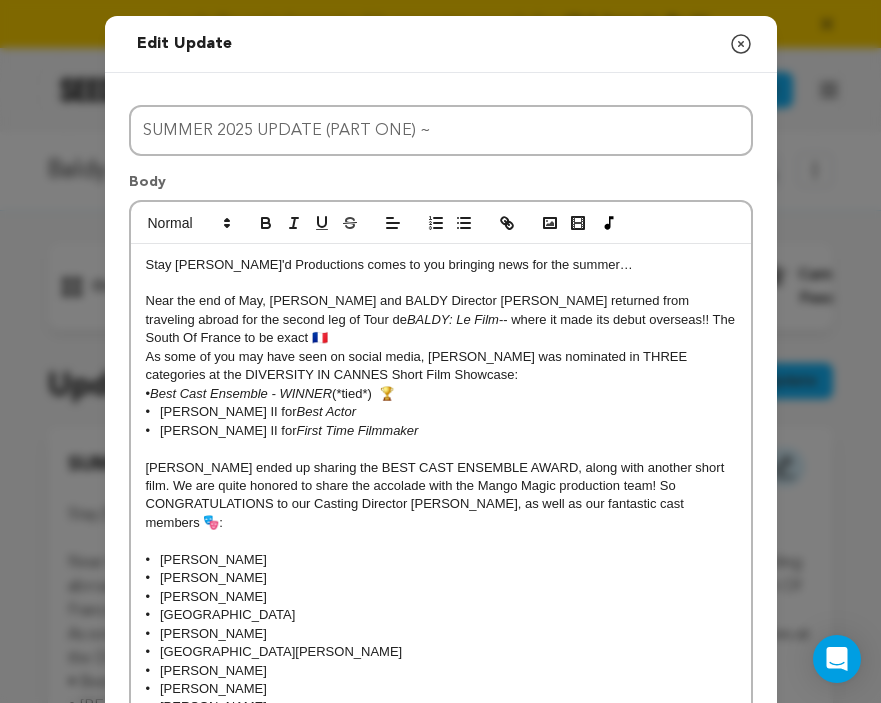 click on "•	[PERSON_NAME]" at bounding box center [441, 560] 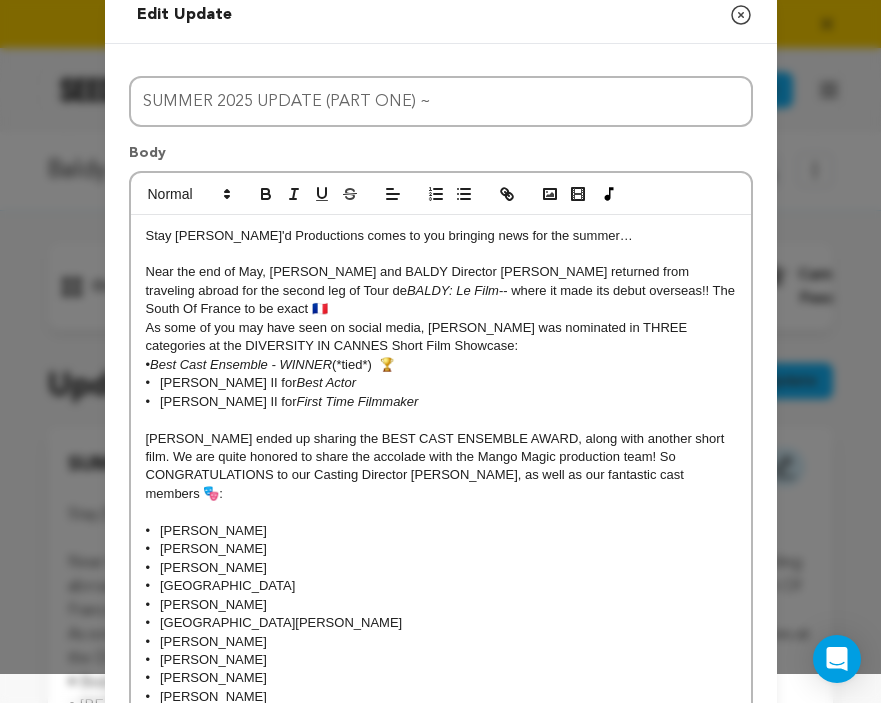 scroll, scrollTop: 40, scrollLeft: 0, axis: vertical 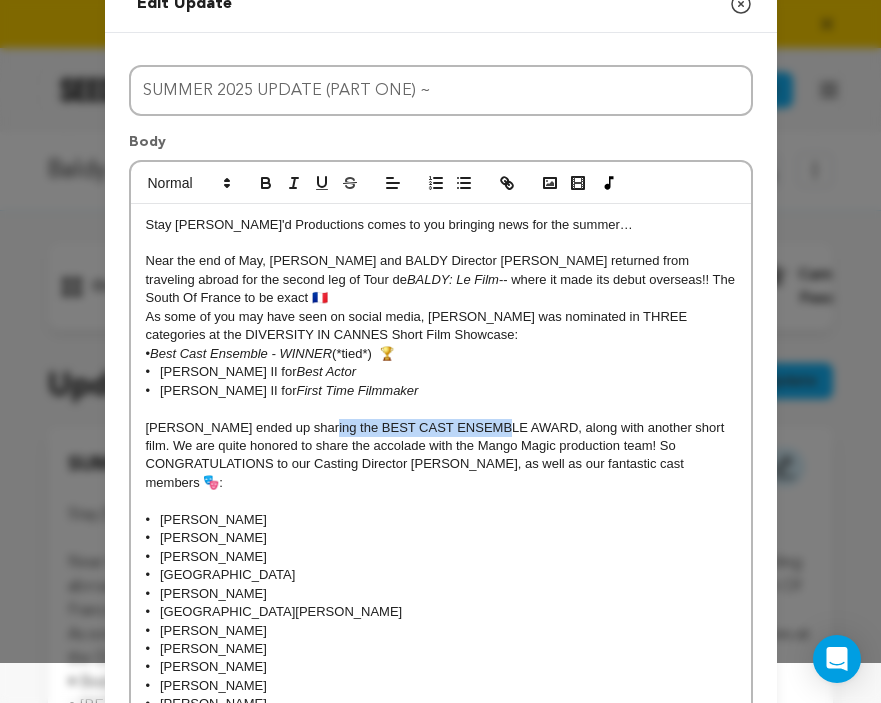 drag, startPoint x: 318, startPoint y: 429, endPoint x: 514, endPoint y: 424, distance: 196.06377 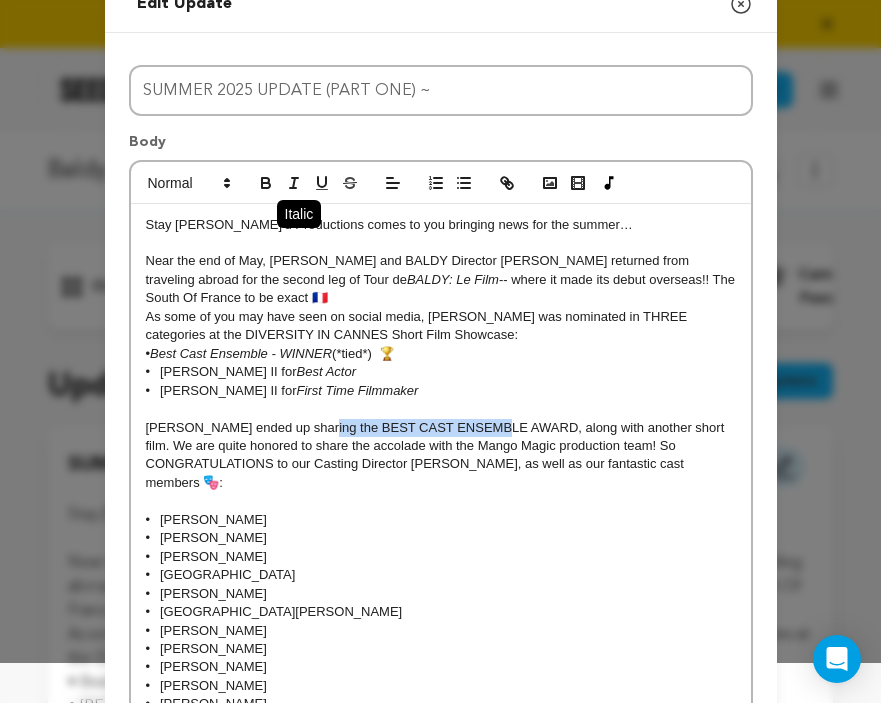click 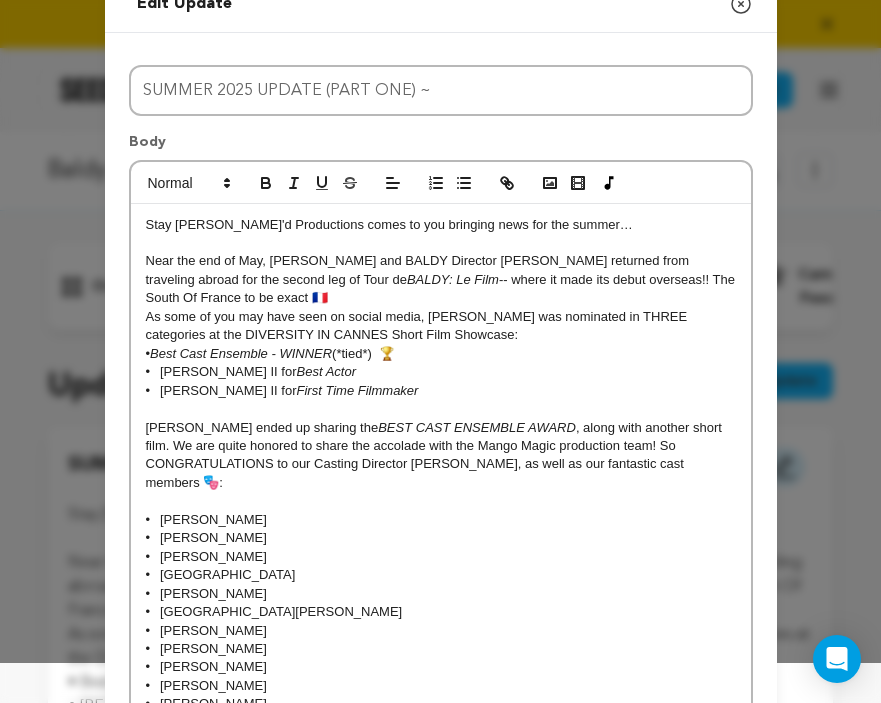 click on "BALDY ended up sharing the  BEST CAST ENSEMBLE AWARD , along with another short film. We are quite honored to share the accolade with the Mango Magic production team! So CONGRATULATIONS to our Casting Director Gillian Fauntleroy, as well as our fantastic cast members 🎭:" at bounding box center [441, 456] 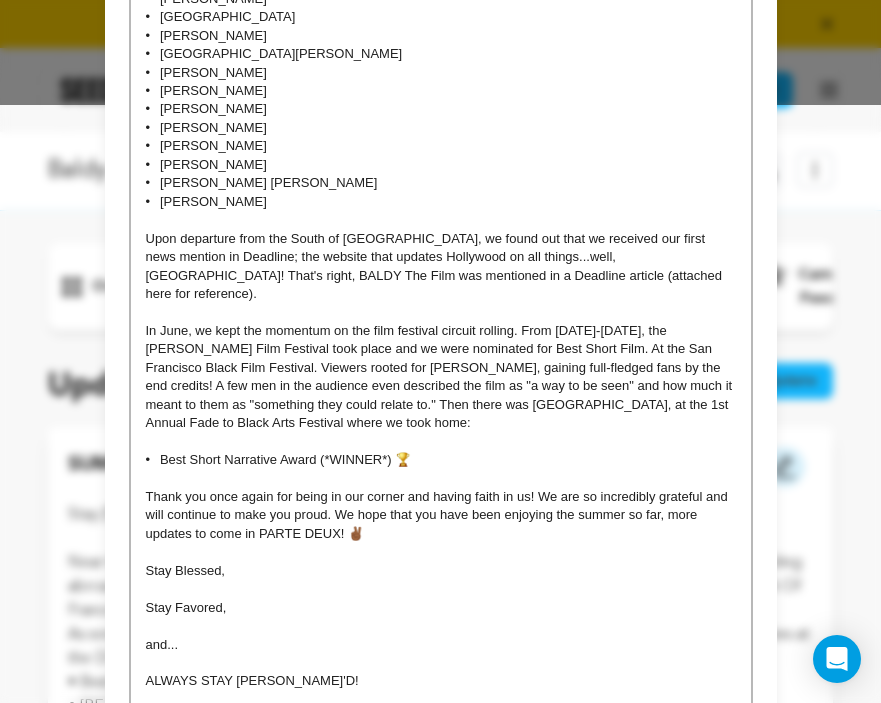scroll, scrollTop: 605, scrollLeft: 0, axis: vertical 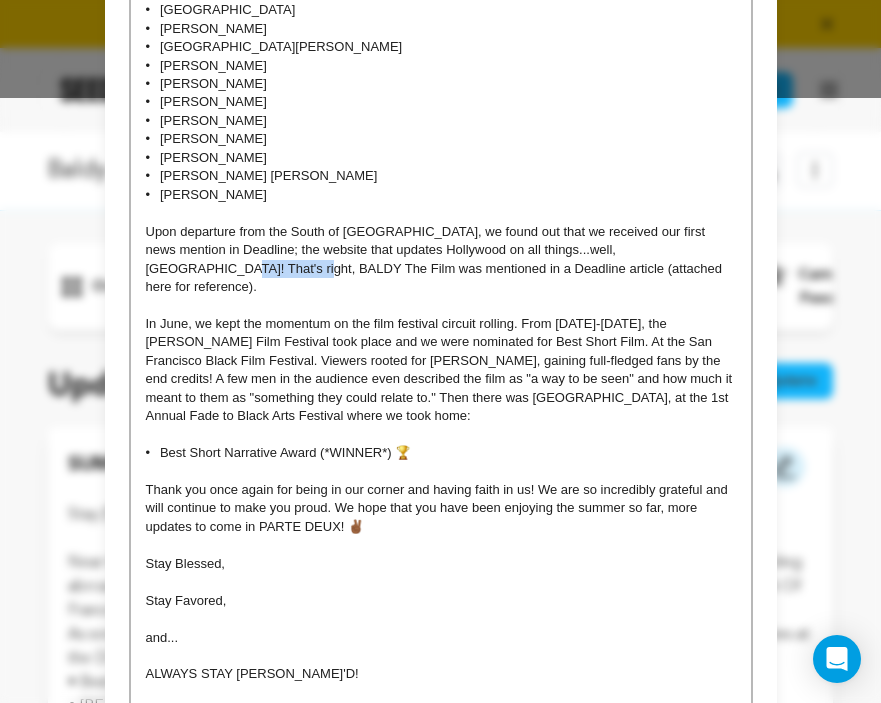 drag, startPoint x: 662, startPoint y: 235, endPoint x: 169, endPoint y: 242, distance: 493.04968 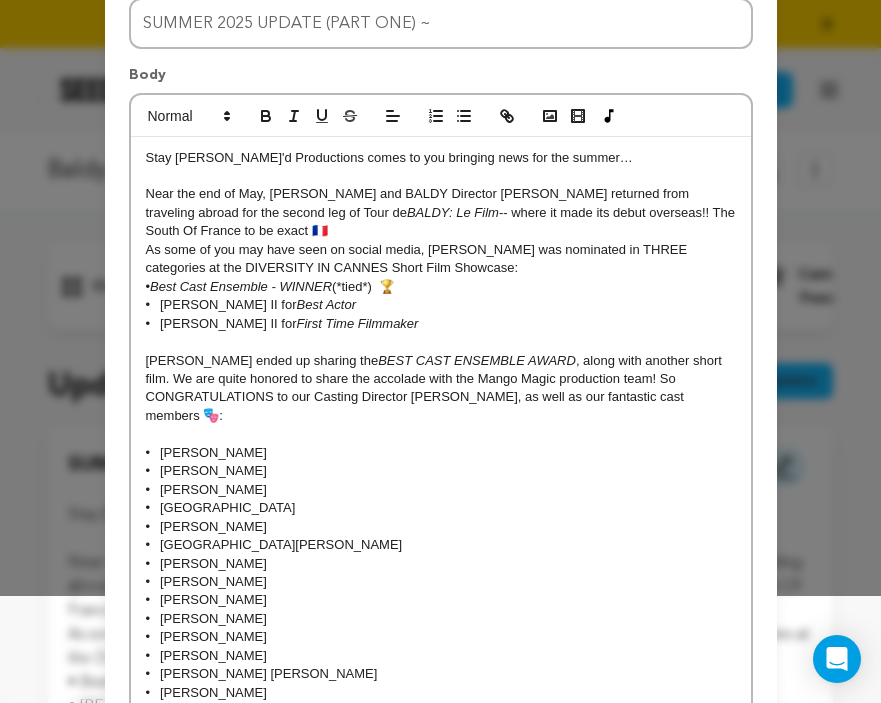 scroll, scrollTop: 0, scrollLeft: 0, axis: both 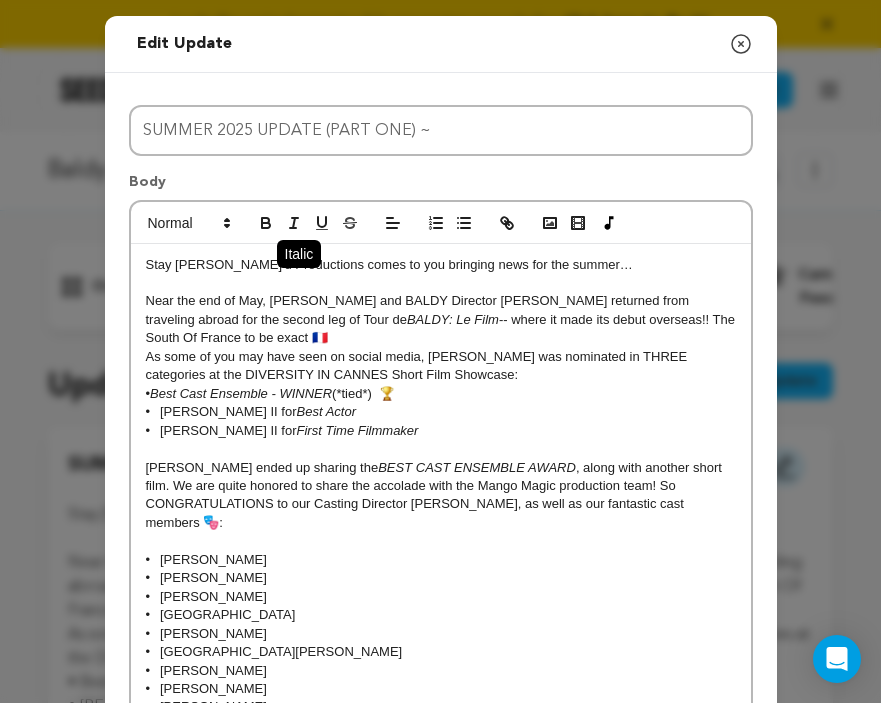 click 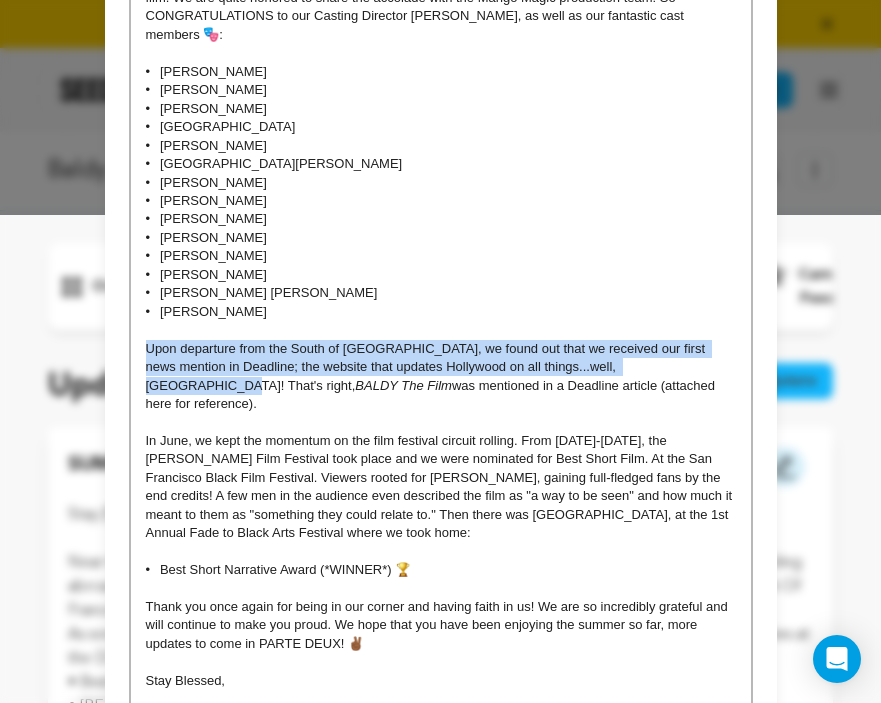 scroll, scrollTop: 492, scrollLeft: 0, axis: vertical 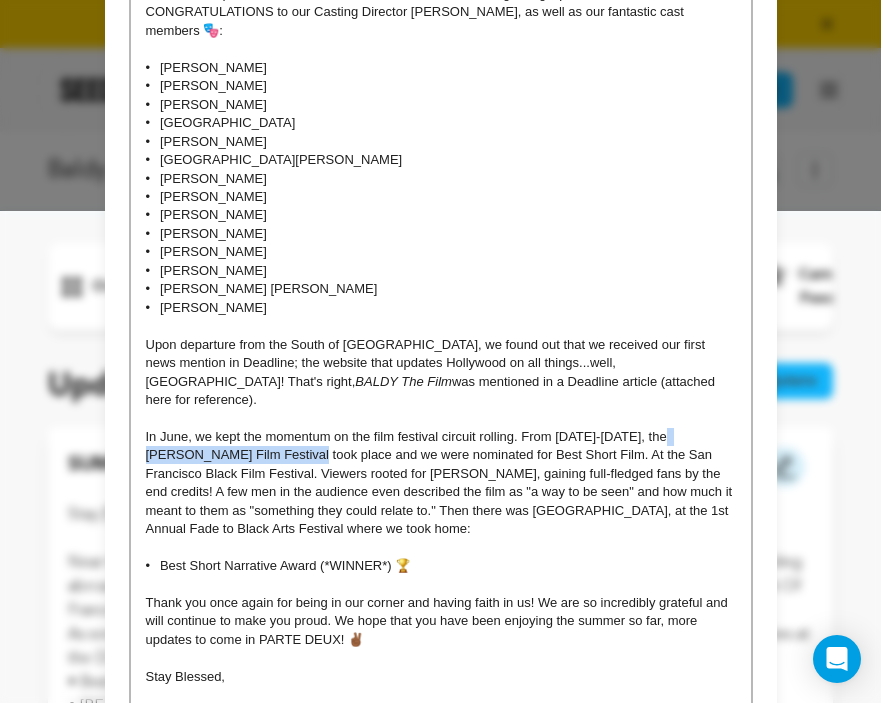 drag, startPoint x: 655, startPoint y: 398, endPoint x: 251, endPoint y: 420, distance: 404.59857 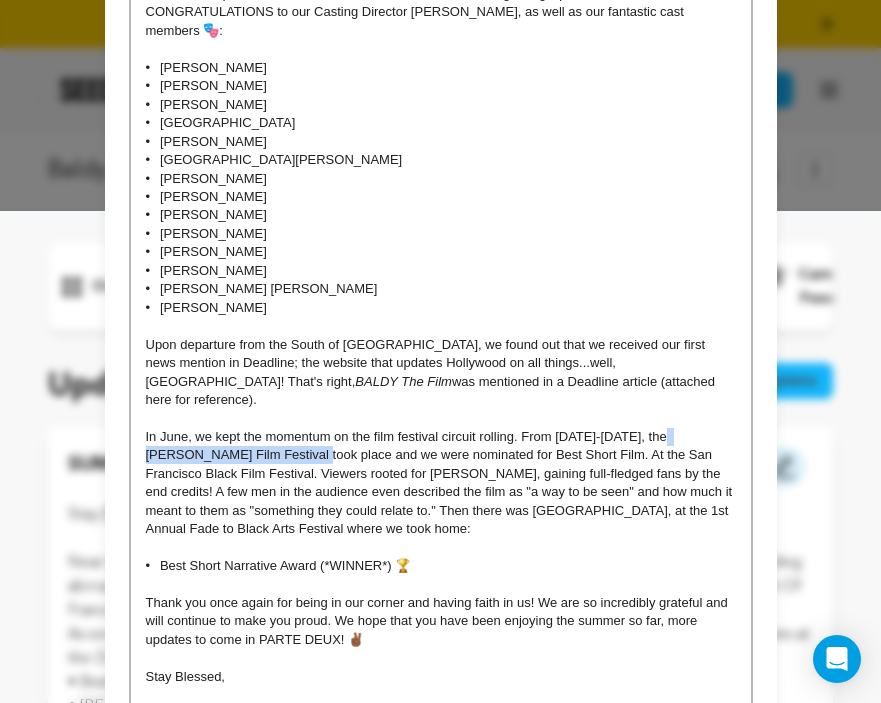 drag, startPoint x: 253, startPoint y: 420, endPoint x: 656, endPoint y: 394, distance: 403.83783 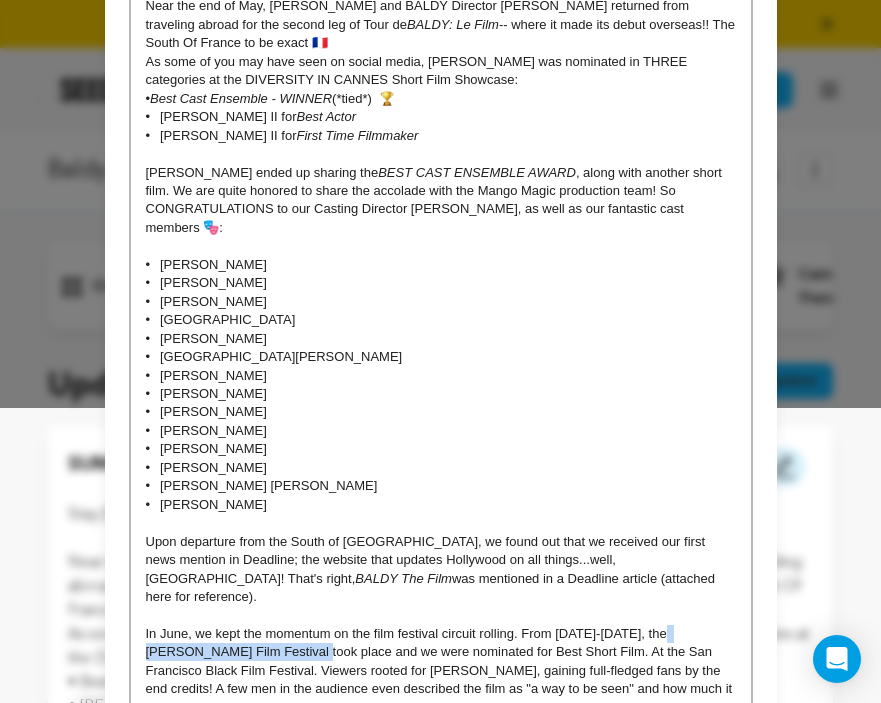 scroll, scrollTop: 0, scrollLeft: 0, axis: both 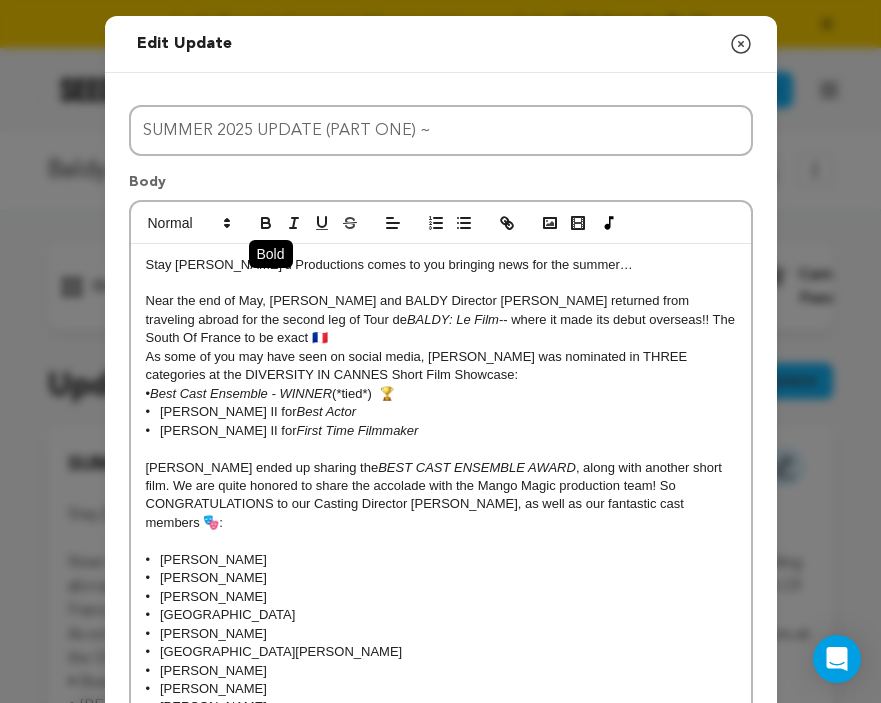 click 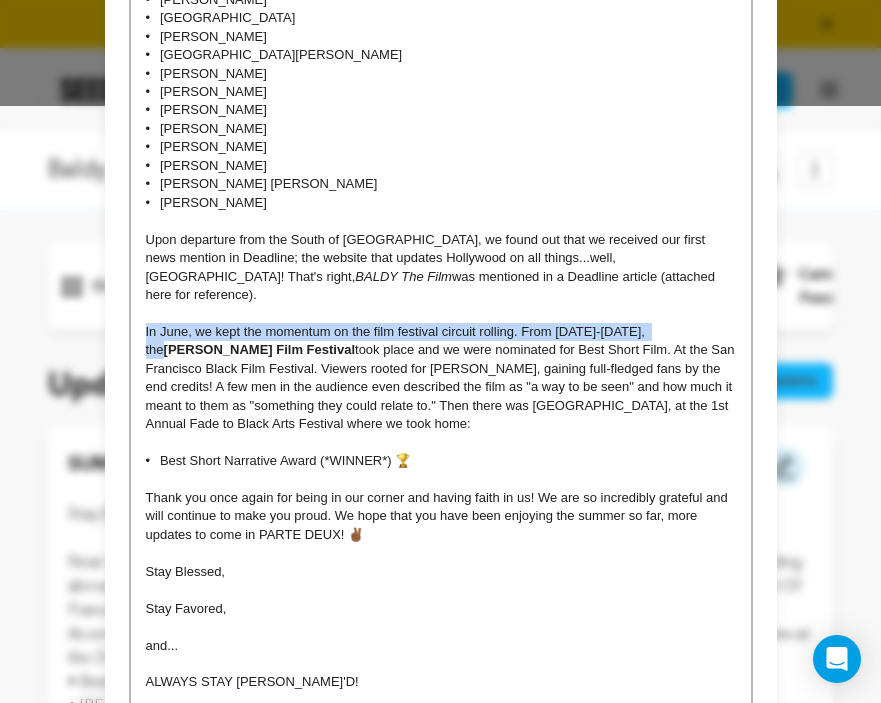 scroll, scrollTop: 655, scrollLeft: 0, axis: vertical 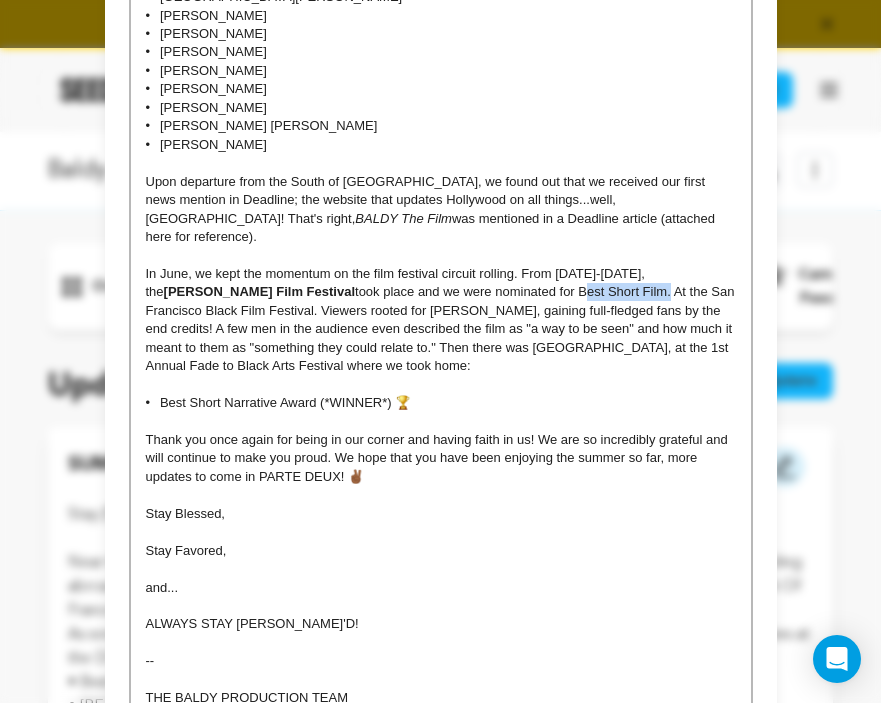drag, startPoint x: 492, startPoint y: 257, endPoint x: 576, endPoint y: 257, distance: 84 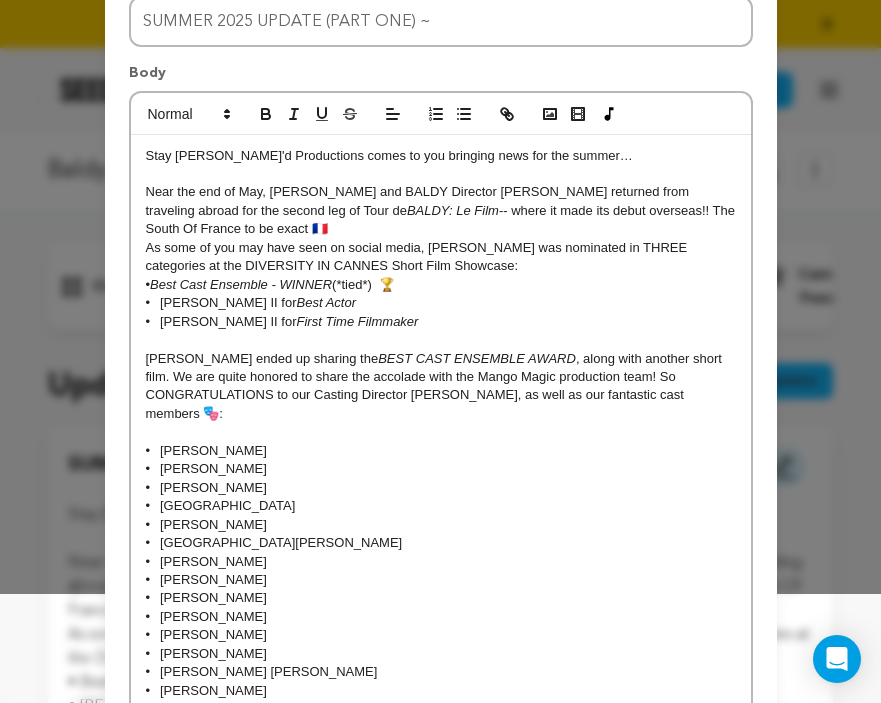 scroll, scrollTop: 0, scrollLeft: 0, axis: both 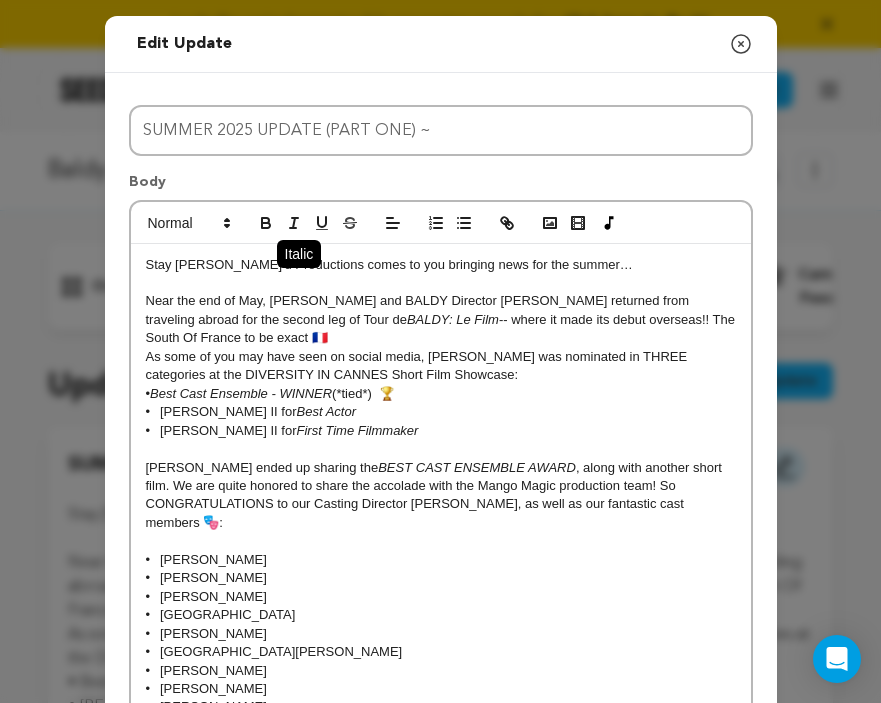 click 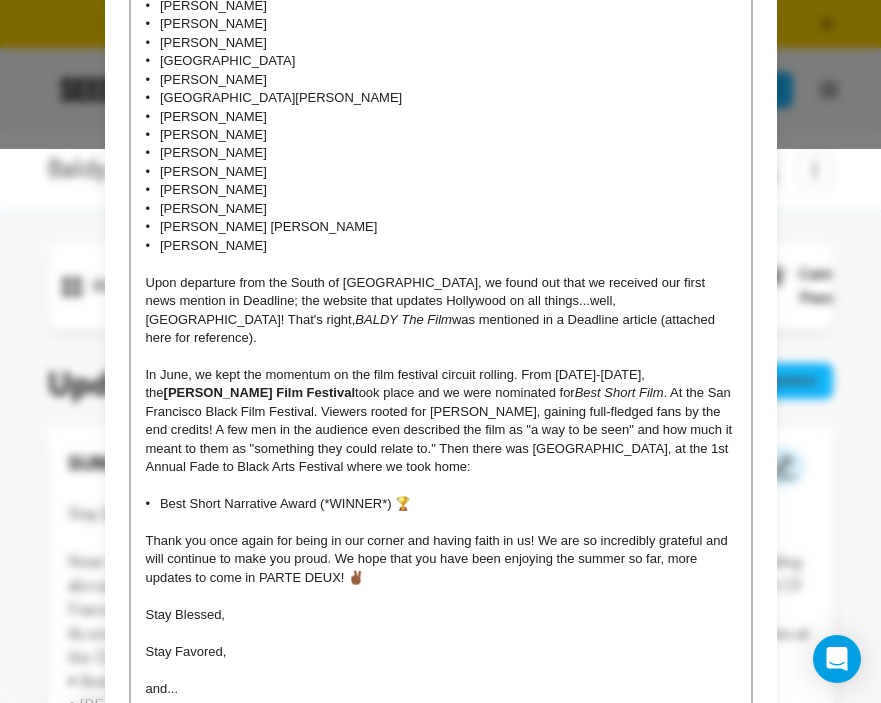 scroll, scrollTop: 553, scrollLeft: 0, axis: vertical 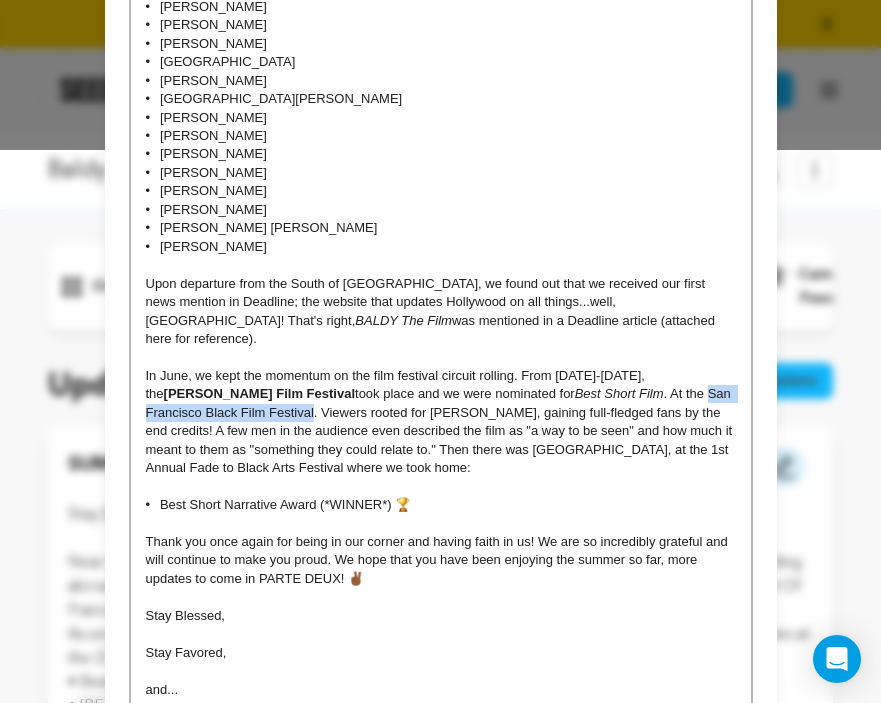 drag, startPoint x: 622, startPoint y: 360, endPoint x: 253, endPoint y: 373, distance: 369.2289 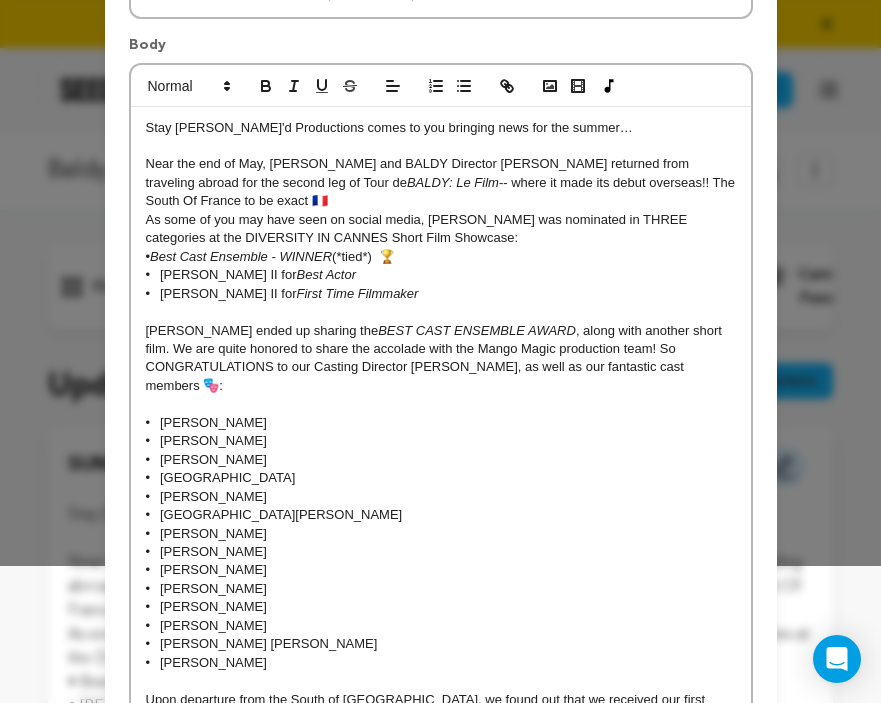 scroll, scrollTop: 0, scrollLeft: 0, axis: both 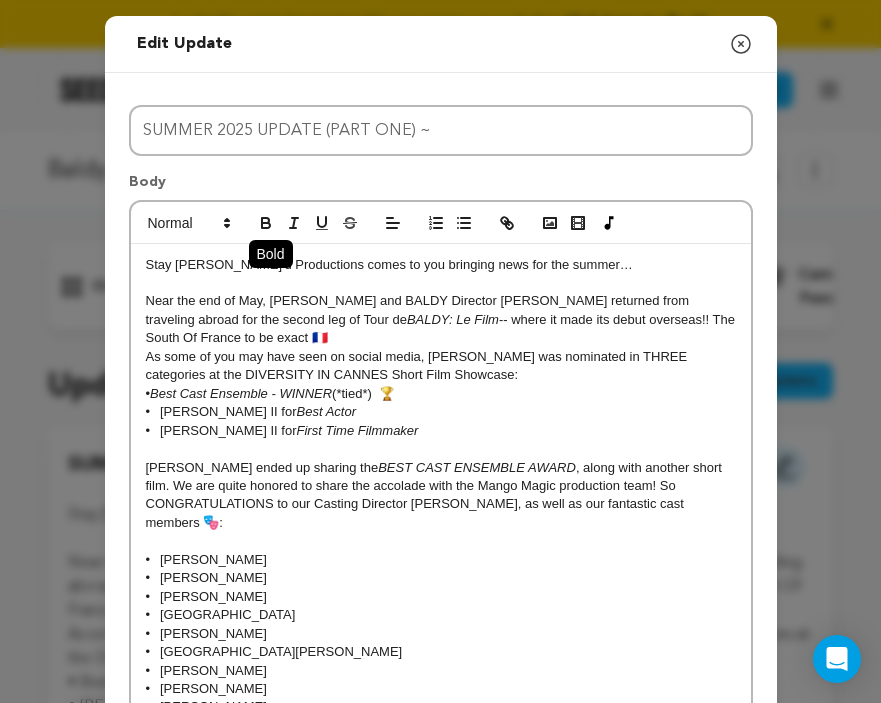 click 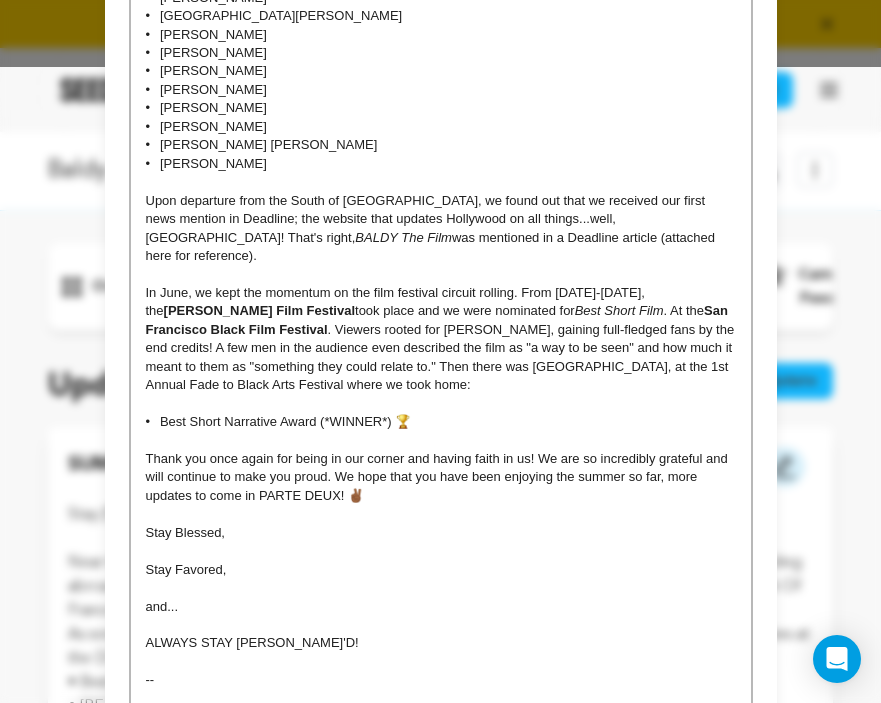 scroll, scrollTop: 720, scrollLeft: 0, axis: vertical 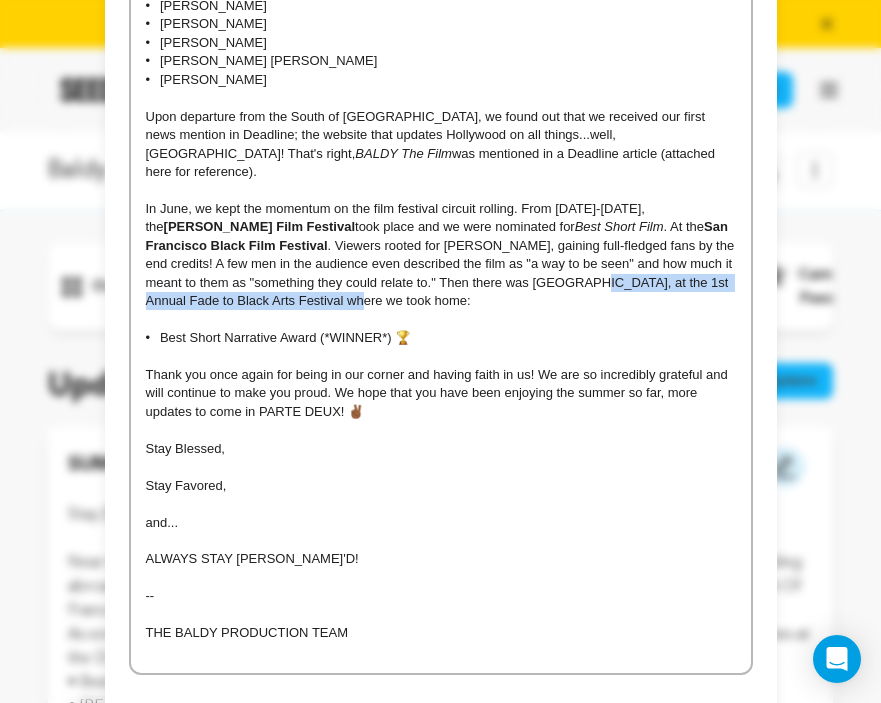 drag, startPoint x: 522, startPoint y: 245, endPoint x: 468, endPoint y: 265, distance: 57.58472 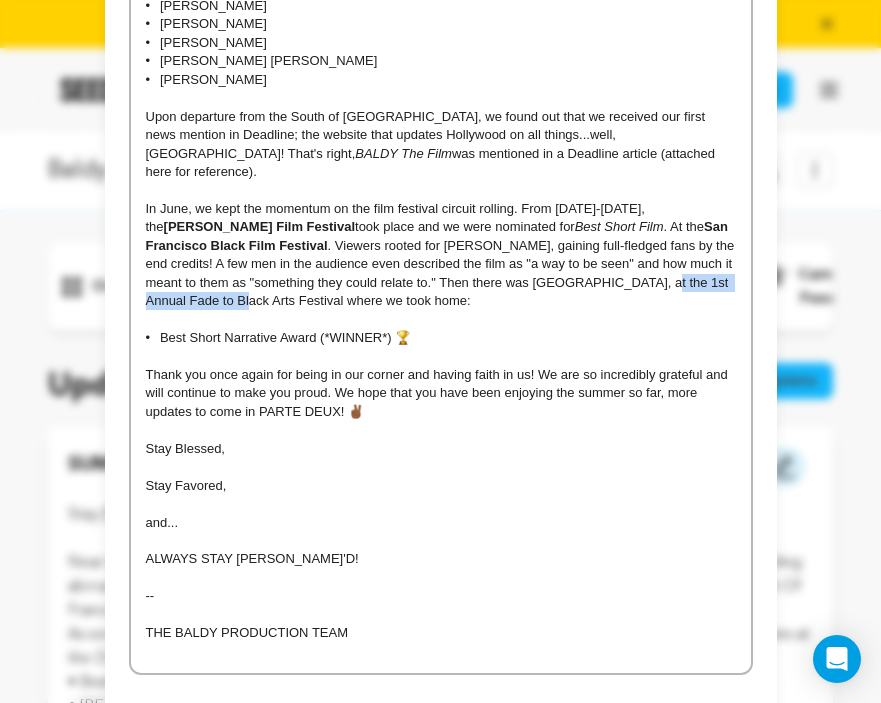 drag, startPoint x: 587, startPoint y: 247, endPoint x: 189, endPoint y: 266, distance: 398.45325 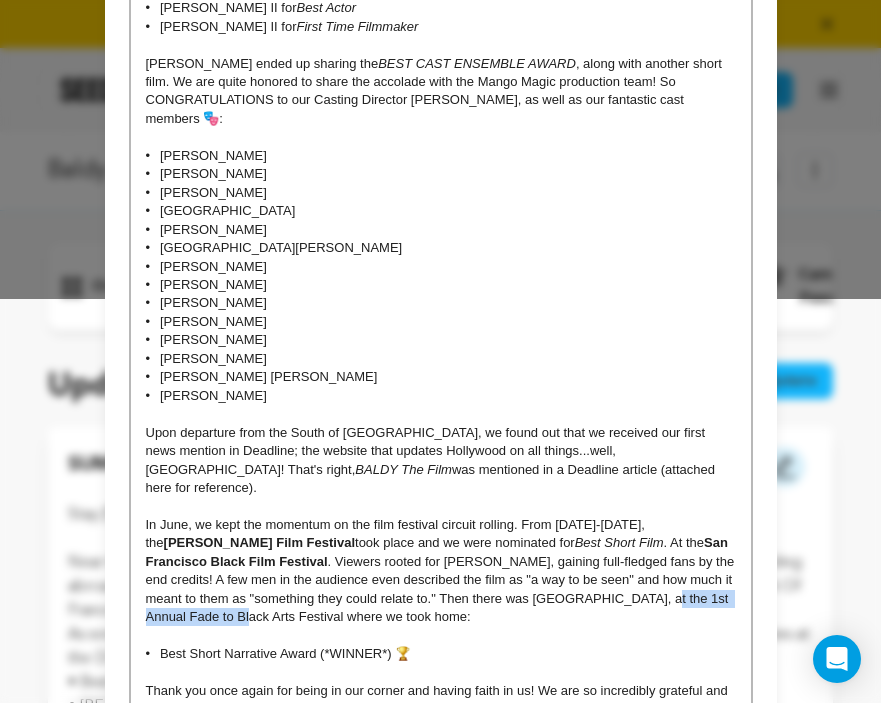 scroll, scrollTop: 0, scrollLeft: 0, axis: both 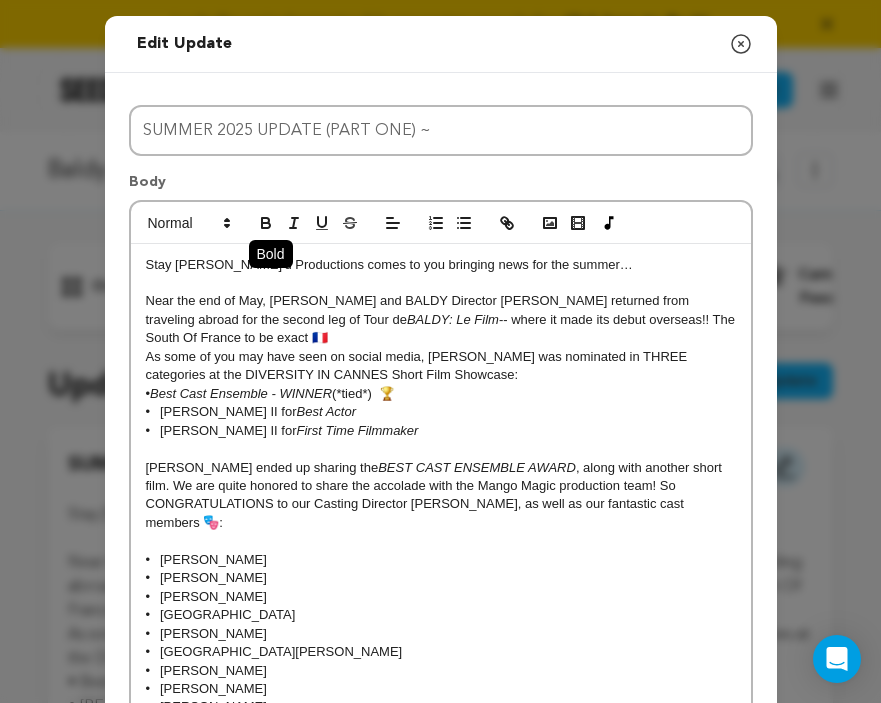 click at bounding box center (266, 223) 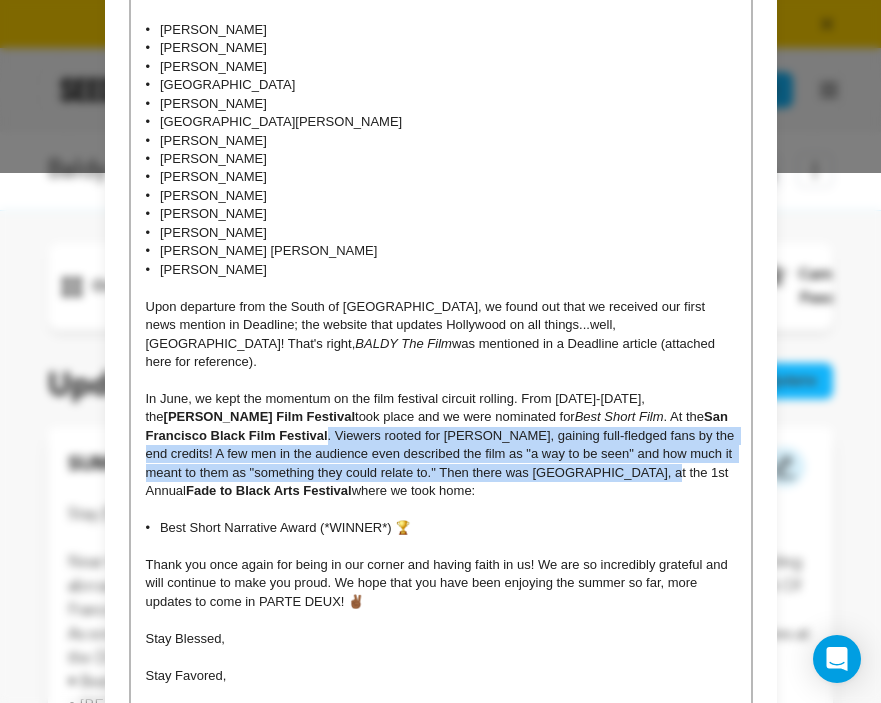 scroll, scrollTop: 788, scrollLeft: 0, axis: vertical 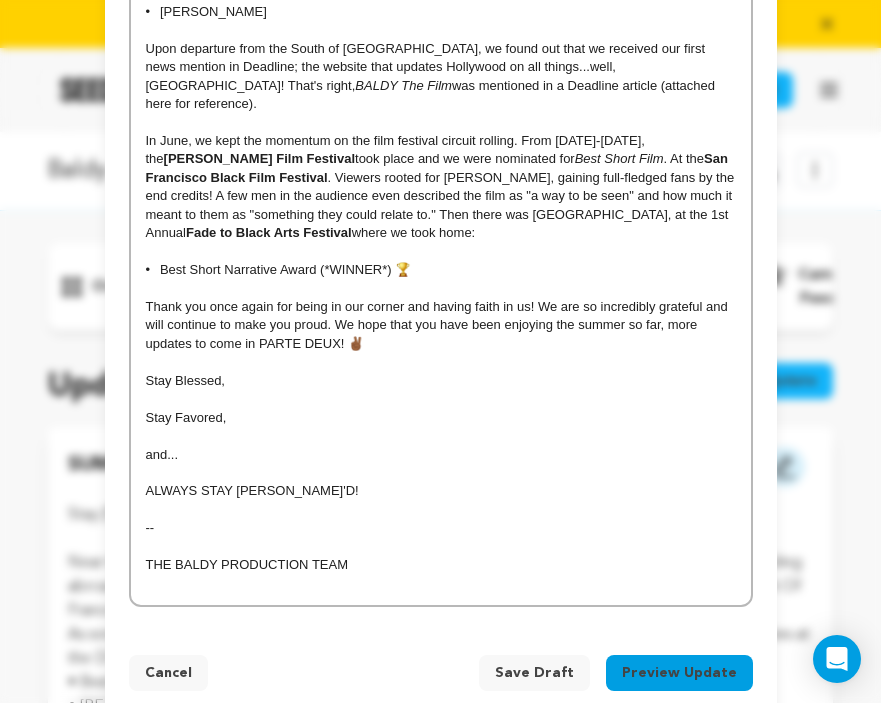 click on "•	Best Short Narrative Award (*WINNER*) 🏆" at bounding box center (441, 270) 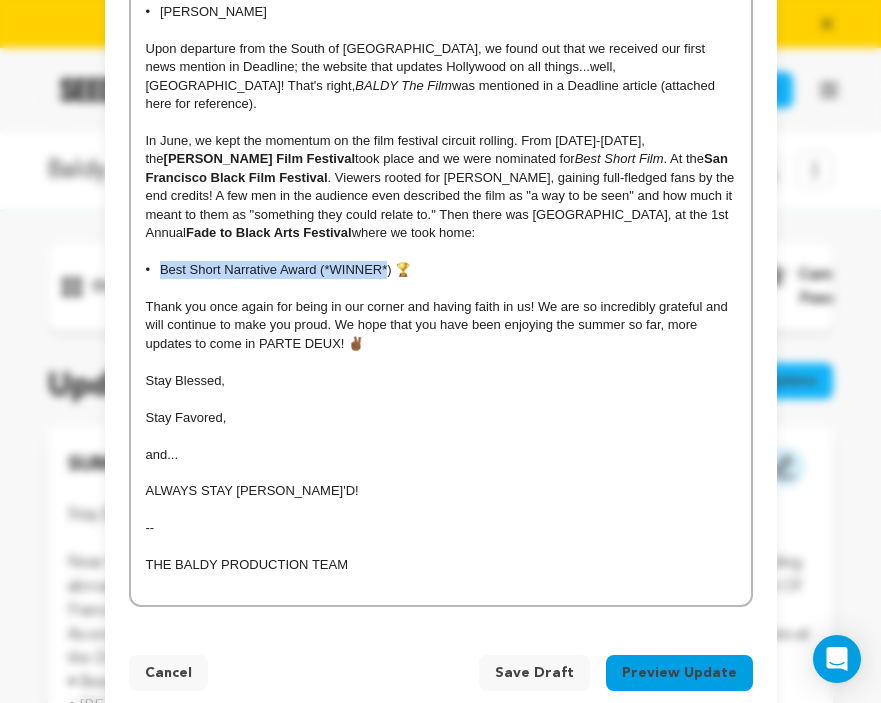 drag, startPoint x: 161, startPoint y: 234, endPoint x: 388, endPoint y: 240, distance: 227.07928 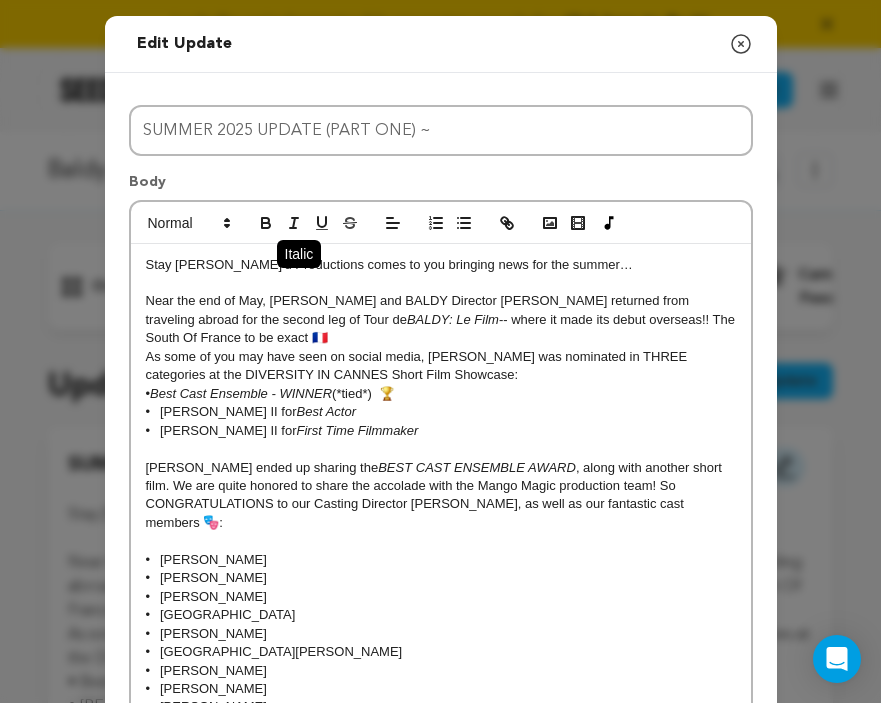 click 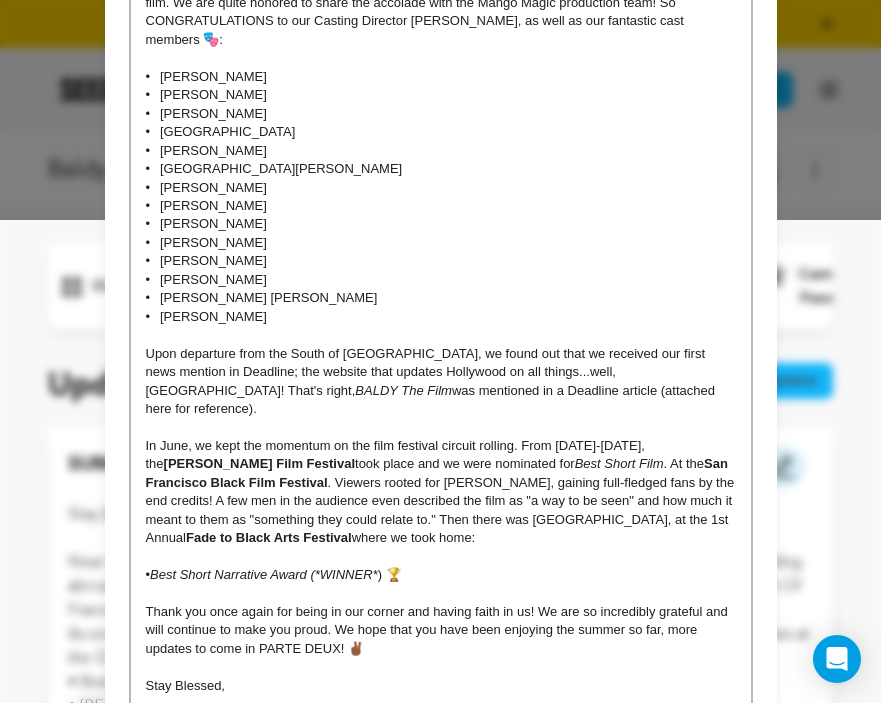 scroll, scrollTop: 486, scrollLeft: 0, axis: vertical 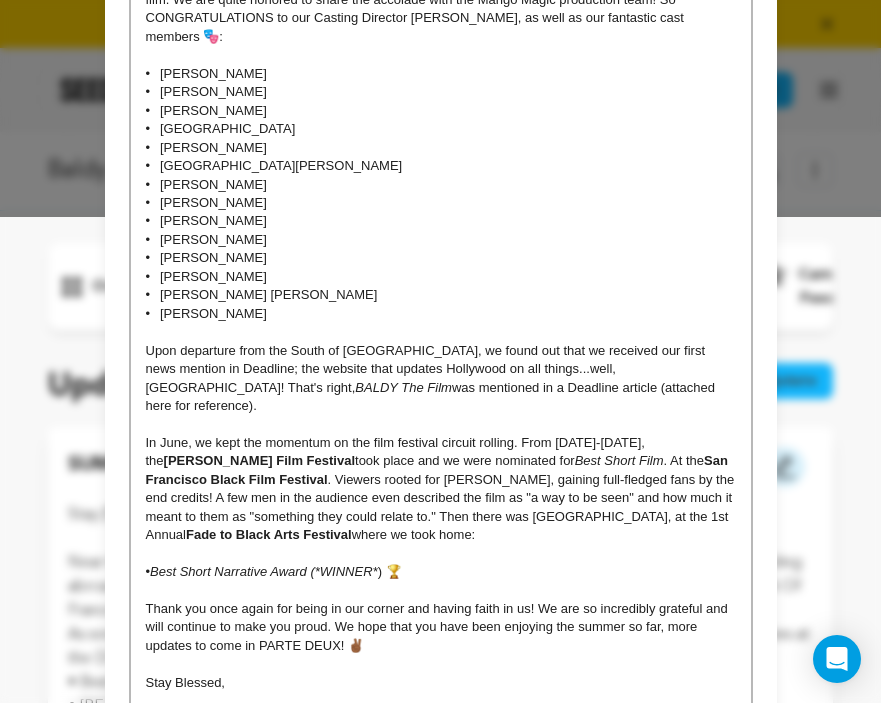 click on "•	 Best Short Narrative Award (*WINNER* ) 🏆" at bounding box center (441, 572) 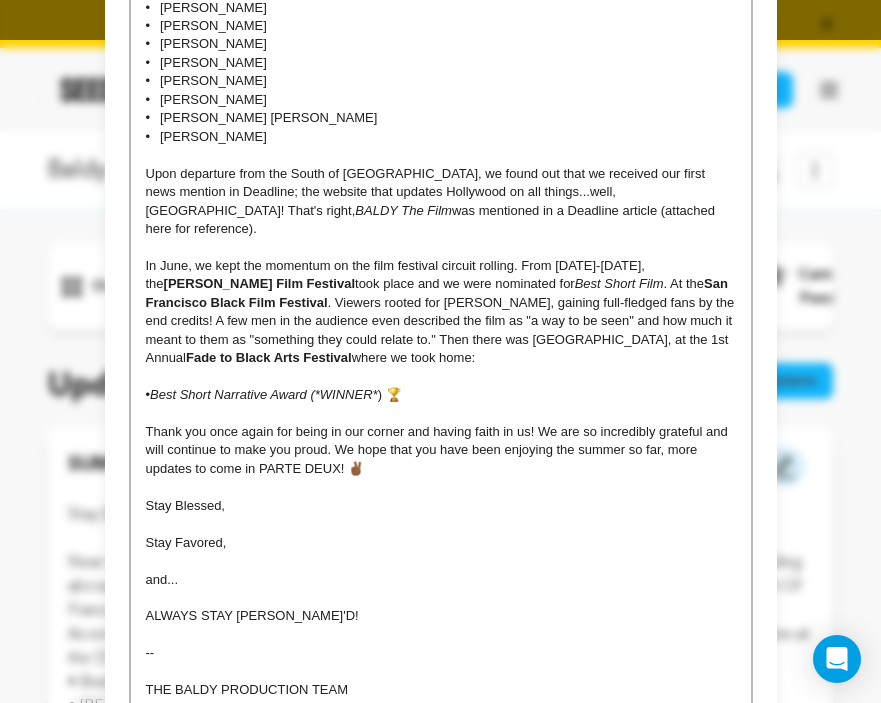scroll, scrollTop: 664, scrollLeft: 0, axis: vertical 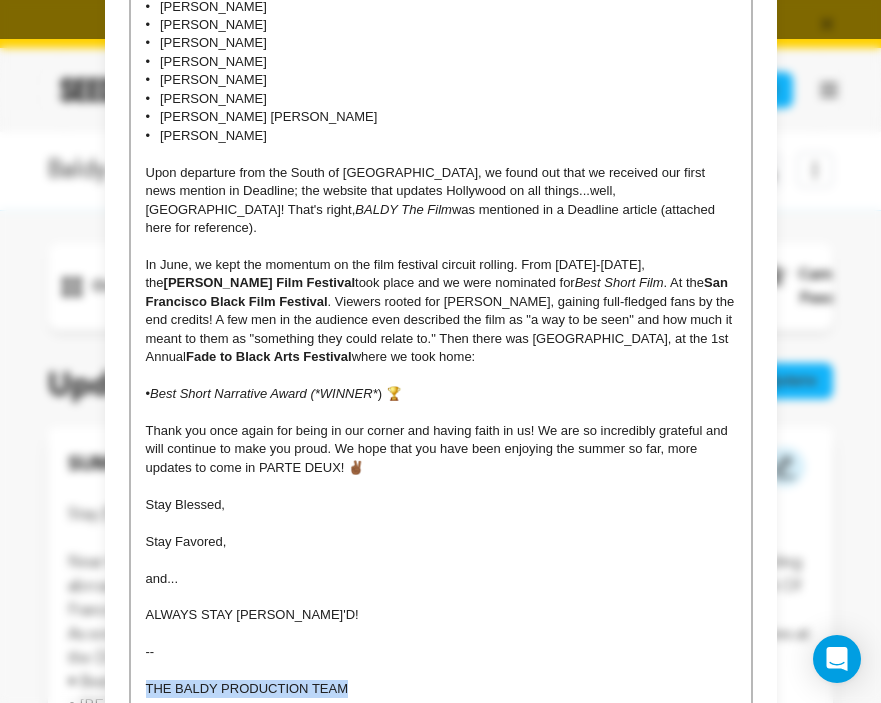 drag, startPoint x: 353, startPoint y: 649, endPoint x: 149, endPoint y: 654, distance: 204.06126 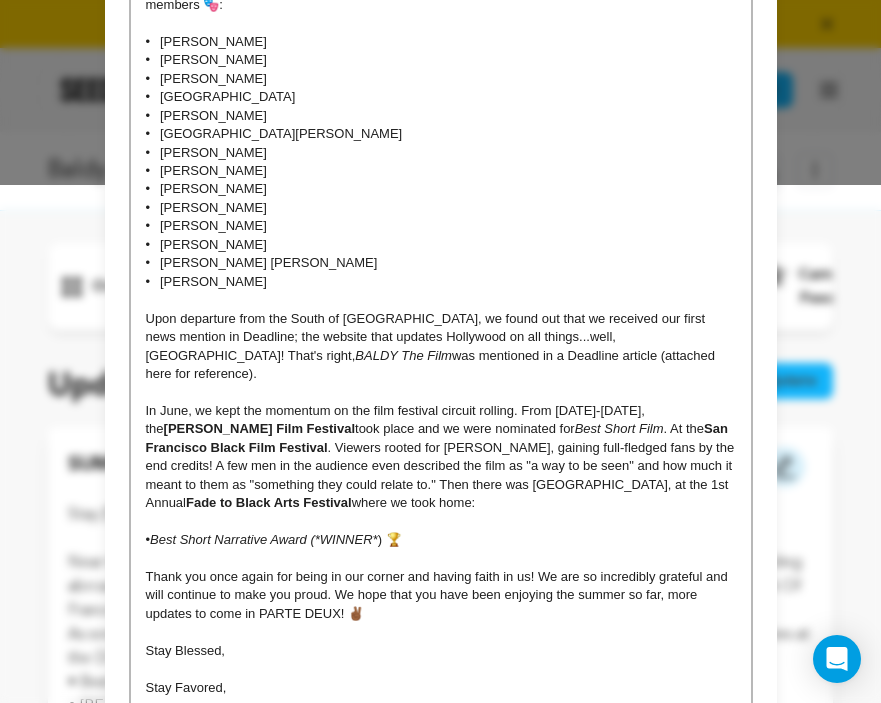 scroll, scrollTop: 0, scrollLeft: 0, axis: both 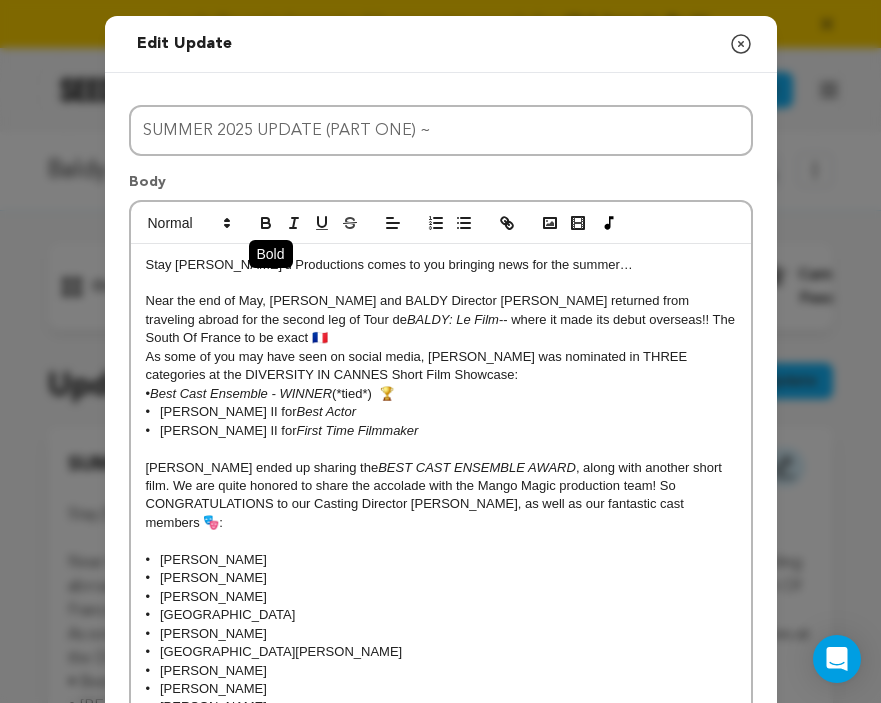 click 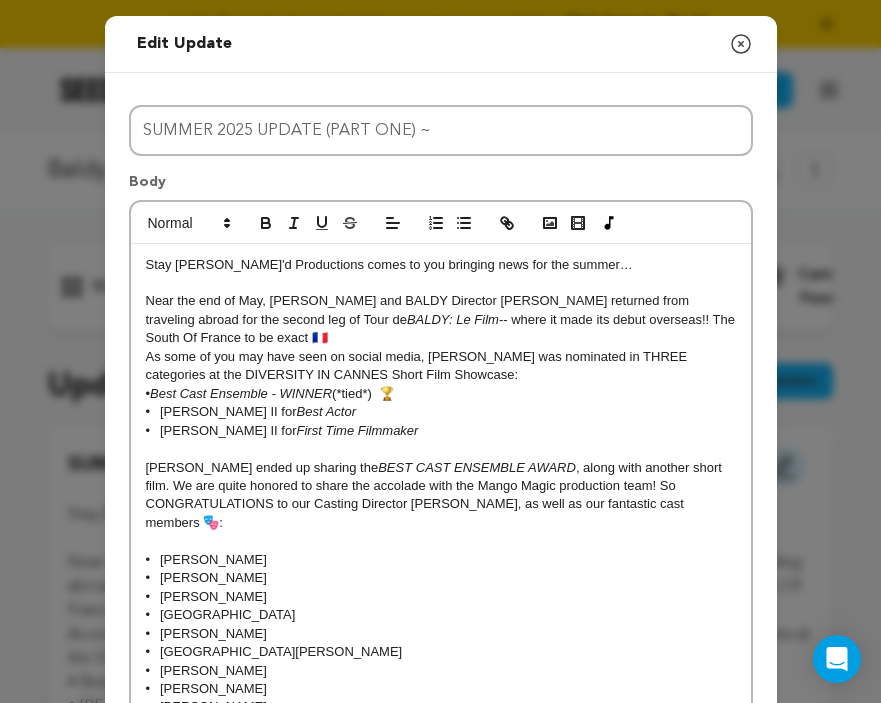 click at bounding box center (441, 449) 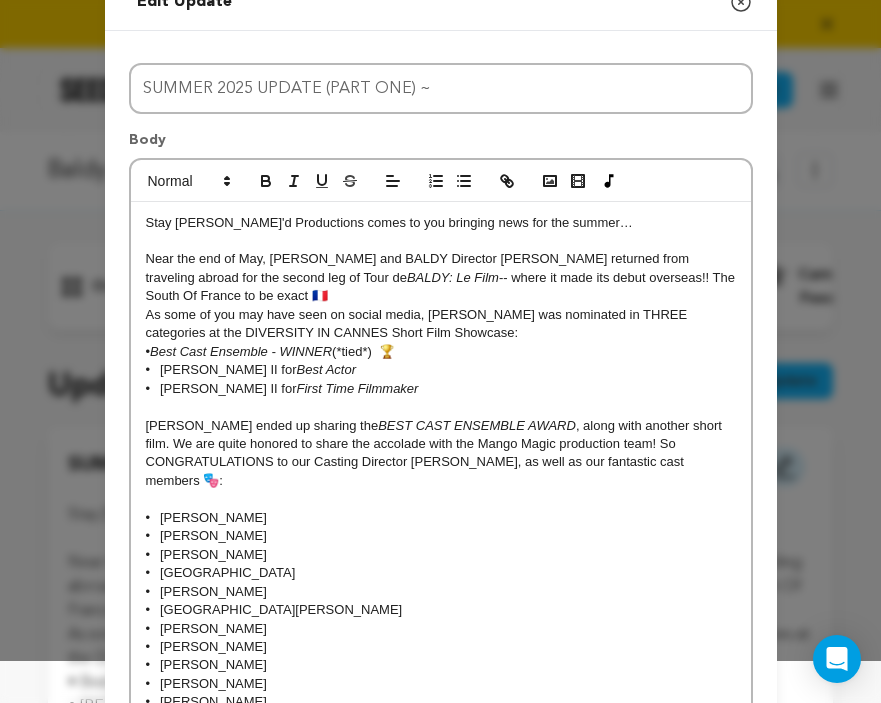 scroll, scrollTop: 39, scrollLeft: 0, axis: vertical 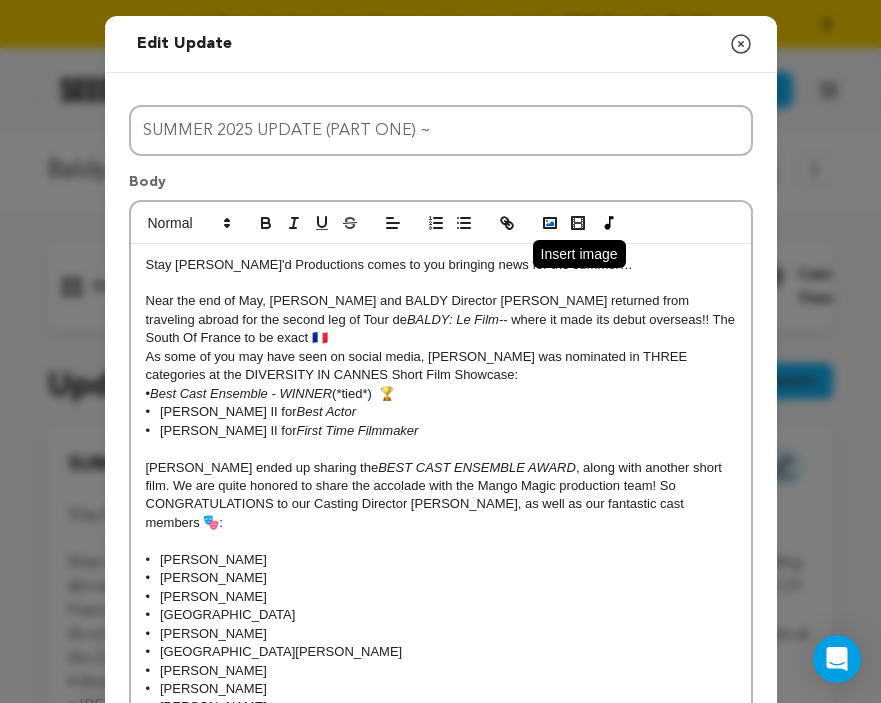click 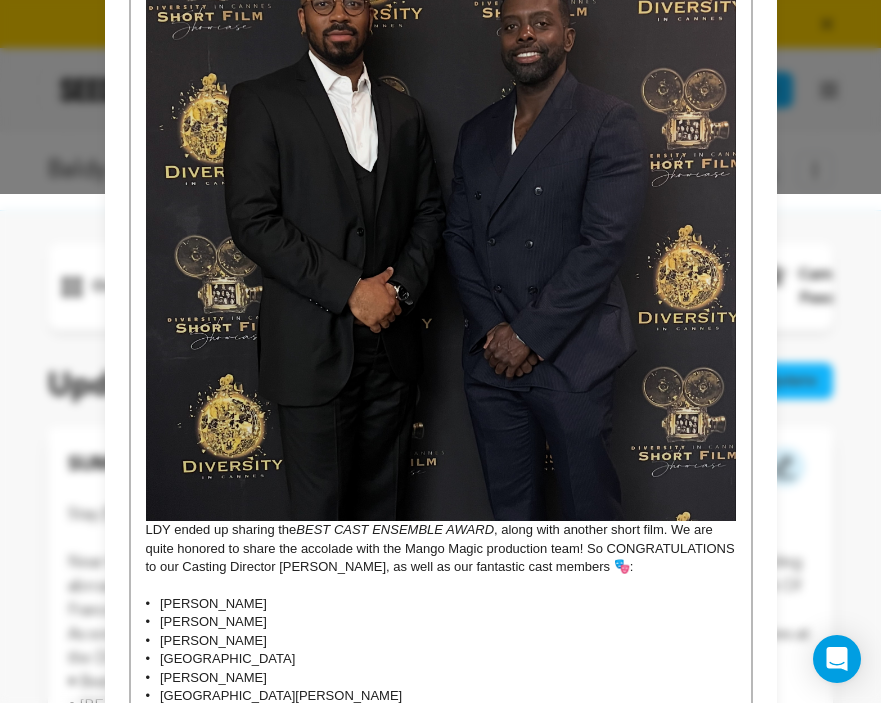 scroll, scrollTop: 518, scrollLeft: 0, axis: vertical 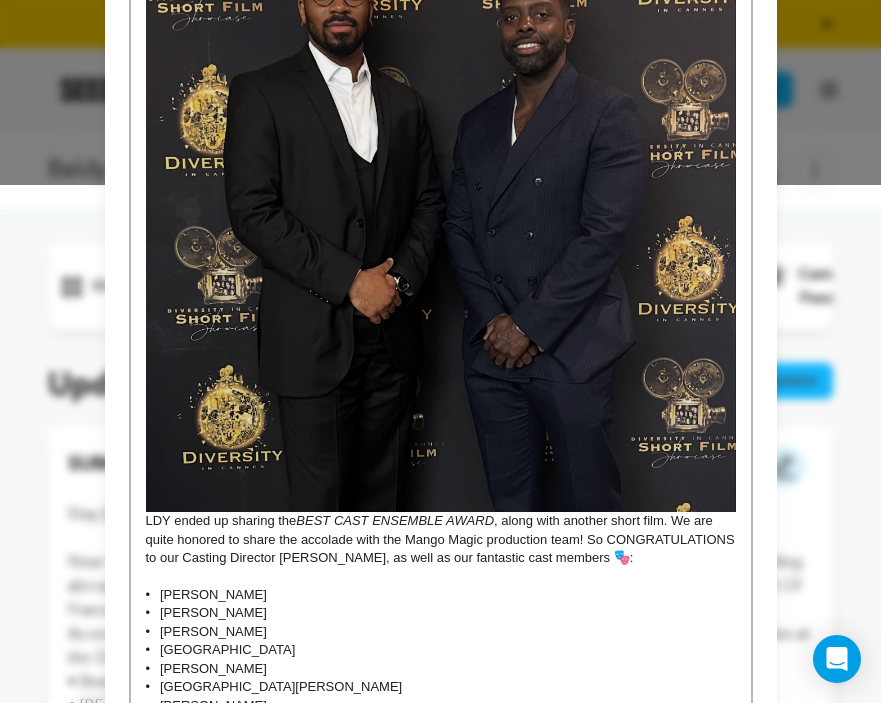 click at bounding box center [441, 217] 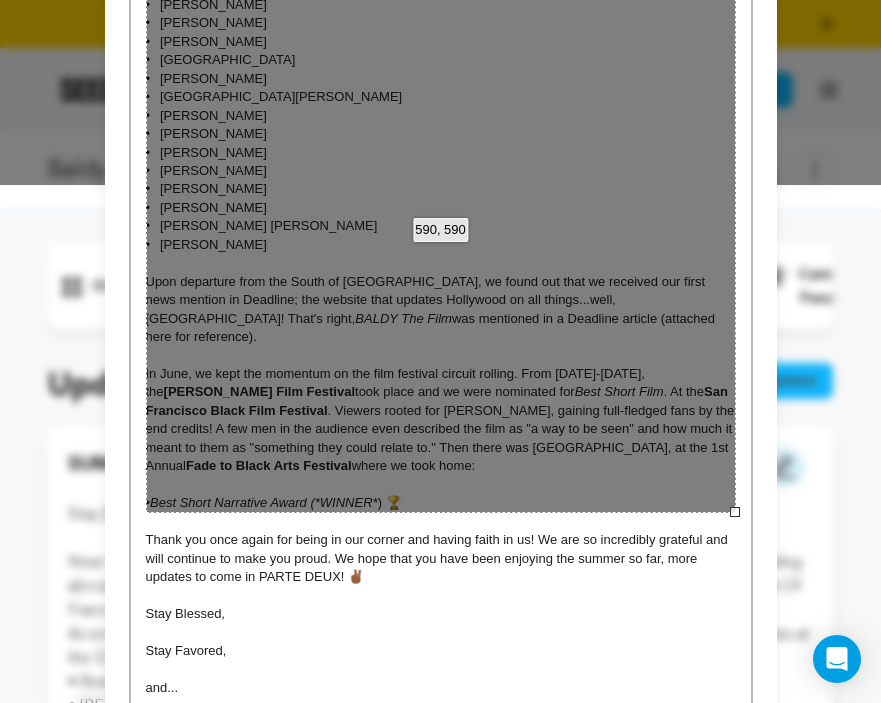 click on "Stay Favored," at bounding box center [441, 651] 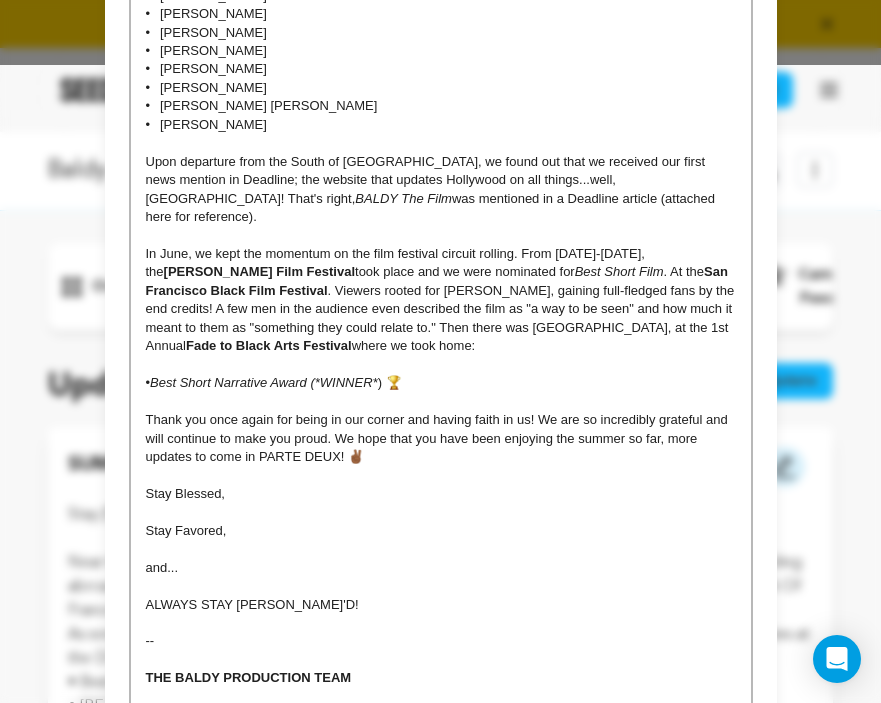 scroll, scrollTop: 769, scrollLeft: 0, axis: vertical 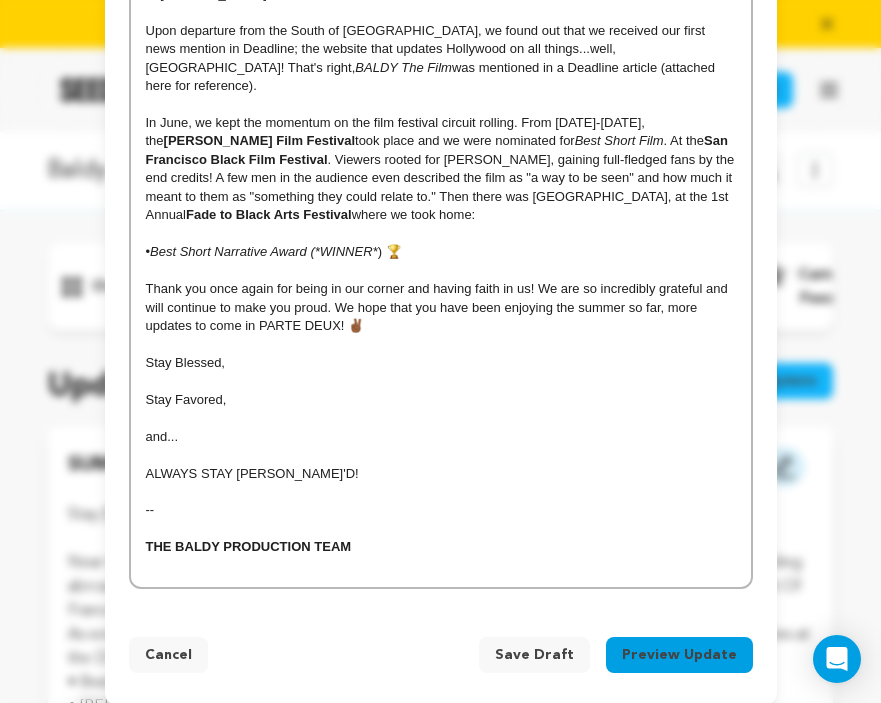 click at bounding box center (441, 566) 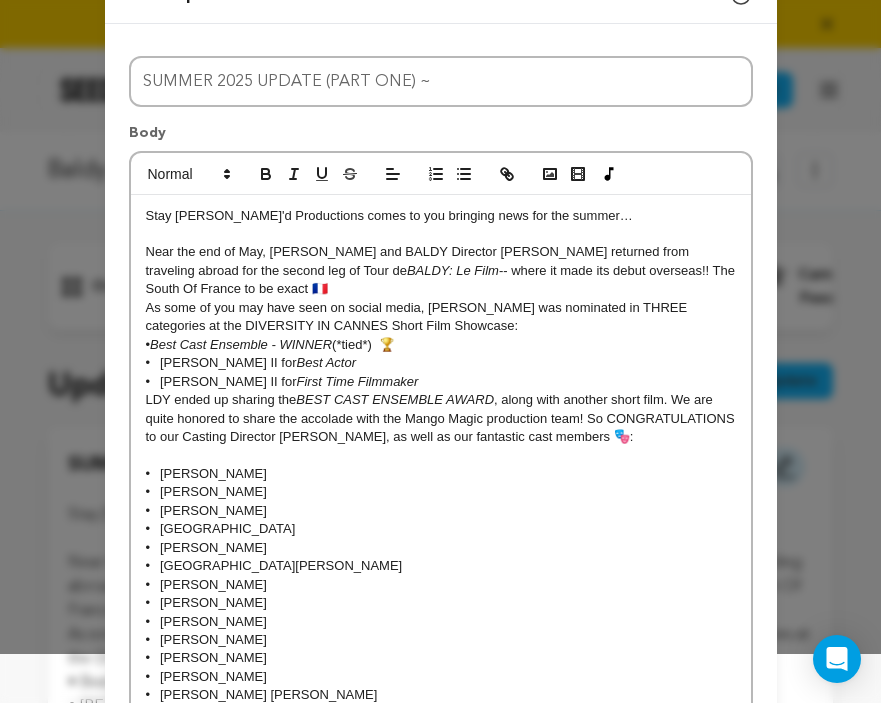 scroll, scrollTop: 0, scrollLeft: 0, axis: both 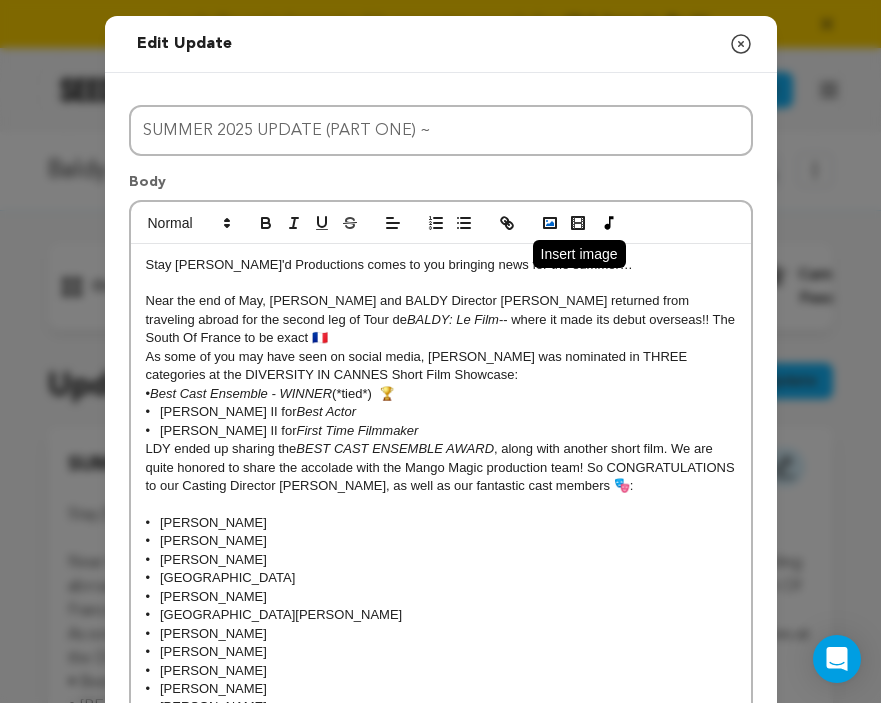 click 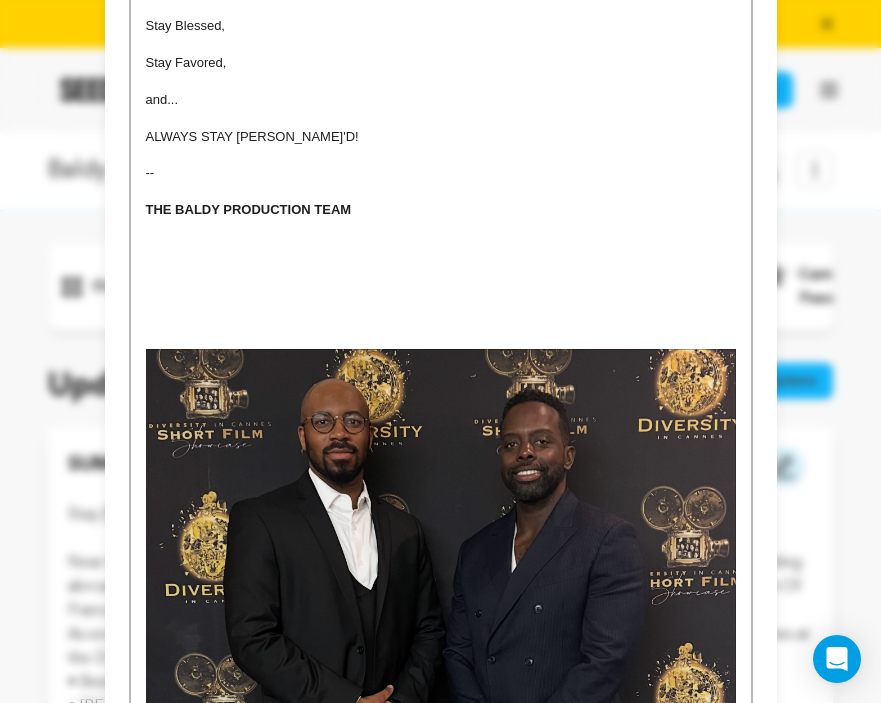 scroll, scrollTop: 1112, scrollLeft: 0, axis: vertical 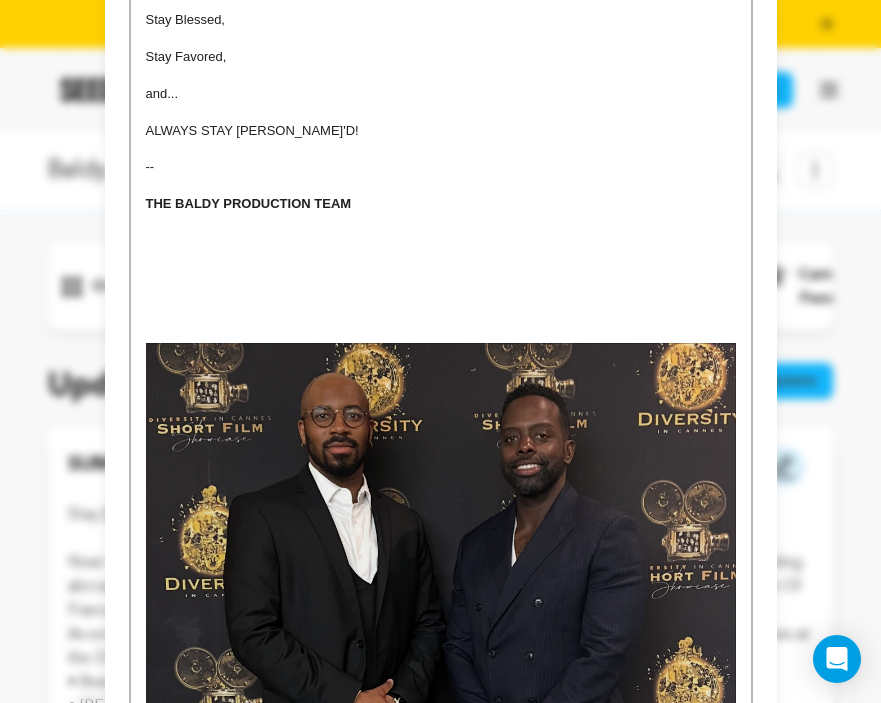 click at bounding box center [441, 297] 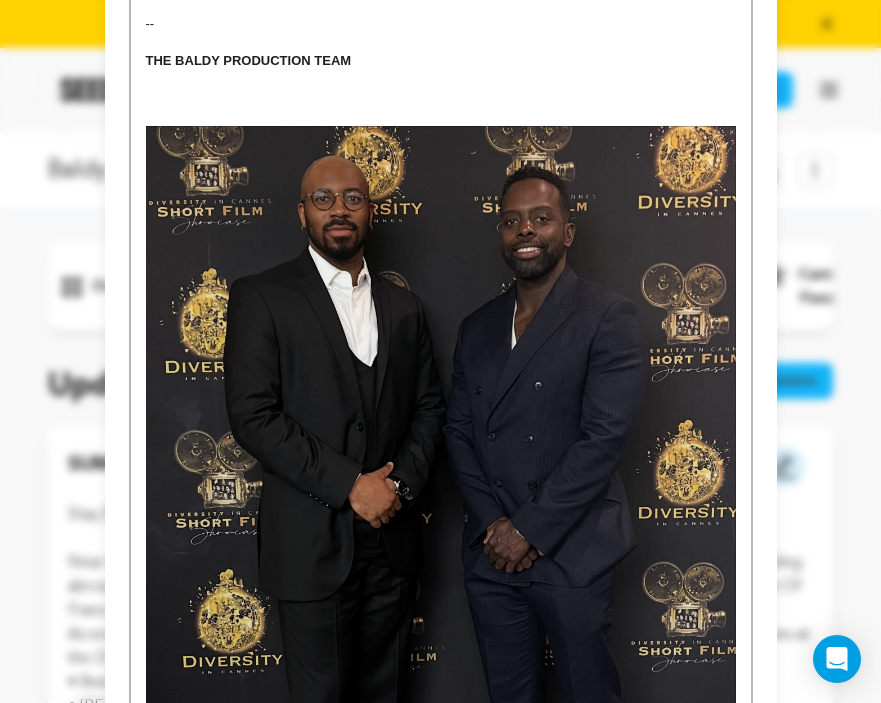 scroll, scrollTop: 1396, scrollLeft: 0, axis: vertical 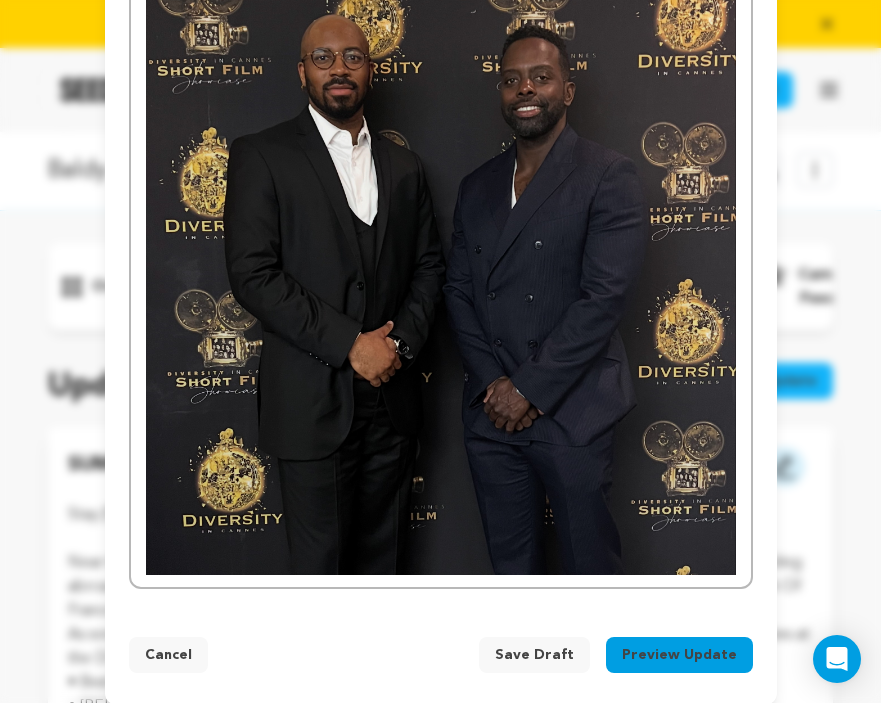click on "Stay Taylor'd Productions comes to you bringing news for the summer… Near the end of May, Melvin and BALDY Director Eddie returned from traveling abroad for the second leg of Tour de  BALDY: Le Film  -- where it made its debut overseas!! The South Of France to be exact 🇫🇷  As some of you may have seen on social media, BALDY was nominated in THREE categories at the DIVERSITY IN CANNES Short Film Showcase: •	 Best Cast Ensemble - WINNER  (*tied*)  🏆 •	Melvin Taylor II for  Best Actor   •	Melvin Taylor II for  First Time Filmmaker LDY ended up sharing the  BEST CAST ENSEMBLE AWARD , along with another short film. We are quite honored to share the accolade with the Mango Magic production team! So CONGRATULATIONS to our Casting Director Gillian Fauntleroy, as well as our fantastic cast members 🎭: •	Melvin Taylor II •	Milbelynn Soto •	Sam DeLeon •	Saint Aubyn •	Demone Seraphin •	Roodlyne Woods  •	Vivek Netrakanti •	Brian Patterson •	Srini Kumar •	Michael Stevens •" at bounding box center [441, -282] 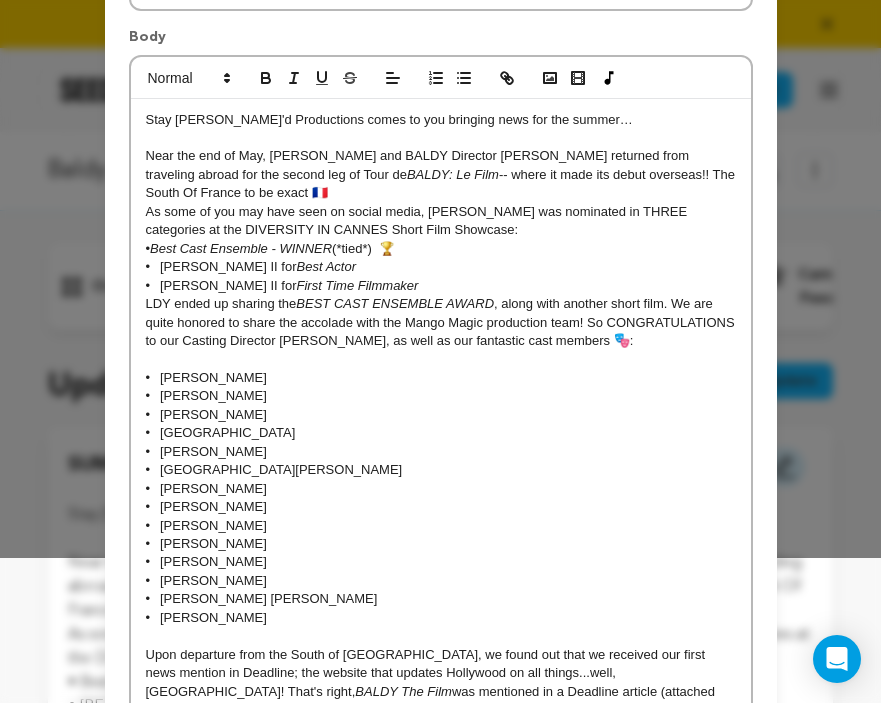 scroll, scrollTop: 0, scrollLeft: 0, axis: both 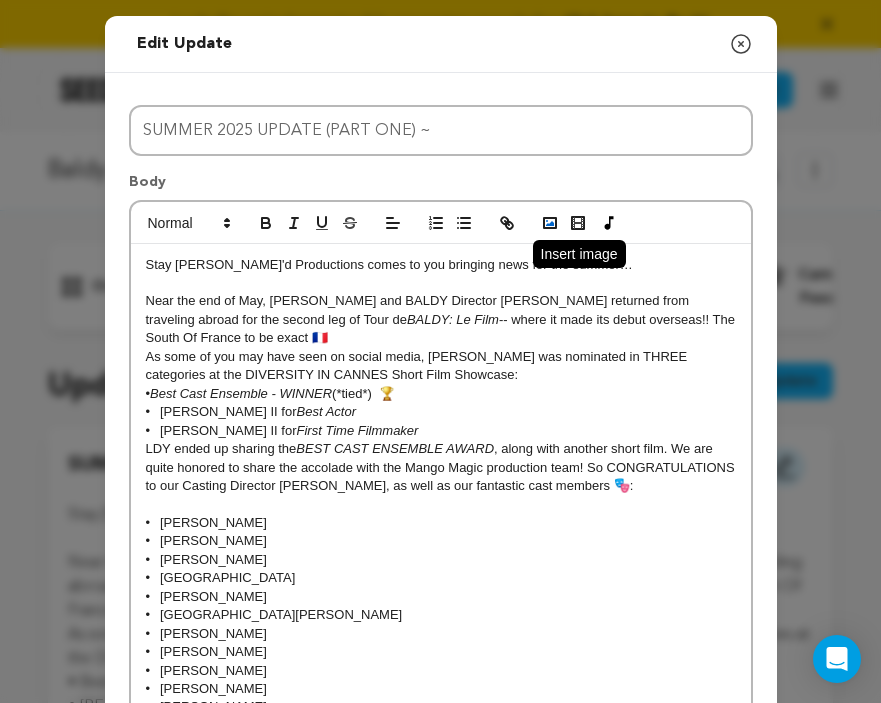 click 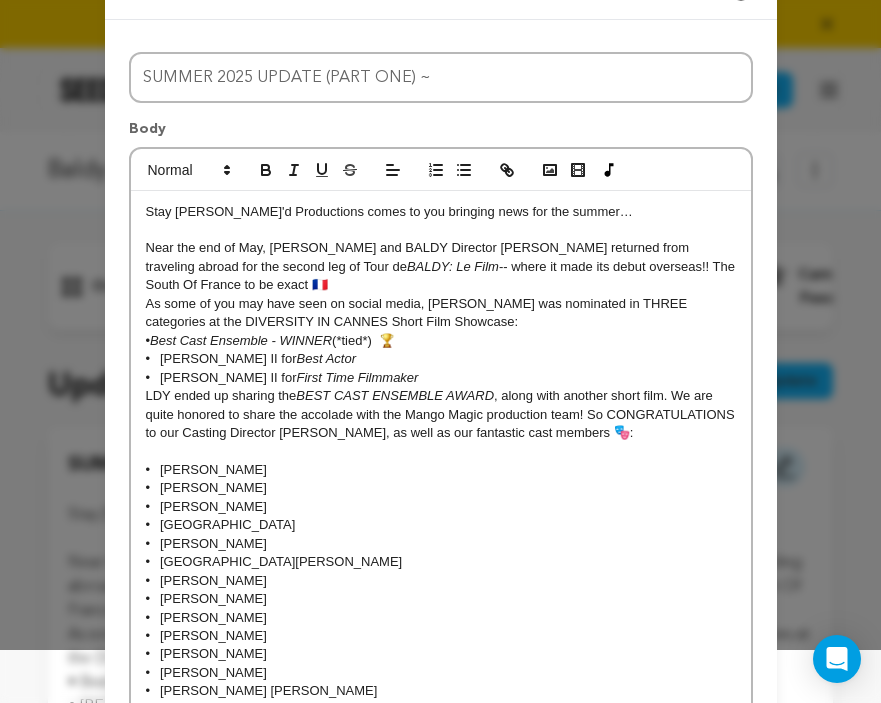 scroll, scrollTop: 0, scrollLeft: 0, axis: both 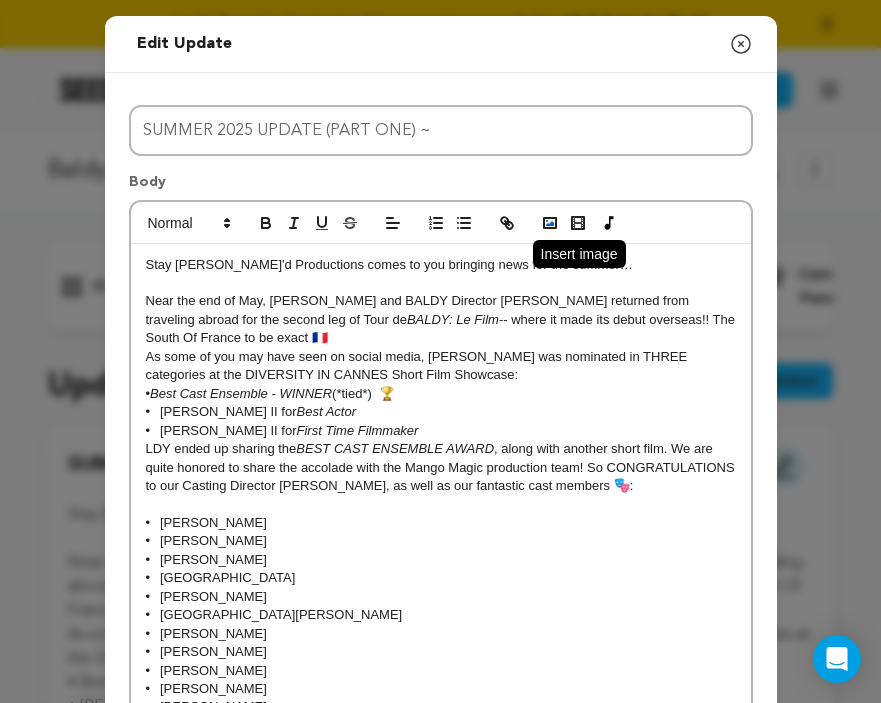 click 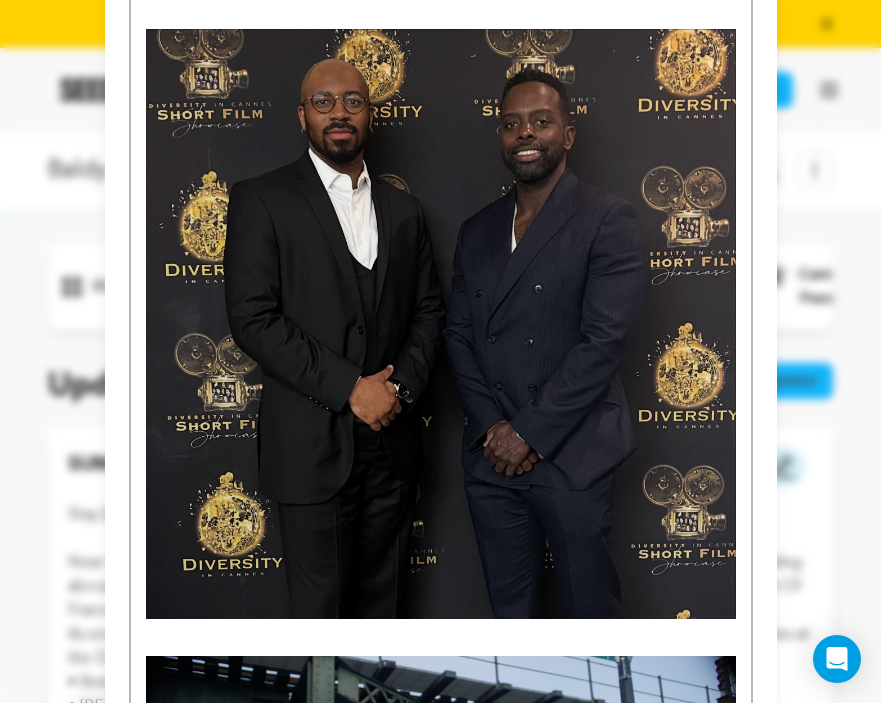 scroll, scrollTop: 1765, scrollLeft: 0, axis: vertical 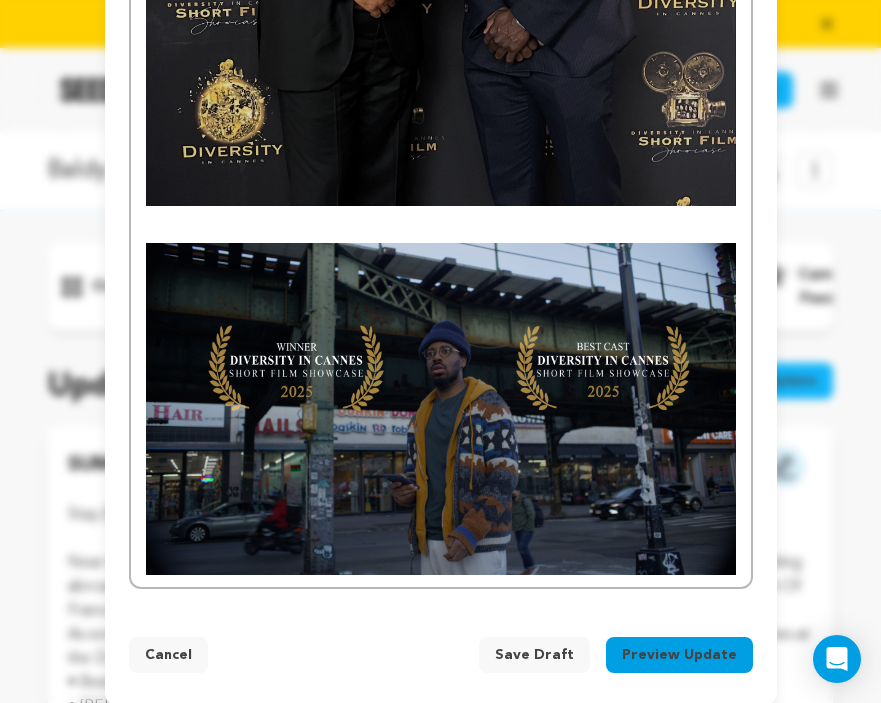 click on "Save Draft" at bounding box center [534, 655] 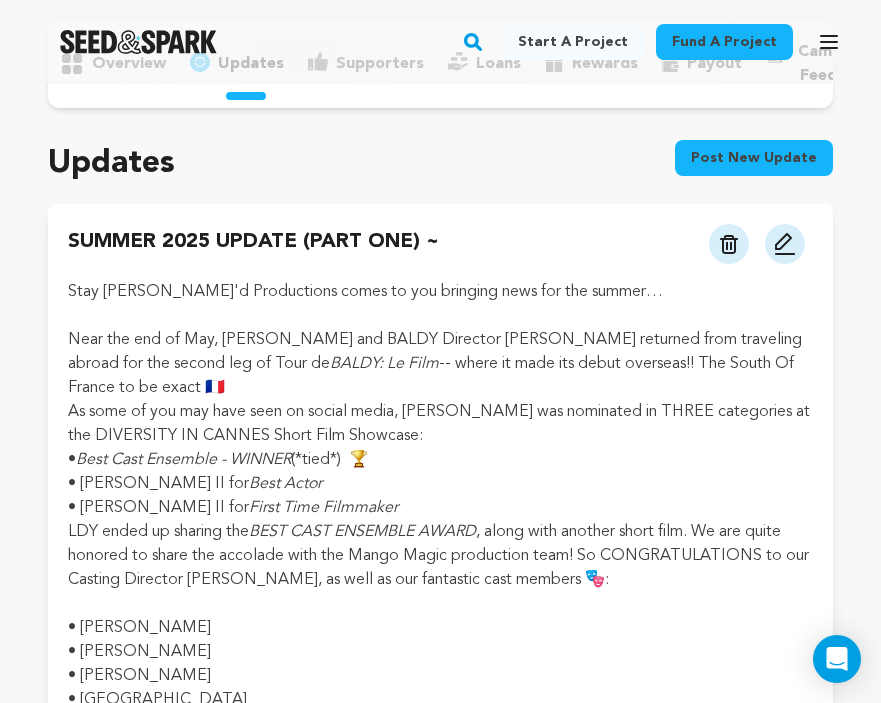scroll, scrollTop: 211, scrollLeft: 0, axis: vertical 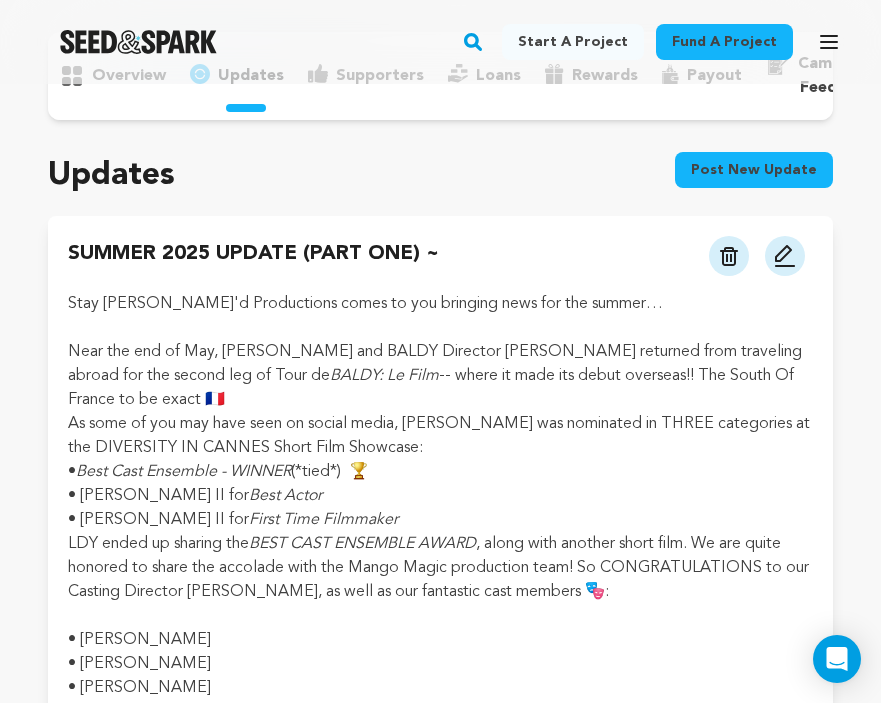 click at bounding box center (785, 256) 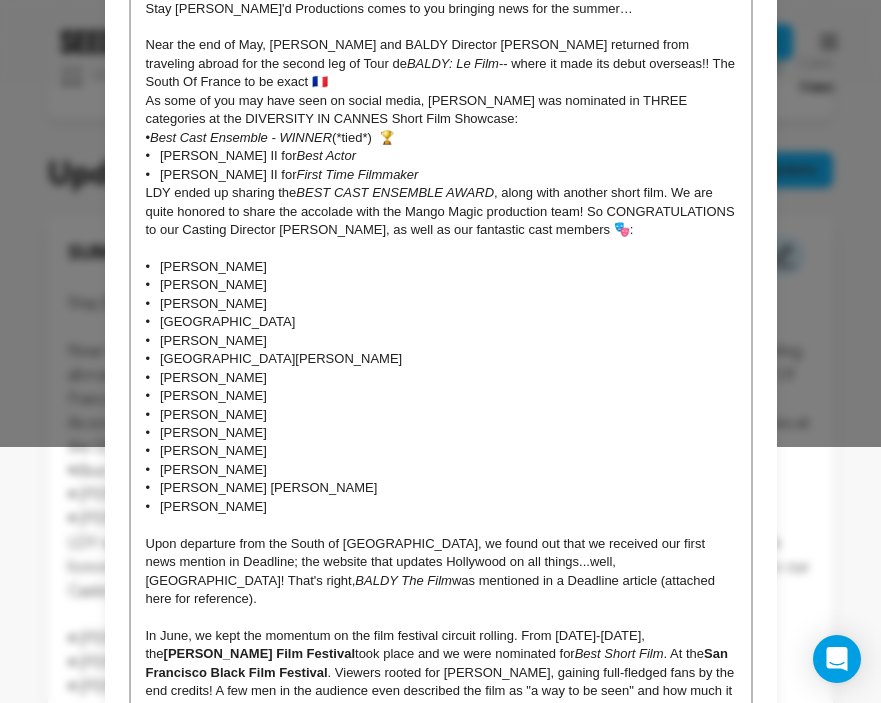 scroll, scrollTop: 0, scrollLeft: 0, axis: both 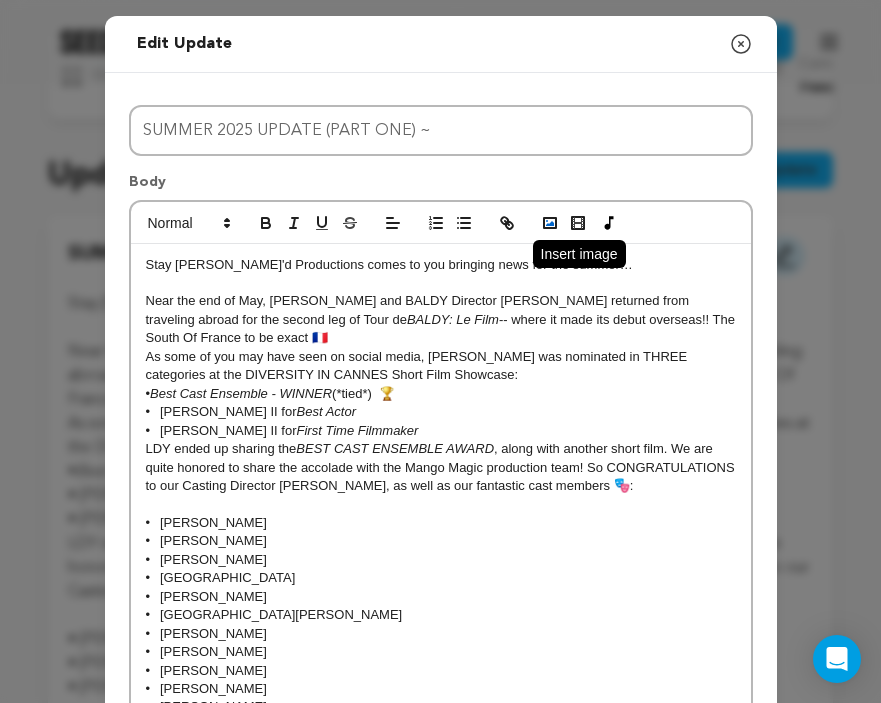 click 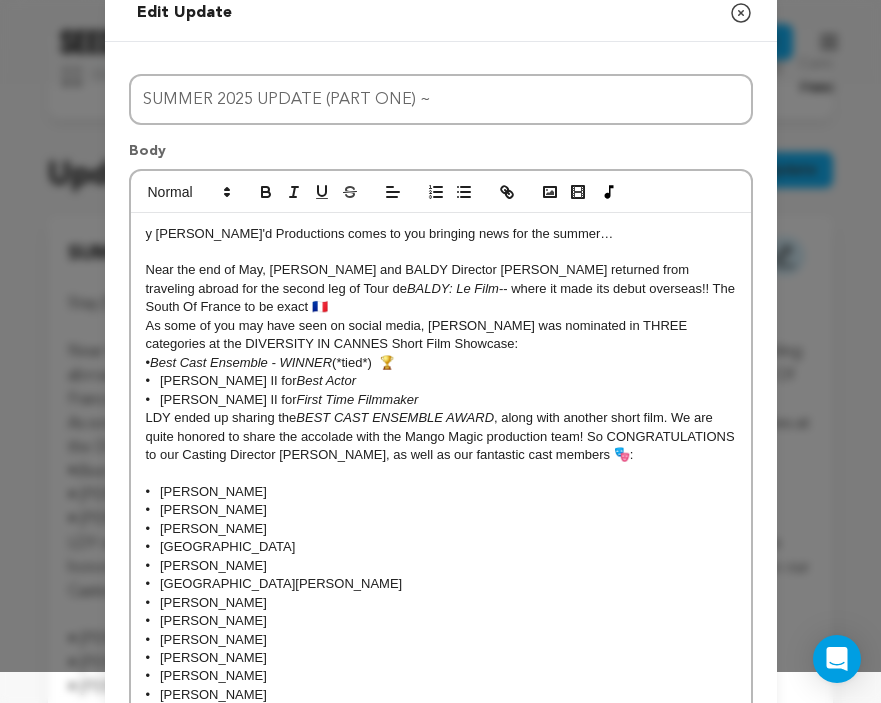 scroll, scrollTop: 0, scrollLeft: 0, axis: both 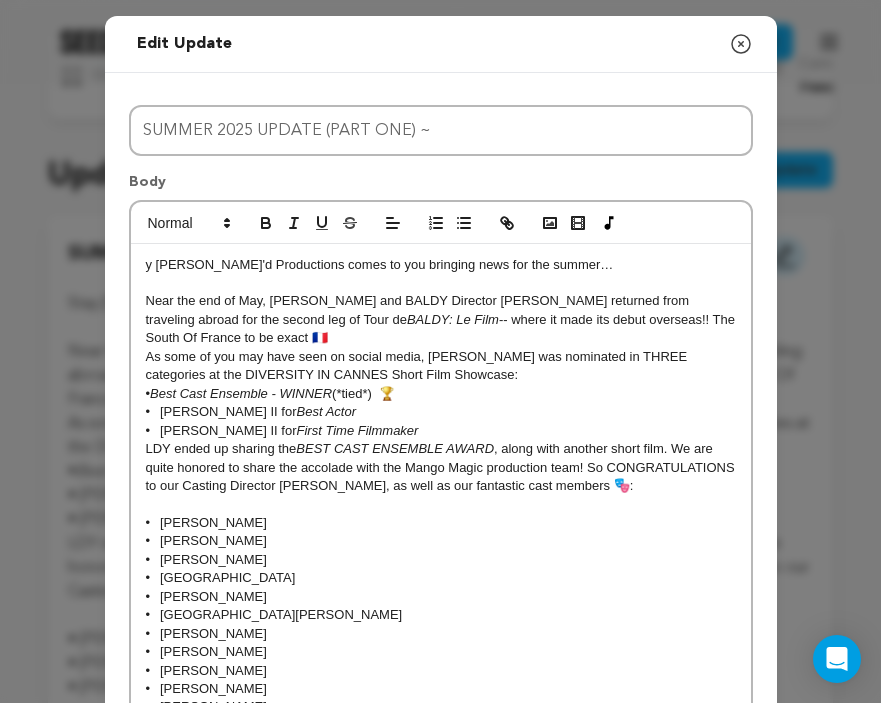 type 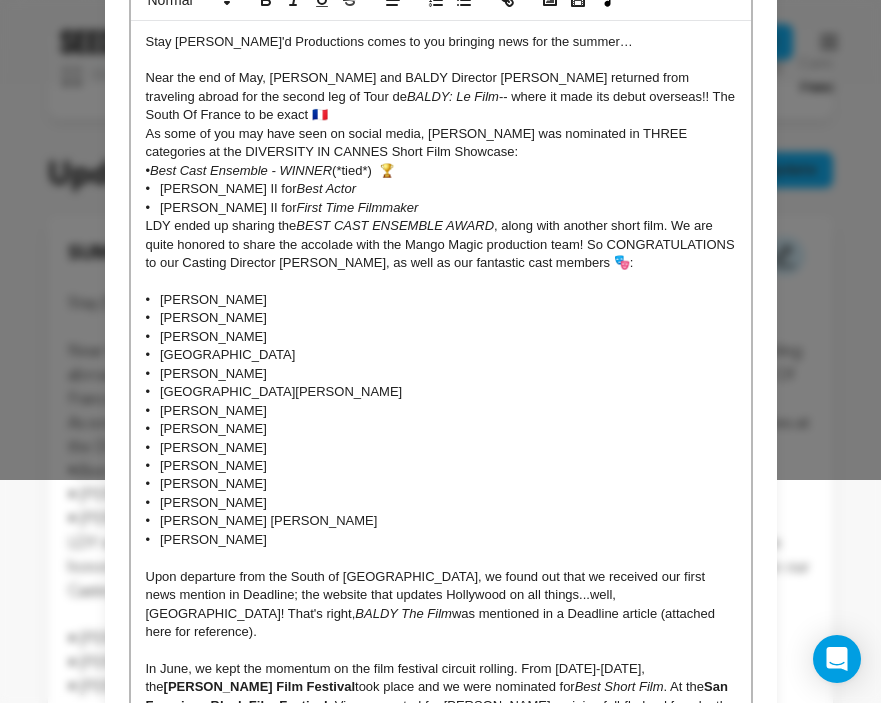 scroll, scrollTop: 226, scrollLeft: 0, axis: vertical 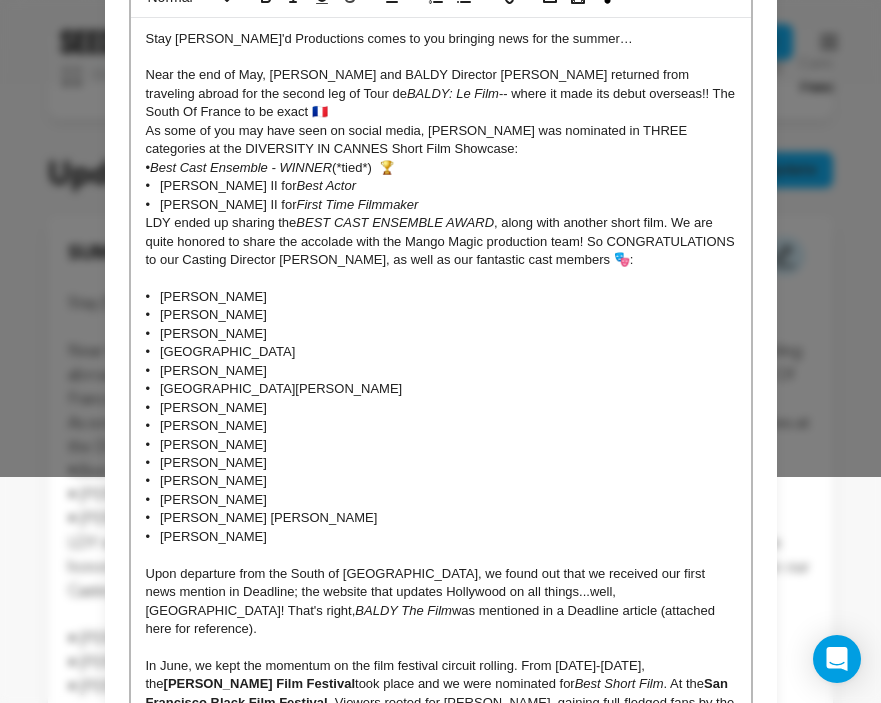 click on "LDY ended up sharing the  BEST CAST ENSEMBLE AWARD , along with another short film. We are quite honored to share the accolade with the Mango Magic production team! So CONGRATULATIONS to our Casting Director Gillian Fauntleroy, as well as our fantastic cast members 🎭:" at bounding box center (441, 241) 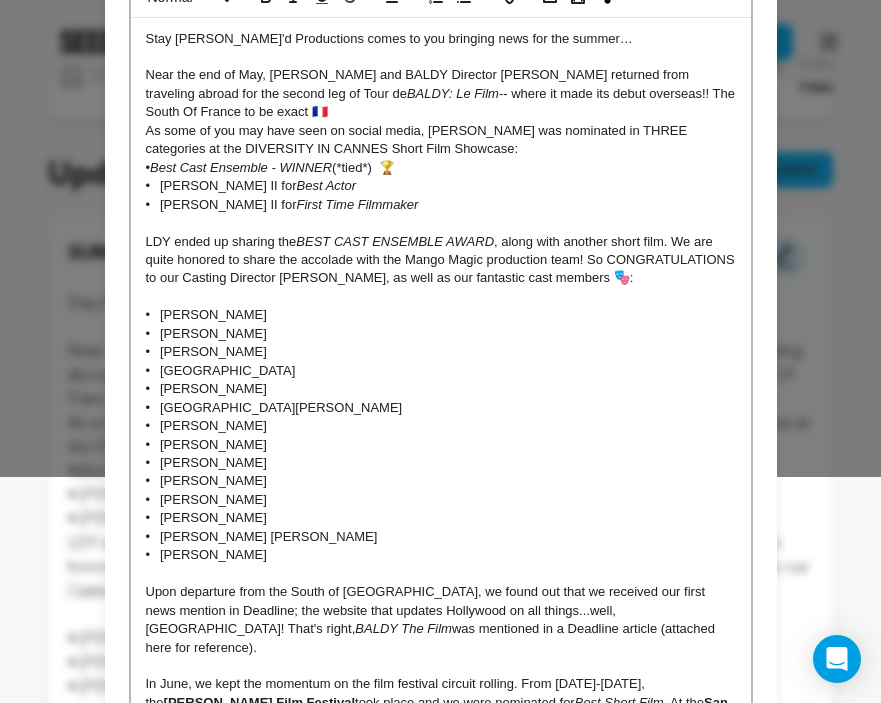 click on "LDY ended up sharing the  BEST CAST ENSEMBLE AWARD , along with another short film. We are quite honored to share the accolade with the Mango Magic production team! So CONGRATULATIONS to our Casting Director Gillian Fauntleroy, as well as our fantastic cast members 🎭:" at bounding box center [441, 260] 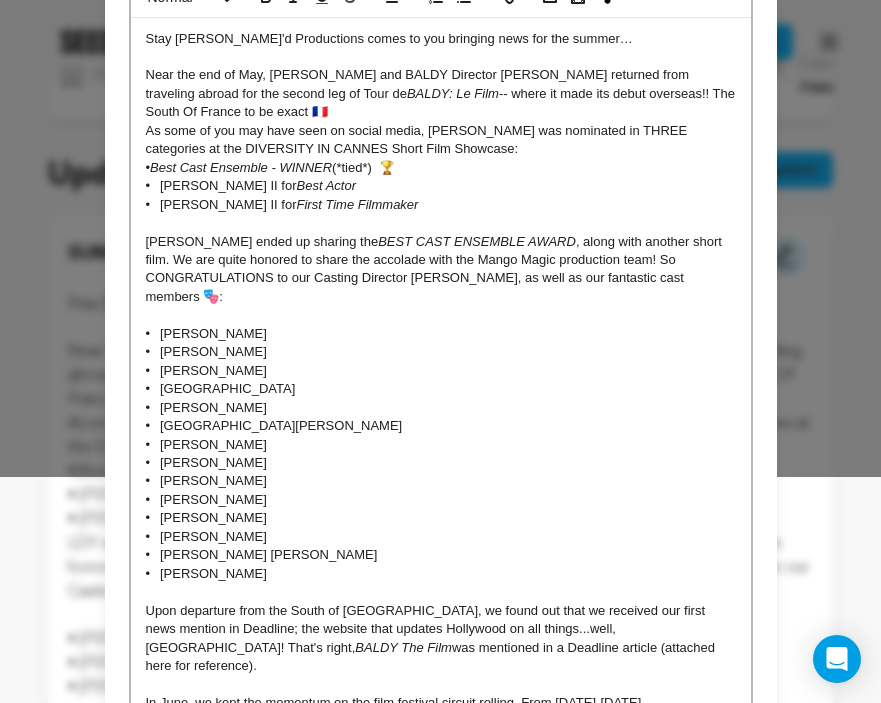 click on "•	[PERSON_NAME]" at bounding box center [441, 352] 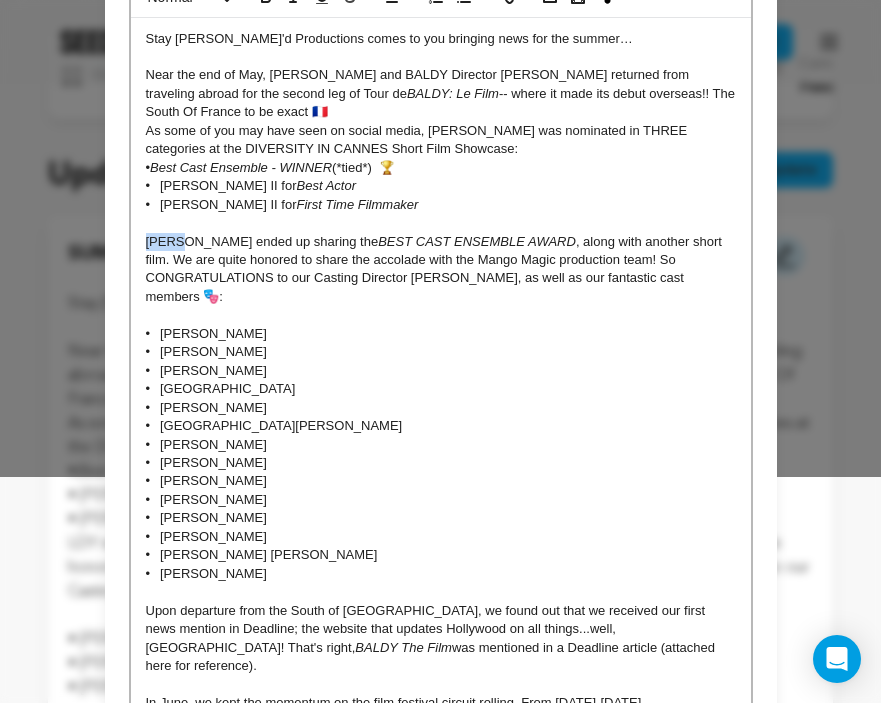 drag, startPoint x: 186, startPoint y: 236, endPoint x: 143, endPoint y: 235, distance: 43.011627 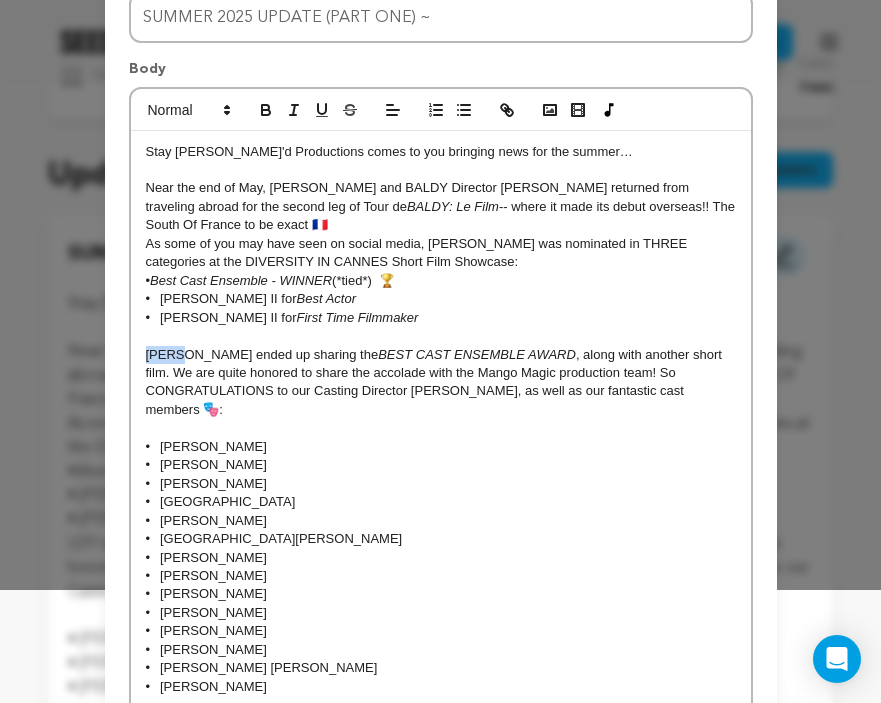 scroll, scrollTop: 111, scrollLeft: 0, axis: vertical 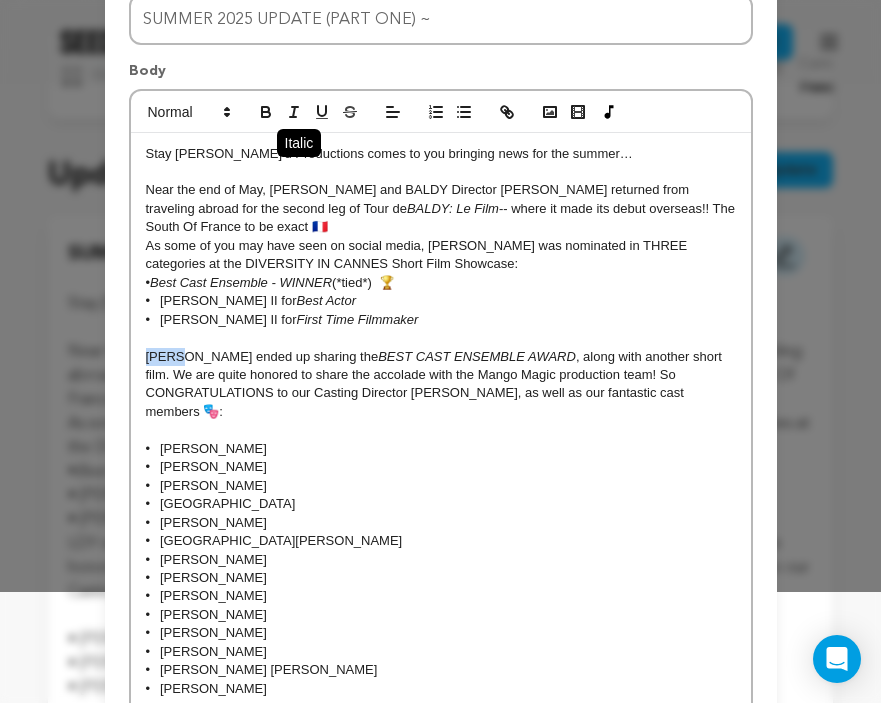 click 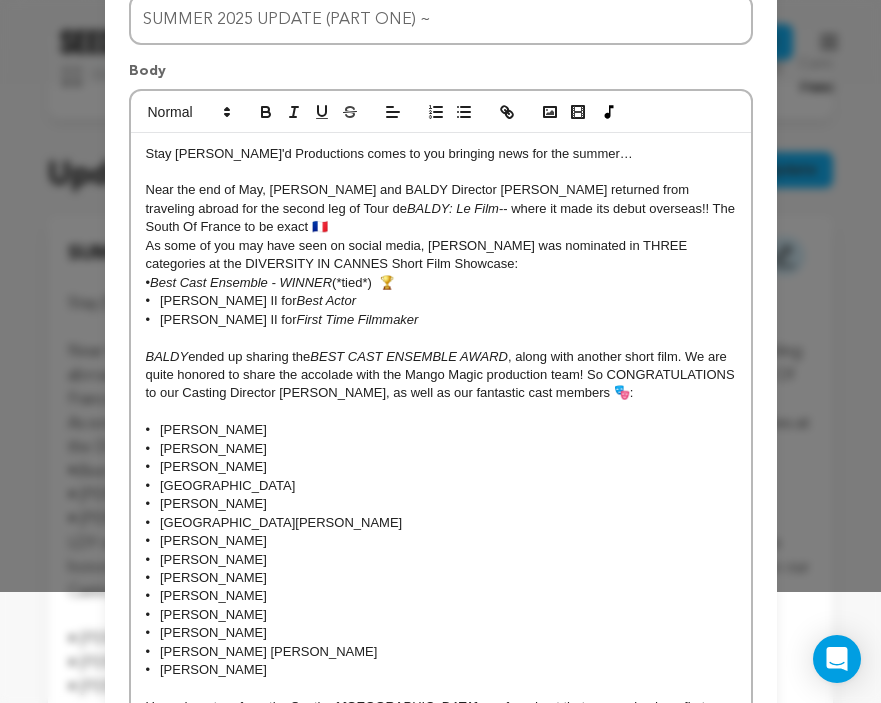 click on "BALDY  ended up sharing the  BEST CAST ENSEMBLE AWARD , along with another short film. We are quite honored to share the accolade with the Mango Magic production team! So CONGRATULATIONS to our Casting Director Gillian Fauntleroy, as well as our fantastic cast members 🎭:" at bounding box center [441, 375] 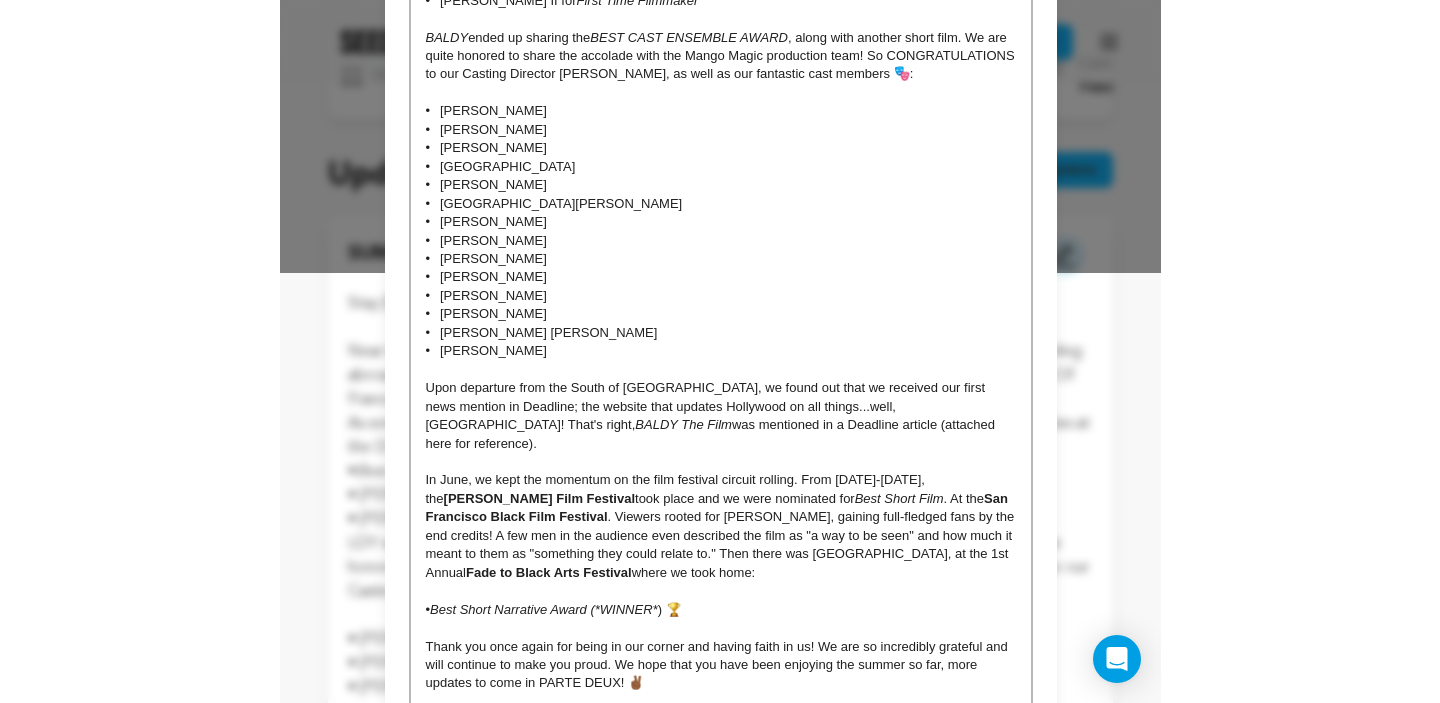 scroll, scrollTop: 432, scrollLeft: 0, axis: vertical 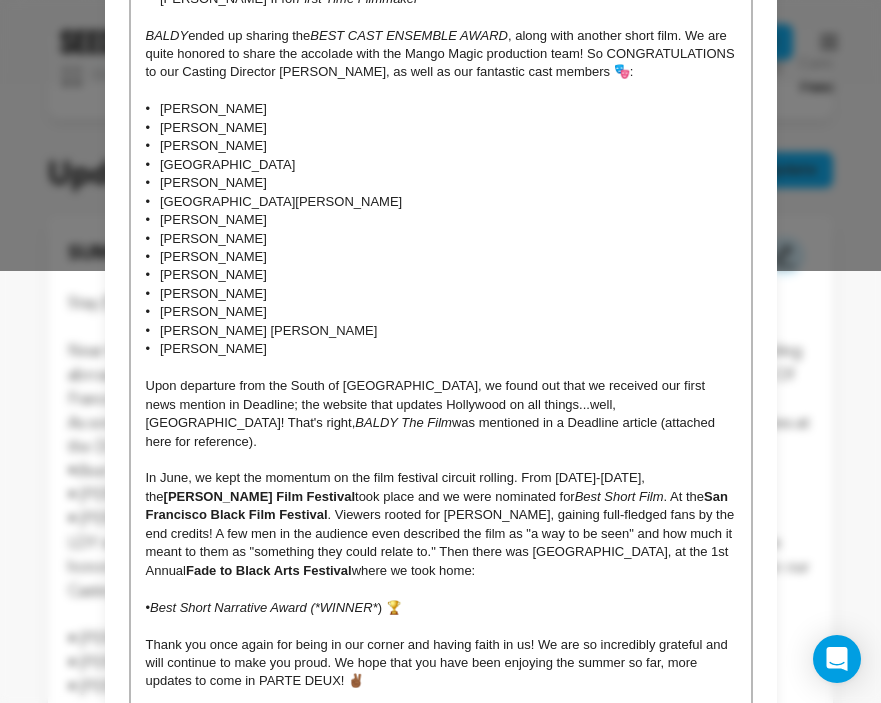 click on "Upon departure from the South of France, we found out that we received our first news mention in Deadline; the website that updates Hollywood on all things...well, Hollywood! That's right,  BALDY The Film  was mentioned in a Deadline article (attached here for reference)." at bounding box center [441, 414] 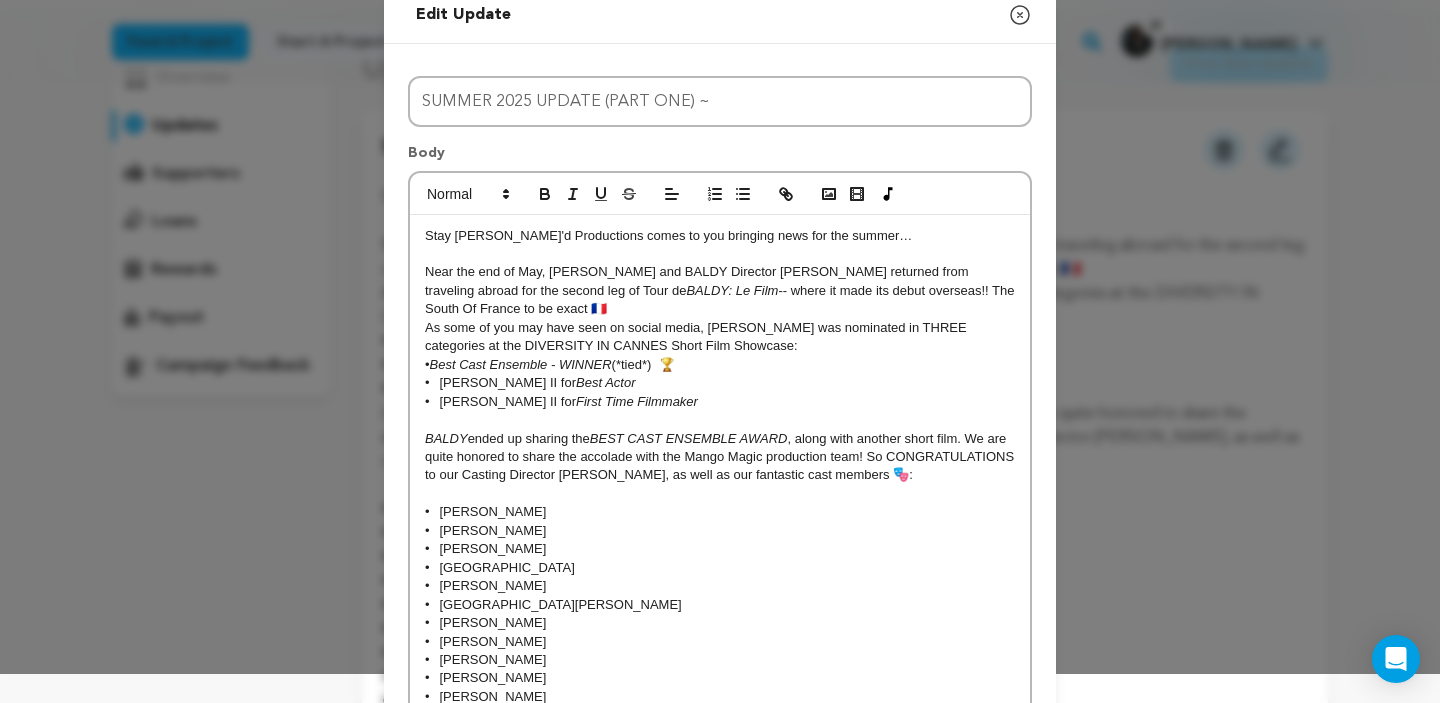 scroll, scrollTop: 0, scrollLeft: 0, axis: both 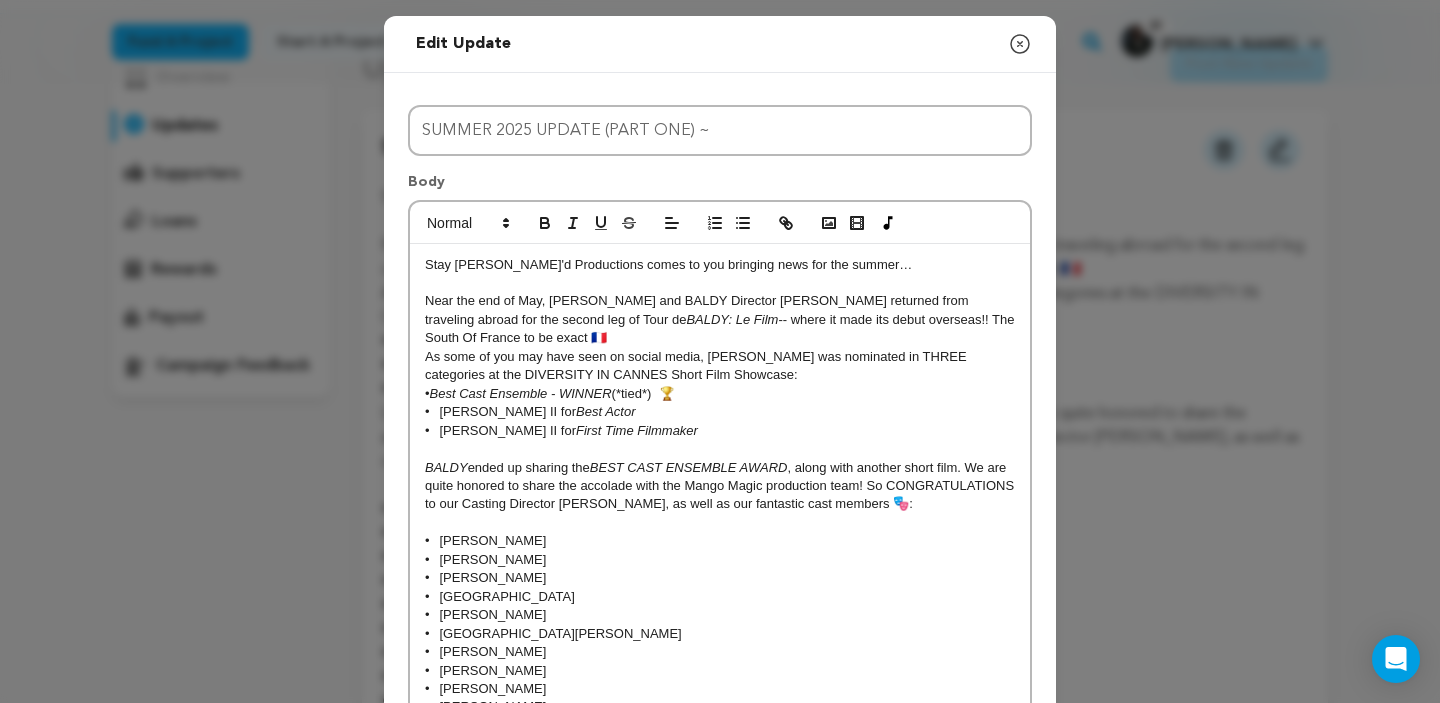 click on "Stay Taylor'd Productions comes to you bringing news for the summer… Near the end of May, Melvin and BALDY Director Eddie returned from traveling abroad for the second leg of Tour de  BALDY: Le Film  -- where it made its debut overseas!! The South Of France to be exact 🇫🇷  As some of you may have seen on social media, BALDY was nominated in THREE categories at the DIVERSITY IN CANNES Short Film Showcase: •	 Best Cast Ensemble - WINNER  (*tied*)  🏆 •	Melvin Taylor II for  Best Actor   •	Melvin Taylor II for  First Time Filmmaker BALDY  ended up sharing the  BEST CAST ENSEMBLE AWARD , along with another short film. We are quite honored to share the accolade with the Mango Magic production team! So CONGRATULATIONS to our Casting Director Gillian Fauntleroy, as well as our fantastic cast members 🎭: •	Melvin Taylor II •	Milbelynn Soto •	Sam DeLeon •	Saint Aubyn •	Demone Seraphin •	Roodlyne Woods  •	Vivek Netrakanti •	Brian Patterson •	Srini Kumar •	Michael Stevens --" at bounding box center (720, 1307) 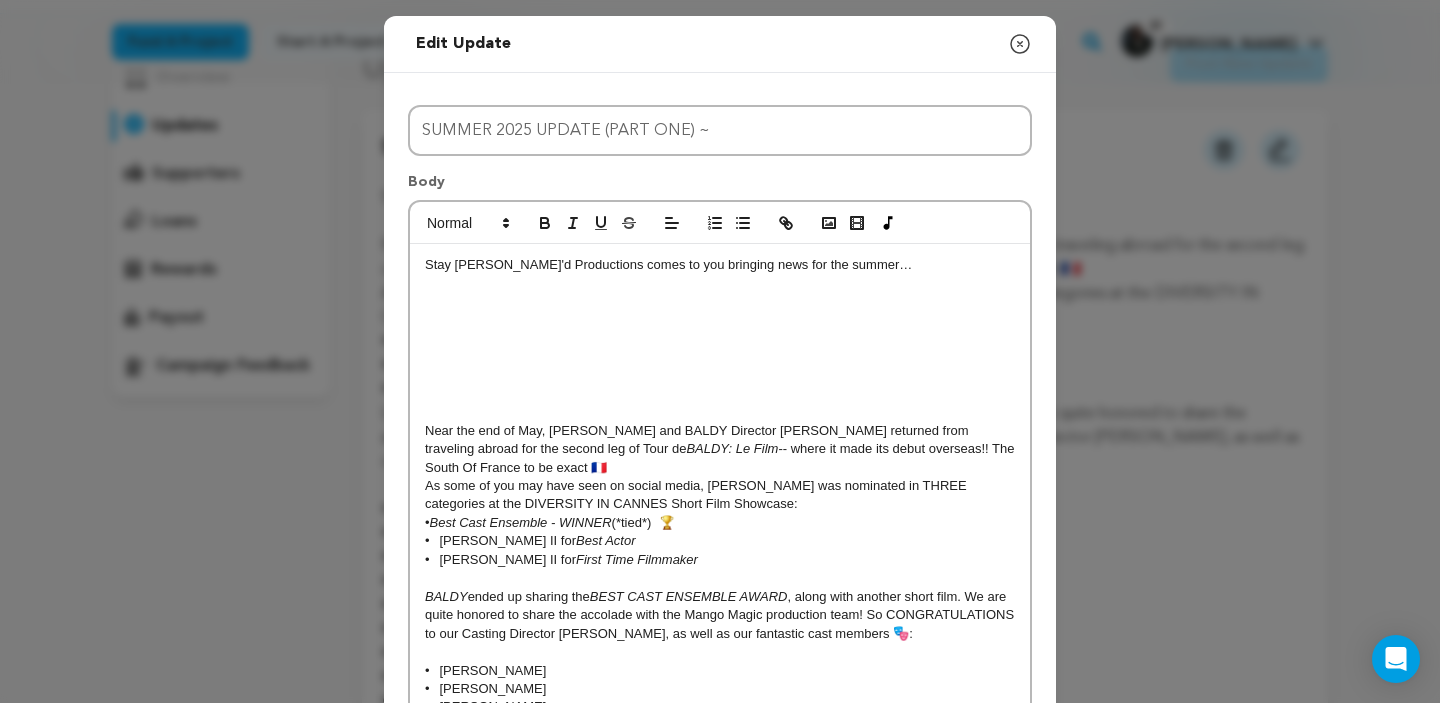 click at bounding box center (720, 320) 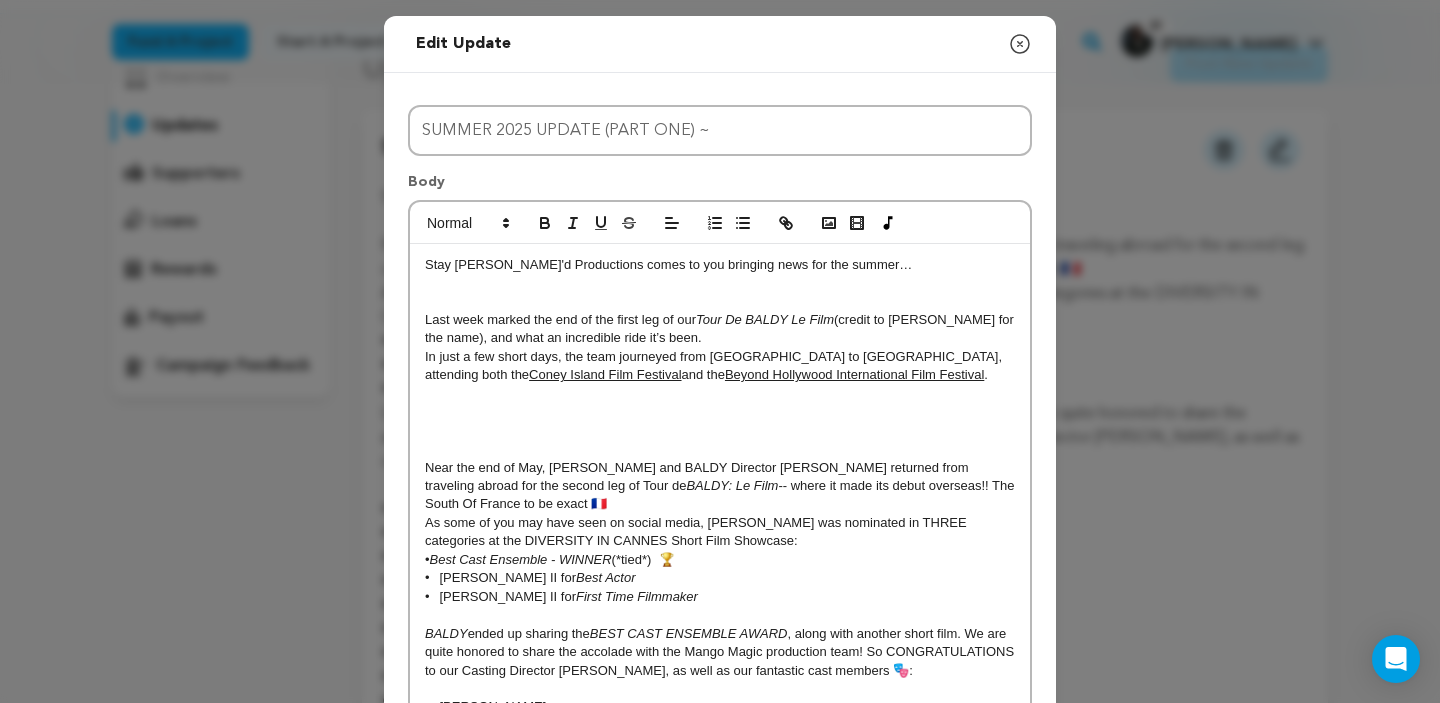scroll, scrollTop: 0, scrollLeft: 0, axis: both 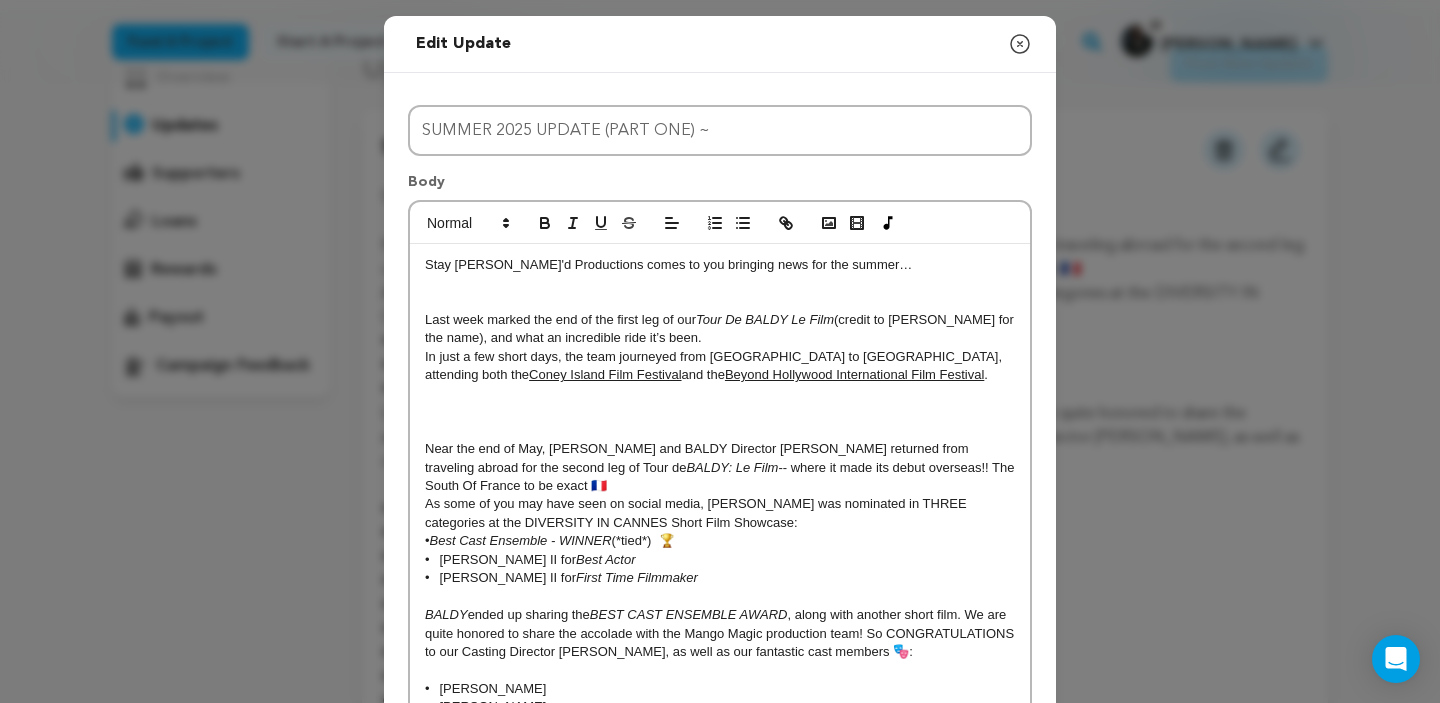click on "Last week marked the end of the first leg of our  Tour De BALDY Le Film  (credit to Niina for the name), and what an incredible ride it’s been." at bounding box center (720, 329) 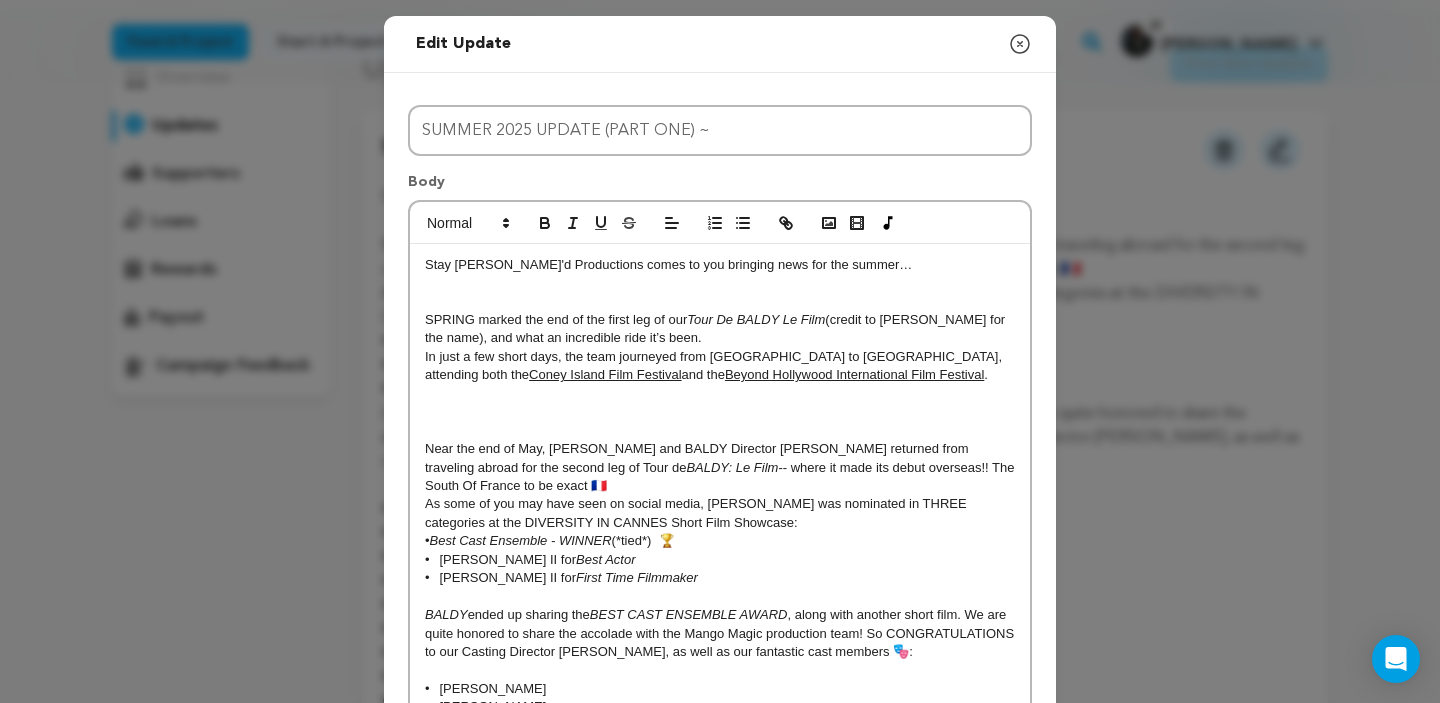 click on "SPRING marked the end of the first leg of our  Tour De BALDY Le Film  (credit to Niina for the name), and what an incredible ride it’s been." at bounding box center (720, 329) 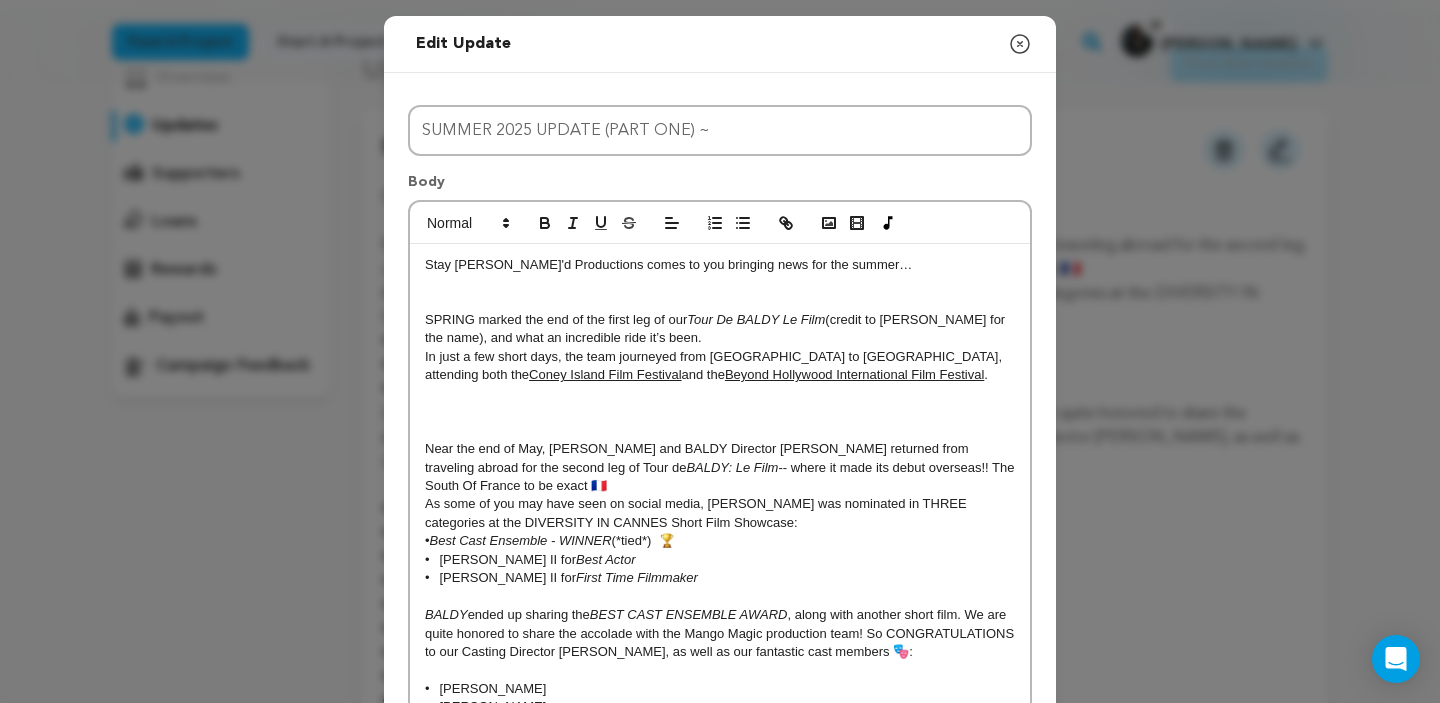 click on "SPRING marked the end of the first leg of our  Tour De BALDY Le Film  (credit to Niina for the name), and what an incredible ride it’s been." at bounding box center [720, 329] 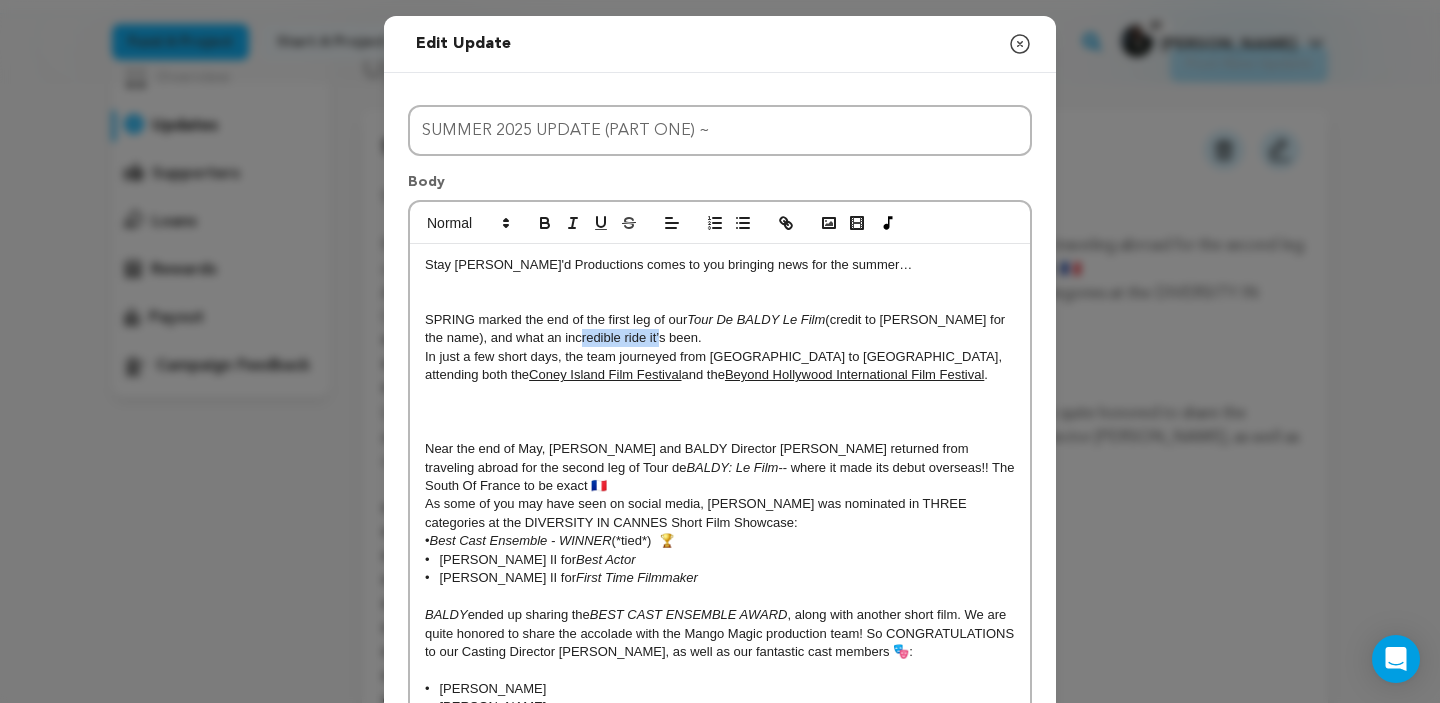 drag, startPoint x: 663, startPoint y: 341, endPoint x: 555, endPoint y: 335, distance: 108.16654 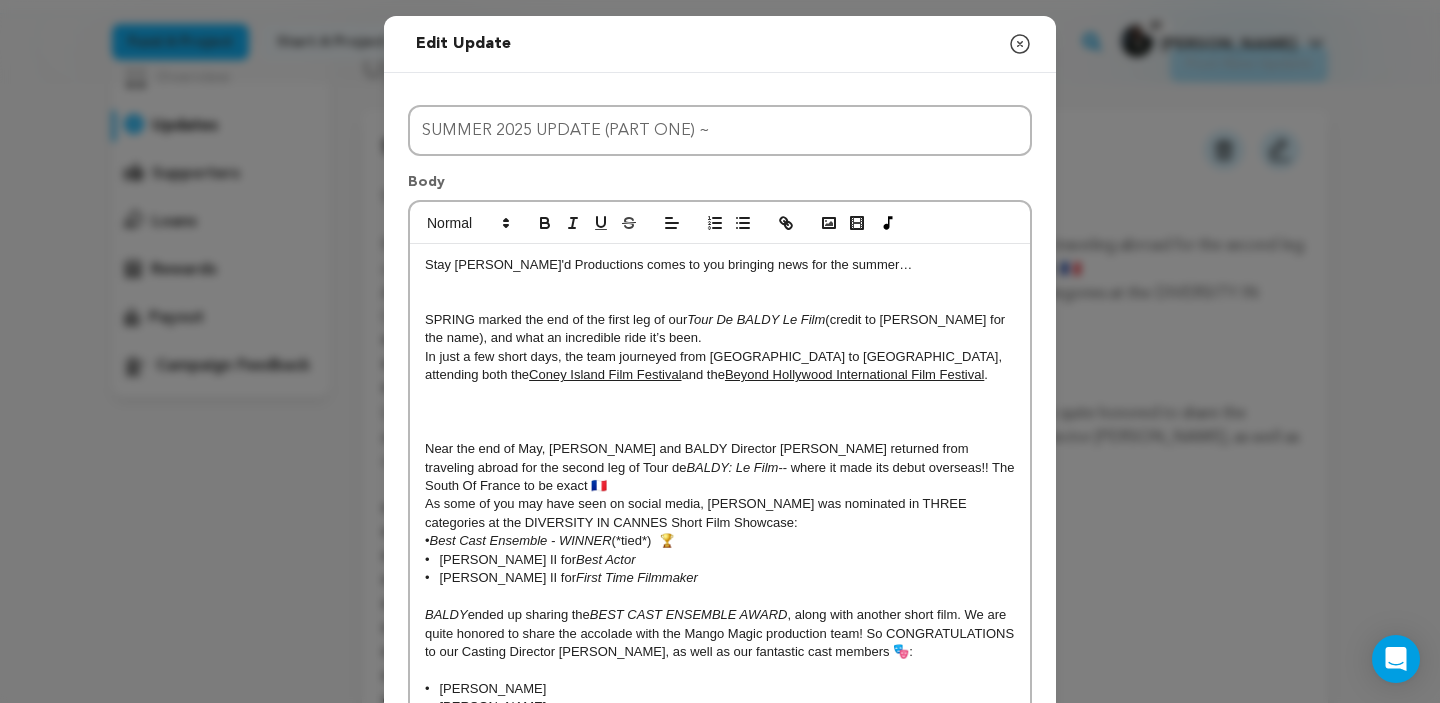 click on "SPRING marked the end of the first leg of our  Tour De BALDY Le Film  (credit to Niina for the name), and what an incredible ride it’s been." at bounding box center [720, 329] 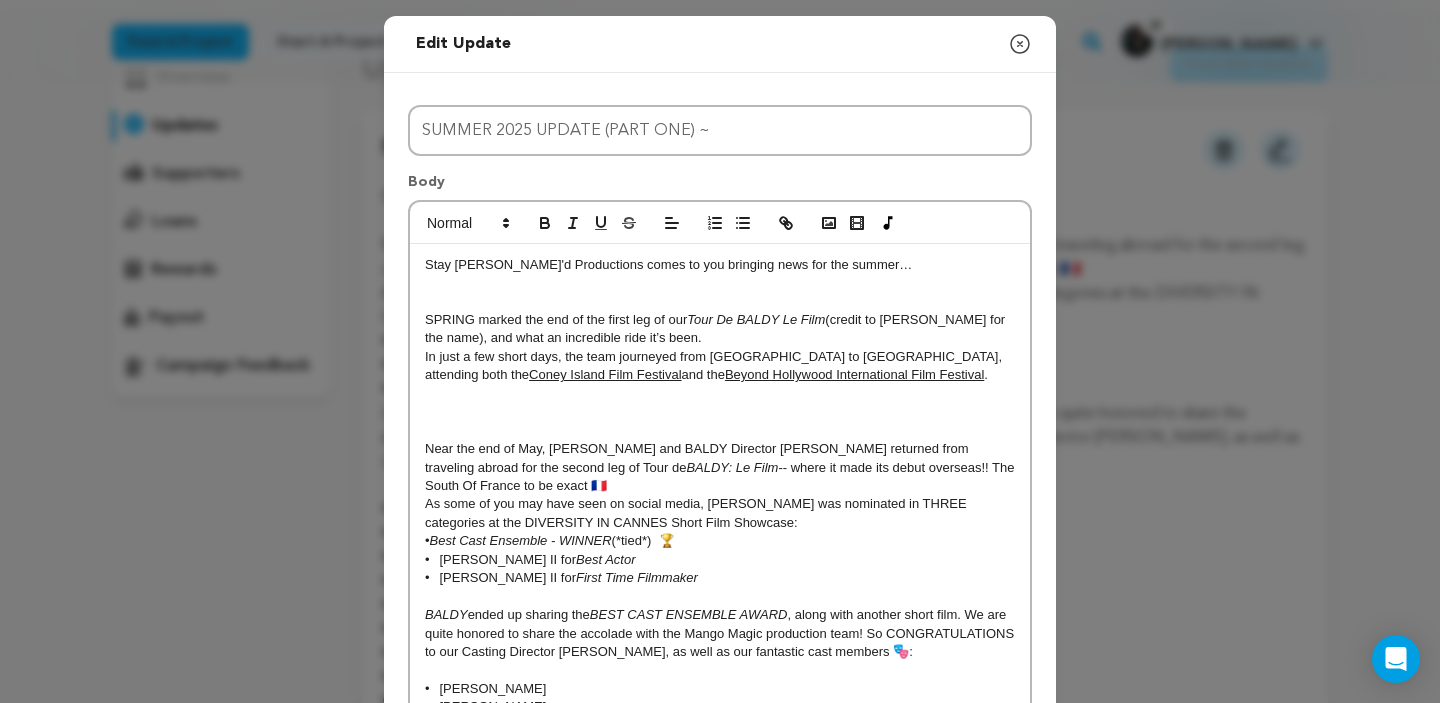 click on "SPRING marked the end of the first leg of our  Tour De BALDY Le Film  (credit to Niina for the name), and what an incredible ride it’s been." at bounding box center (720, 329) 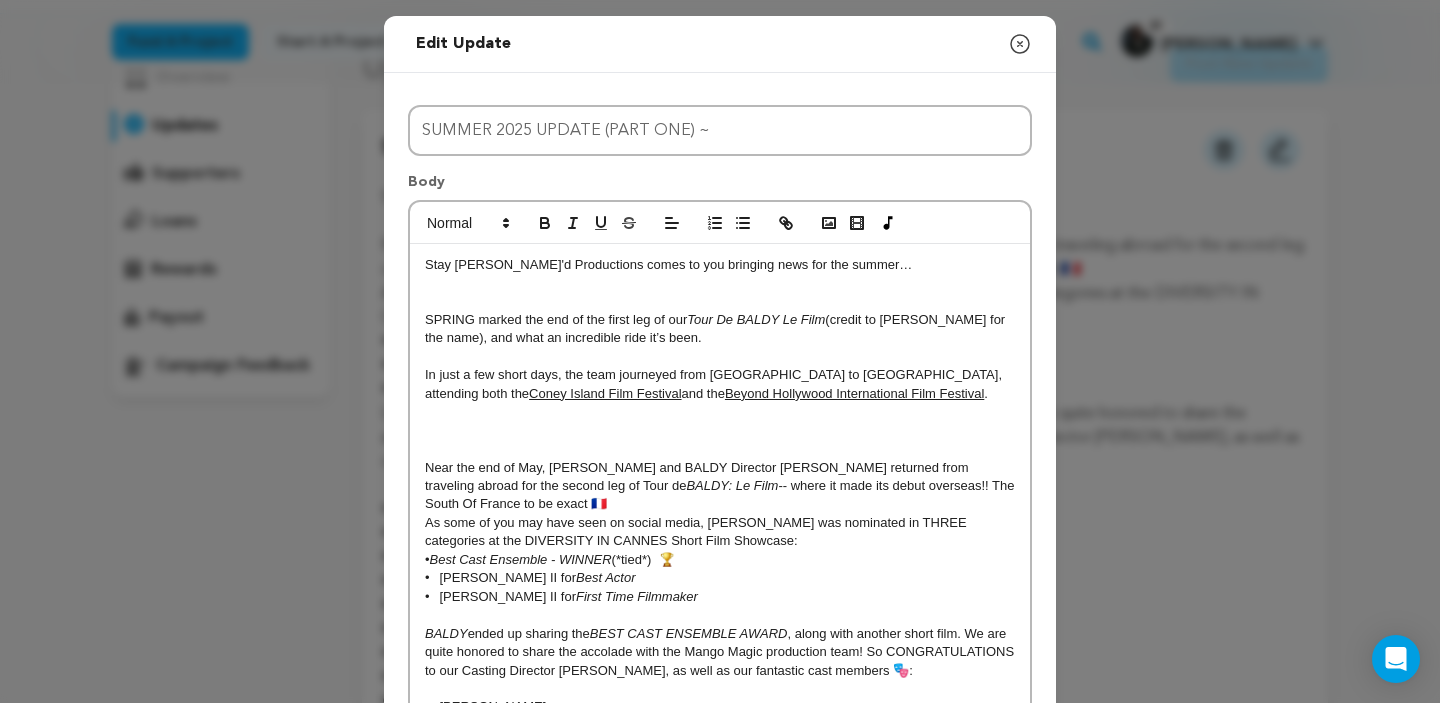click at bounding box center [720, 412] 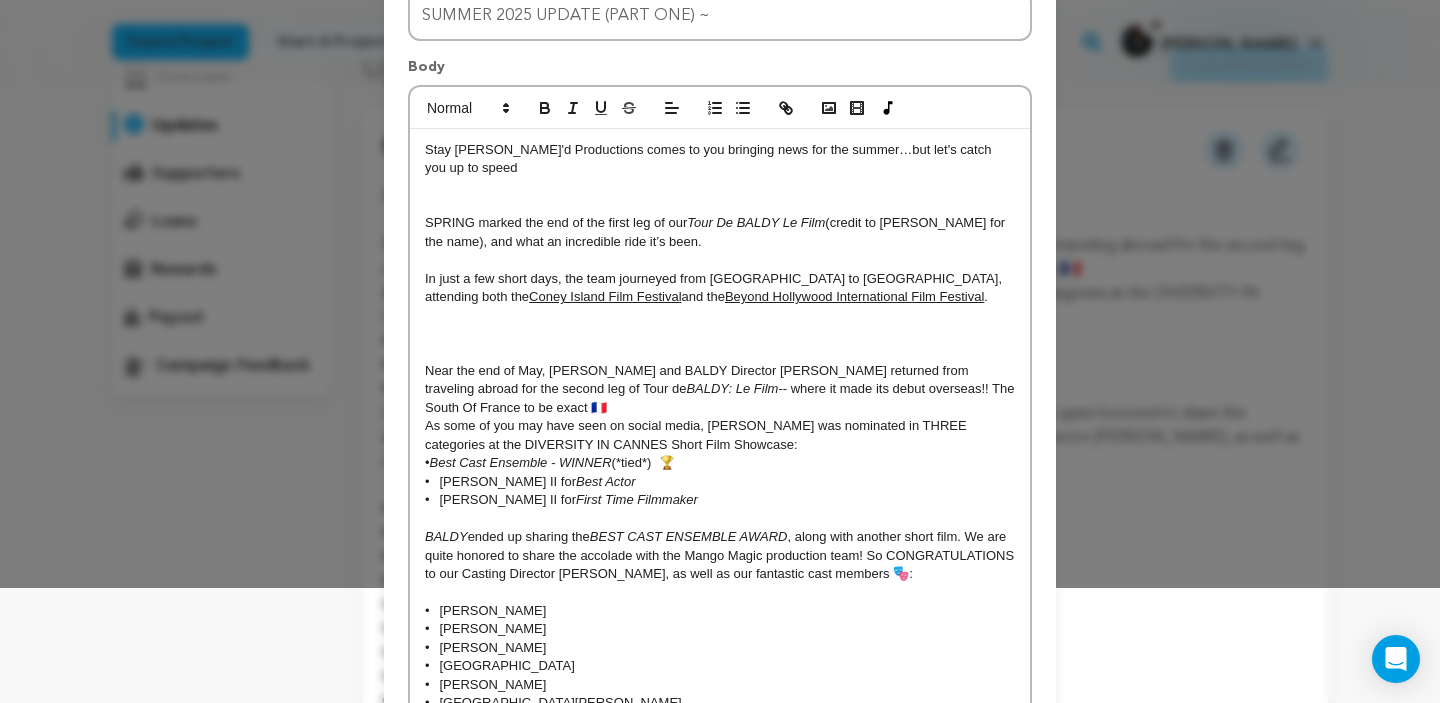 scroll, scrollTop: 57, scrollLeft: 0, axis: vertical 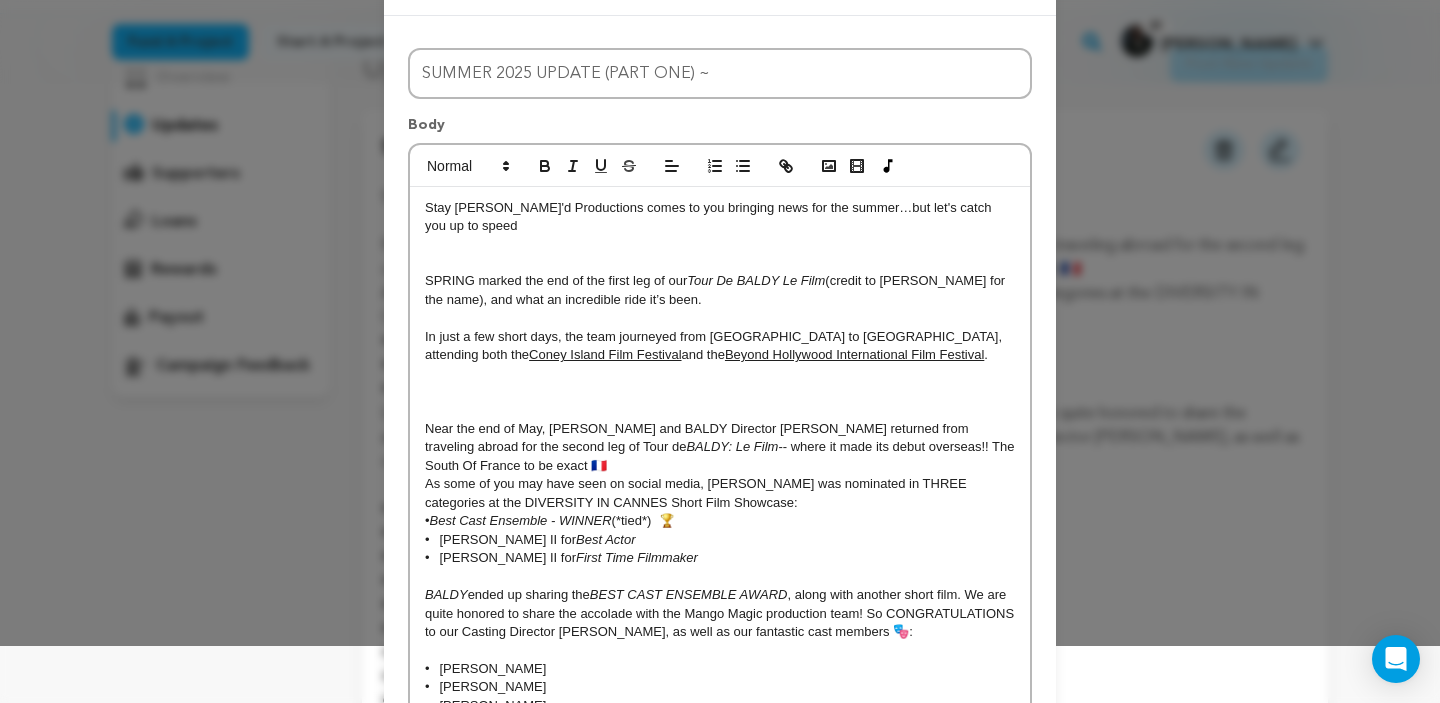 click on "In just a few short days, the team journeyed from Las Vegas to Brooklyn & Los Angeles, attending both the  Coney Island Film Festival  and the  Beyond Hollywood International Film Festival ." at bounding box center [720, 346] 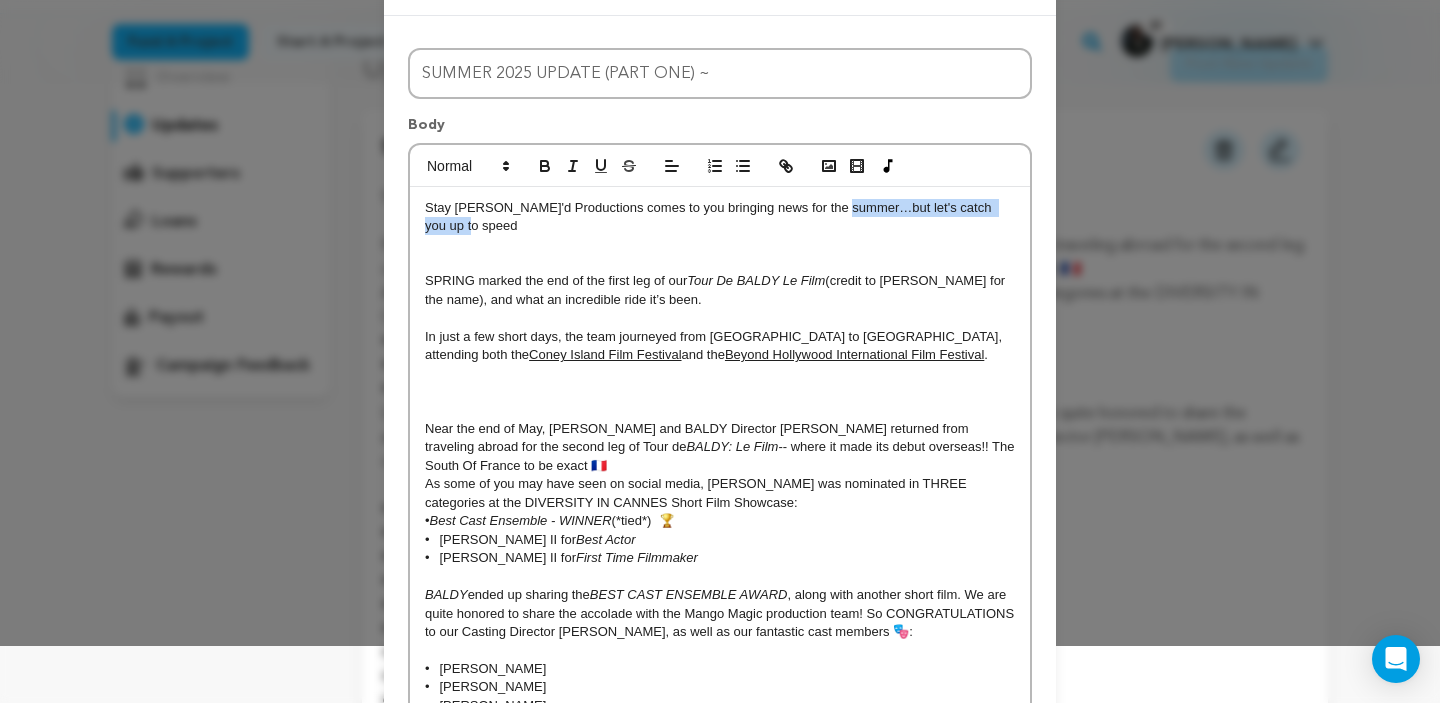 drag, startPoint x: 839, startPoint y: 204, endPoint x: 960, endPoint y: 227, distance: 123.16656 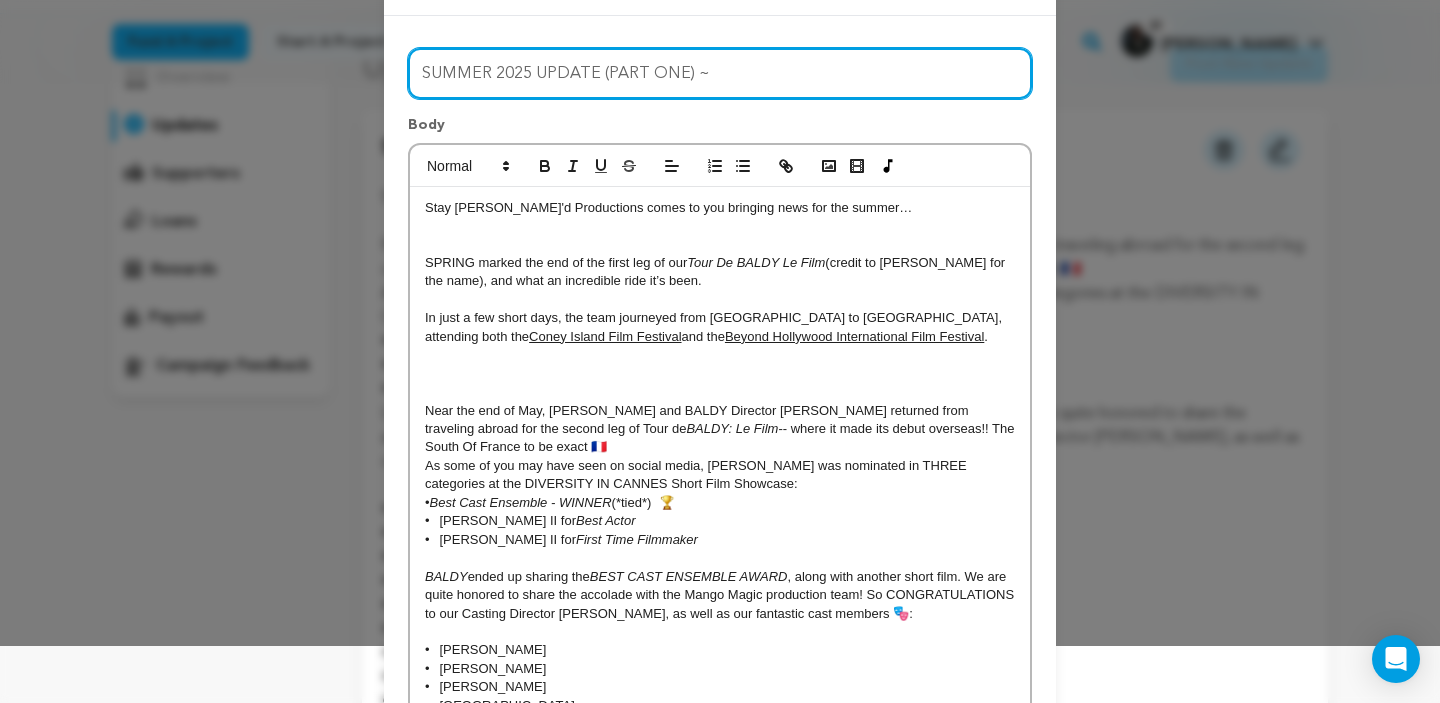 click on "SUMMER 2025 UPDATE (PART ONE) ~" at bounding box center (720, 73) 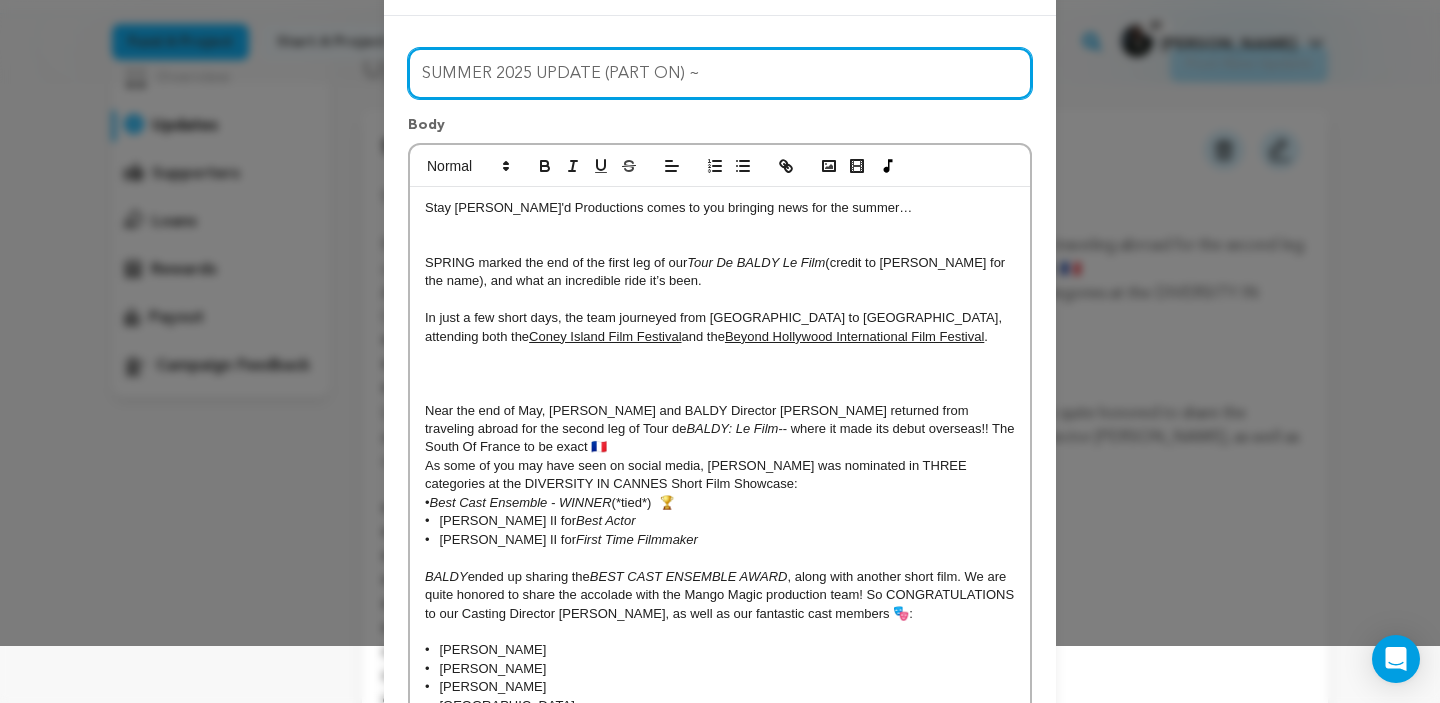 type on "SUMMER 2025 UPDATE (PART ONE) ~" 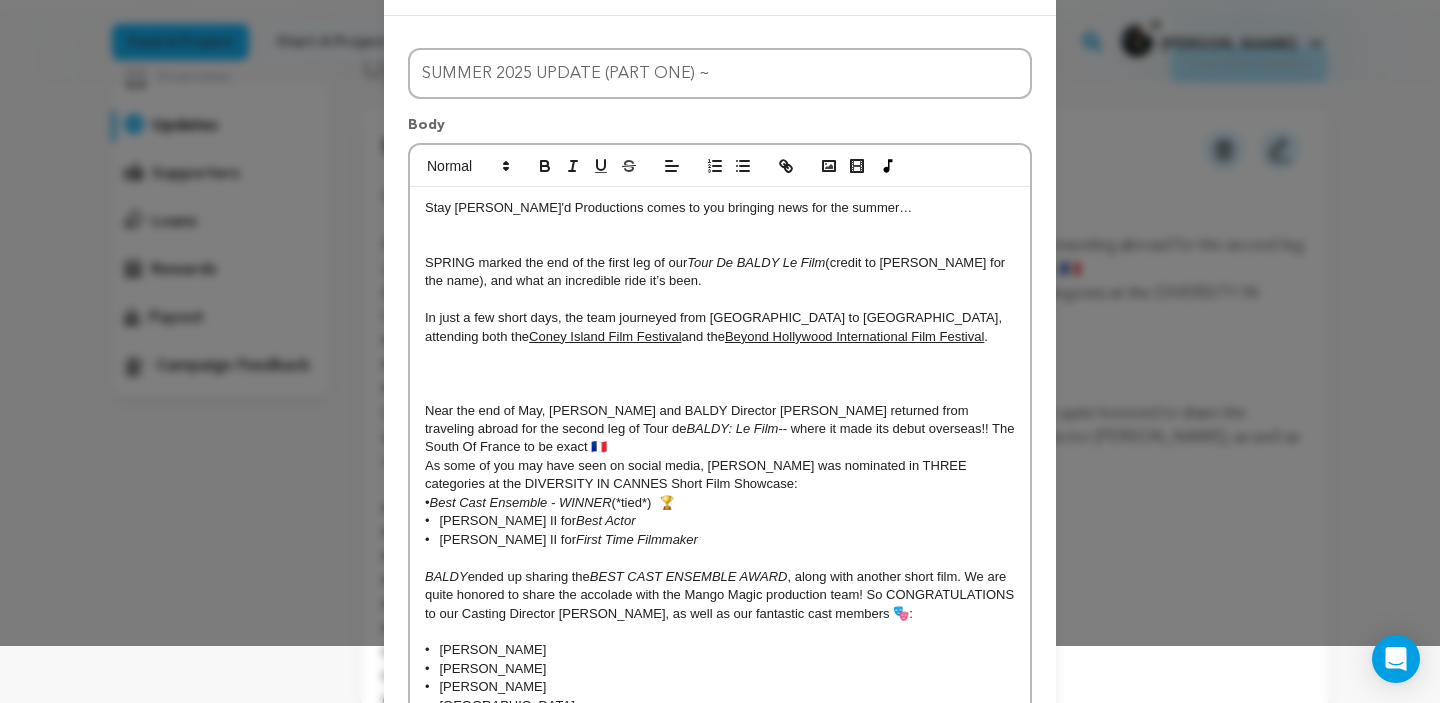 drag, startPoint x: 956, startPoint y: 338, endPoint x: 408, endPoint y: 198, distance: 565.6006 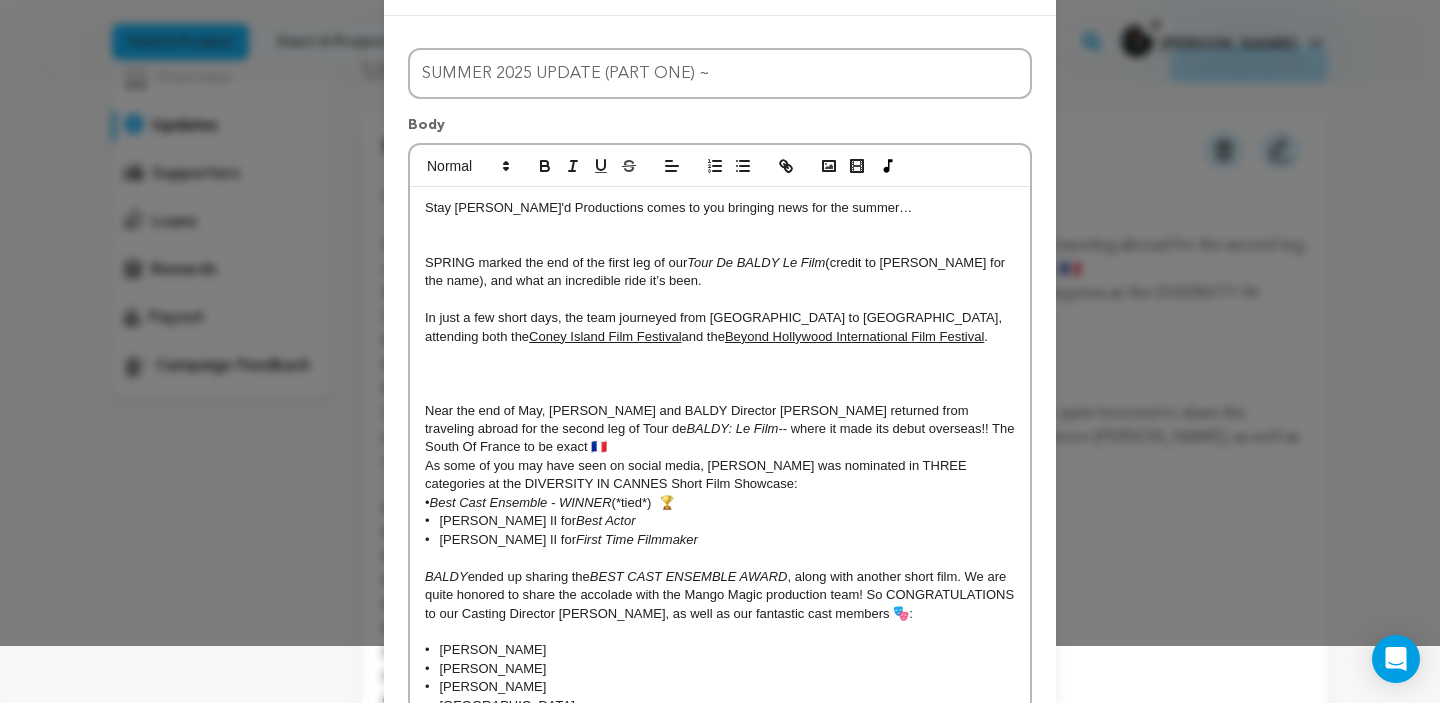 click at bounding box center (720, 244) 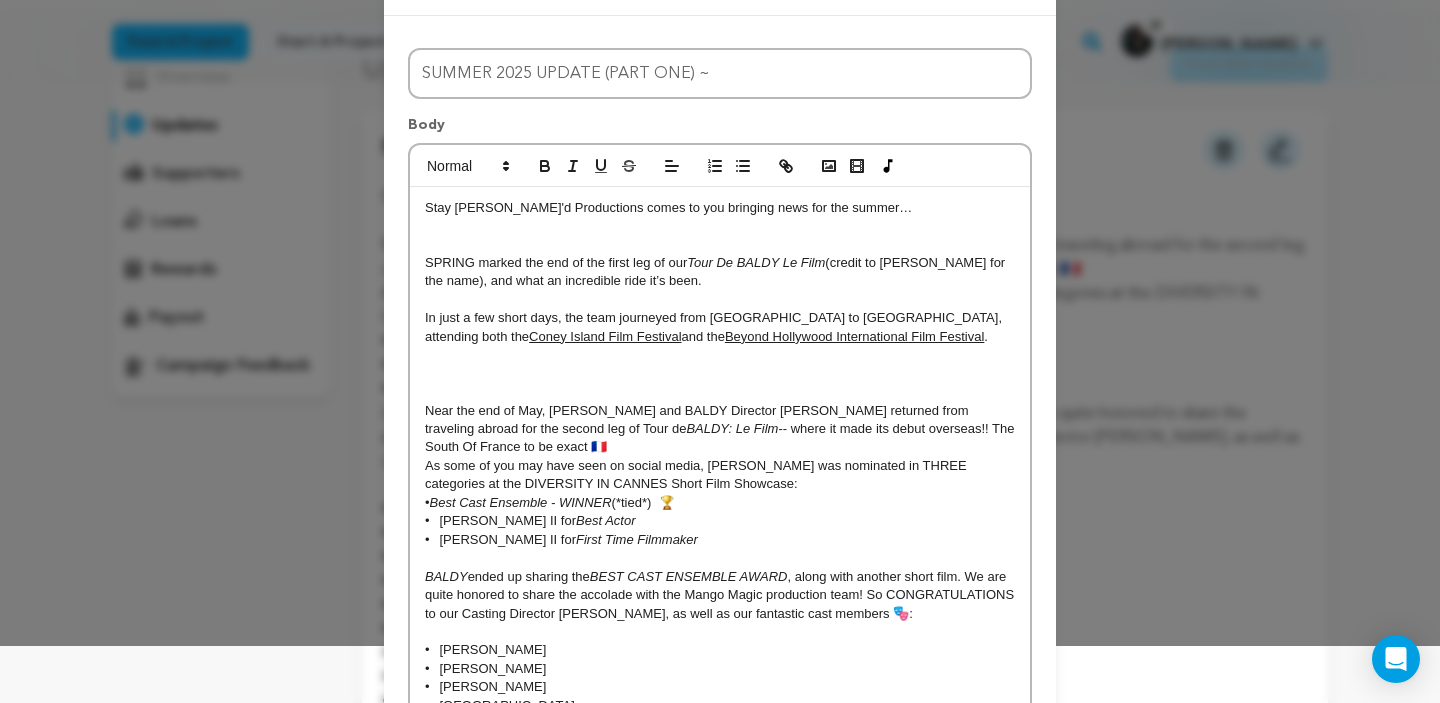 drag, startPoint x: 955, startPoint y: 341, endPoint x: 425, endPoint y: 261, distance: 536.0037 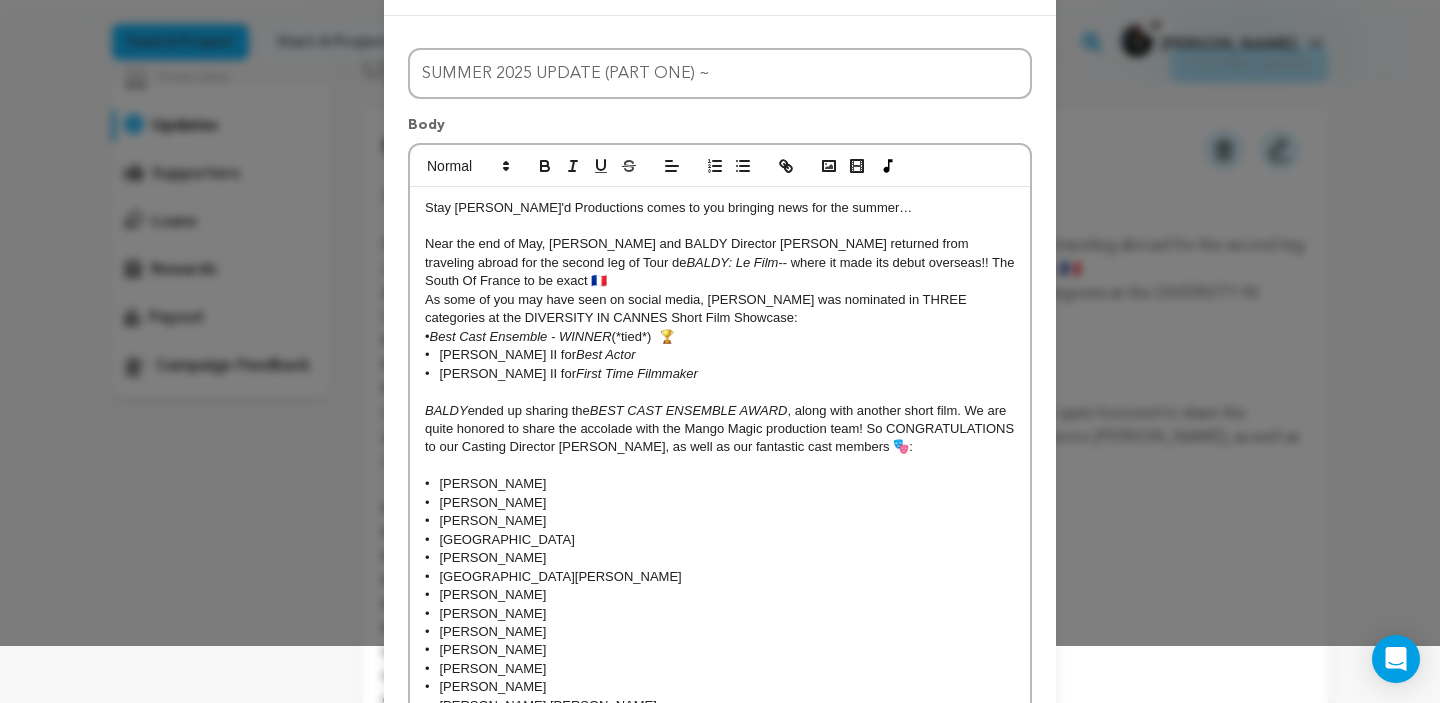 click on "As some of you may have seen on social media, BALDY was nominated in THREE categories at the DIVERSITY IN CANNES Short Film Showcase:" at bounding box center [720, 309] 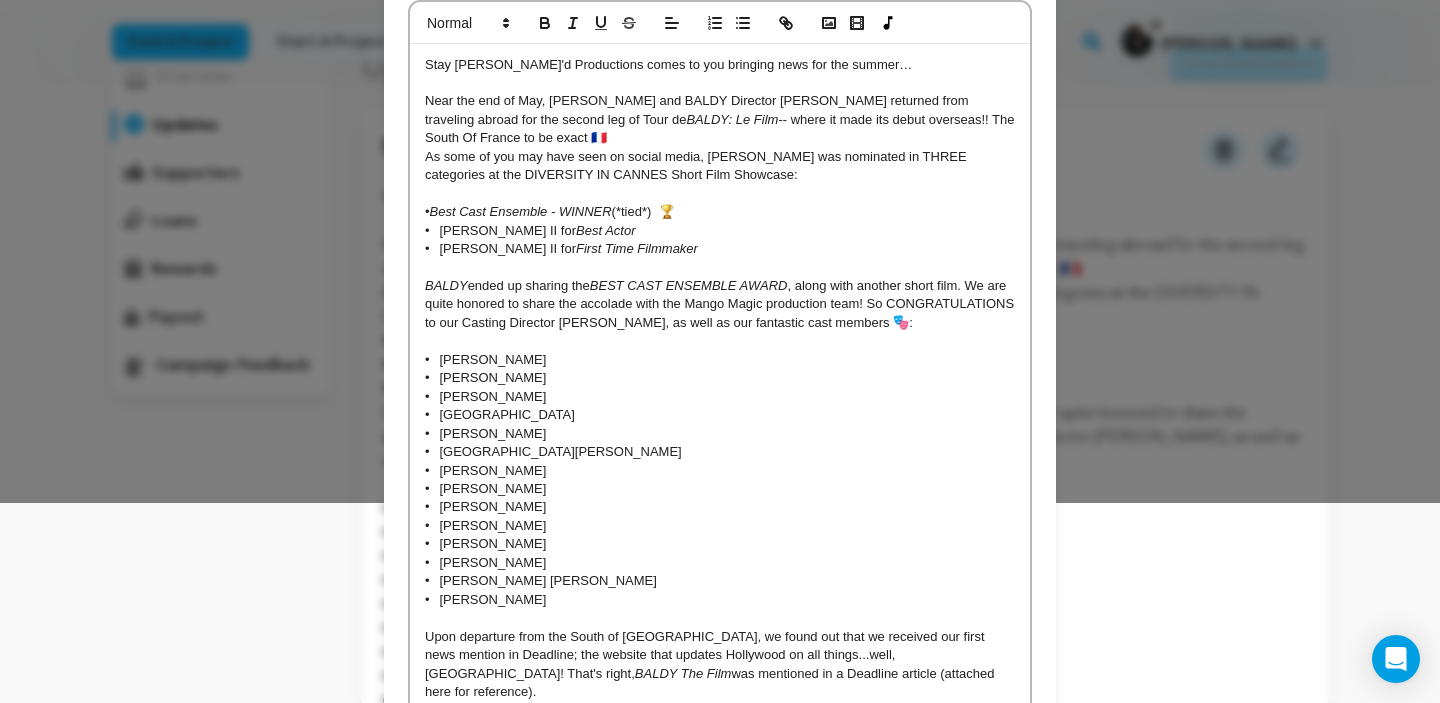 scroll, scrollTop: 185, scrollLeft: 0, axis: vertical 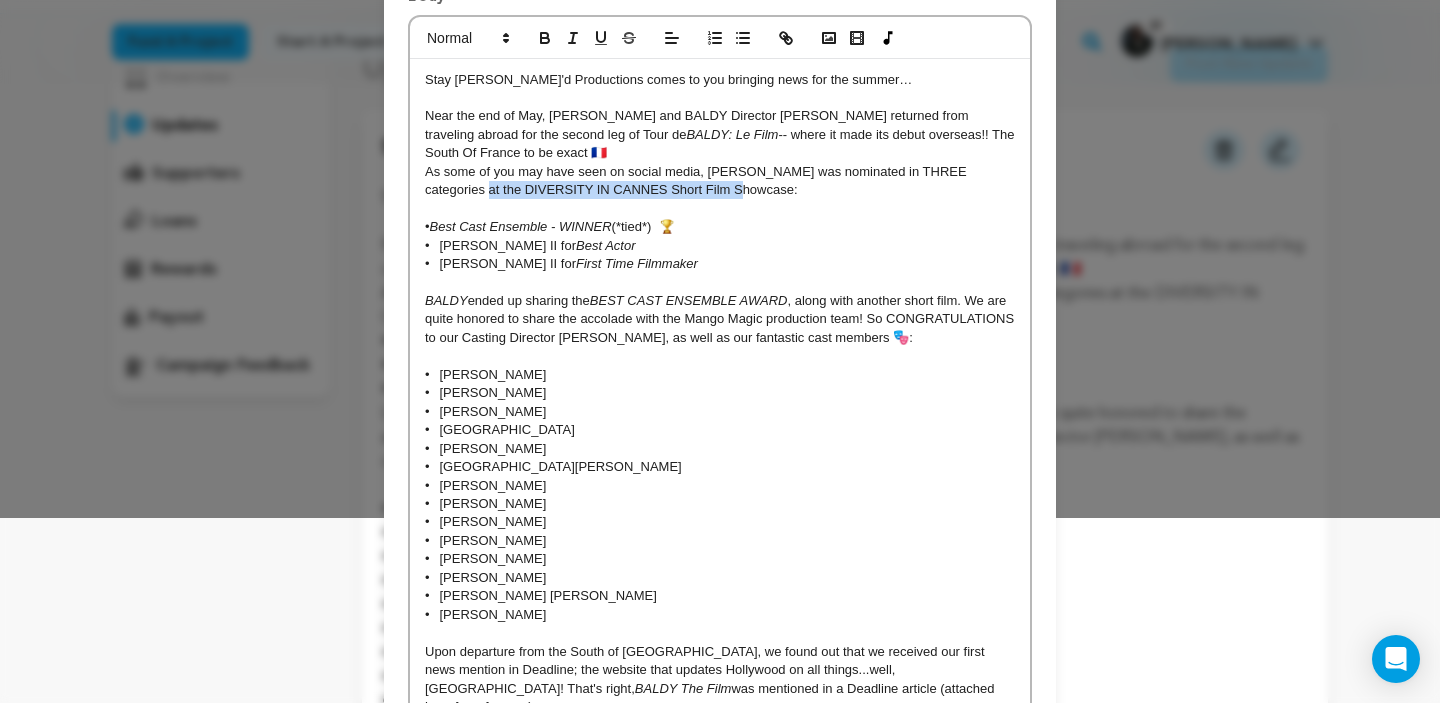 drag, startPoint x: 425, startPoint y: 188, endPoint x: 692, endPoint y: 192, distance: 267.02997 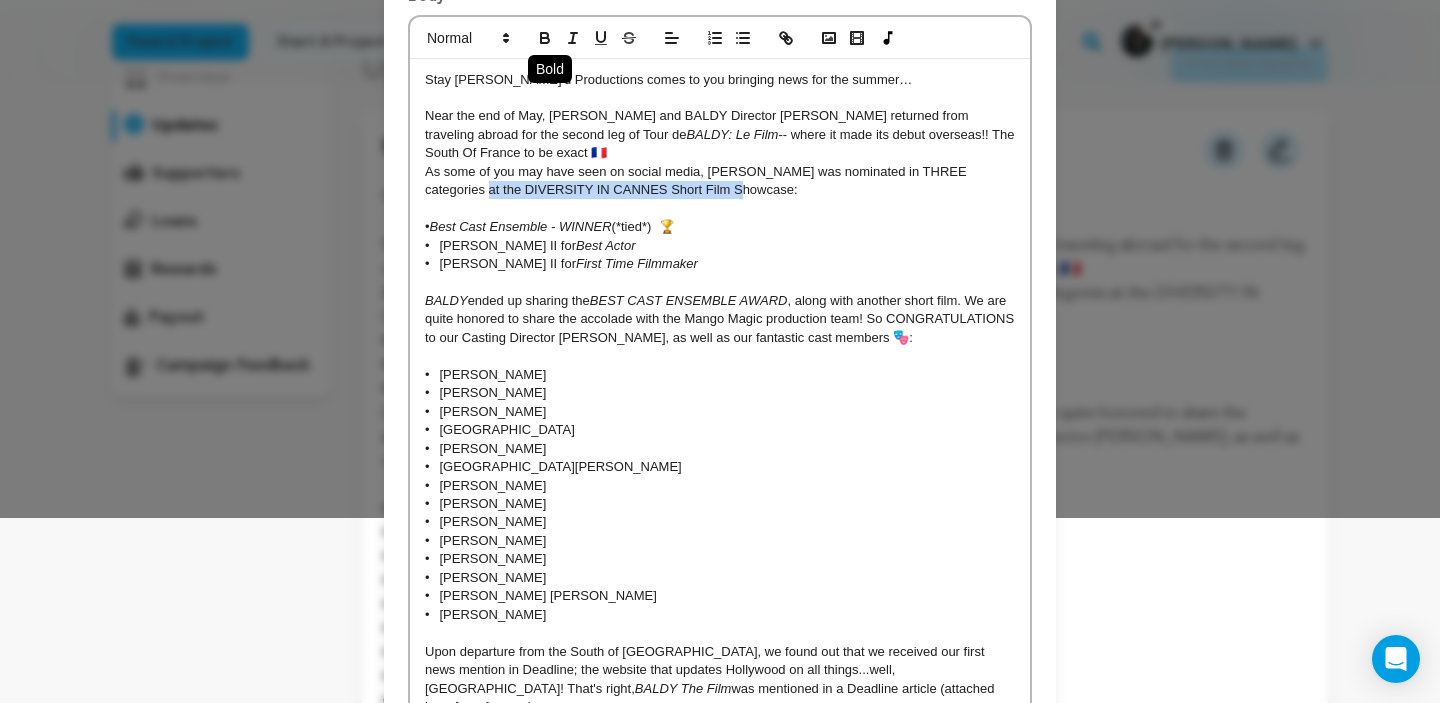 click 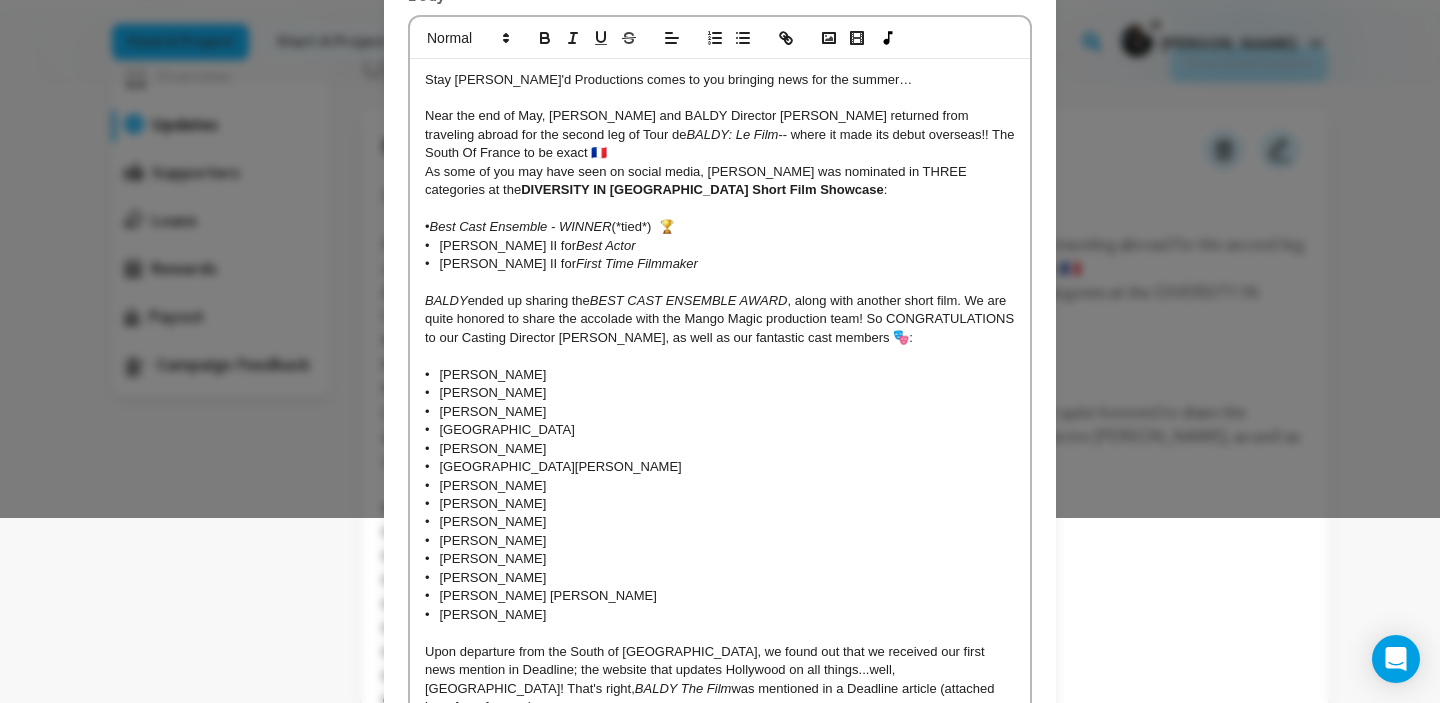 click on "As some of you may have seen on social media, BALDY was nominated in THREE categories at the  DIVERSITY IN CANNES Short Film Showcase :" at bounding box center [720, 181] 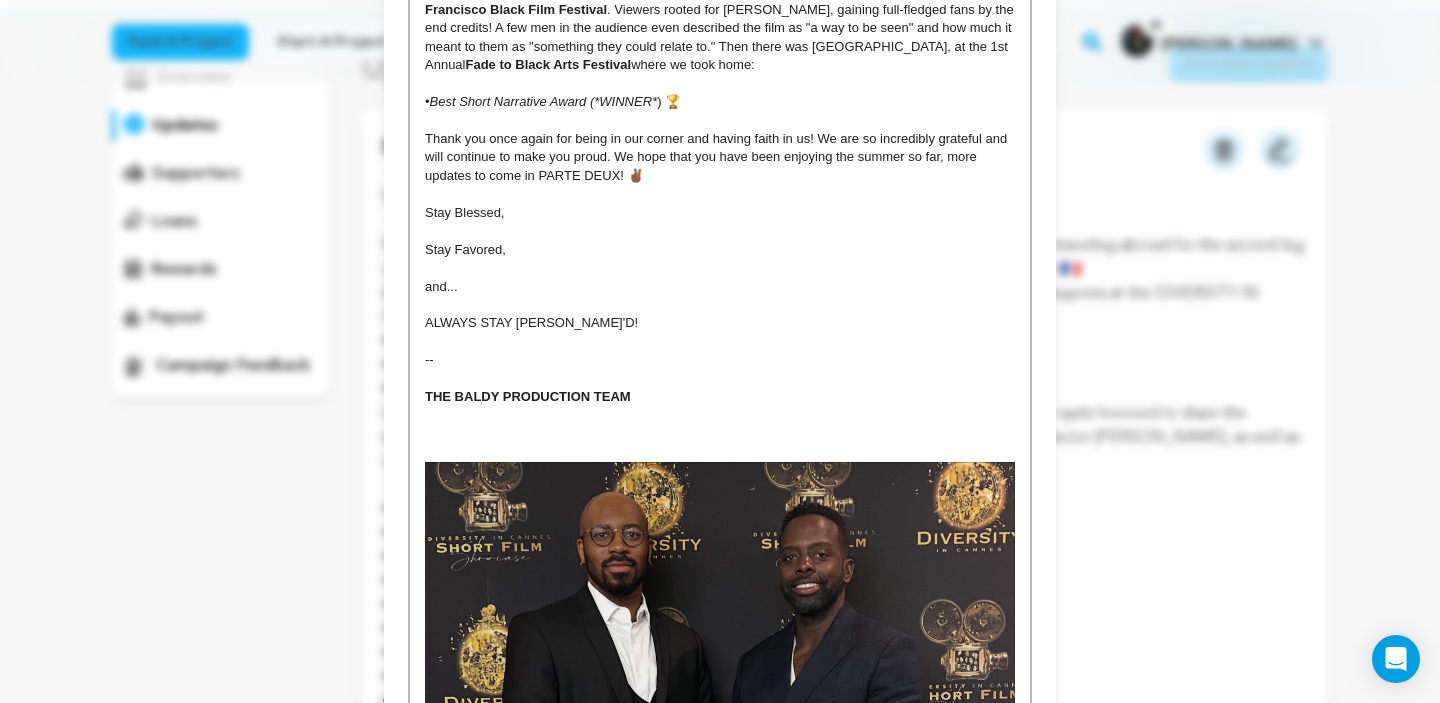 scroll, scrollTop: 1068, scrollLeft: 0, axis: vertical 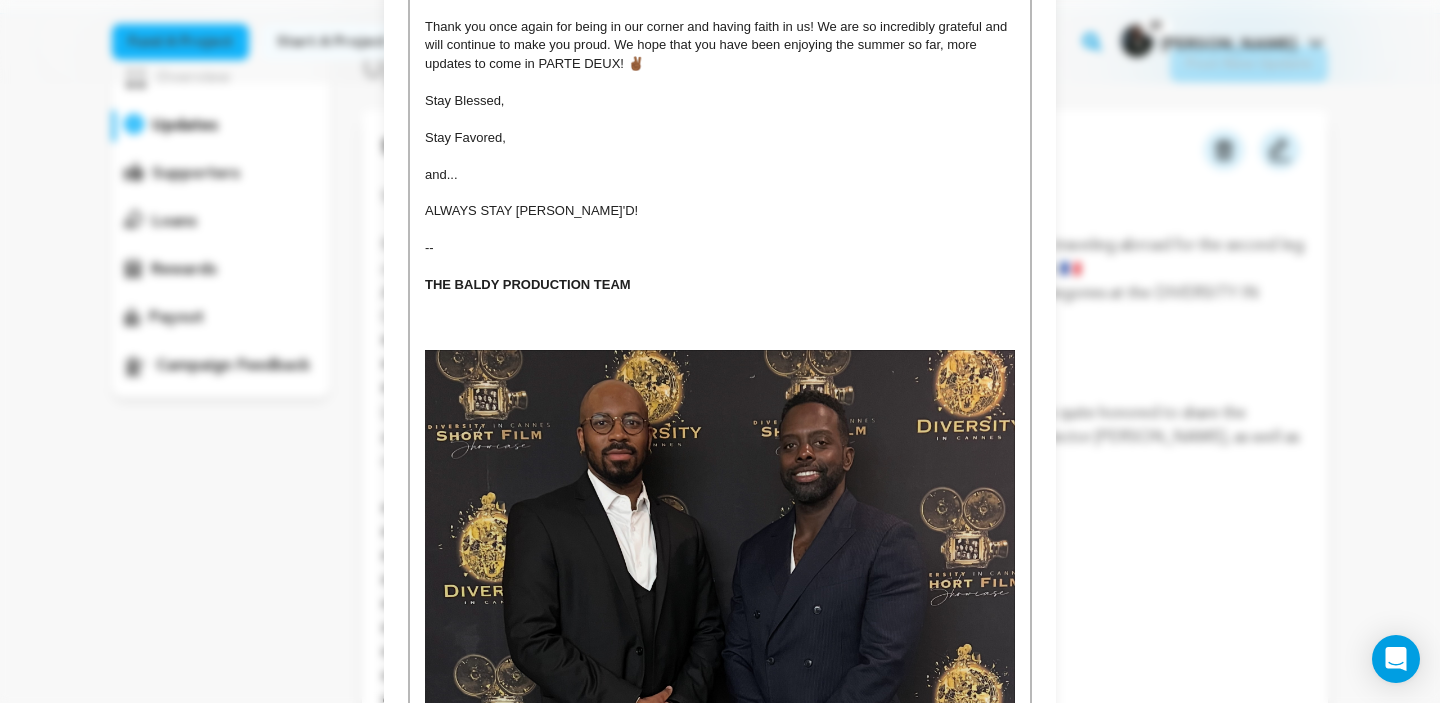 click at bounding box center [720, 645] 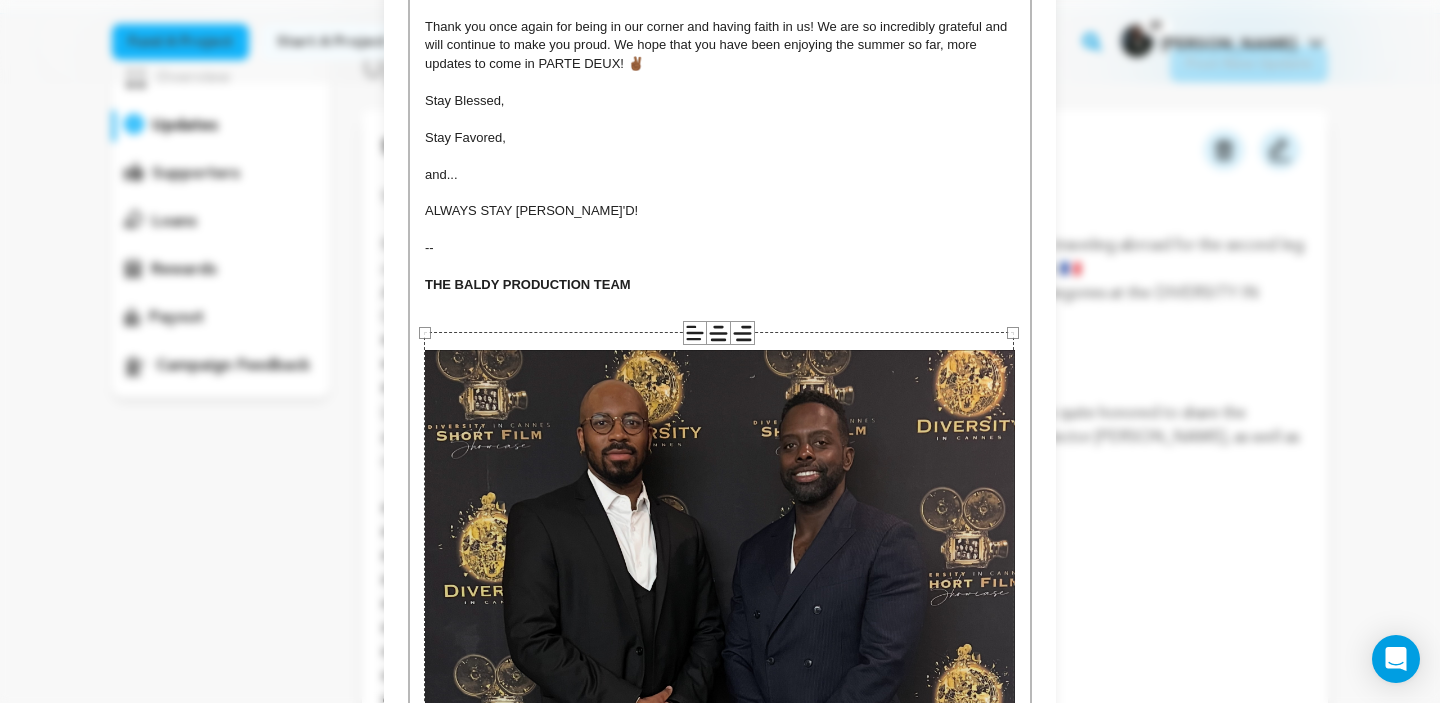 click at bounding box center [720, 267] 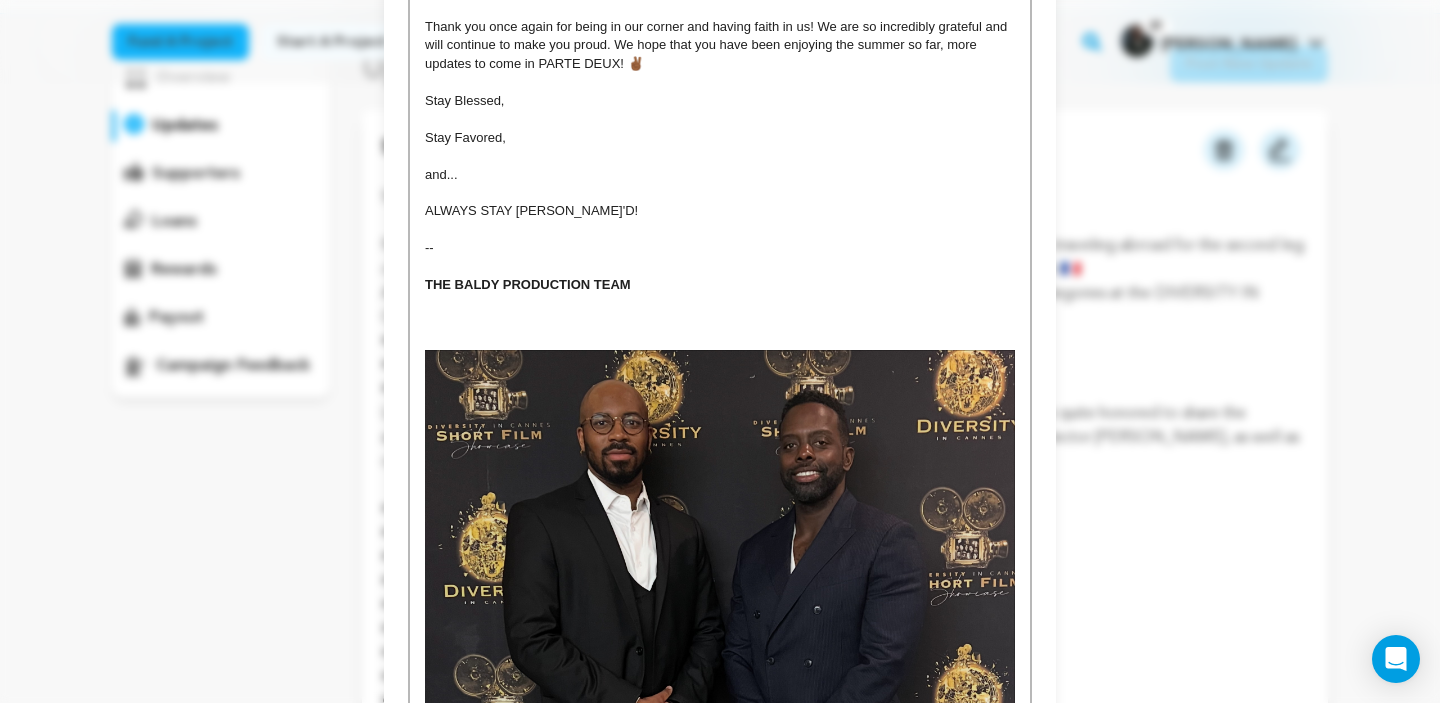 click at bounding box center [720, 322] 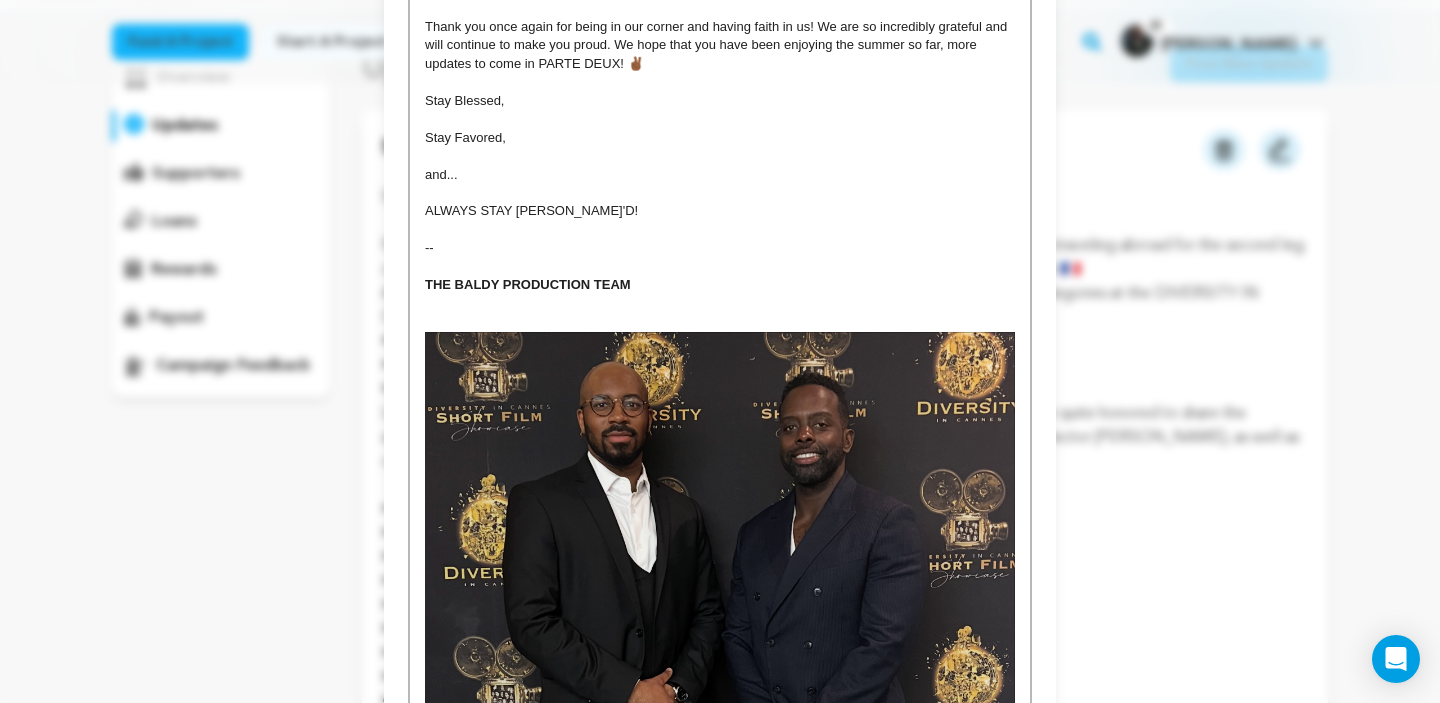 click on "ALWAYS STAY [PERSON_NAME]'D!" at bounding box center (720, 211) 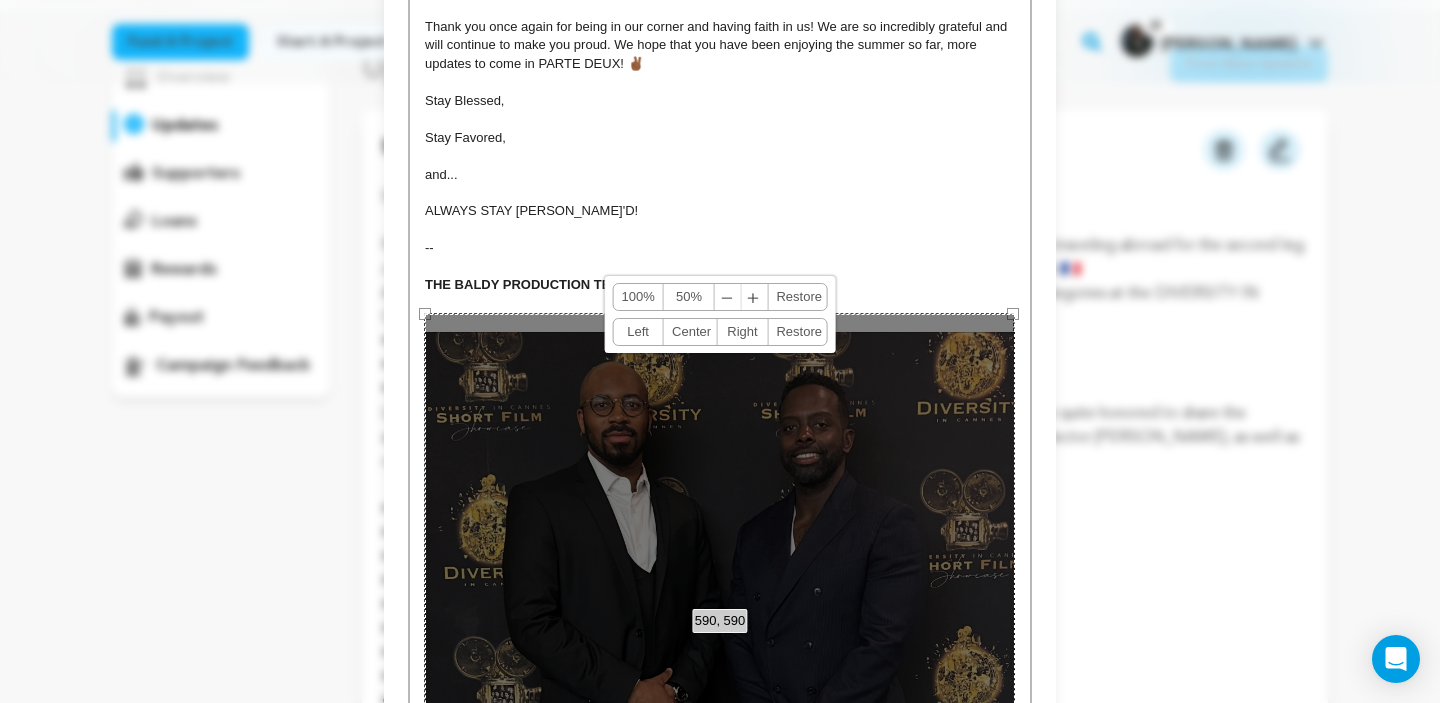 click on "﹣" at bounding box center [728, 297] 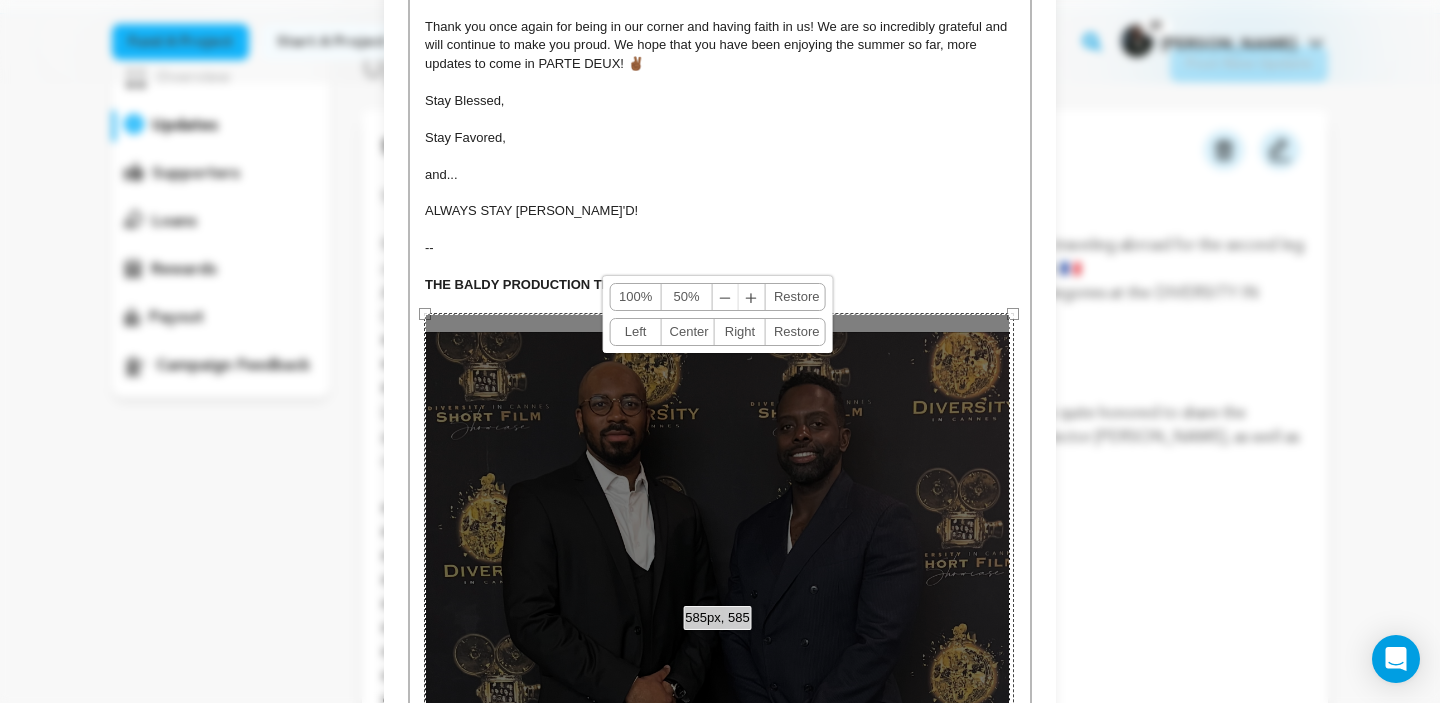 click on "﹣" at bounding box center (726, 297) 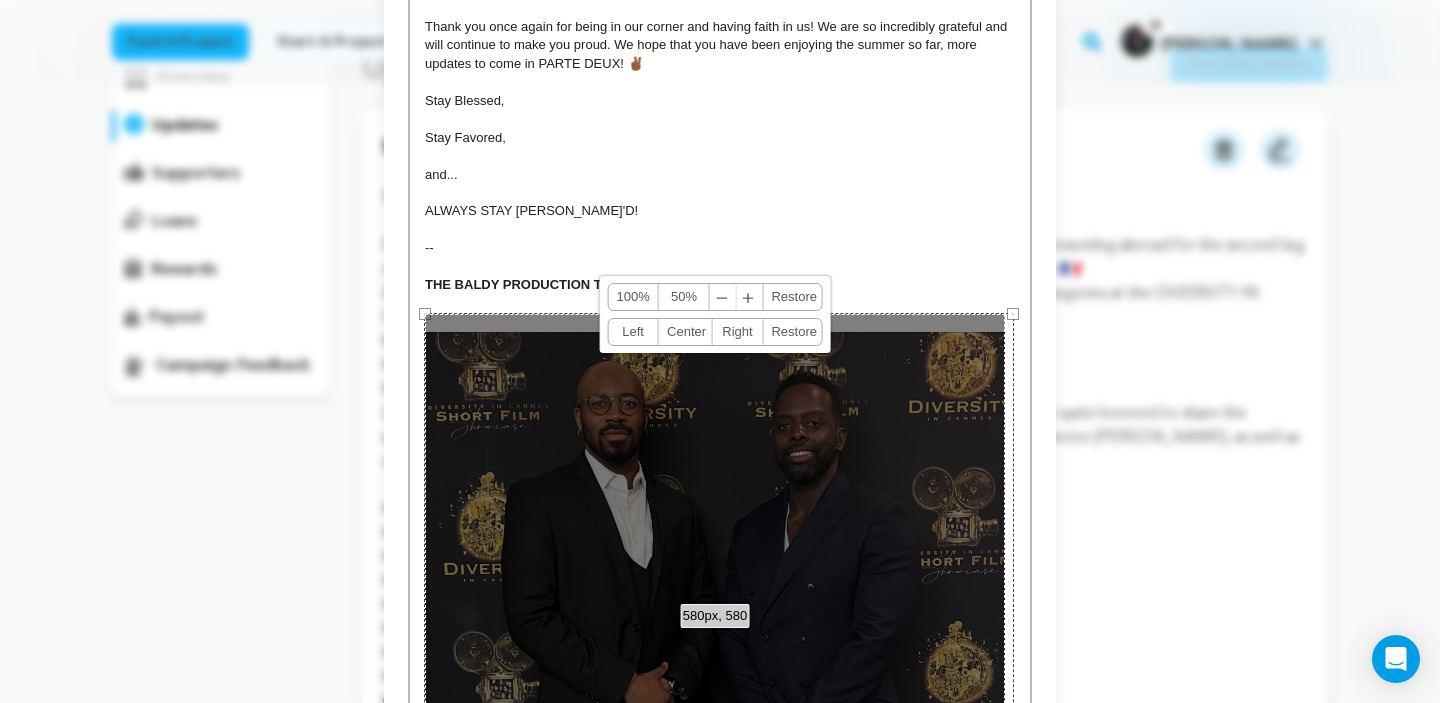 click on "﹣" at bounding box center (723, 297) 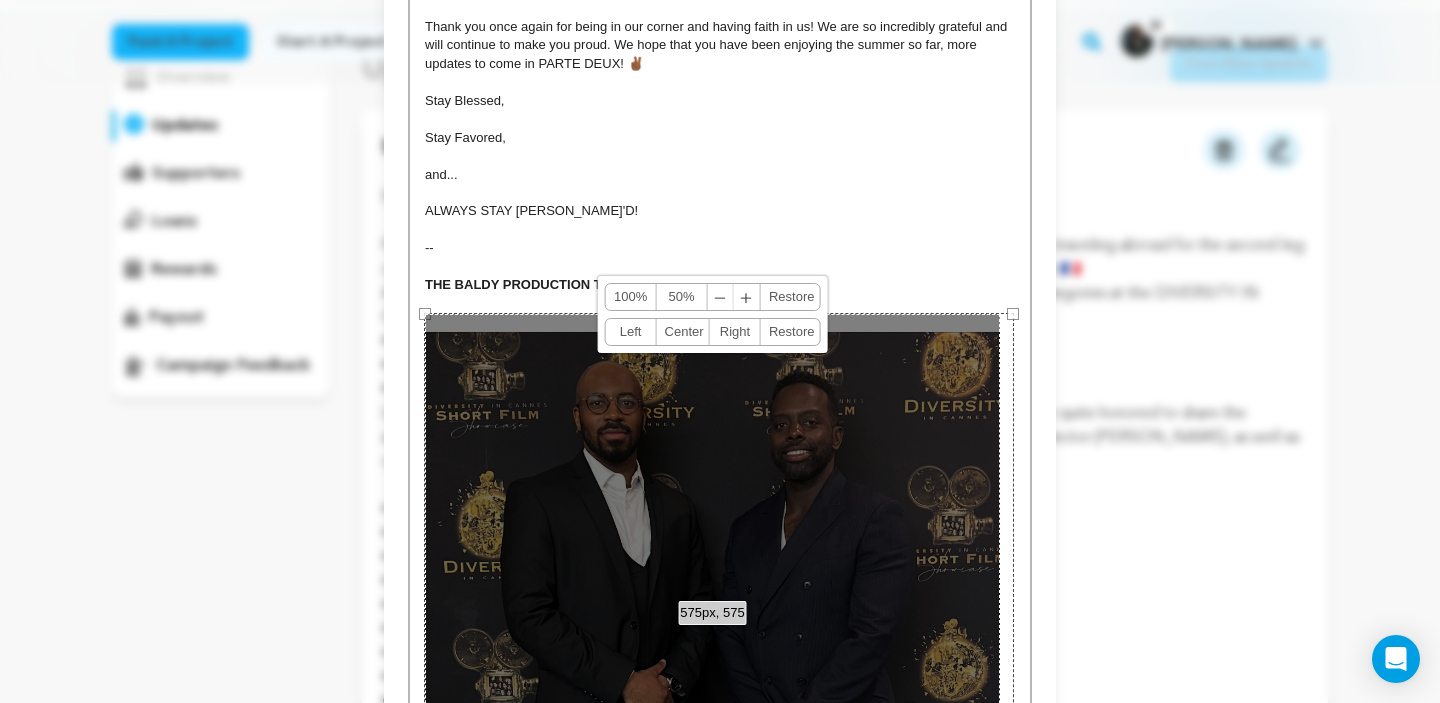 click on "﹣" at bounding box center [721, 297] 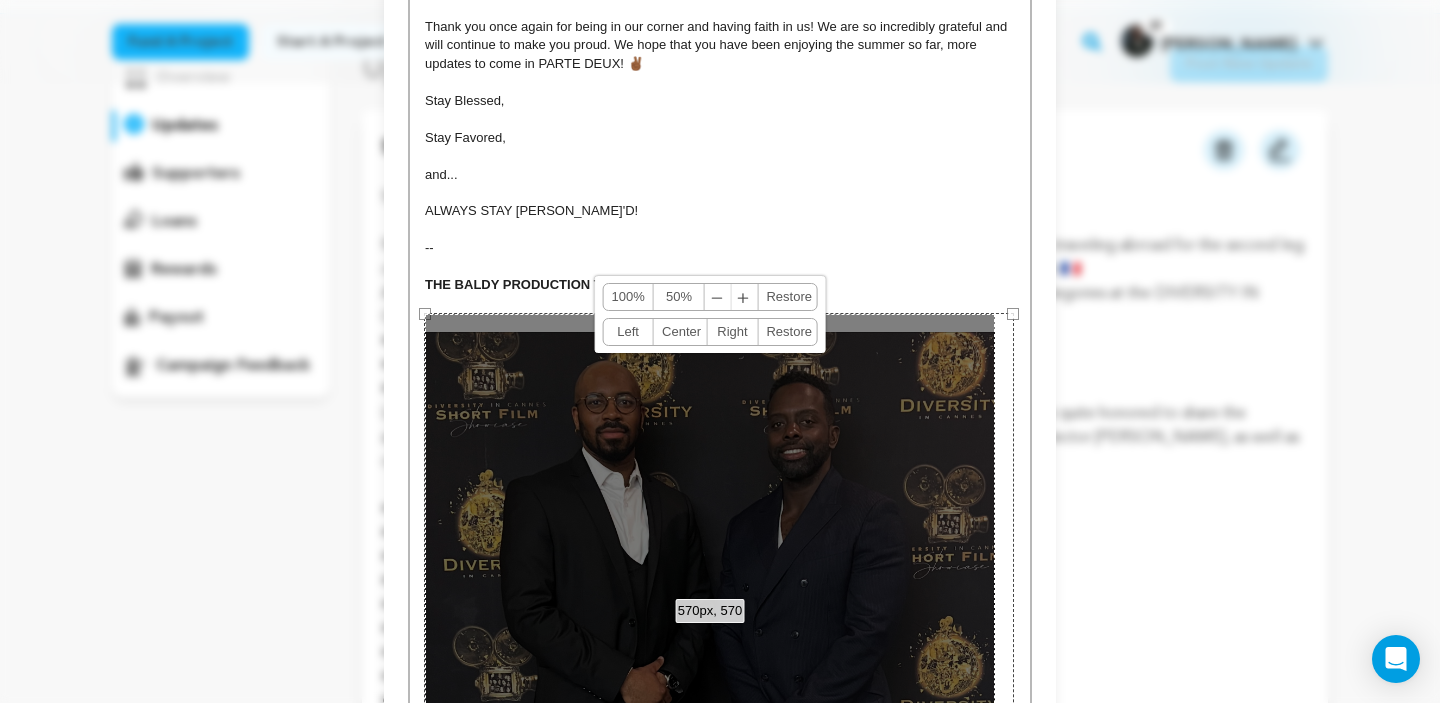 click on "﹣
﹢" at bounding box center [731, 297] 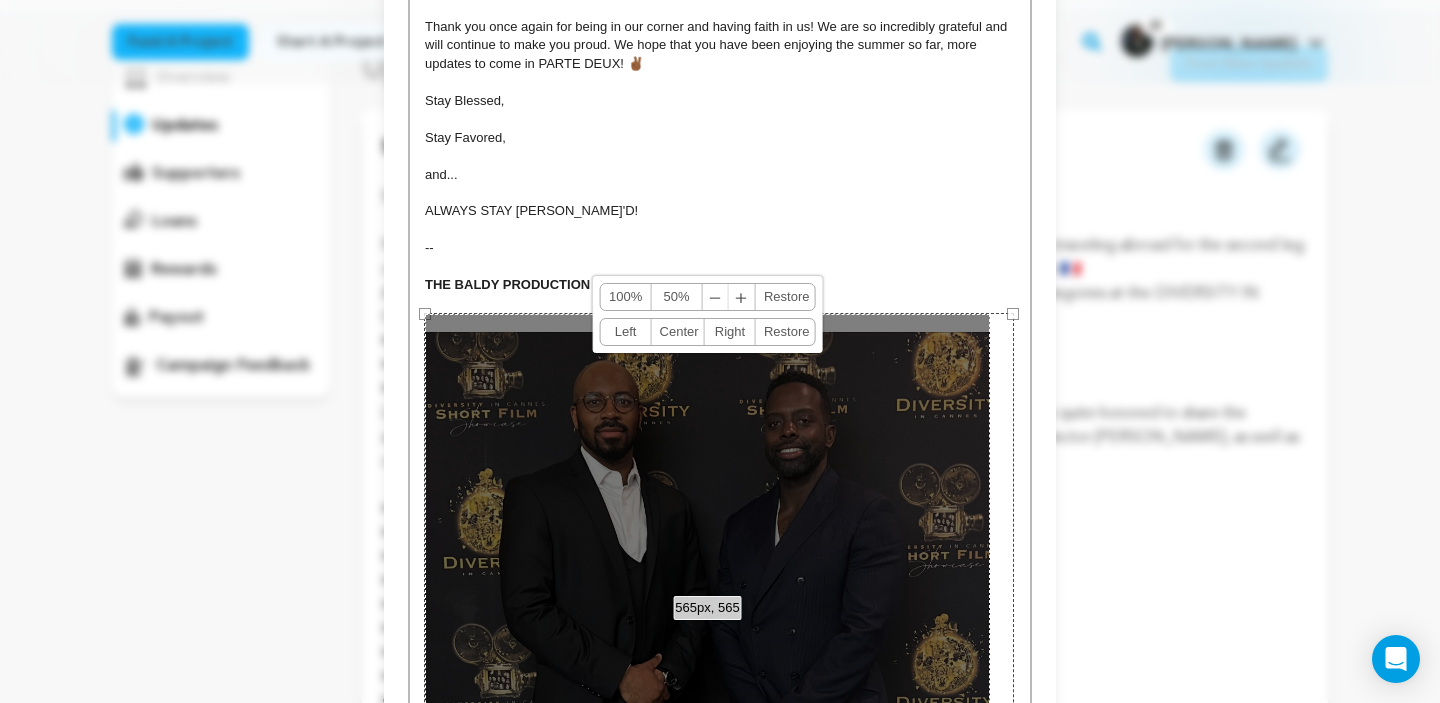 click on "﹣" at bounding box center [716, 297] 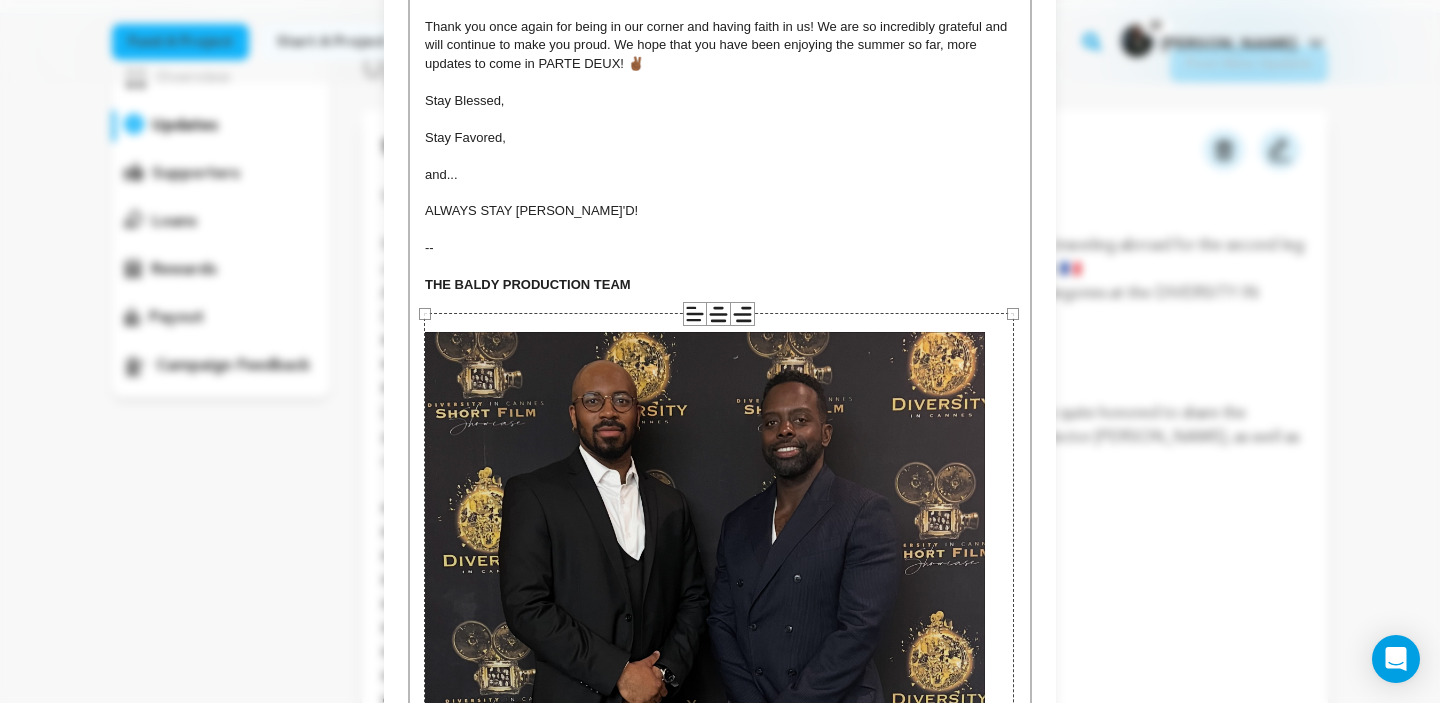 click at bounding box center (720, 193) 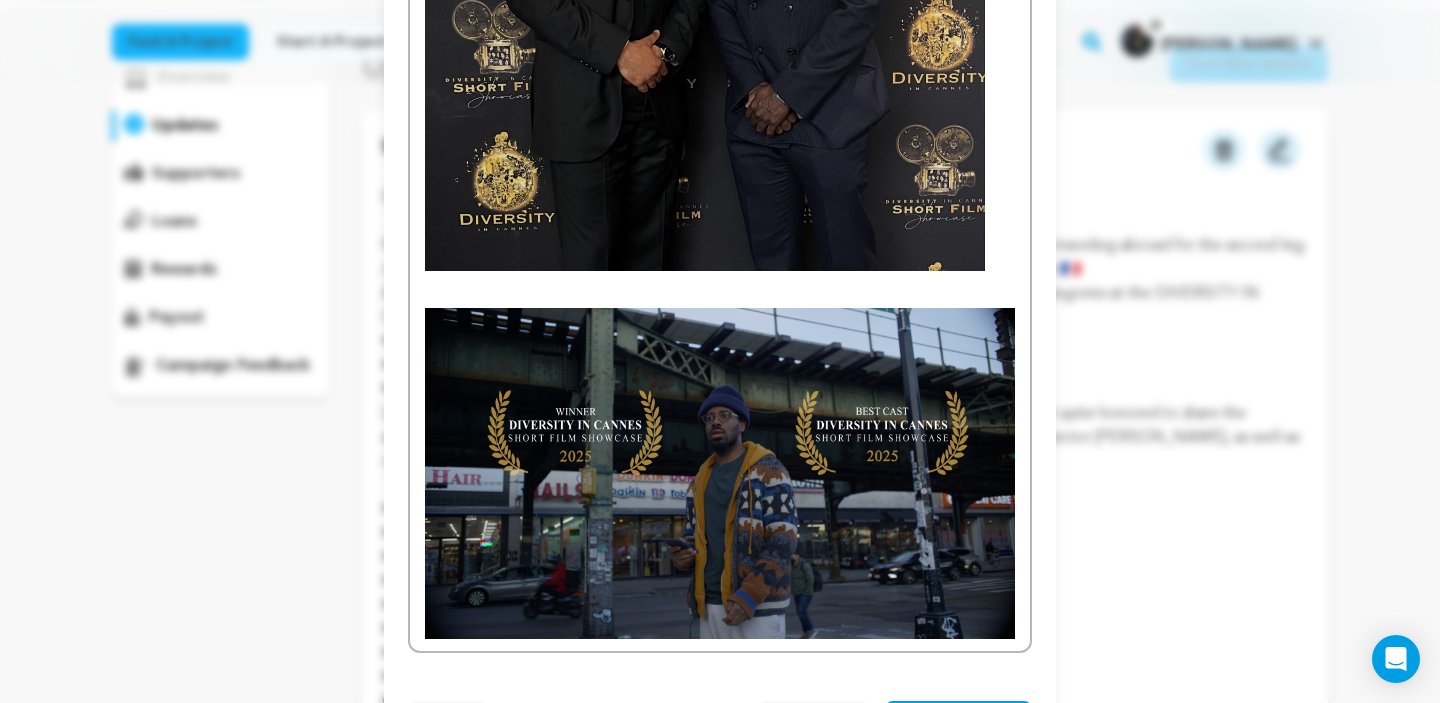 scroll, scrollTop: 1753, scrollLeft: 0, axis: vertical 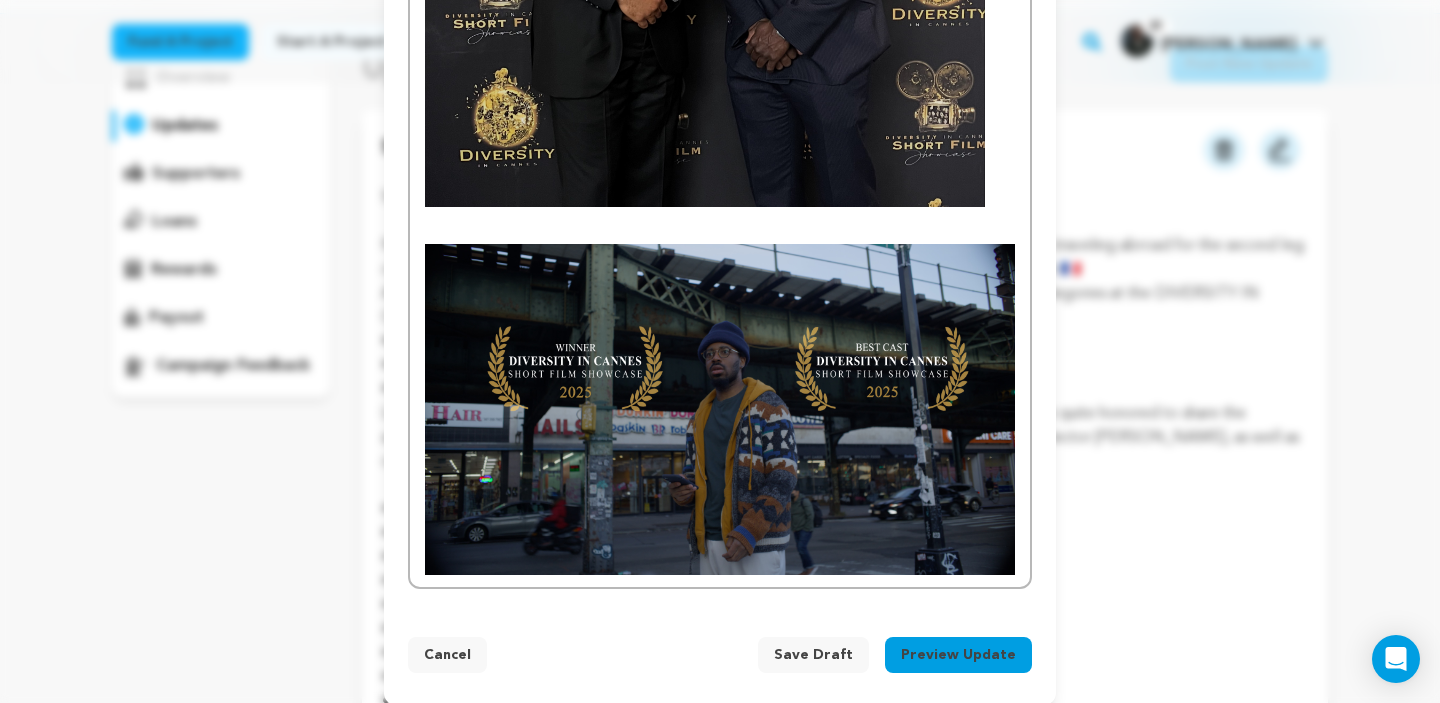 click at bounding box center [720, 410] 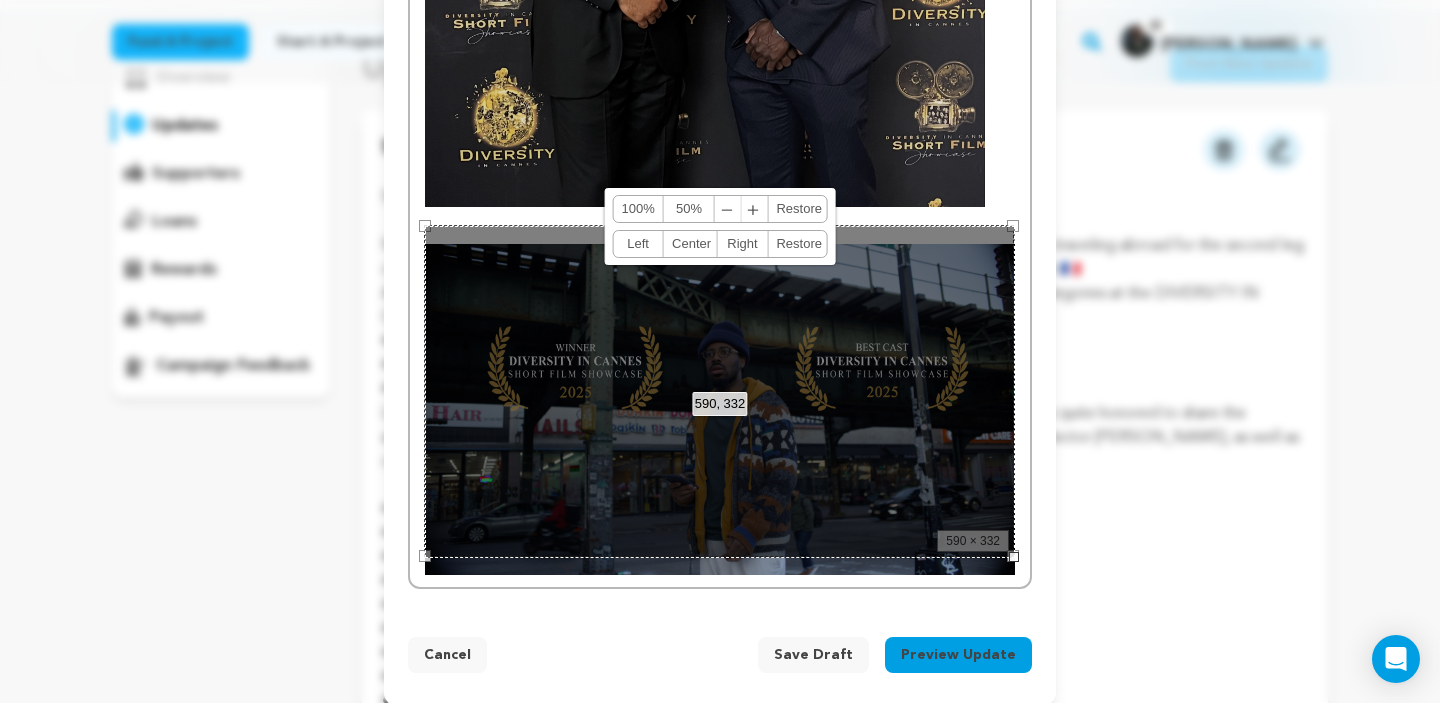 click on "﹣" at bounding box center (728, 209) 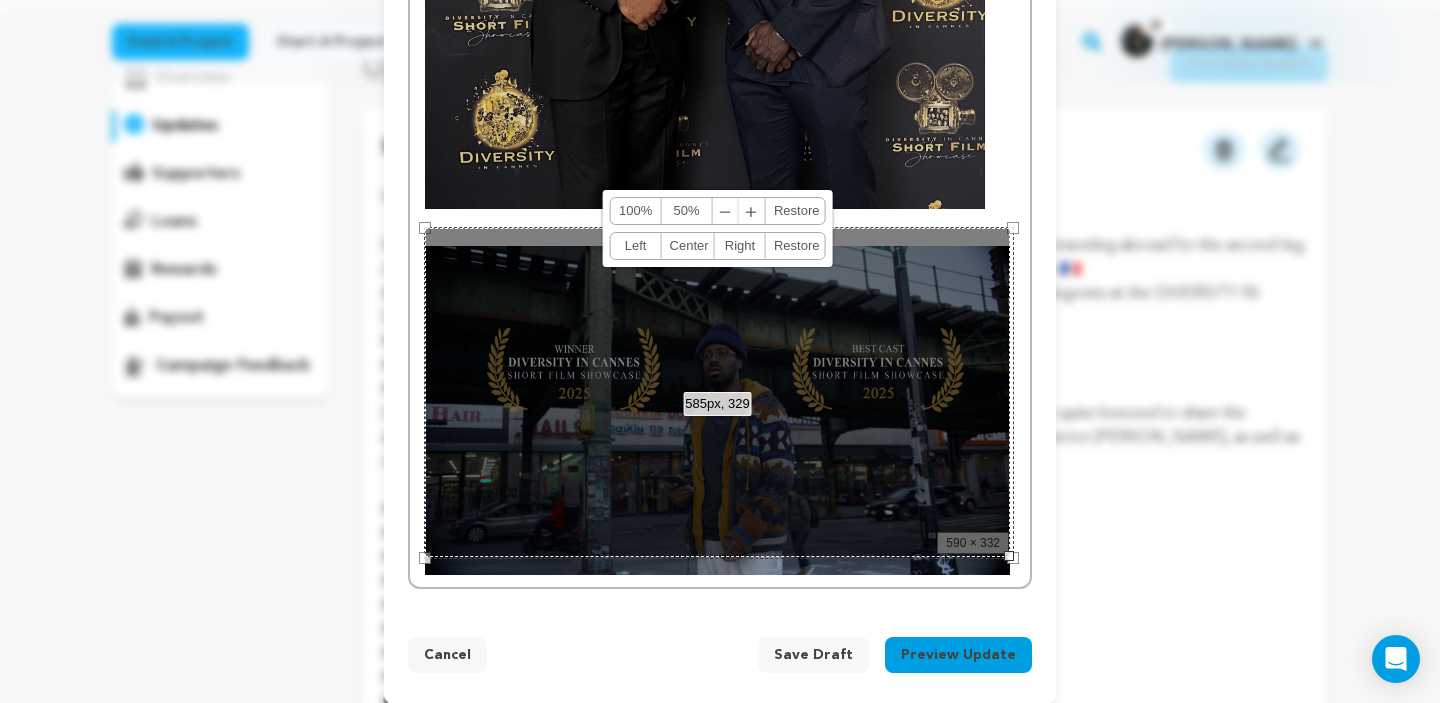 click on "﹣" at bounding box center (726, 211) 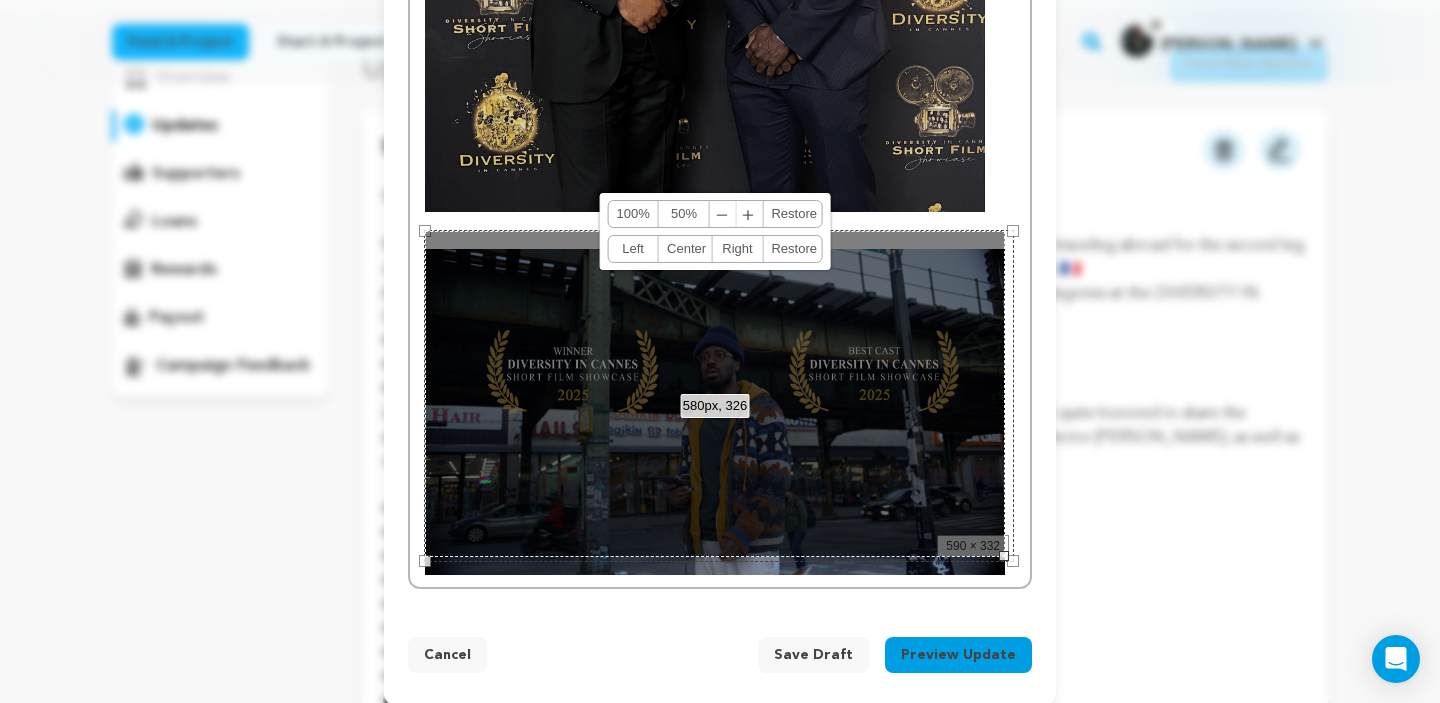 click on "﹣" at bounding box center [723, 214] 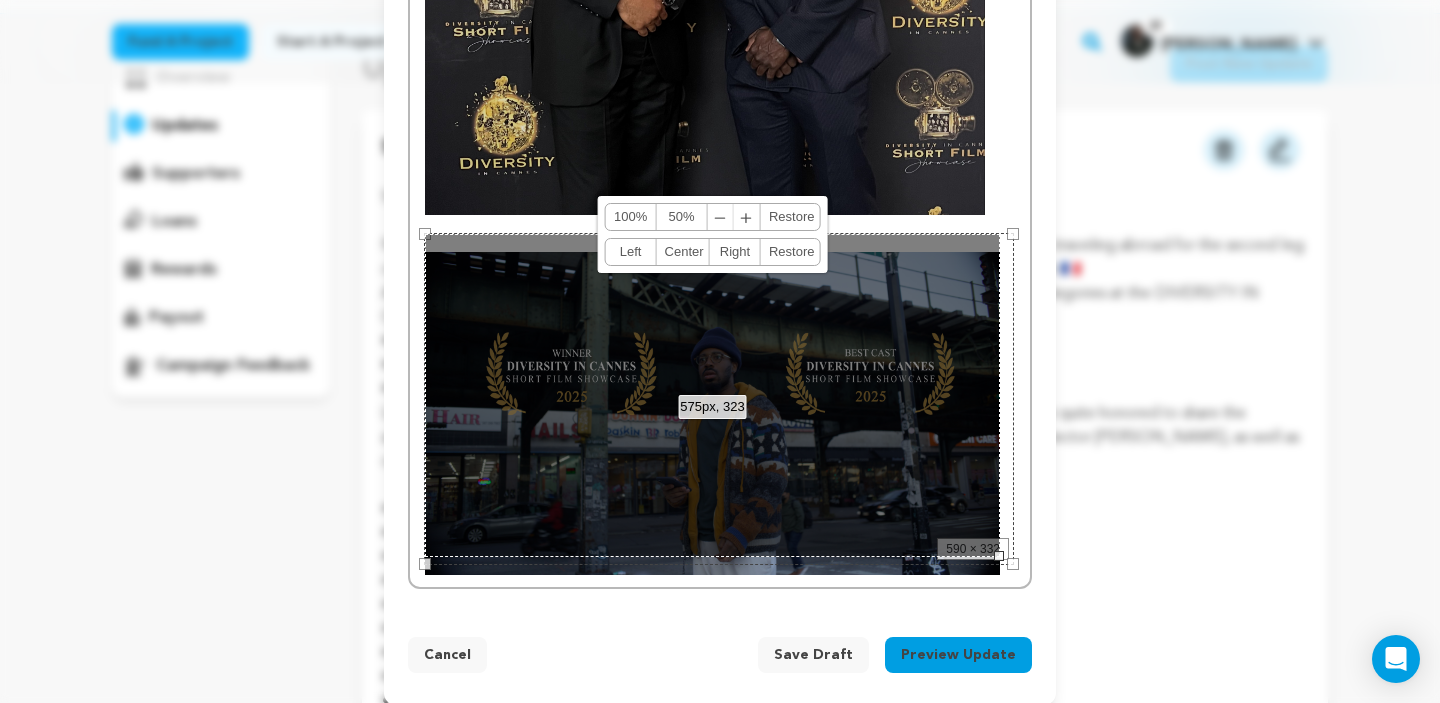 click on "﹣" at bounding box center (721, 217) 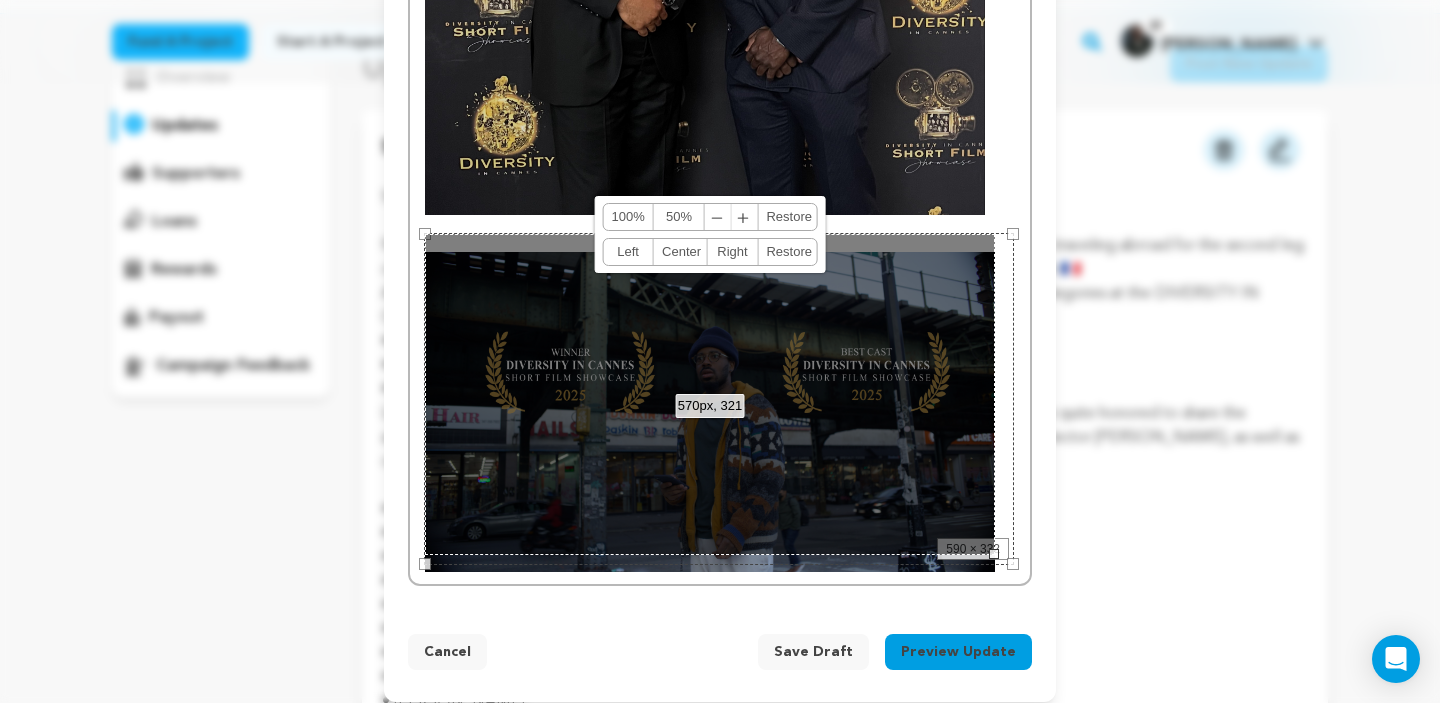 scroll, scrollTop: 1742, scrollLeft: 0, axis: vertical 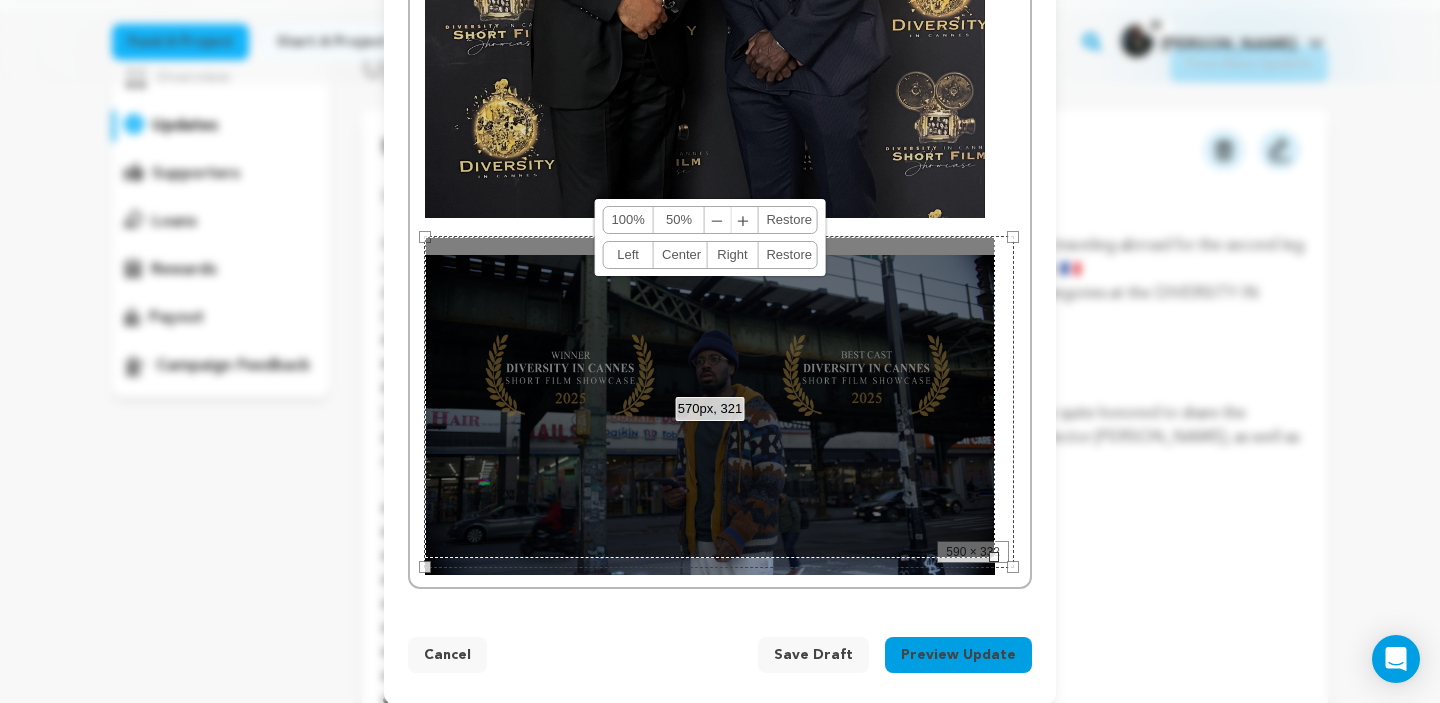 click at bounding box center (720, 245) 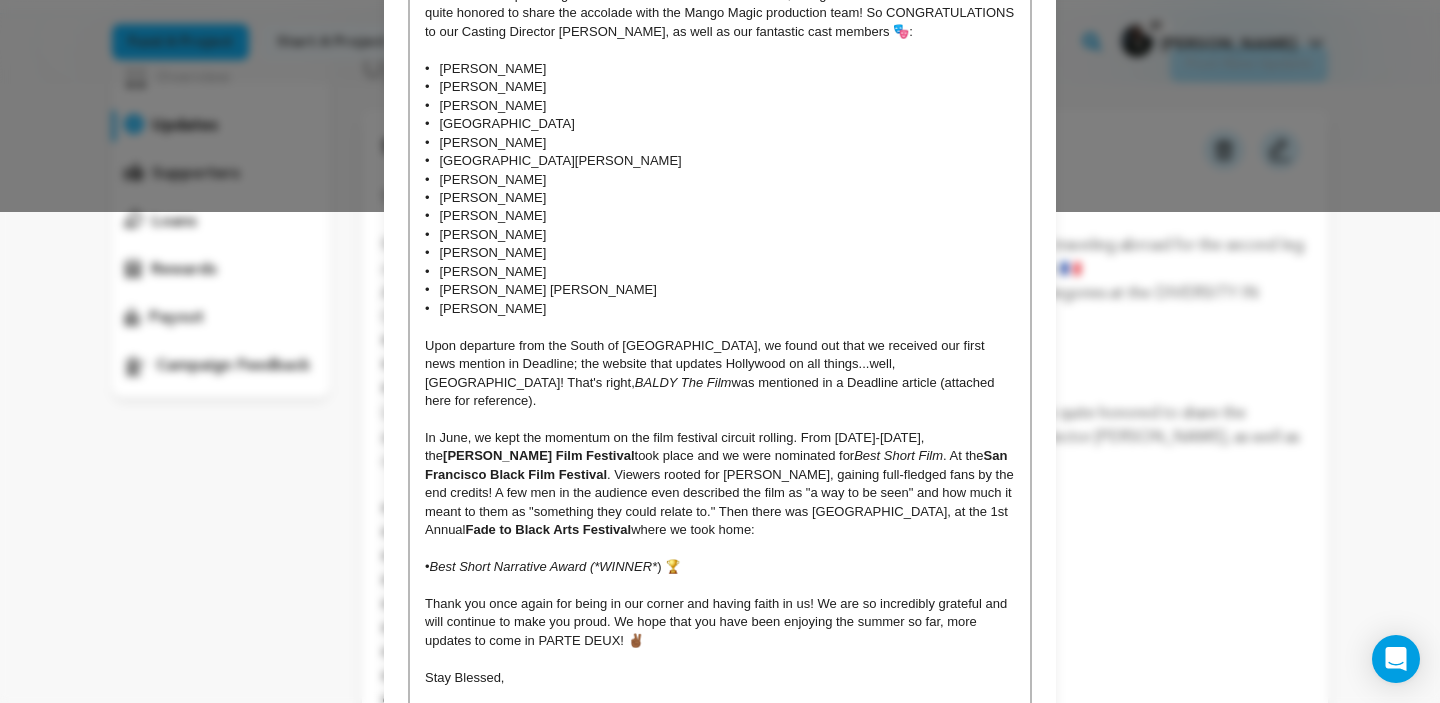 scroll, scrollTop: 0, scrollLeft: 0, axis: both 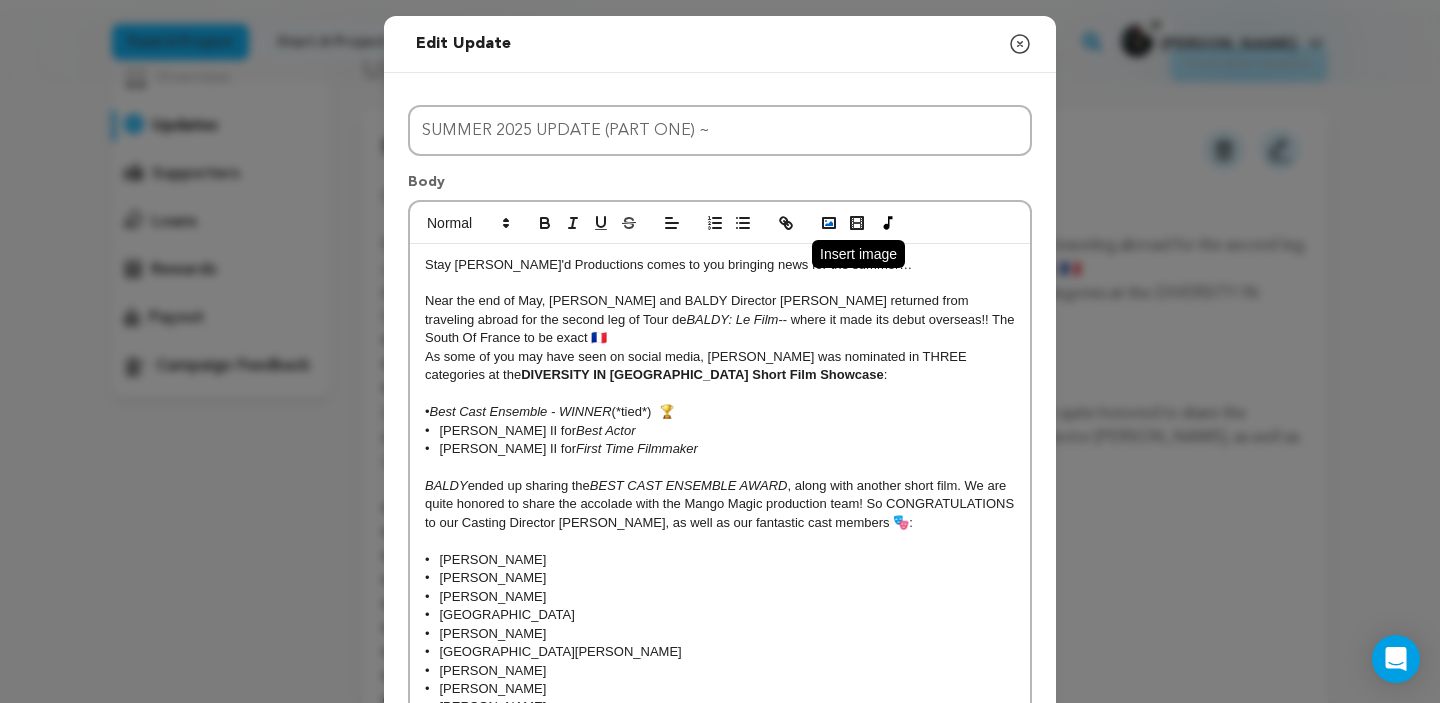 click 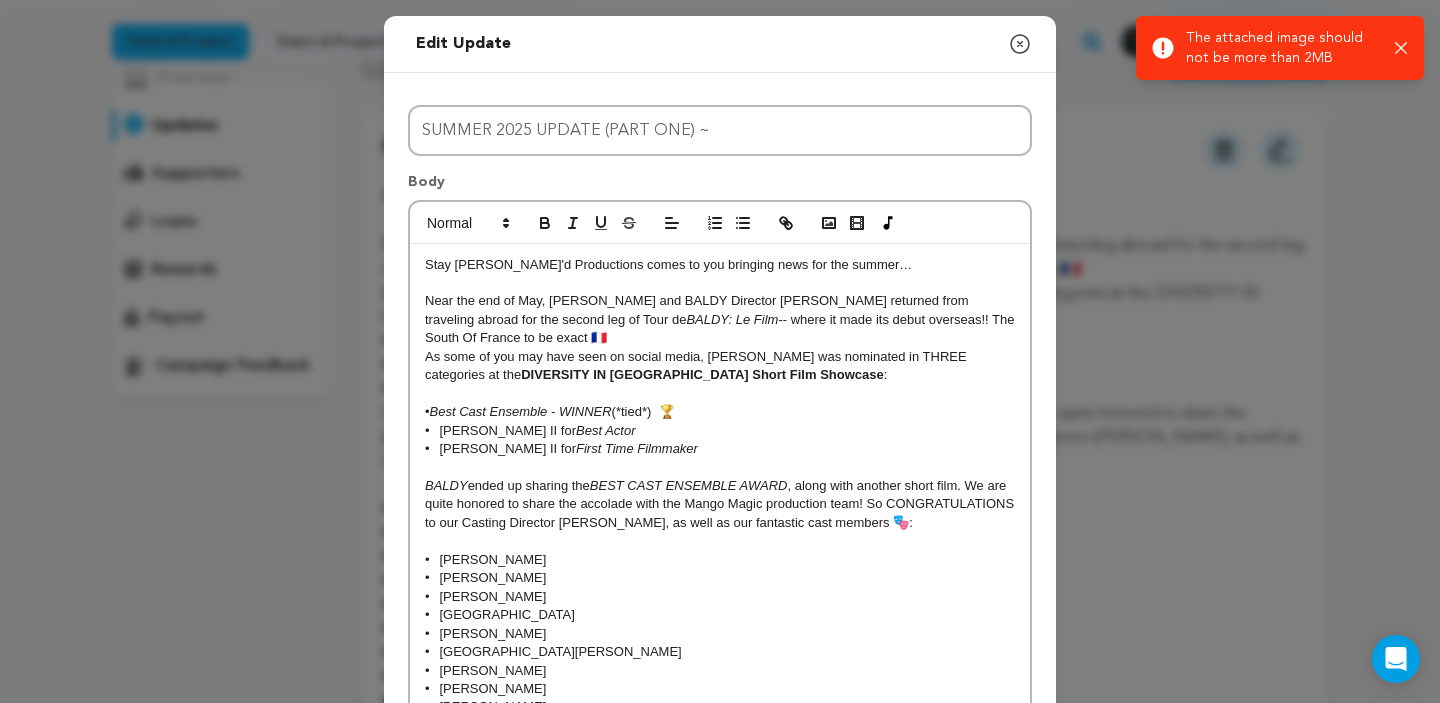 click 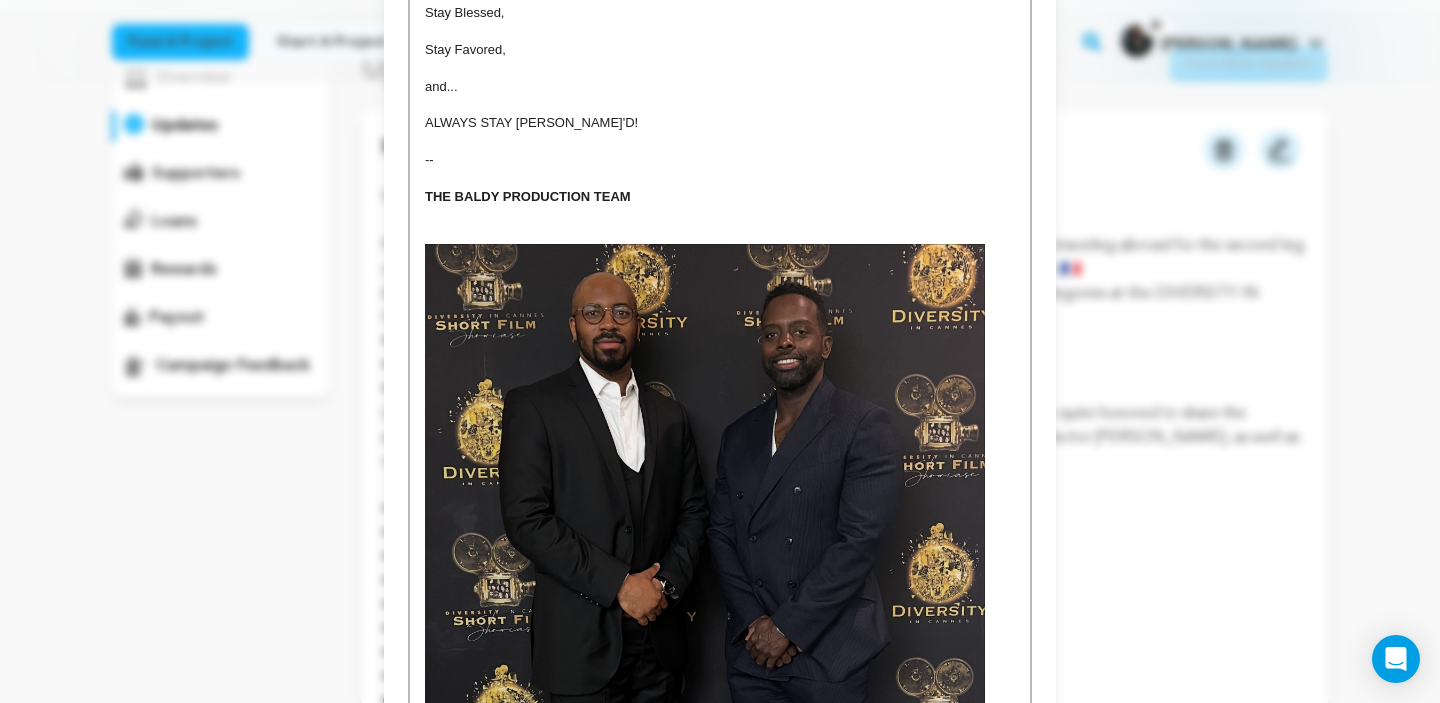 scroll, scrollTop: 1166, scrollLeft: 0, axis: vertical 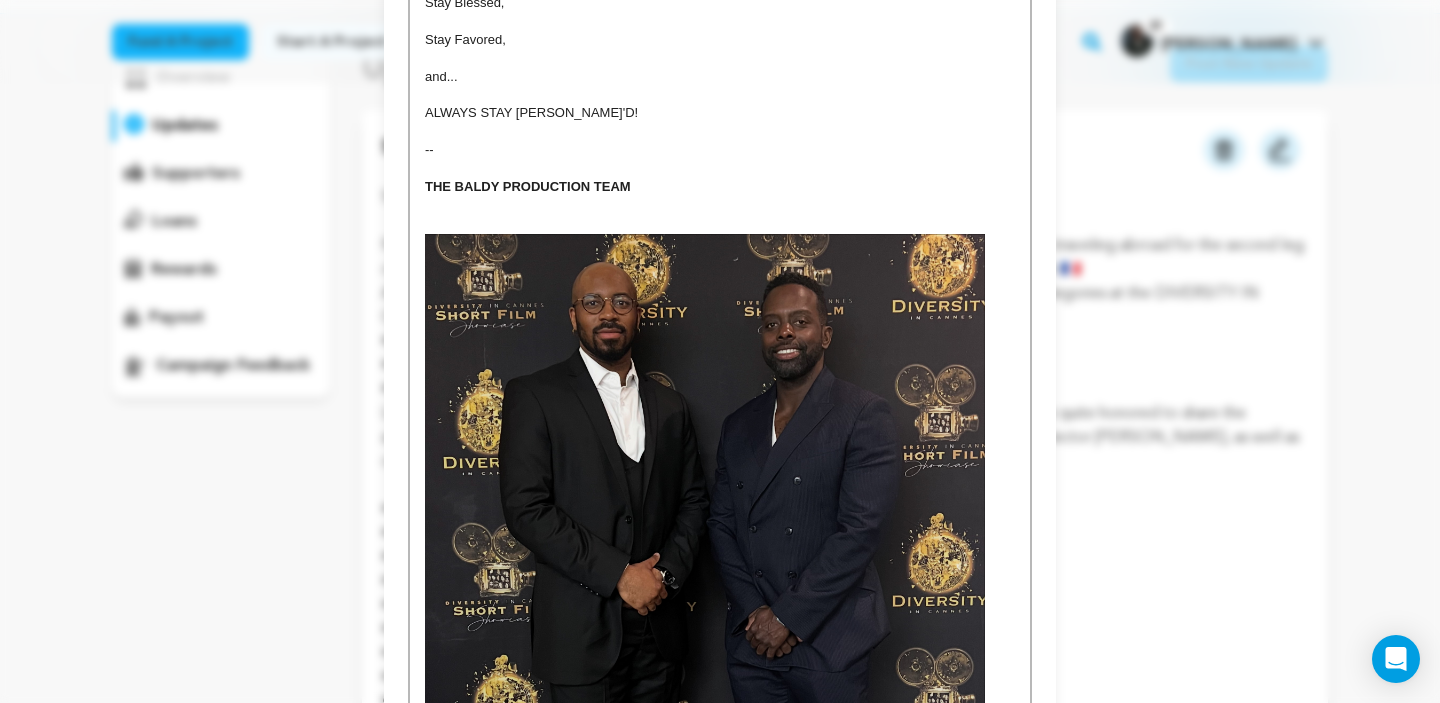 click at bounding box center [720, 514] 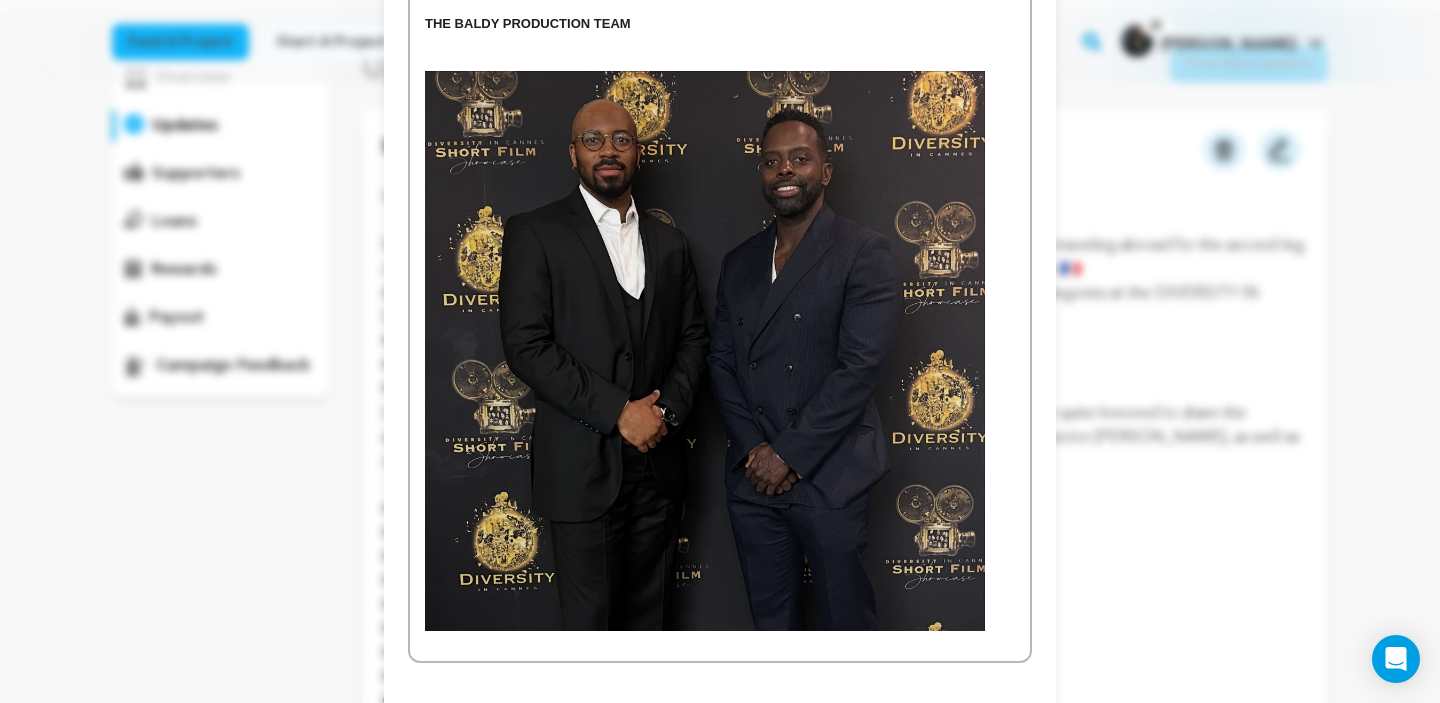 scroll, scrollTop: 1403, scrollLeft: 0, axis: vertical 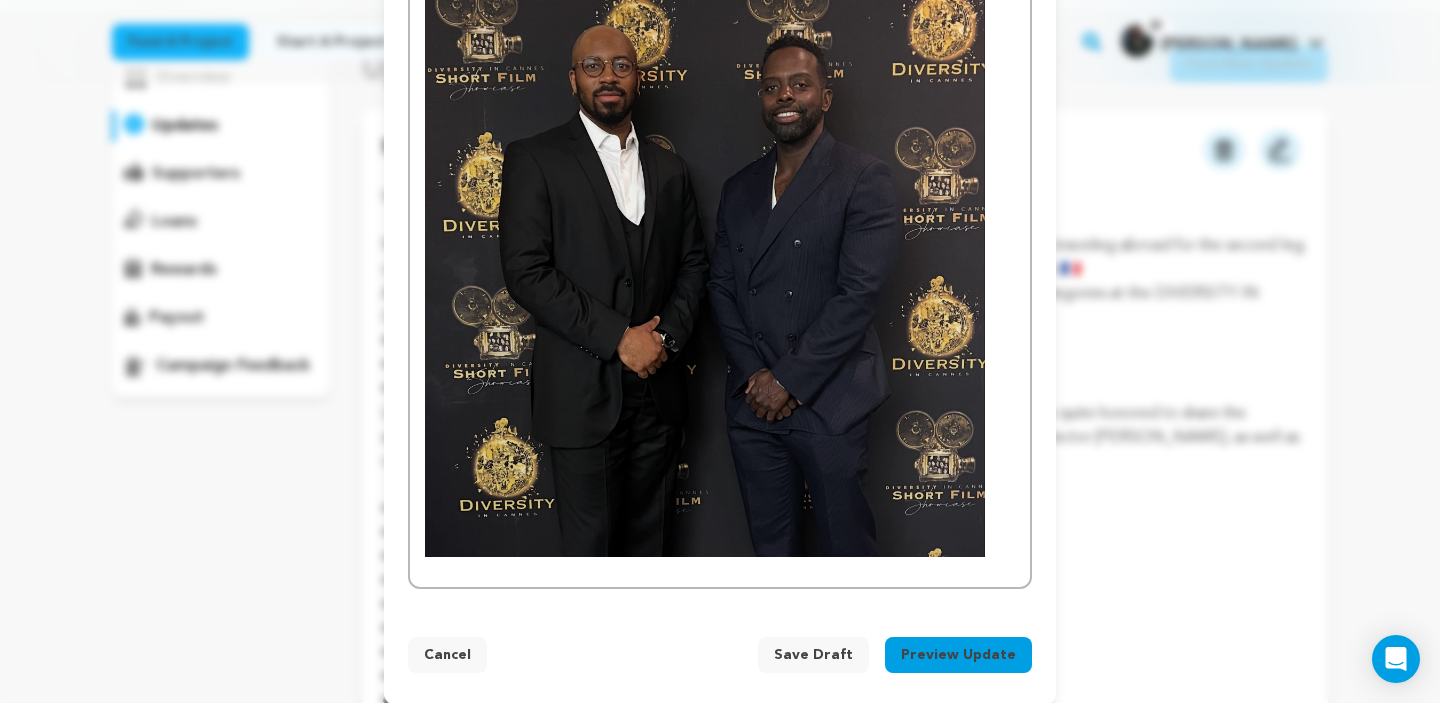 click at bounding box center (705, 277) 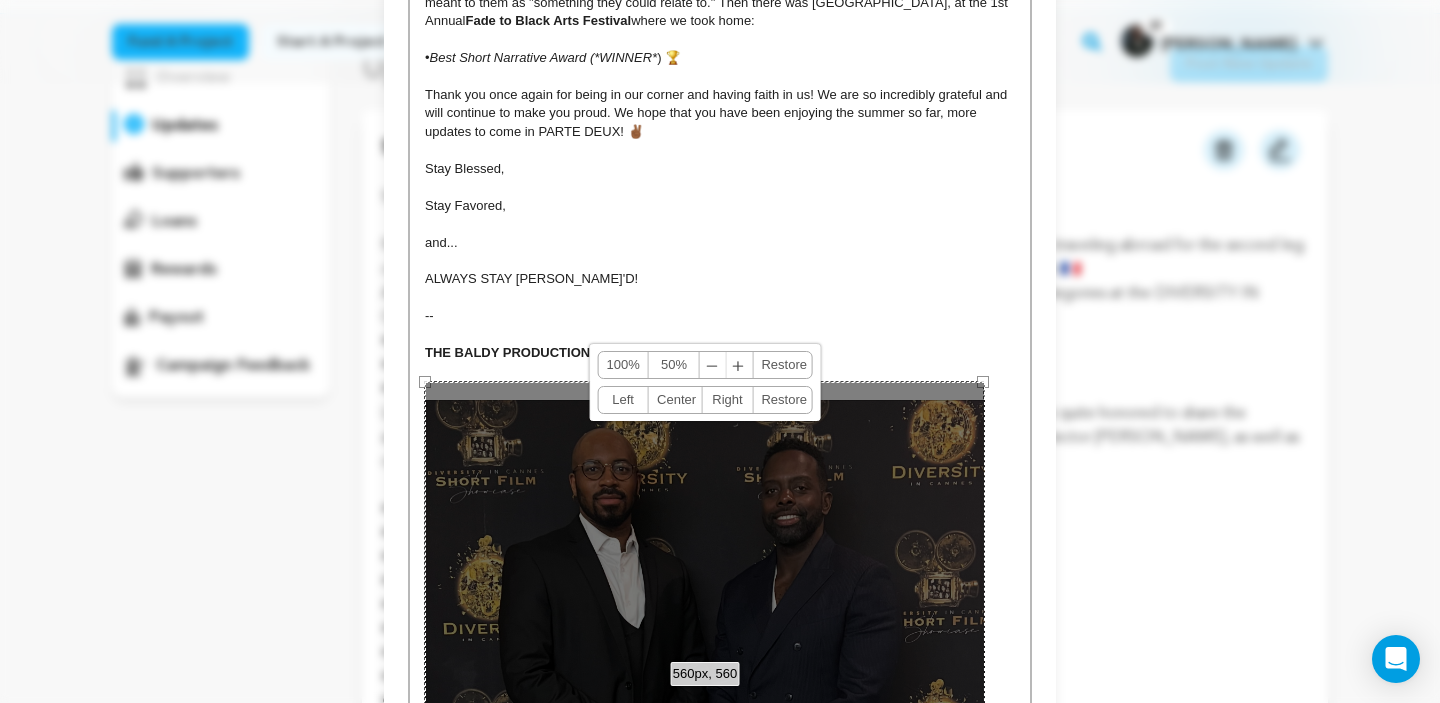 scroll, scrollTop: 977, scrollLeft: 0, axis: vertical 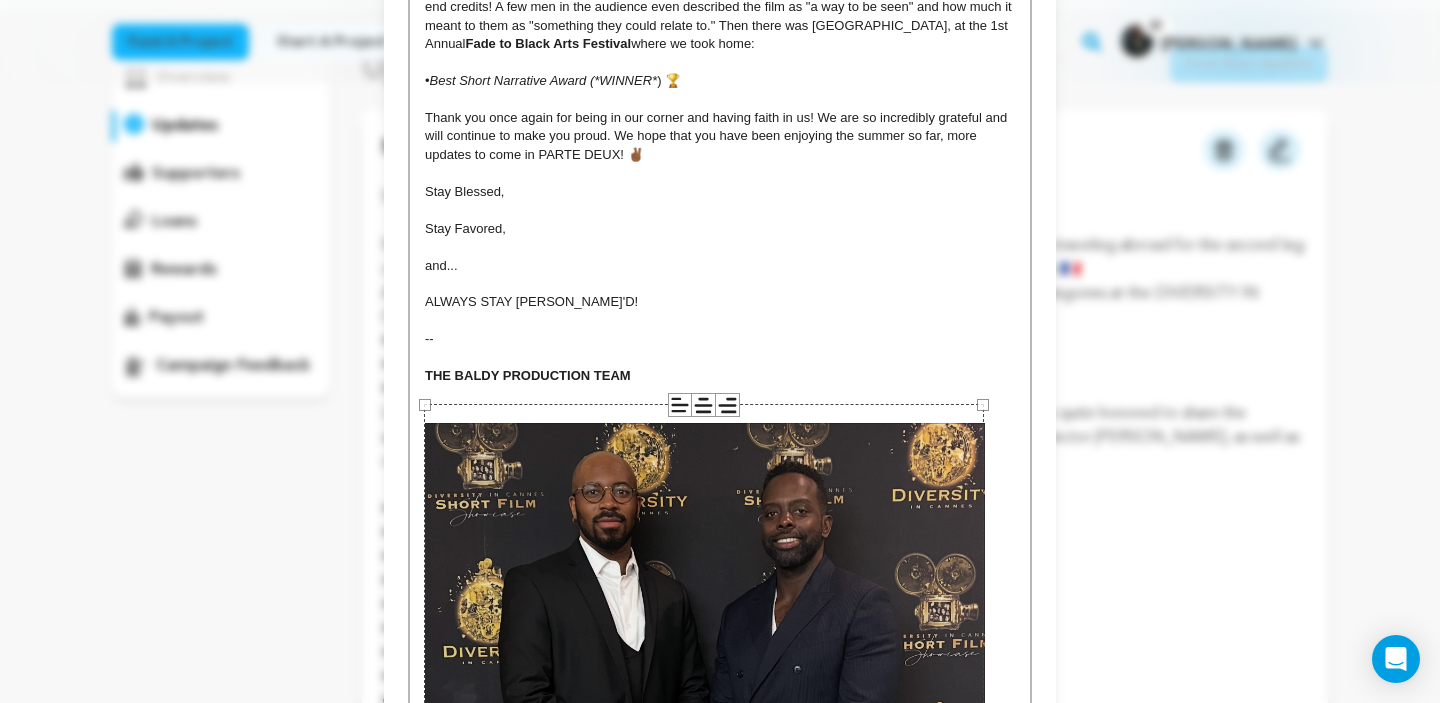 click on "and..." at bounding box center (720, 266) 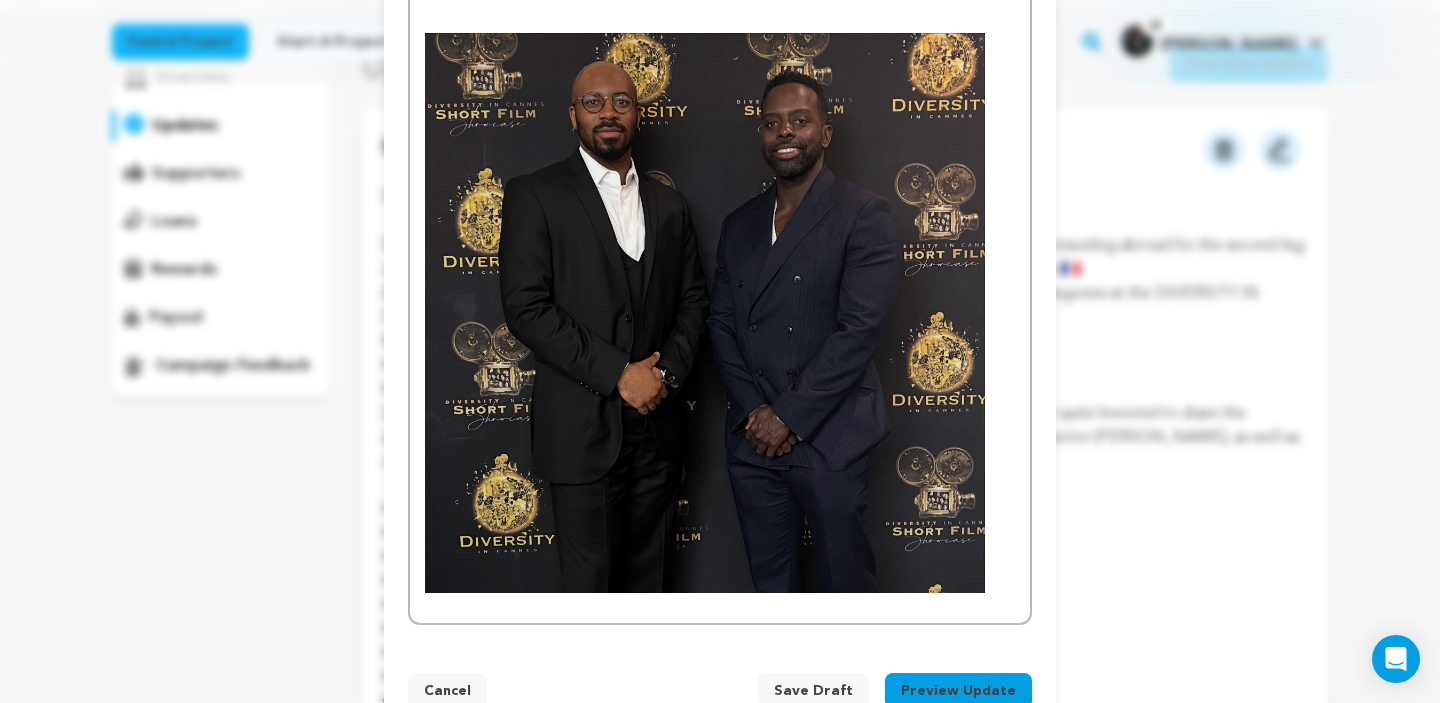 scroll, scrollTop: 1403, scrollLeft: 0, axis: vertical 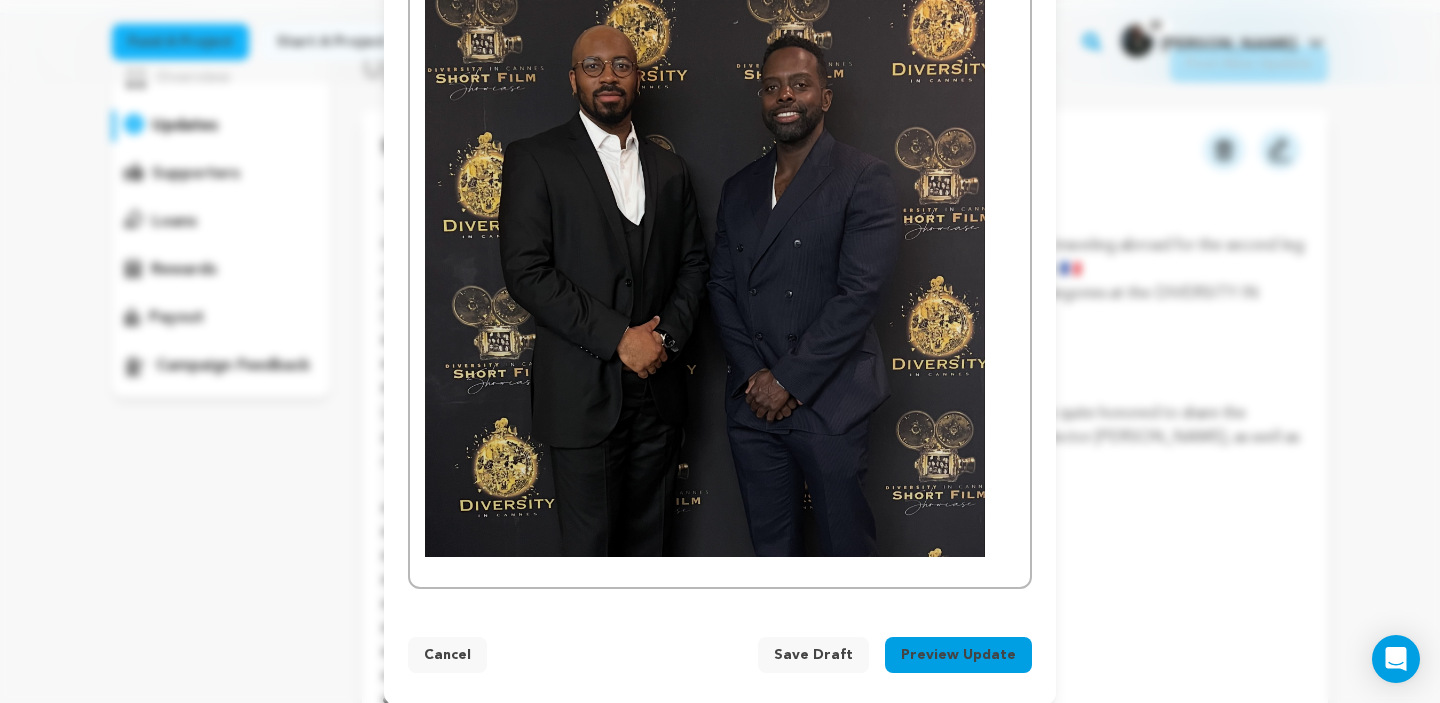 click on "Save Draft" at bounding box center [813, 655] 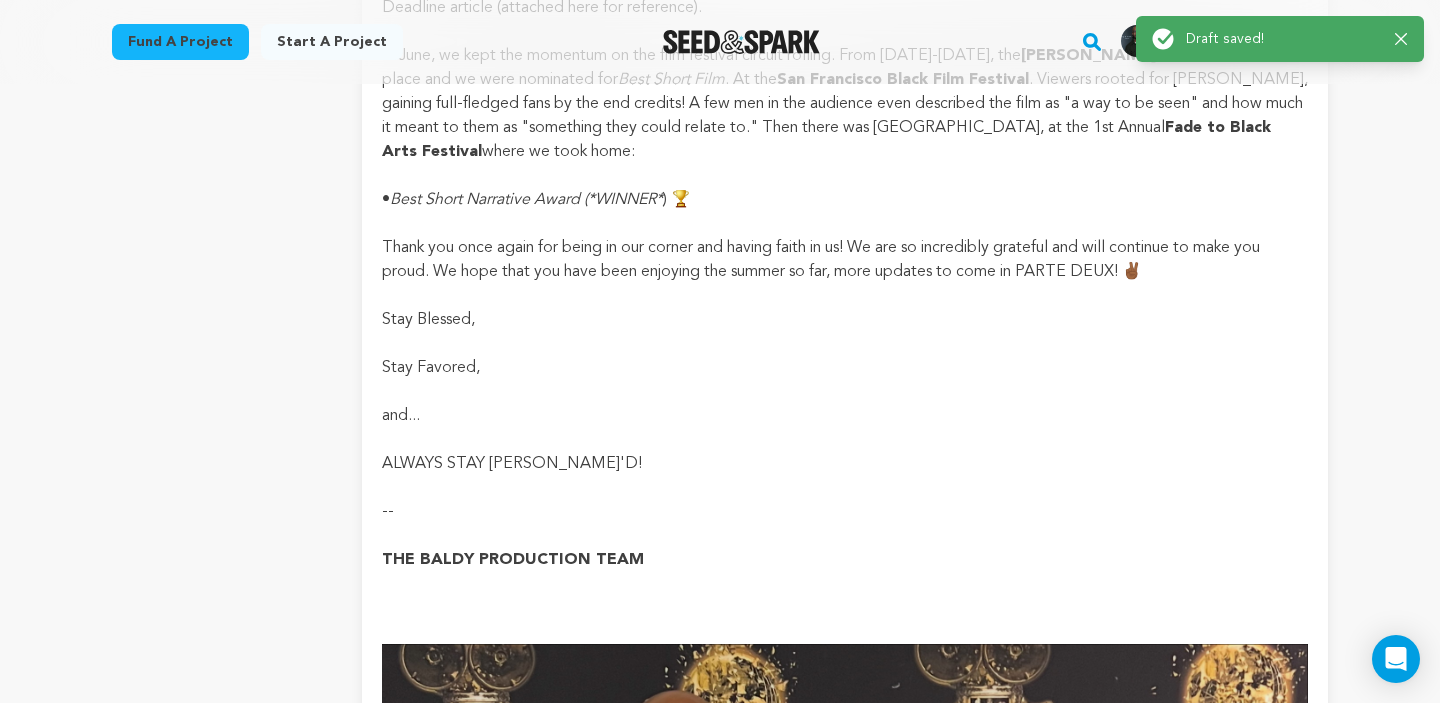 scroll, scrollTop: 1234, scrollLeft: 0, axis: vertical 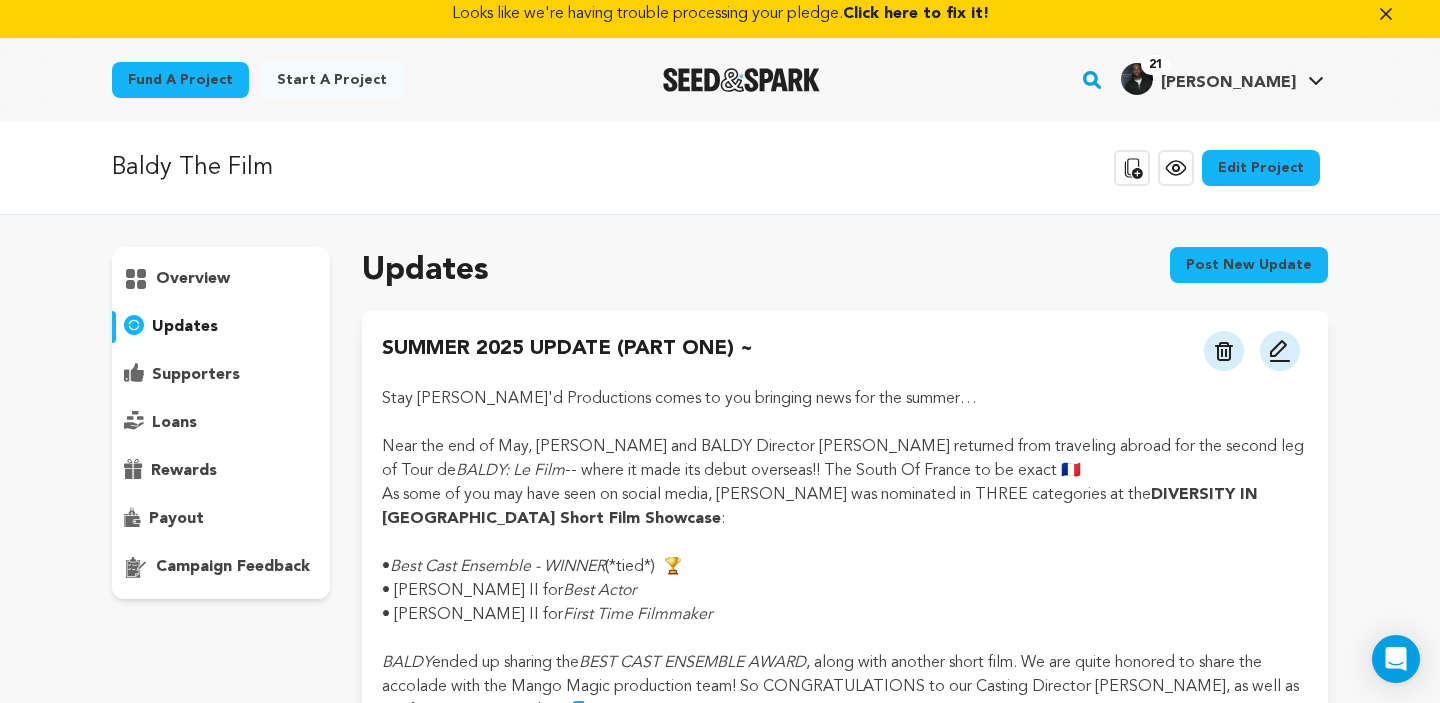 click on "Post new update" at bounding box center [1249, 265] 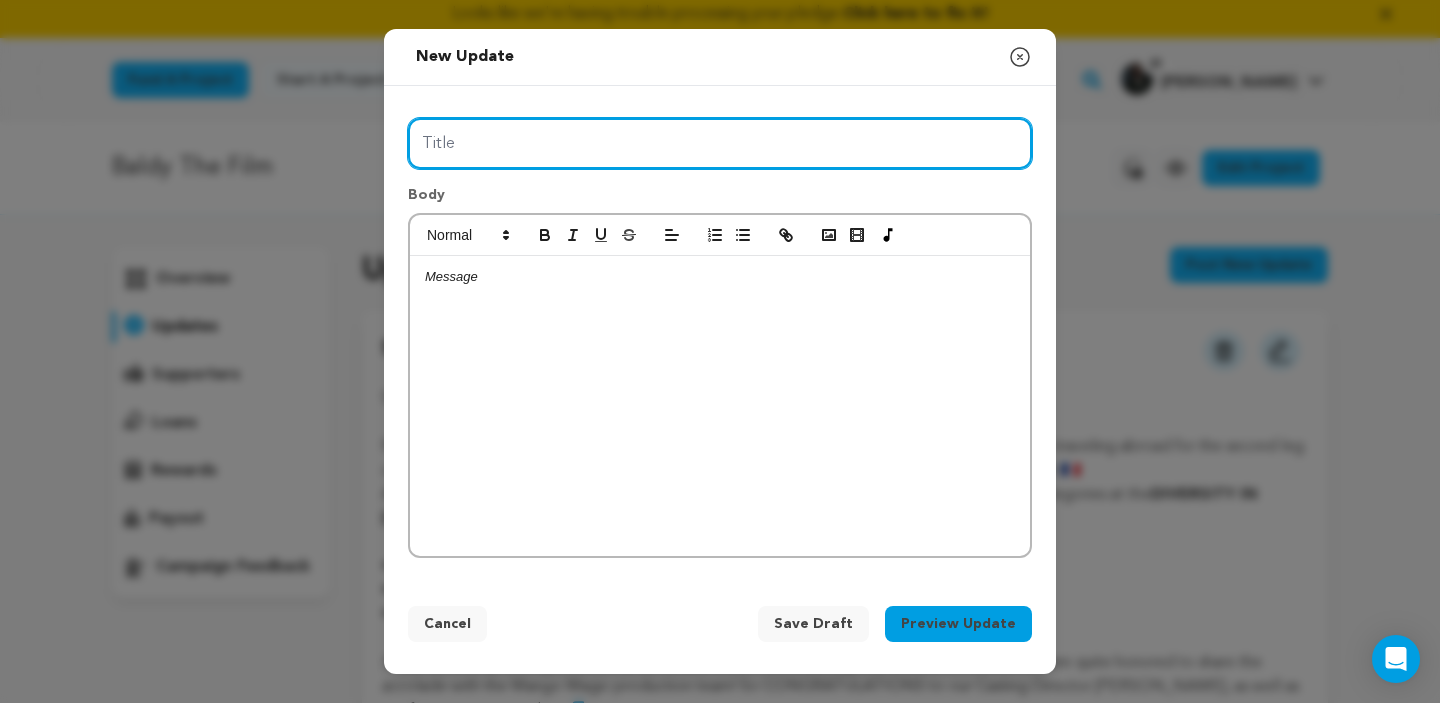 click on "Title" at bounding box center [720, 143] 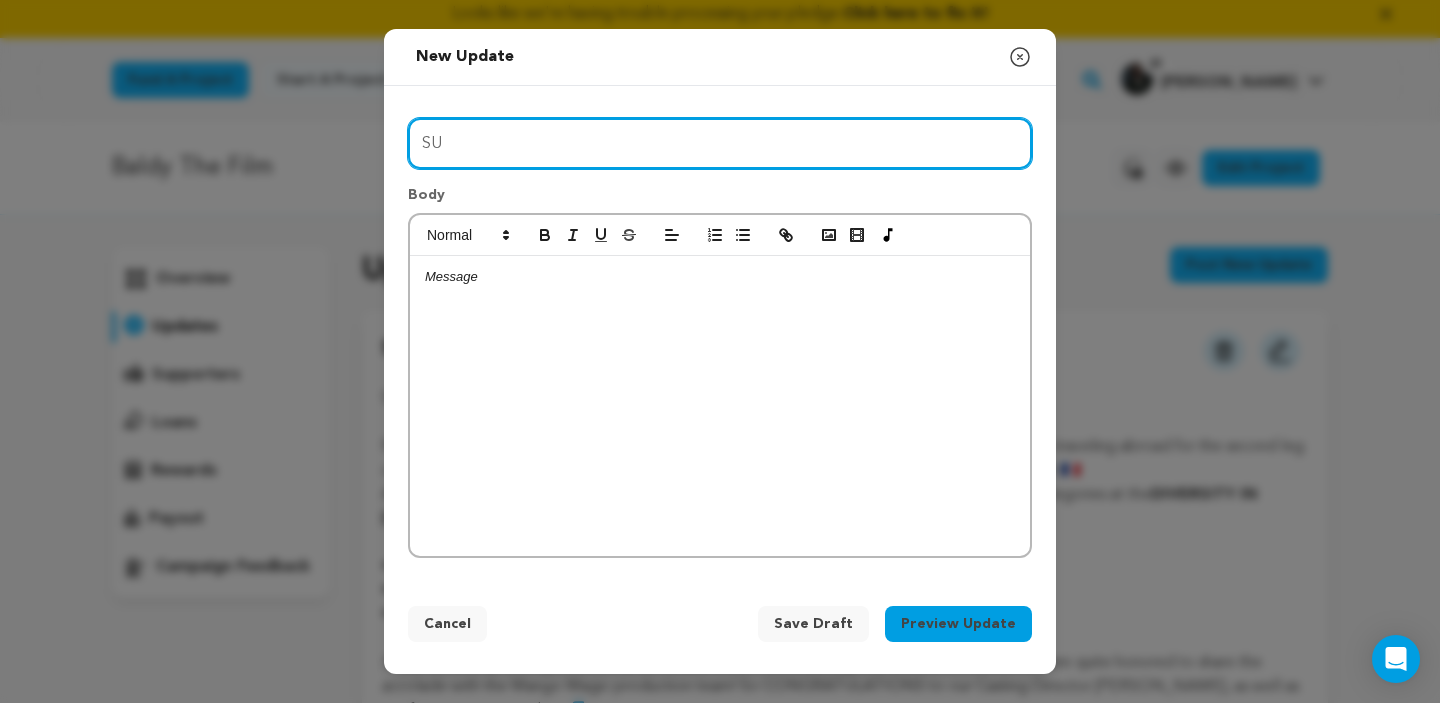 type on "S" 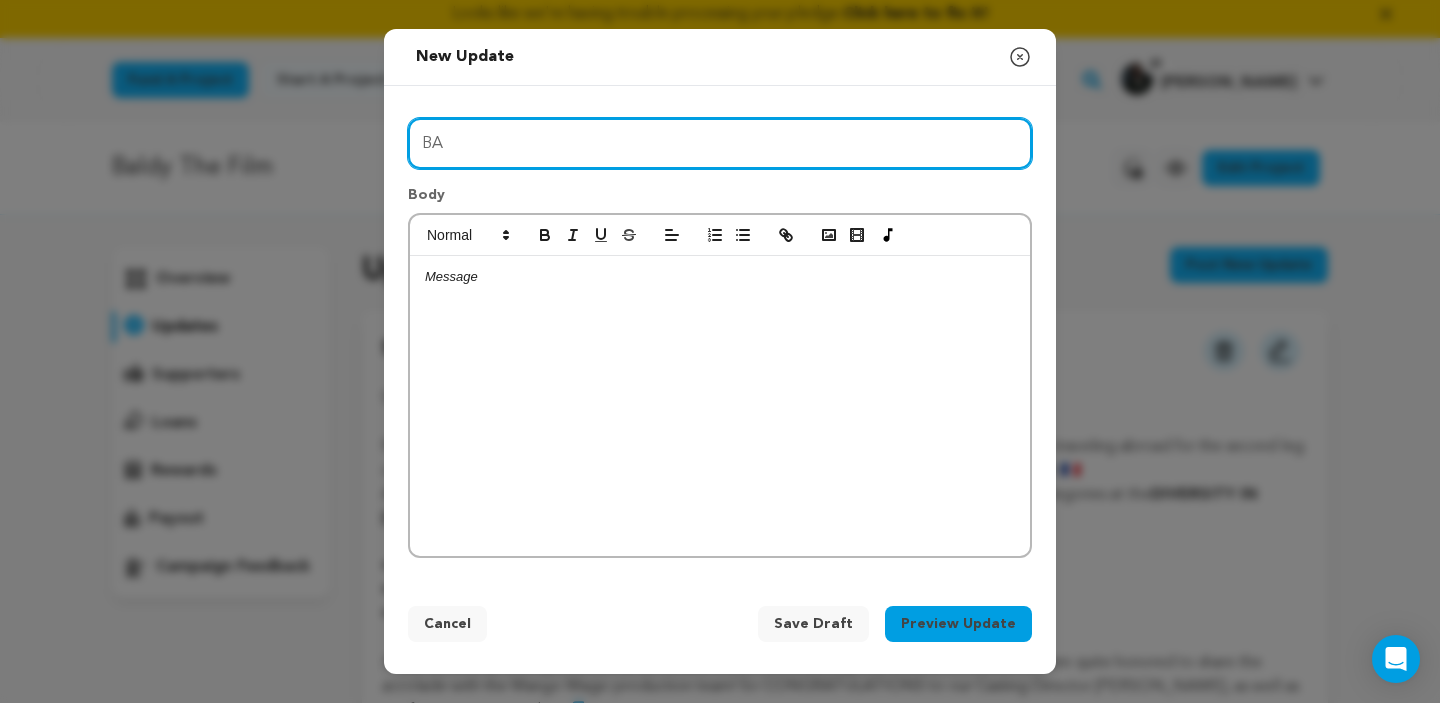 type on "B" 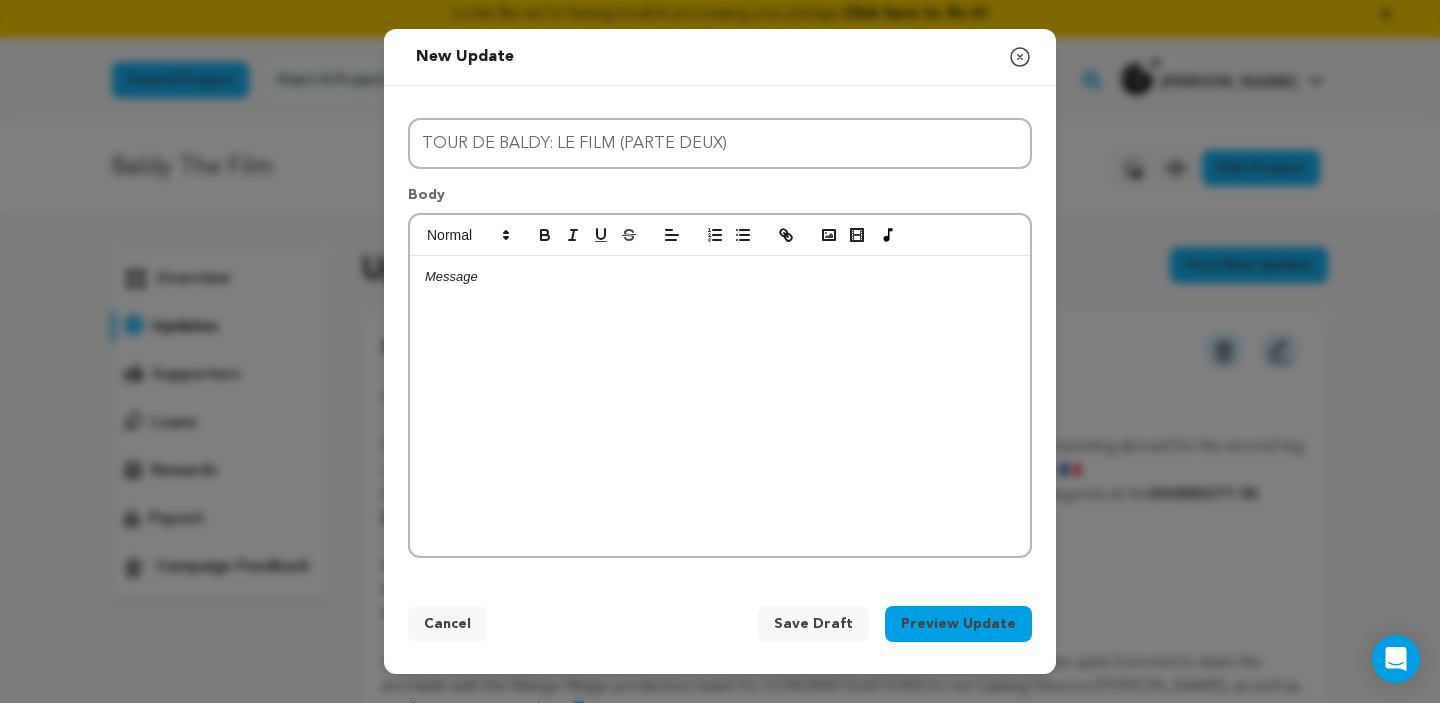 click at bounding box center (720, 406) 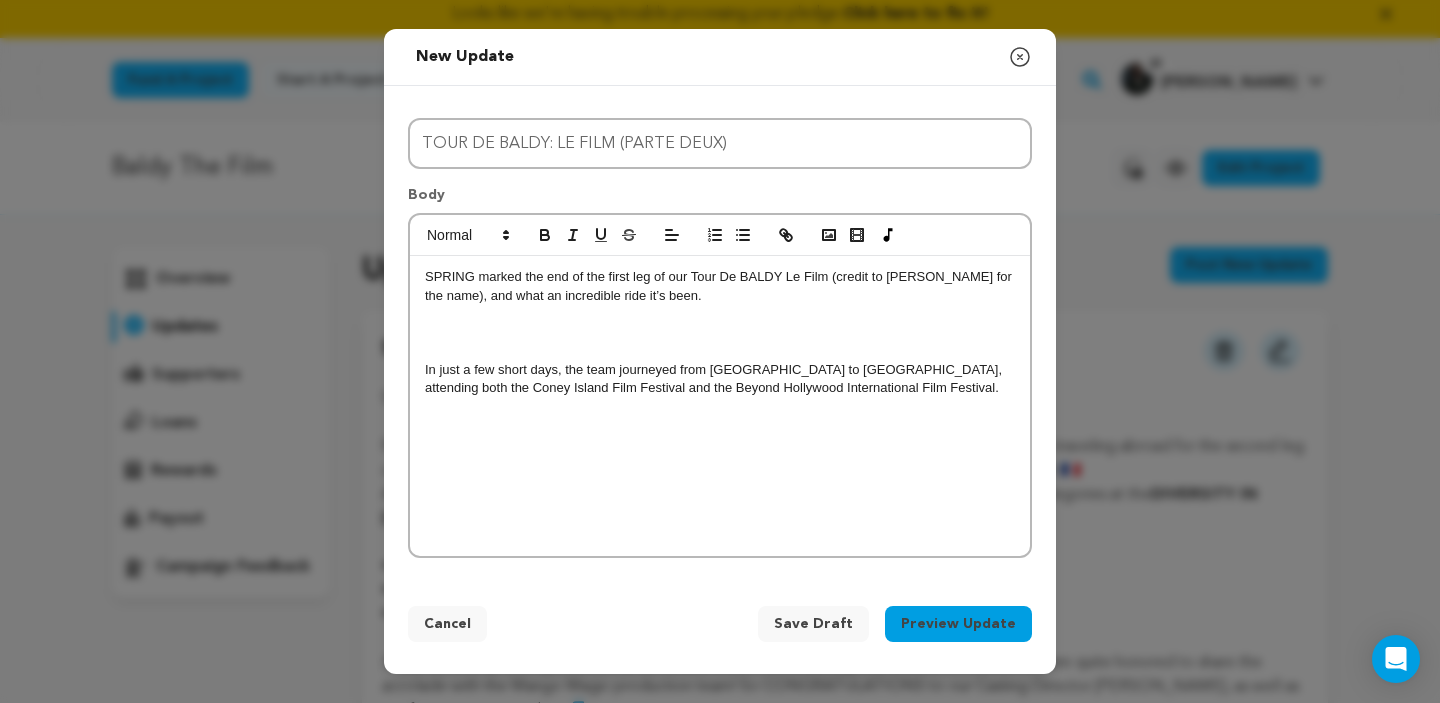 scroll, scrollTop: 0, scrollLeft: 0, axis: both 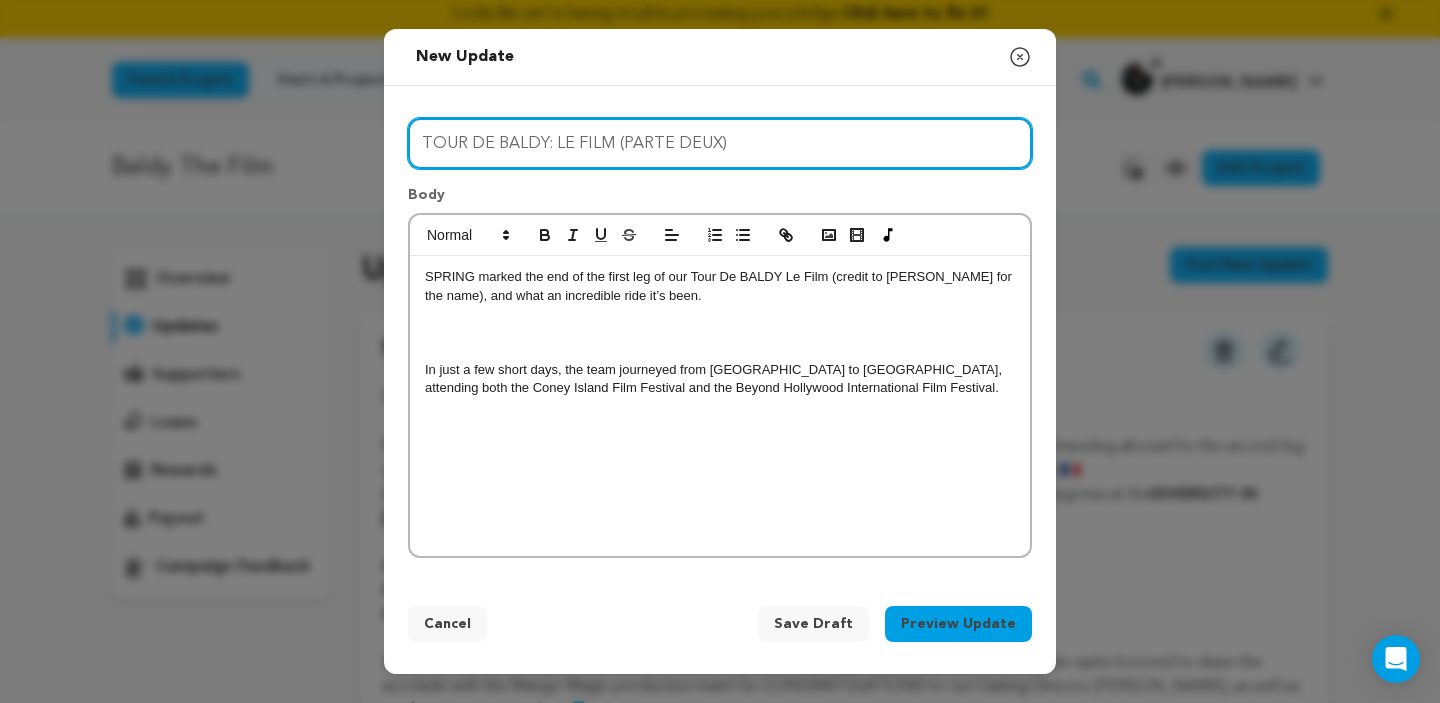 click on "TOUR DE BALDY: LE FILM (PARTE DEUX)" at bounding box center [720, 143] 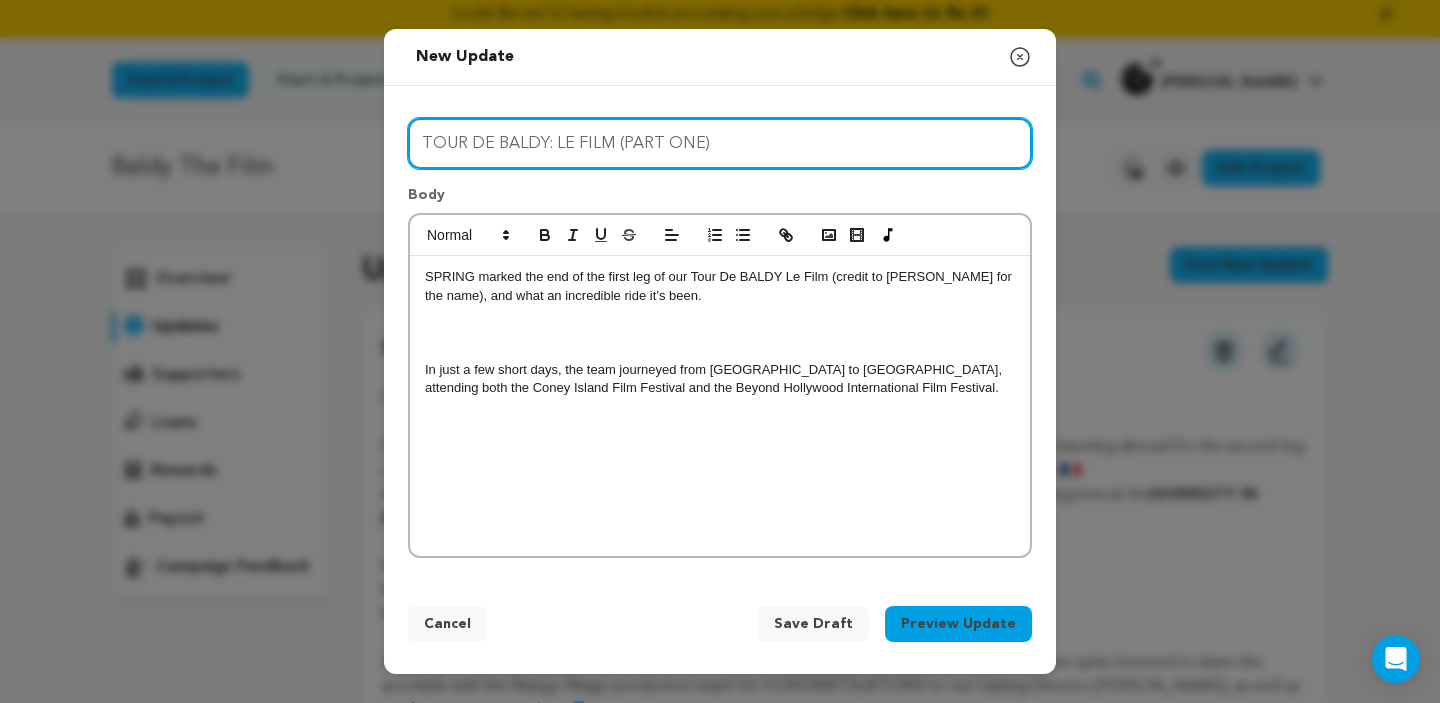 type on "TOUR DE BALDY: LE FILM (PART ONE)" 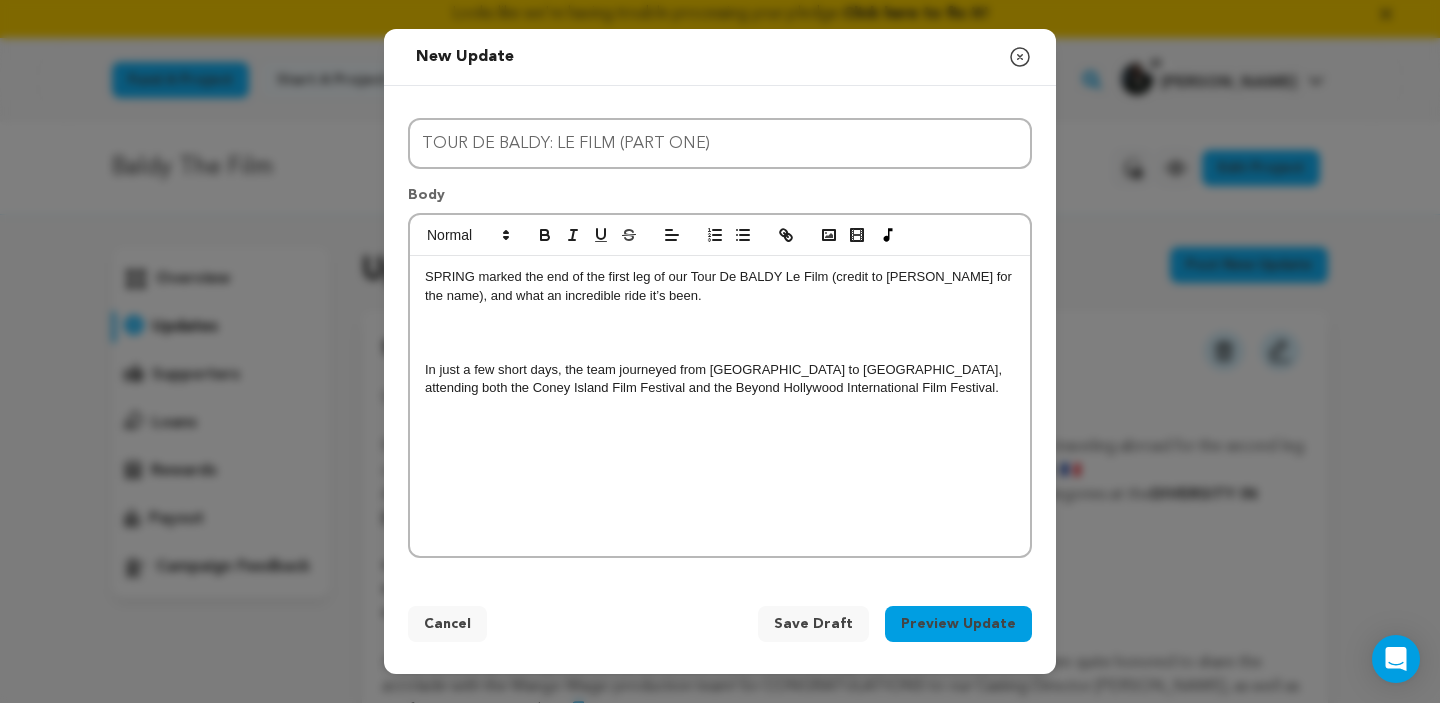 click on "Save Draft" at bounding box center (813, 624) 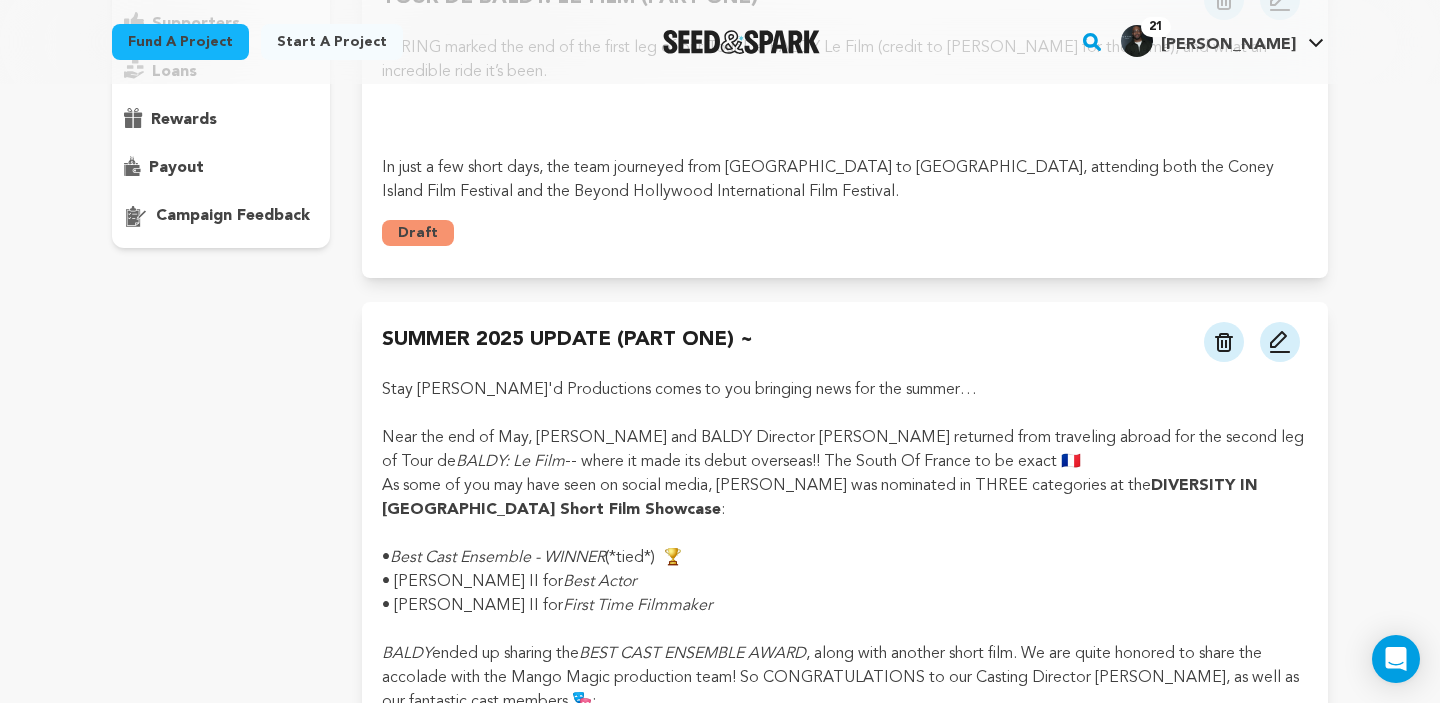 scroll, scrollTop: 365, scrollLeft: 0, axis: vertical 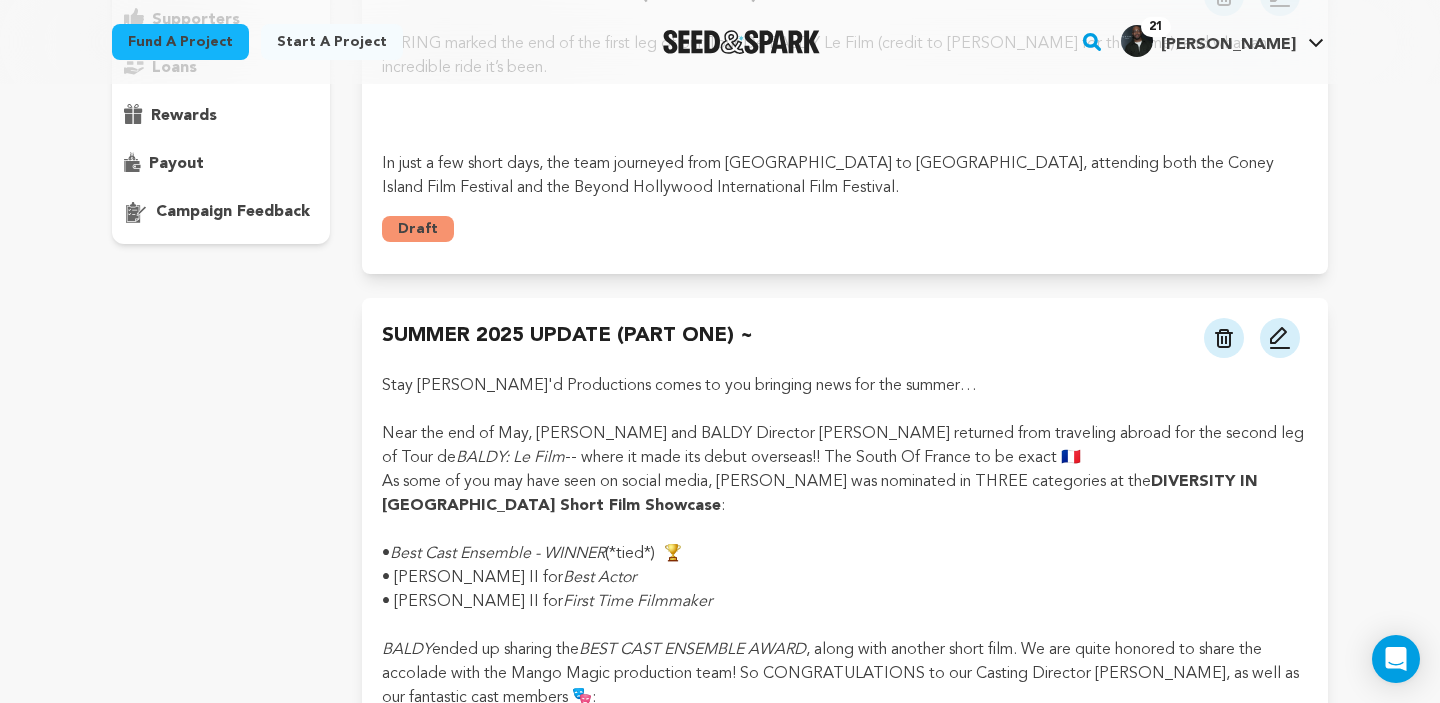 click at bounding box center [1280, 338] 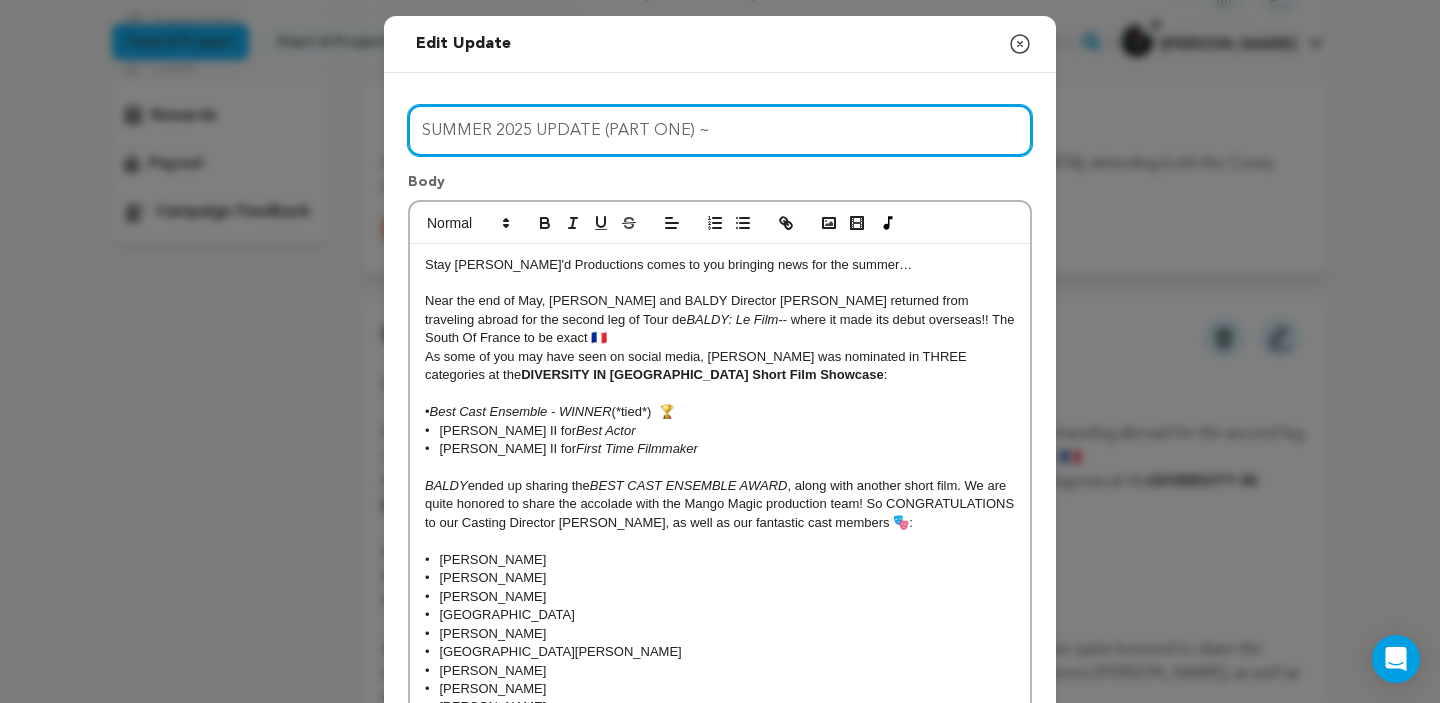 click on "SUMMER 2025 UPDATE (PART ONE) ~" at bounding box center (720, 130) 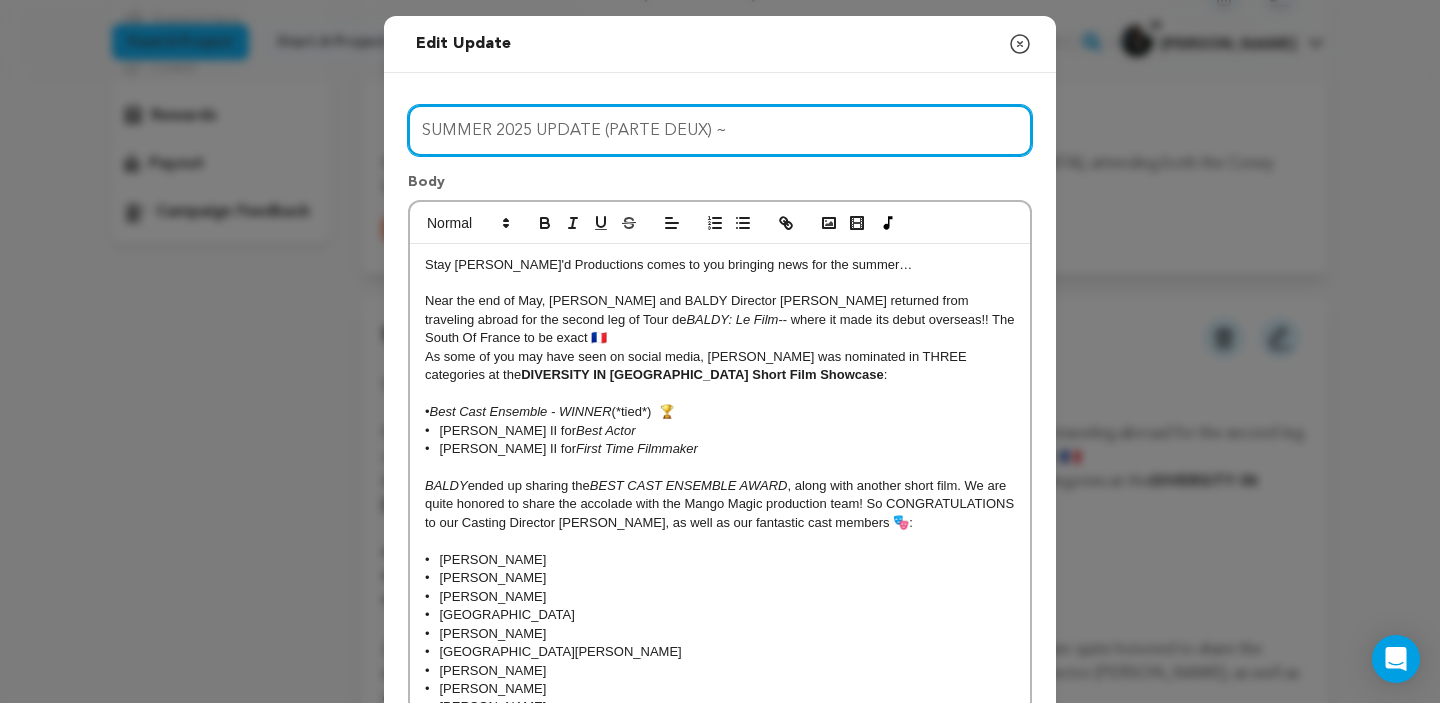 click on "SUMMER 2025 UPDATE (PARTE DEUX) ~" at bounding box center [720, 130] 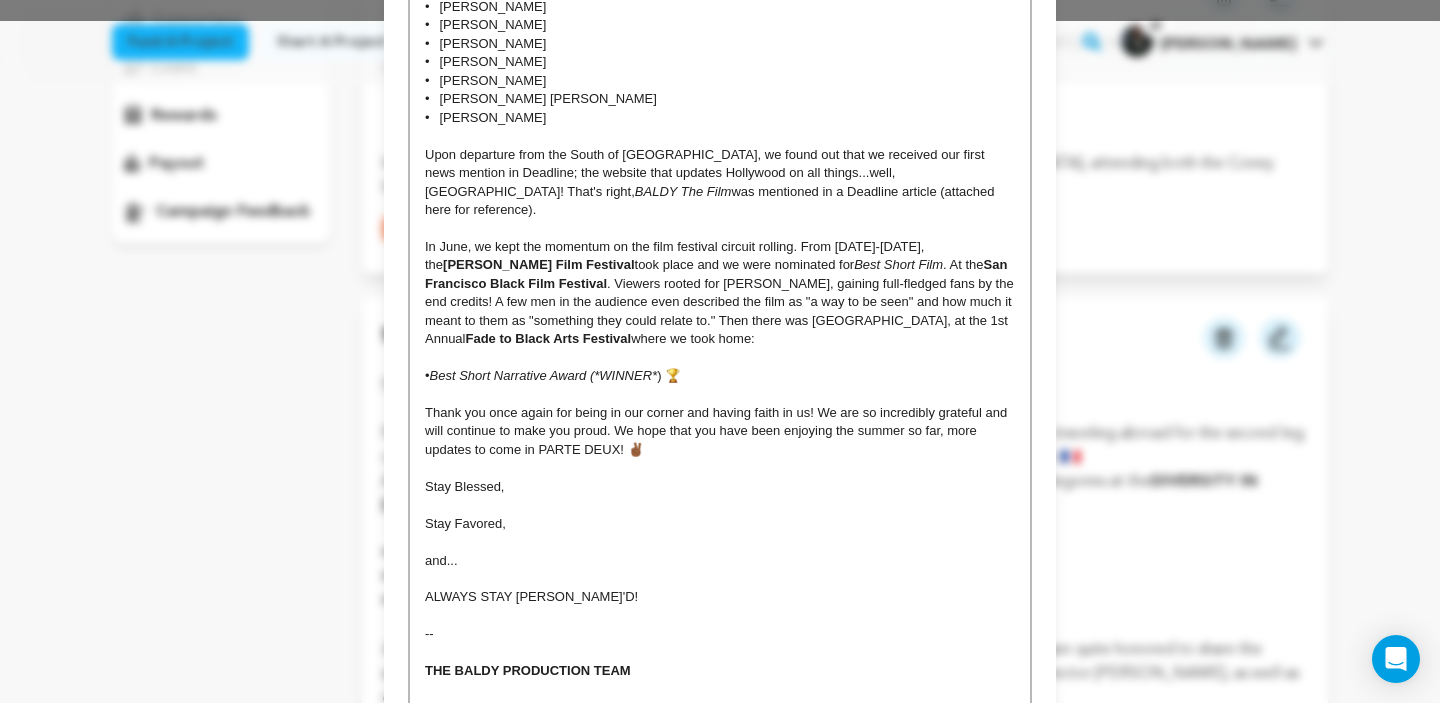 scroll, scrollTop: 684, scrollLeft: 0, axis: vertical 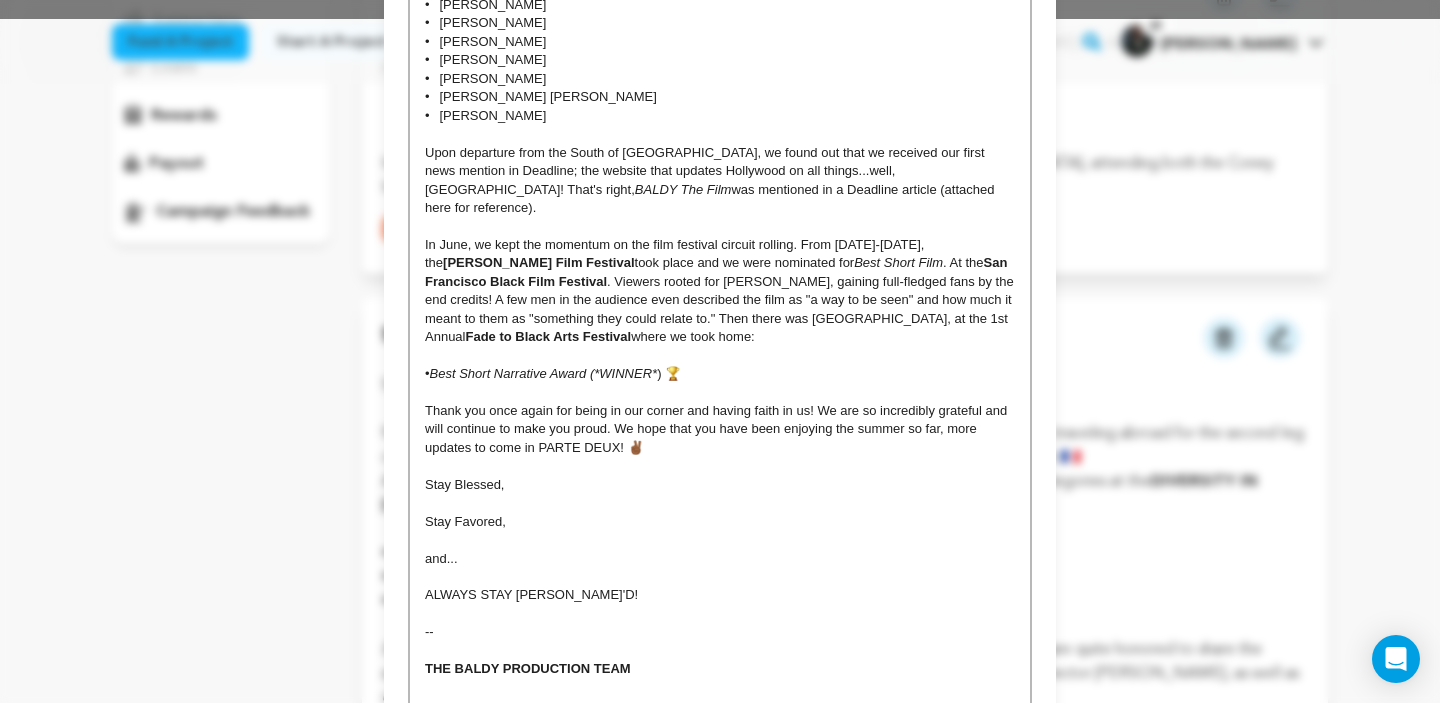 type on "TOUR DE BALDY: LE FILM (PARTE DEUX) ~" 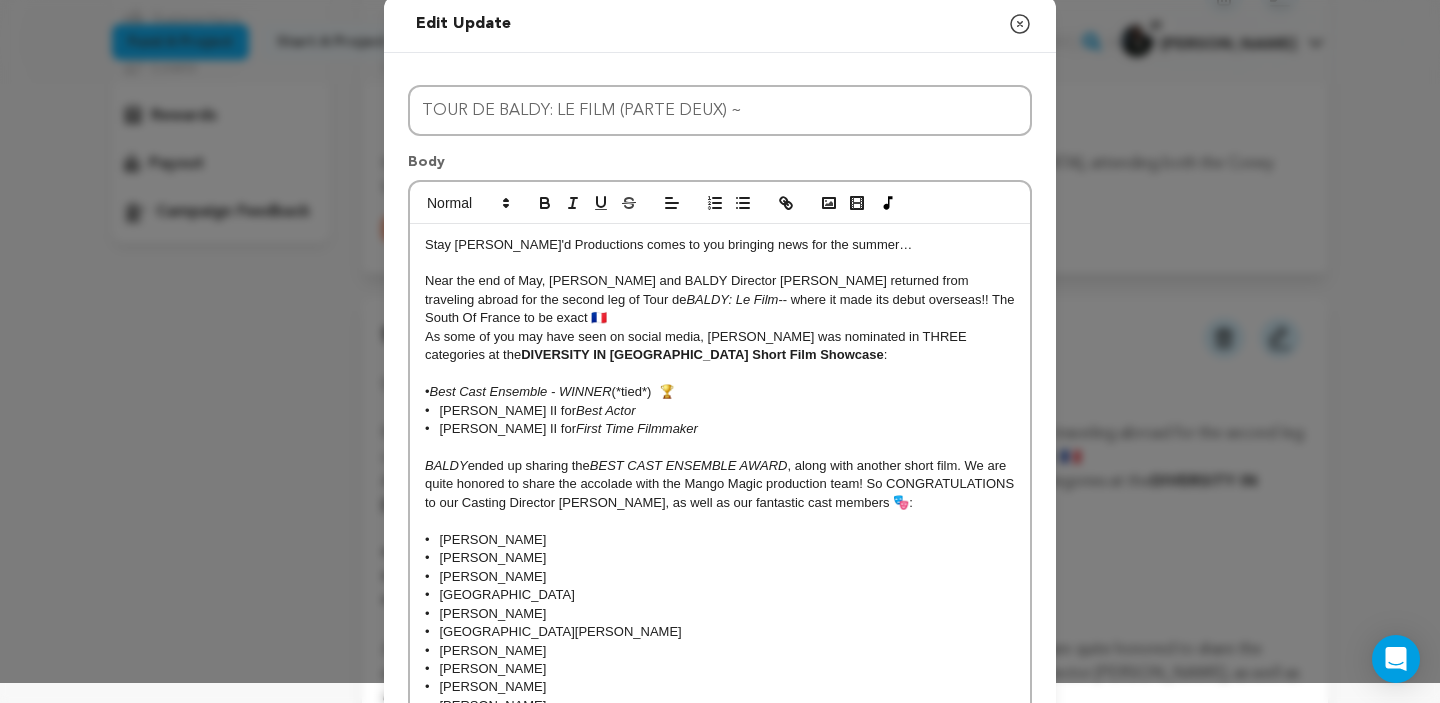 scroll, scrollTop: 0, scrollLeft: 0, axis: both 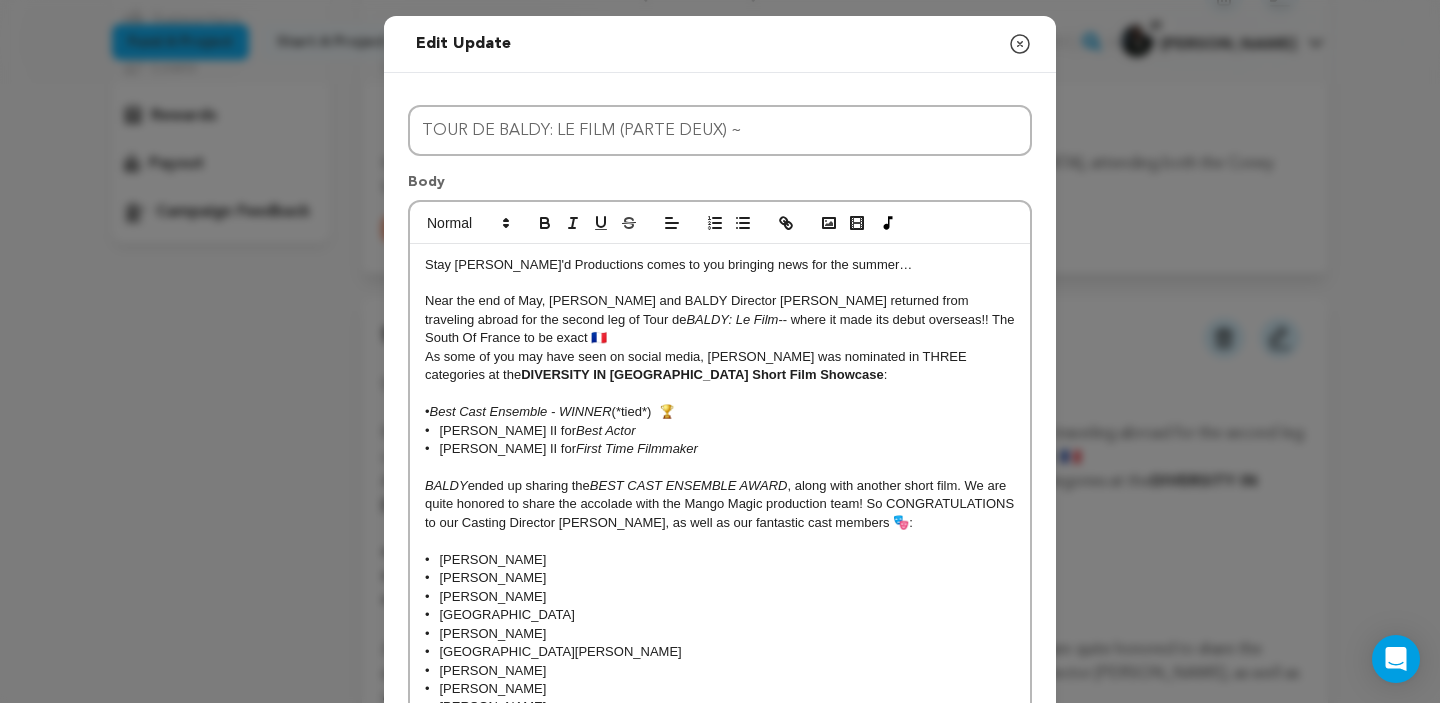 click on "As some of you may have seen on social media, BALDY was nominated in THREE categories at the  DIVERSITY IN CANNES Short Film Showcase :" at bounding box center [720, 366] 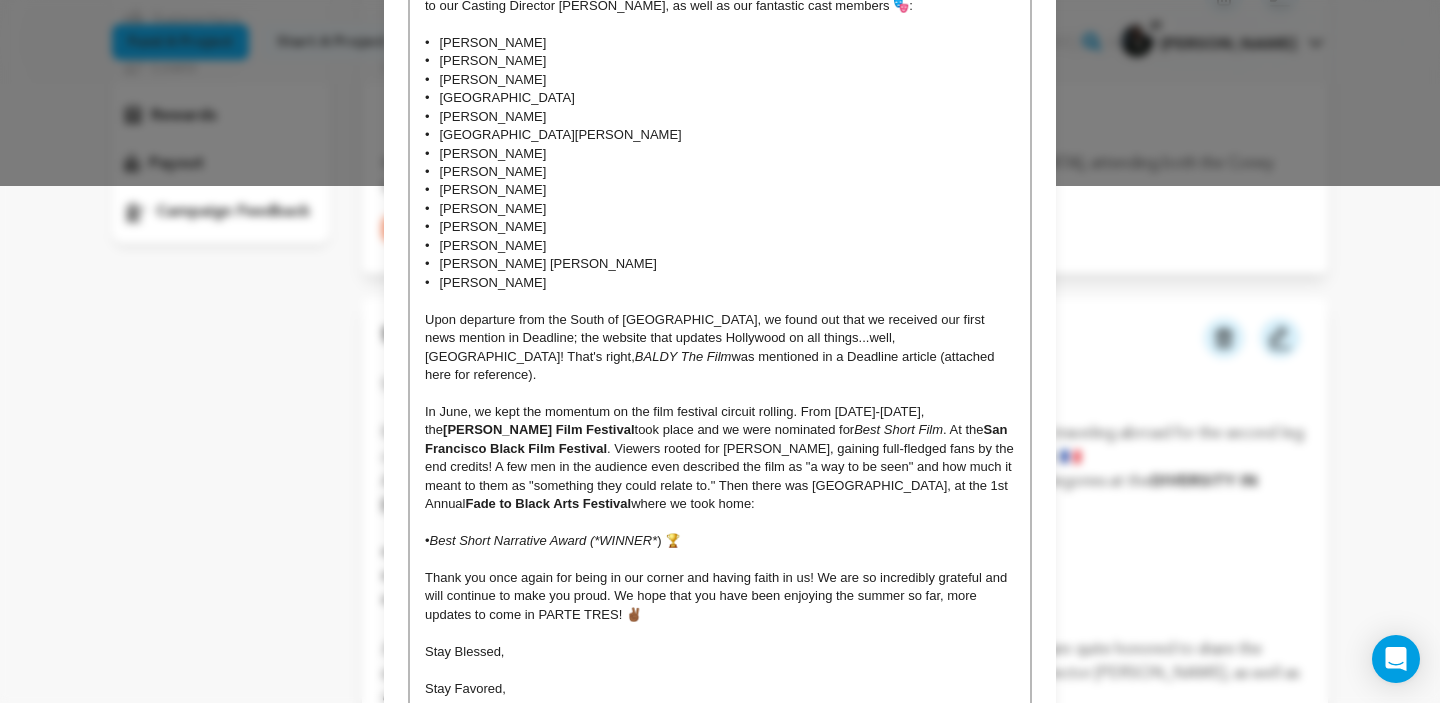 scroll, scrollTop: 516, scrollLeft: 0, axis: vertical 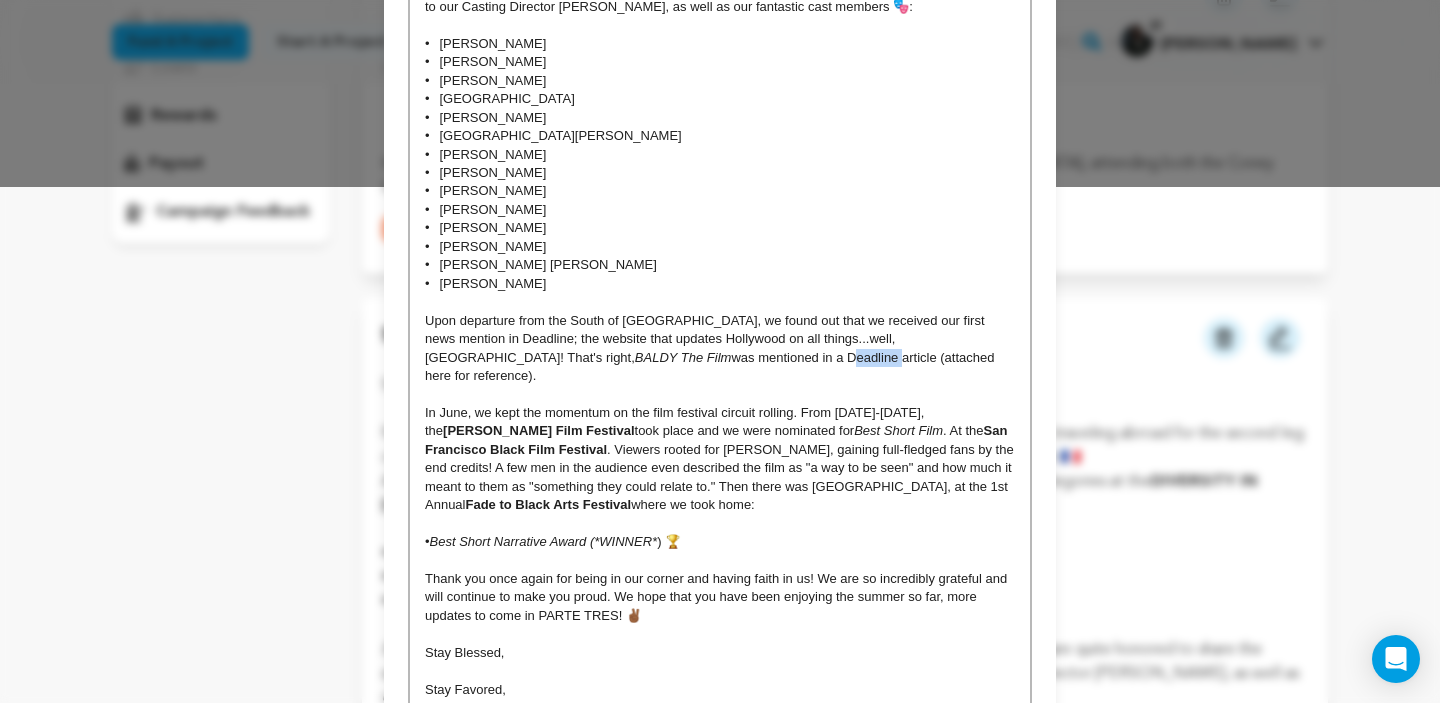 drag, startPoint x: 619, startPoint y: 362, endPoint x: 568, endPoint y: 358, distance: 51.156624 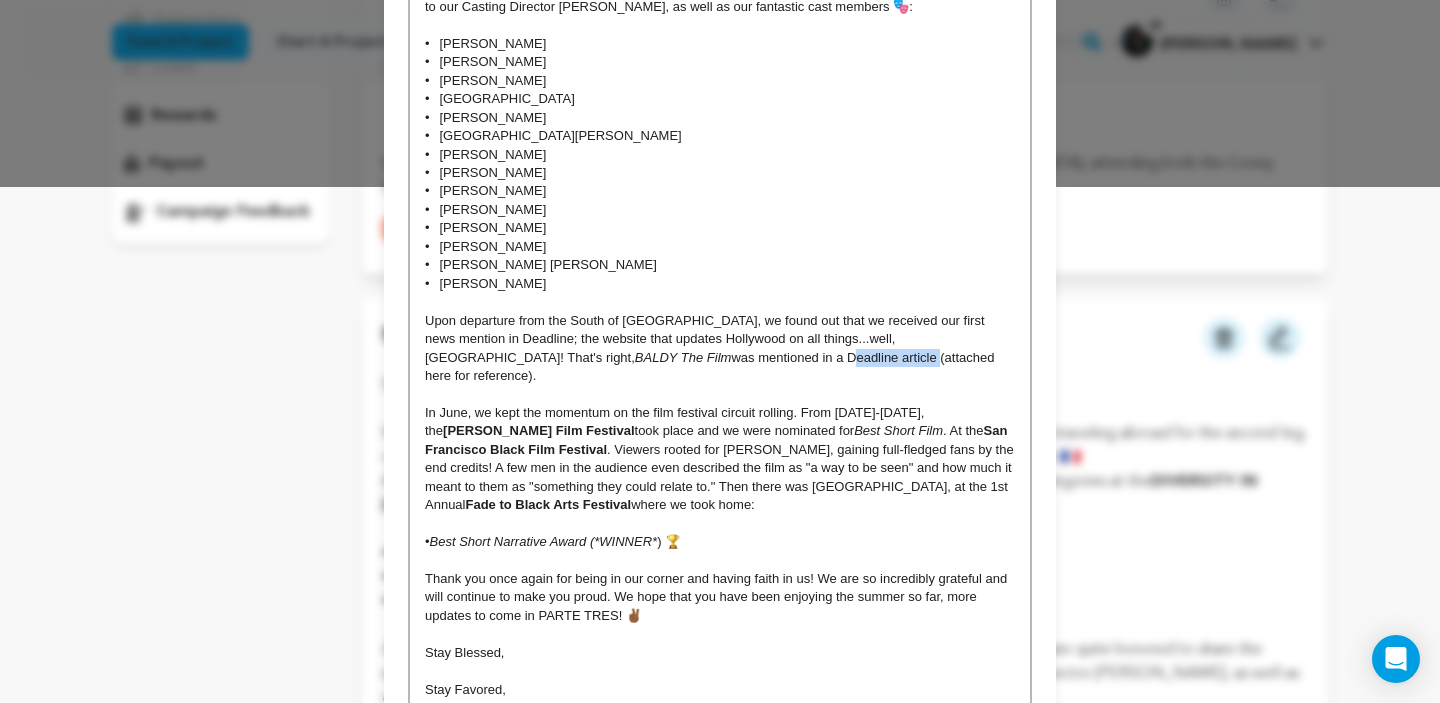 drag, startPoint x: 659, startPoint y: 359, endPoint x: 573, endPoint y: 355, distance: 86.09297 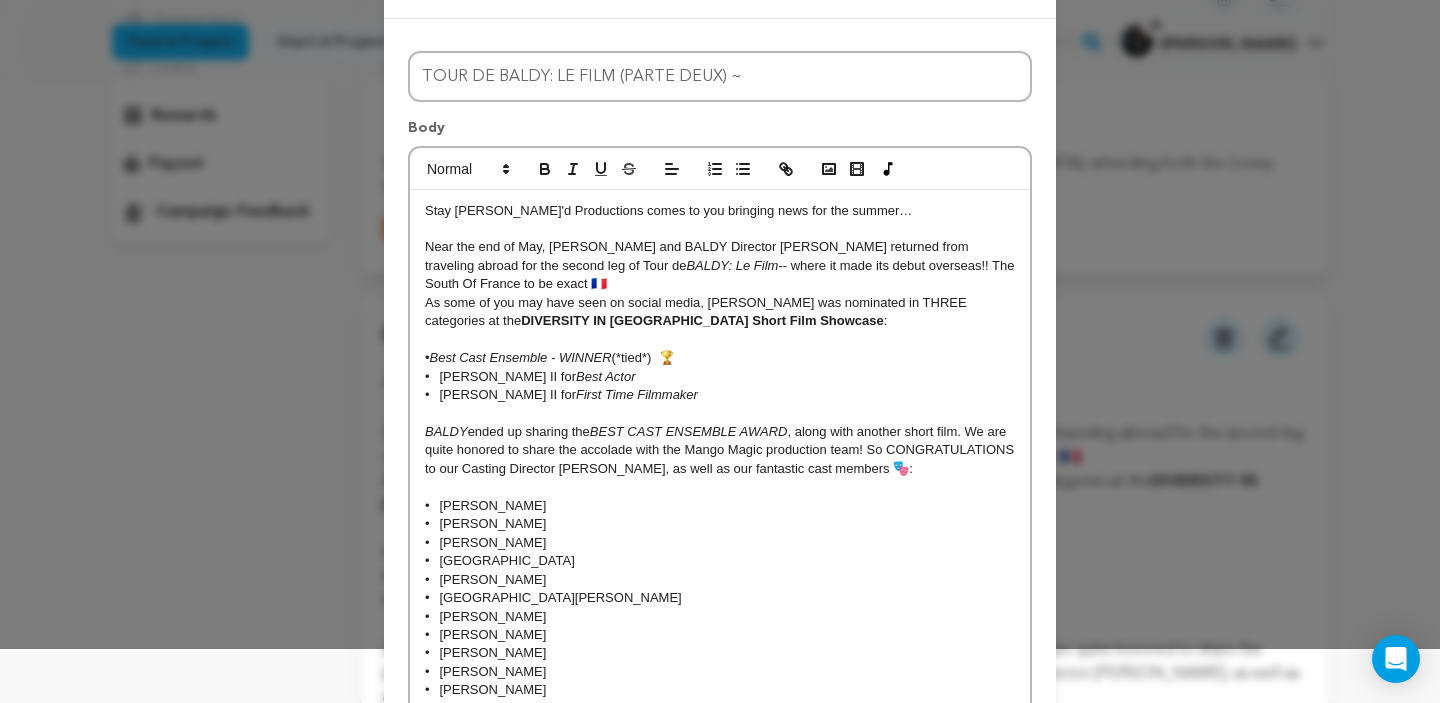 scroll, scrollTop: 0, scrollLeft: 0, axis: both 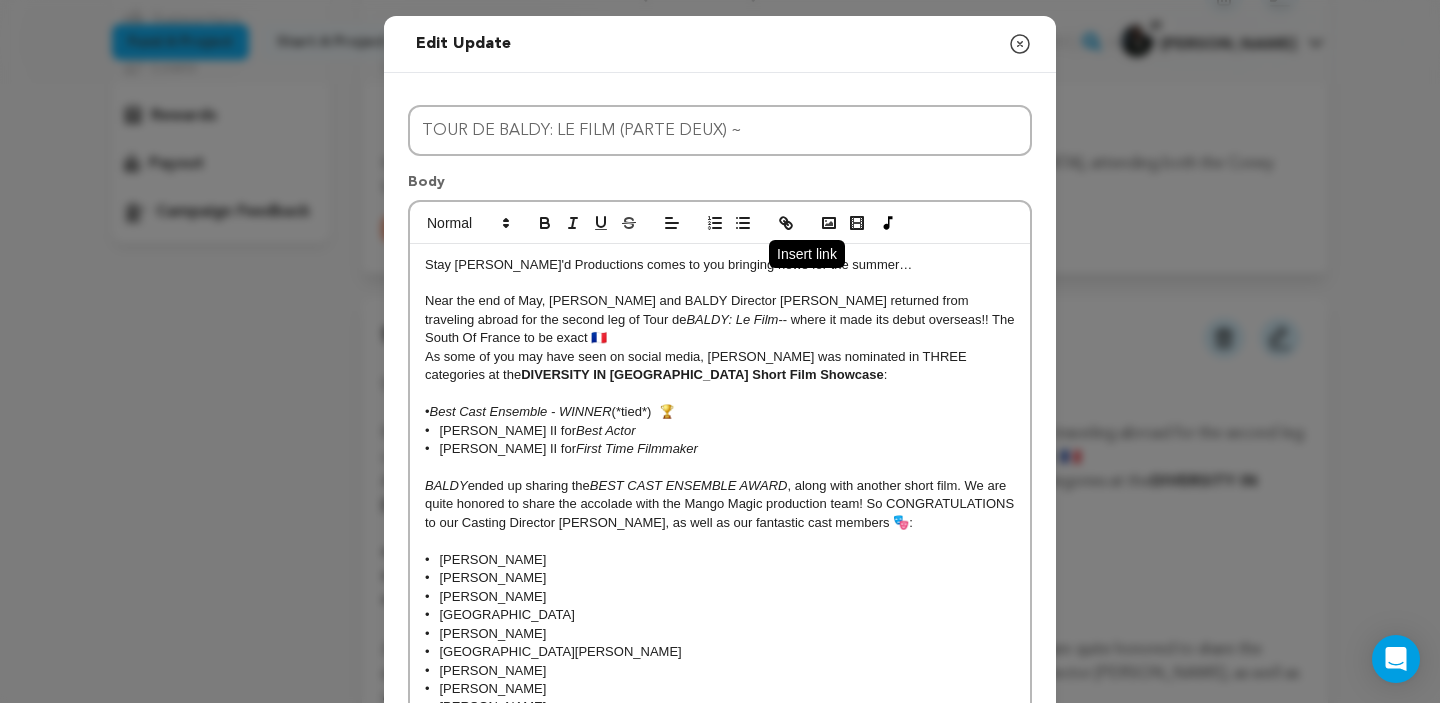 click 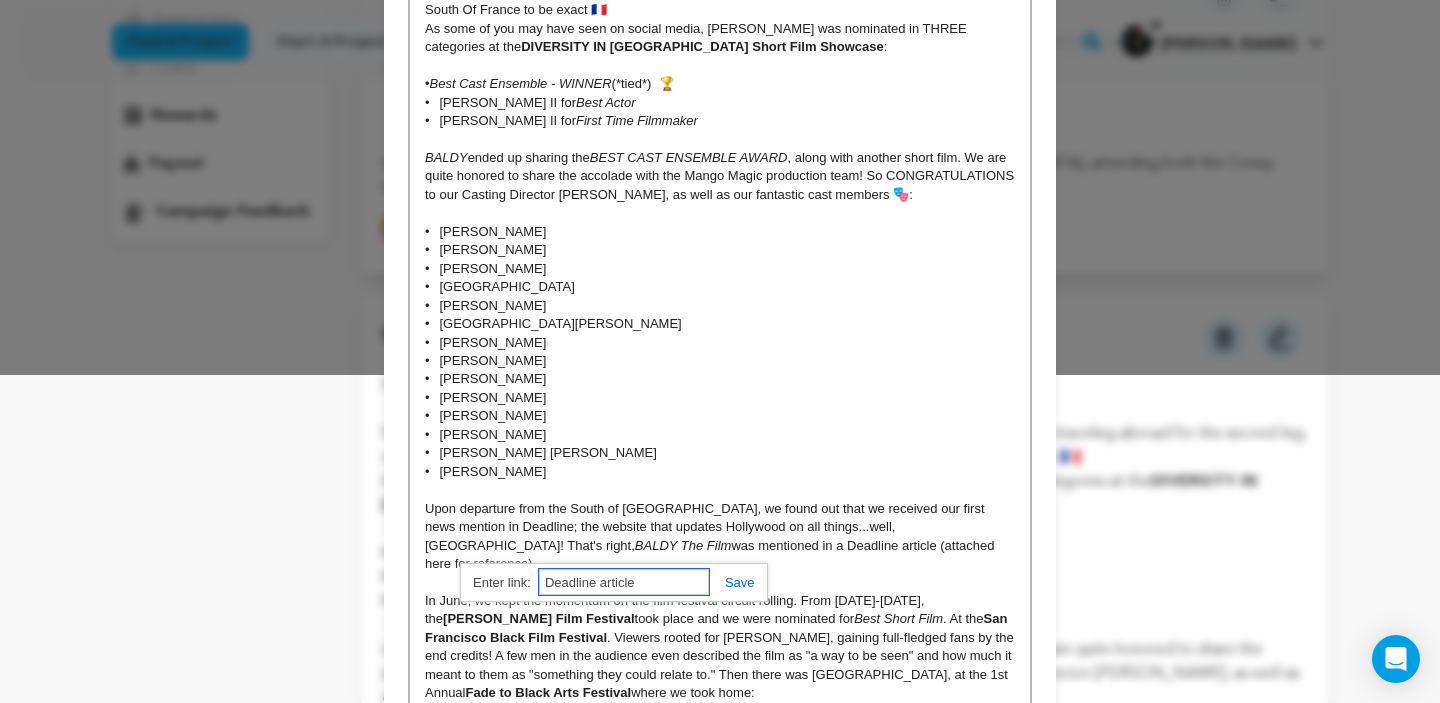 scroll, scrollTop: 327, scrollLeft: 0, axis: vertical 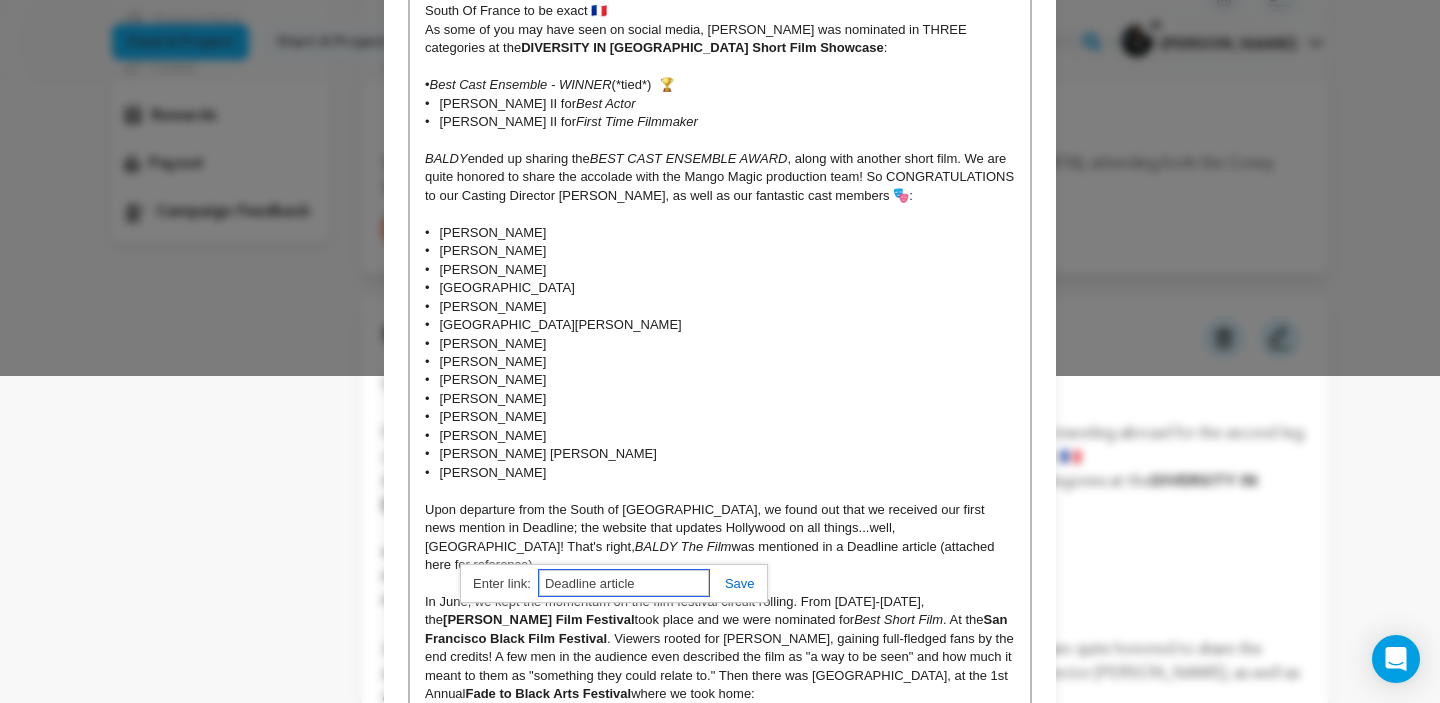 paste on "https://deadline.com/2025/05/nicole-kidman-cannes-party-1236404068/" 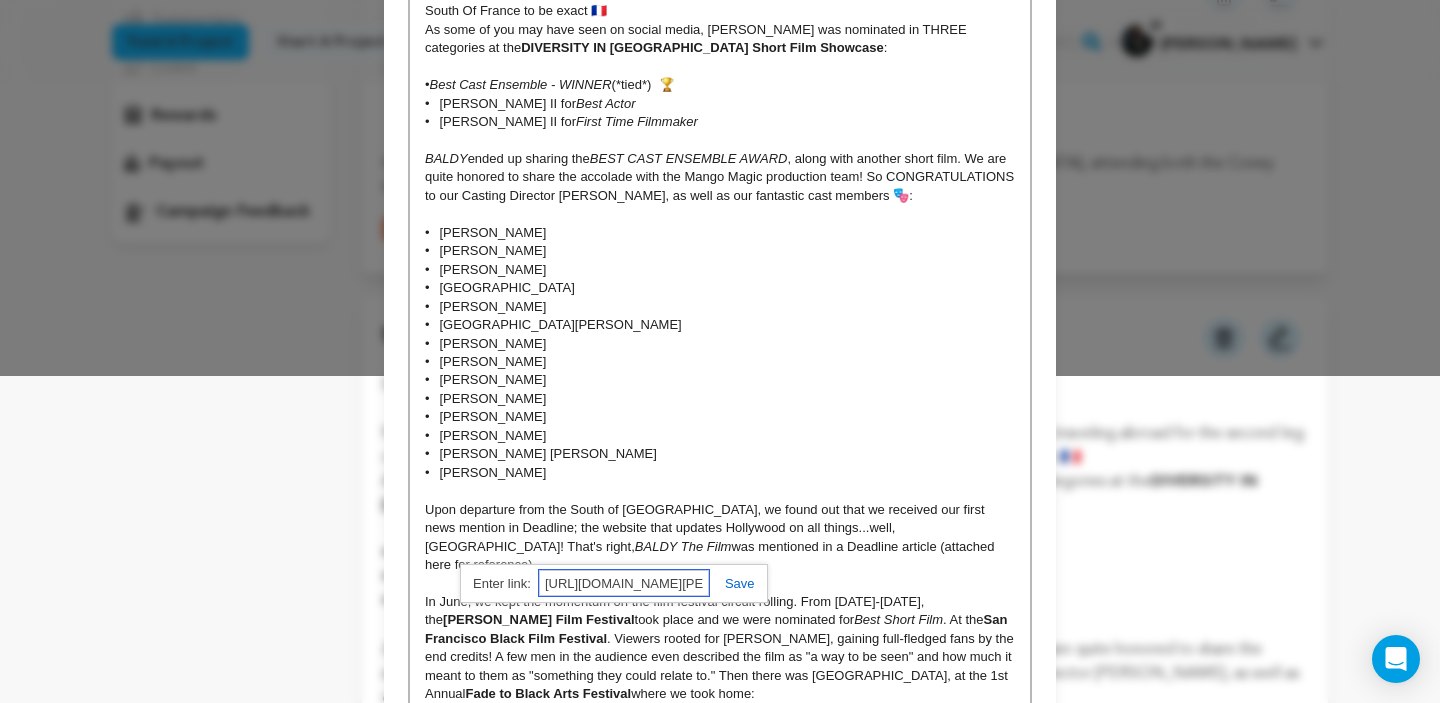 scroll, scrollTop: 0, scrollLeft: 252, axis: horizontal 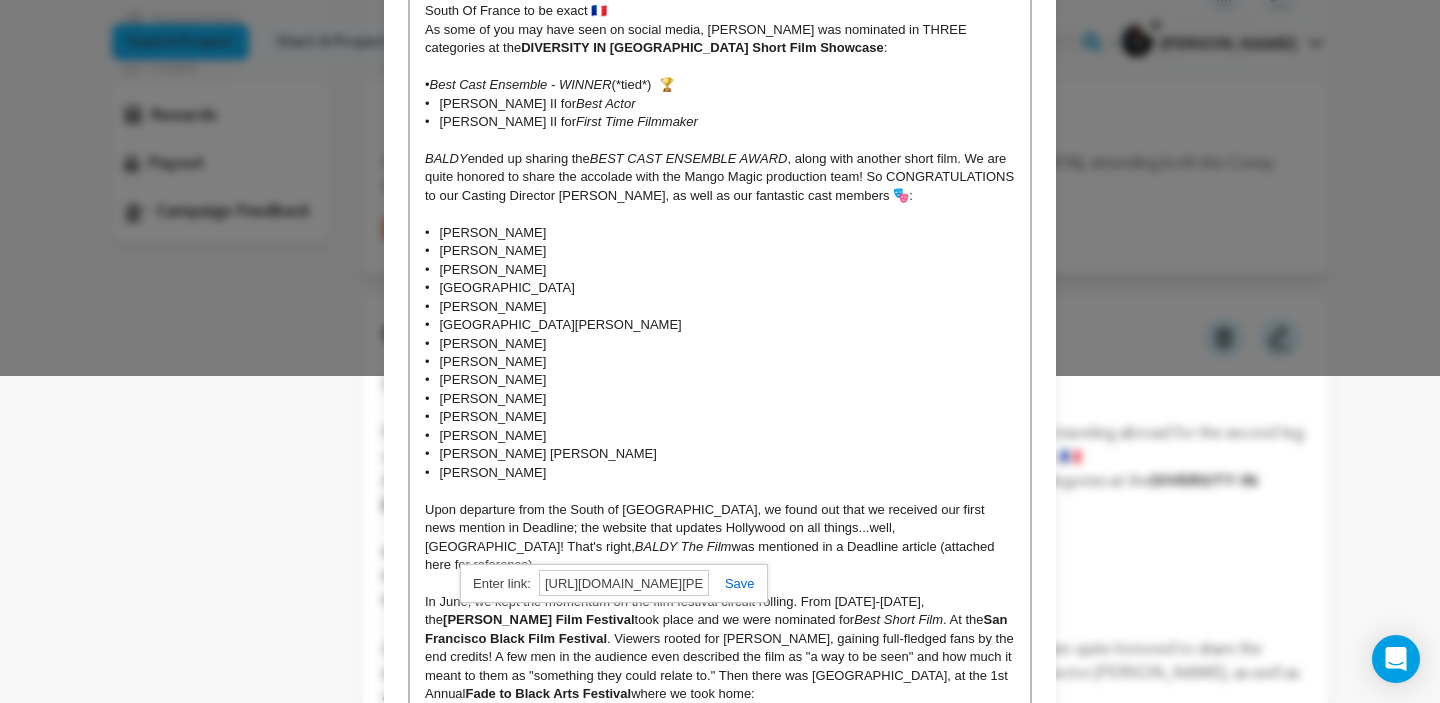 click at bounding box center [732, 583] 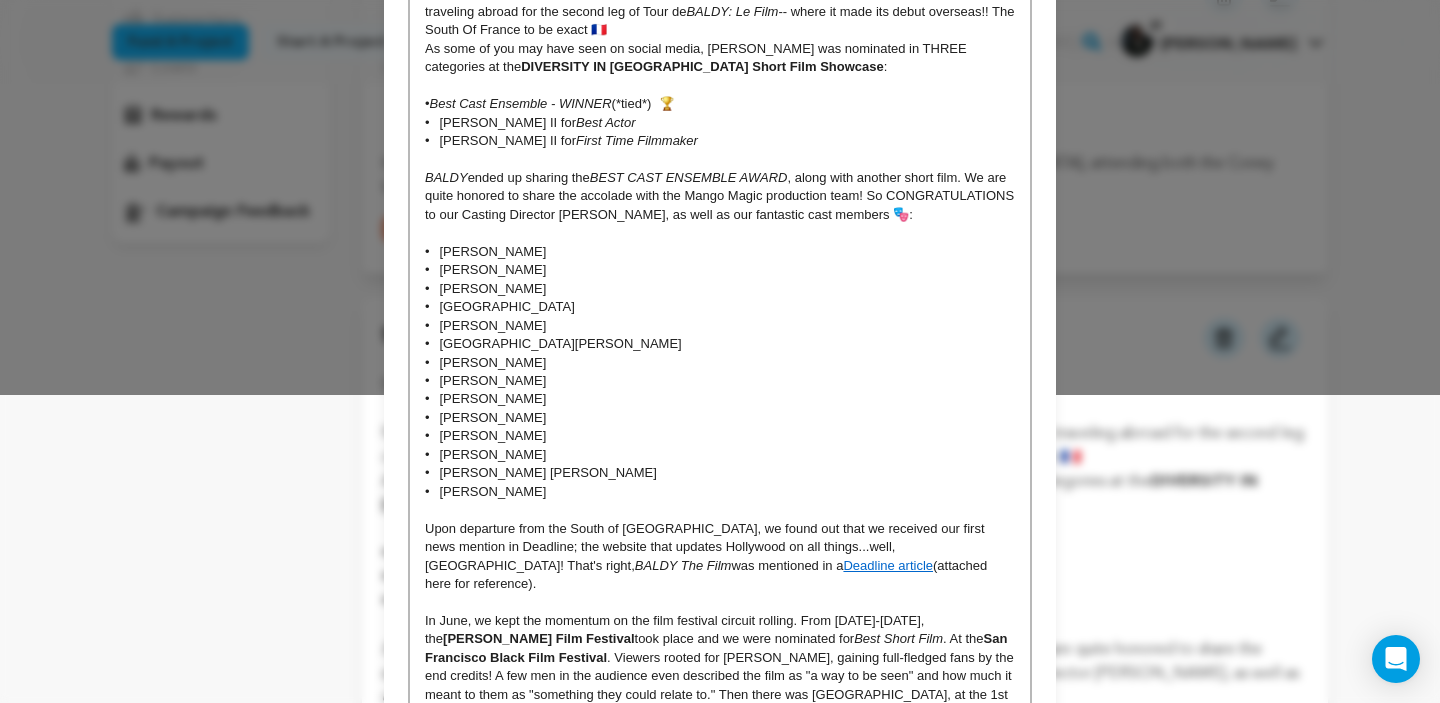 scroll, scrollTop: 309, scrollLeft: 0, axis: vertical 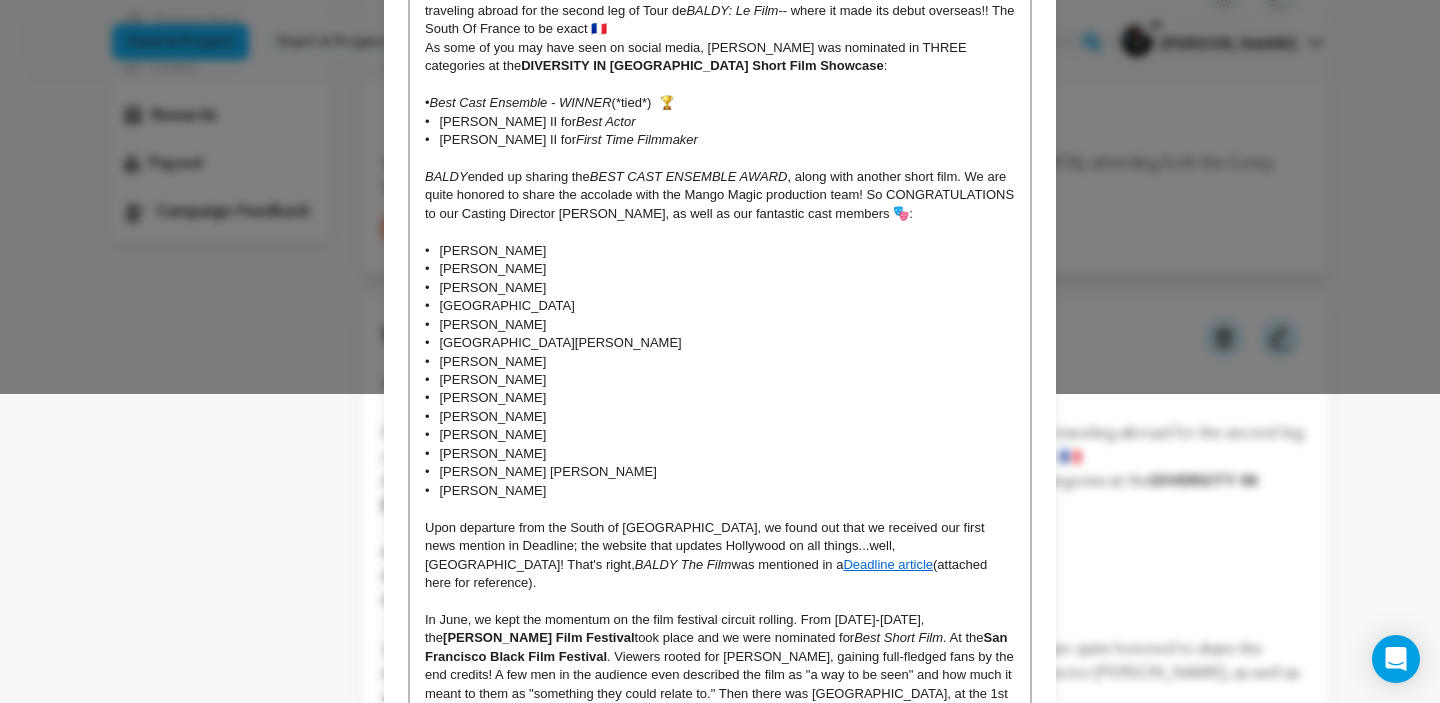 click on "•	[PERSON_NAME] [PERSON_NAME]" at bounding box center (720, 472) 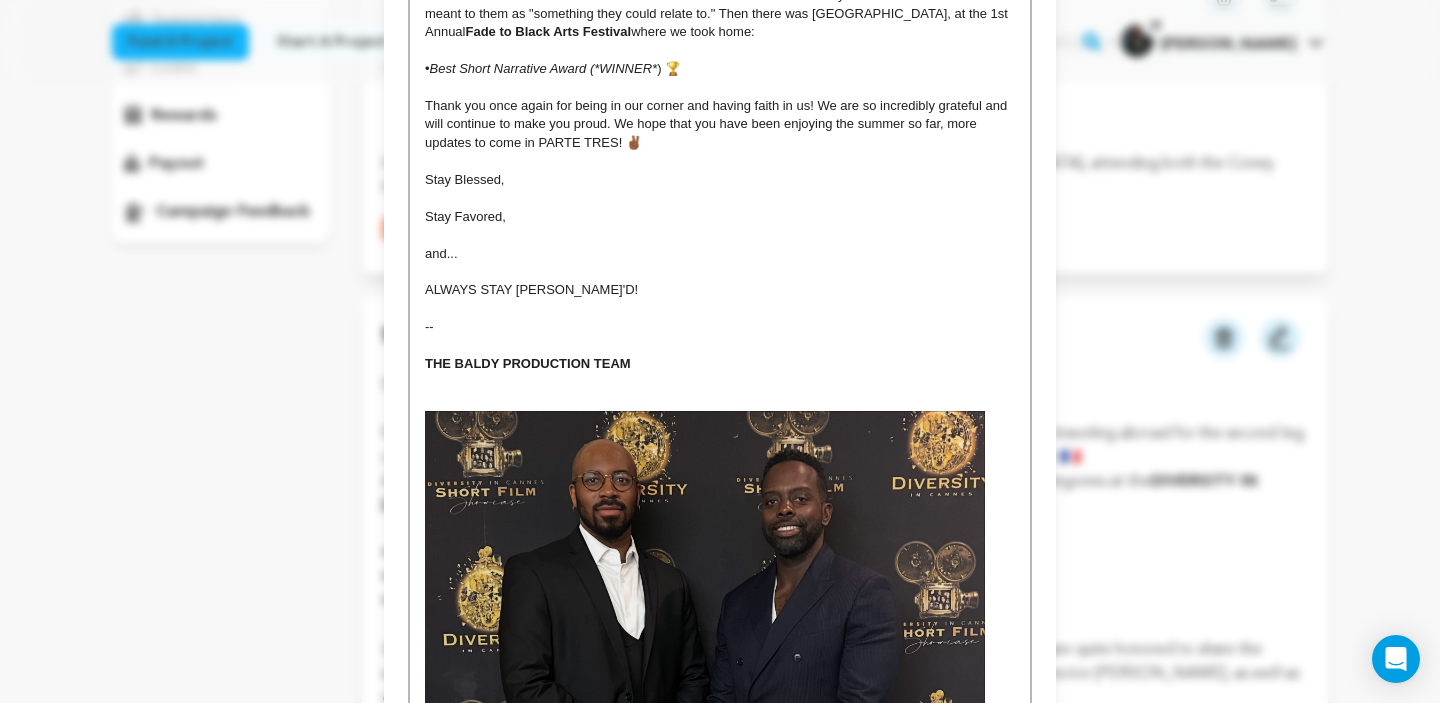 scroll, scrollTop: 986, scrollLeft: 0, axis: vertical 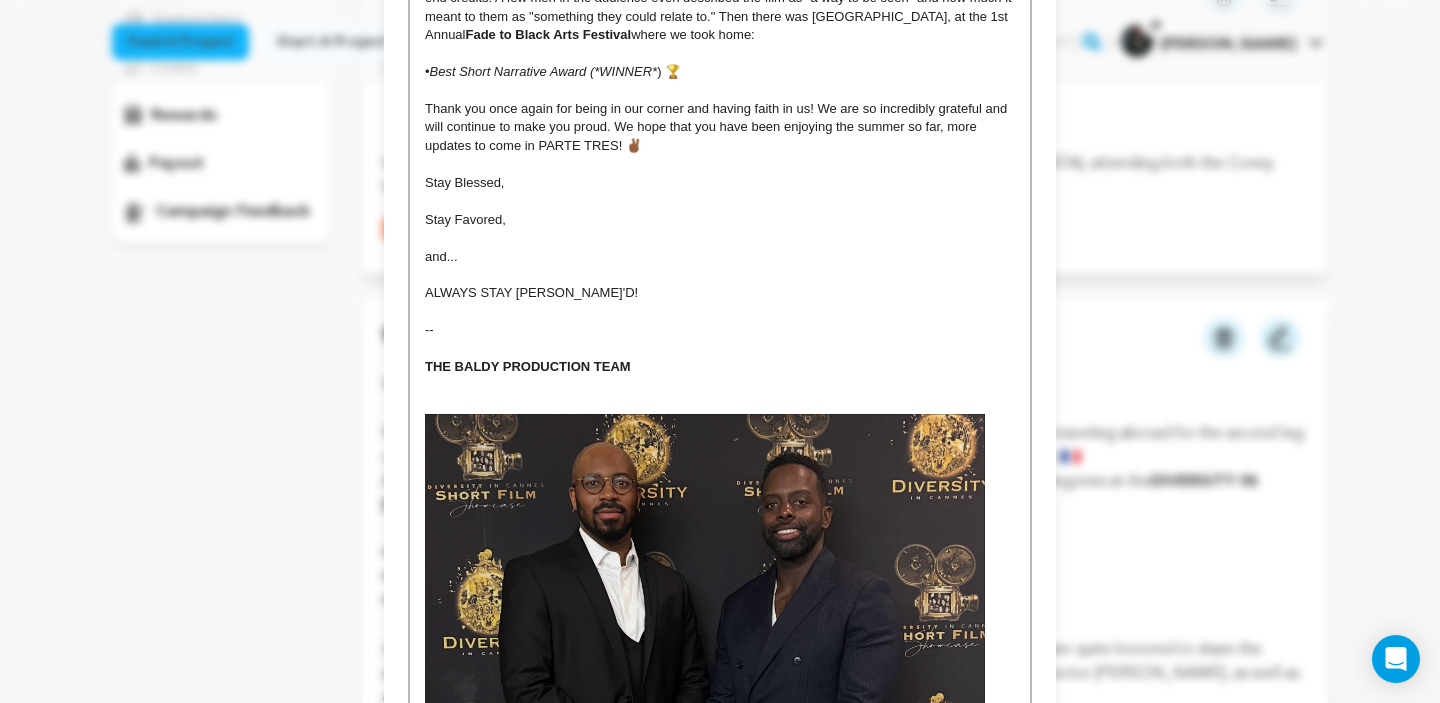 click on "THE BALDY PRODUCTION TEAM" at bounding box center [720, 367] 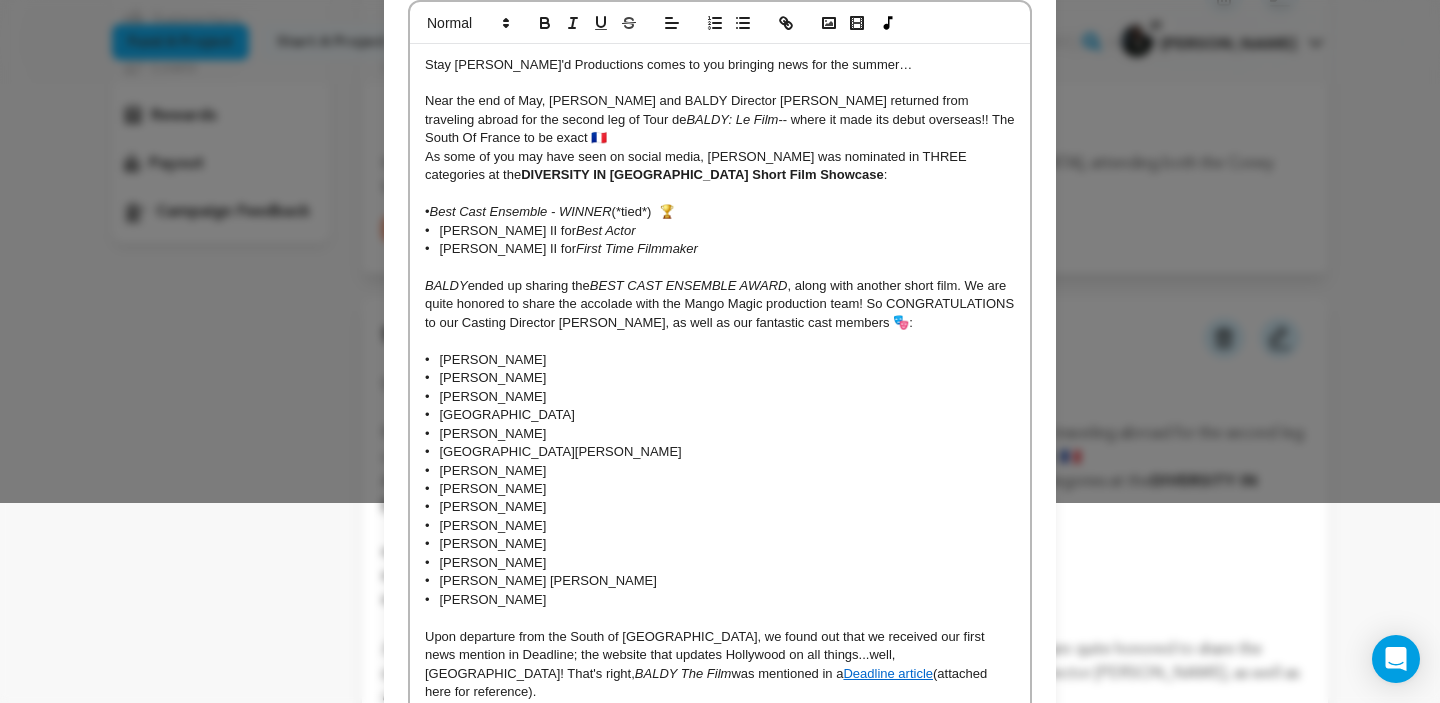 scroll, scrollTop: 0, scrollLeft: 0, axis: both 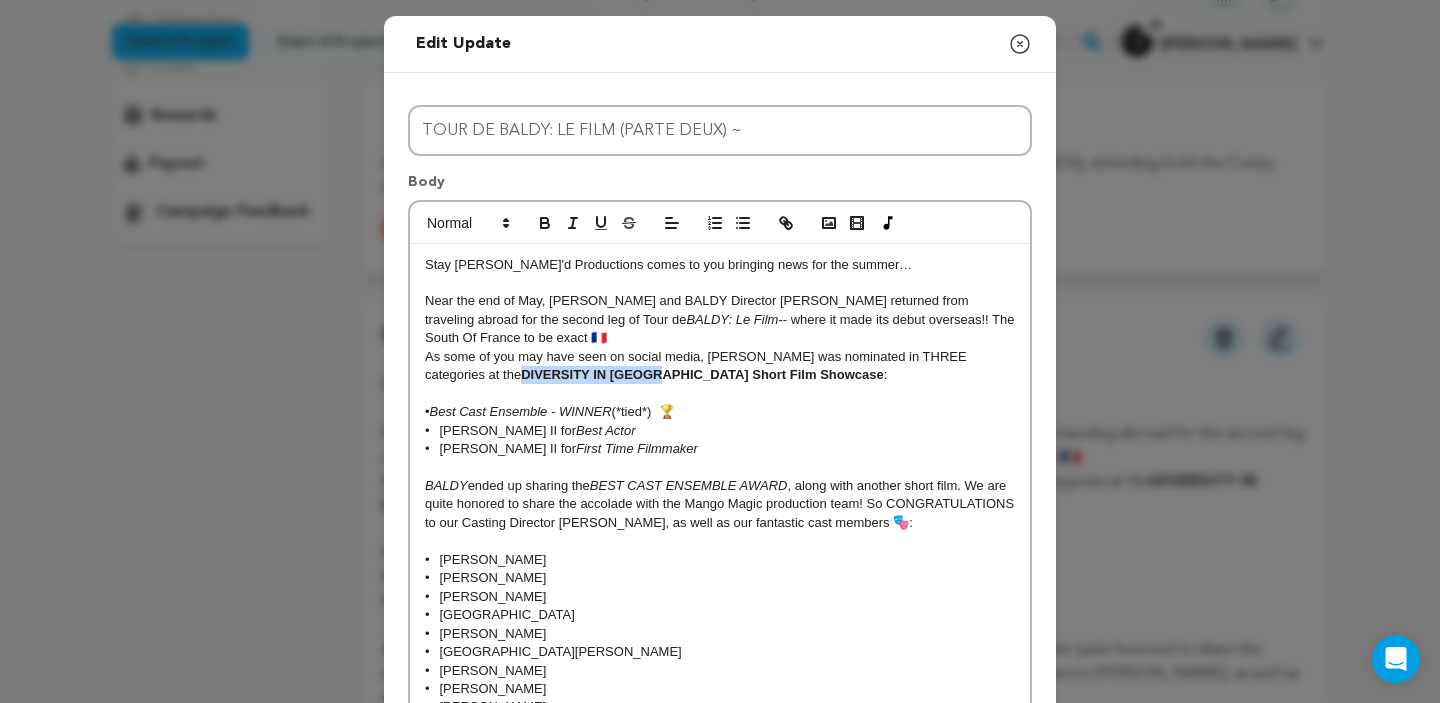 drag, startPoint x: 566, startPoint y: 376, endPoint x: 427, endPoint y: 374, distance: 139.01439 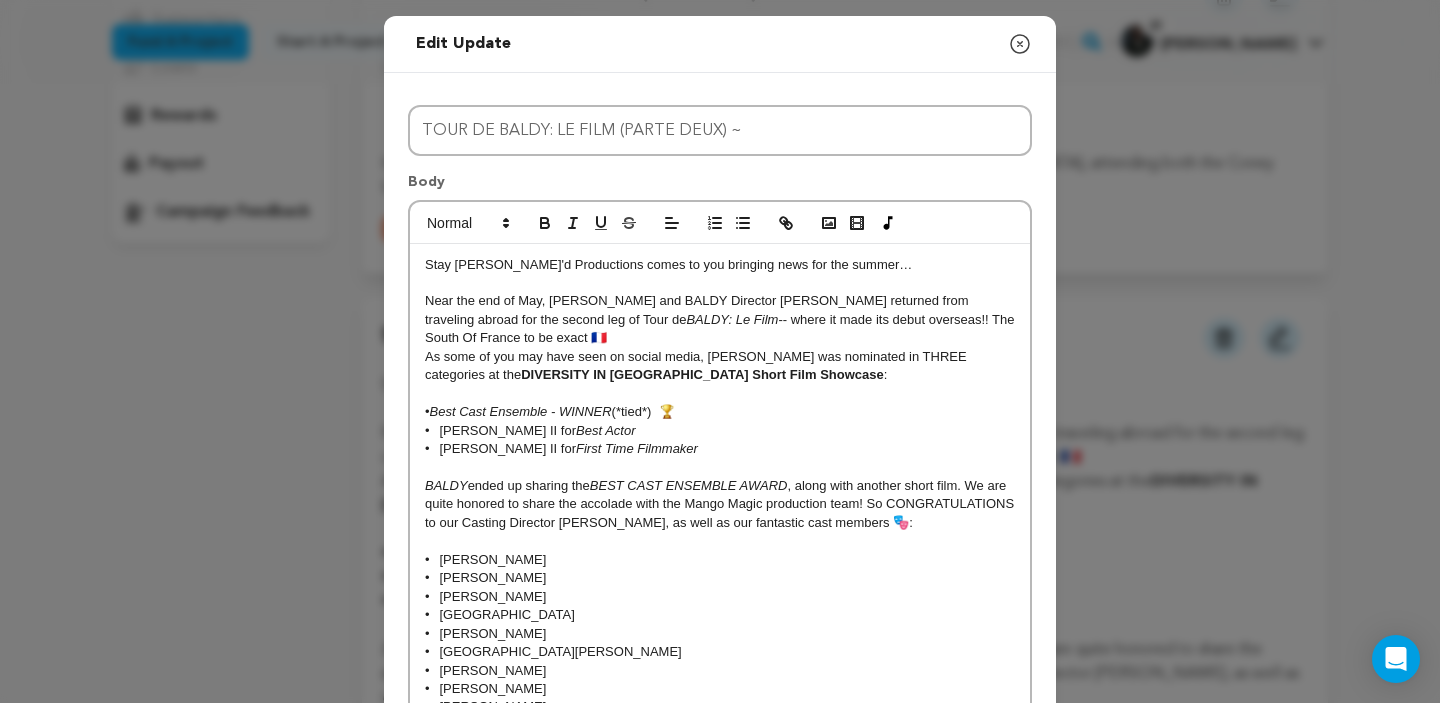 click on "DIVERSITY IN [GEOGRAPHIC_DATA] Short Film Showcase" at bounding box center (702, 374) 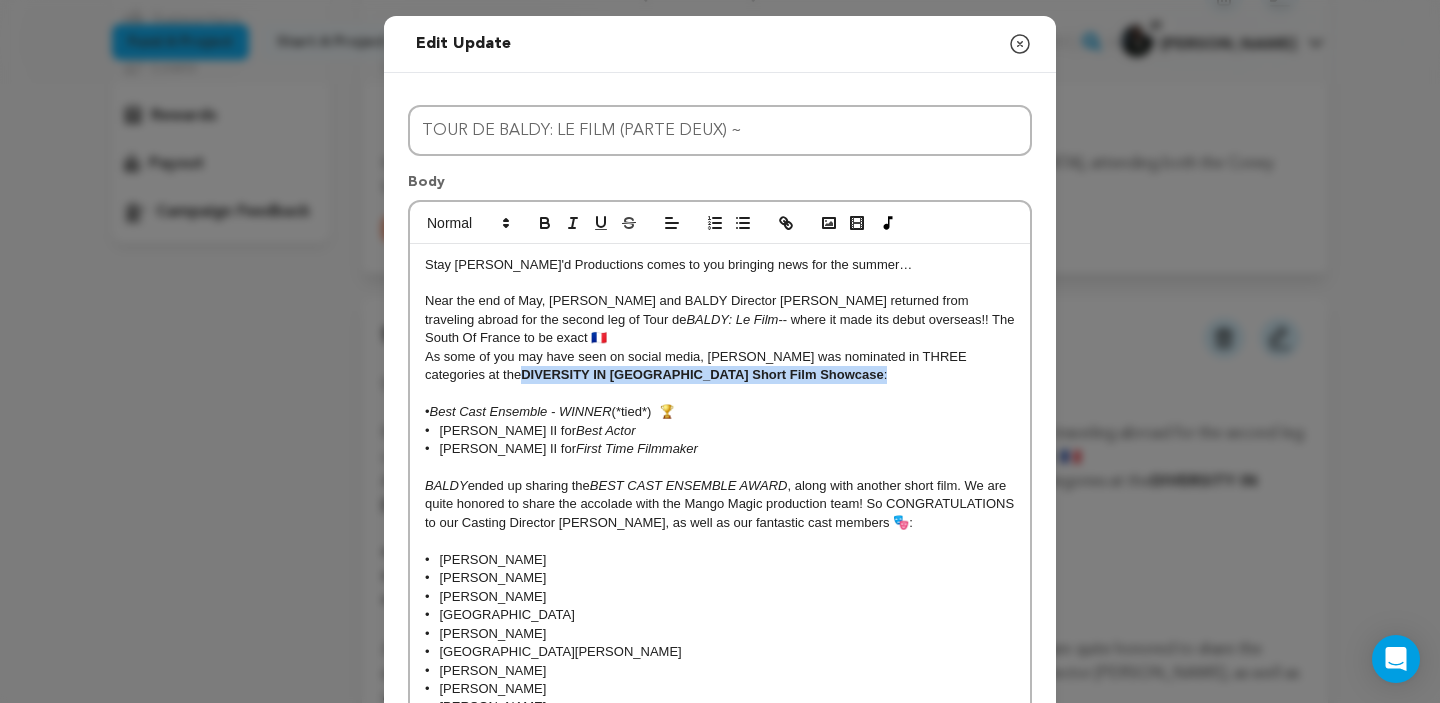 drag, startPoint x: 703, startPoint y: 377, endPoint x: 429, endPoint y: 372, distance: 274.04562 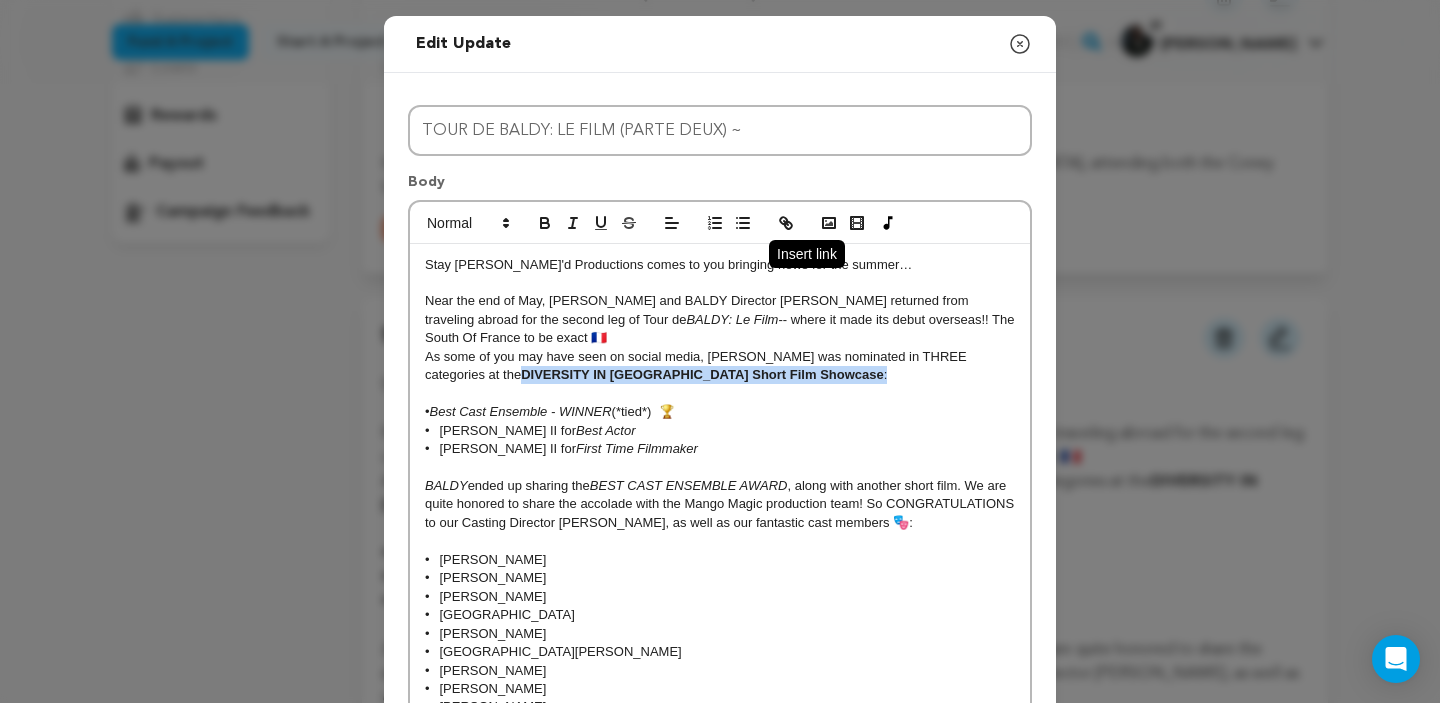 click 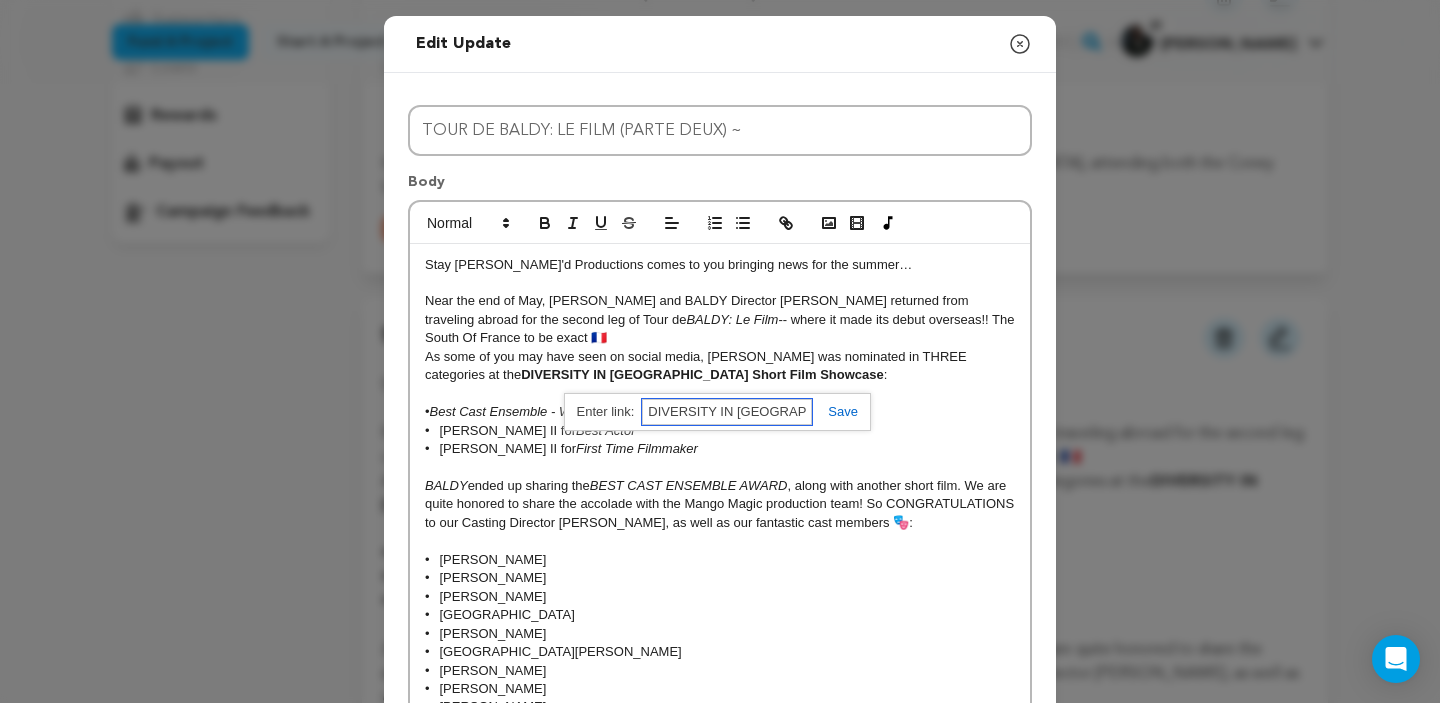 paste on "https://www.instagram.com/p/DJxML-VMkPf/?hl=en&img_index=1" 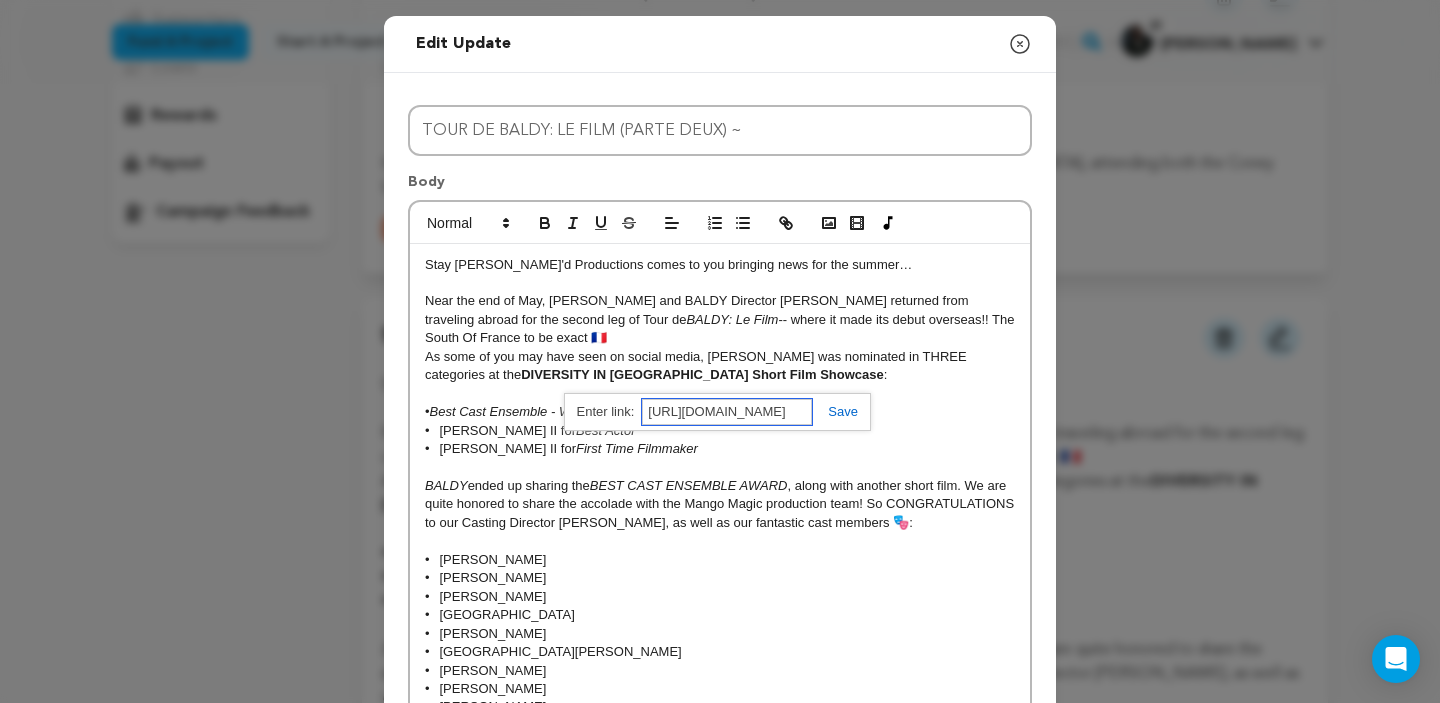 scroll, scrollTop: 0, scrollLeft: 220, axis: horizontal 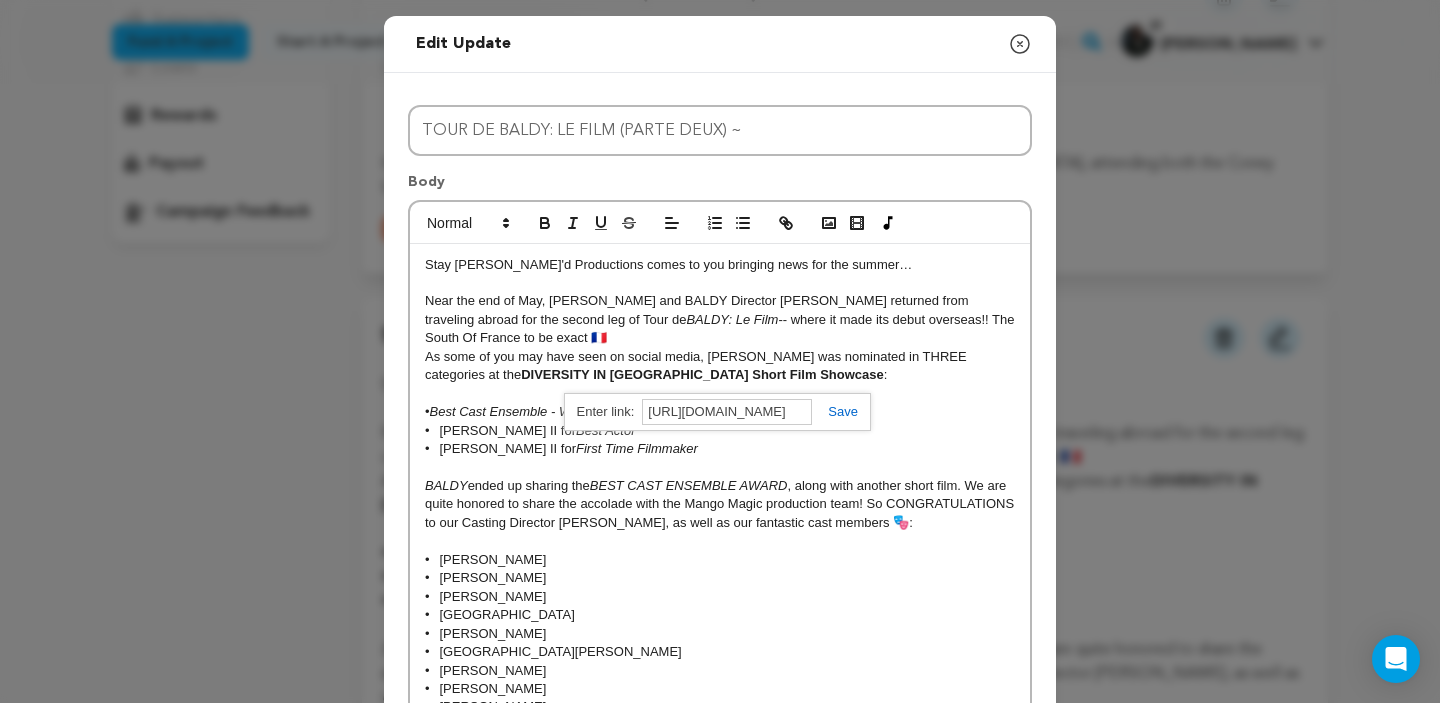 click at bounding box center [835, 411] 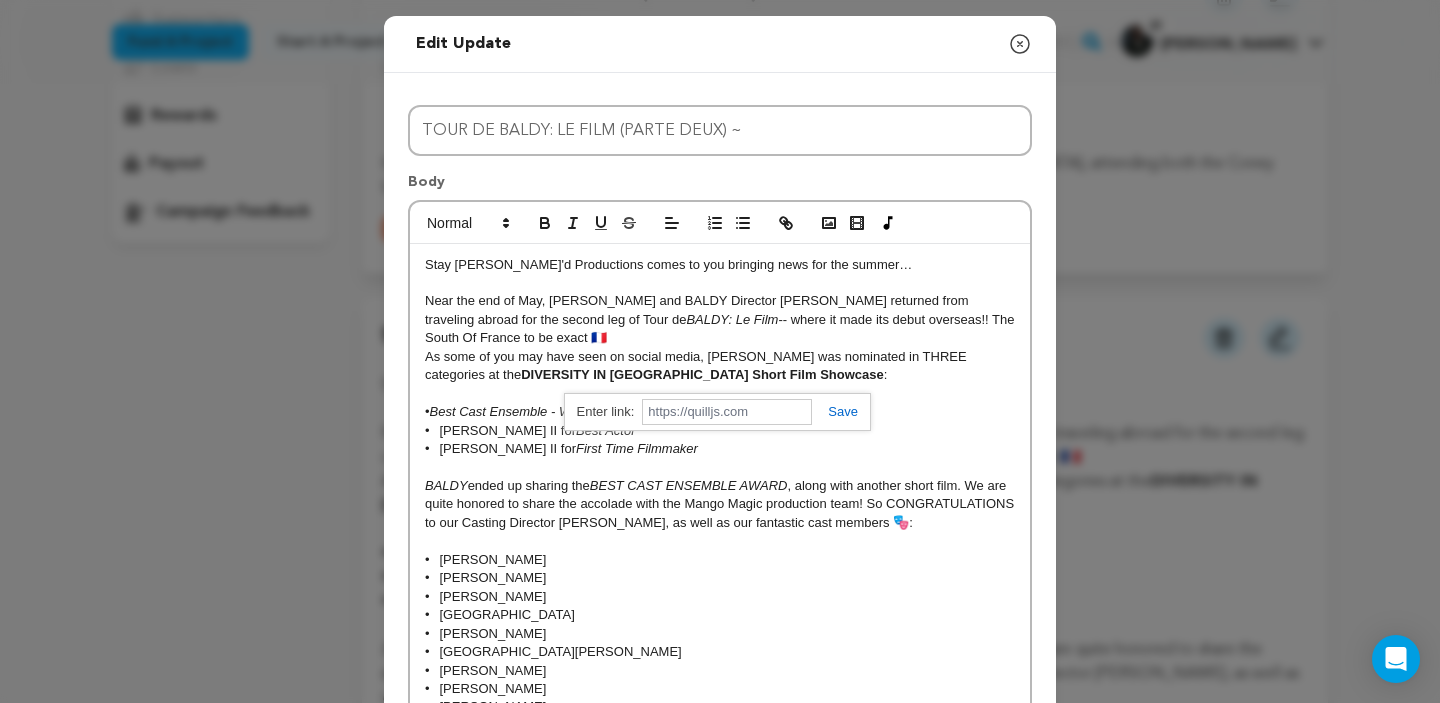 scroll, scrollTop: 0, scrollLeft: 0, axis: both 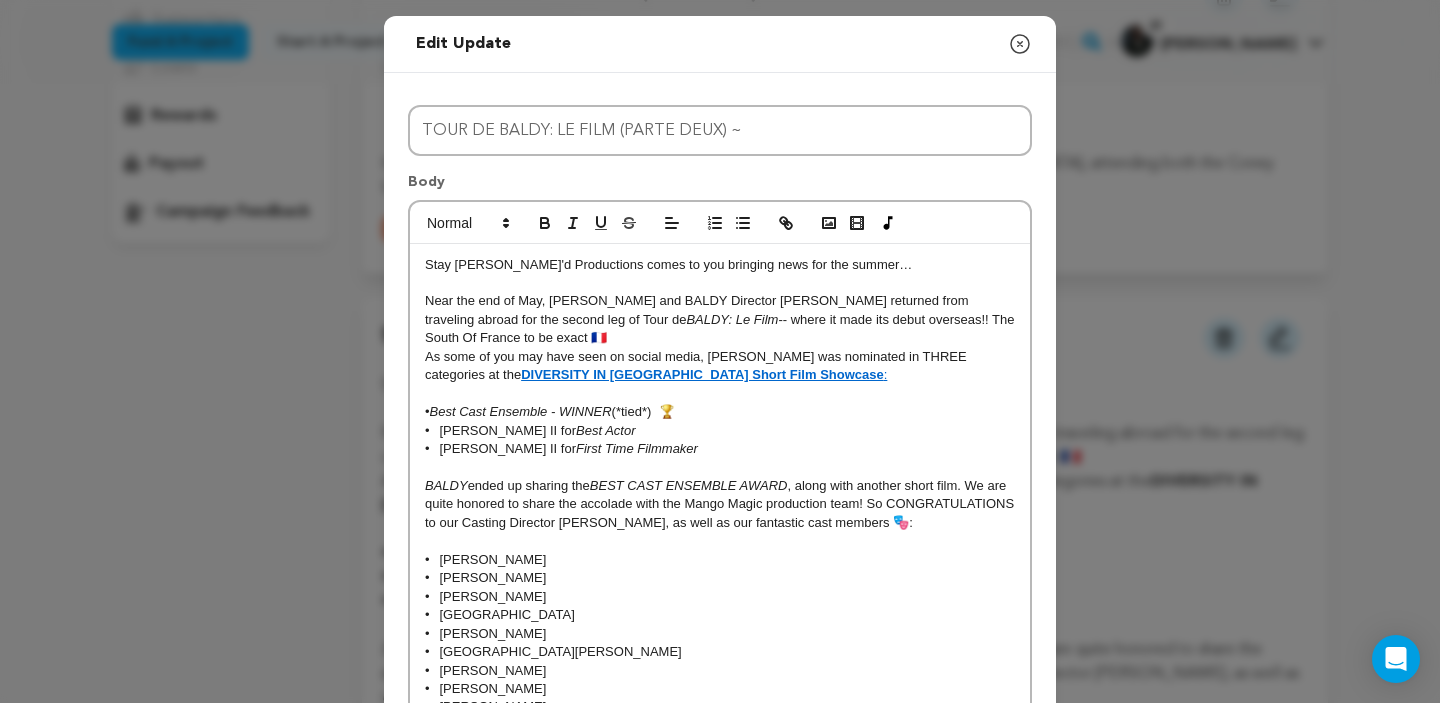 click on "As some of you may have seen on social media, BALDY was nominated in THREE categories at the  DIVERSITY IN CANNES Short Film Showcase :" at bounding box center [720, 366] 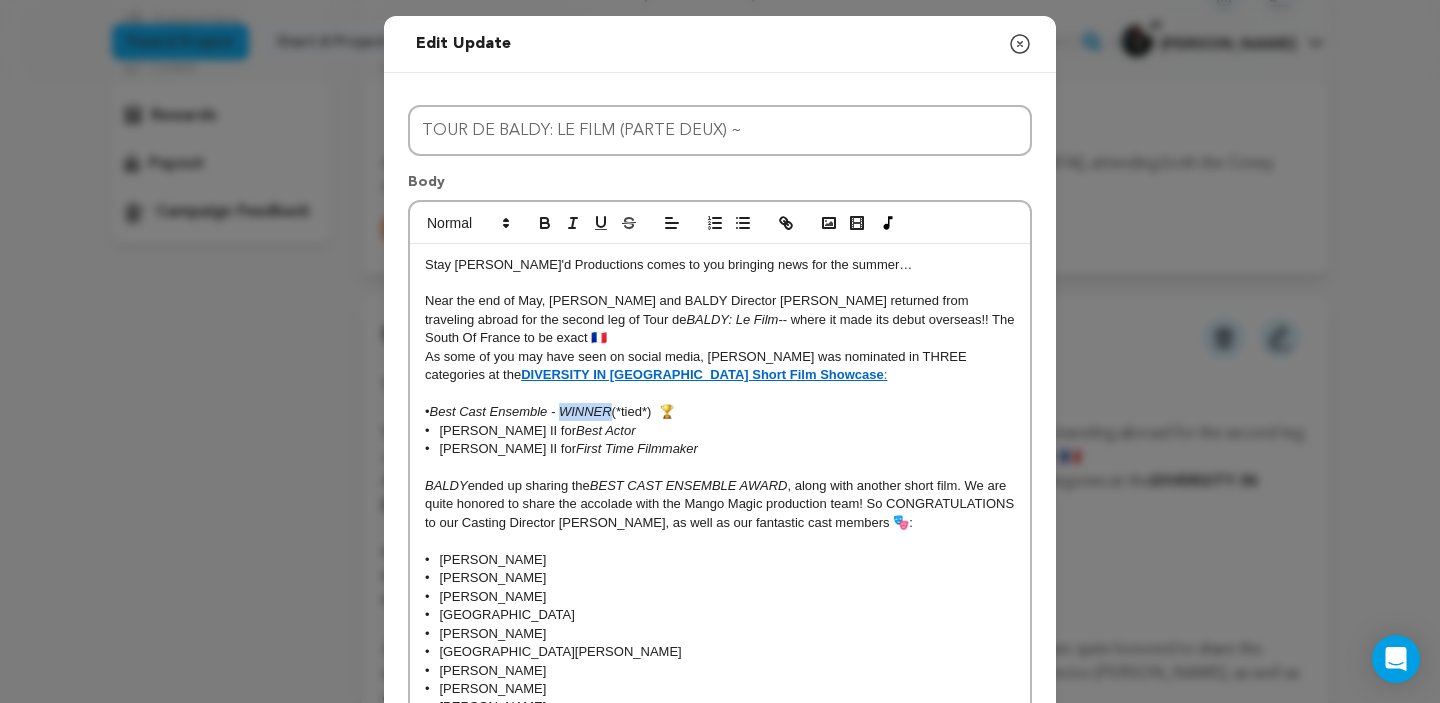 click on "Best Cast Ensemble - WINNER" at bounding box center (521, 411) 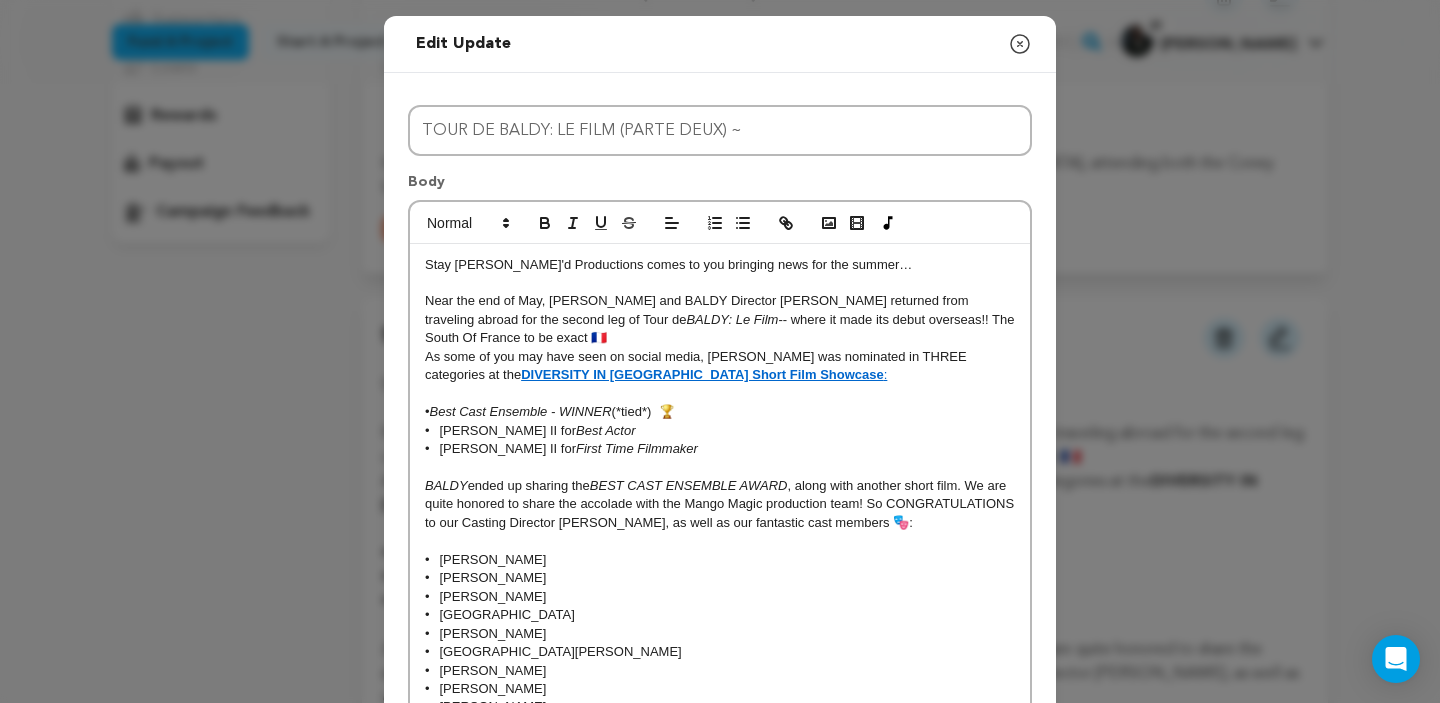 click on "Best Cast Ensemble - WINNER" at bounding box center [521, 411] 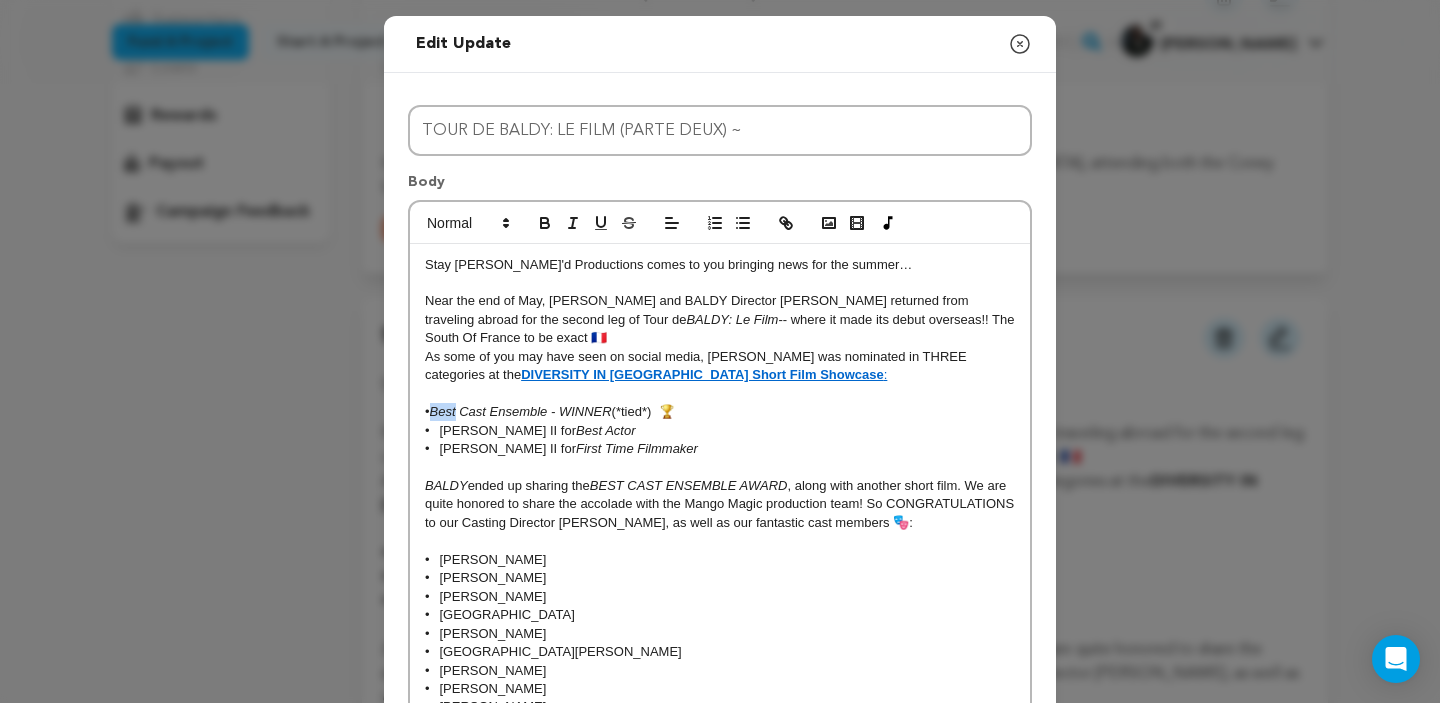 click on "Best Cast Ensemble - WINNER" at bounding box center (521, 411) 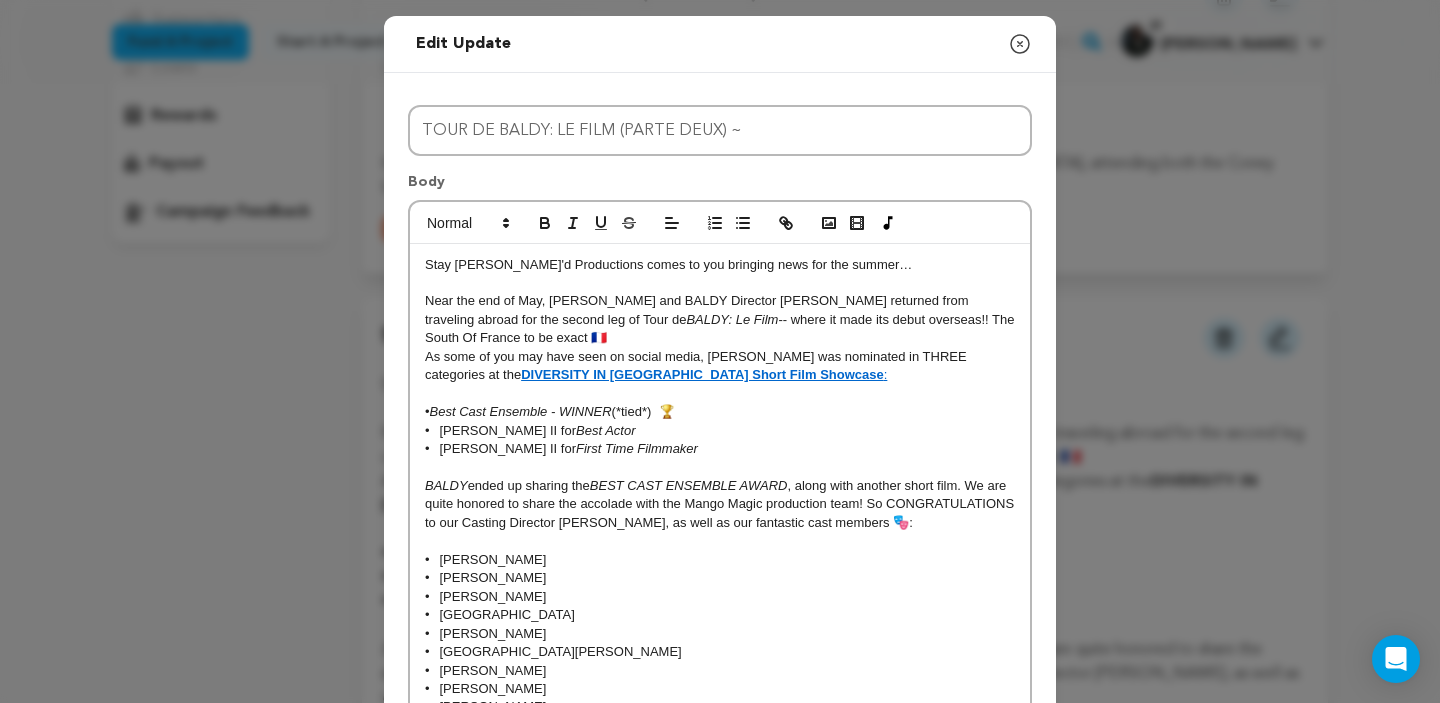 click on "Best Cast Ensemble - WINNER" at bounding box center [521, 411] 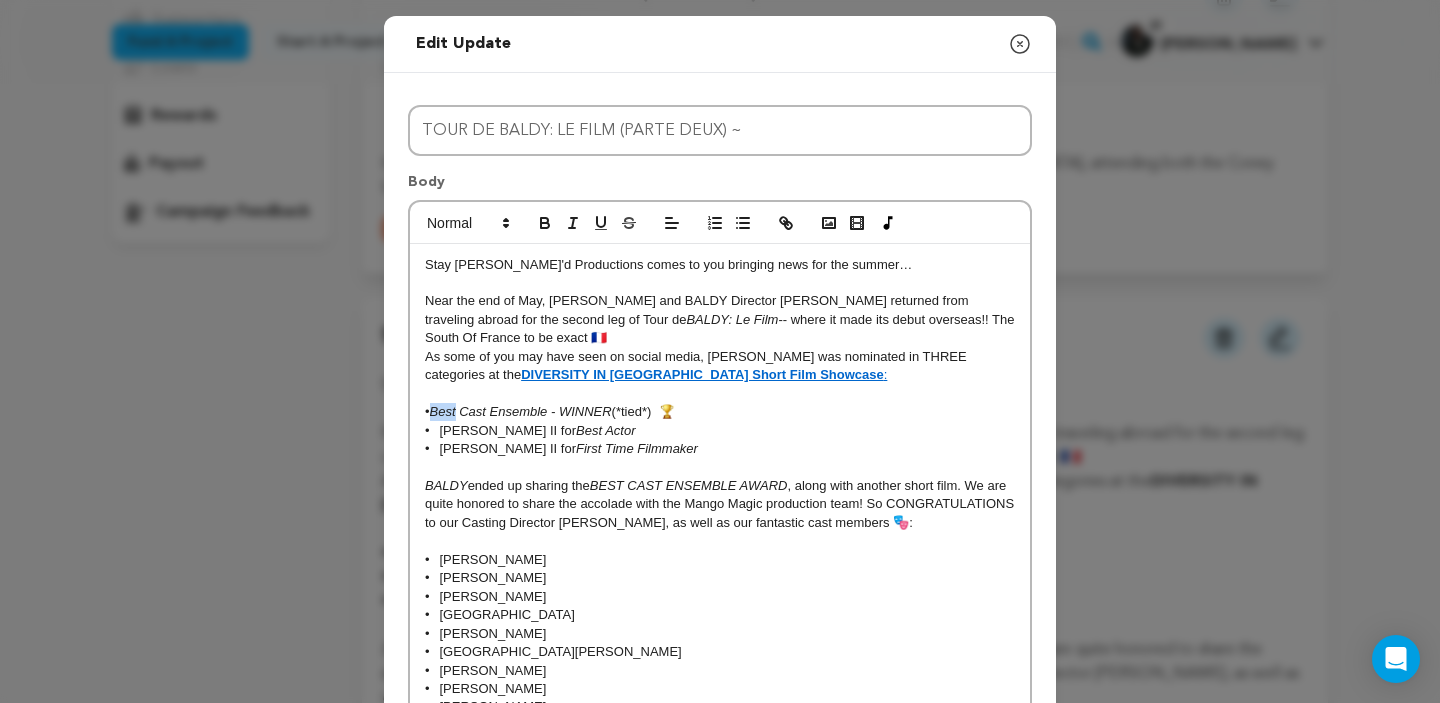 click on "Best Cast Ensemble - WINNER" at bounding box center (521, 411) 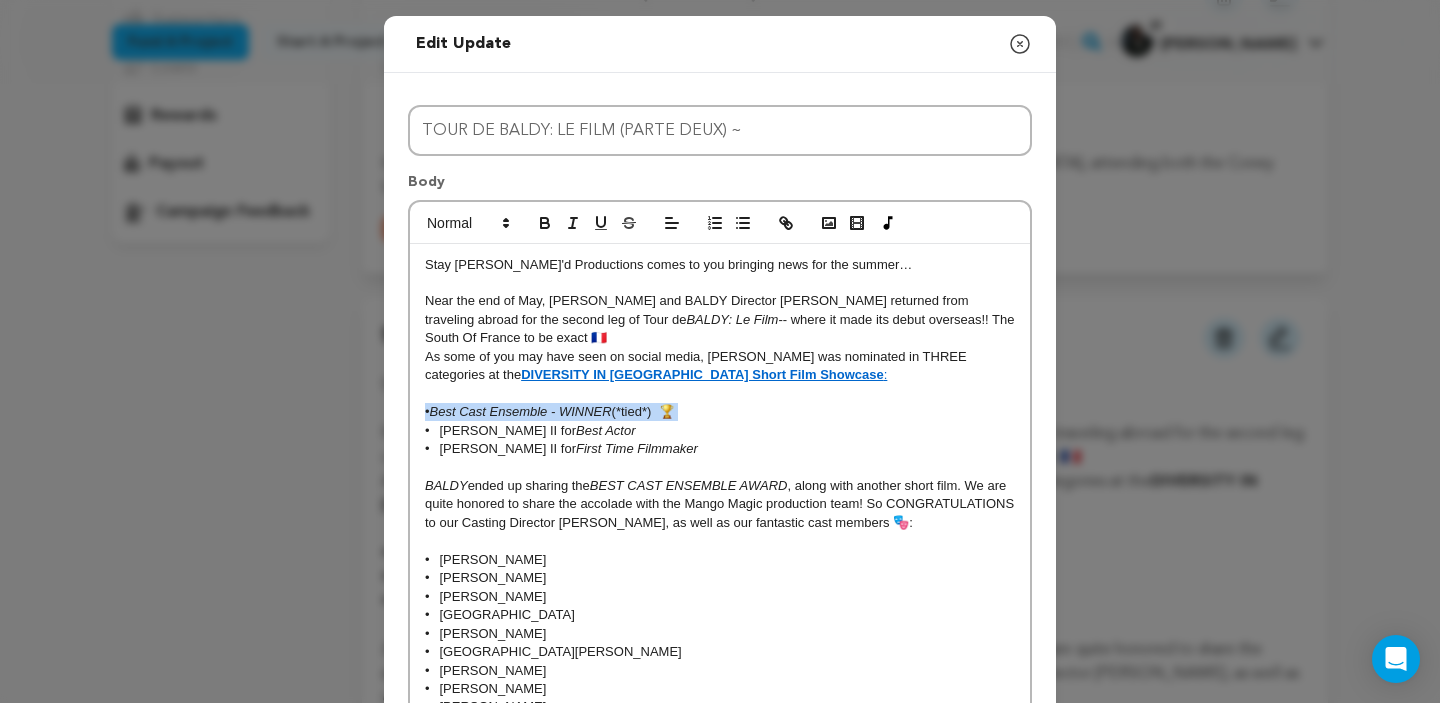 click on "Best Cast Ensemble - WINNER" at bounding box center (521, 411) 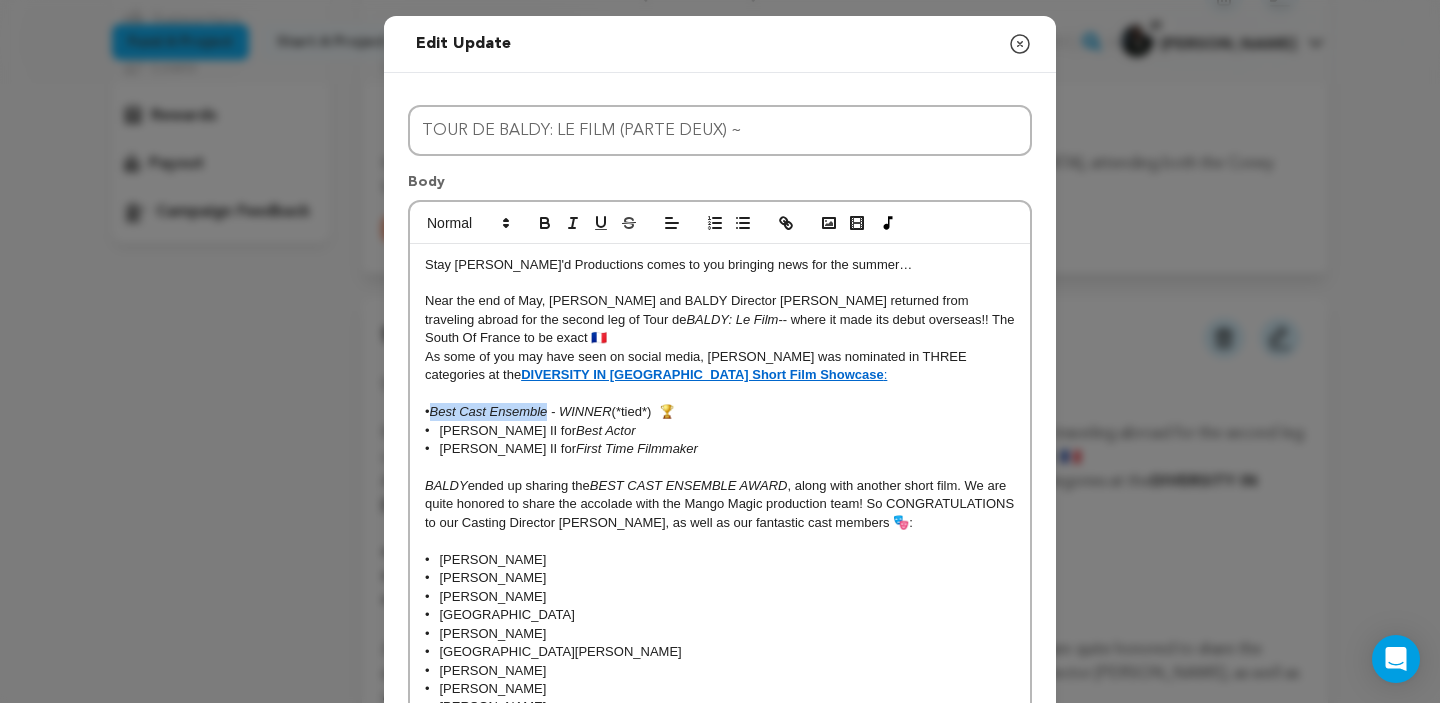 drag, startPoint x: 443, startPoint y: 412, endPoint x: 555, endPoint y: 415, distance: 112.04017 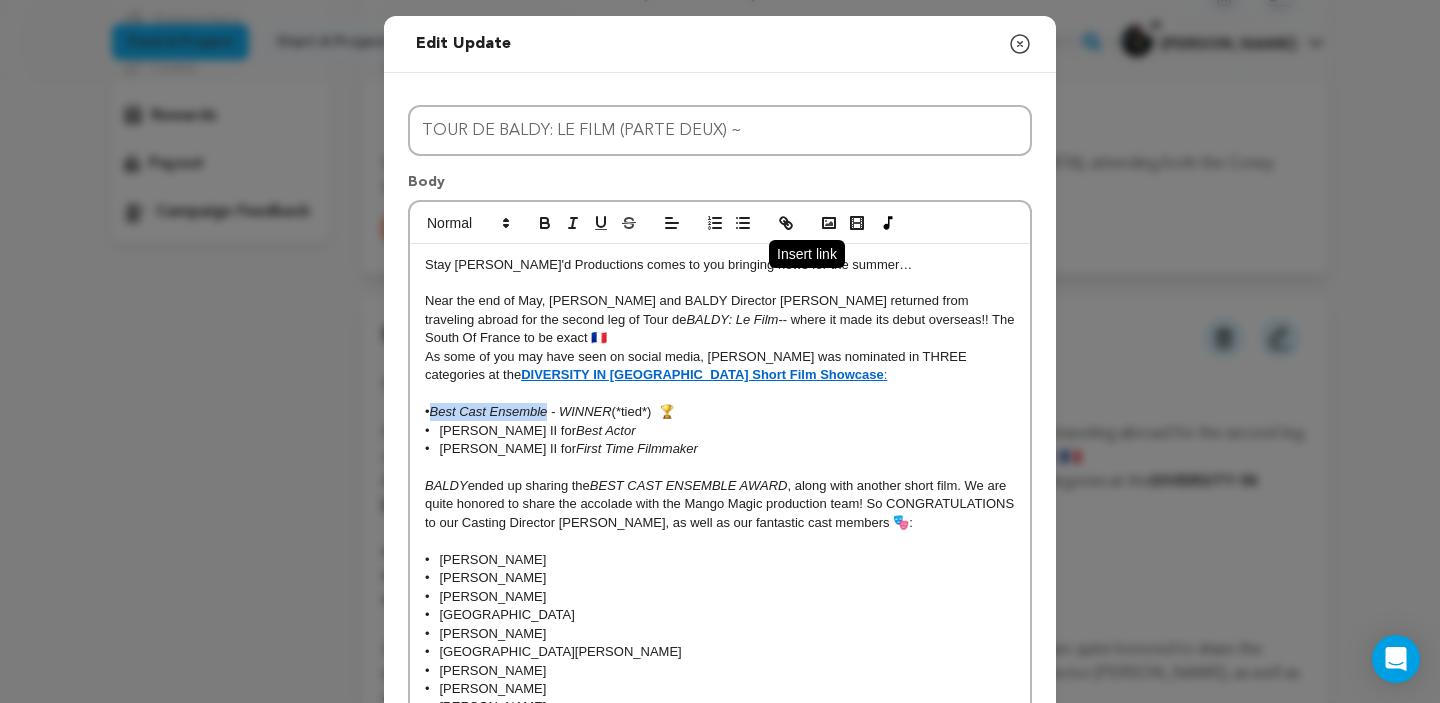 click 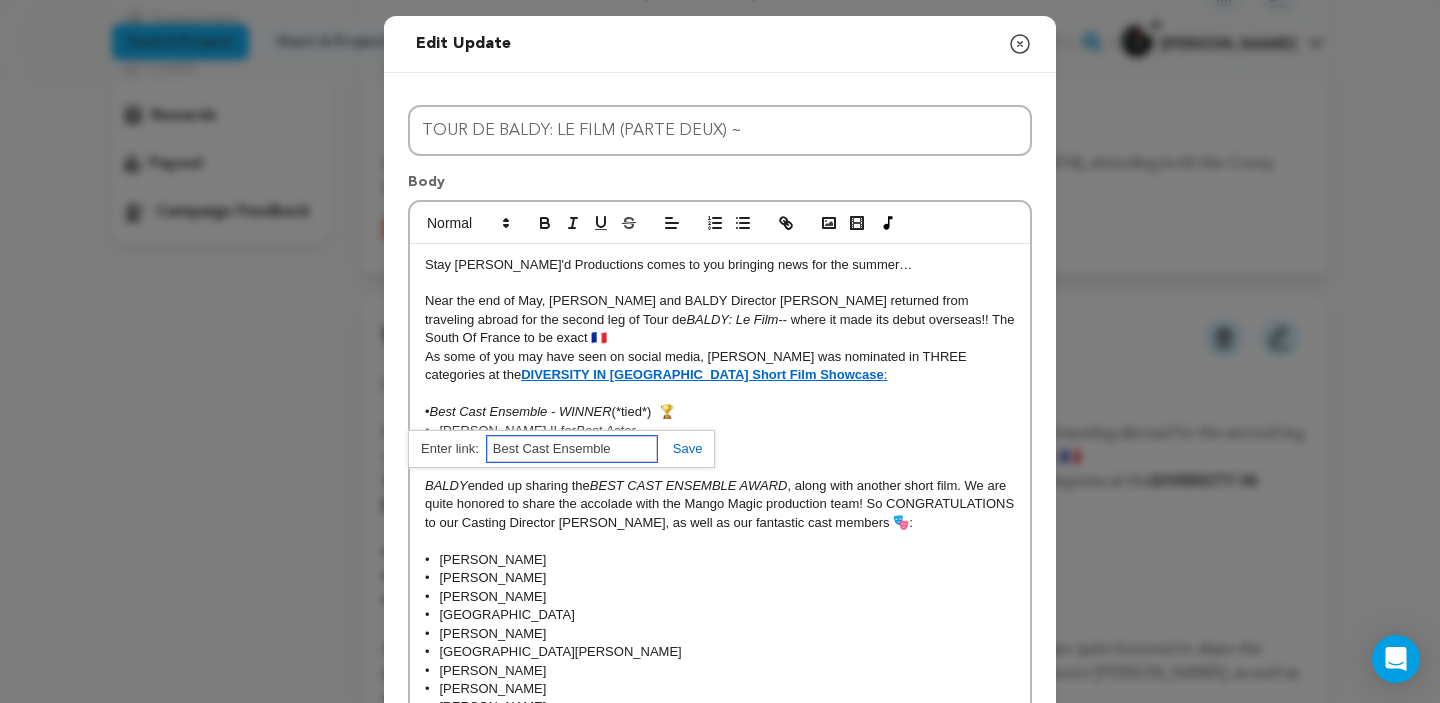 paste on "https://www.instagram.com/p/DJ4Mba3M6VN/?hl=en&img_index=1" 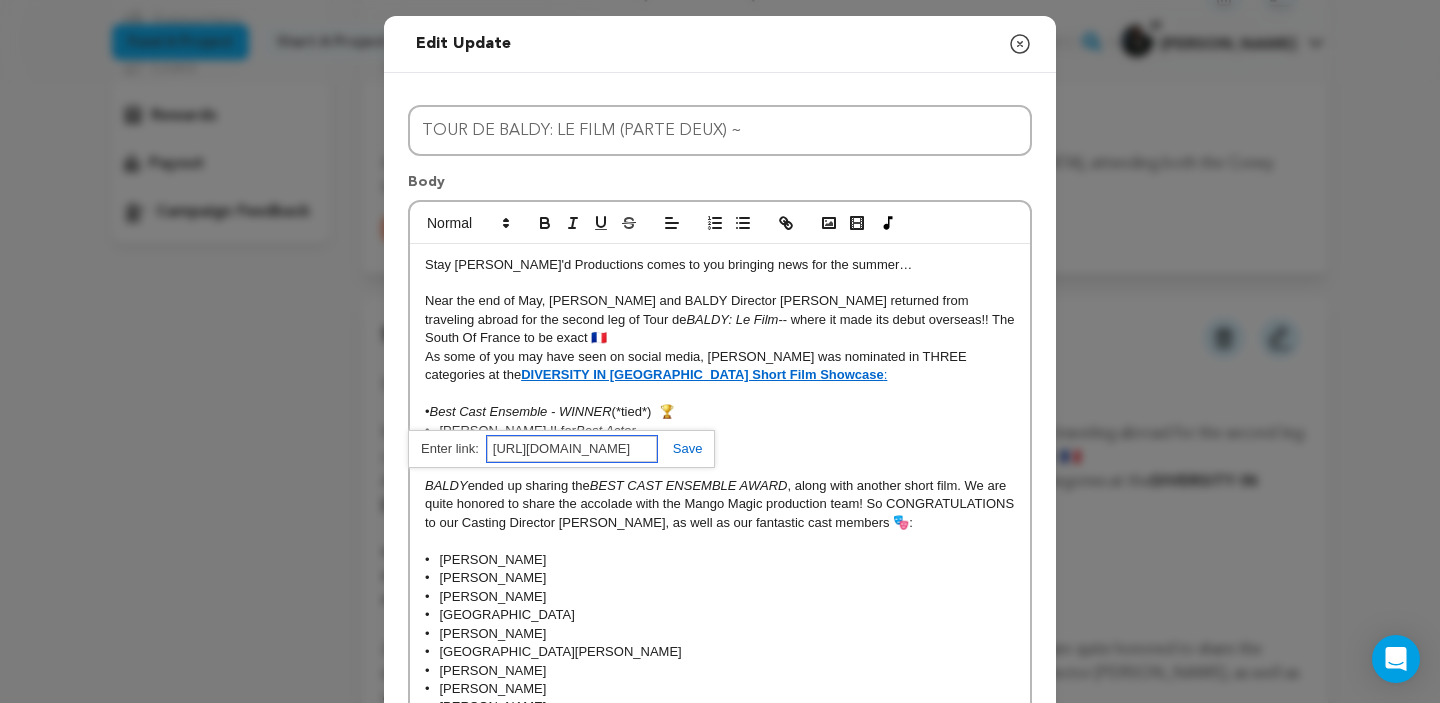 scroll, scrollTop: 0, scrollLeft: 229, axis: horizontal 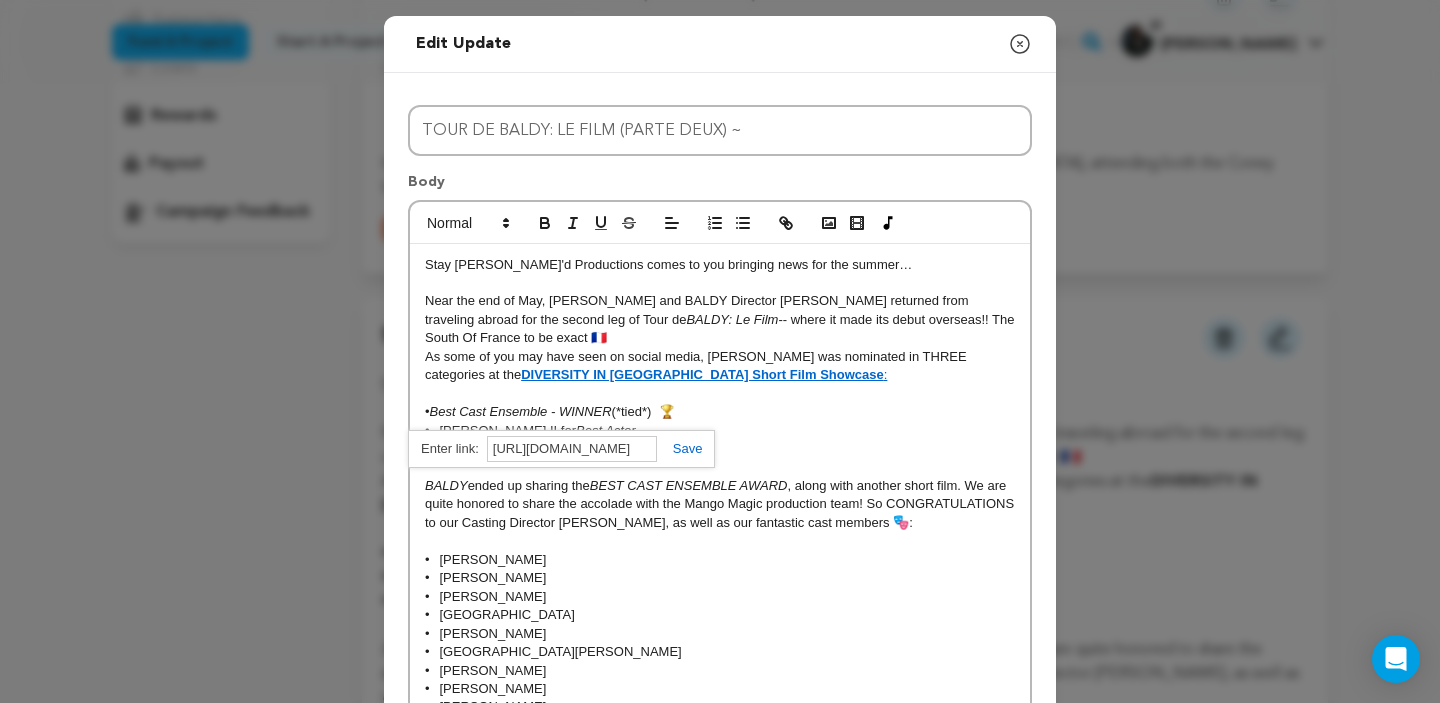 click on "https://www.instagram.com/p/DJ4Mba3M6VN/?hl=en&img_index=1" at bounding box center (561, 449) 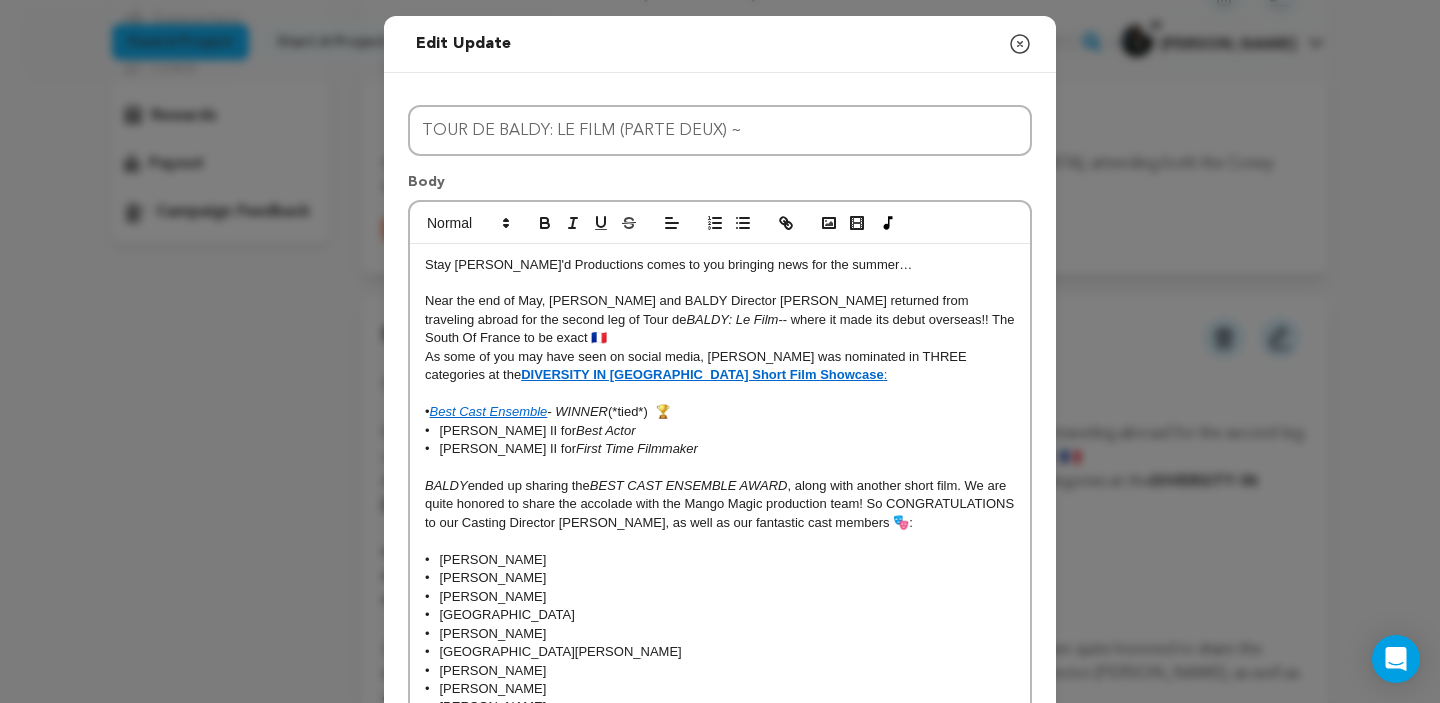 click on "•	Melvin Taylor II for  Best Actor" at bounding box center (720, 431) 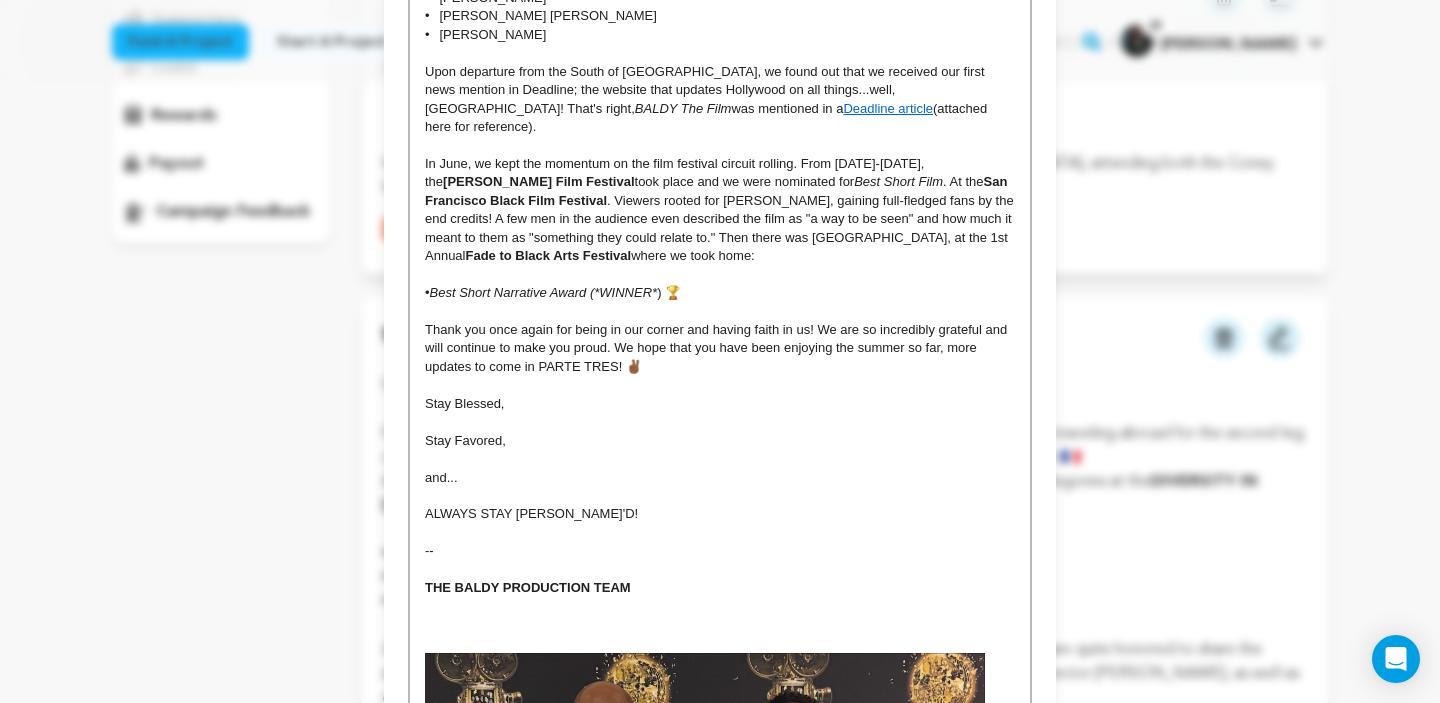 scroll, scrollTop: 766, scrollLeft: 0, axis: vertical 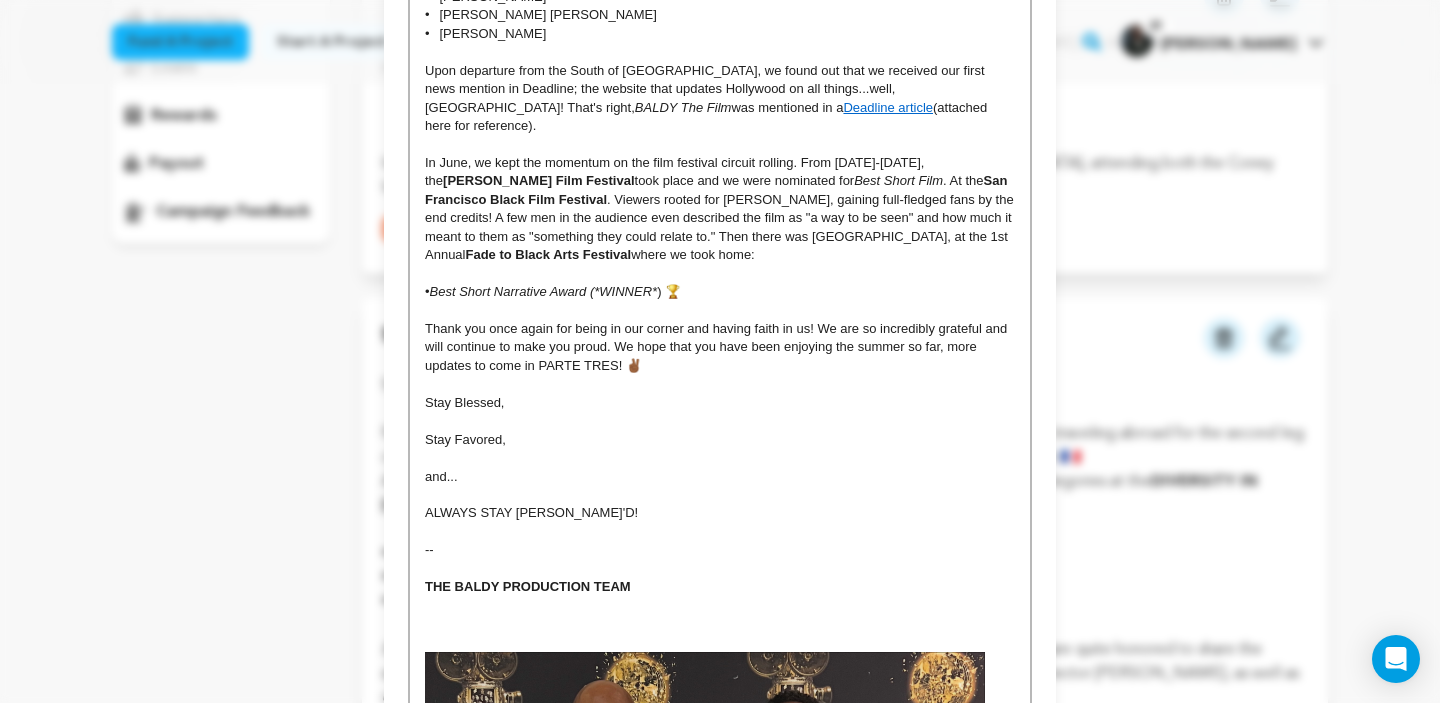click on "Thank you once again for being in our corner and having faith in us! We are so incredibly grateful and will continue to make you proud. We hope that you have been enjoying the summer so far, more updates to come in PARTE TRES! ✌🏾" at bounding box center [720, 347] 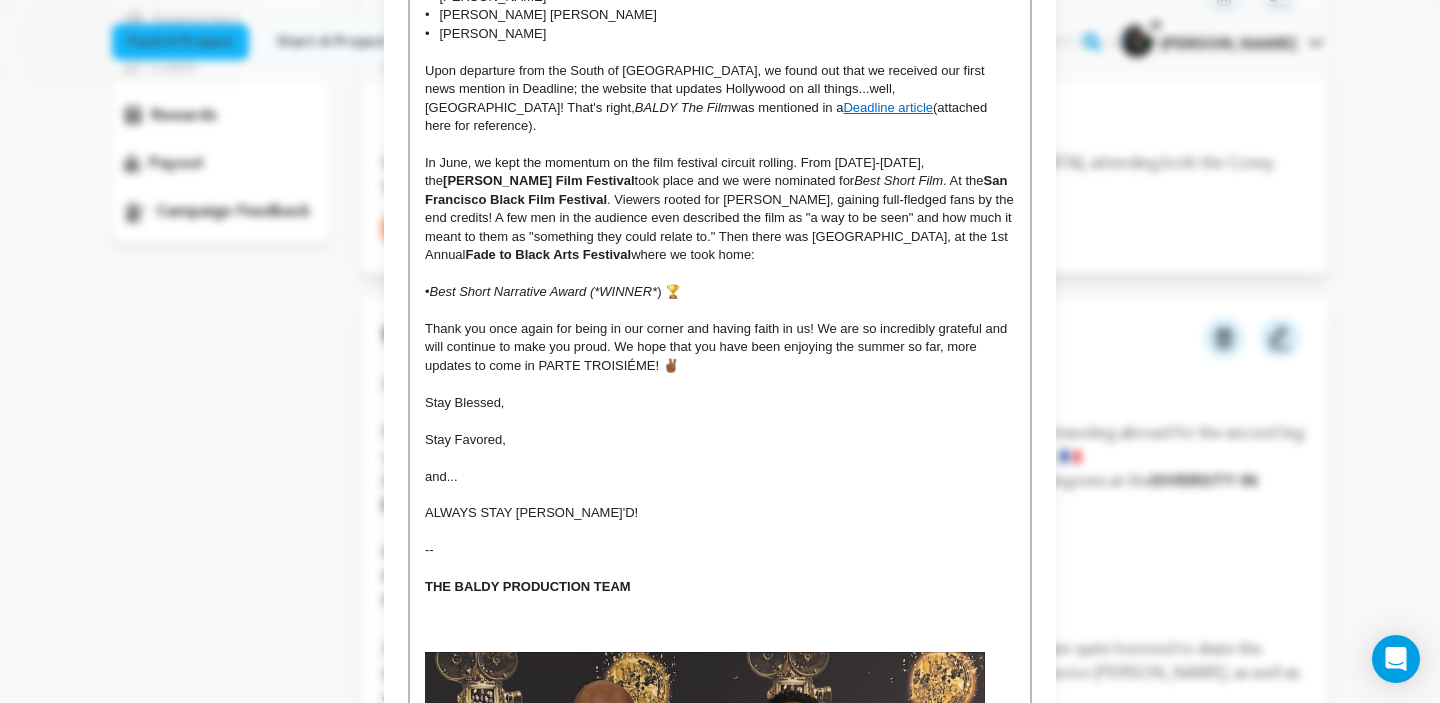 click at bounding box center (720, 384) 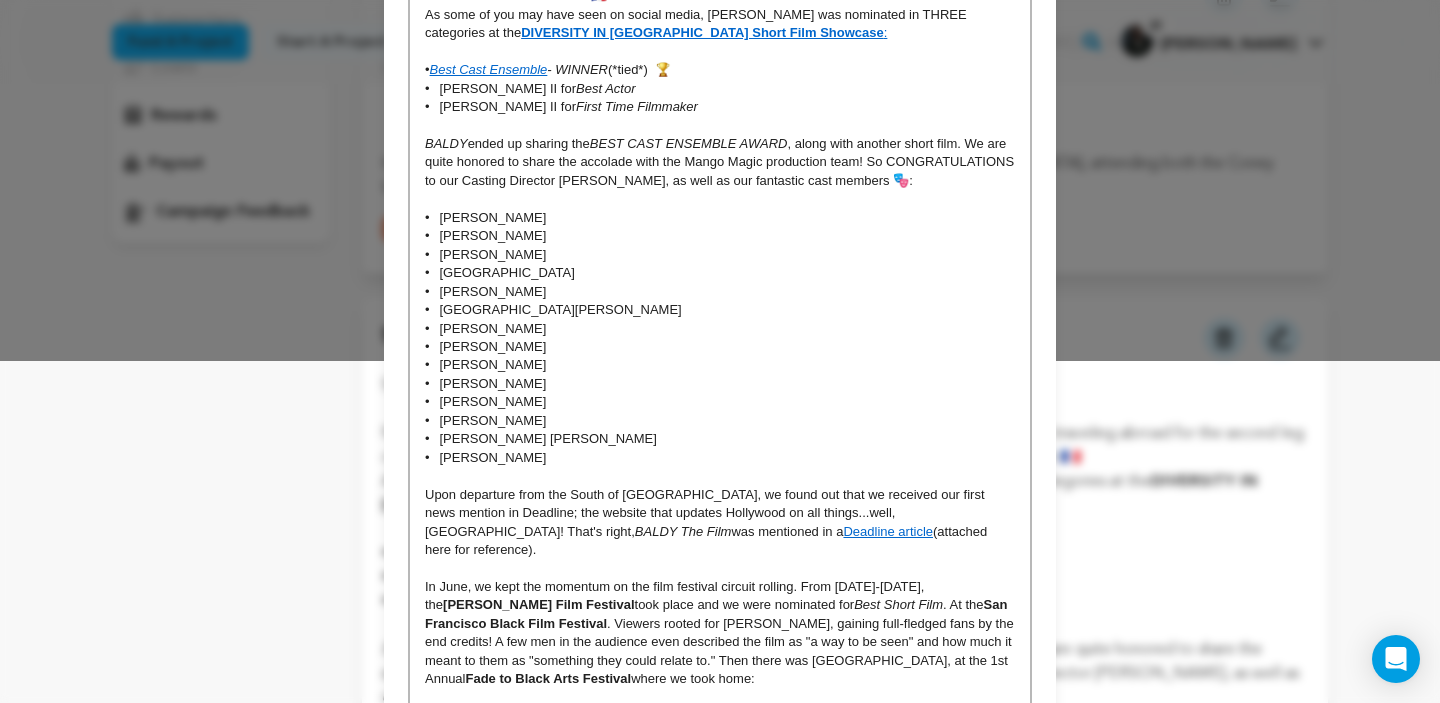scroll, scrollTop: 0, scrollLeft: 0, axis: both 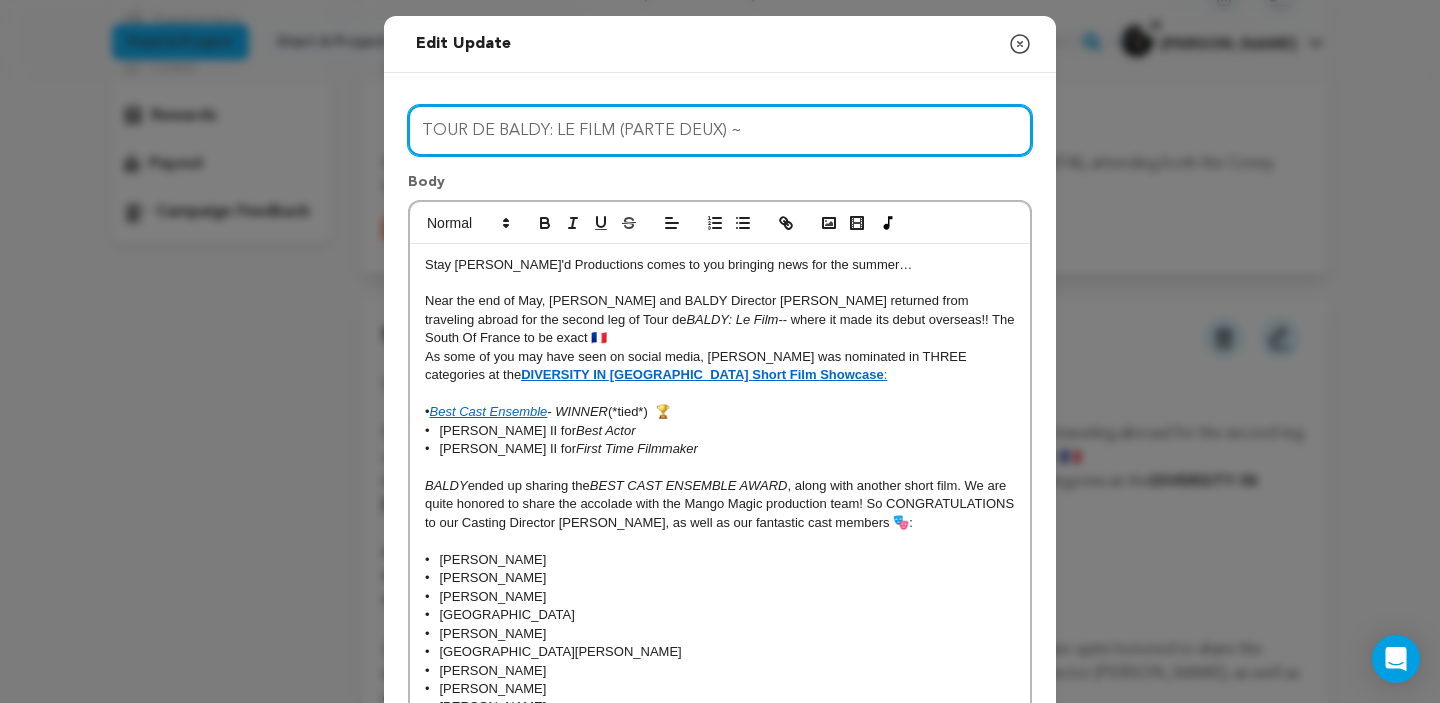 click on "TOUR DE BALDY: LE FILM (PARTE DEUX) ~" at bounding box center [720, 130] 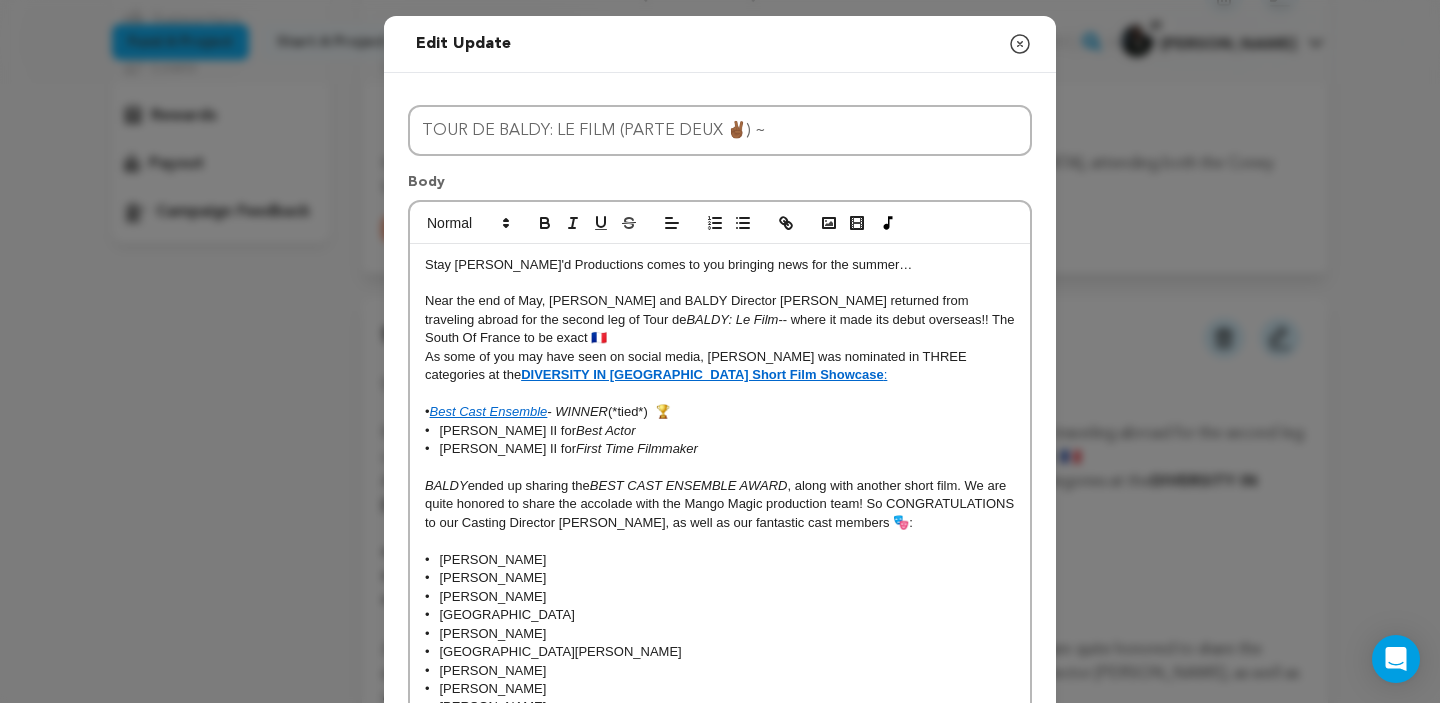click on "Near the end of May, Melvin and BALDY Director Eddie returned from traveling abroad for the second leg of Tour de  BALDY: Le Film  -- where it made its debut overseas!! The South Of France to be exact 🇫🇷" at bounding box center [720, 319] 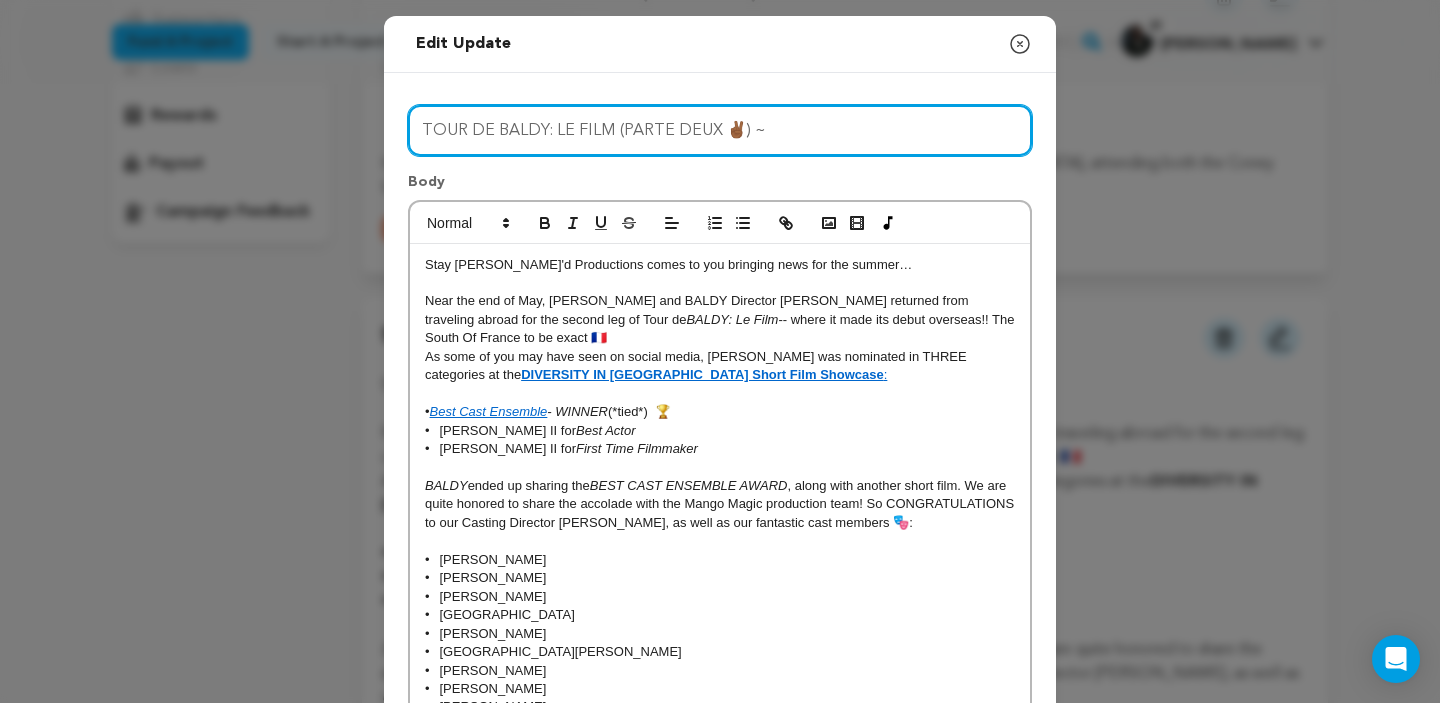 click on "TOUR DE BALDY: LE FILM (PARTE DEUX ✌🏾) ~" at bounding box center (720, 130) 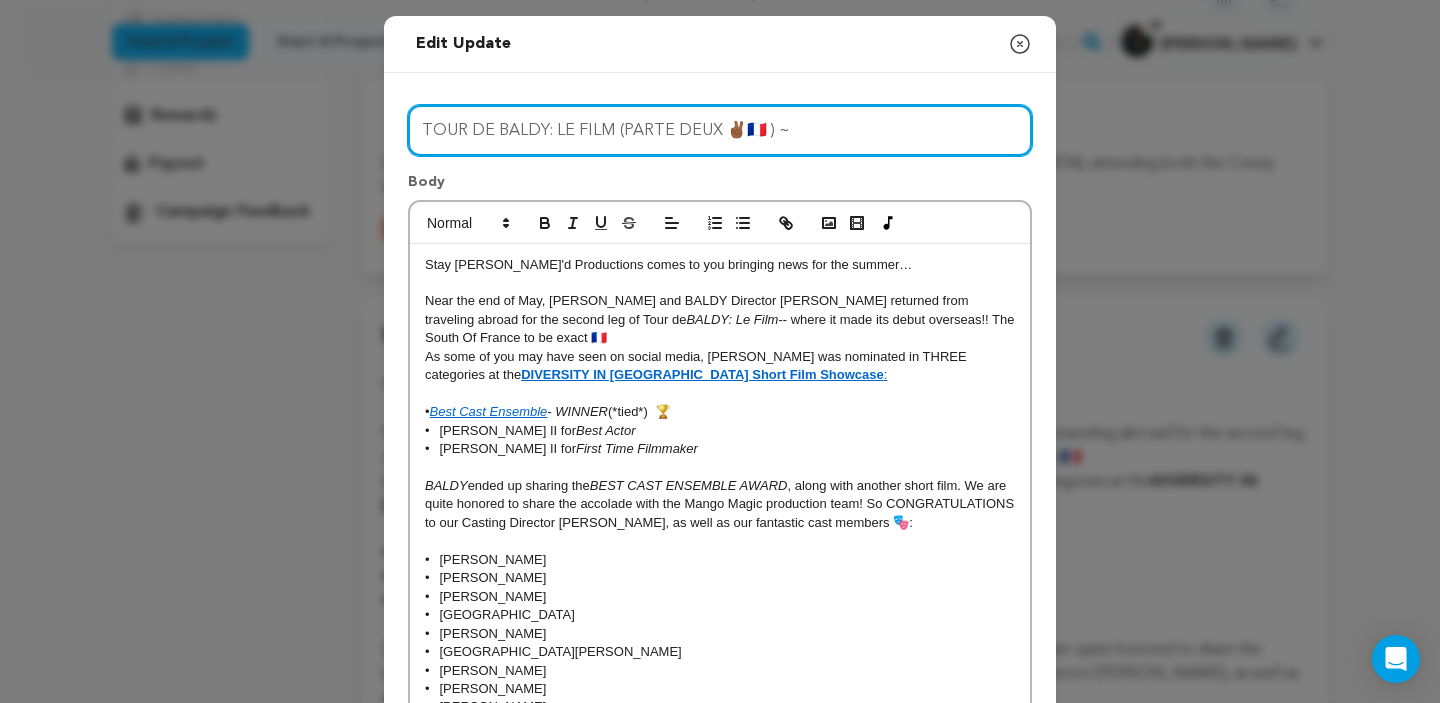 click on "TOUR DE BALDY: LE FILM (PARTE DEUX ✌🏾🇫🇷 ) ~" at bounding box center (720, 130) 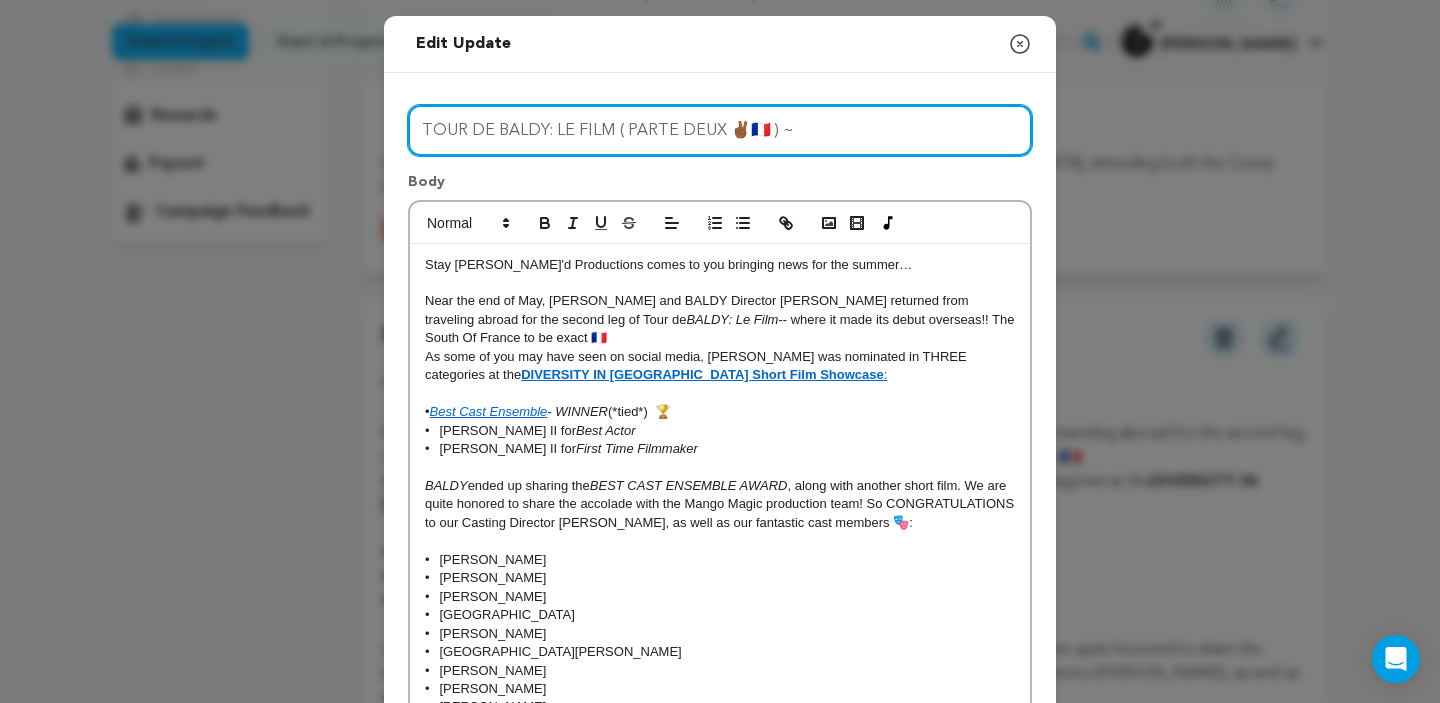 click on "TOUR DE BALDY: LE FILM ( PARTE DEUX ✌🏾🇫🇷 ) ~" at bounding box center (720, 130) 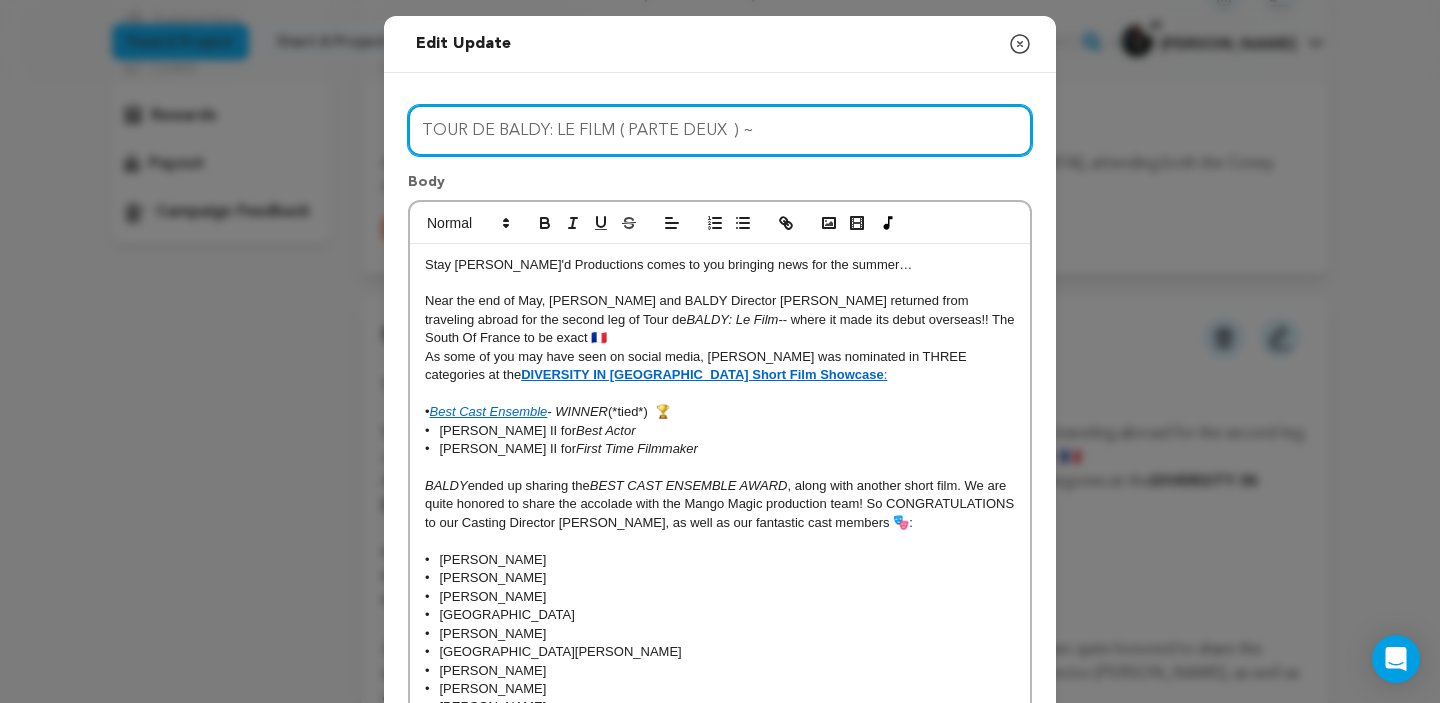 click on "TOUR DE BALDY: LE FILM ( PARTE DEUX  ) ~" at bounding box center (720, 130) 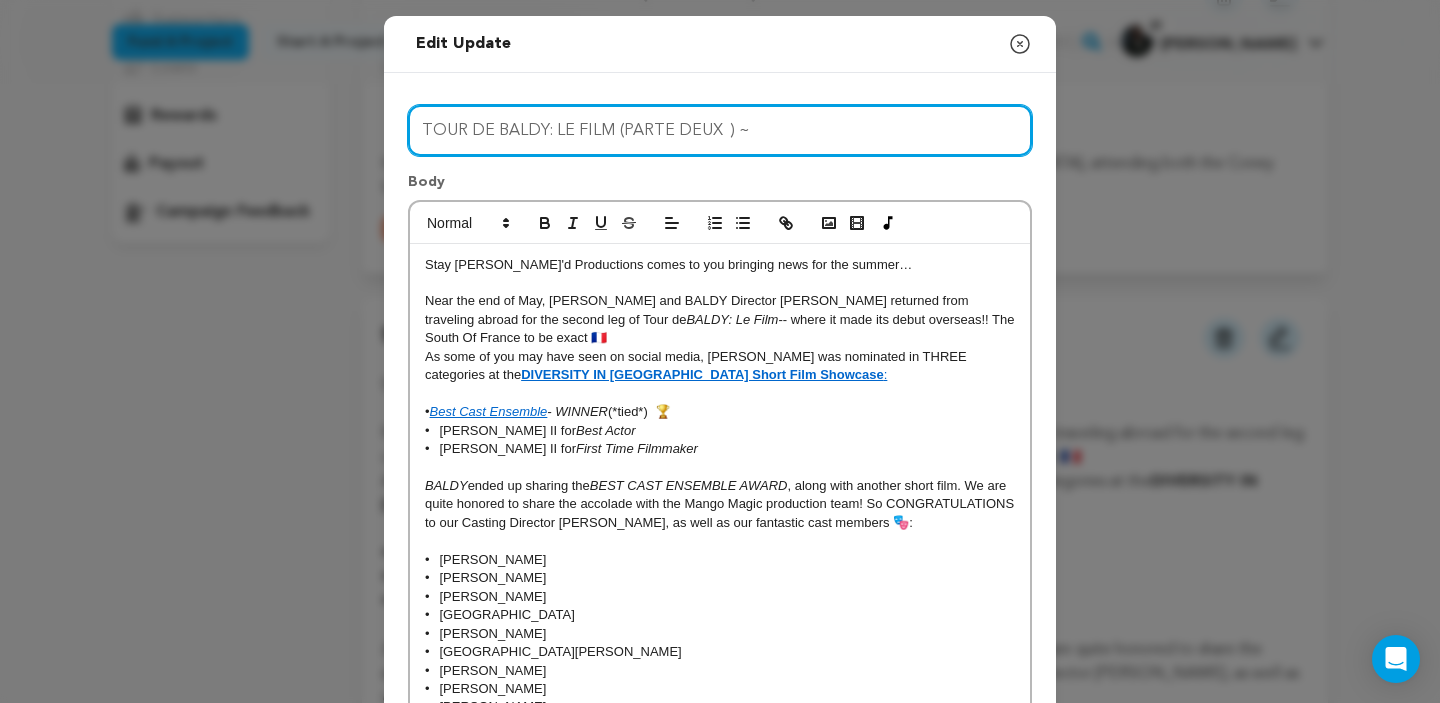 click on "TOUR DE BALDY: LE FILM (PARTE DEUX  ) ~" at bounding box center (720, 130) 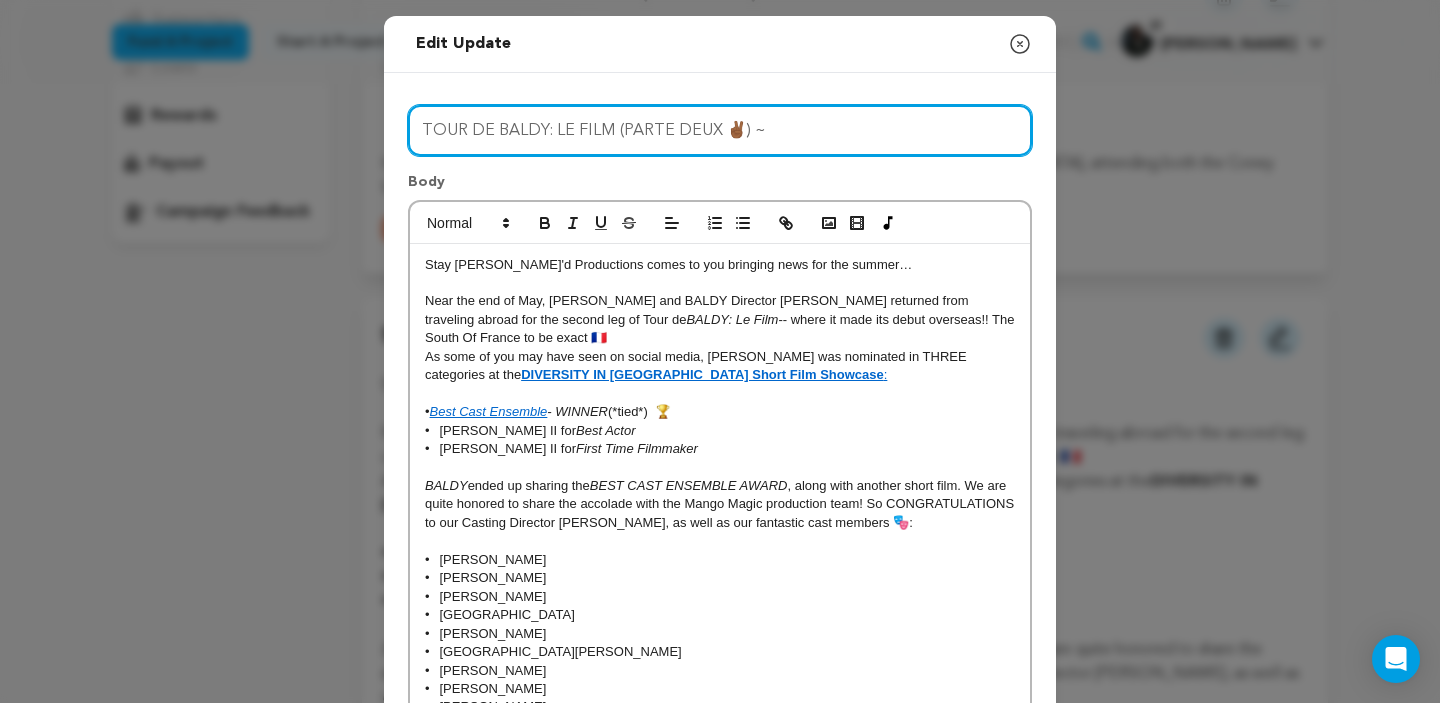 click on "TOUR DE BALDY: LE FILM (PARTE DEUX ✌🏾) ~" at bounding box center [720, 130] 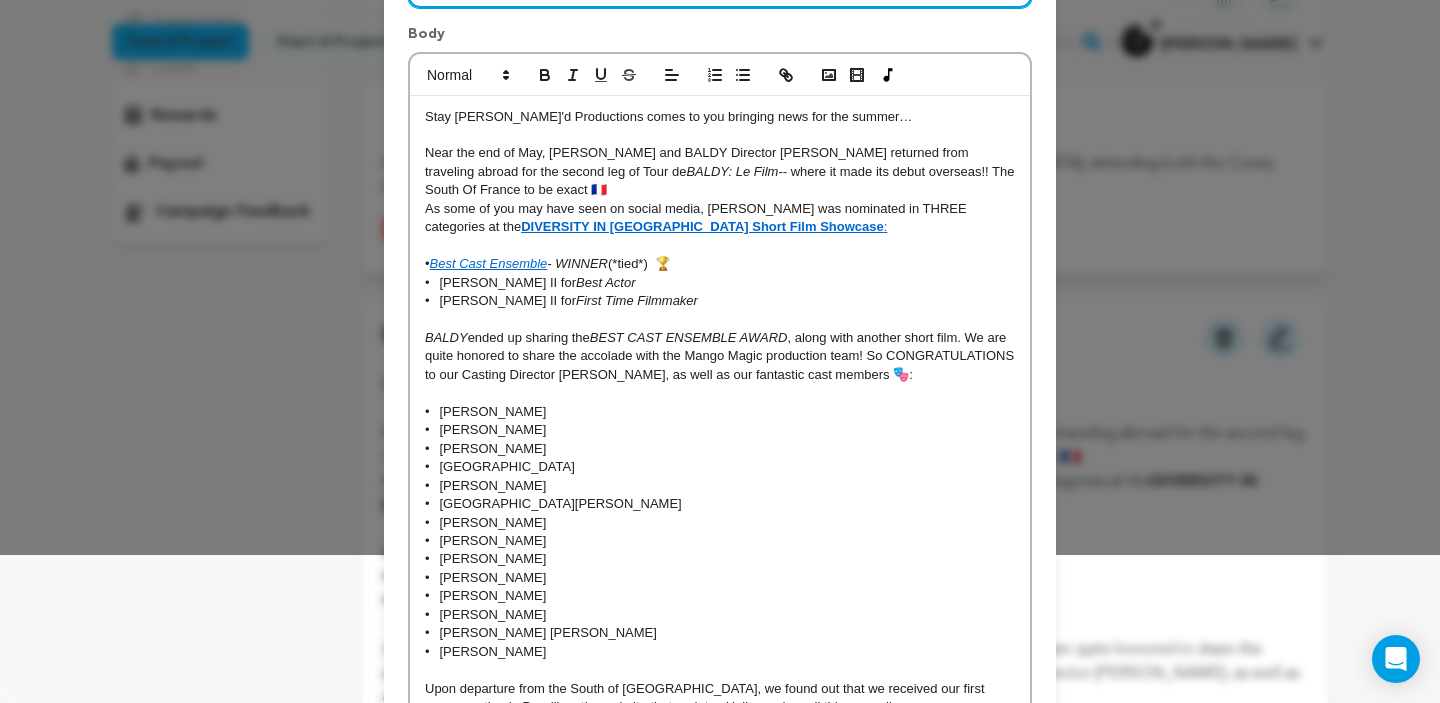 scroll, scrollTop: 0, scrollLeft: 0, axis: both 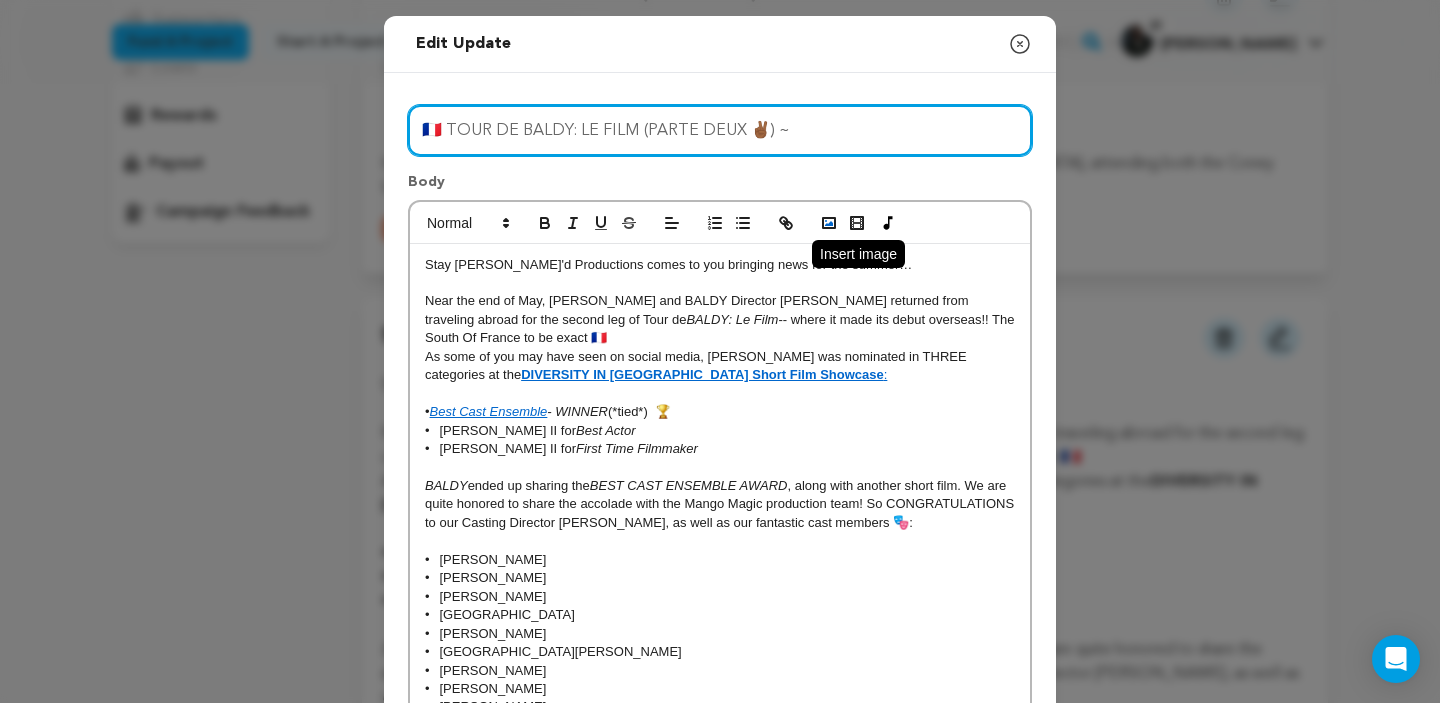 type on "🇫🇷 TOUR DE BALDY: LE FILM (PARTE DEUX ✌🏾) ~" 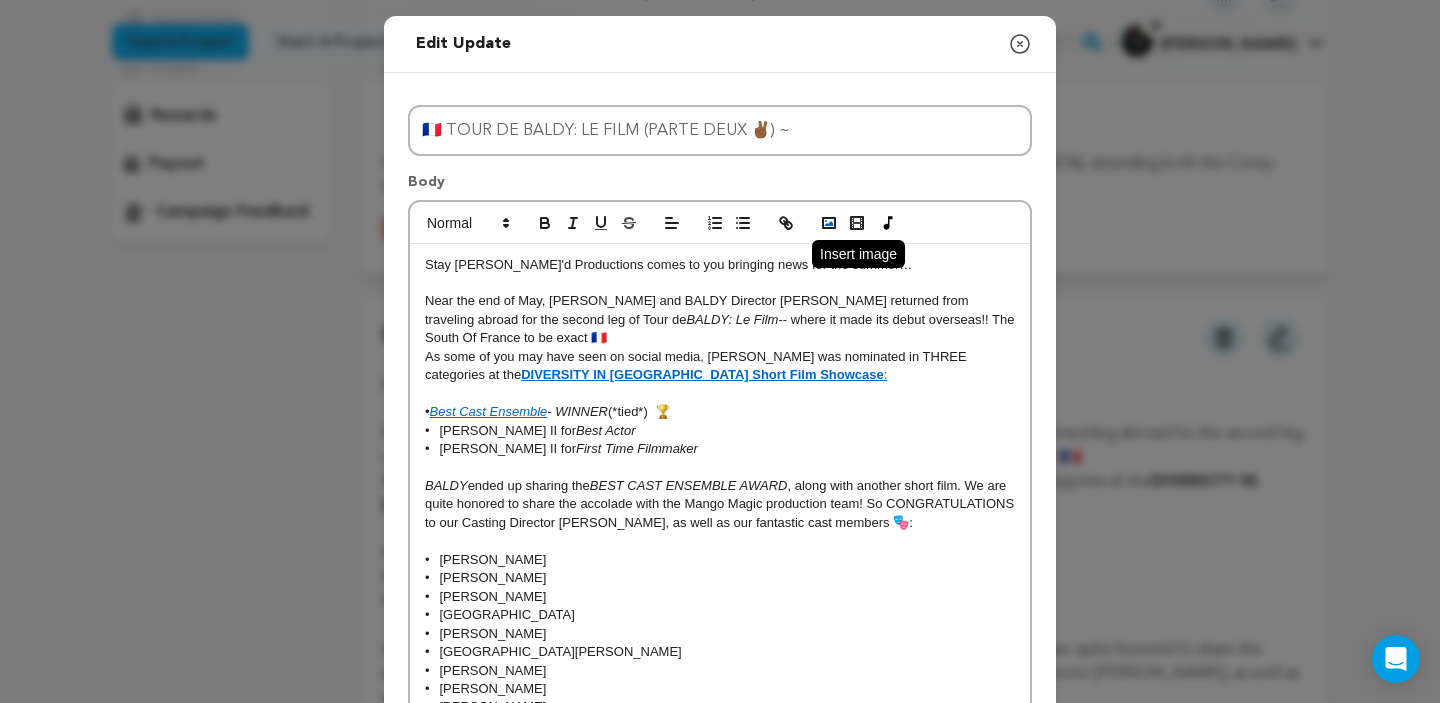 click 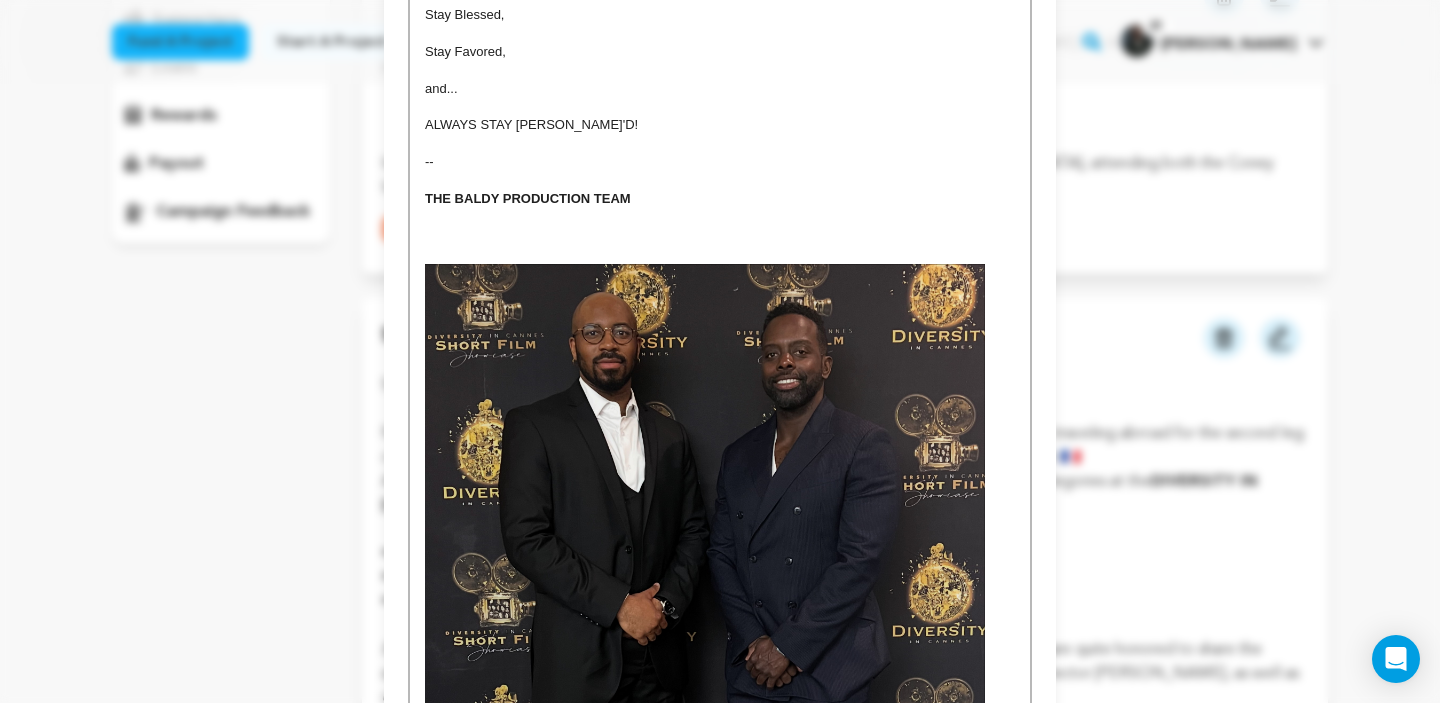 scroll, scrollTop: 1154, scrollLeft: 0, axis: vertical 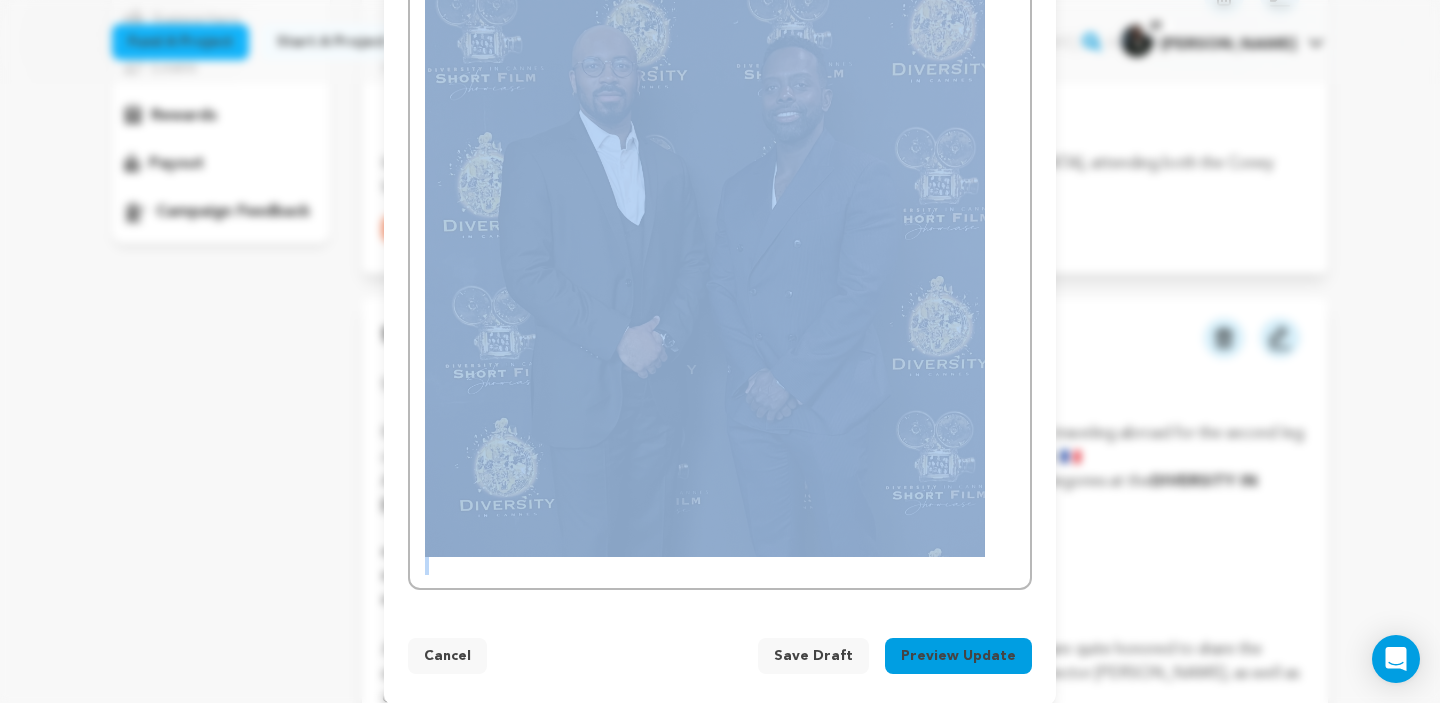 click at bounding box center [720, 566] 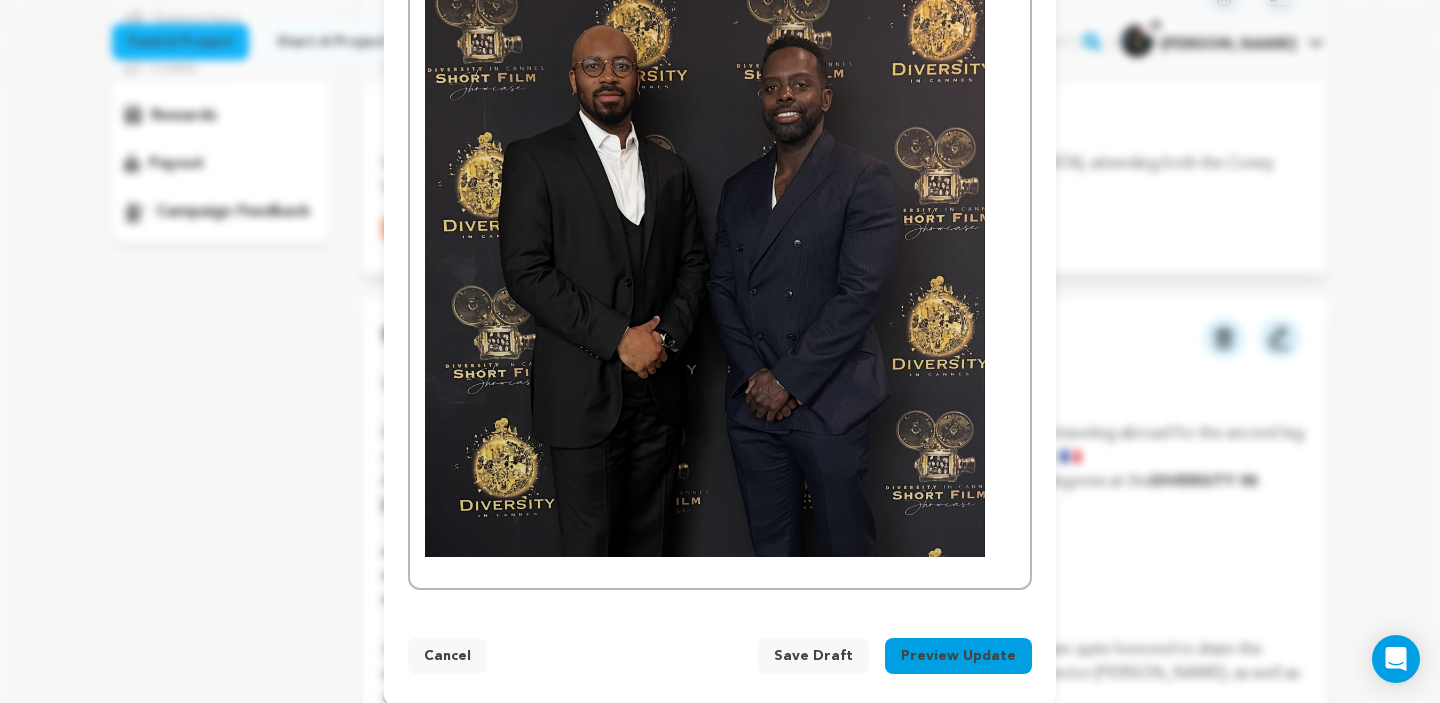 click at bounding box center (705, 277) 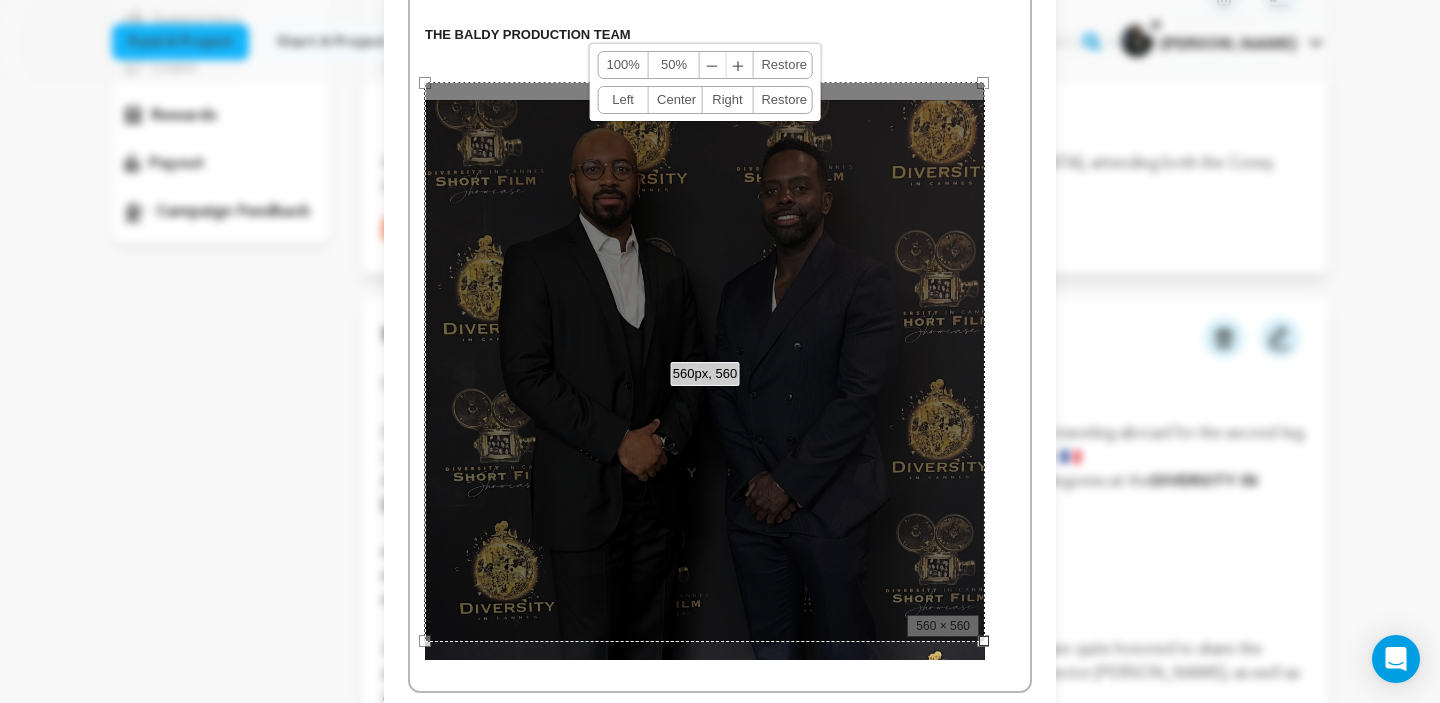 scroll, scrollTop: 1281, scrollLeft: 0, axis: vertical 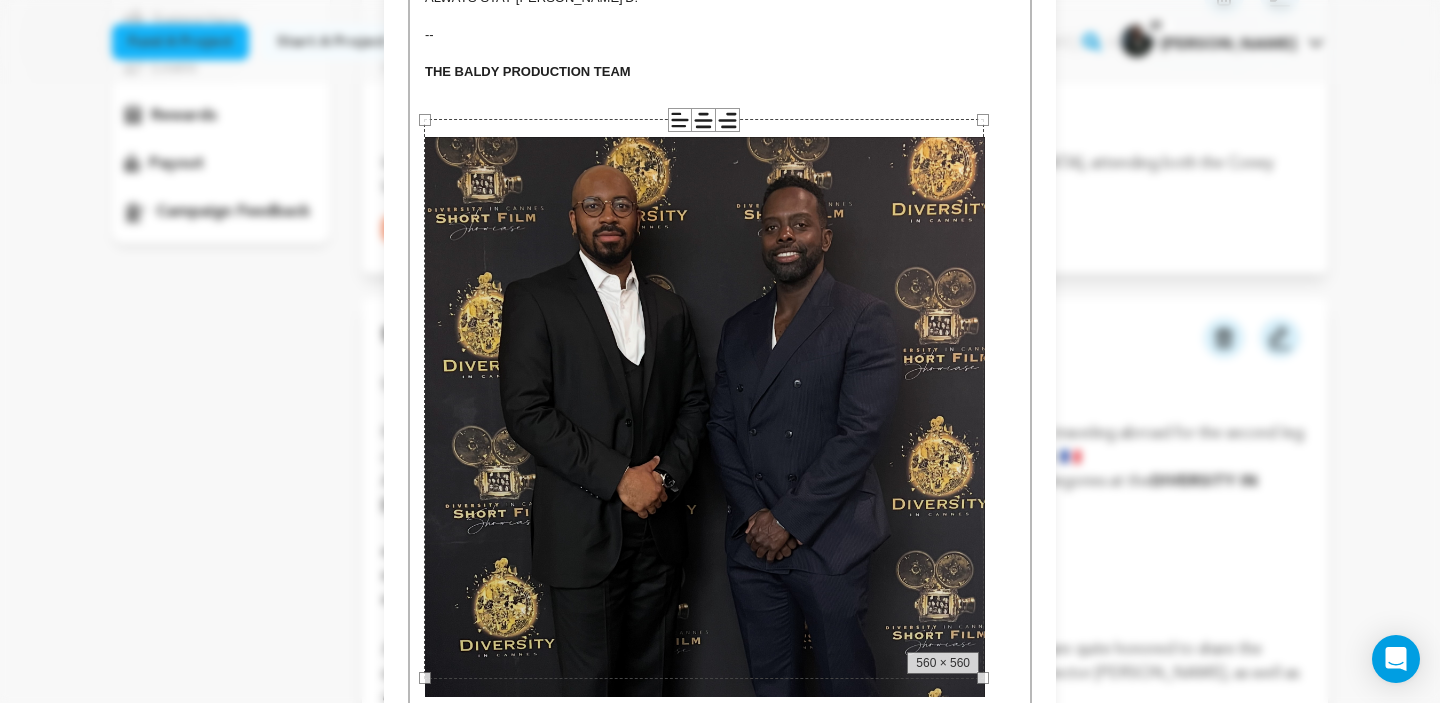 click at bounding box center [720, 91] 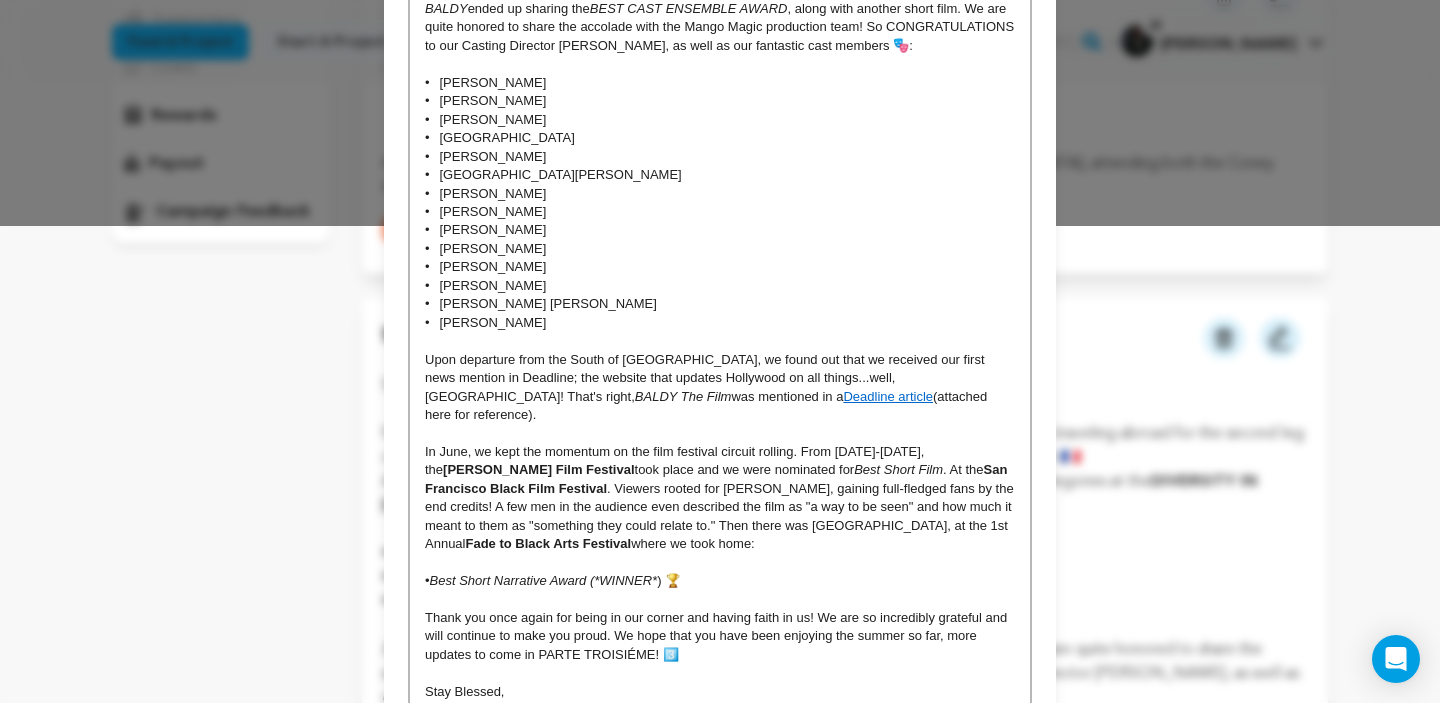 scroll, scrollTop: 0, scrollLeft: 0, axis: both 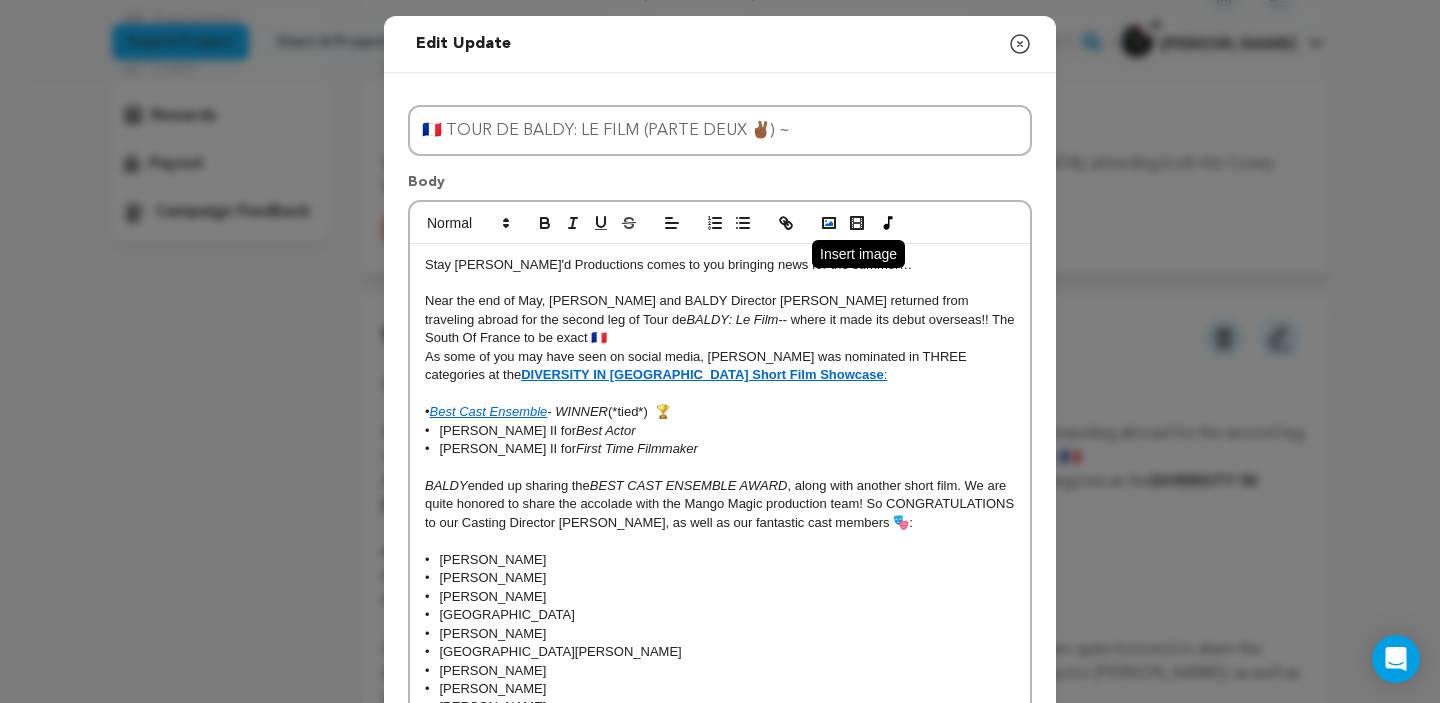 click 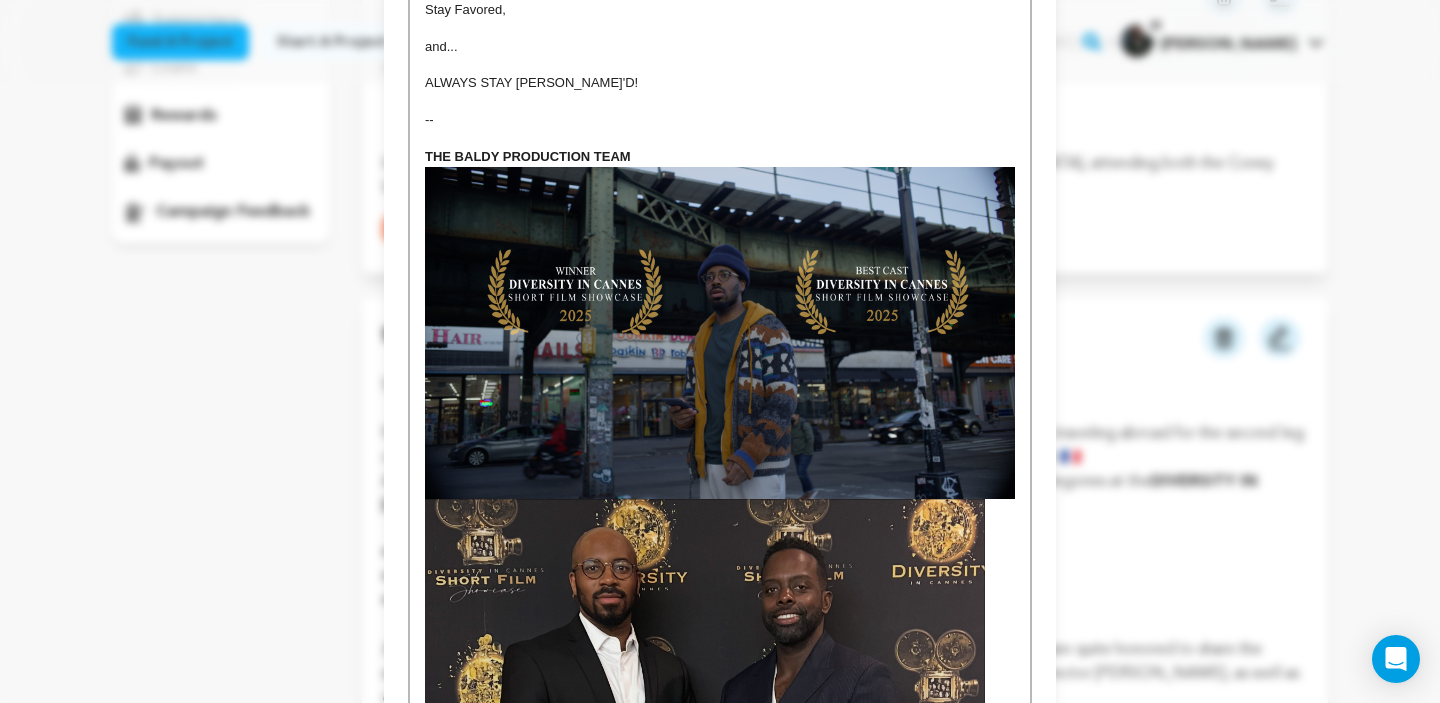 scroll, scrollTop: 1195, scrollLeft: 0, axis: vertical 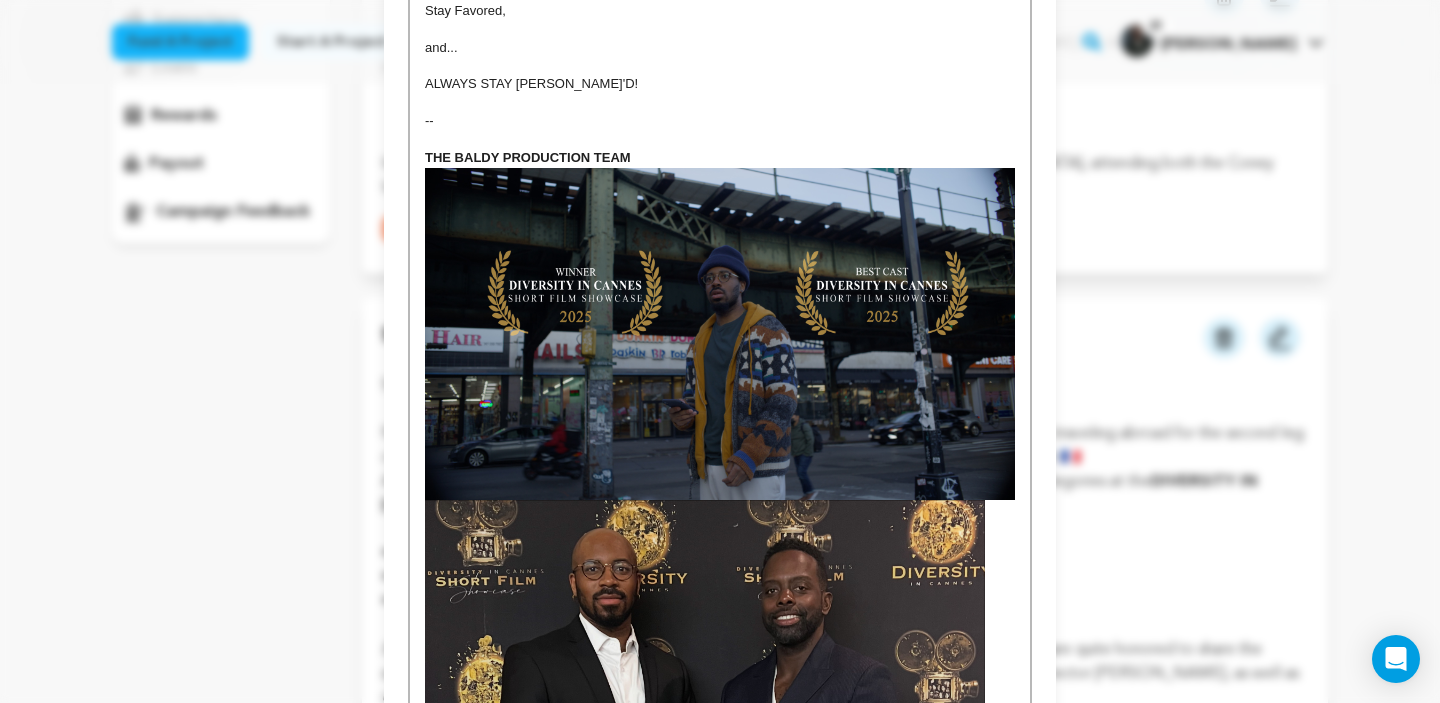 click on "Stay Taylor'd Productions comes to you bringing news for the summer… Near the end of May, Melvin and BALDY Director Eddie returned from traveling abroad for the second leg of Tour de  BALDY: Le Film  -- where it made its debut overseas!! The South Of France to be exact 🇫🇷  As some of you may have seen on social media, BALDY was nominated in THREE categories at the  DIVERSITY IN CANNES Short Film Showcase : •	 Best Cast Ensemble  - WINNER  (*tied*)  🏆 •	Melvin Taylor II for  Best Actor   •	Melvin Taylor II for  First Time Filmmaker BALDY  ended up sharing the  BEST CAST ENSEMBLE AWARD , along with another short film. We are quite honored to share the accolade with the Mango Magic production team! So CONGRATULATIONS to our Casting Director Gillian Fauntleroy, as well as our fantastic cast members 🎭: •	Melvin Taylor II •	Milbelynn Soto •	Sam DeLeon •	Saint Aubyn •	Demone Seraphin •	Roodlyne Woods  •	Vivek Netrakanti •	Brian Patterson •	Srini Kumar •	Michael Stevens" at bounding box center [720, 70] 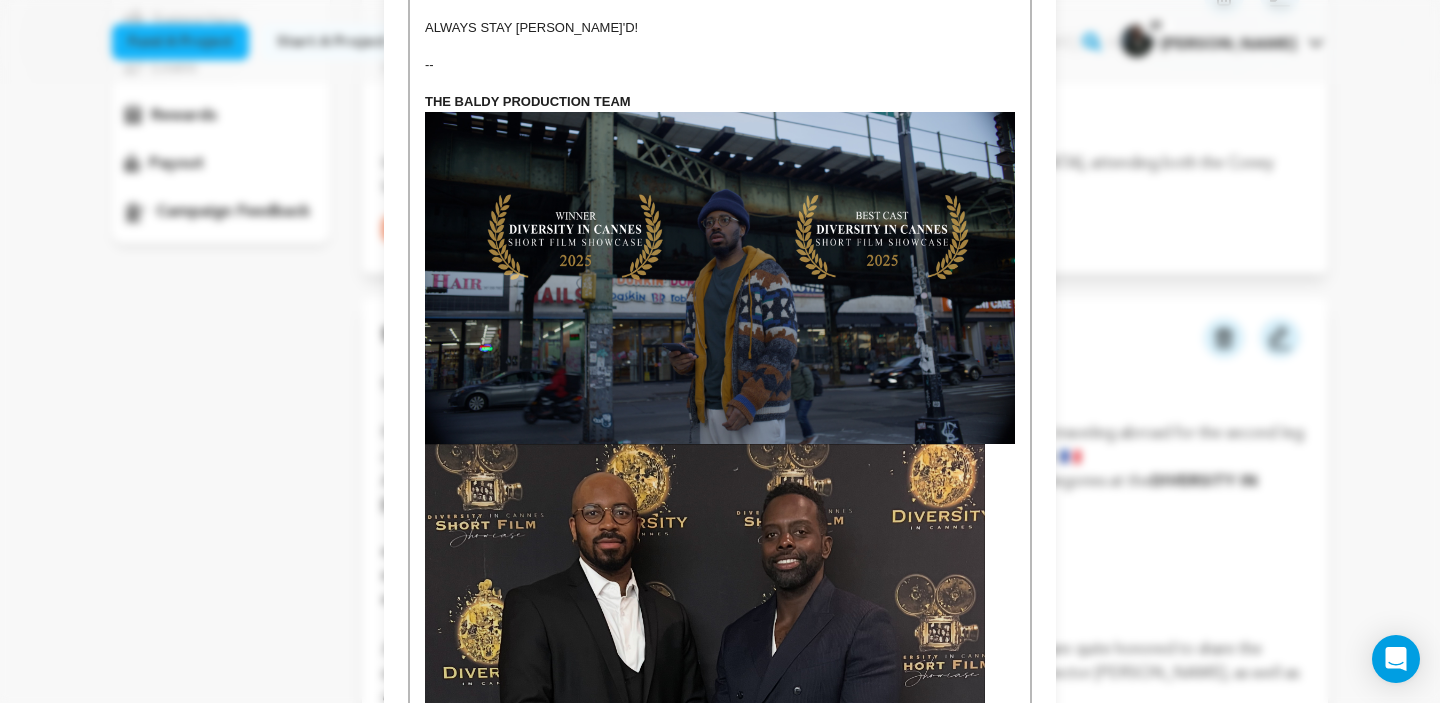 scroll, scrollTop: 1292, scrollLeft: 0, axis: vertical 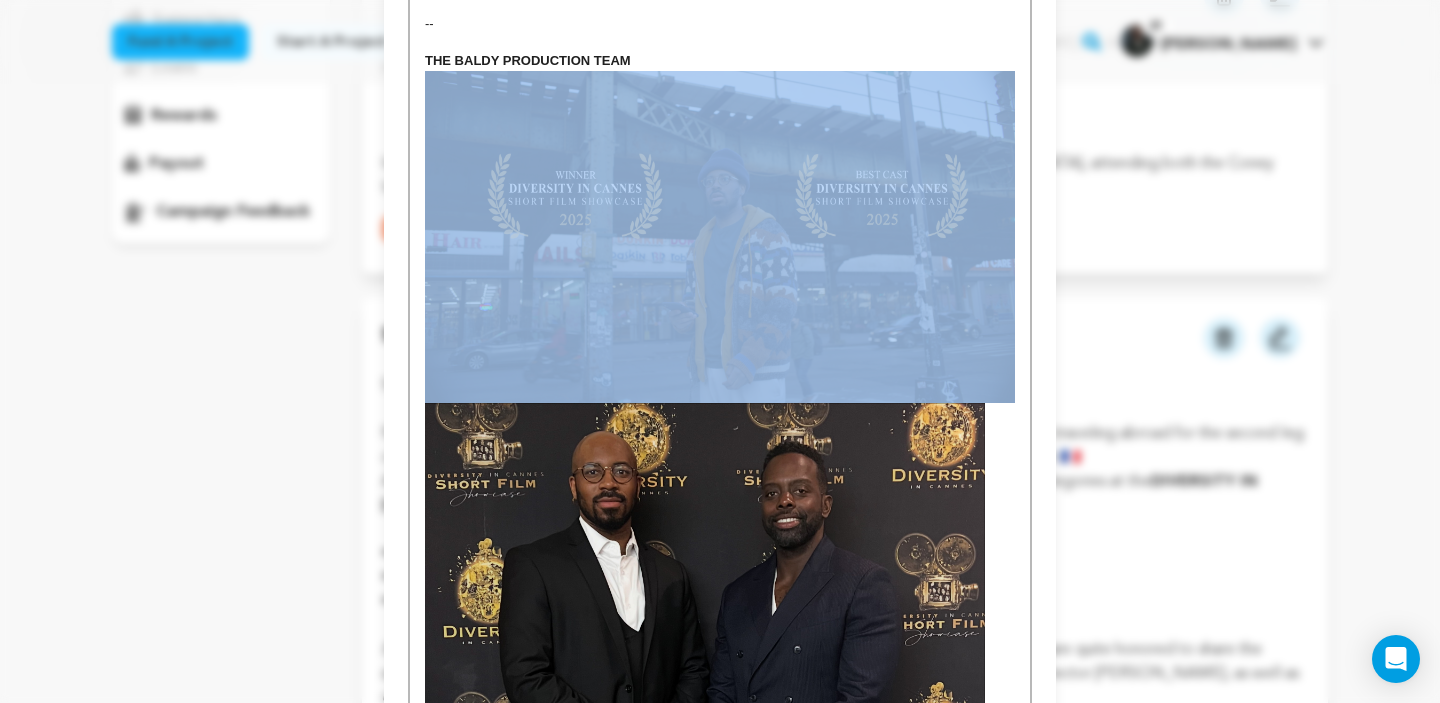 click at bounding box center (720, 237) 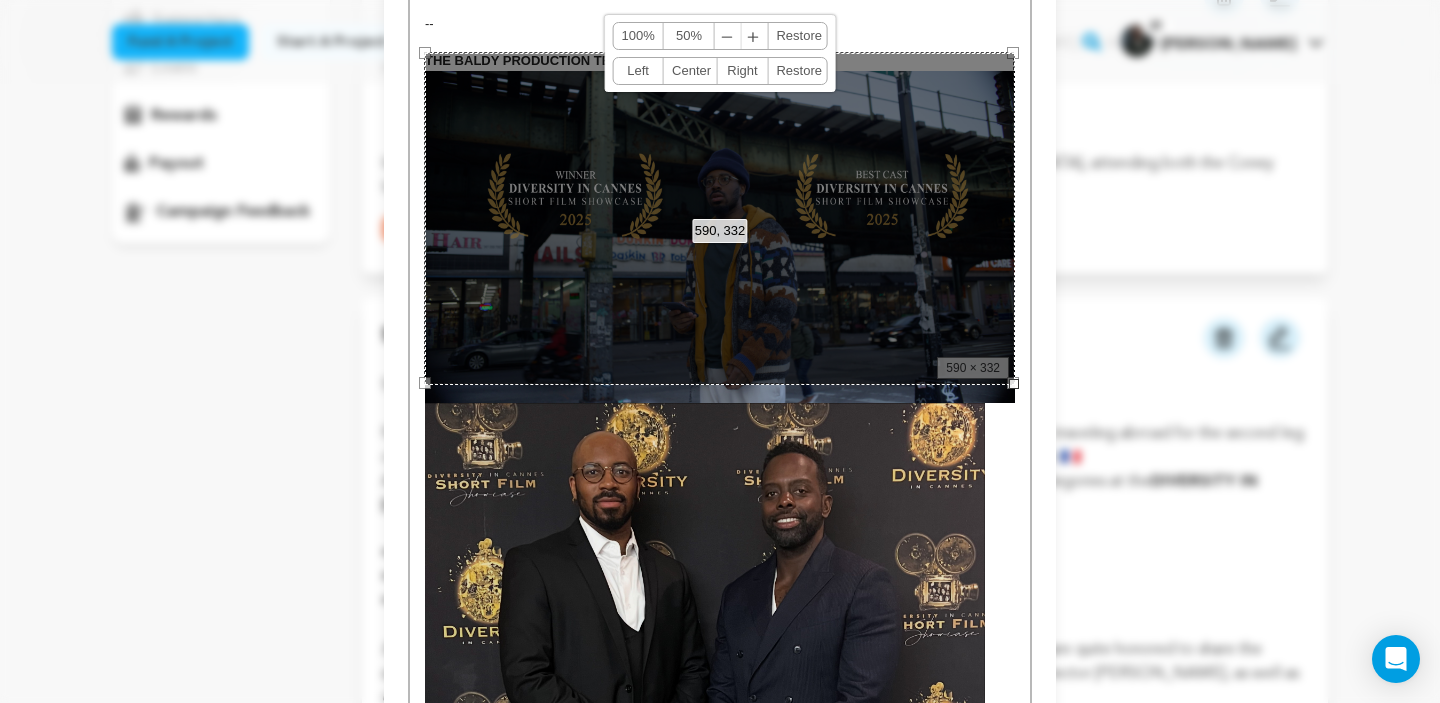 click on "﹣" at bounding box center (728, 36) 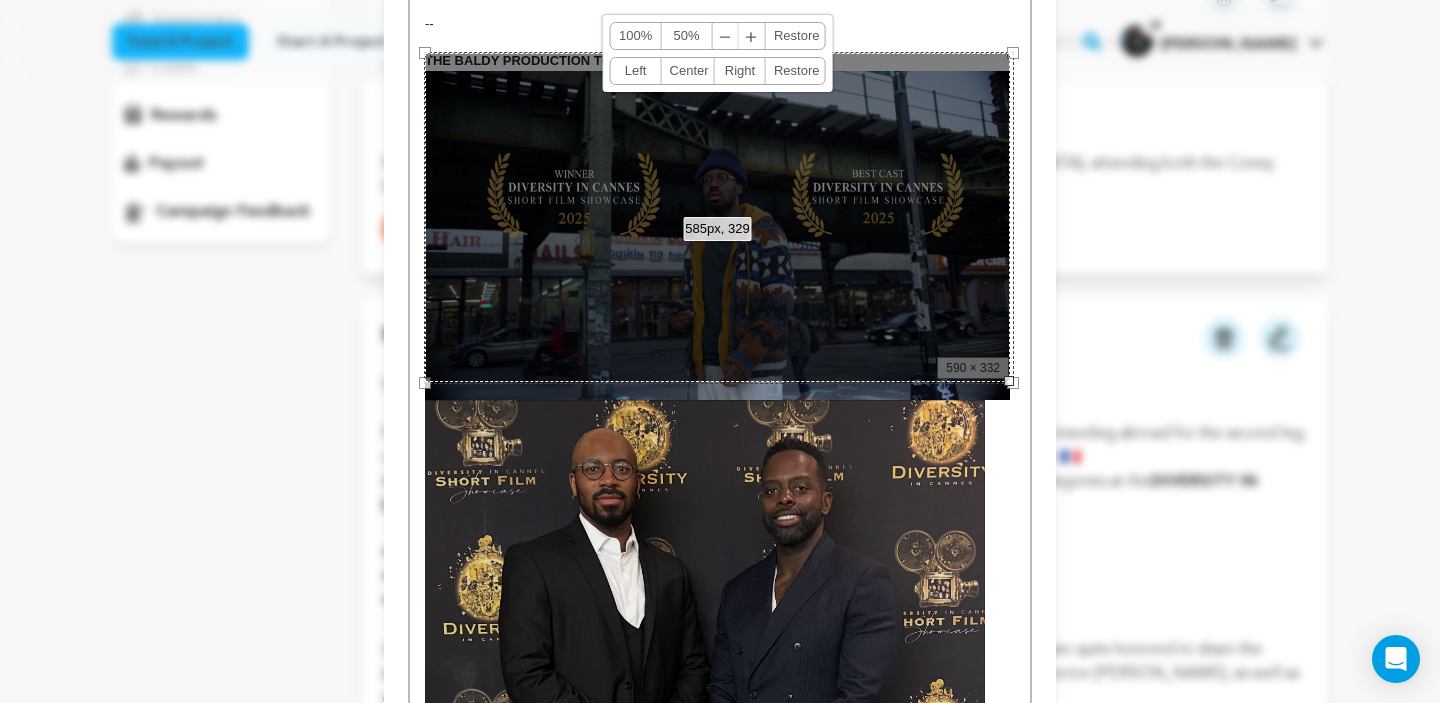 click on "﹣" at bounding box center (726, 36) 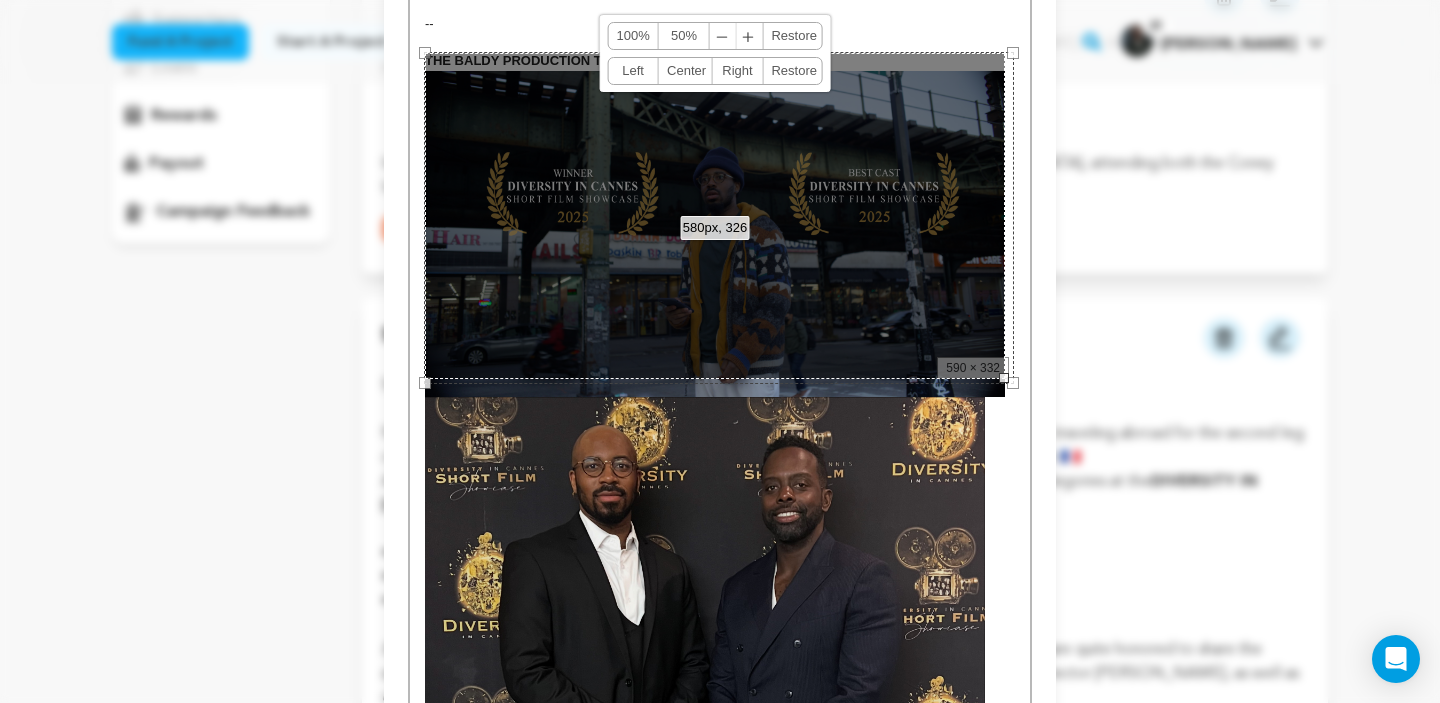 click on "﹣" at bounding box center [723, 36] 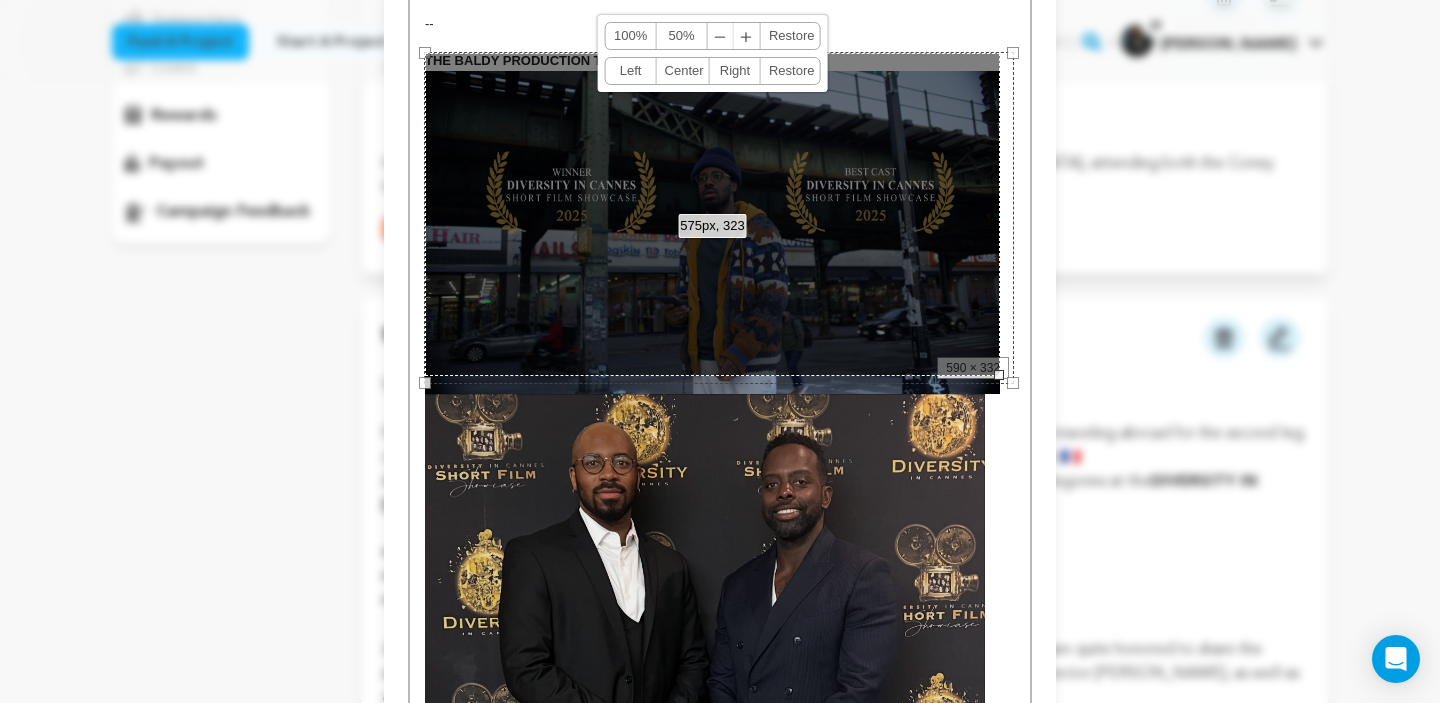 click on "﹣" at bounding box center (721, 36) 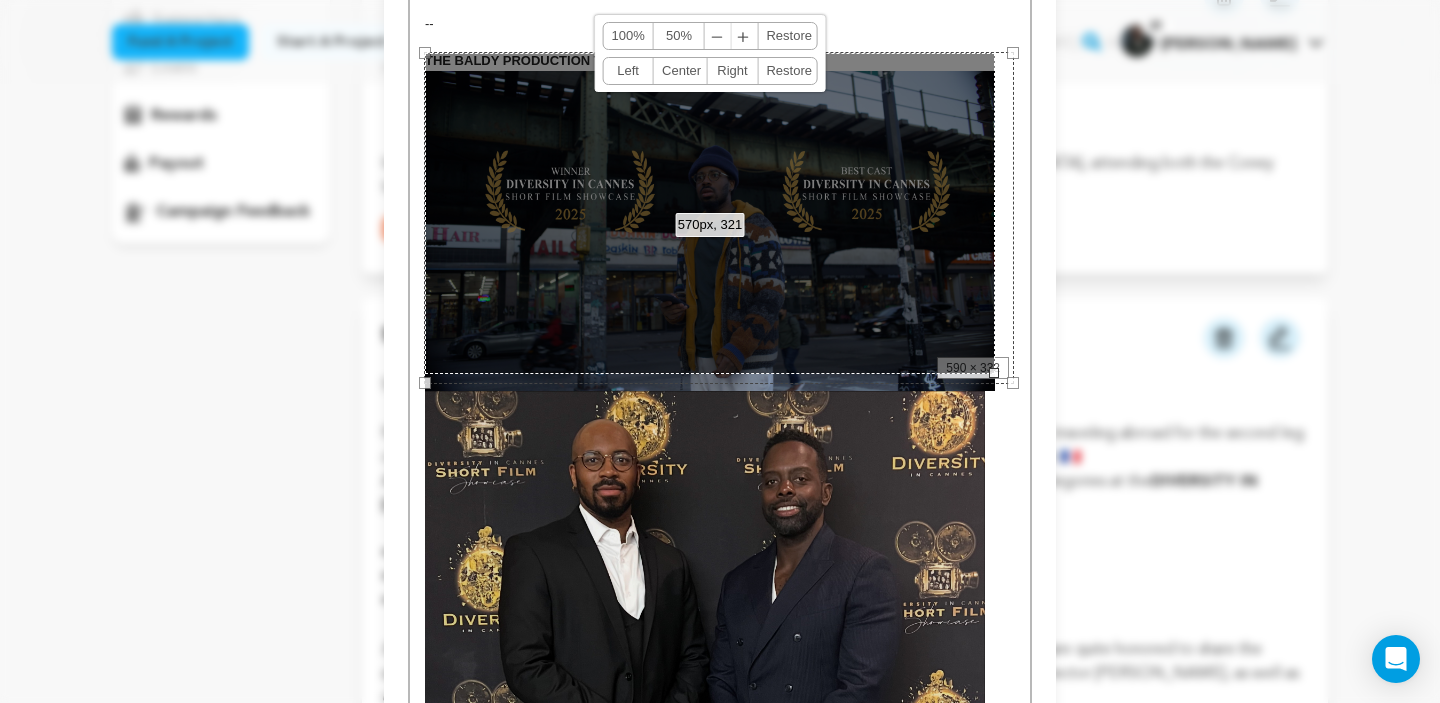 click on "﹣" at bounding box center (718, 36) 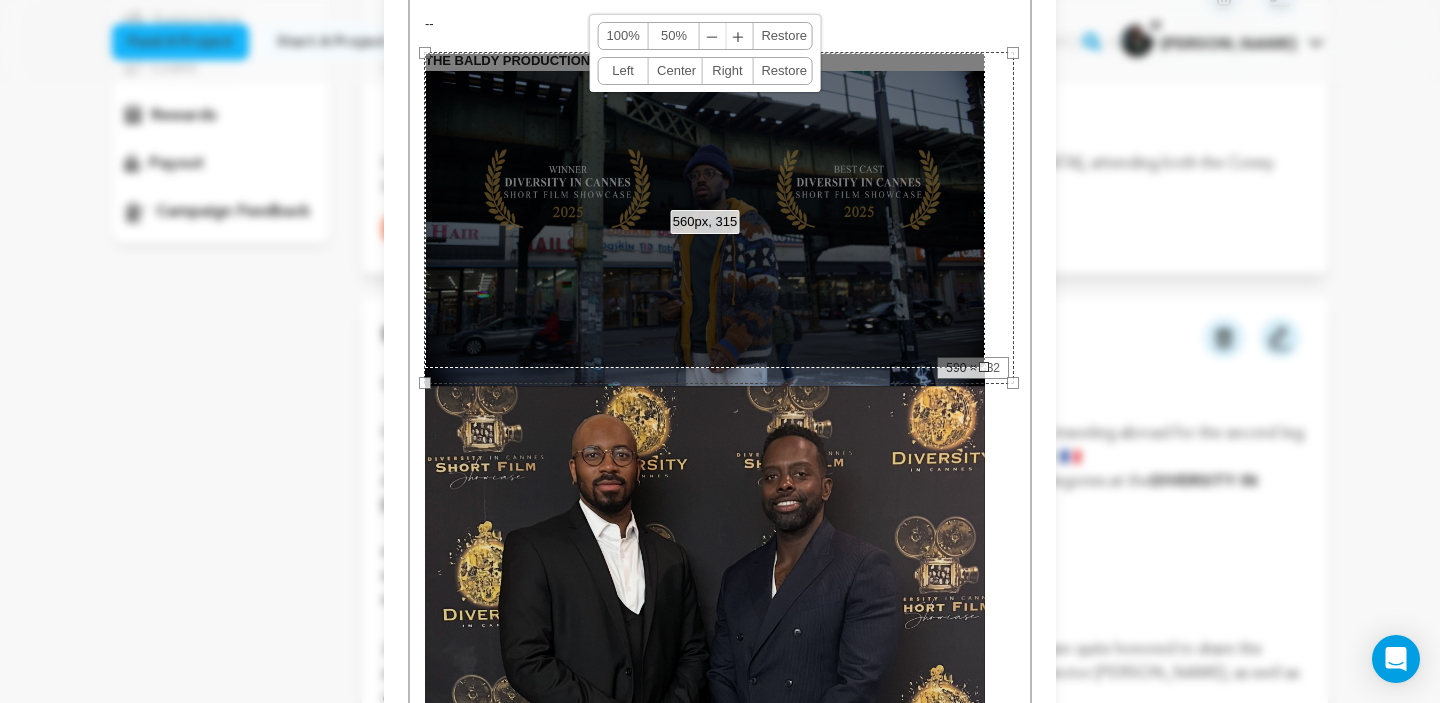 click on "﹣" at bounding box center [713, 36] 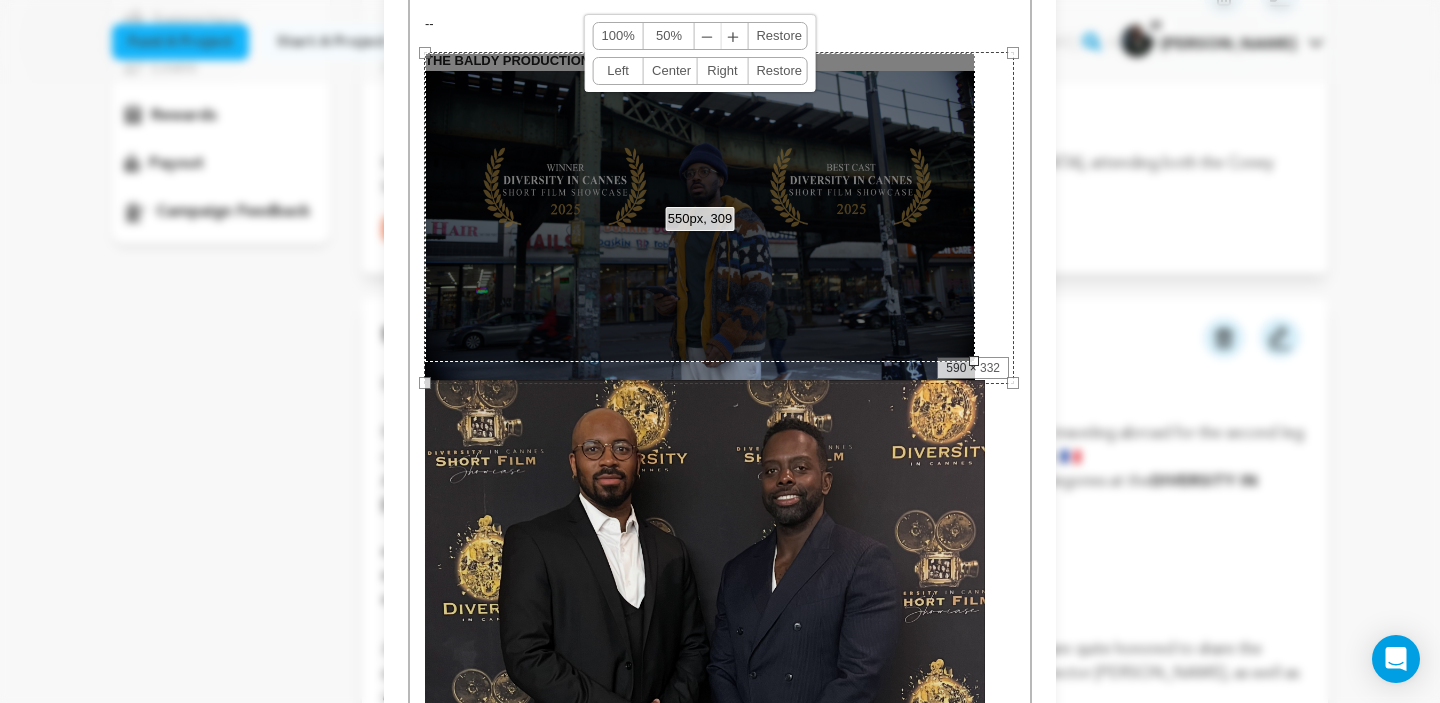 click on "﹣
﹢" at bounding box center [721, 36] 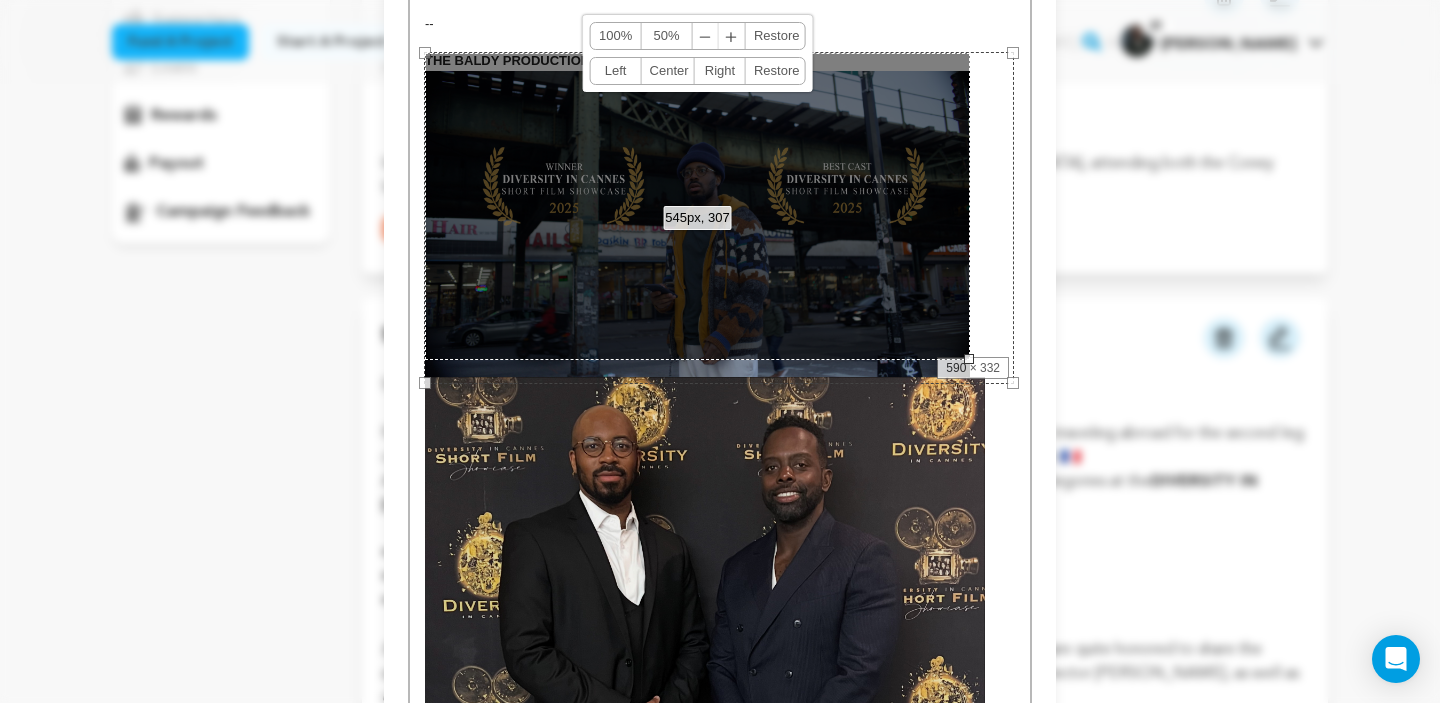 click on "﹣" at bounding box center [706, 36] 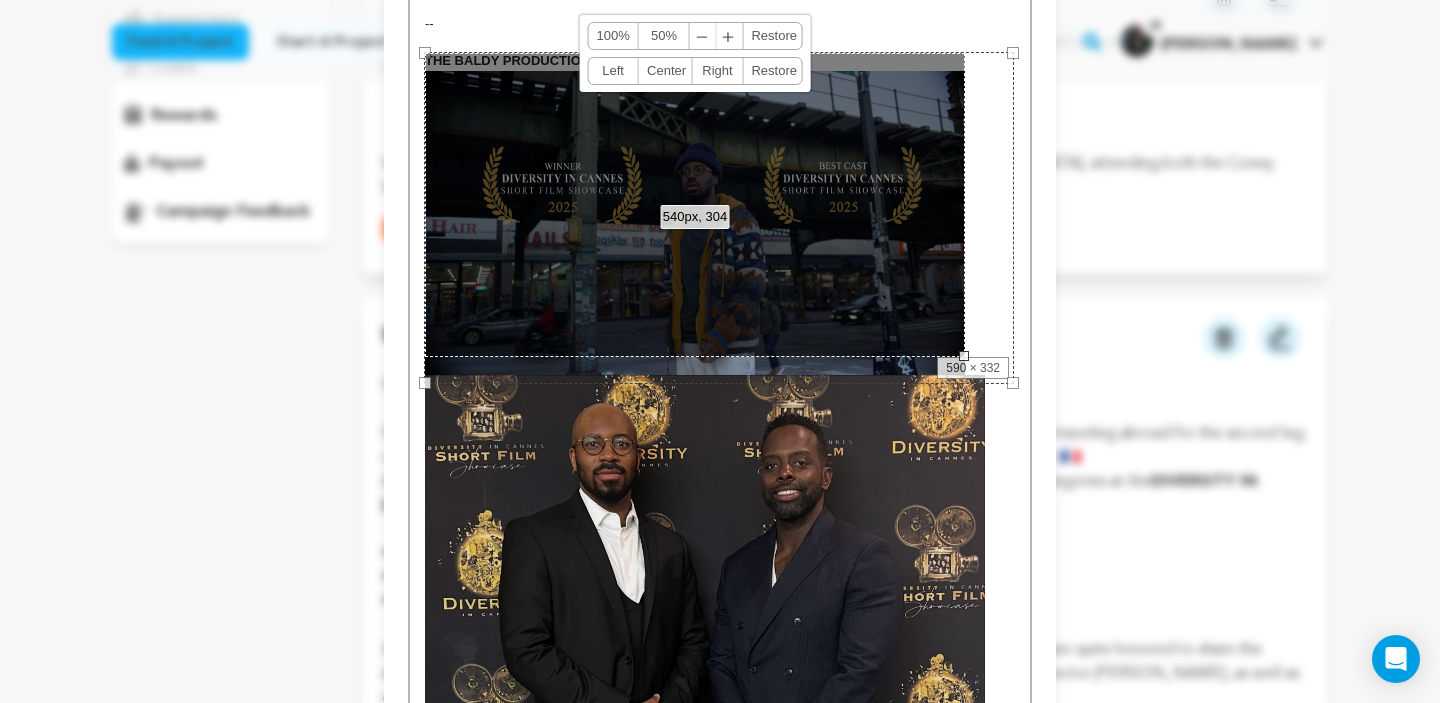 click on "﹣" at bounding box center [703, 36] 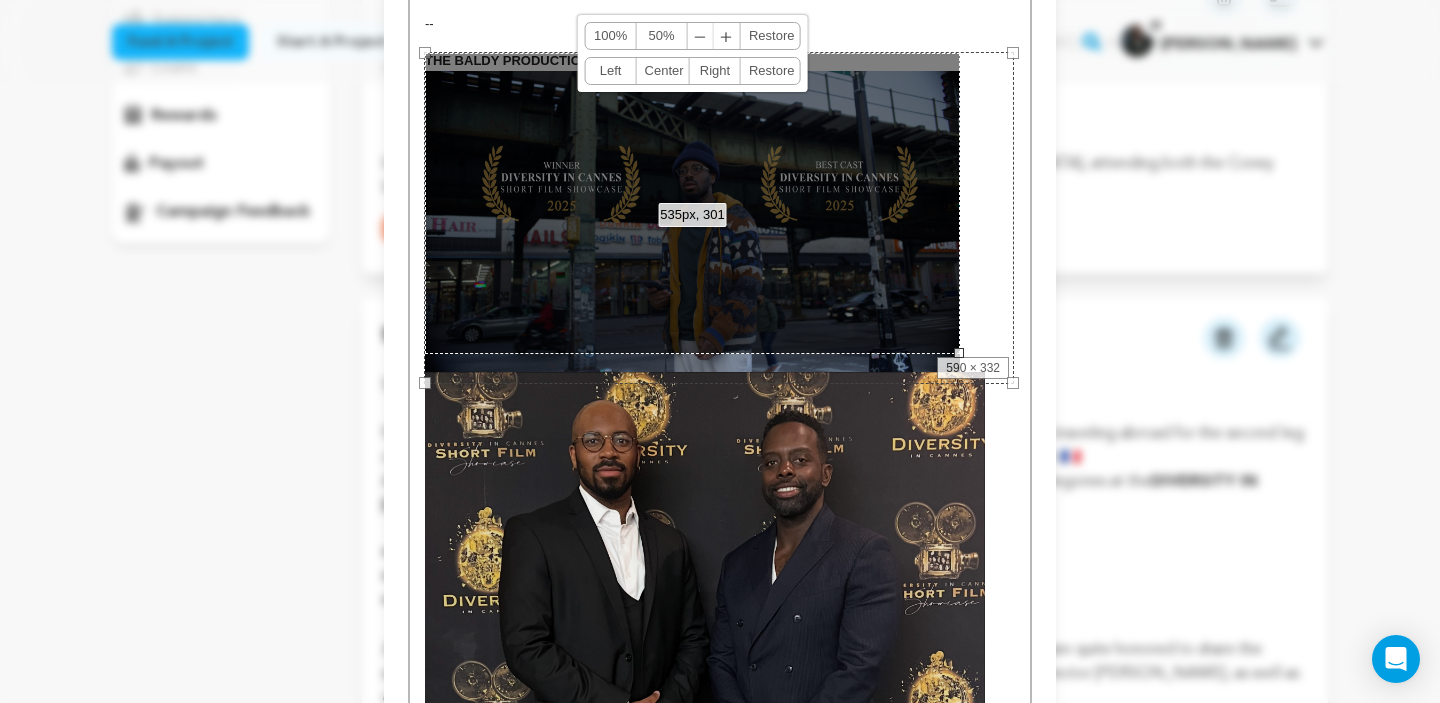 click on "﹣
﹢" at bounding box center [714, 36] 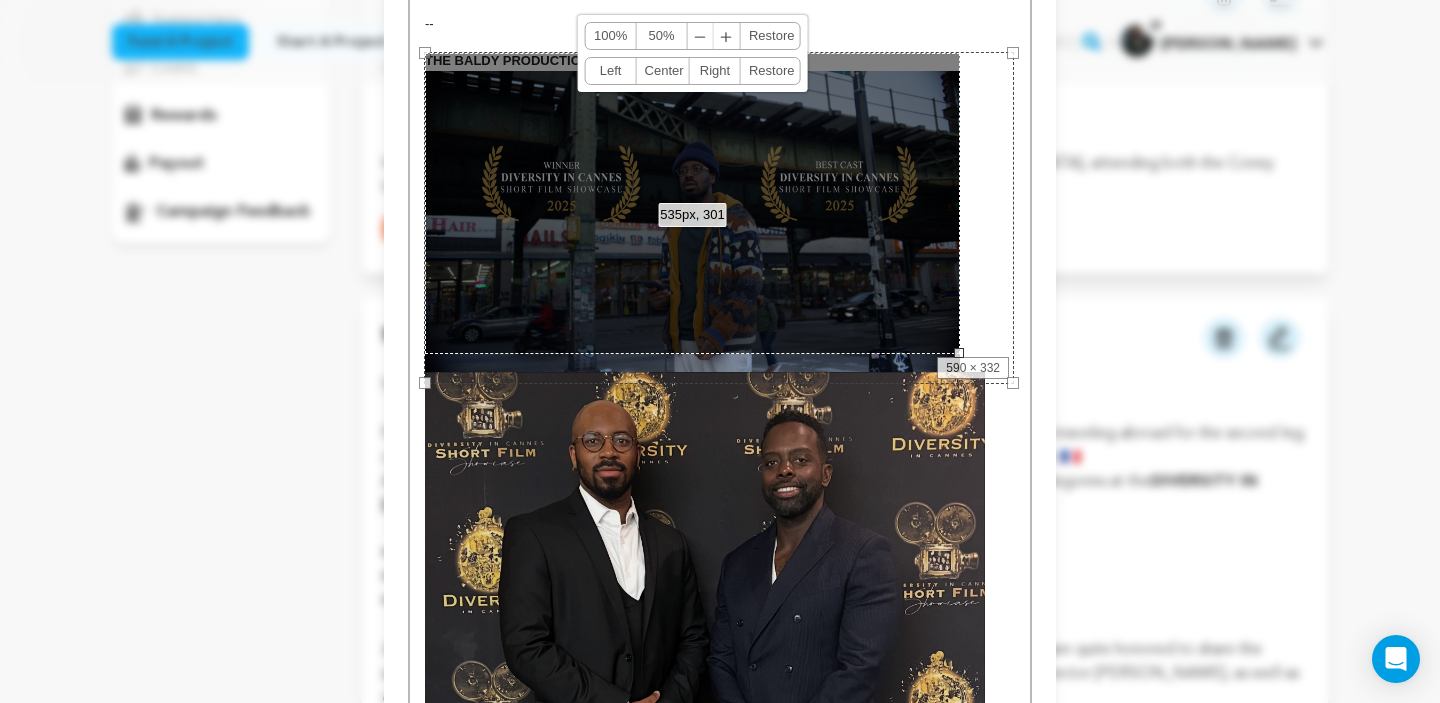 click on "Stay Taylor'd Productions comes to you bringing news for the summer… Near the end of May, Melvin and BALDY Director Eddie returned from traveling abroad for the second leg of Tour de  BALDY: Le Film  -- where it made its debut overseas!! The South Of France to be exact 🇫🇷  As some of you may have seen on social media, BALDY was nominated in THREE categories at the  DIVERSITY IN CANNES Short Film Showcase : •	 Best Cast Ensemble  - WINNER  (*tied*)  🏆 •	Melvin Taylor II for  Best Actor   •	Melvin Taylor II for  First Time Filmmaker BALDY  ended up sharing the  BEST CAST ENSEMBLE AWARD , along with another short film. We are quite honored to share the accolade with the Mango Magic production team! So CONGRATULATIONS to our Casting Director Gillian Fauntleroy, as well as our fantastic cast members 🎭: •	Melvin Taylor II •	Milbelynn Soto •	Sam DeLeon •	Saint Aubyn •	Demone Seraphin •	Roodlyne Woods  •	Vivek Netrakanti •	Brian Patterson •	Srini Kumar •	Michael Stevens" at bounding box center (720, -43) 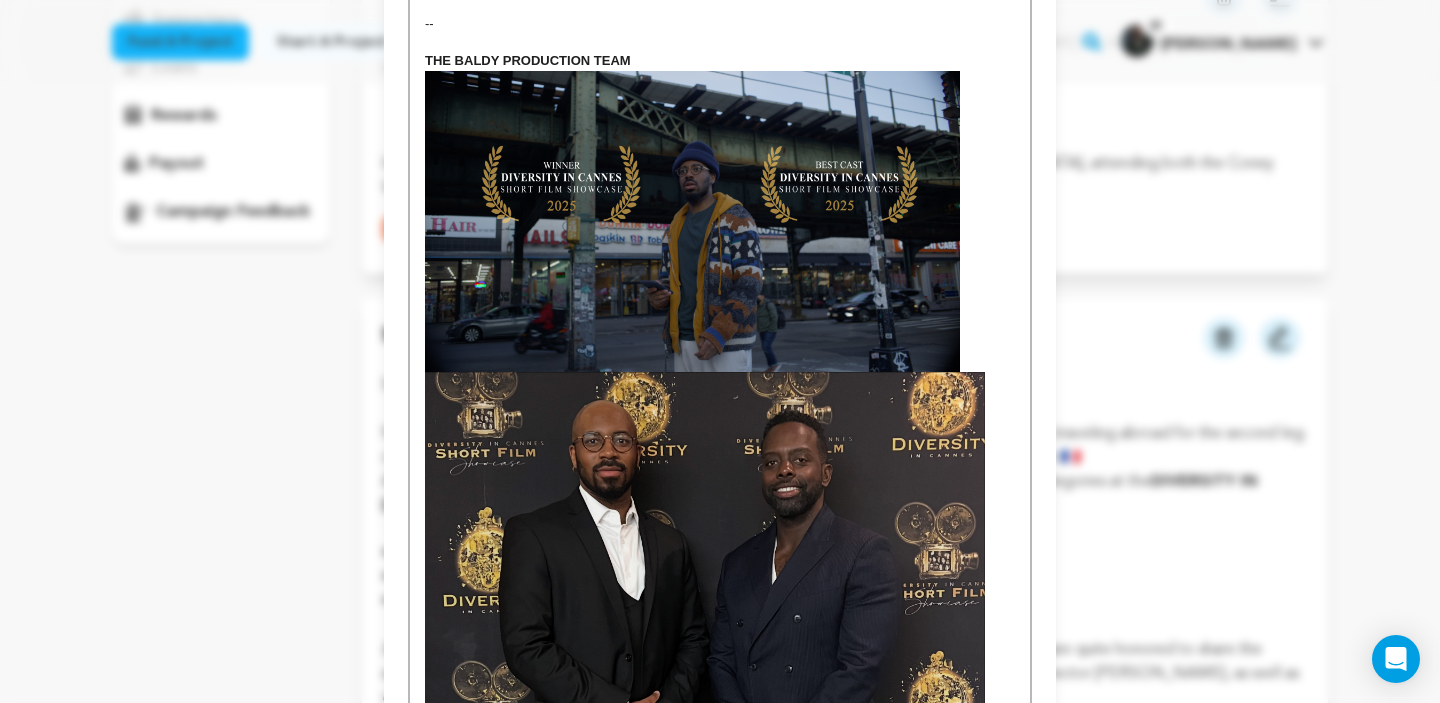 click on "Stay Taylor'd Productions comes to you bringing news for the summer… Near the end of May, Melvin and BALDY Director Eddie returned from traveling abroad for the second leg of Tour de  BALDY: Le Film  -- where it made its debut overseas!! The South Of France to be exact 🇫🇷  As some of you may have seen on social media, BALDY was nominated in THREE categories at the  DIVERSITY IN CANNES Short Film Showcase : •	 Best Cast Ensemble  - WINNER  (*tied*)  🏆 •	Melvin Taylor II for  Best Actor   •	Melvin Taylor II for  First Time Filmmaker BALDY  ended up sharing the  BEST CAST ENSEMBLE AWARD , along with another short film. We are quite honored to share the accolade with the Mango Magic production team! So CONGRATULATIONS to our Casting Director Gillian Fauntleroy, as well as our fantastic cast members 🎭: •	Melvin Taylor II •	Milbelynn Soto •	Sam DeLeon •	Saint Aubyn •	Demone Seraphin •	Roodlyne Woods  •	Vivek Netrakanti •	Brian Patterson •	Srini Kumar •	Michael Stevens" at bounding box center (720, -43) 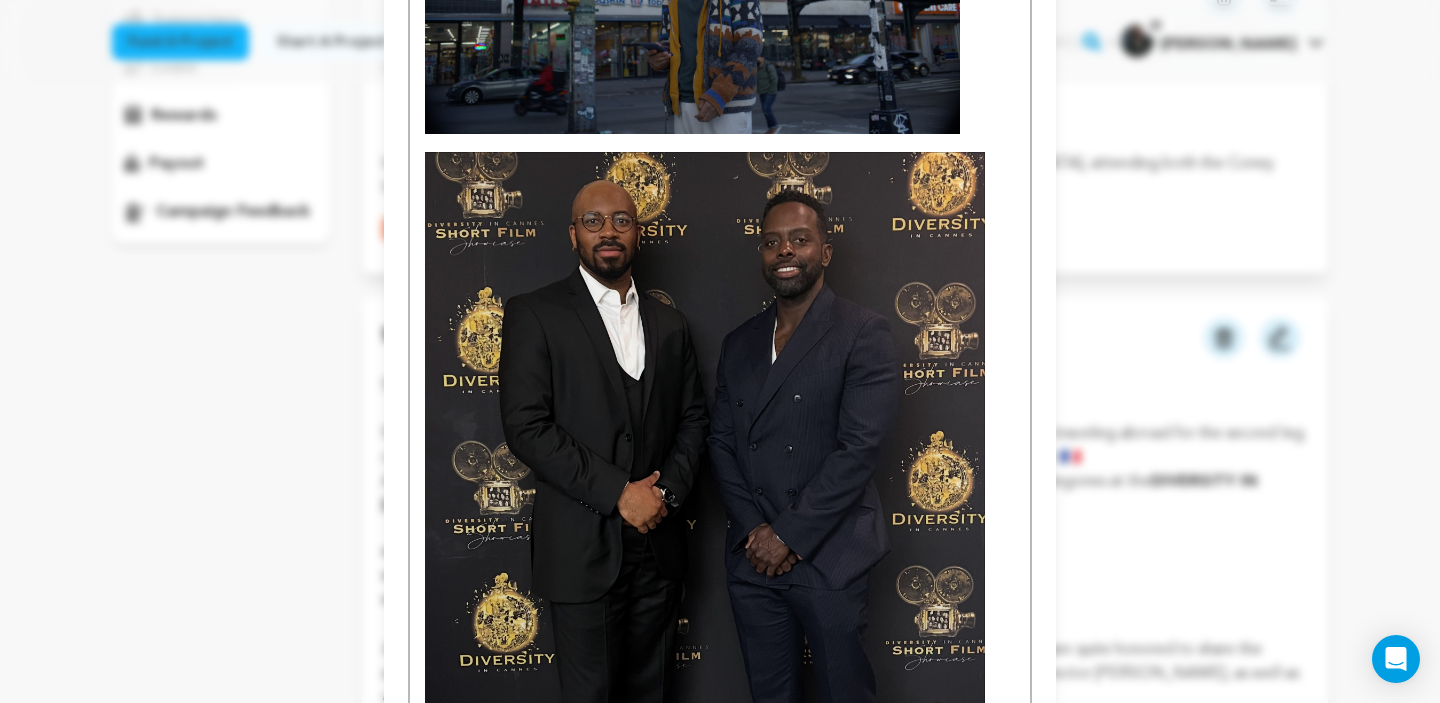 scroll, scrollTop: 1538, scrollLeft: 0, axis: vertical 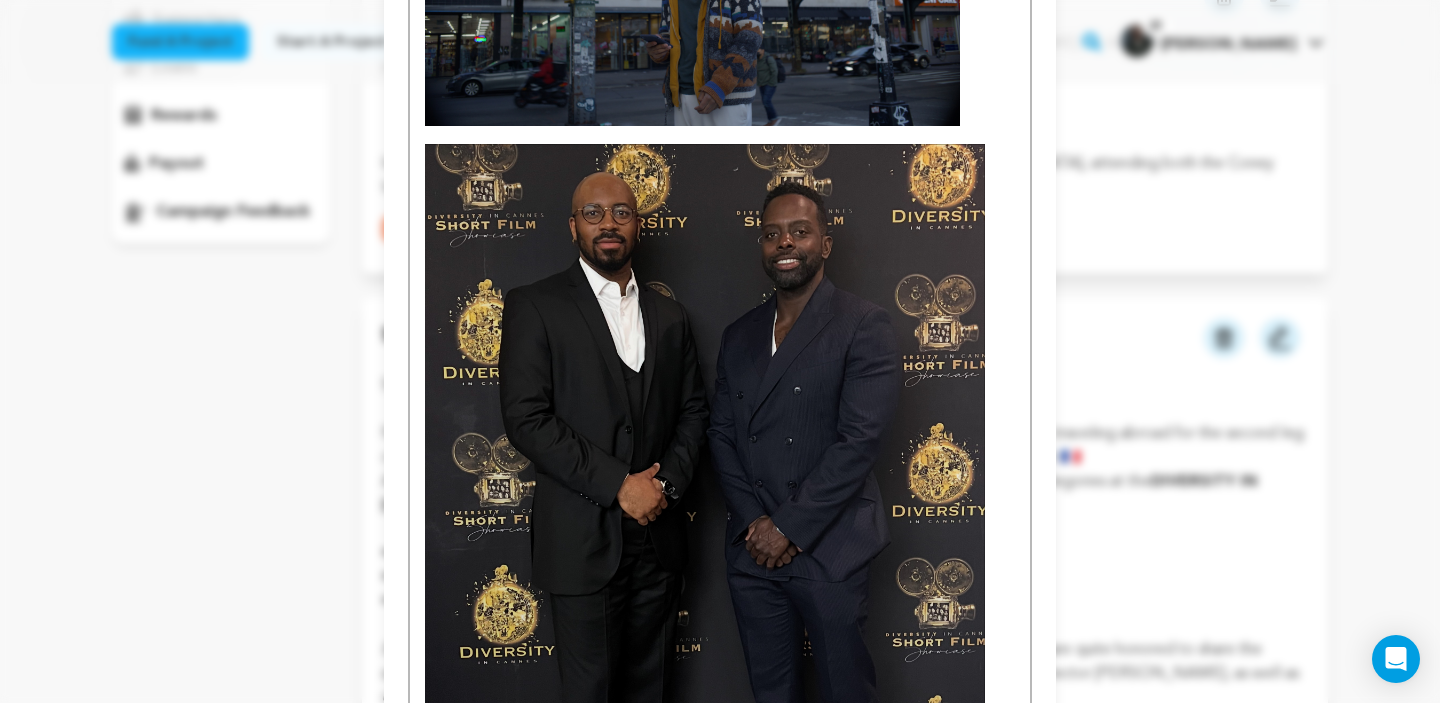 click at bounding box center [705, 424] 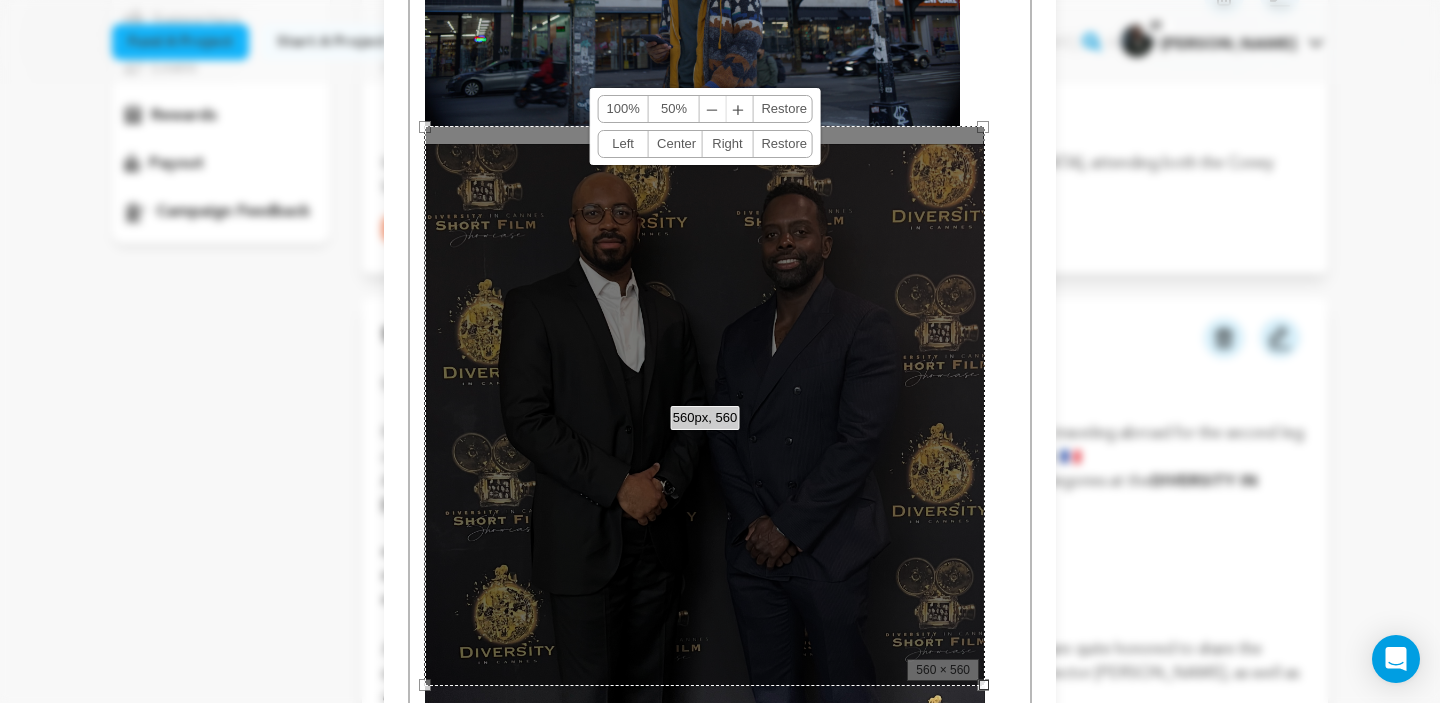click on "﹣" at bounding box center [713, 109] 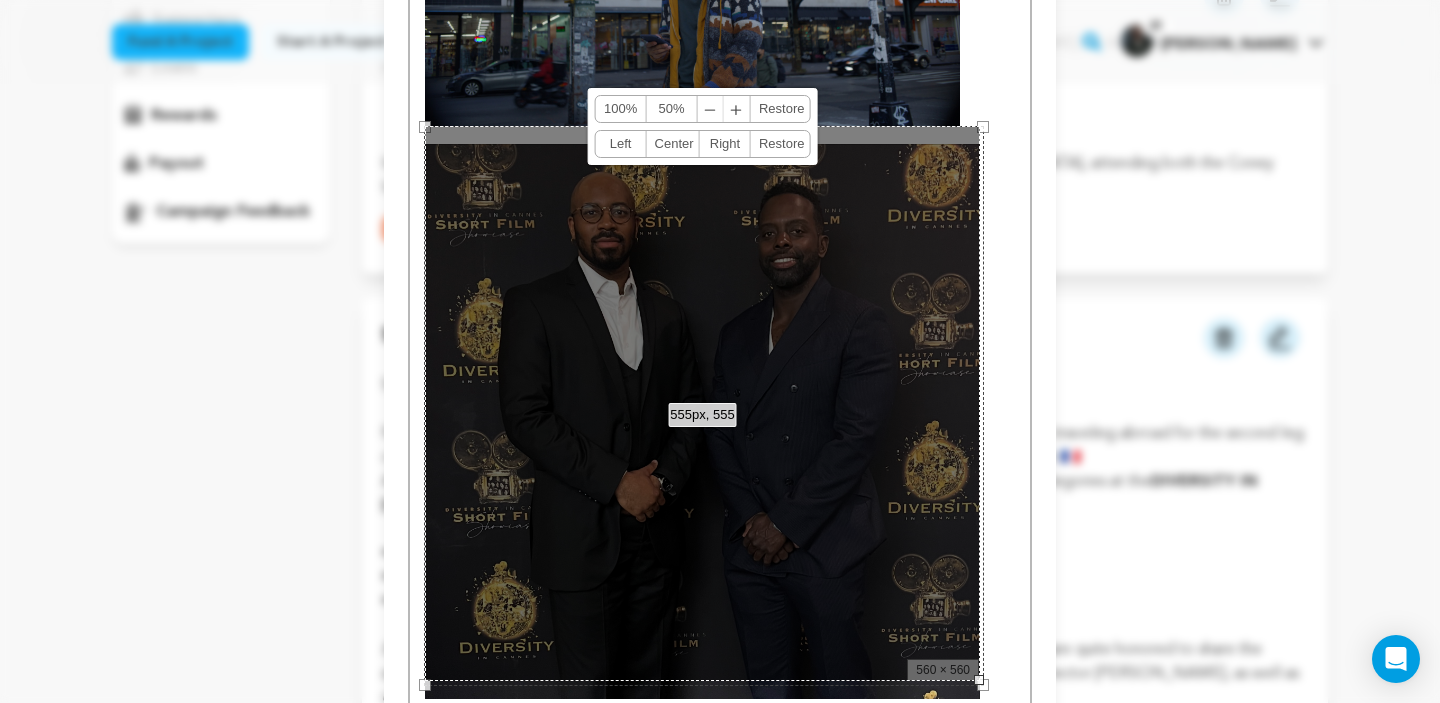 click on "﹣" at bounding box center (711, 109) 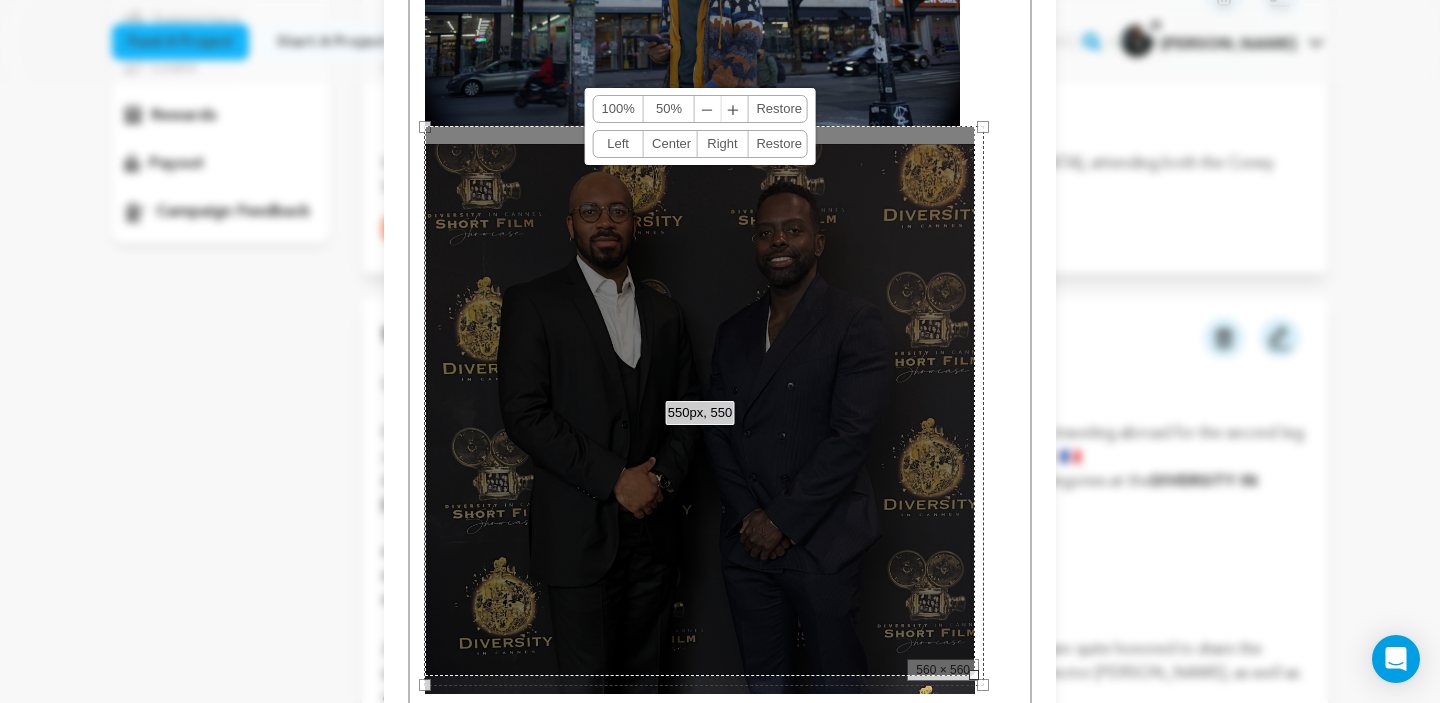 click on "﹣" at bounding box center (708, 109) 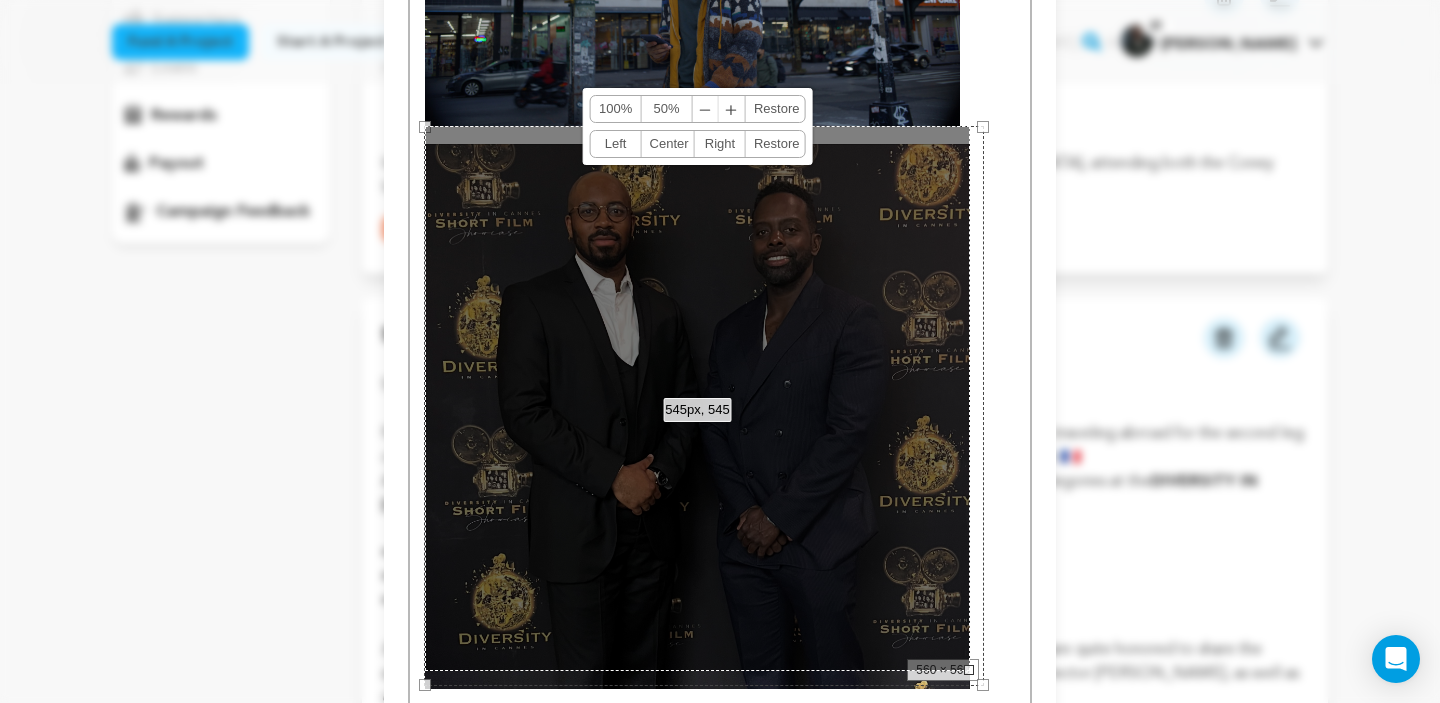 click on "﹣
﹢" at bounding box center [719, 109] 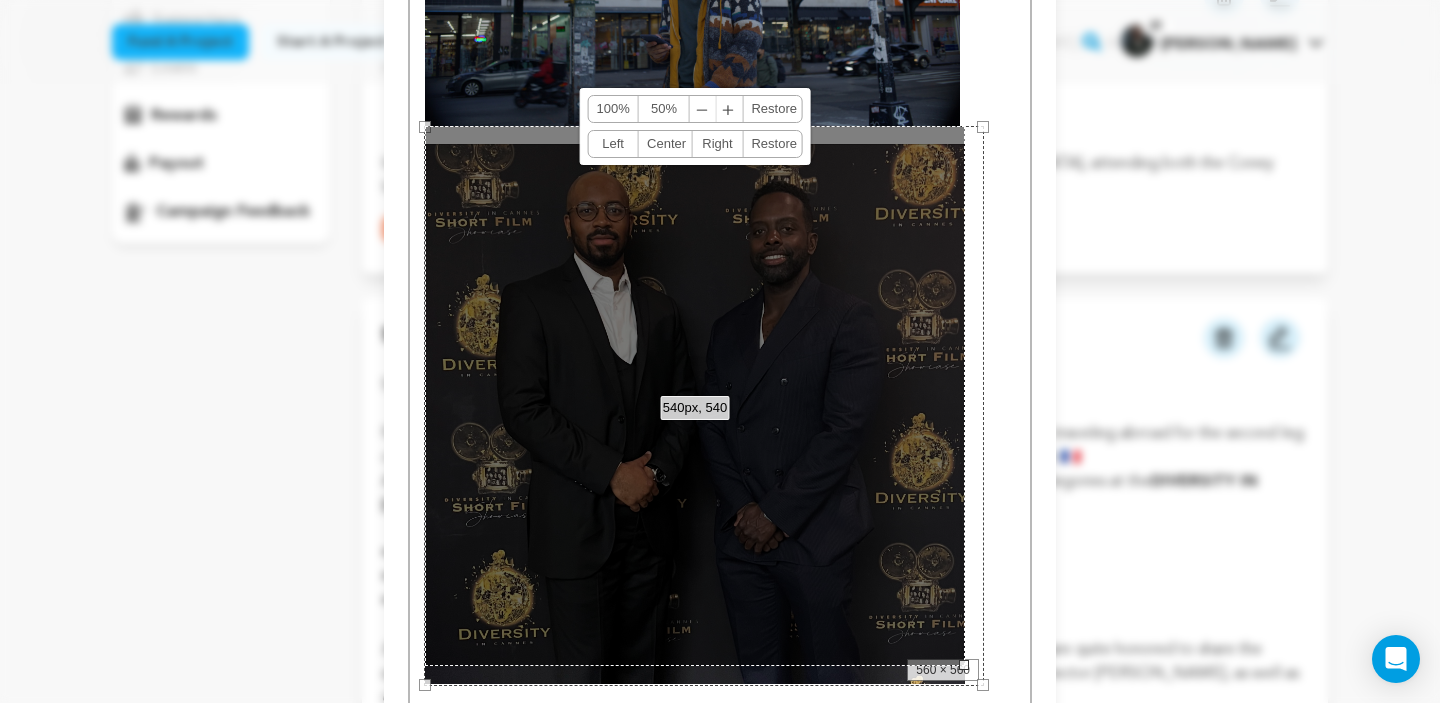 click on "﹣" at bounding box center [703, 109] 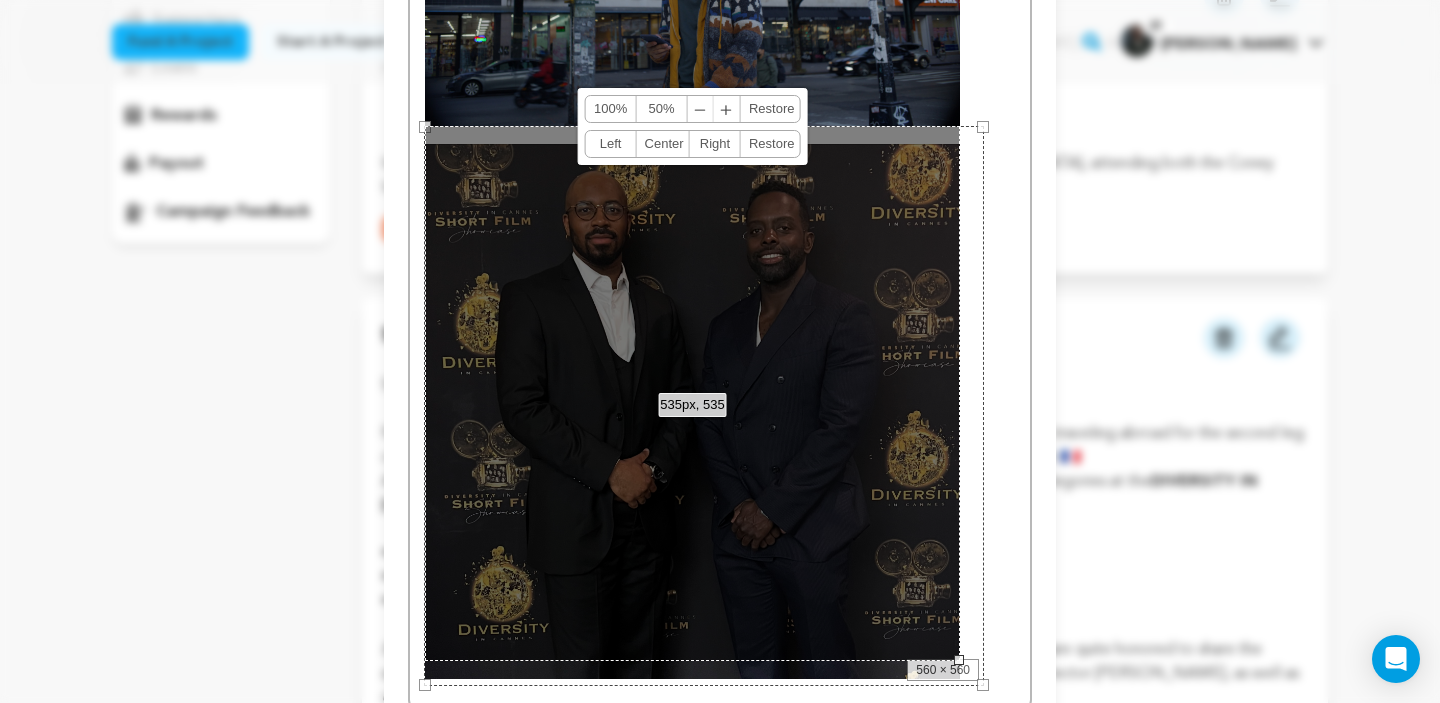 click on "﹣" at bounding box center (701, 109) 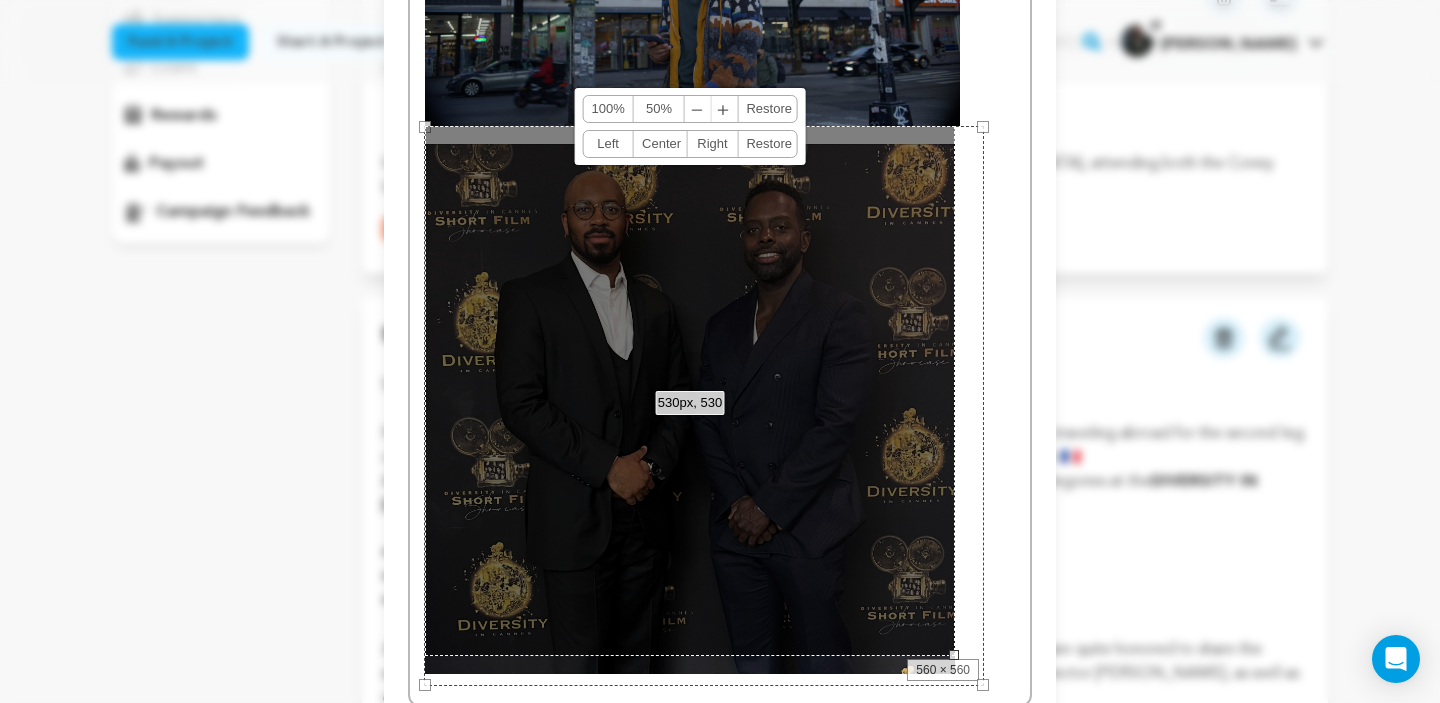 click on "﹢" at bounding box center (724, 109) 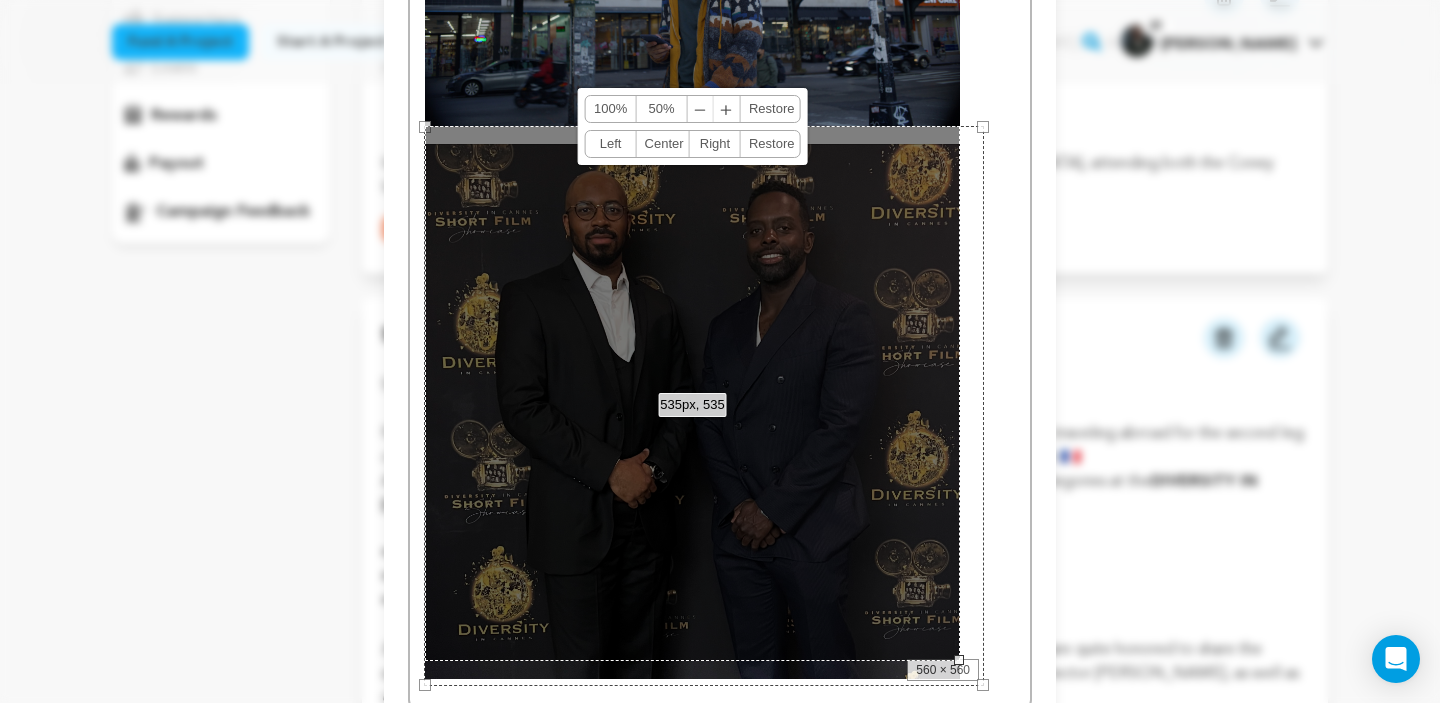 click on "﹢" at bounding box center [727, 109] 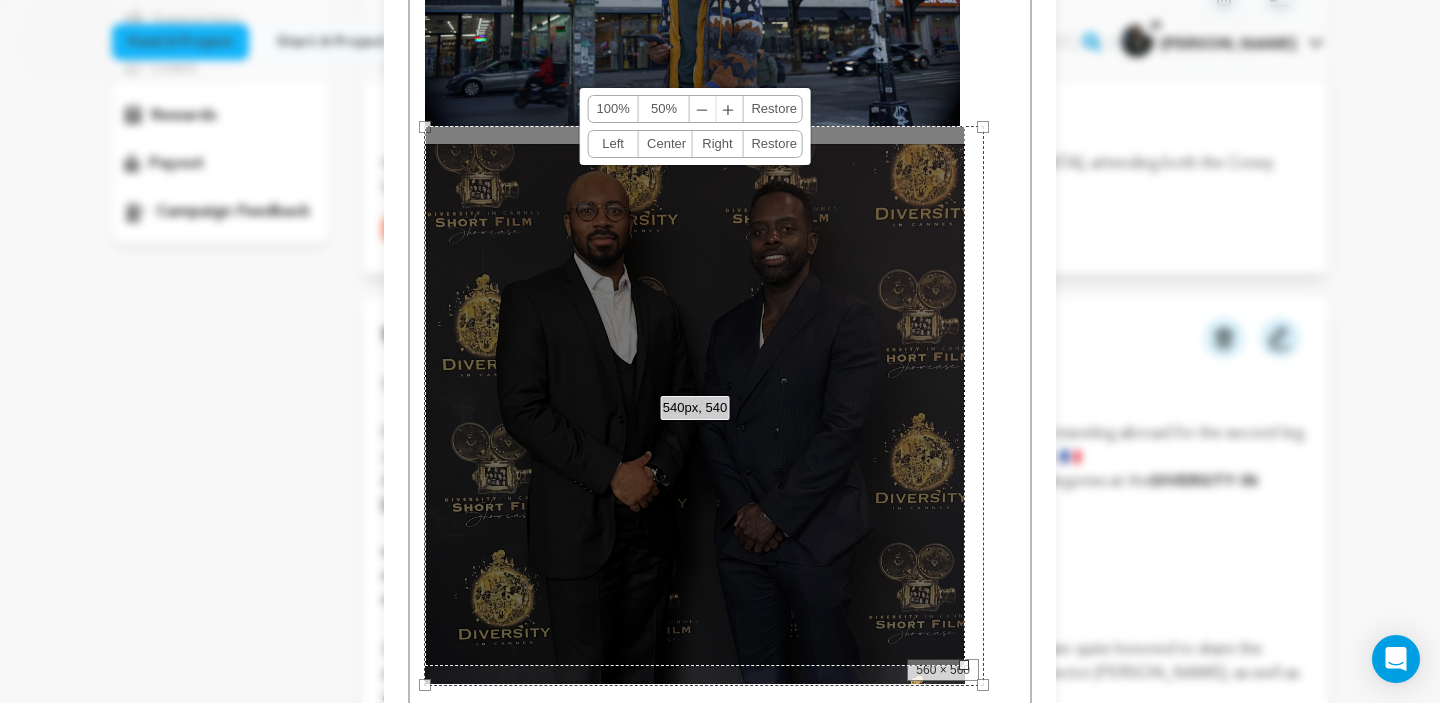 click on "﹣" at bounding box center [703, 109] 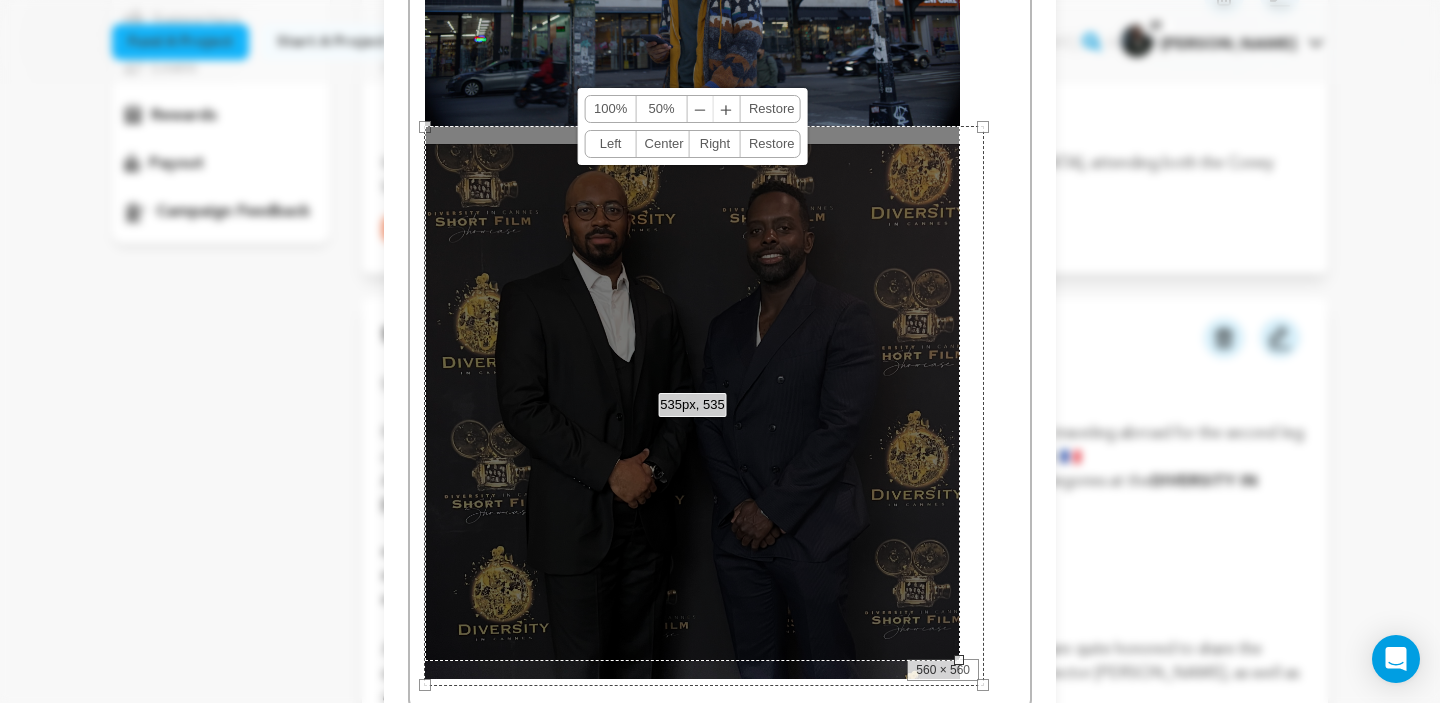 click at bounding box center (720, -25) 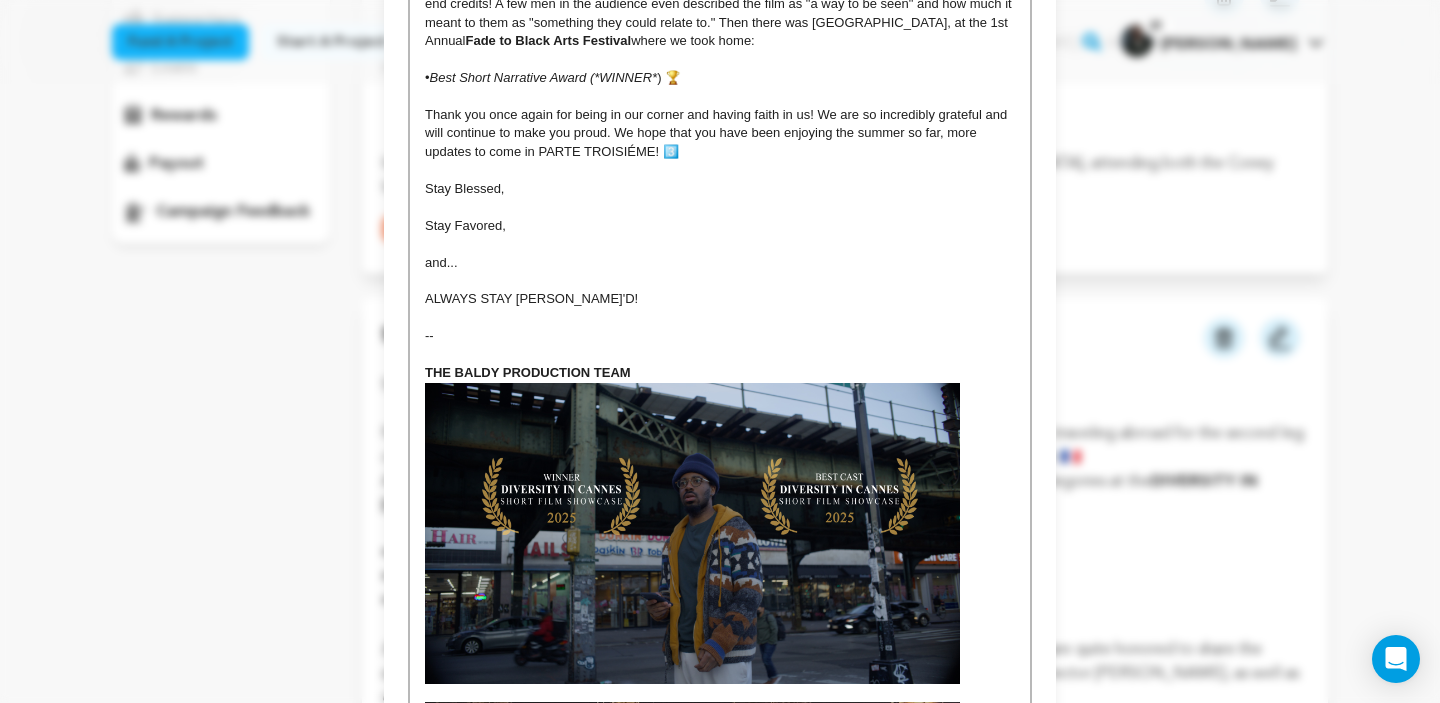 scroll, scrollTop: 995, scrollLeft: 0, axis: vertical 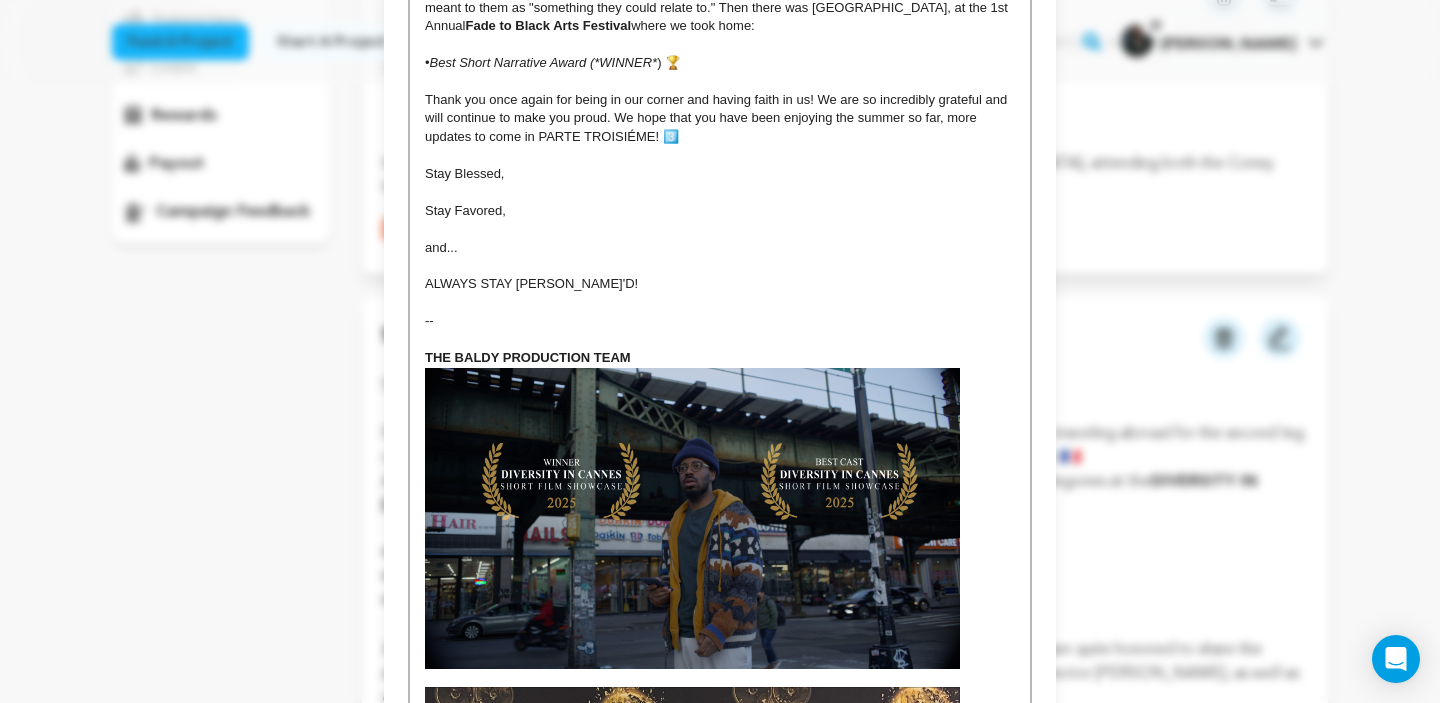 click on "THE BALDY PRODUCTION TEAM" at bounding box center (720, 358) 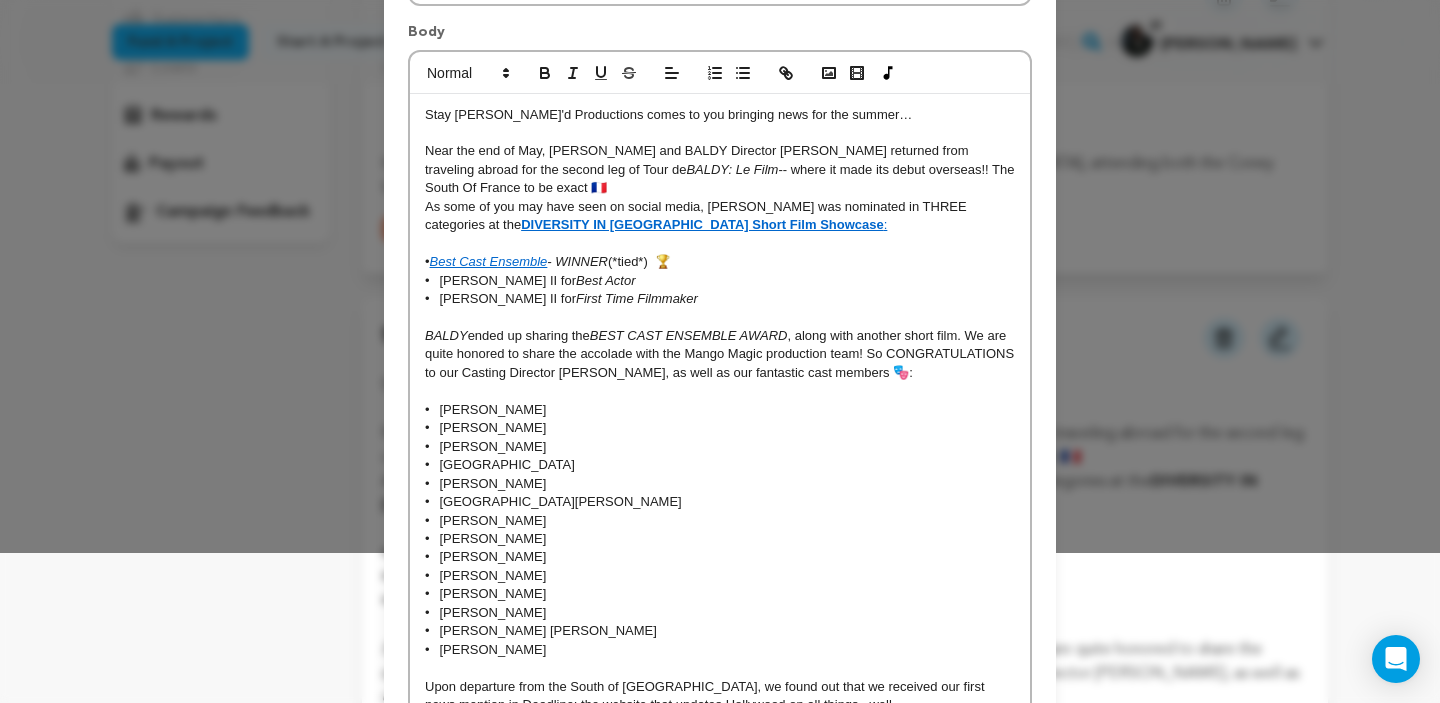 scroll, scrollTop: 141, scrollLeft: 0, axis: vertical 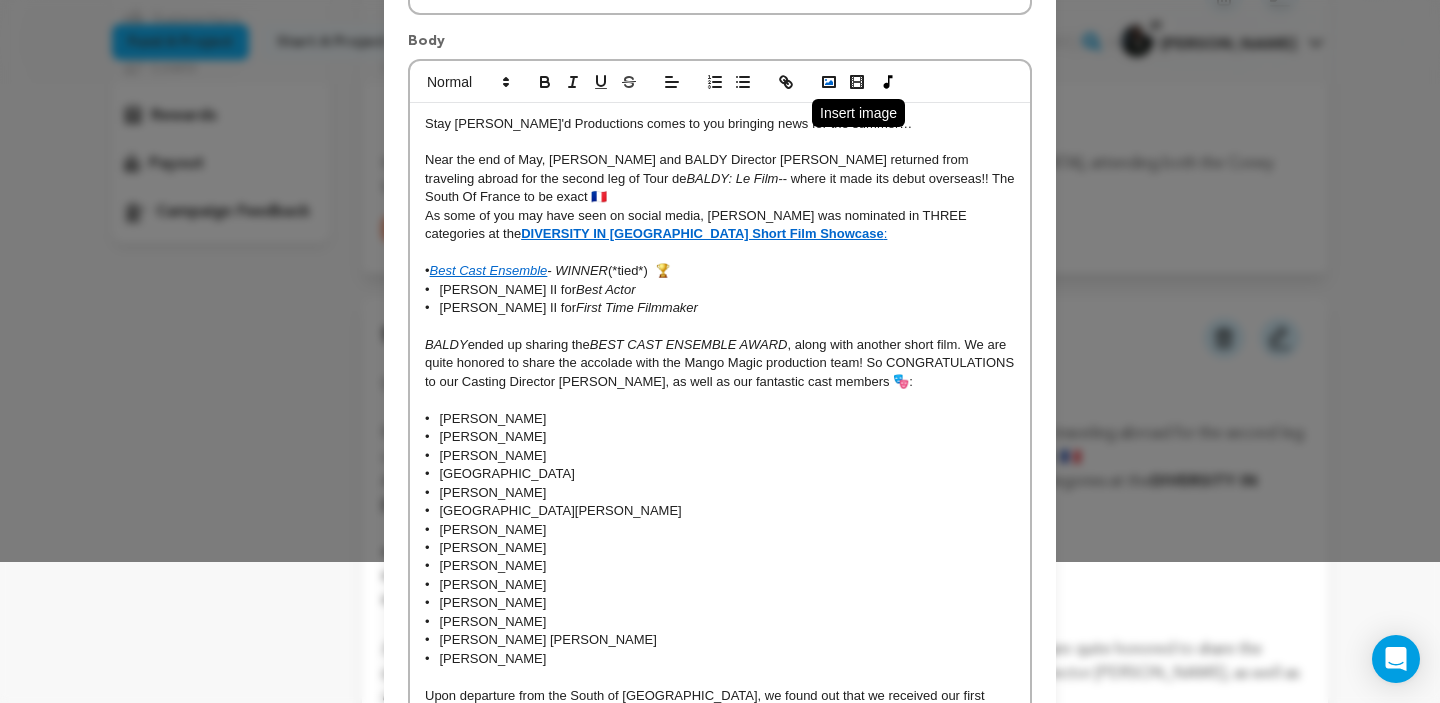 click 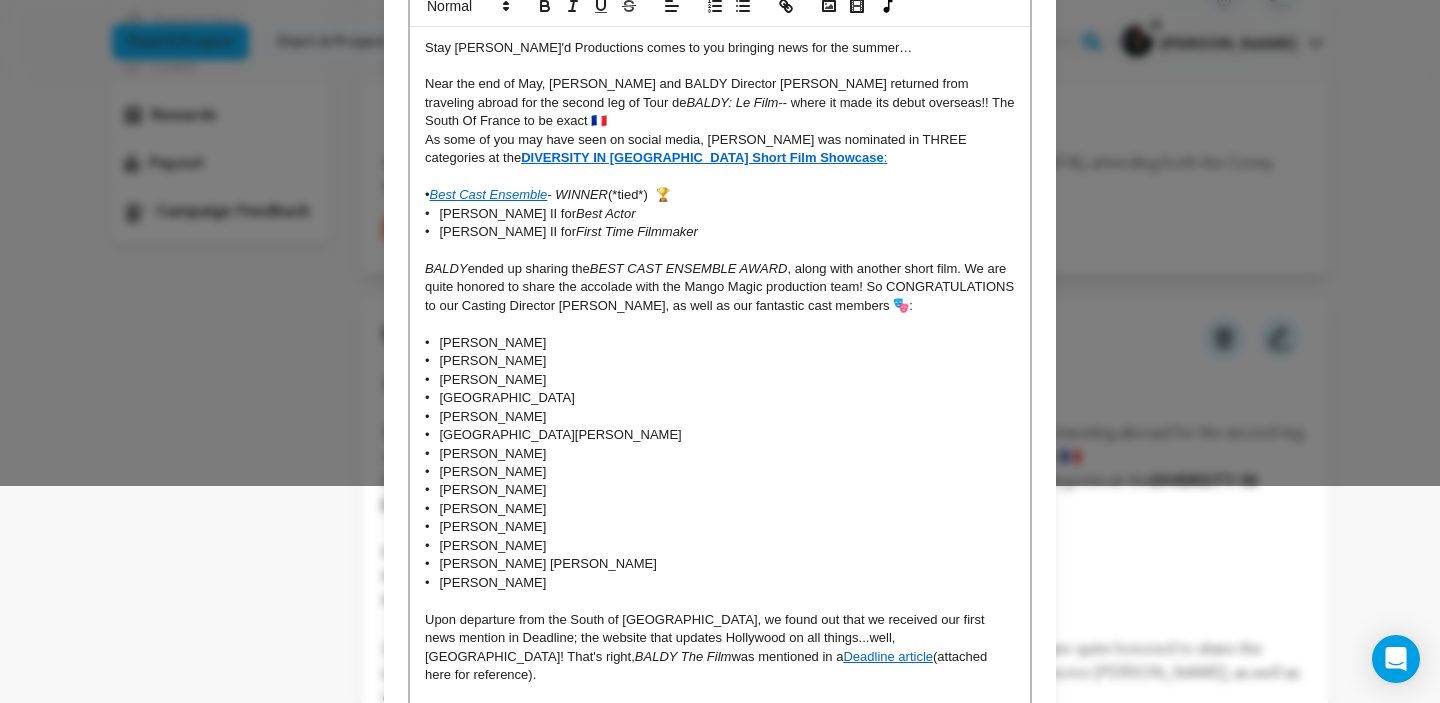 scroll, scrollTop: 214, scrollLeft: 0, axis: vertical 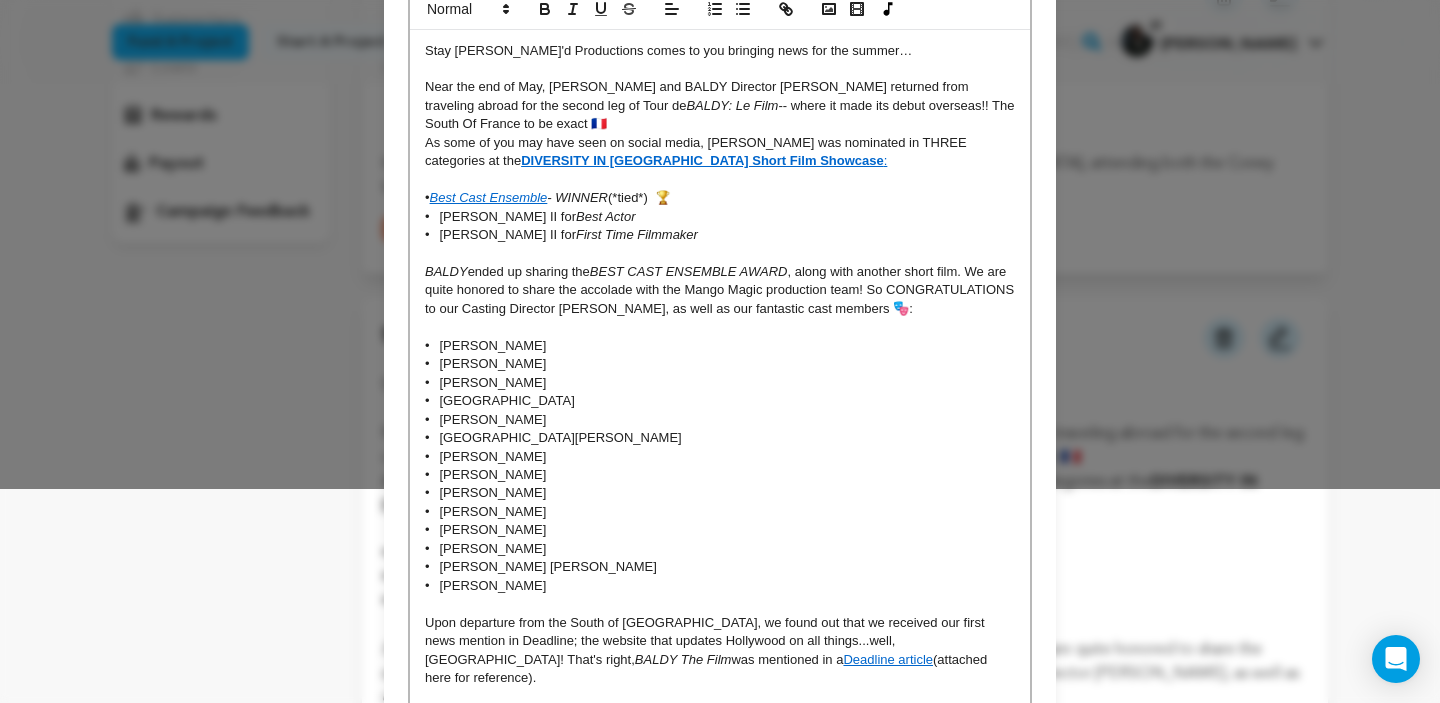 click on "BALDY  ended up sharing the  BEST CAST ENSEMBLE AWARD , along with another short film. We are quite honored to share the accolade with the Mango Magic production team! So CONGRATULATIONS to our Casting Director Gillian Fauntleroy, as well as our fantastic cast members 🎭:" at bounding box center [720, 290] 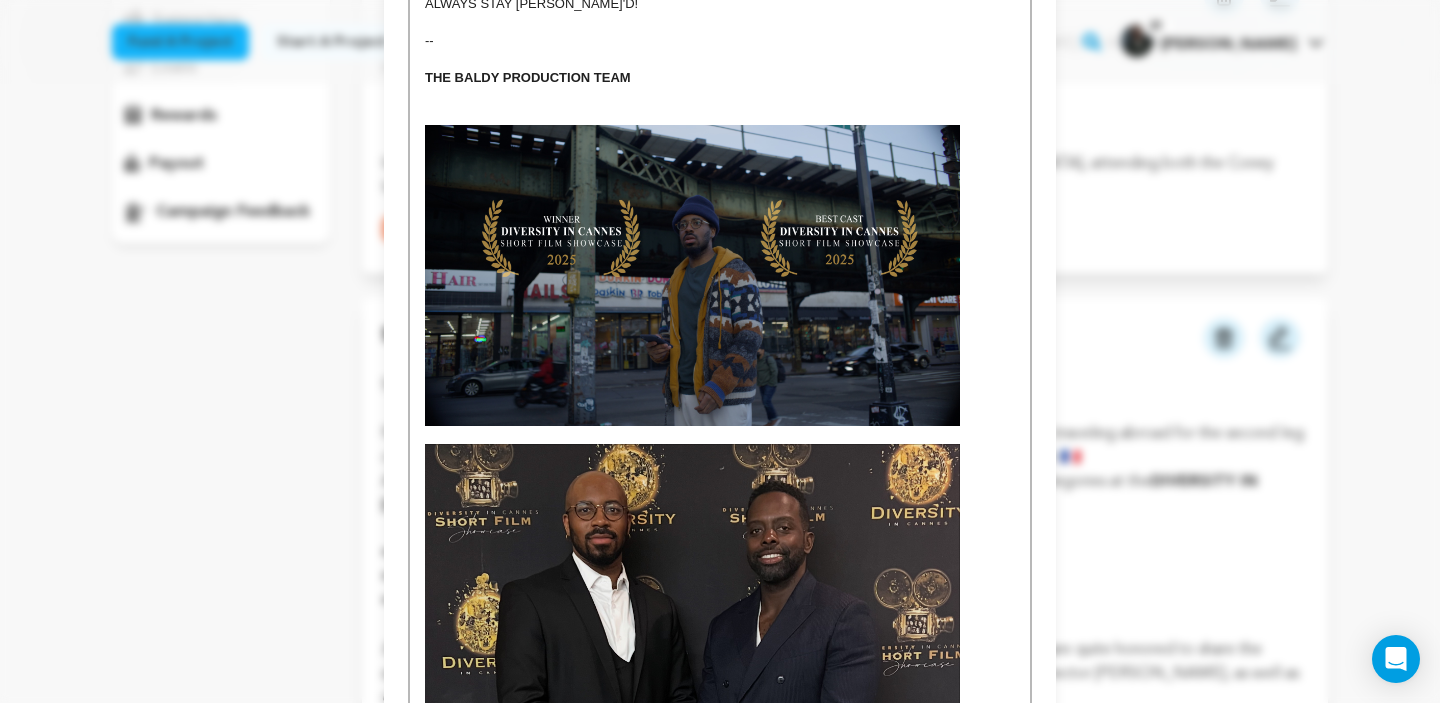 scroll, scrollTop: 1697, scrollLeft: 0, axis: vertical 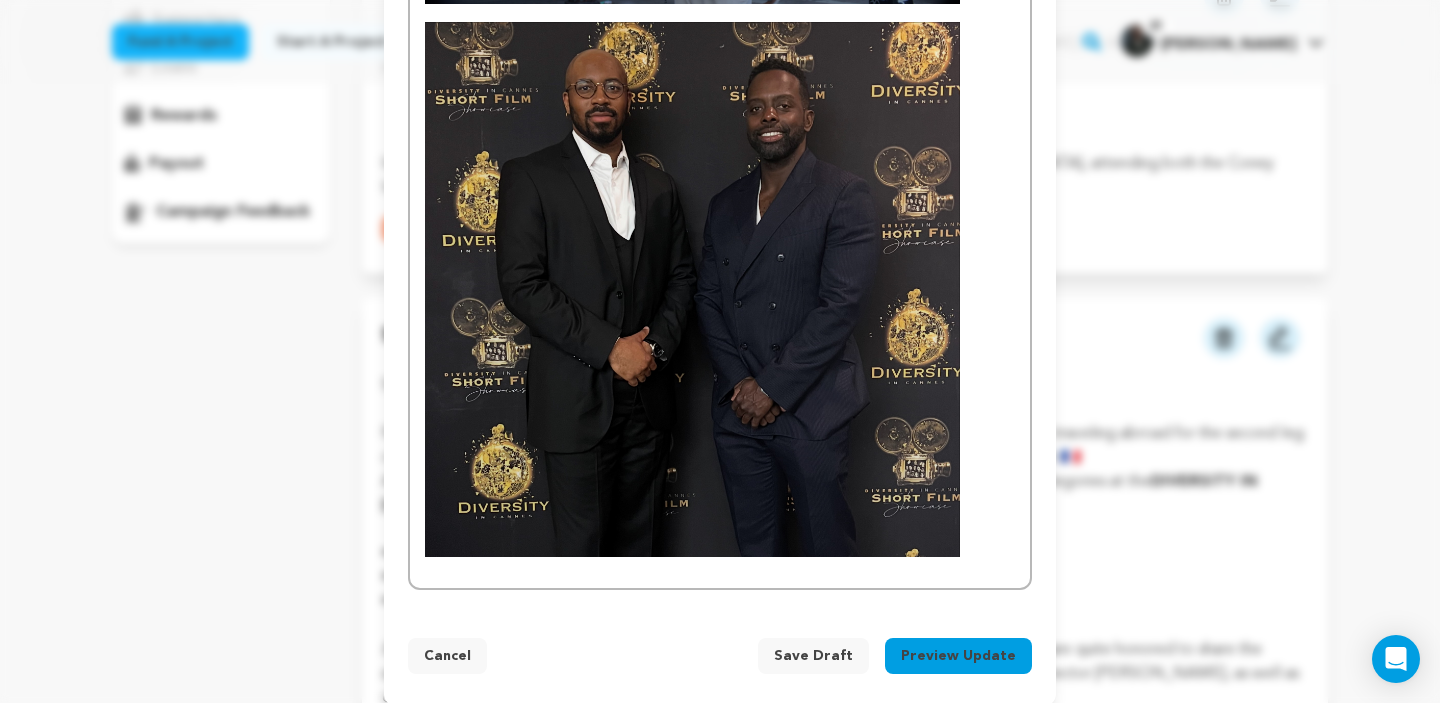 click on "Preview Update" at bounding box center (958, 656) 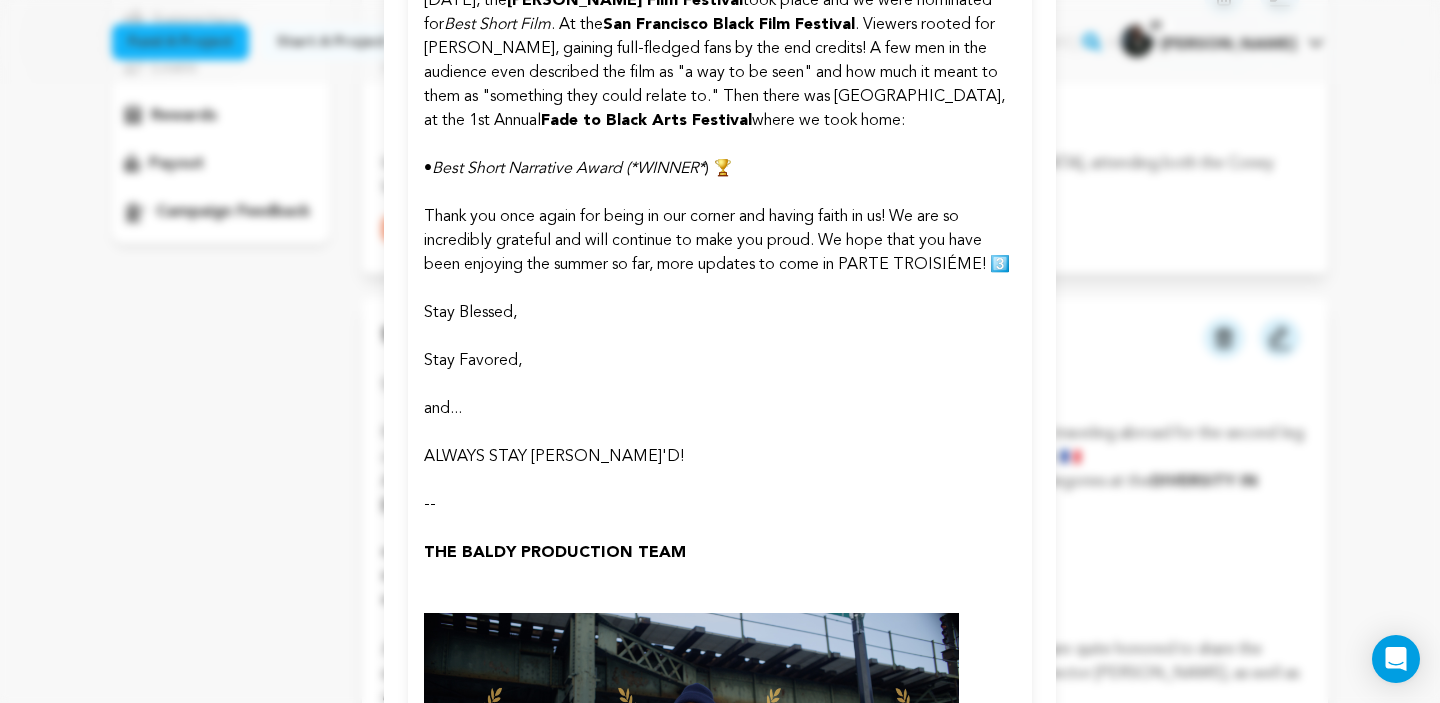 scroll, scrollTop: 0, scrollLeft: 0, axis: both 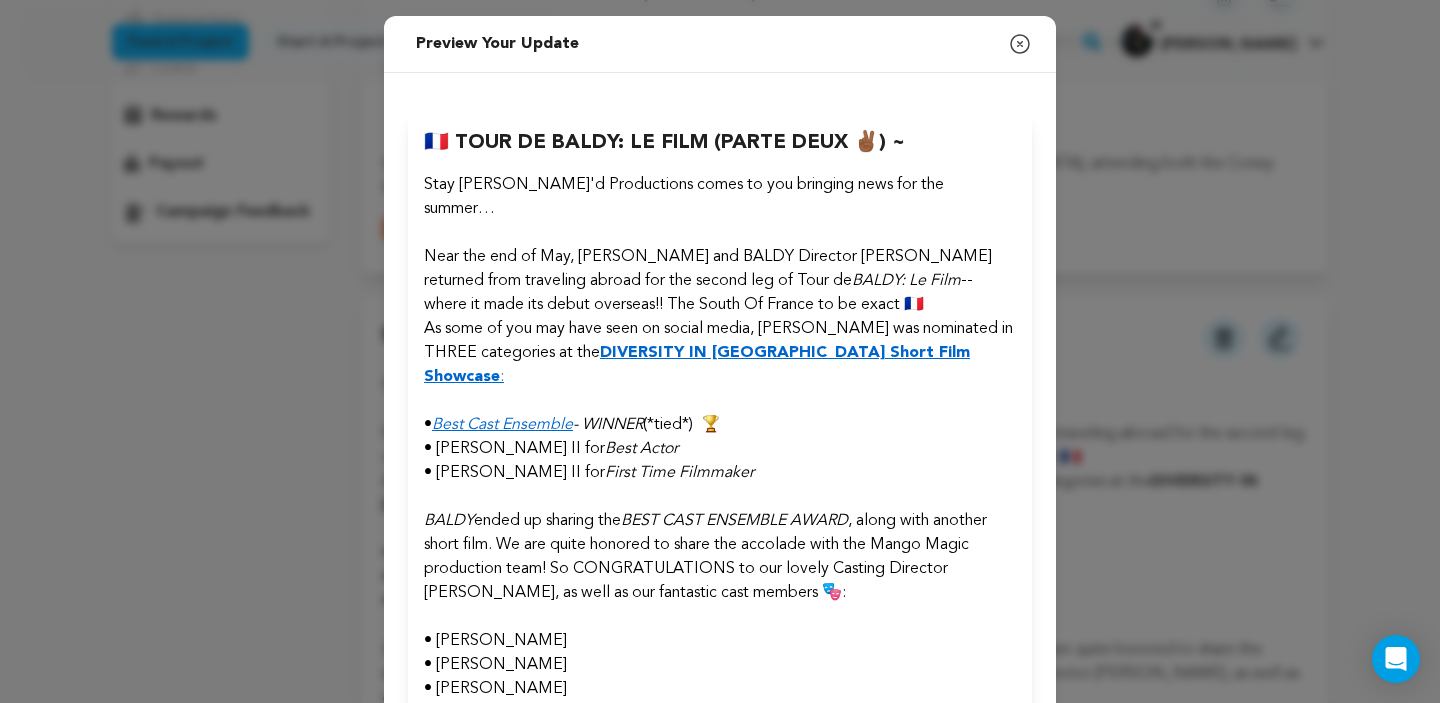 click 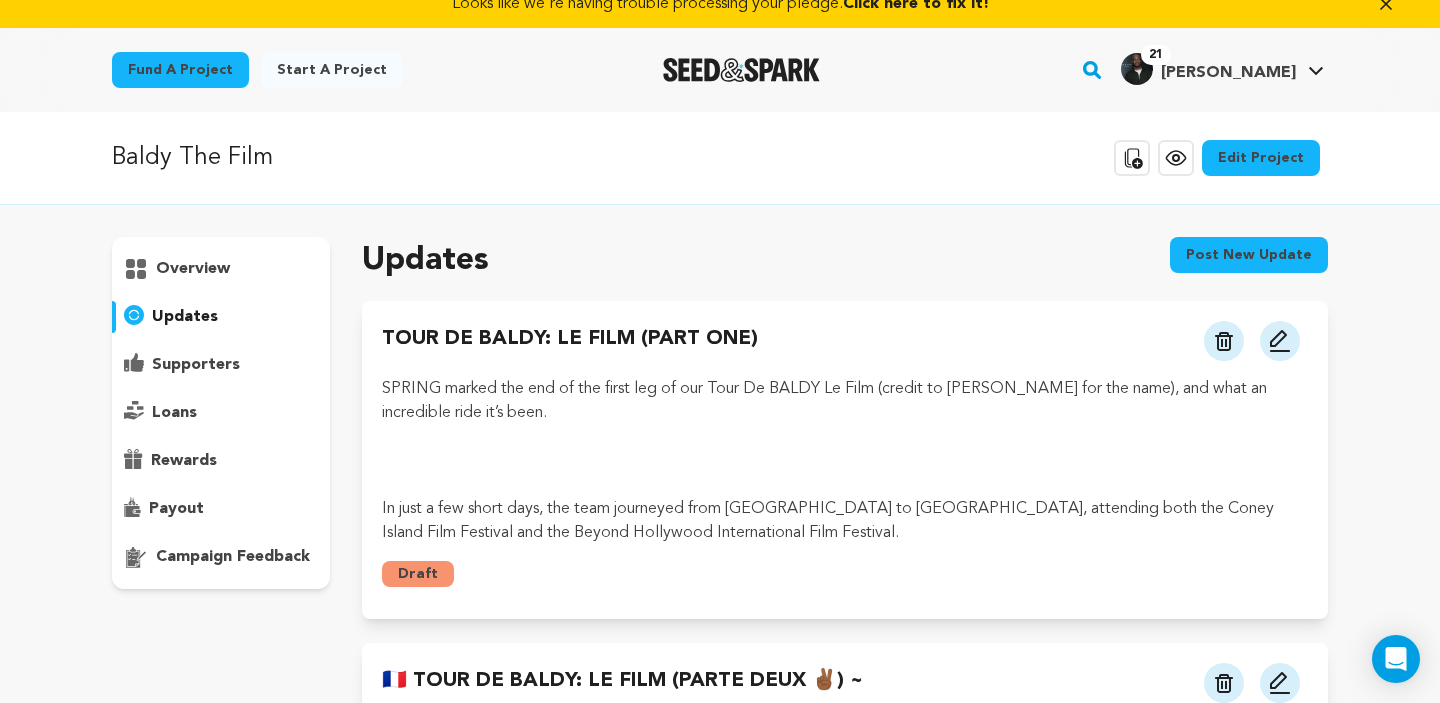scroll, scrollTop: 68, scrollLeft: 0, axis: vertical 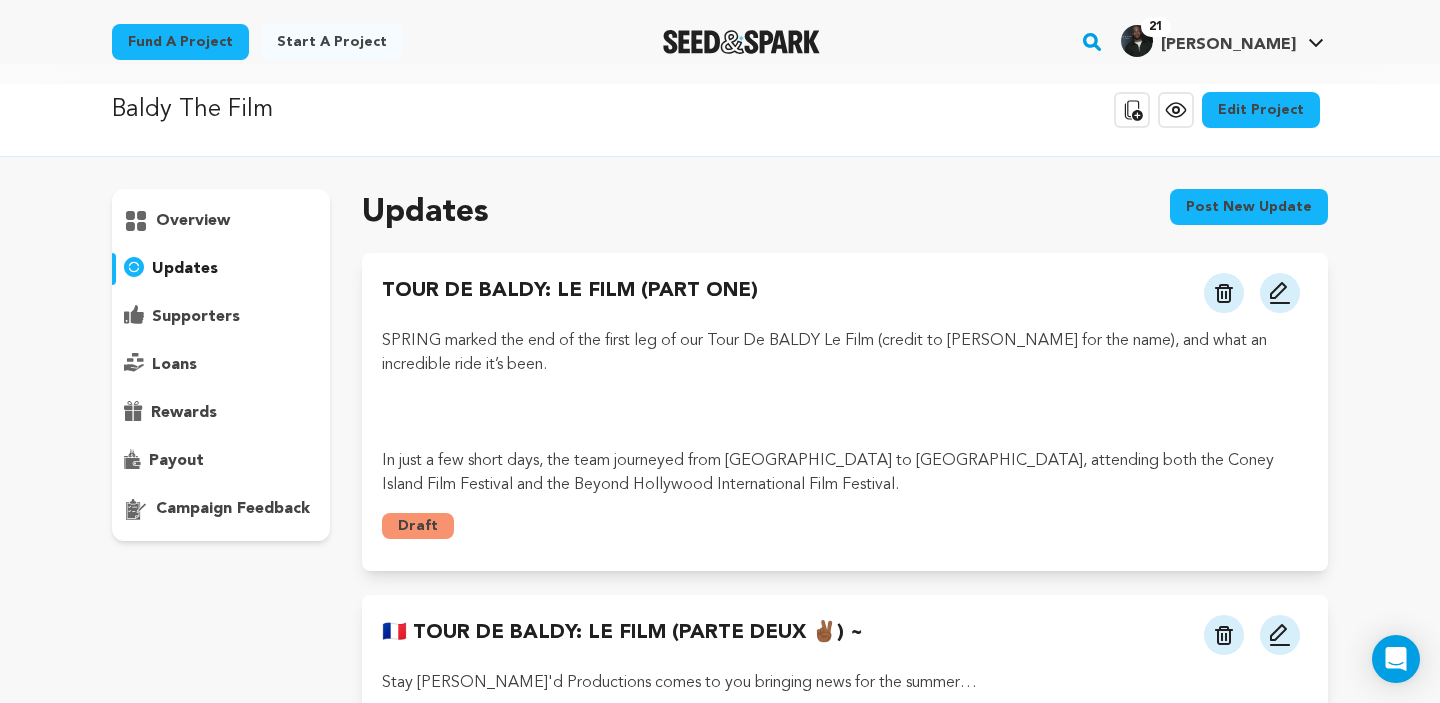 click on "Post new update" at bounding box center [1249, 207] 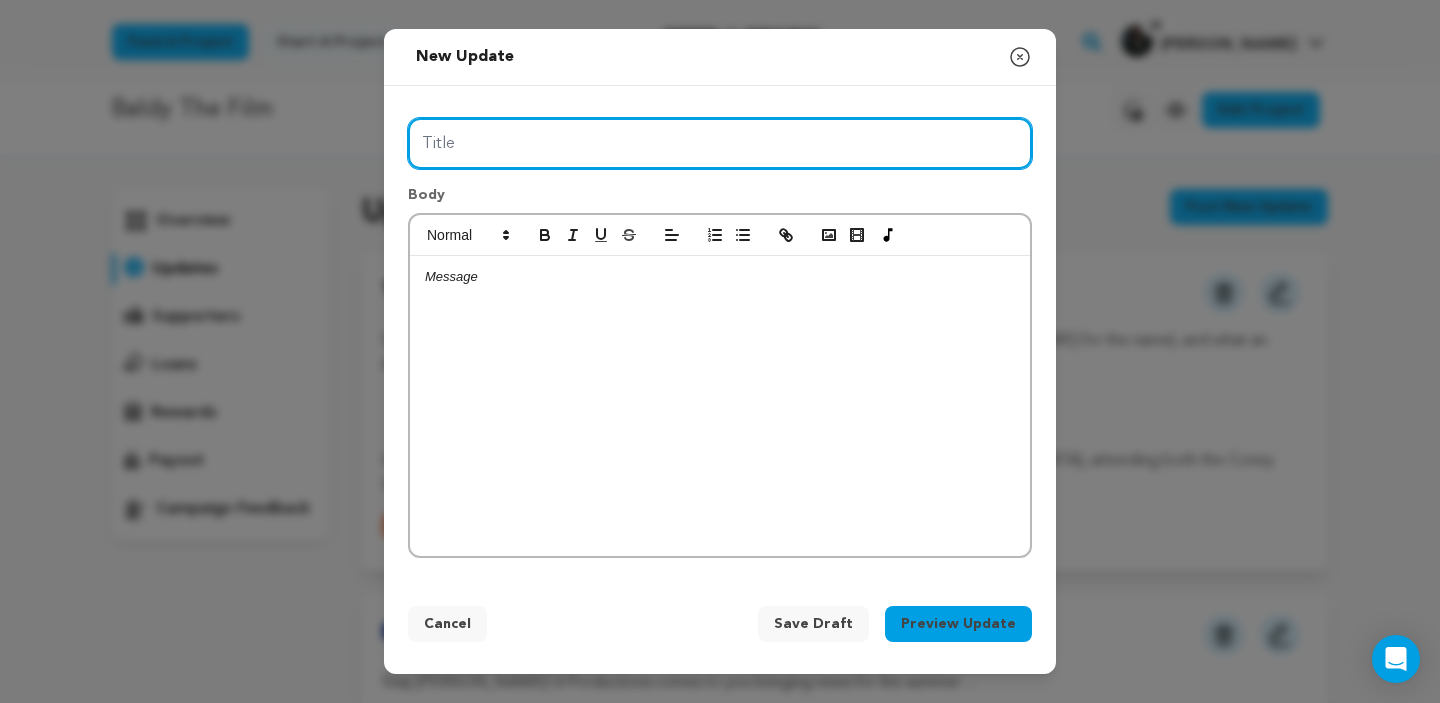 click on "Title" at bounding box center (720, 143) 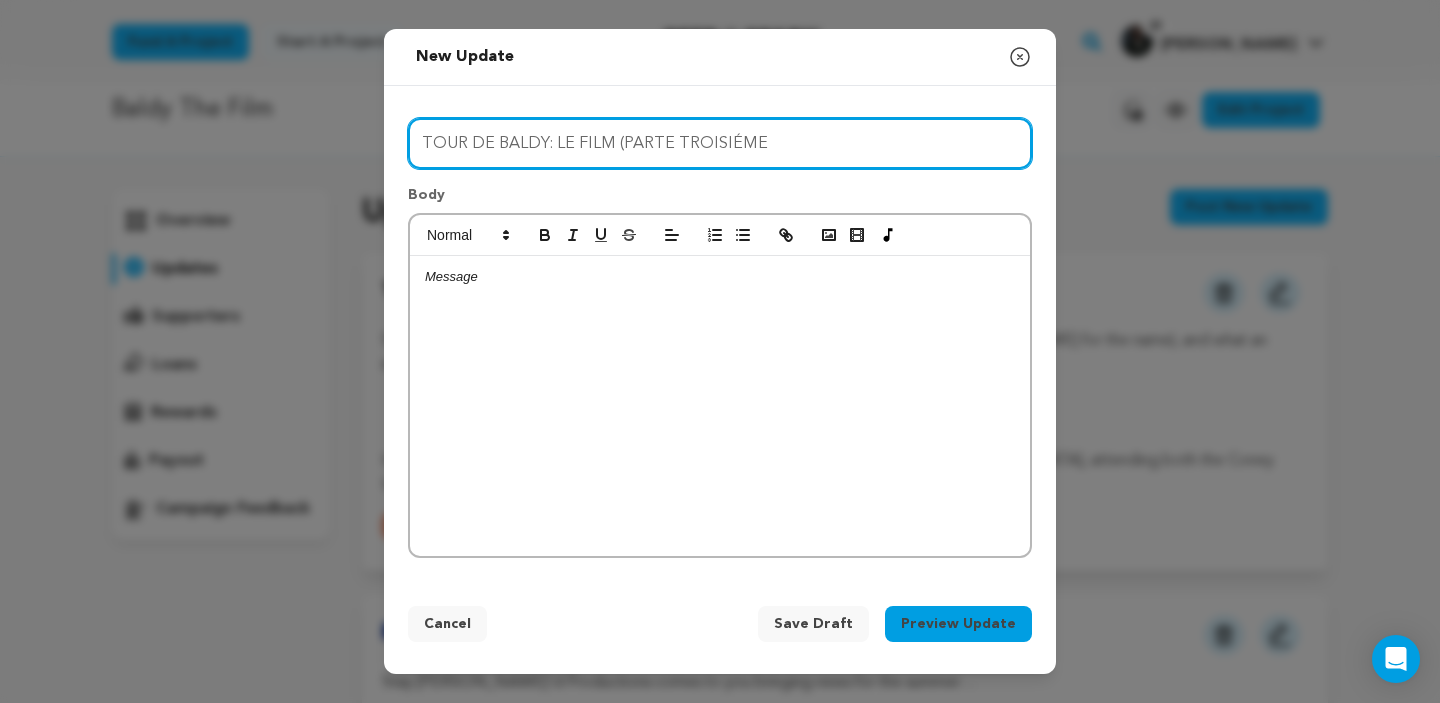 click on "TOUR DE BALDY: LE FILM (PARTE TROISIÉME" at bounding box center (720, 143) 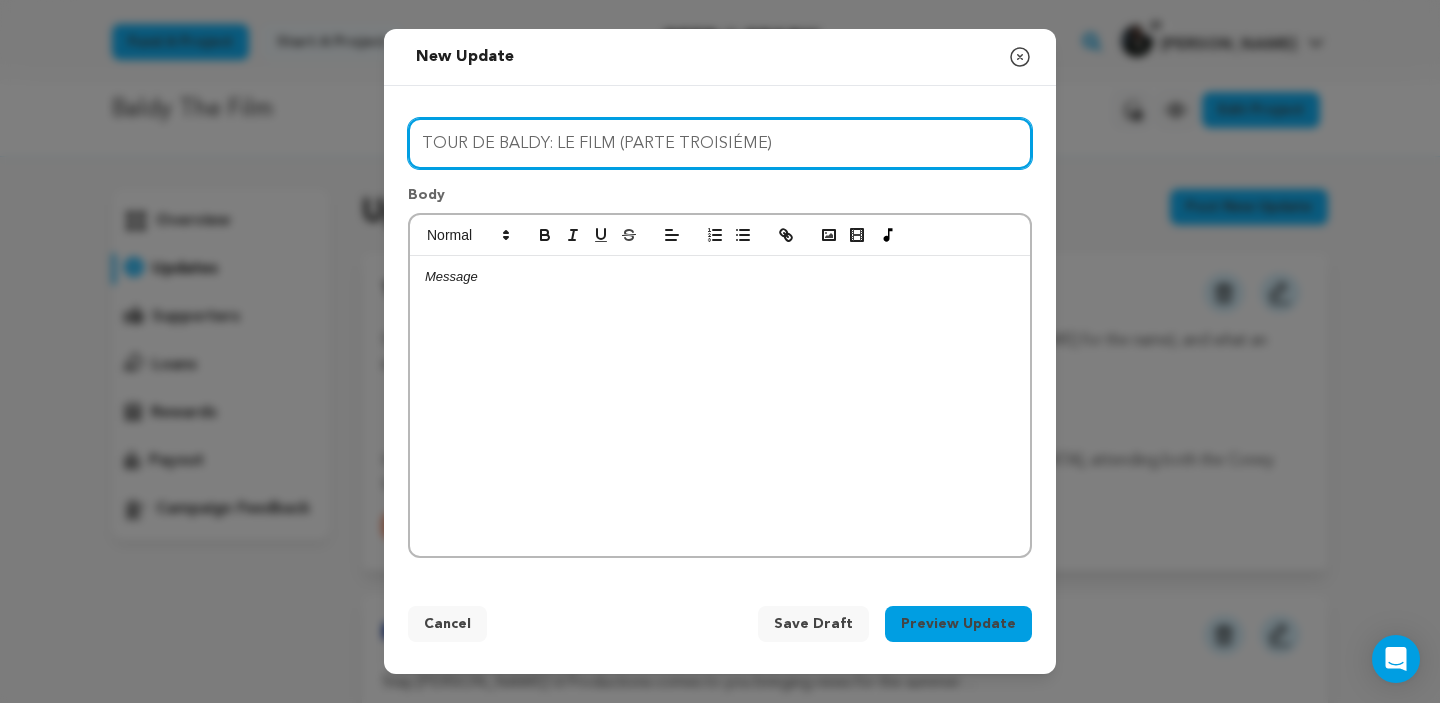 type on "TOUR DE BALDY: LE FILM (PARTE TROISIÉME)" 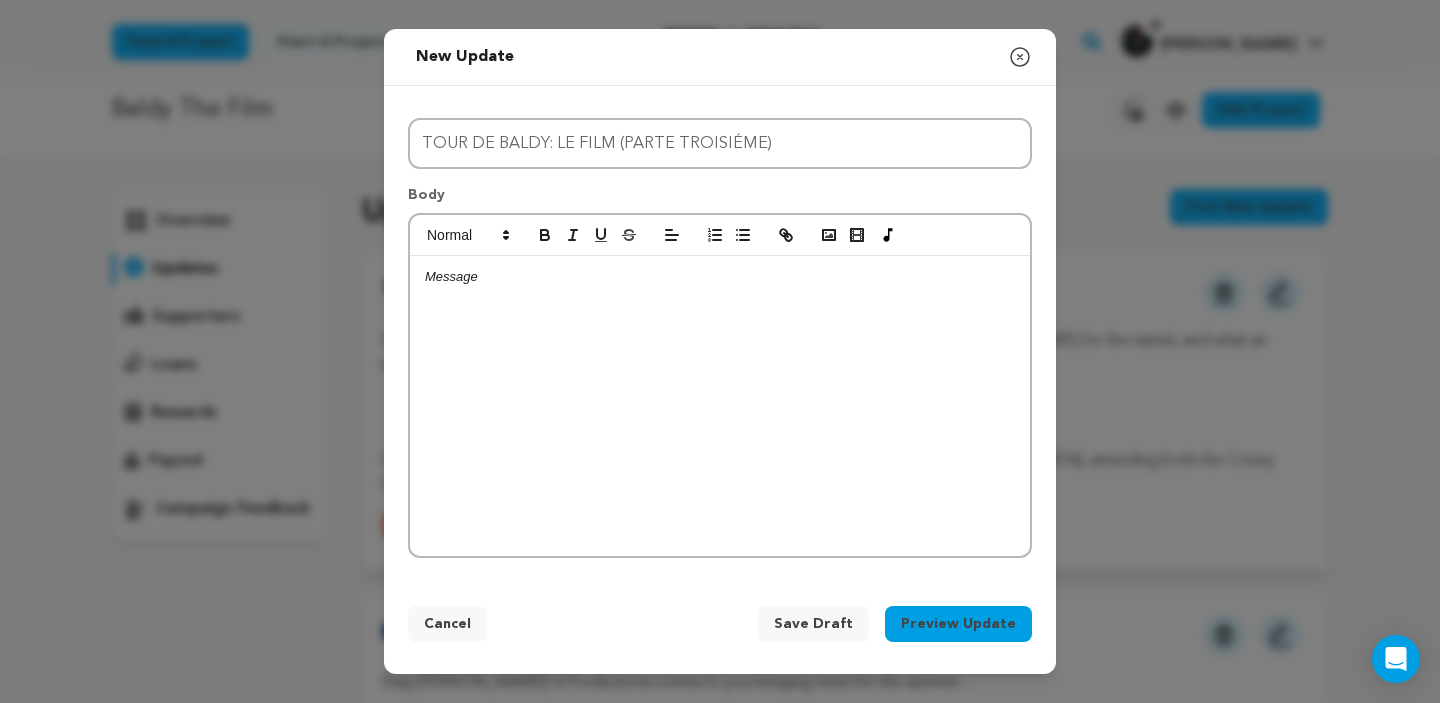 click at bounding box center [720, 277] 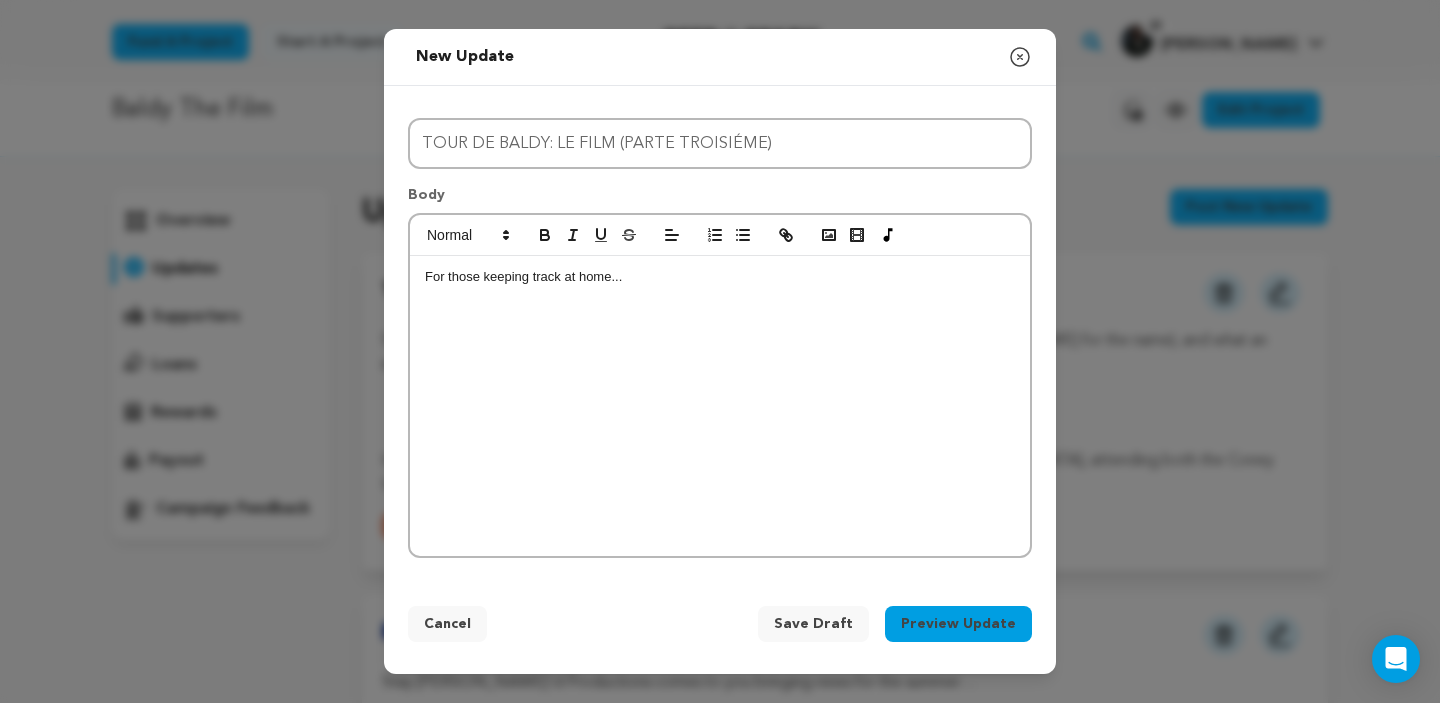 click at bounding box center (720, 333) 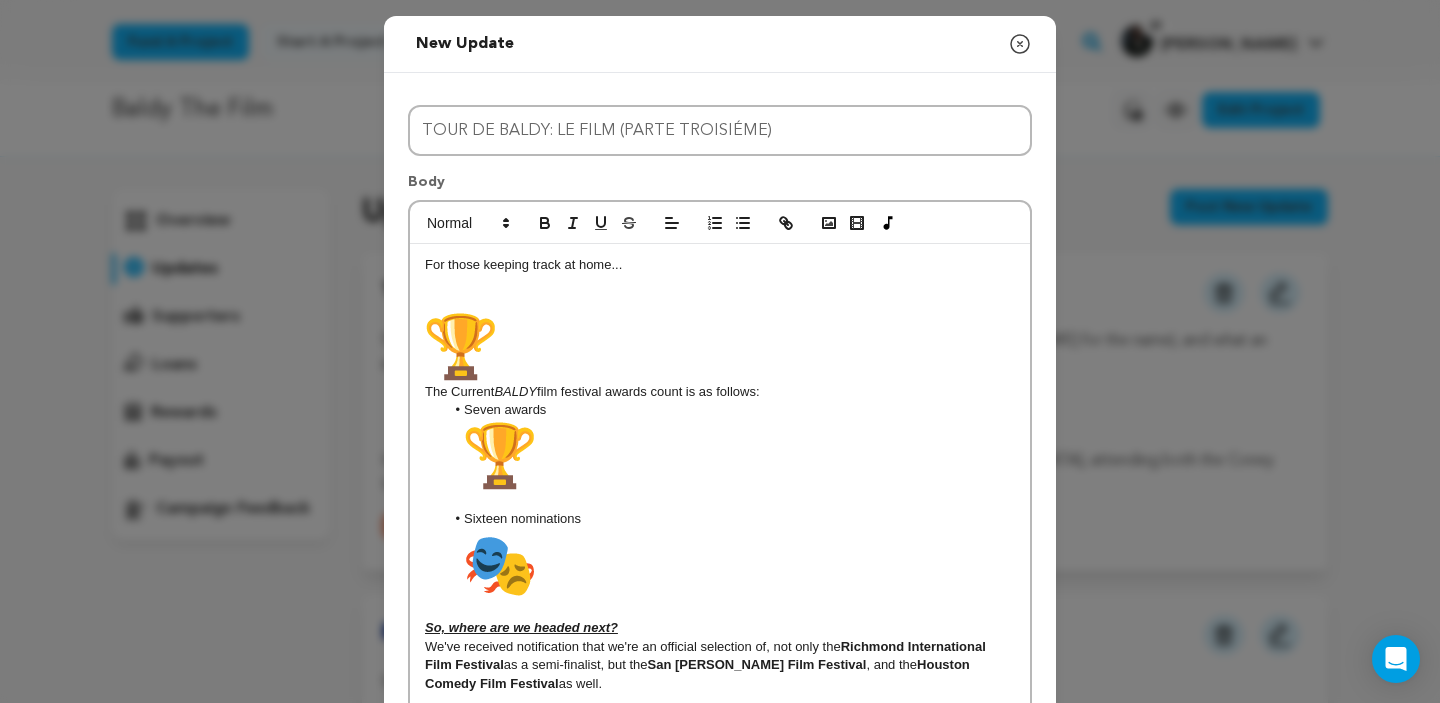 click at bounding box center [461, 347] 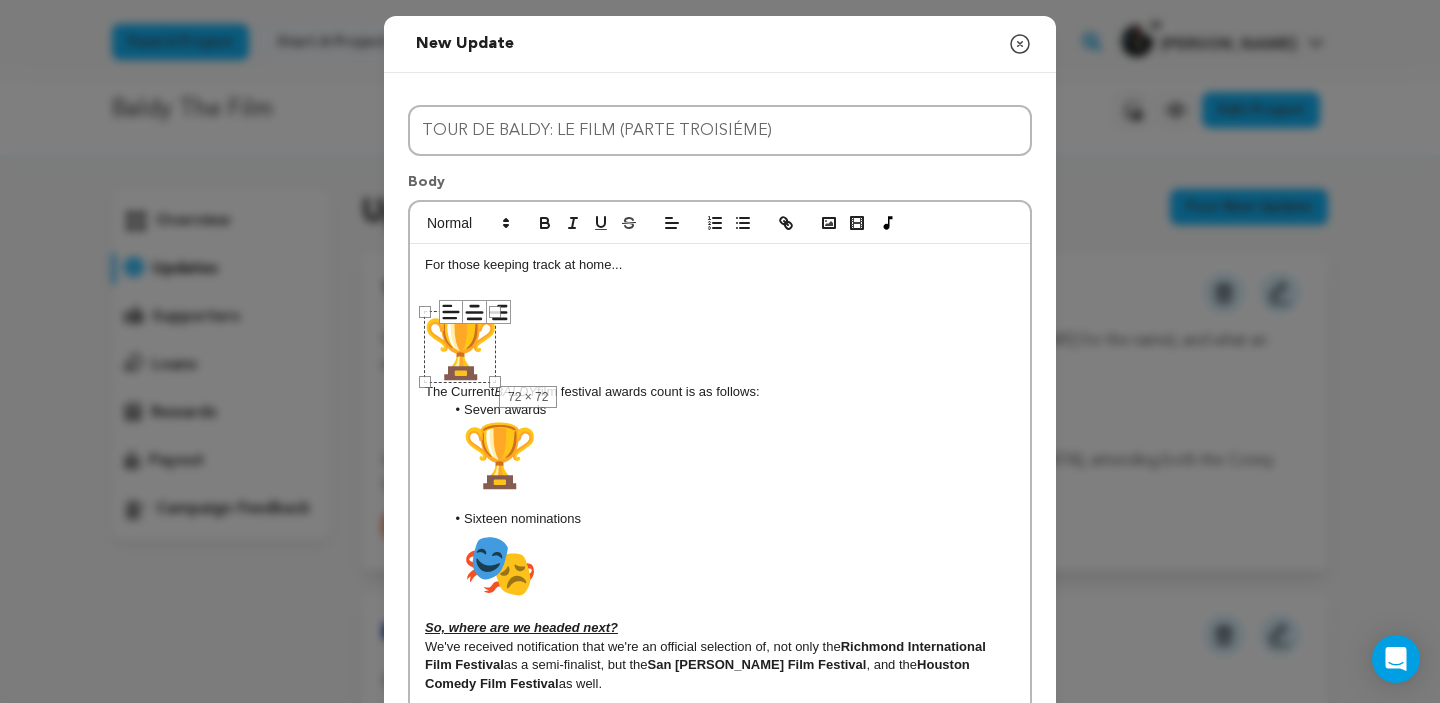 click on "Seven awards" at bounding box center [730, 455] 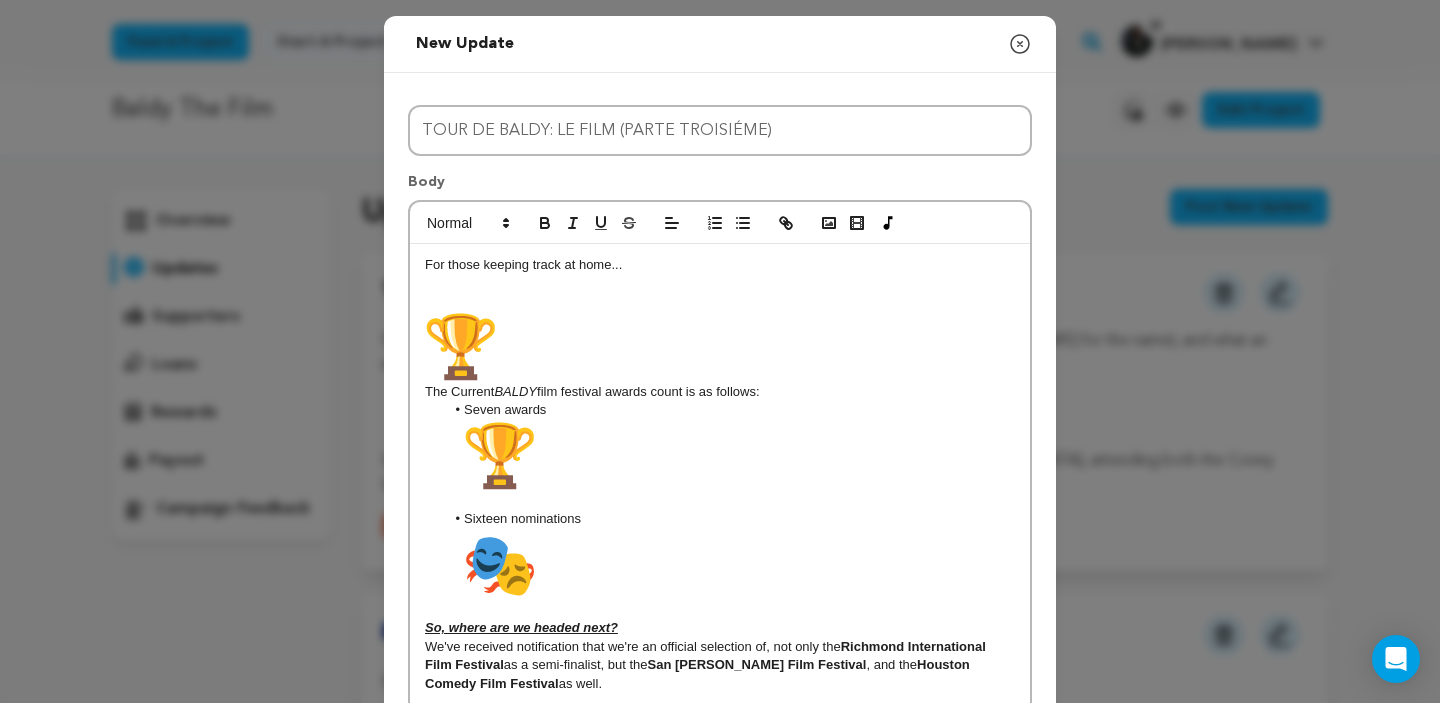 click on "The Current  BALDY  film festival awards count is as follows:" at bounding box center (720, 356) 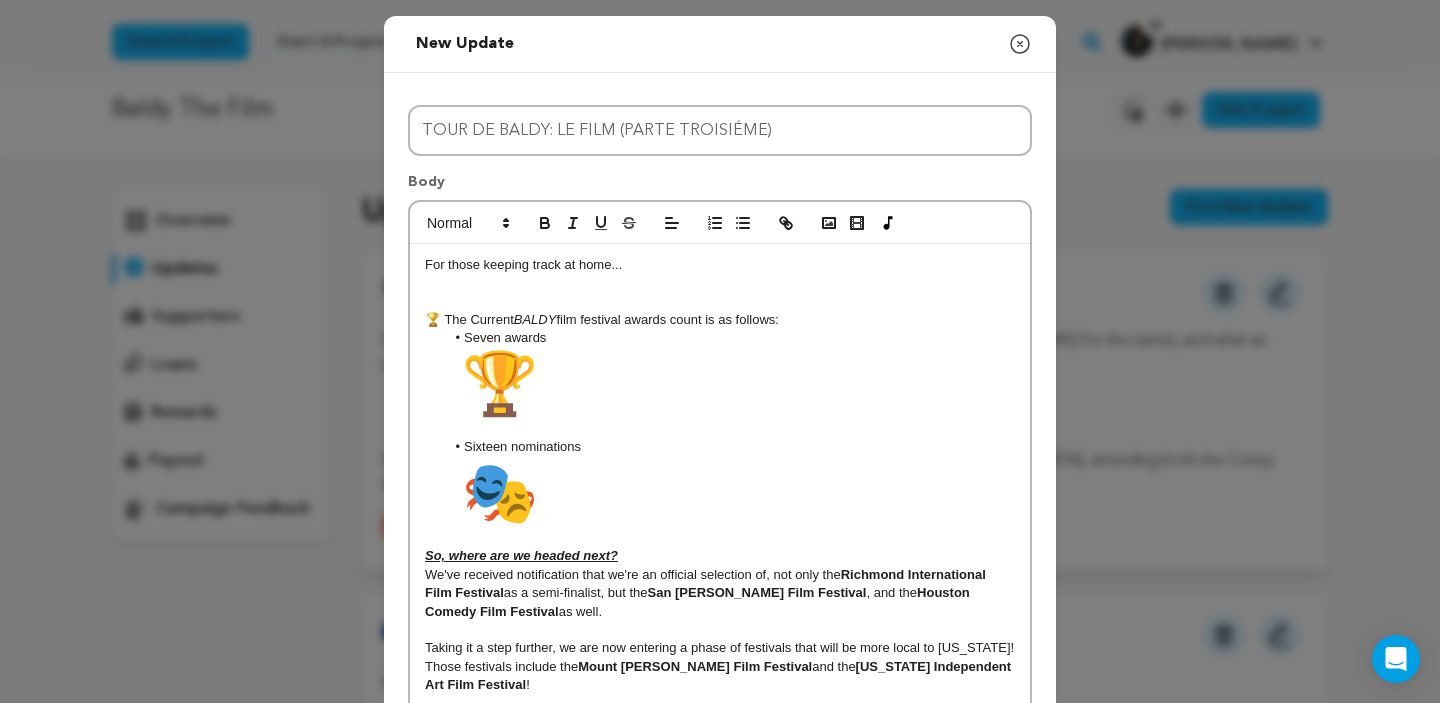 click on "Seven awards" at bounding box center (730, 383) 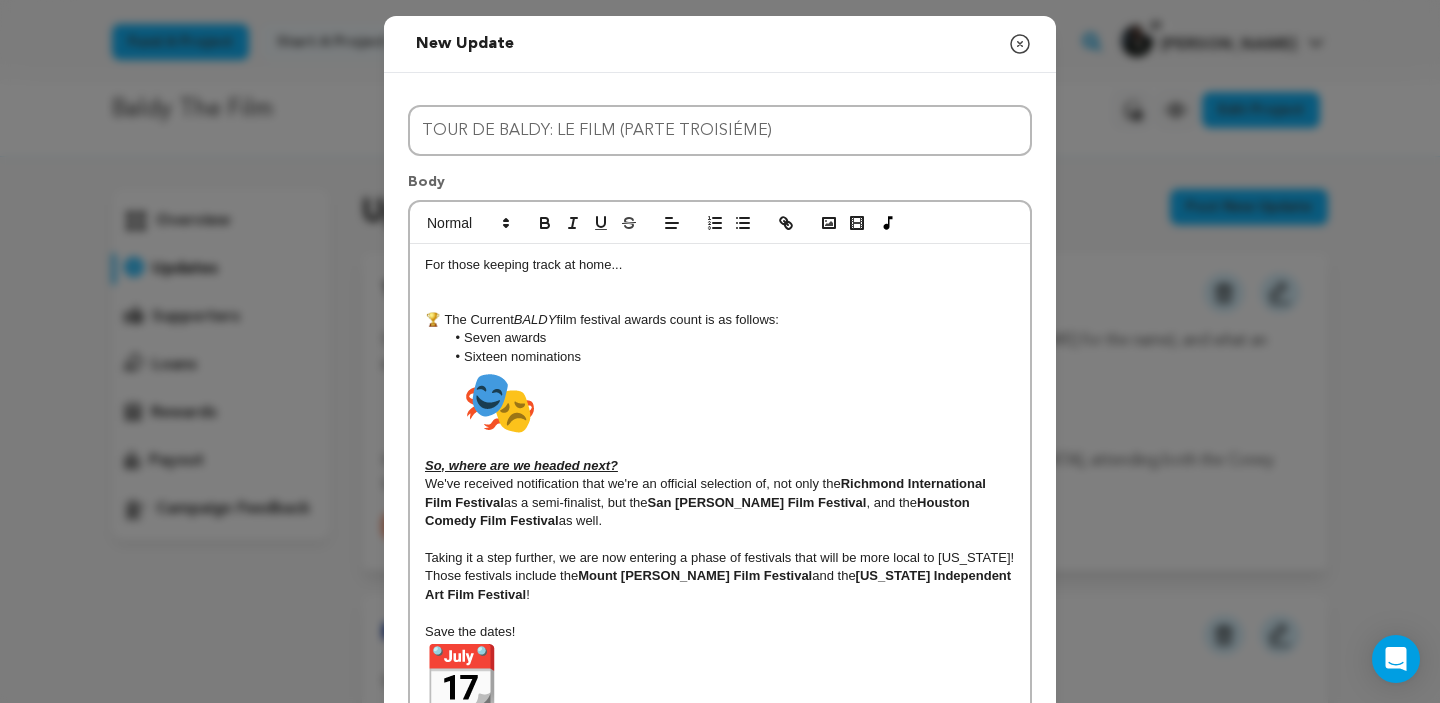 click on "Sixteen nominations" at bounding box center [730, 402] 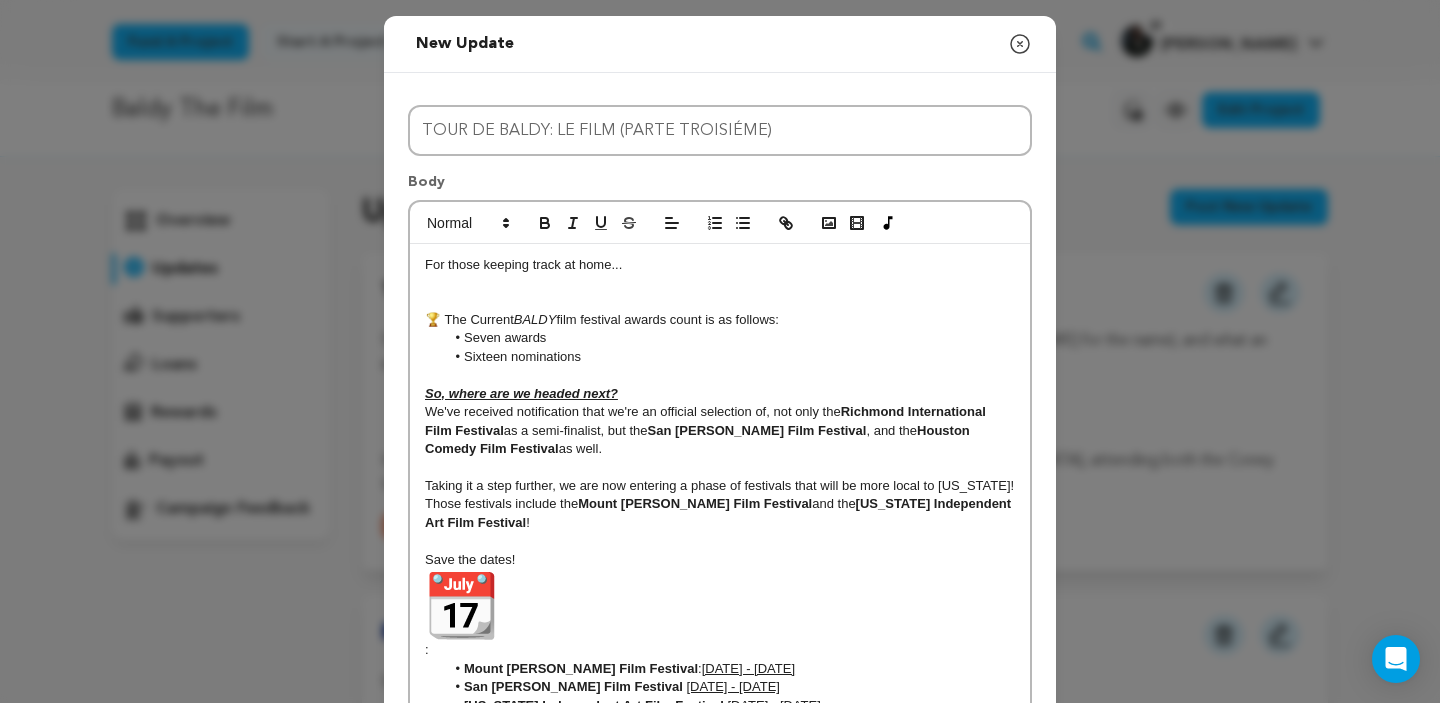 click on "🏆 The Current  BALDY  film festival awards count is as follows:" at bounding box center [720, 320] 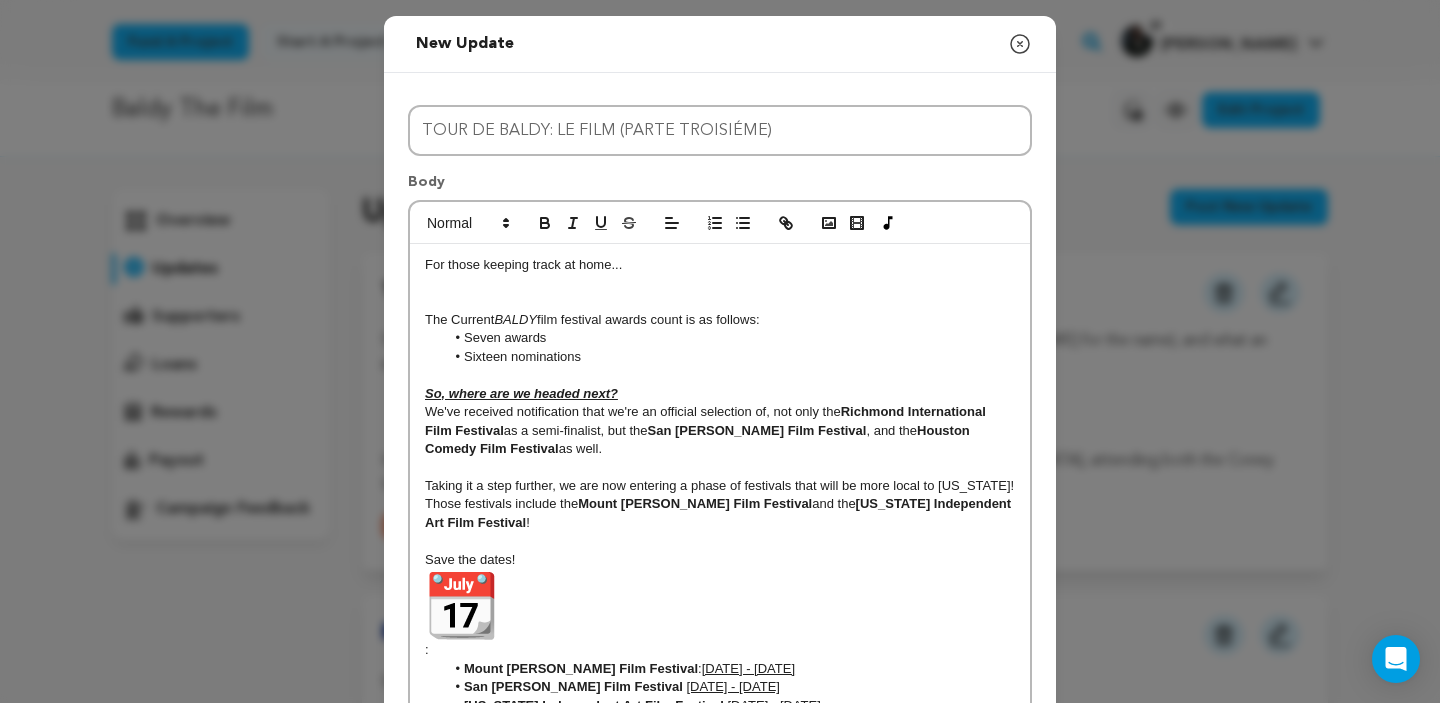 click on "Seven awards" at bounding box center [730, 338] 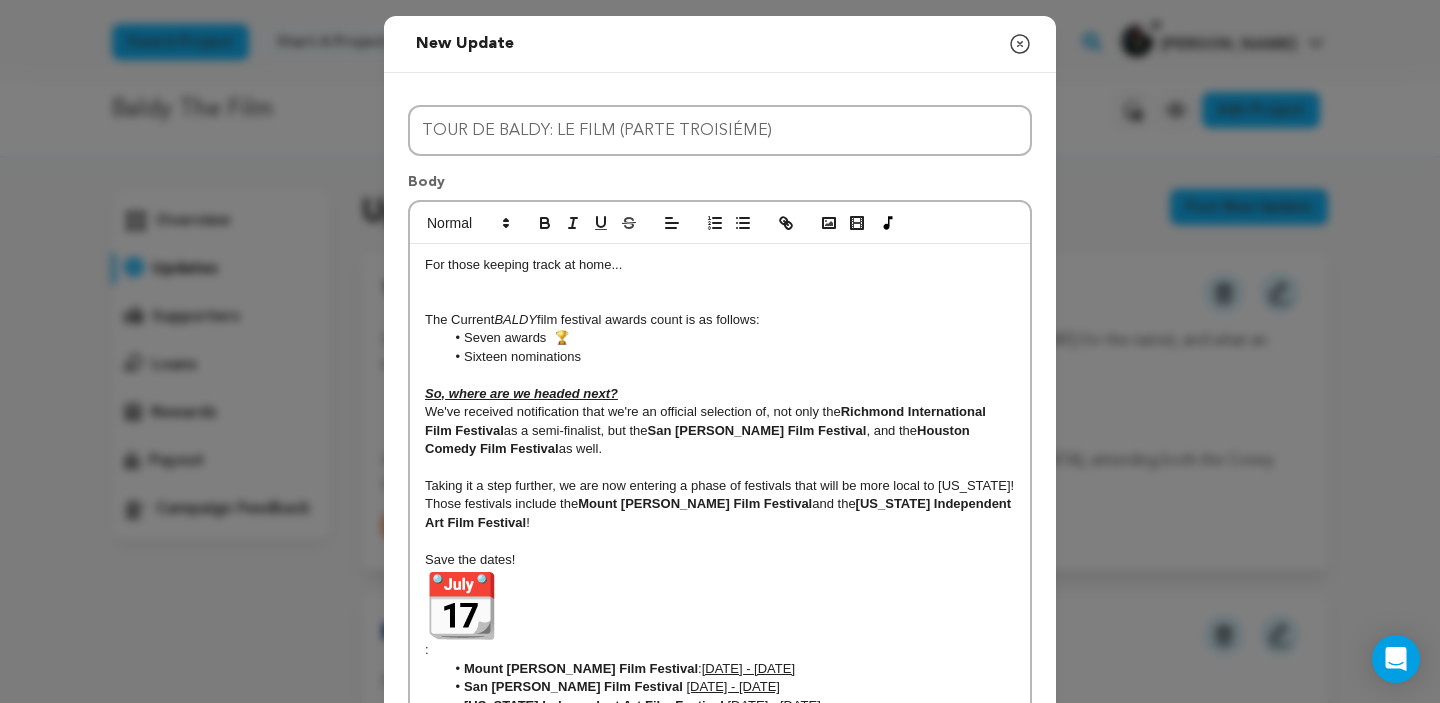 click on "Sixteen nominations" at bounding box center (730, 357) 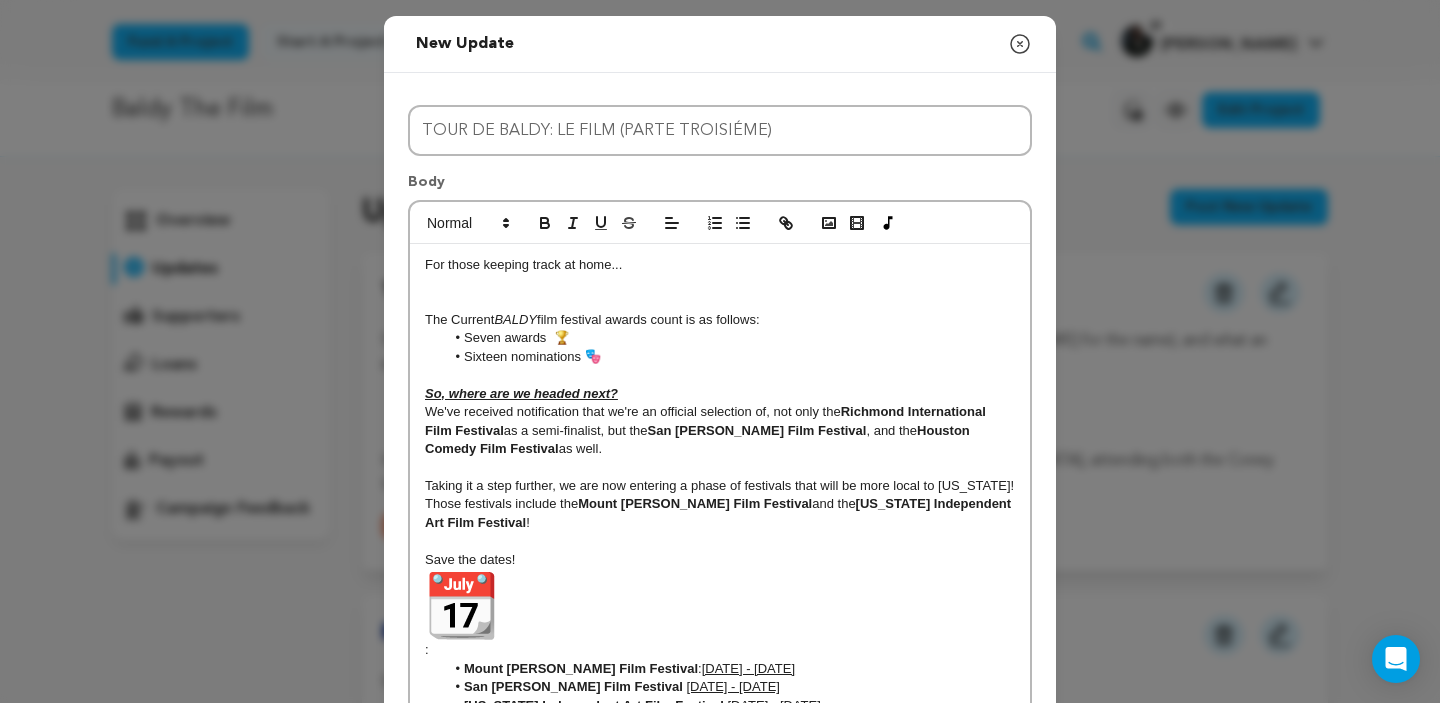 click at bounding box center (720, 375) 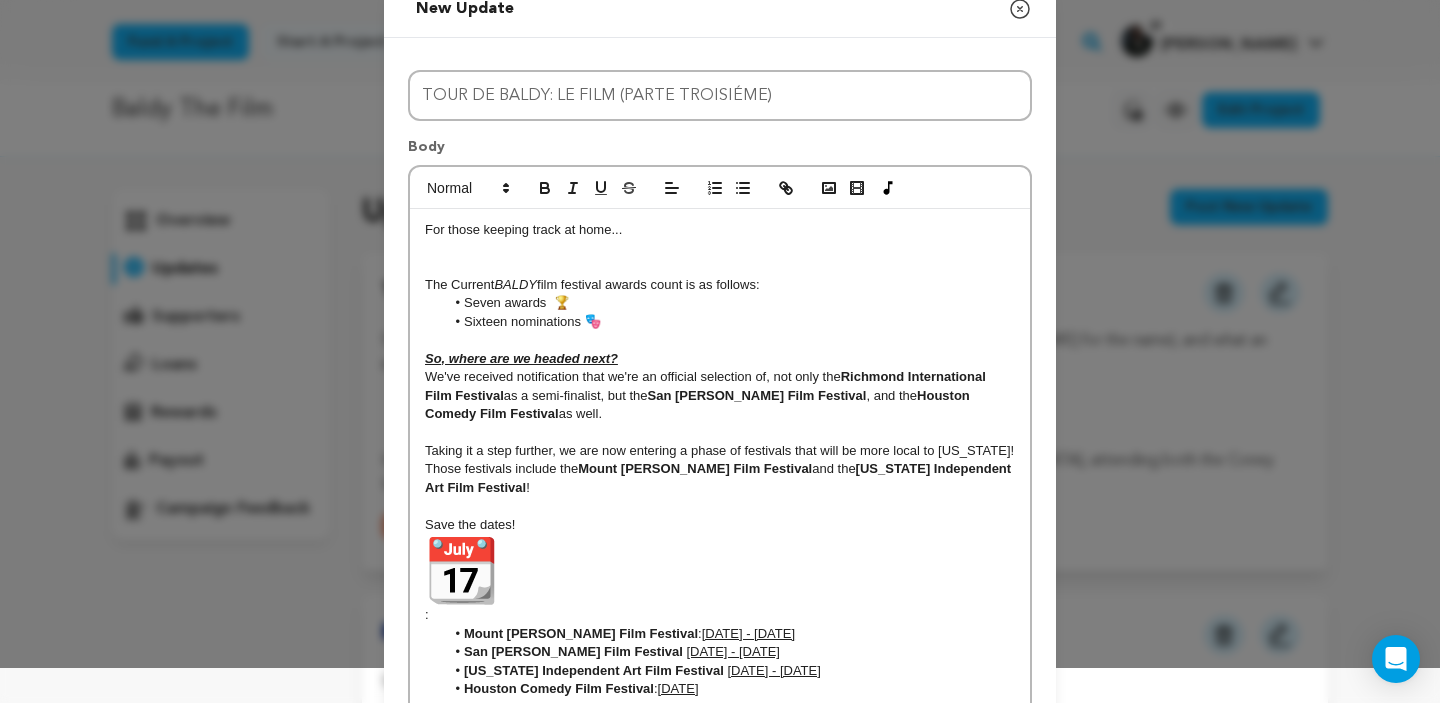 scroll, scrollTop: 65, scrollLeft: 0, axis: vertical 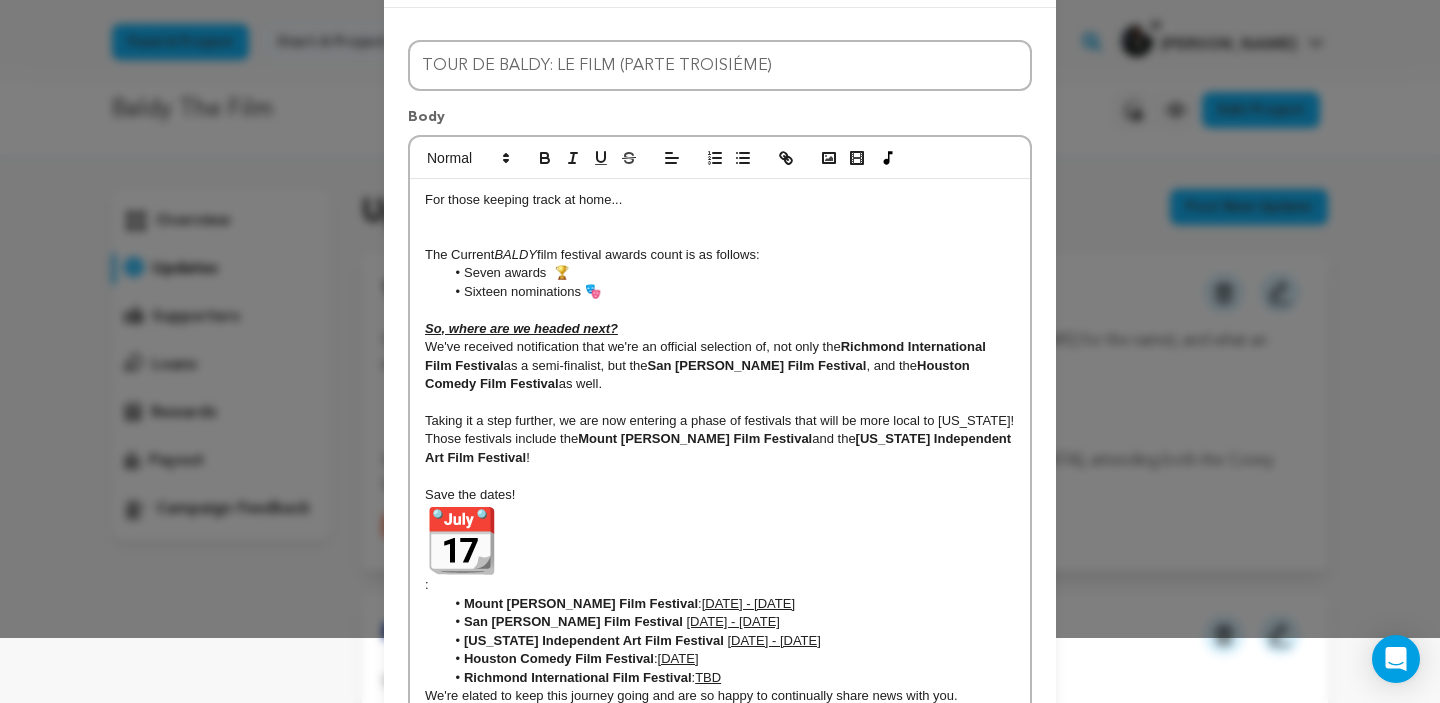 click on "Save the dates!  :" at bounding box center [720, 540] 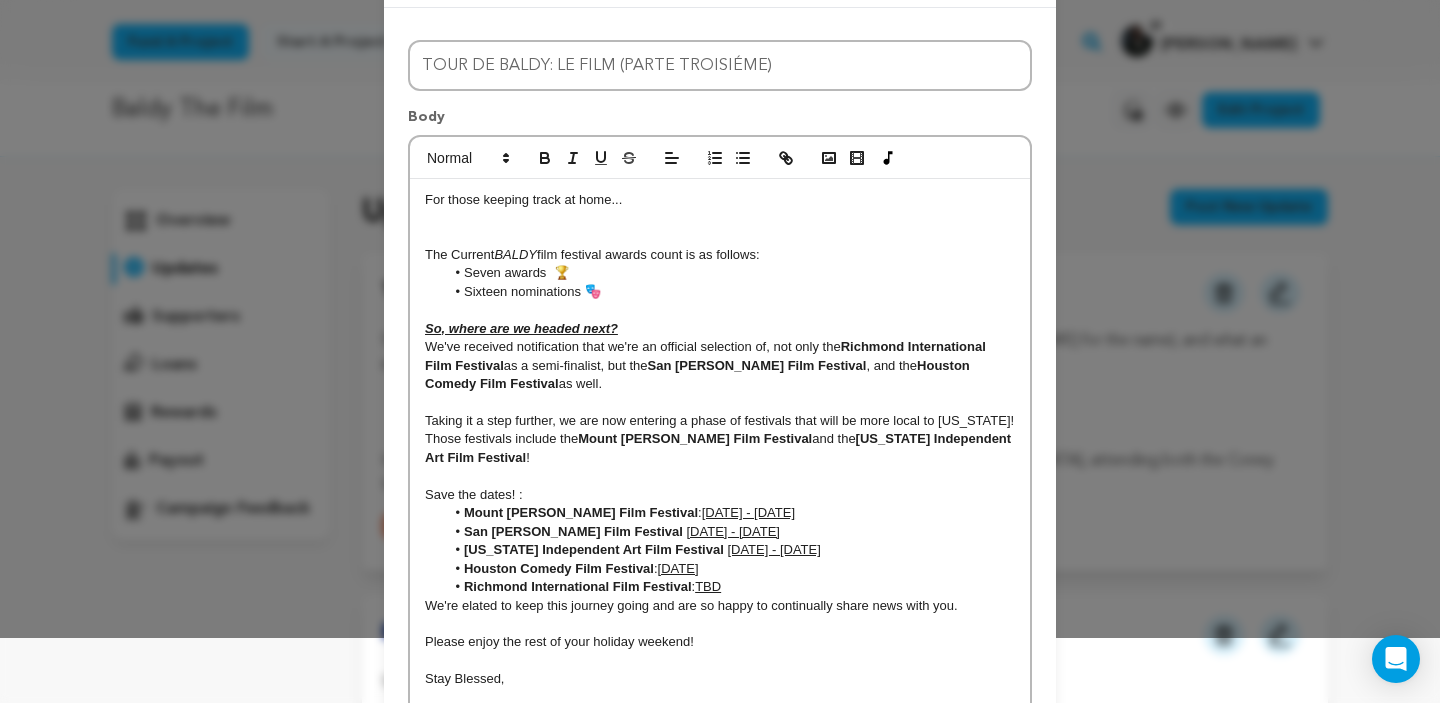 click on "For those keeping track at home...  The Current  BALDY  film festival awards count is as follows: Seven awards  🏆 Sixteen nominations 🎭   So, where are we headed next? We've received notification that we're an official selection of, not only the  Richmond International Film Festival  as a semi-finalist, but the  San Antonio Black Film Festival , and the  Houston Comedy Film Festival  as well.  Taking it a step further, we are now entering a phase of festivals that will be more local to New York! Those festivals include the  Mount Vernon Film Festival  and the  New York Independent Art Film Festival ! Save the dates! : Mount Vernon Film Festival :  August 9th - 10th, 2025 San Antonio Black Film Festival   October 2nd - 5th, 2025 New York Independent Art Film Festival   October 11th - 12th, 2025 Houston Comedy Film Festival :  November 1st, 2025 Richmond International Film Festival :  TBD Please enjoy the rest of your holiday weekend! Stay Blessed,  Stay Favored, and..." at bounding box center [720, 495] 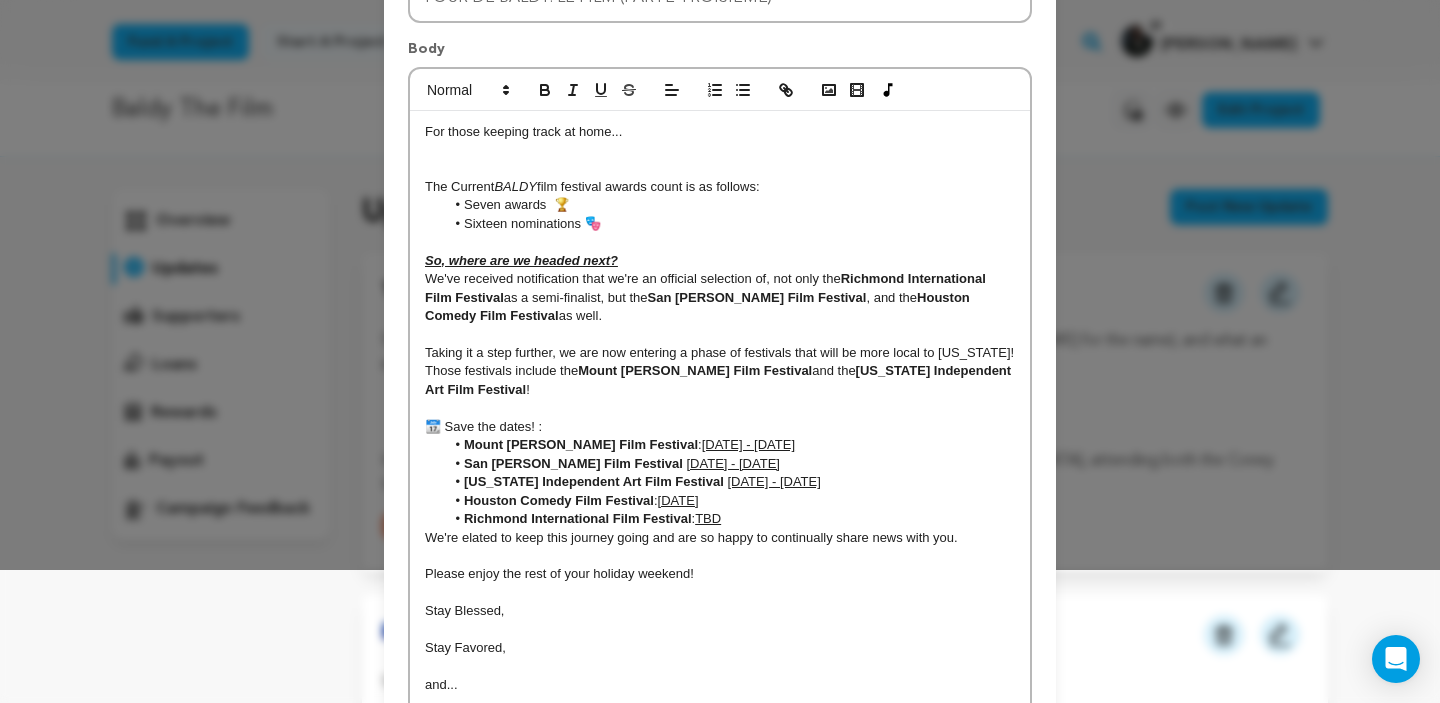 scroll, scrollTop: 151, scrollLeft: 0, axis: vertical 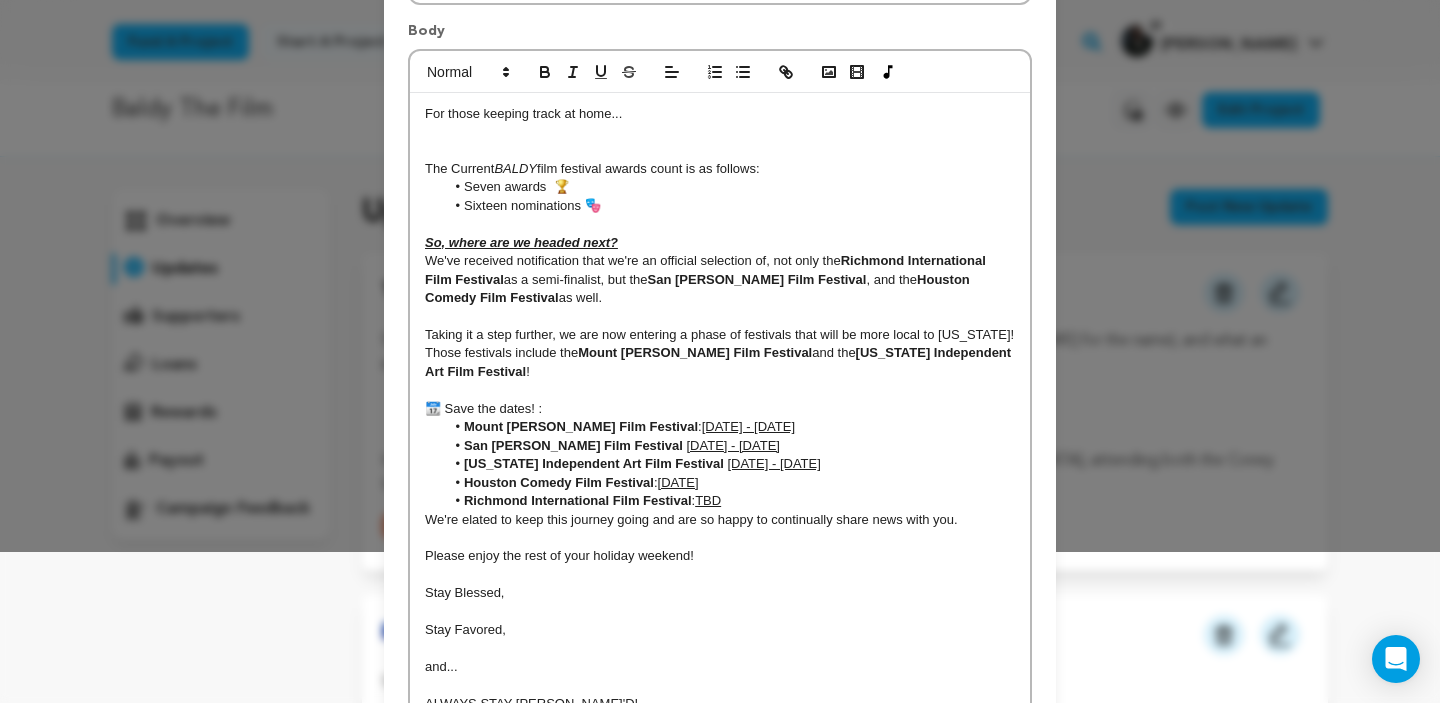 click on "Richmond International Film Festival :  TBD" at bounding box center [730, 501] 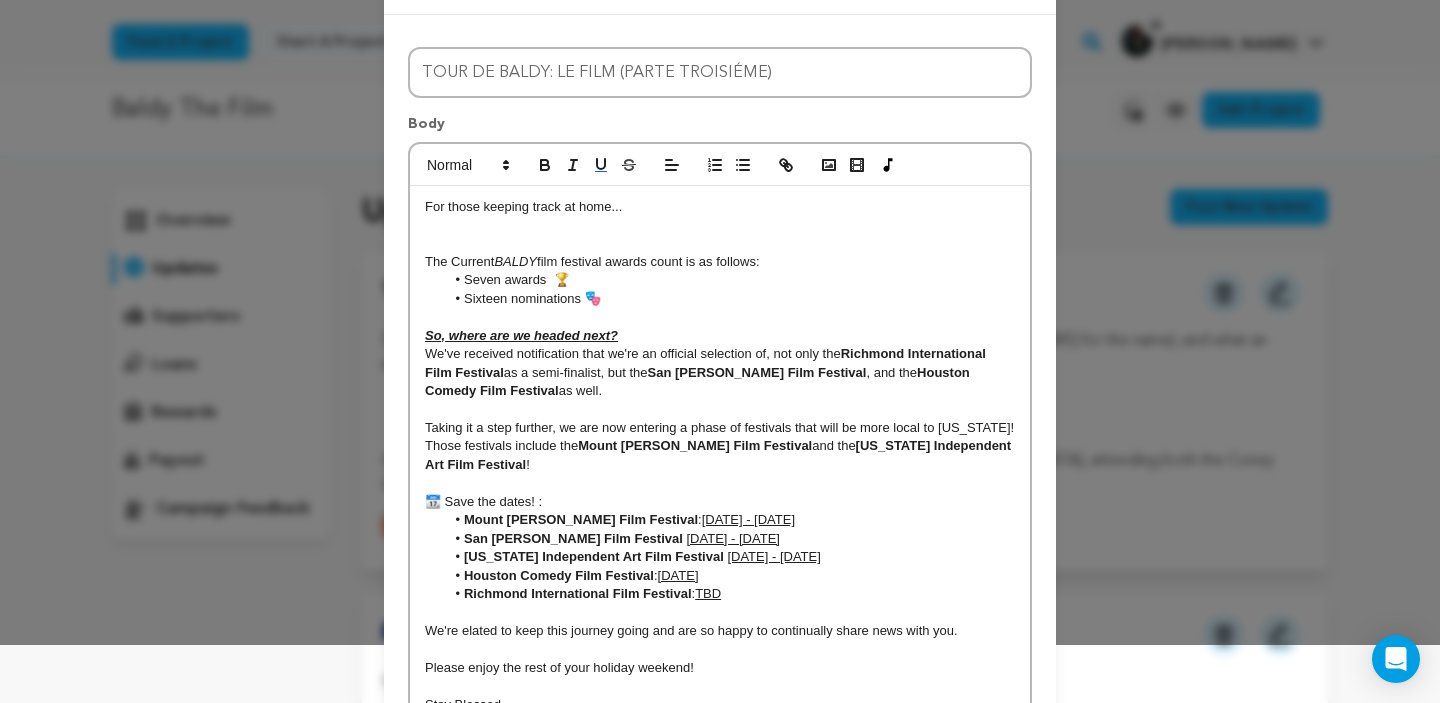 scroll, scrollTop: 59, scrollLeft: 0, axis: vertical 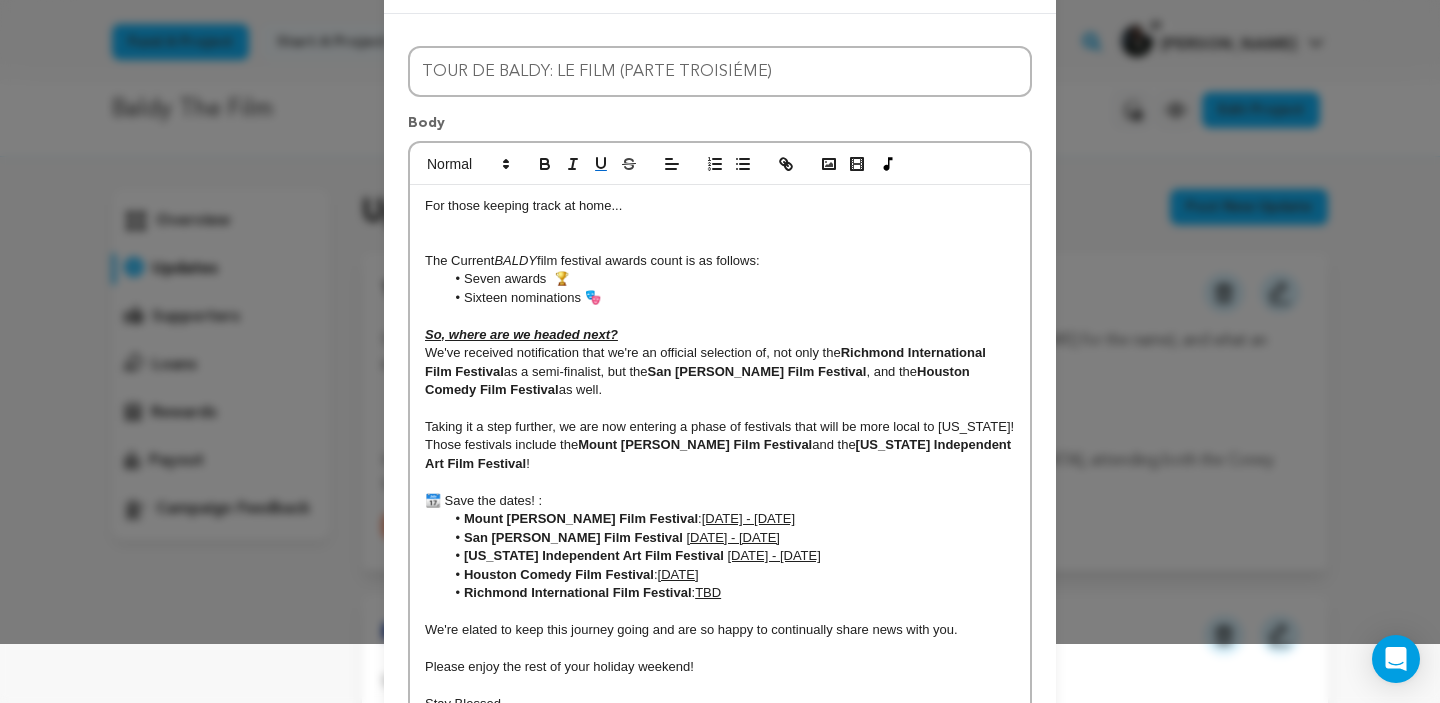 click on "For those keeping track at home..." at bounding box center (720, 206) 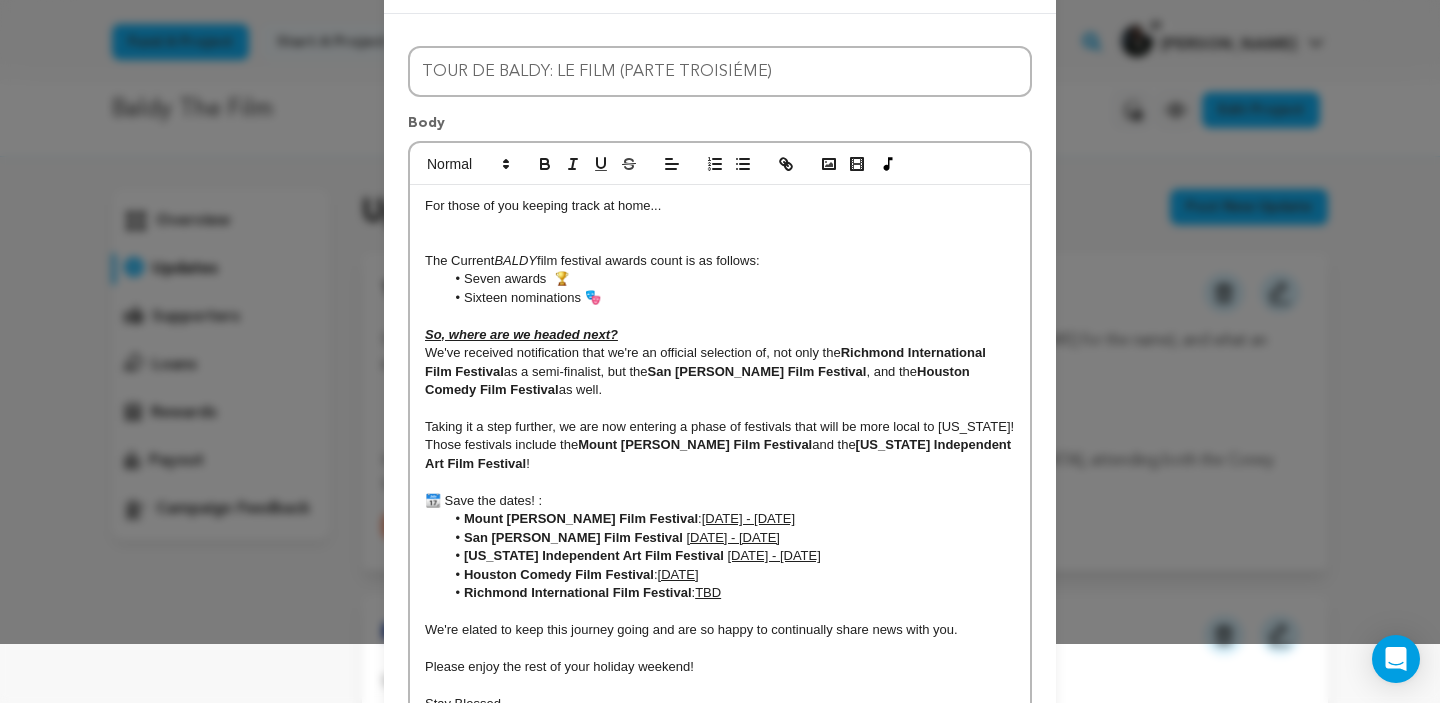 click at bounding box center [720, 224] 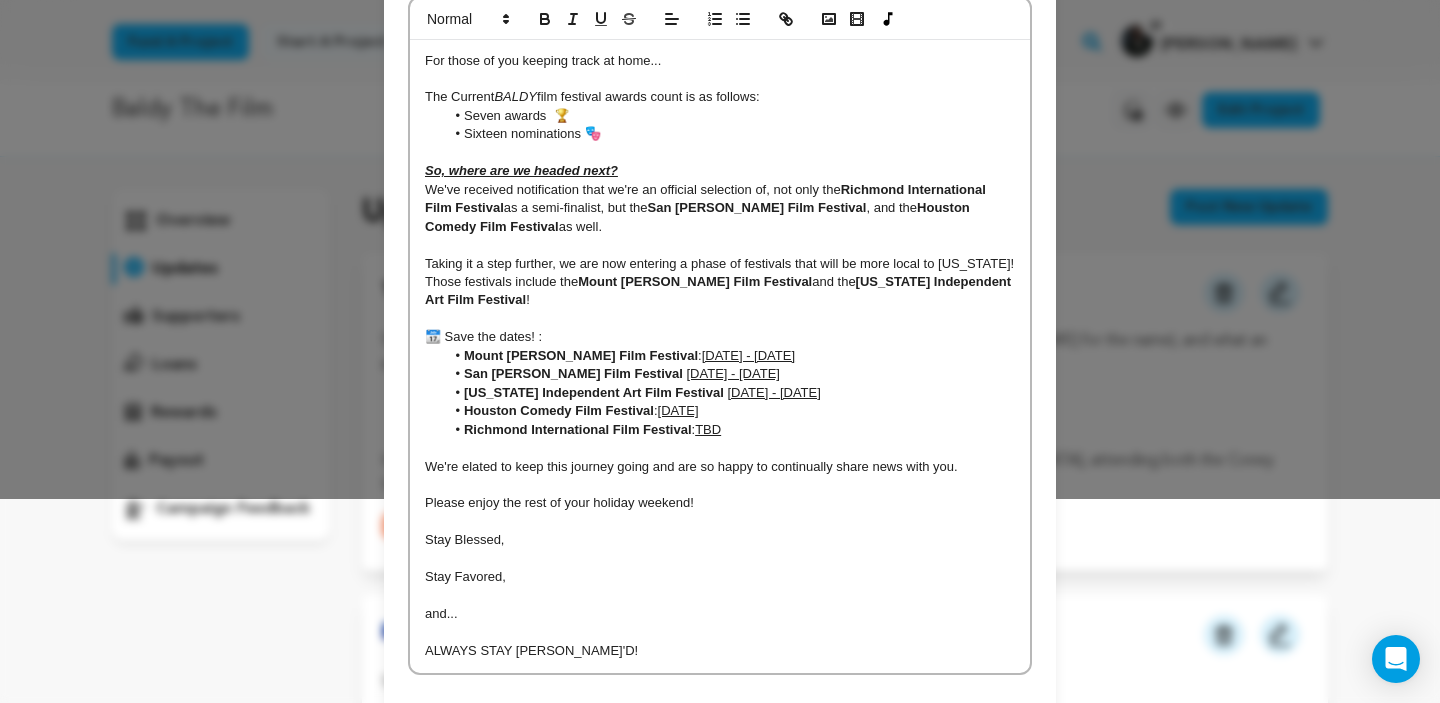 scroll, scrollTop: 308, scrollLeft: 0, axis: vertical 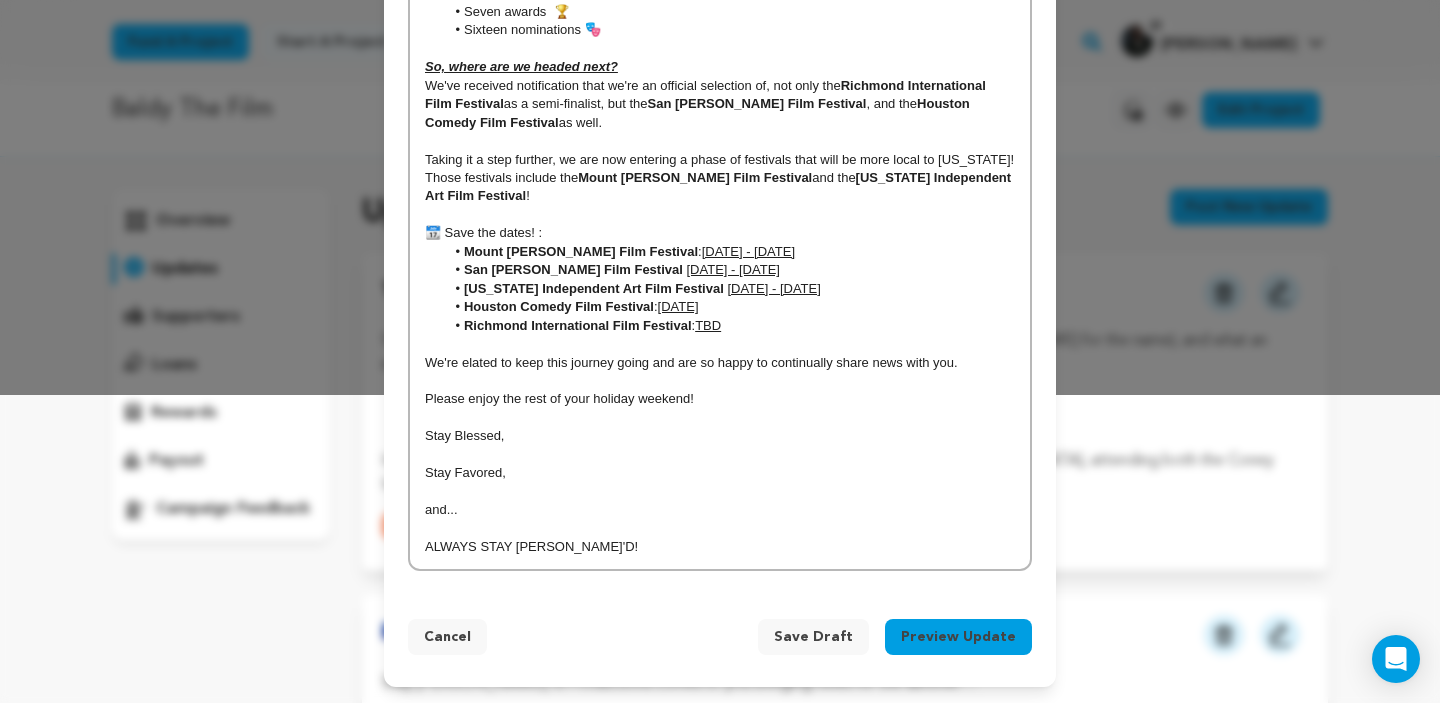 click on "ALWAYS STAY [PERSON_NAME]'D!" at bounding box center (720, 547) 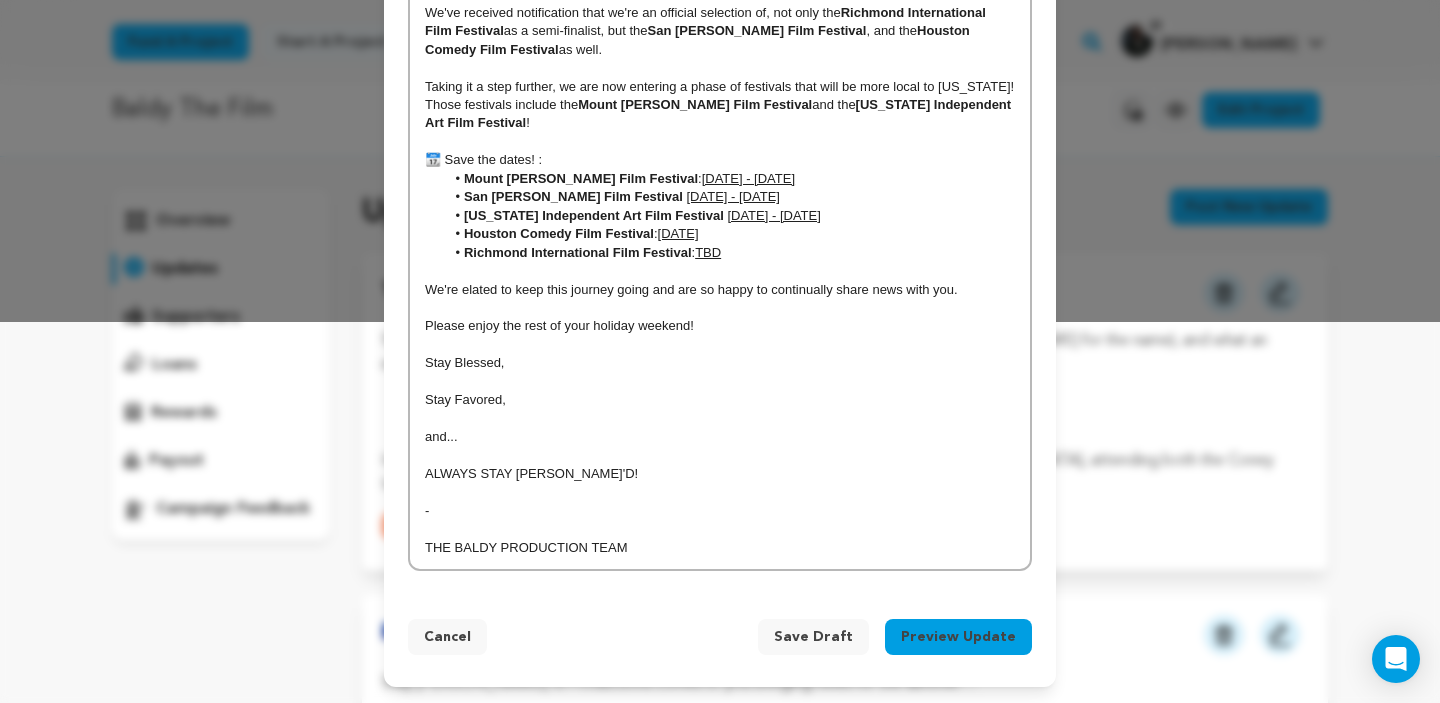 scroll, scrollTop: 379, scrollLeft: 0, axis: vertical 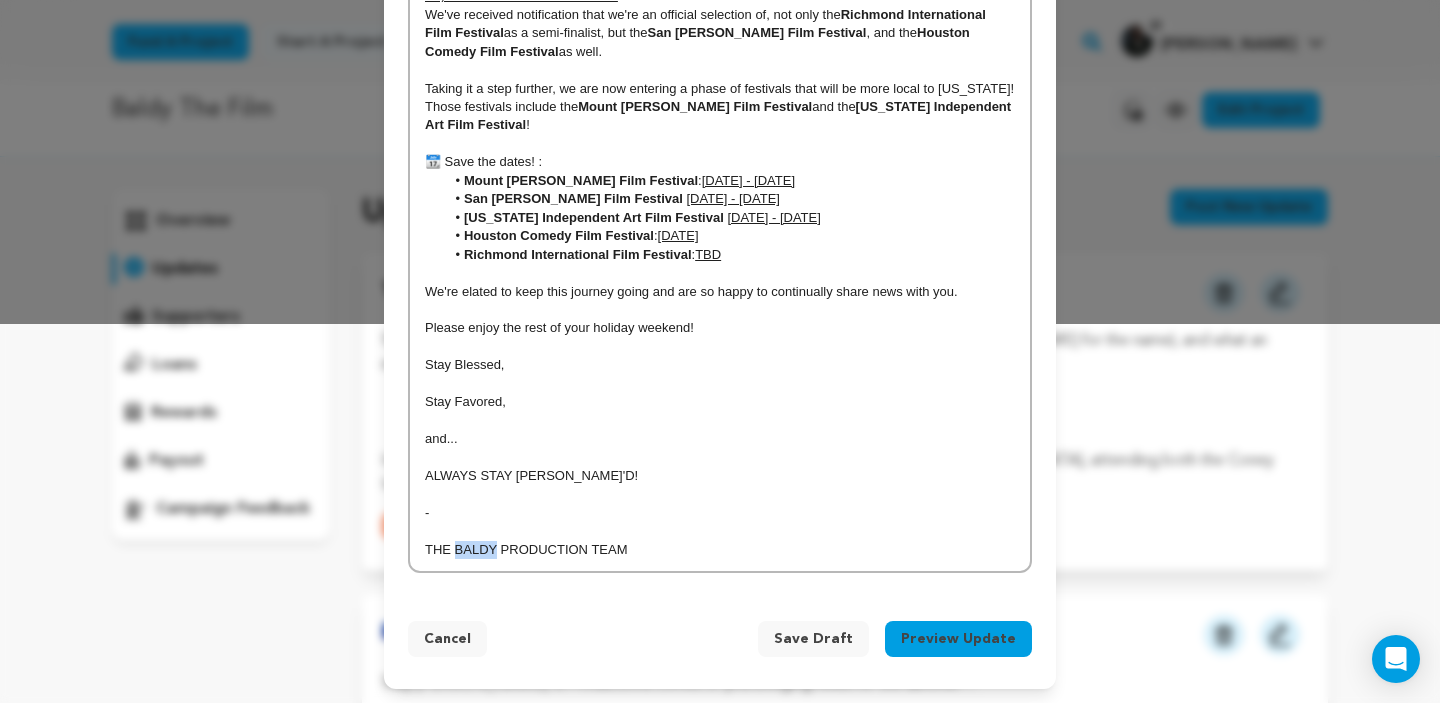 drag, startPoint x: 493, startPoint y: 548, endPoint x: 456, endPoint y: 546, distance: 37.054016 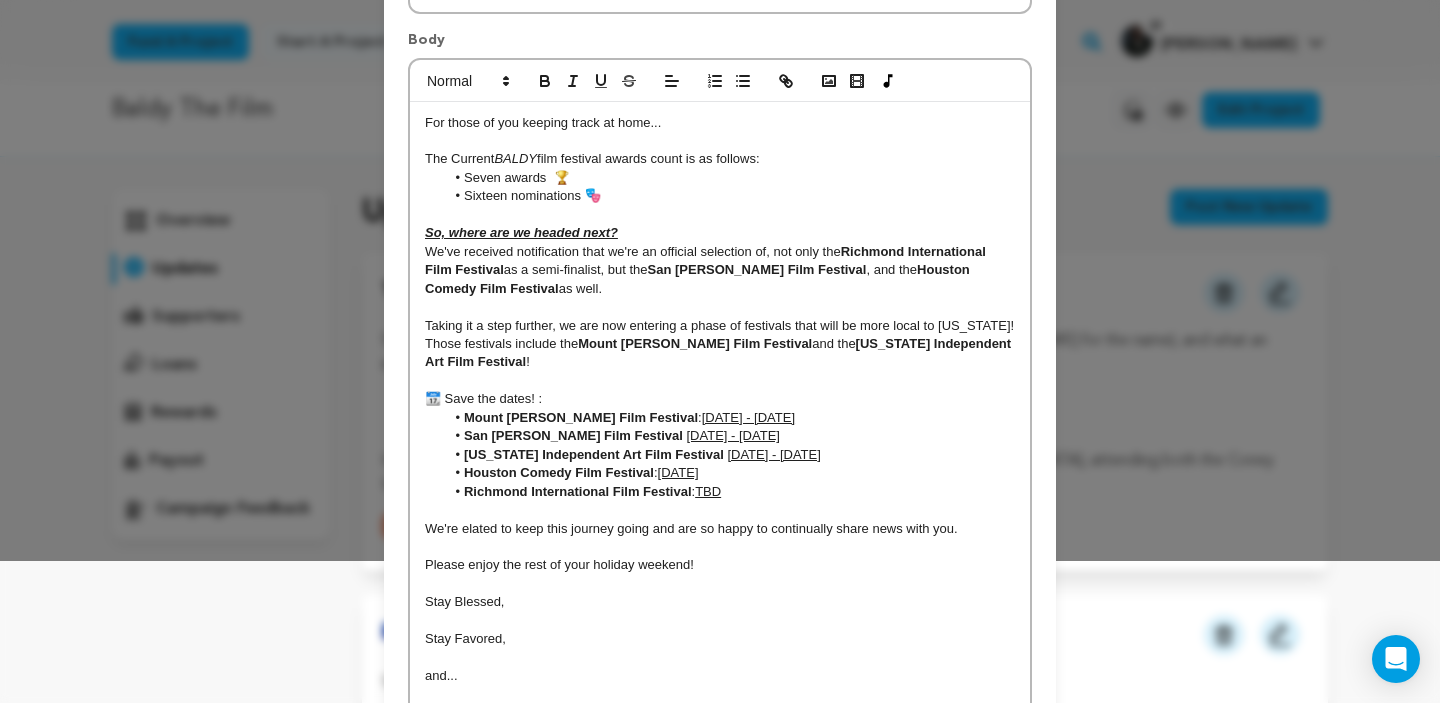 scroll, scrollTop: 0, scrollLeft: 0, axis: both 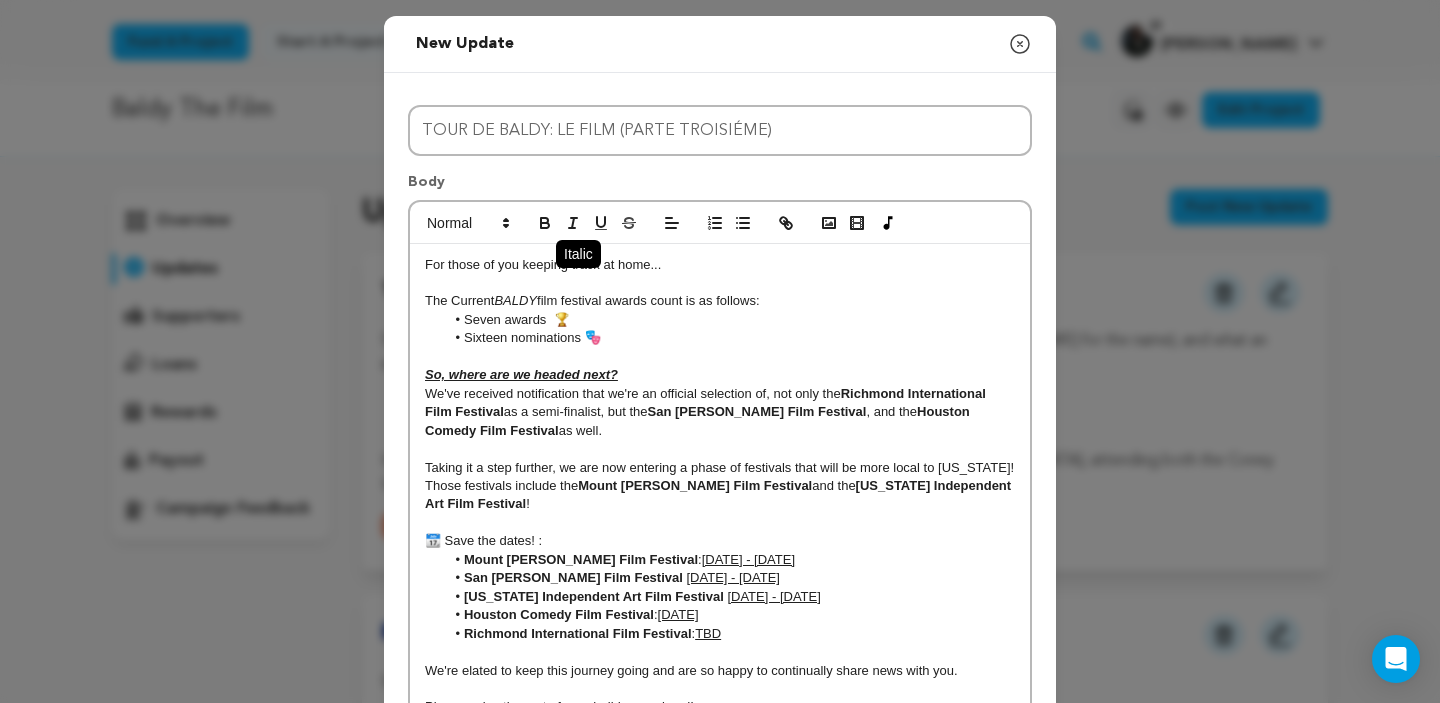 click 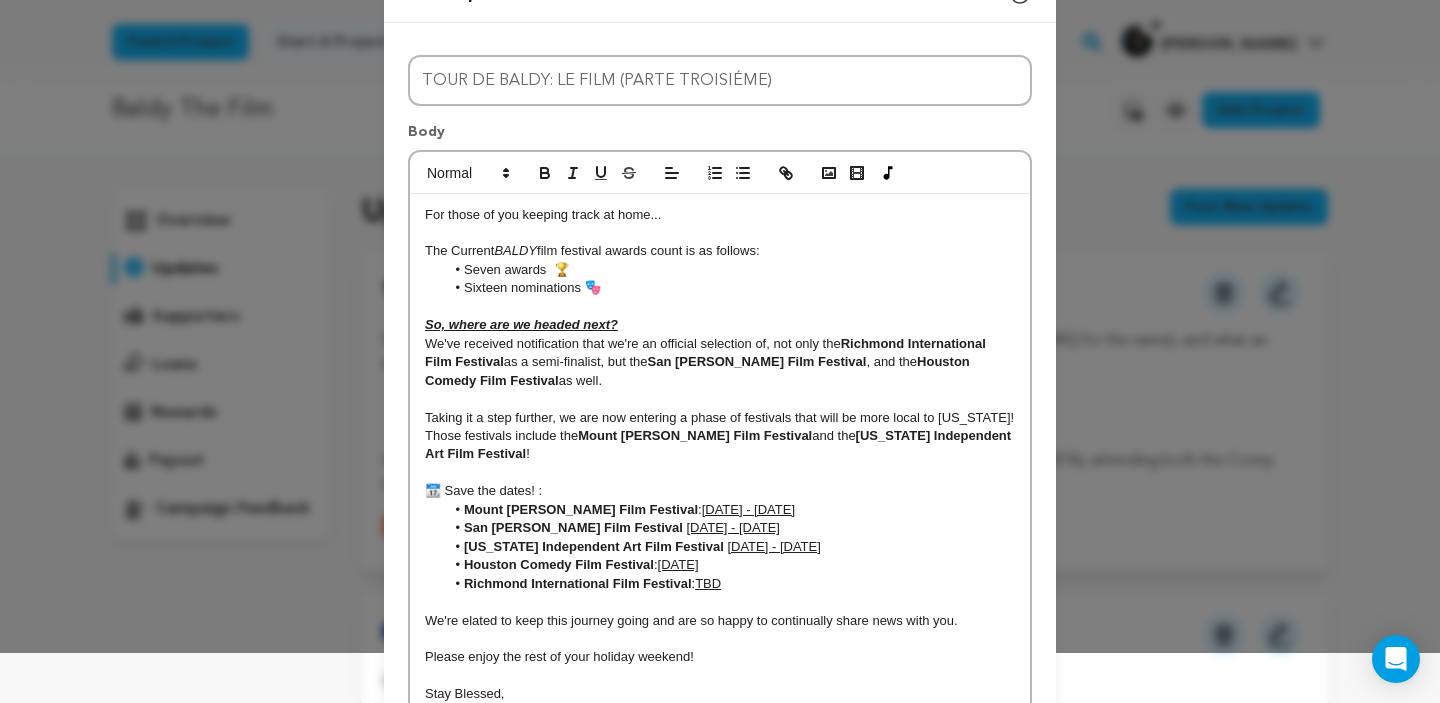 scroll, scrollTop: 45, scrollLeft: 0, axis: vertical 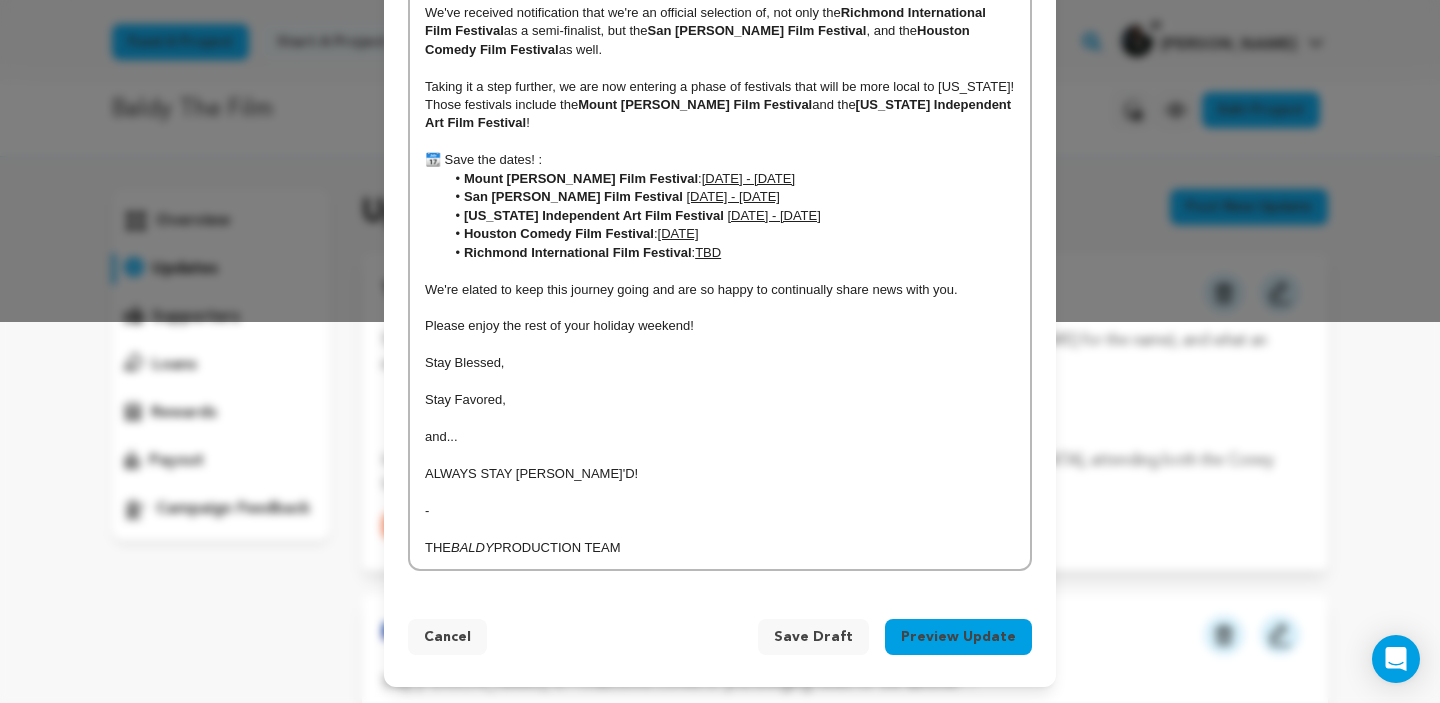click on "Save Draft" at bounding box center [813, 637] 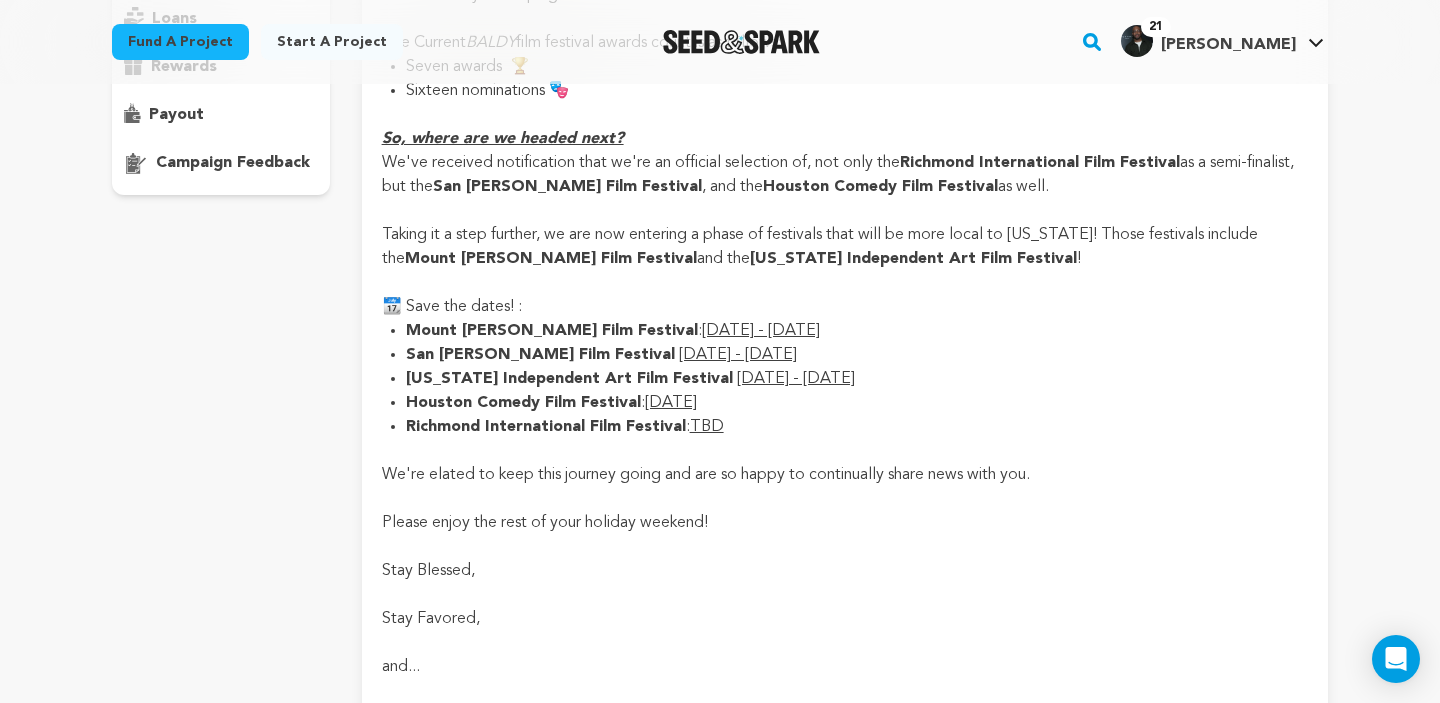 scroll, scrollTop: 147, scrollLeft: 0, axis: vertical 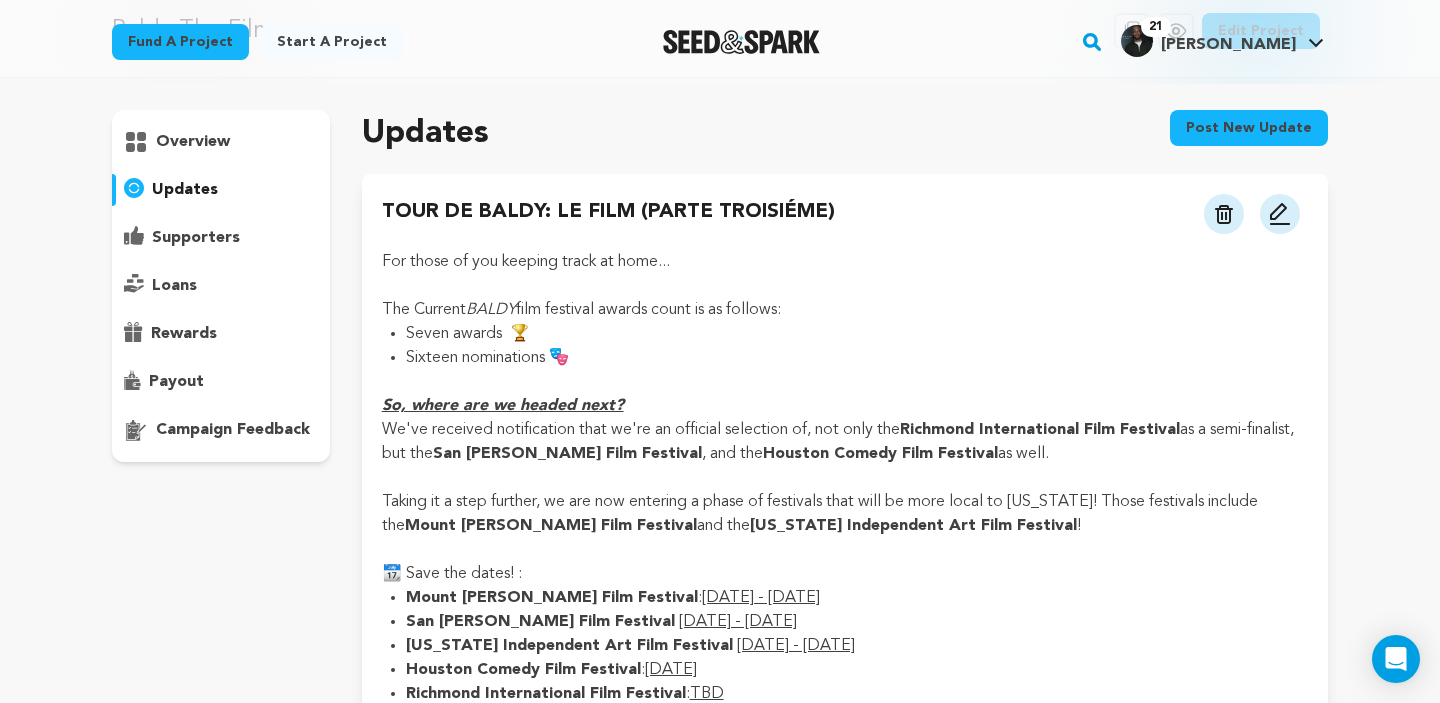 click at bounding box center (1280, 214) 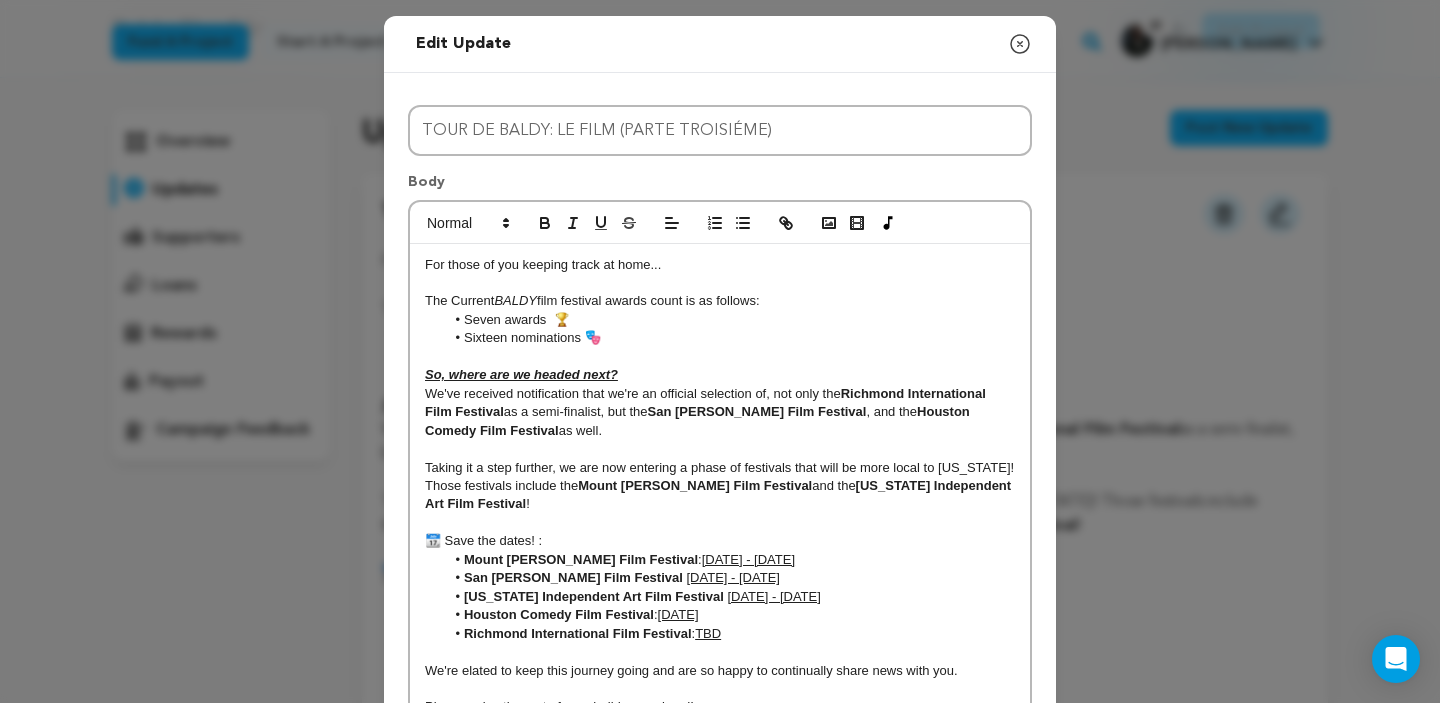 click on "For those of you keeping track at home..." at bounding box center (720, 265) 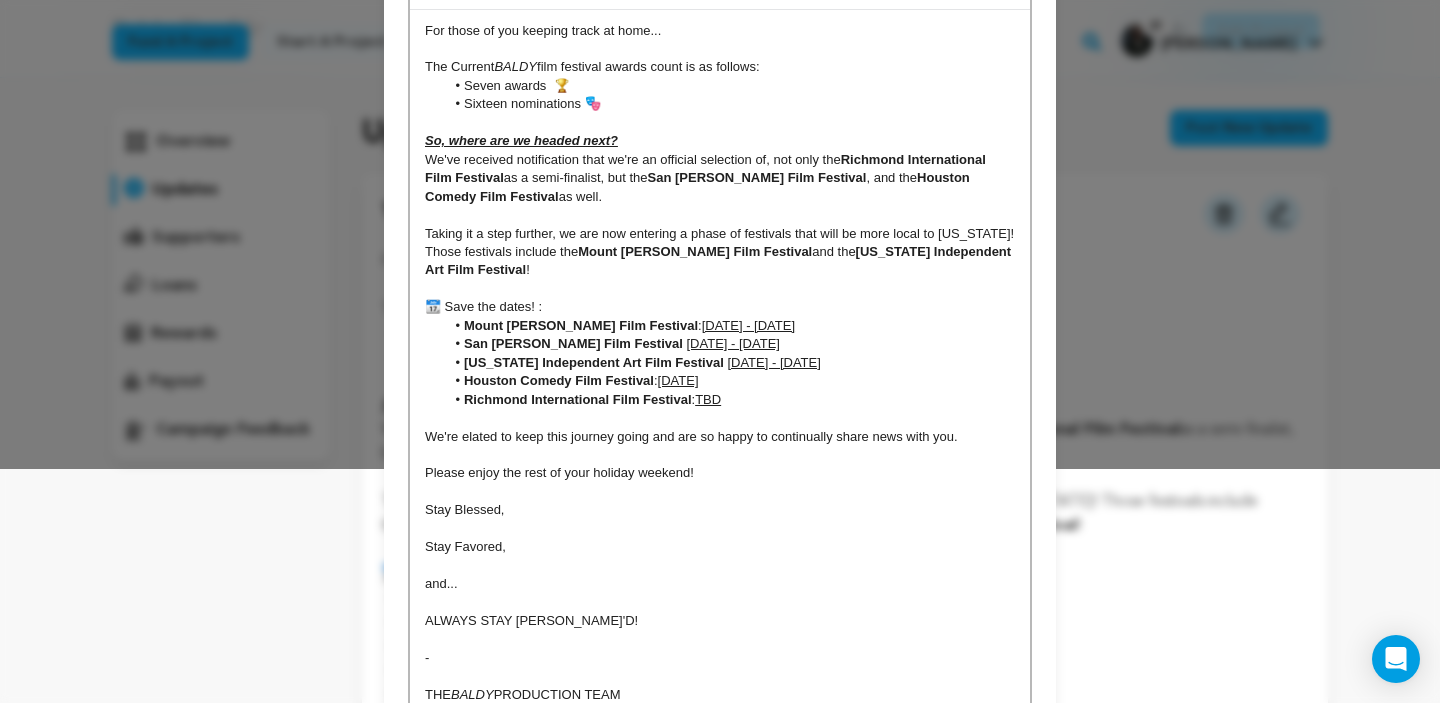 scroll, scrollTop: 236, scrollLeft: 0, axis: vertical 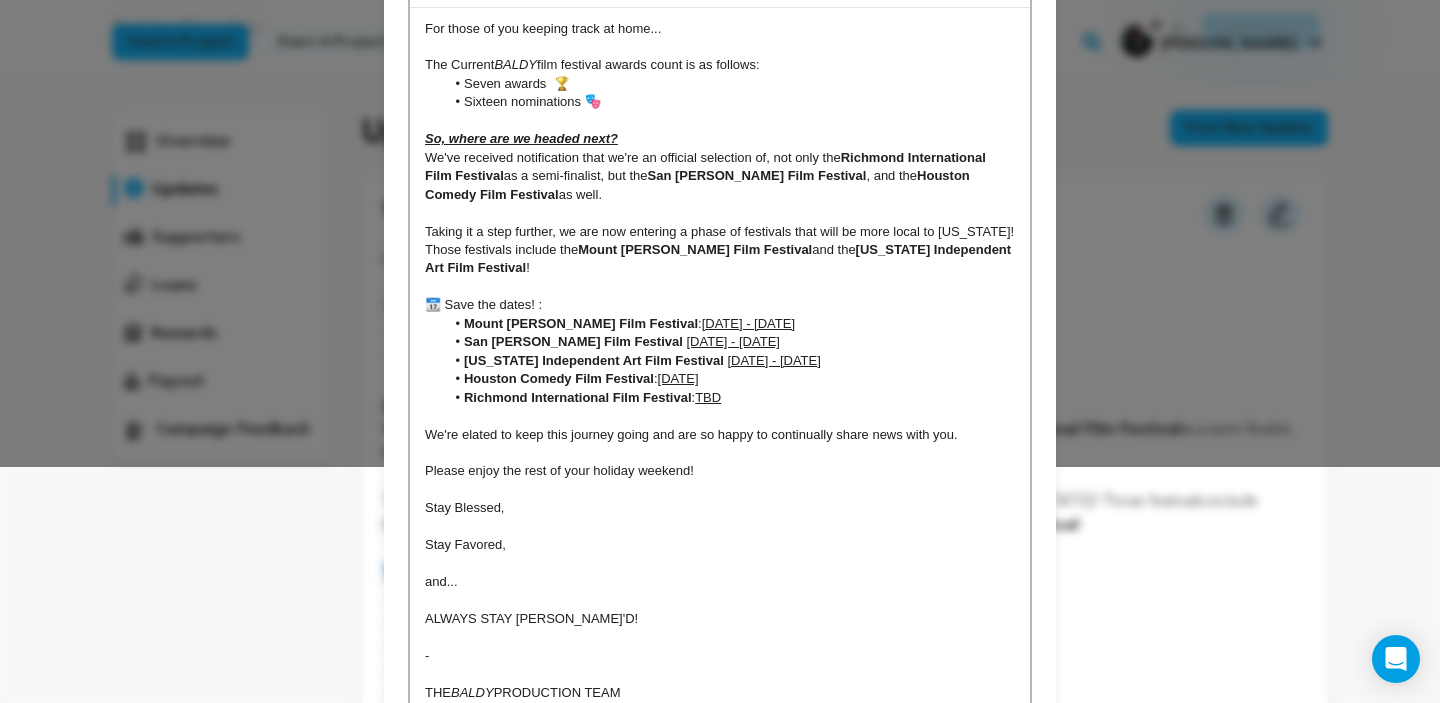 click on "So, where are we headed next?" at bounding box center [720, 139] 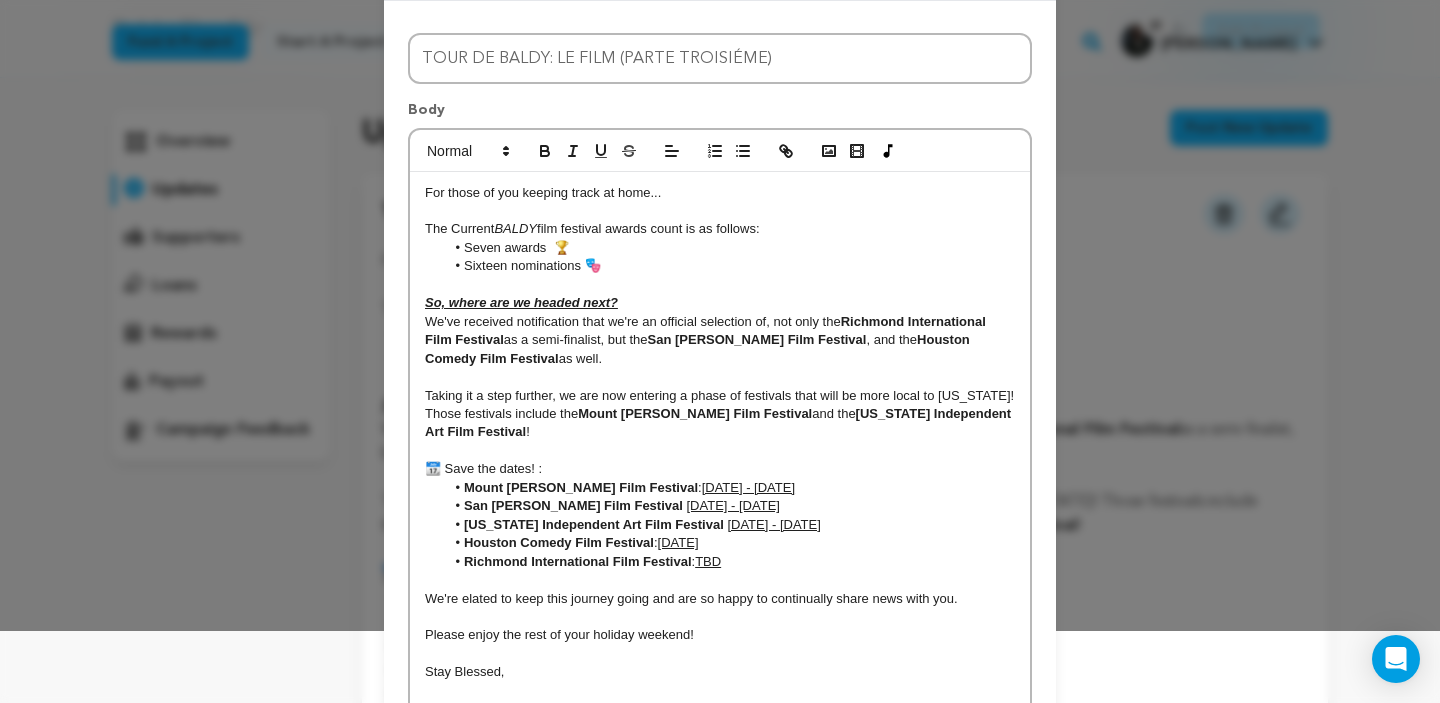 scroll, scrollTop: 0, scrollLeft: 0, axis: both 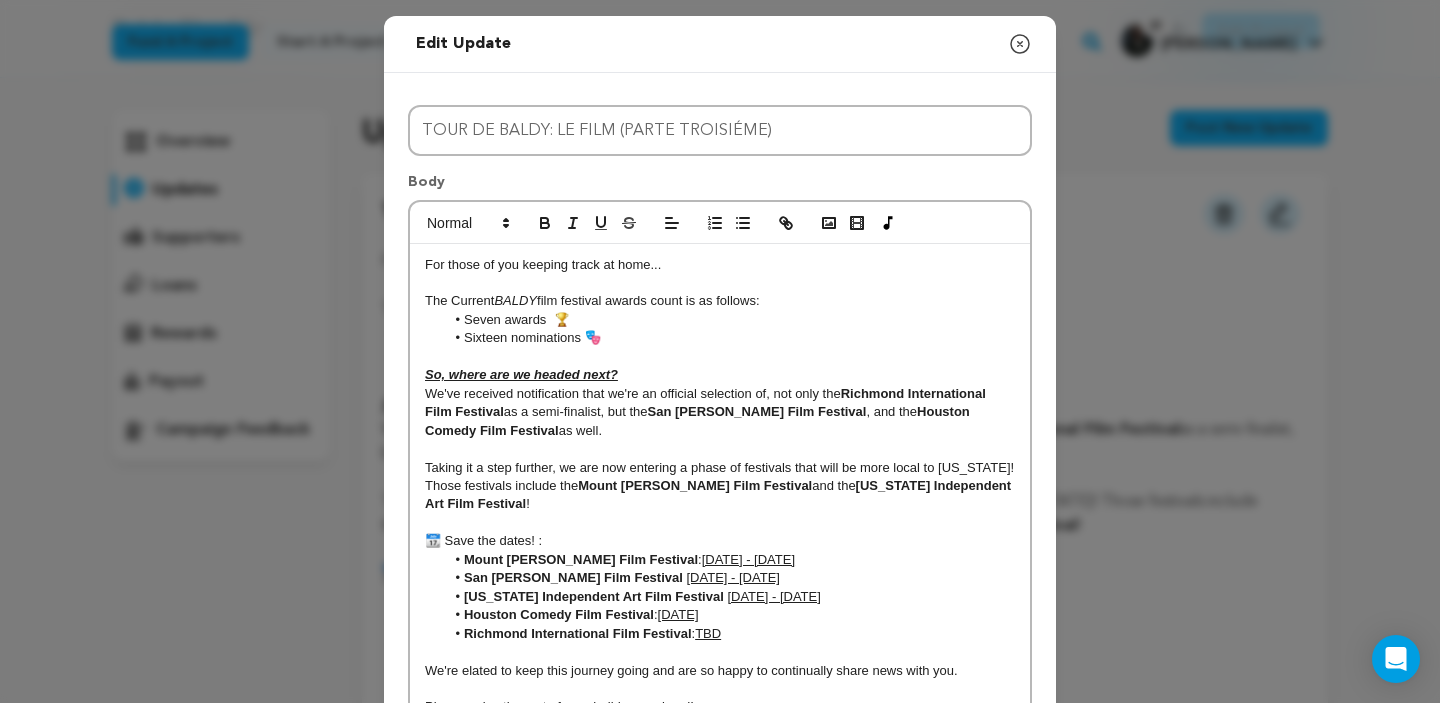 click 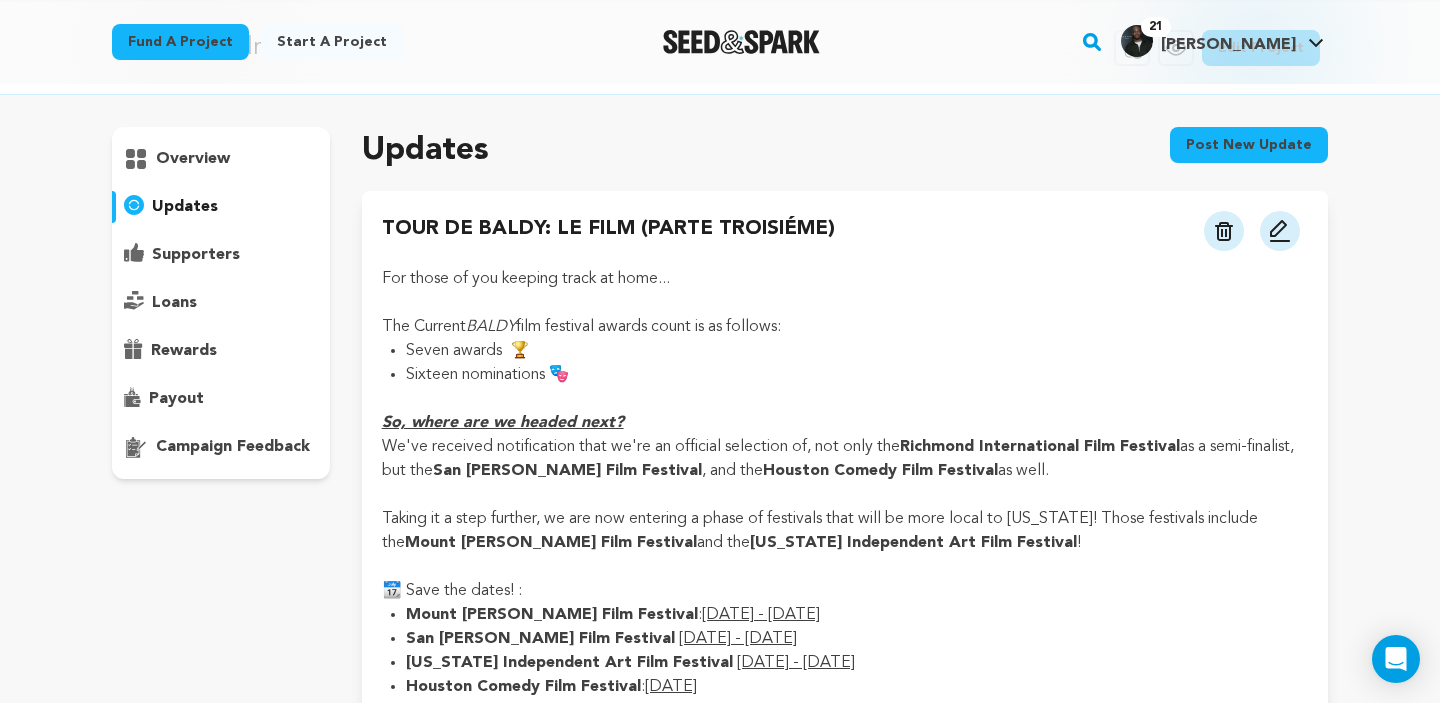 scroll, scrollTop: 87, scrollLeft: 0, axis: vertical 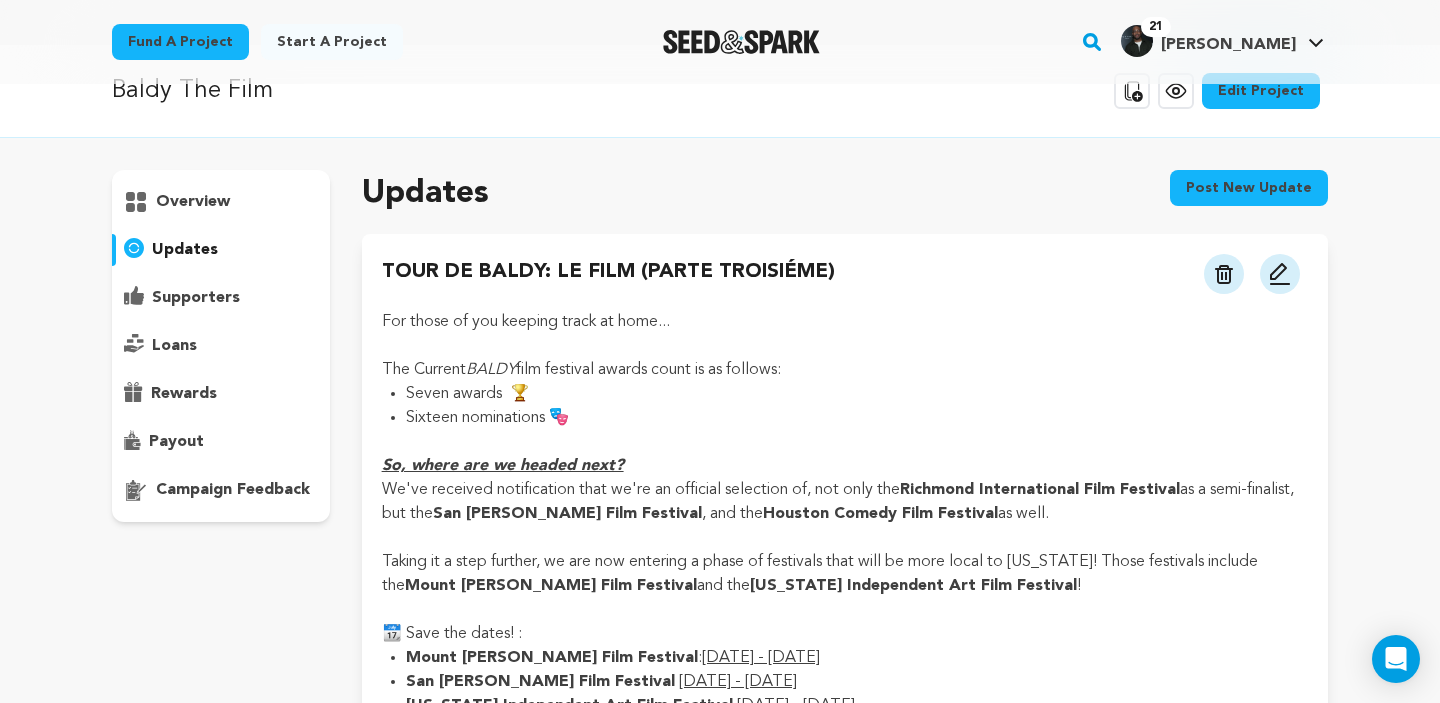 click at bounding box center (1280, 274) 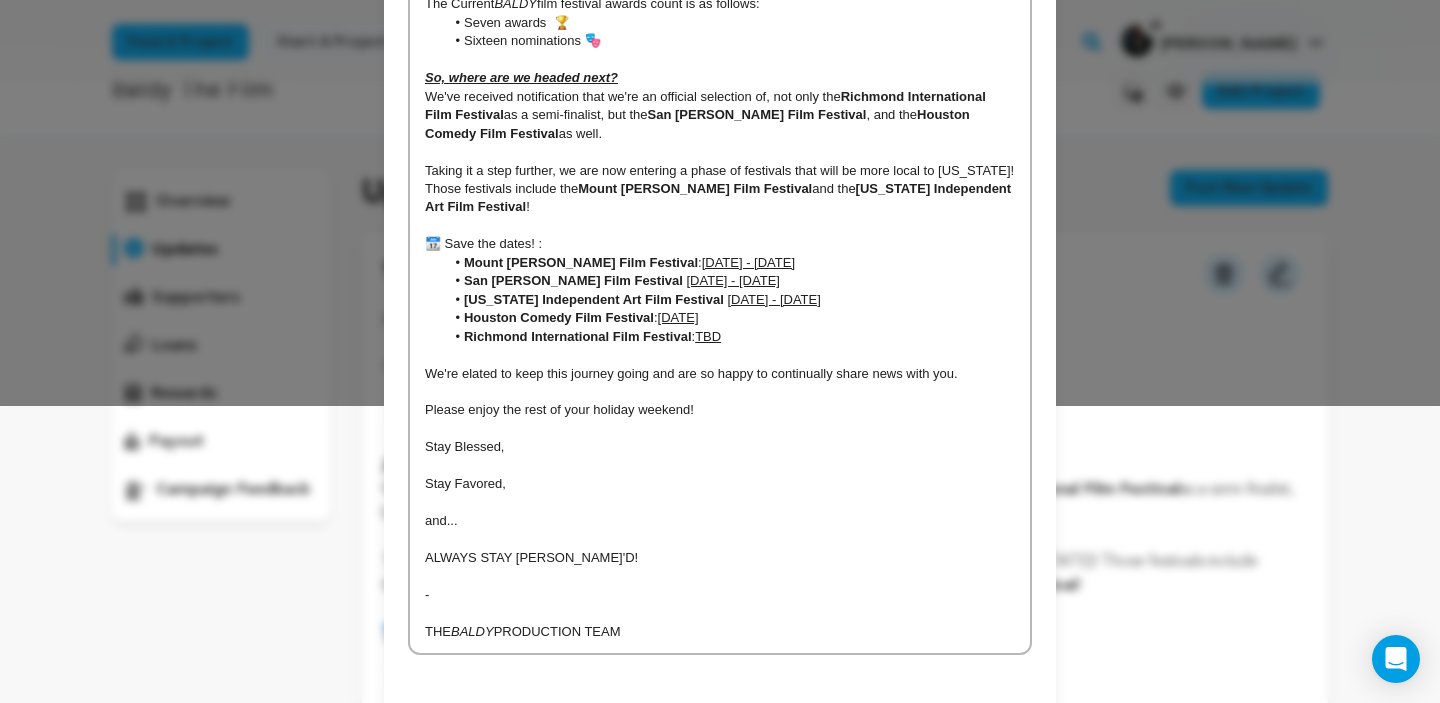 scroll, scrollTop: 298, scrollLeft: 0, axis: vertical 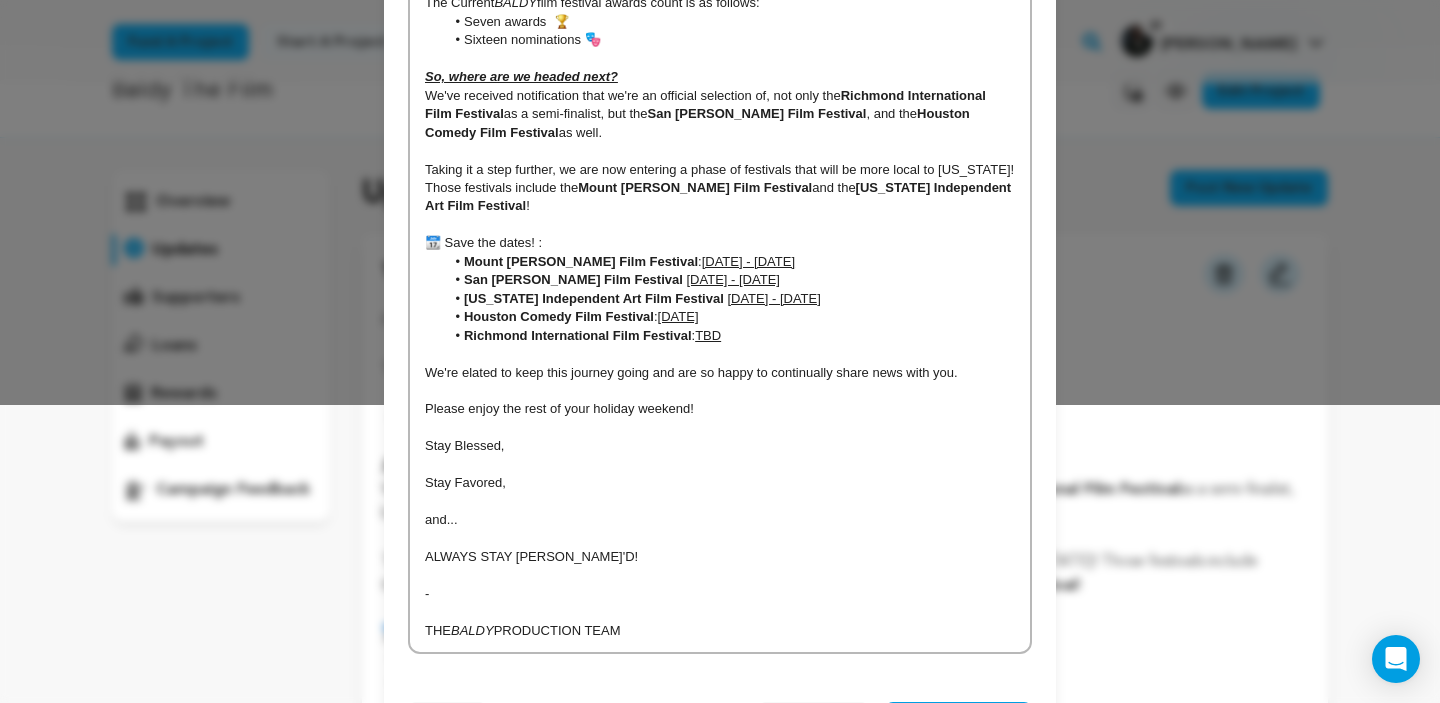 click on "Please enjoy the rest of your holiday weekend!" at bounding box center [720, 409] 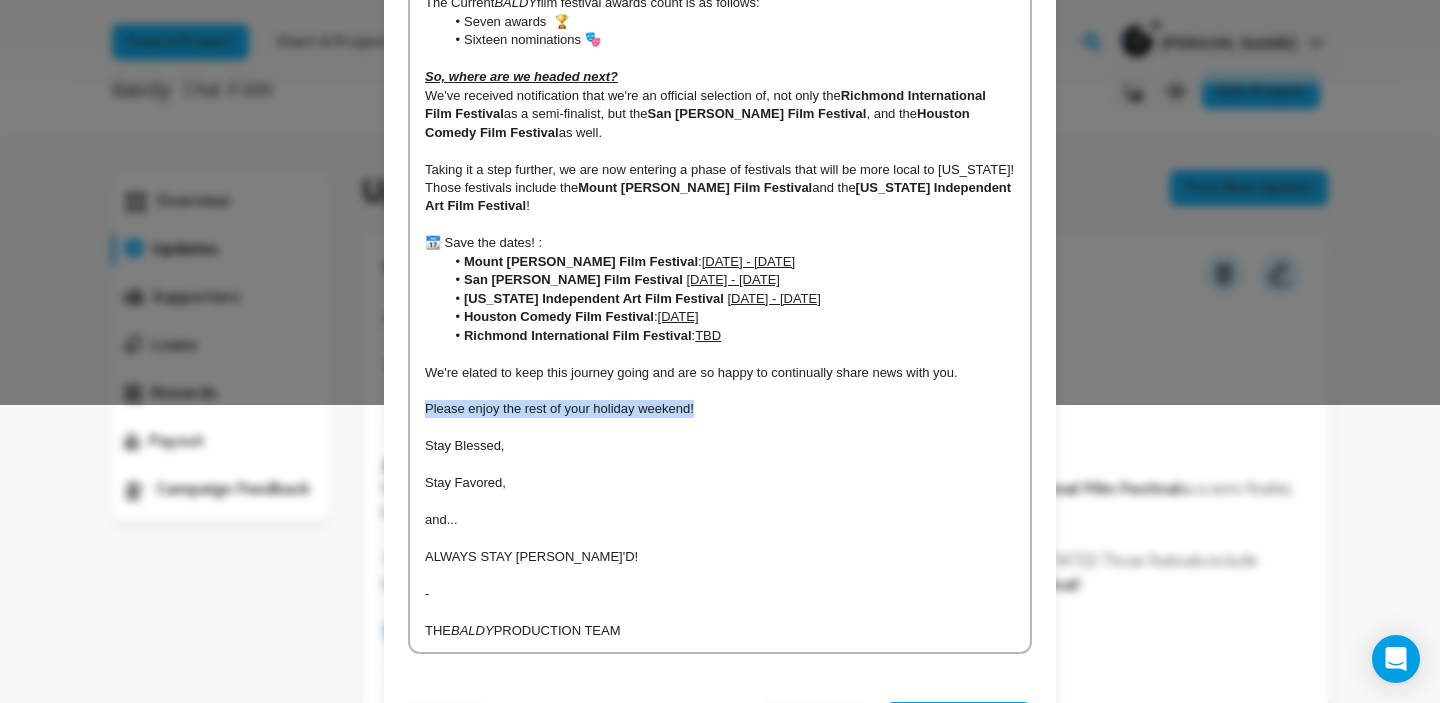 drag, startPoint x: 718, startPoint y: 413, endPoint x: 428, endPoint y: 417, distance: 290.0276 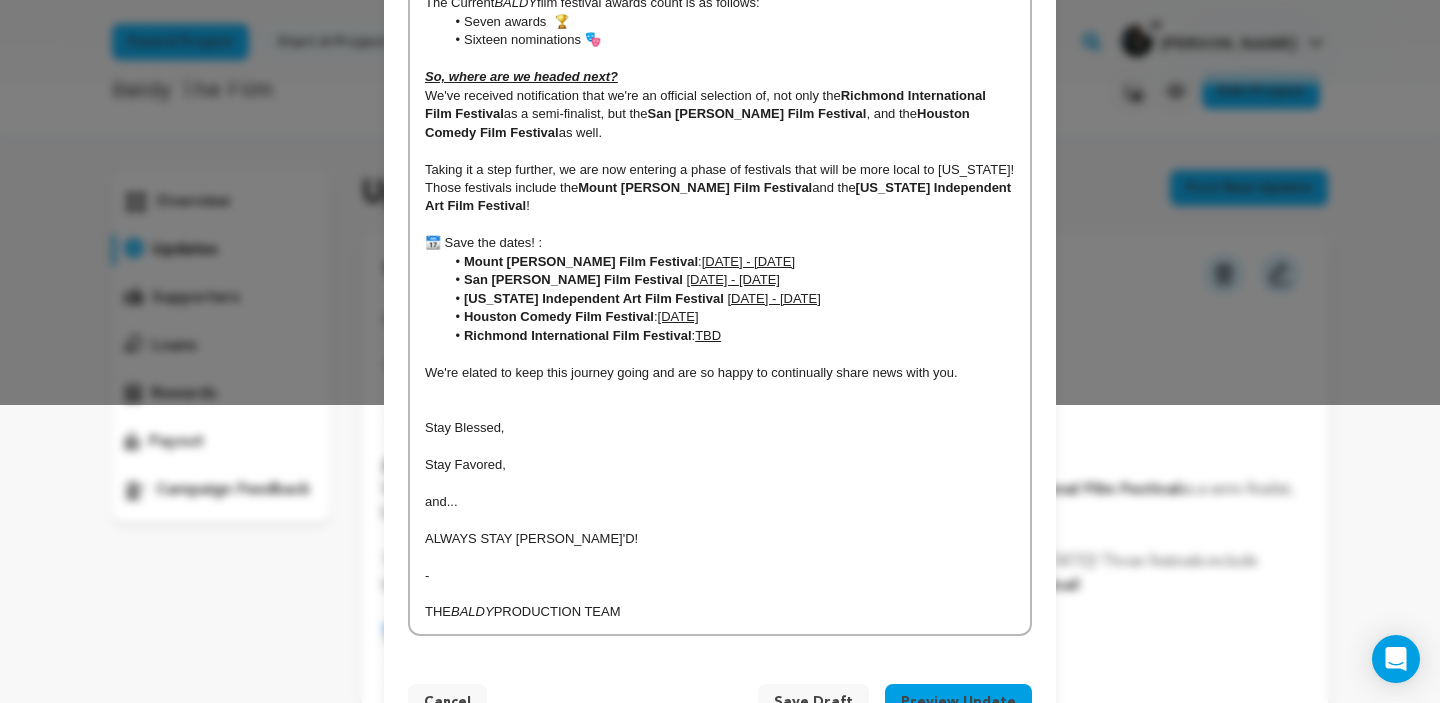 scroll, scrollTop: 363, scrollLeft: 0, axis: vertical 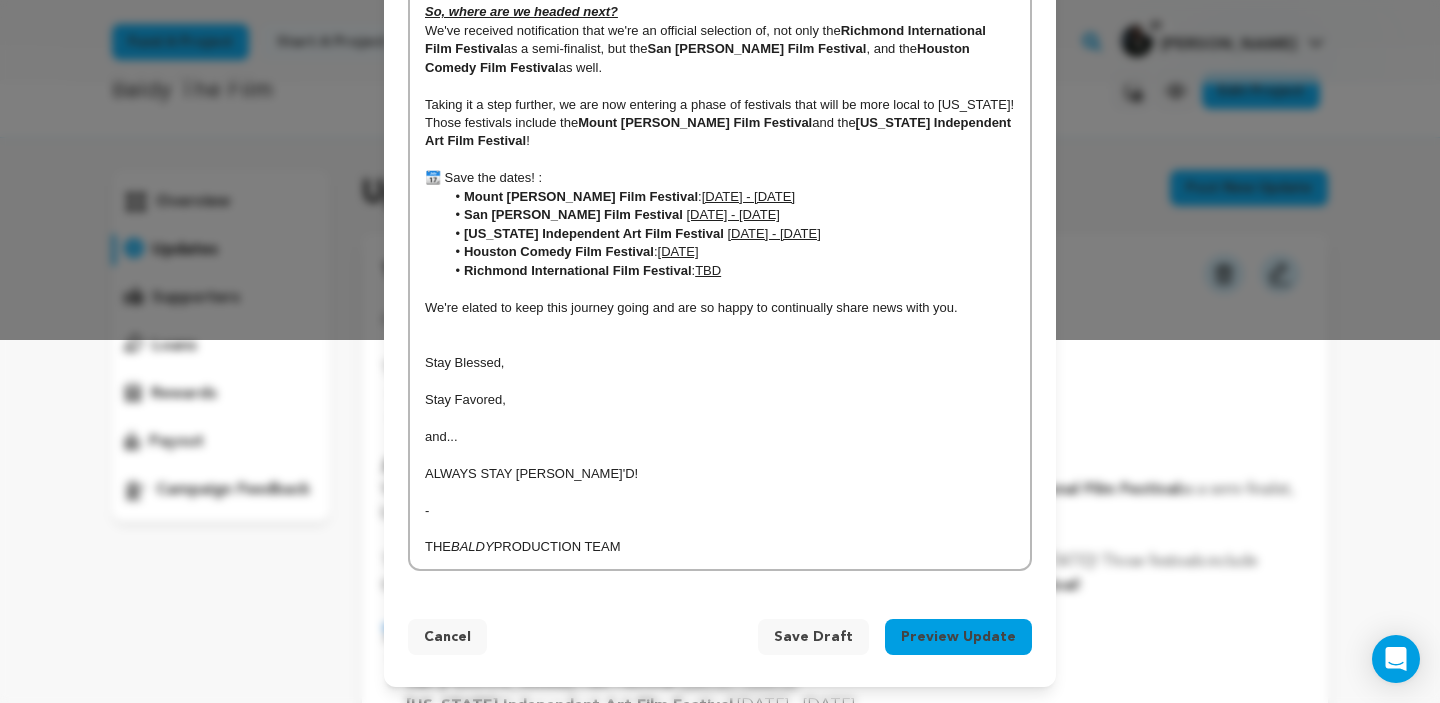 click on "Save Draft" at bounding box center (813, 637) 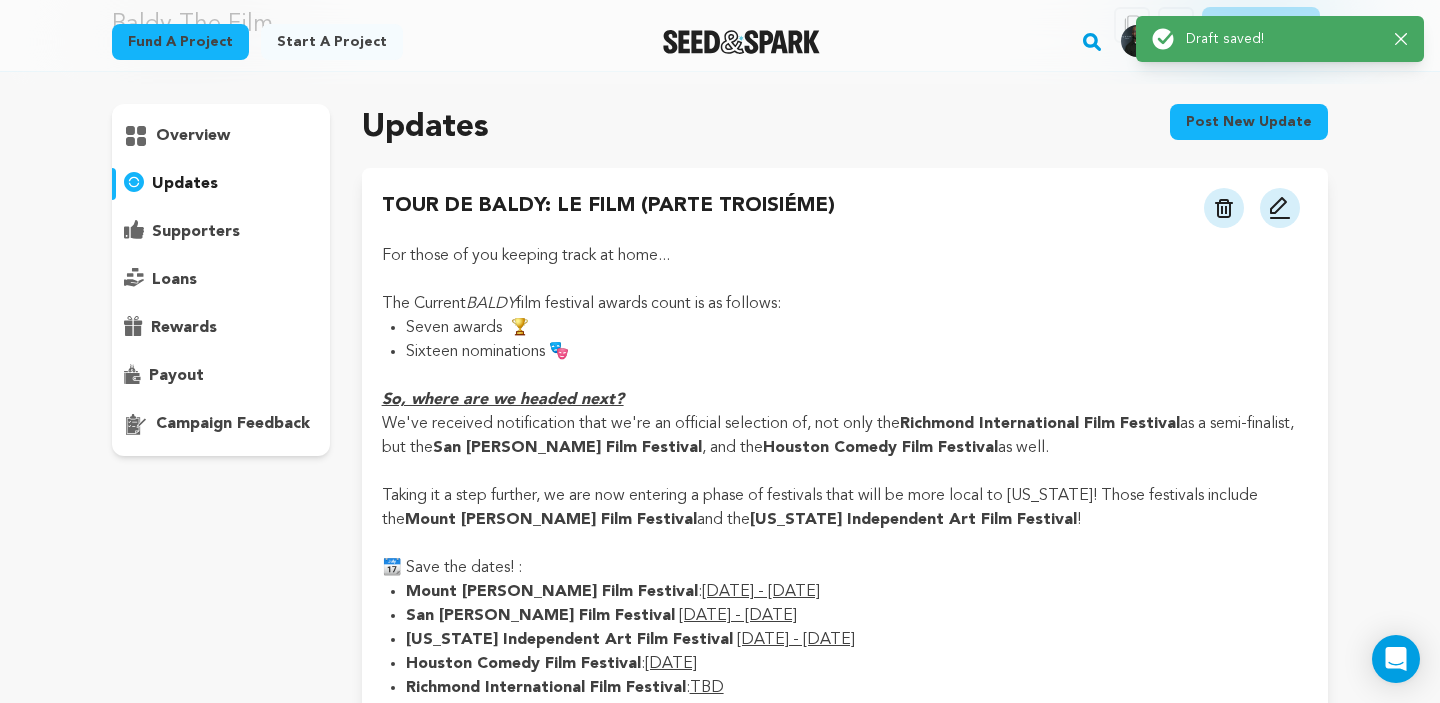 scroll, scrollTop: 177, scrollLeft: 0, axis: vertical 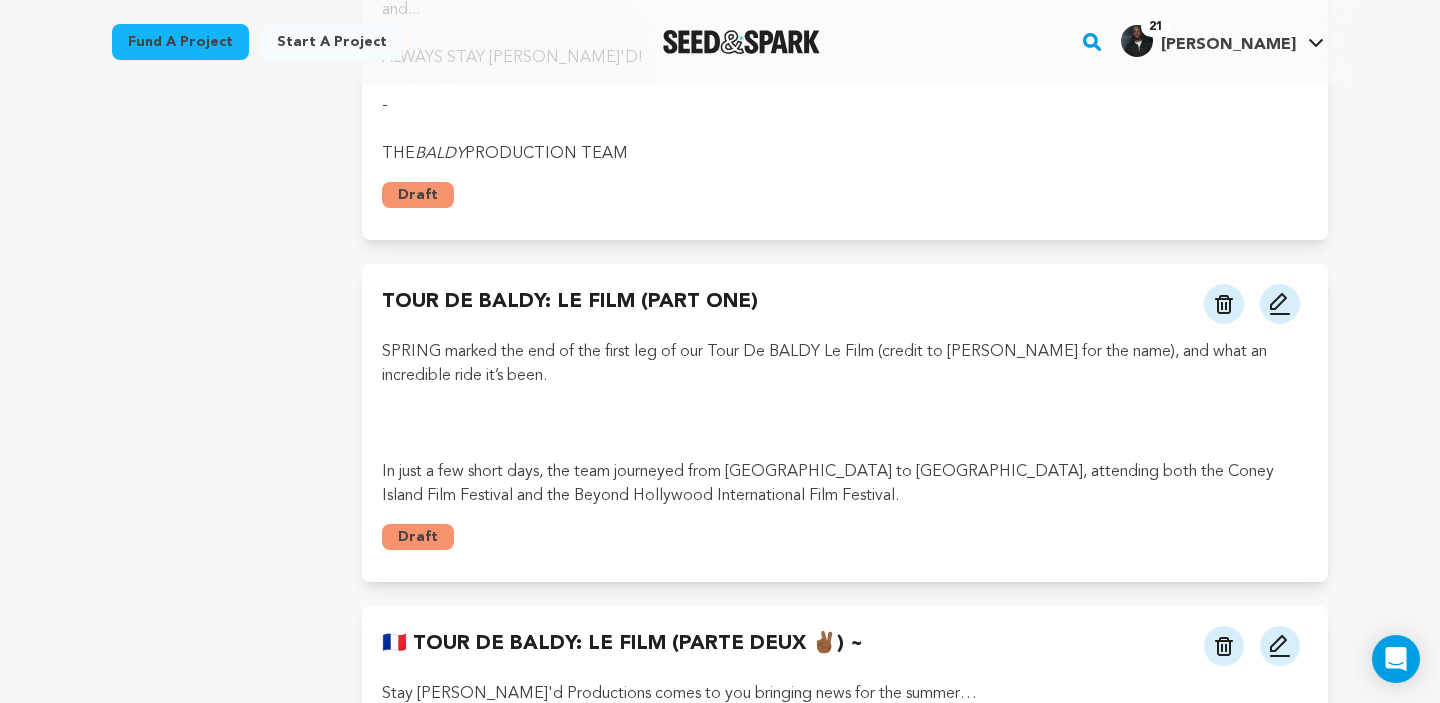click at bounding box center (1280, 304) 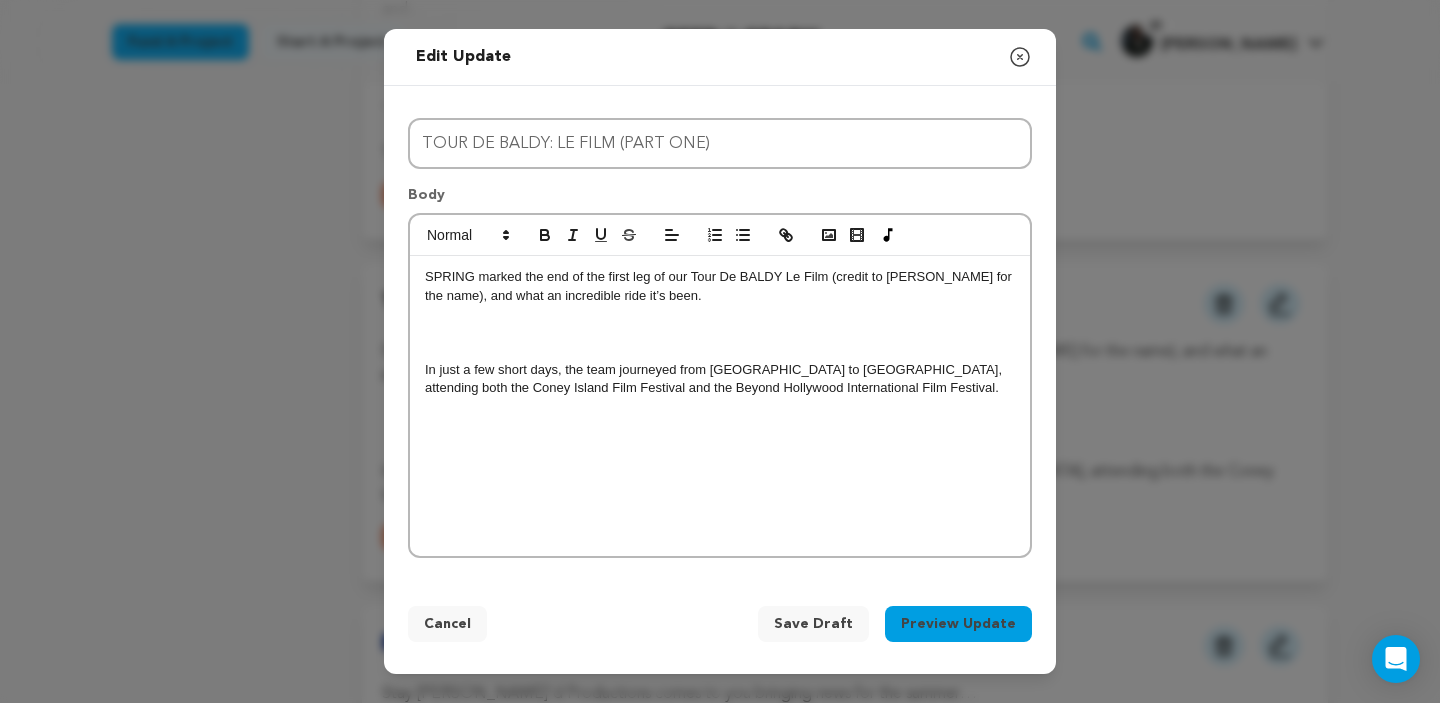 click at bounding box center (720, 333) 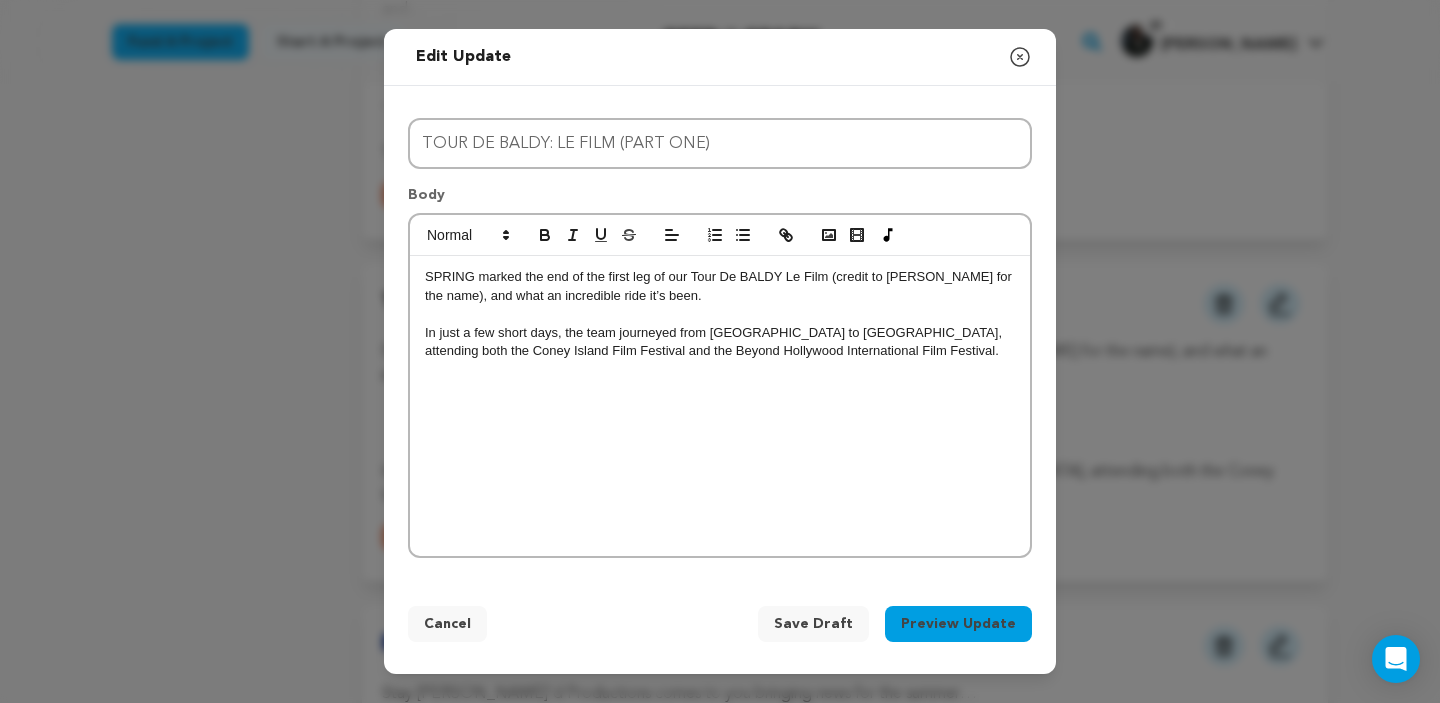 click on "SPRING marked the end of the first leg of our Tour De BALDY Le Film (credit to [PERSON_NAME] for the name), and what an incredible ride it’s been. In just a few short days, the team journeyed from [GEOGRAPHIC_DATA] to [GEOGRAPHIC_DATA], attending both the Coney Island Film Festival and the Beyond Hollywood International Film Festival." at bounding box center (720, 406) 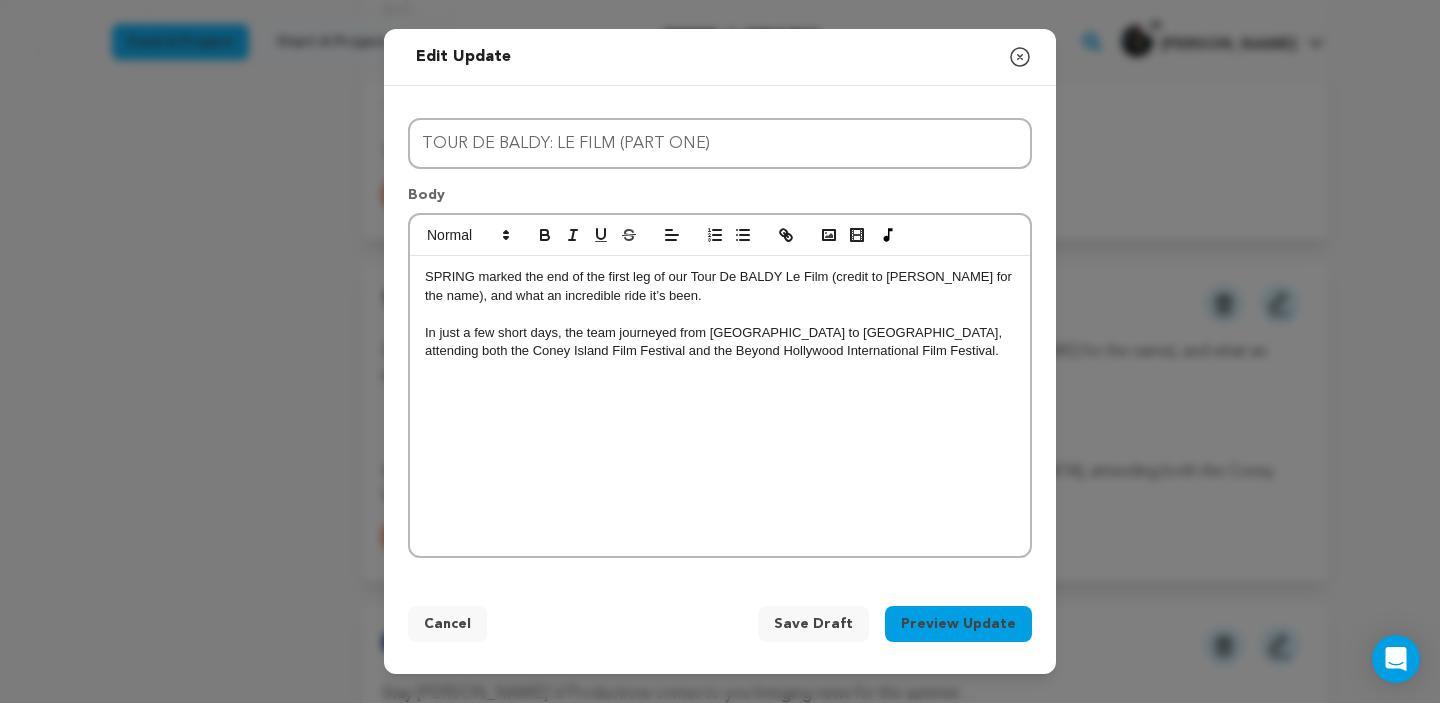 click on "SPRING marked the end of the first leg of our Tour De BALDY Le Film (credit to [PERSON_NAME] for the name), and what an incredible ride it’s been. In just a few short days, the team journeyed from [GEOGRAPHIC_DATA] to [GEOGRAPHIC_DATA], attending both the Coney Island Film Festival and the Beyond Hollywood International Film Festival." at bounding box center (720, 406) 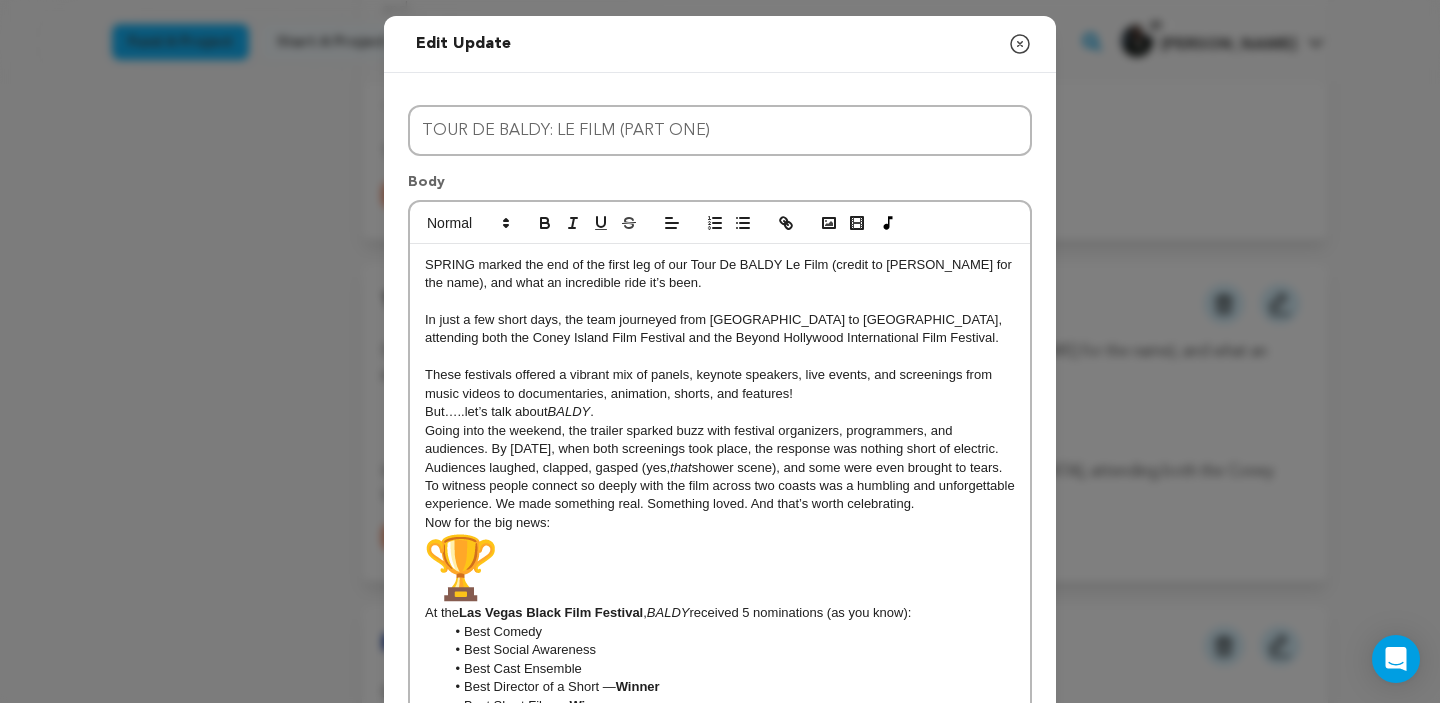 scroll, scrollTop: 0, scrollLeft: 0, axis: both 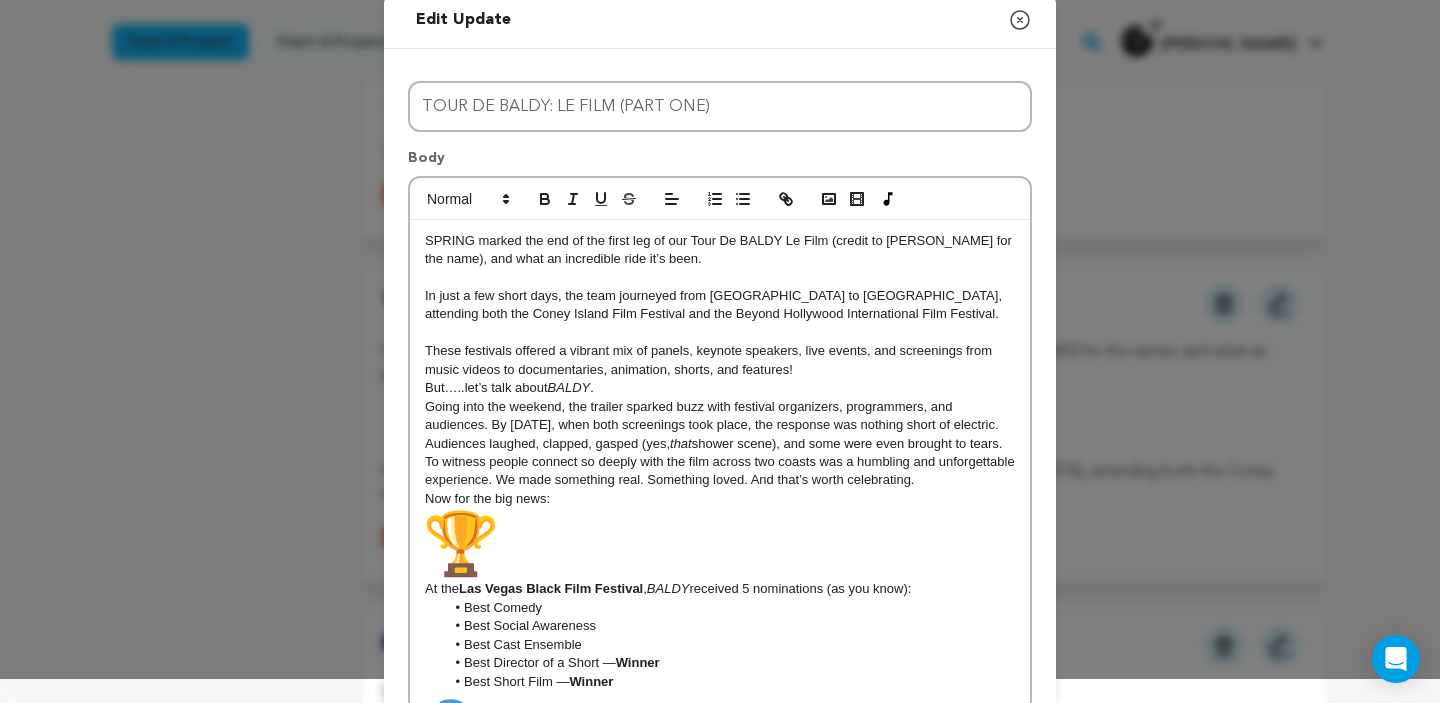 click on "At the  Las Vegas Black Film Festival ,  [PERSON_NAME]  received 5 nominations (as you know):" at bounding box center (720, 553) 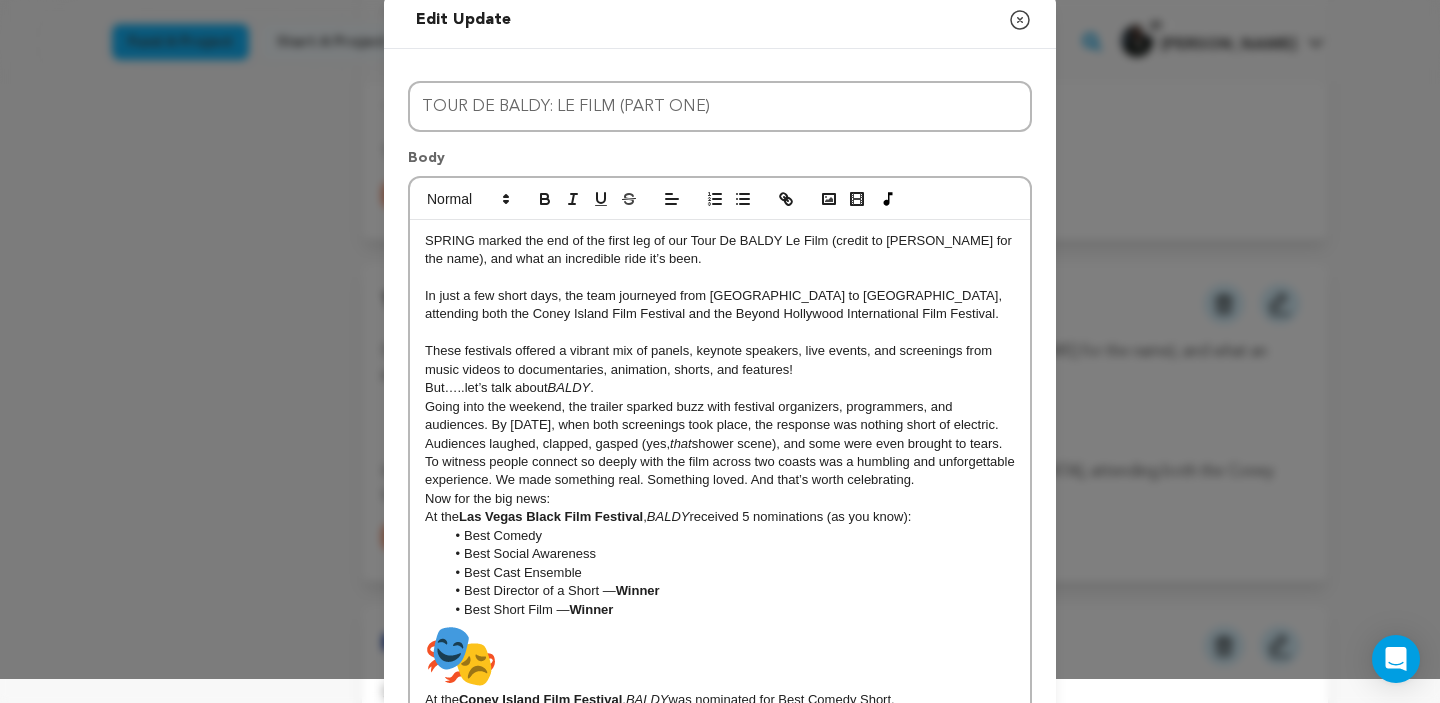 click on "Now for the big news:" at bounding box center (720, 499) 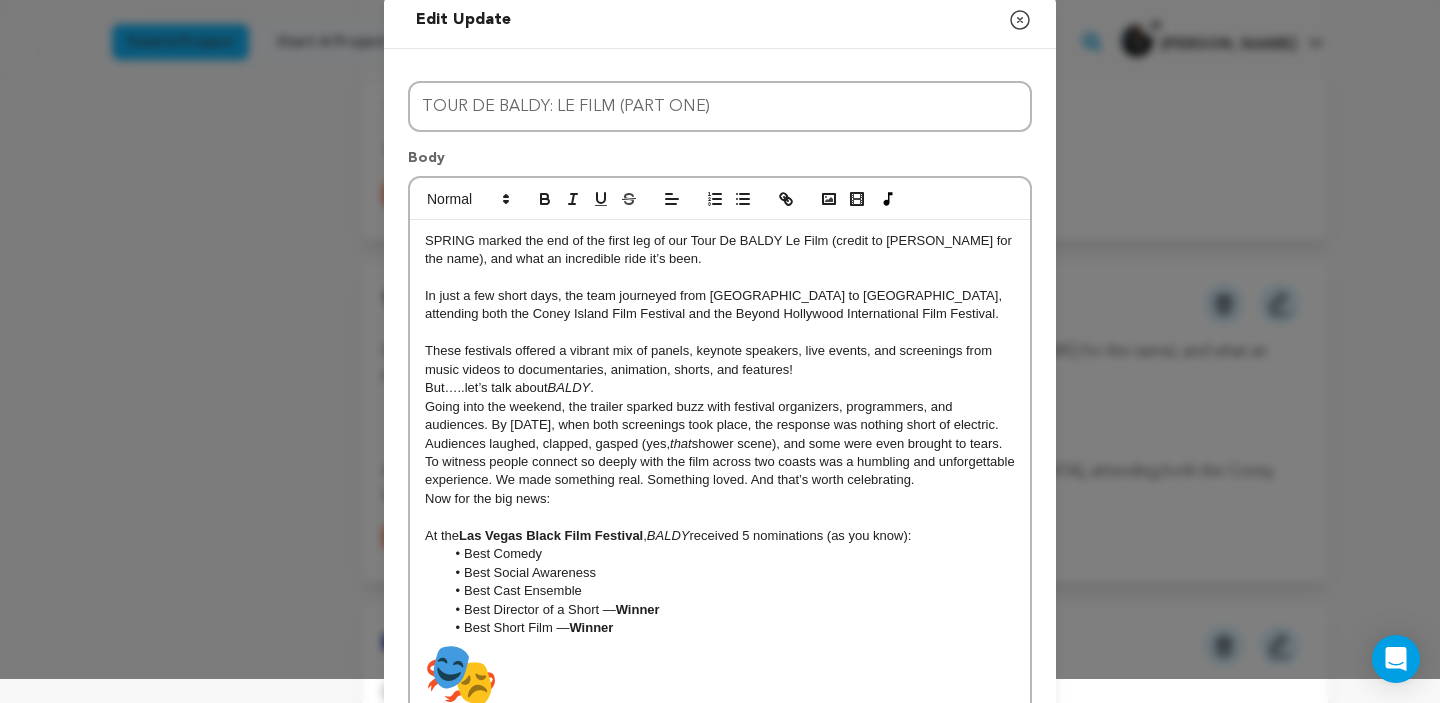scroll, scrollTop: 130, scrollLeft: 0, axis: vertical 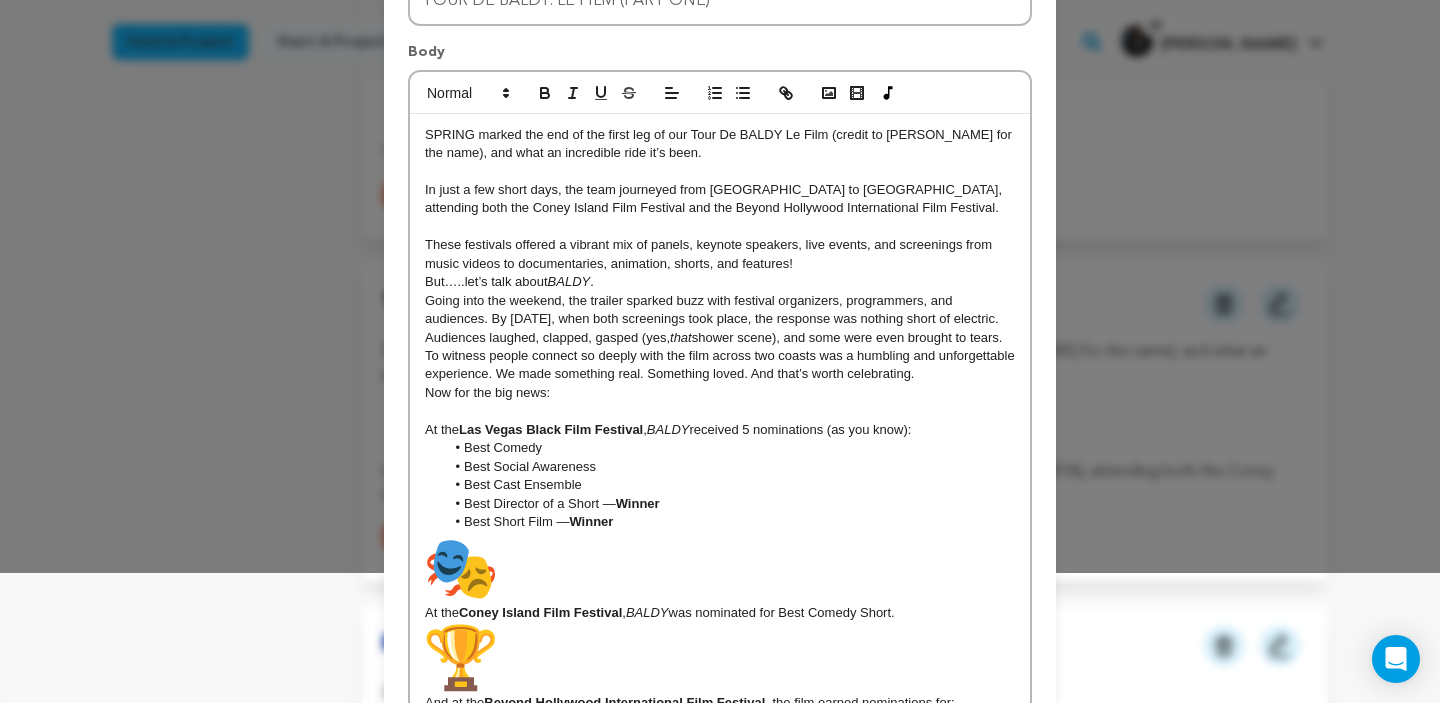 click on "At the  Coney Island Film Festival ,  BALDY  was nominated for Best Comedy Short." at bounding box center [720, 577] 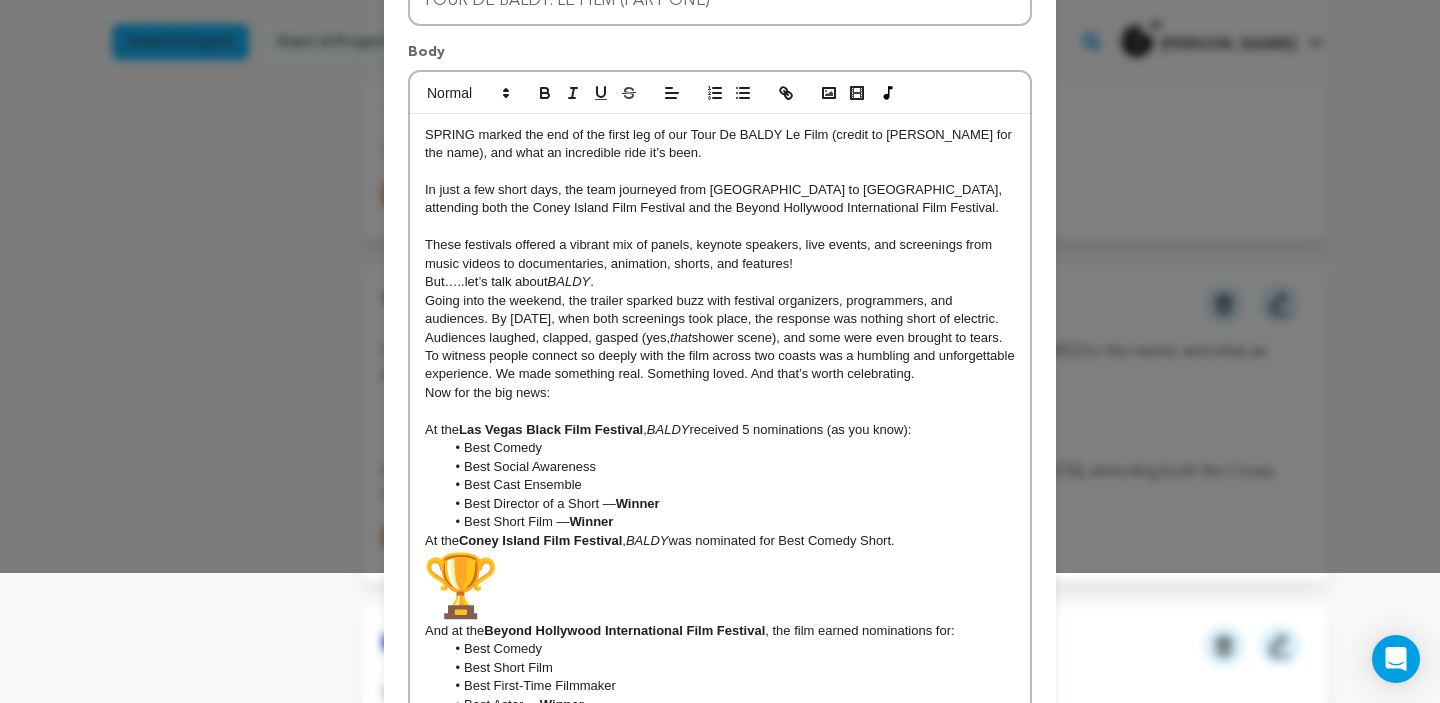 scroll, scrollTop: 361, scrollLeft: 0, axis: vertical 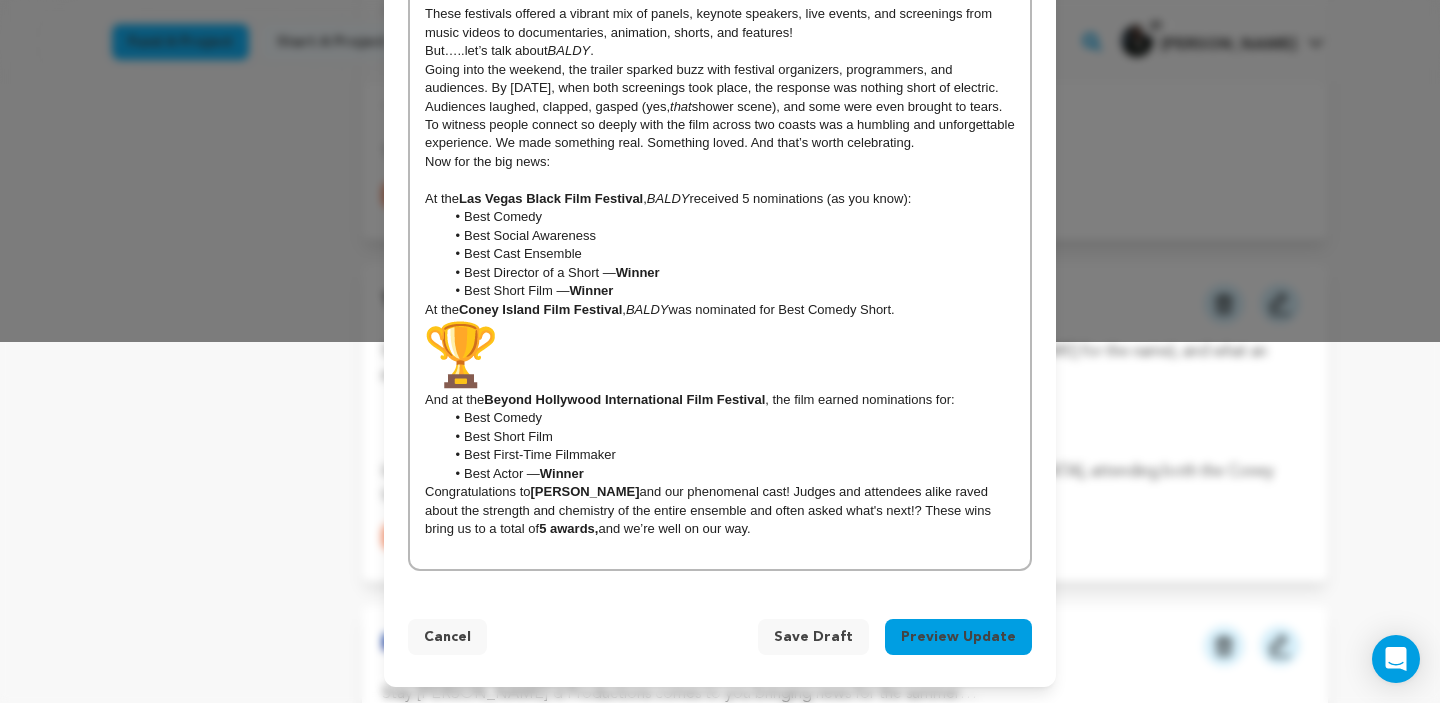 click at bounding box center (720, 548) 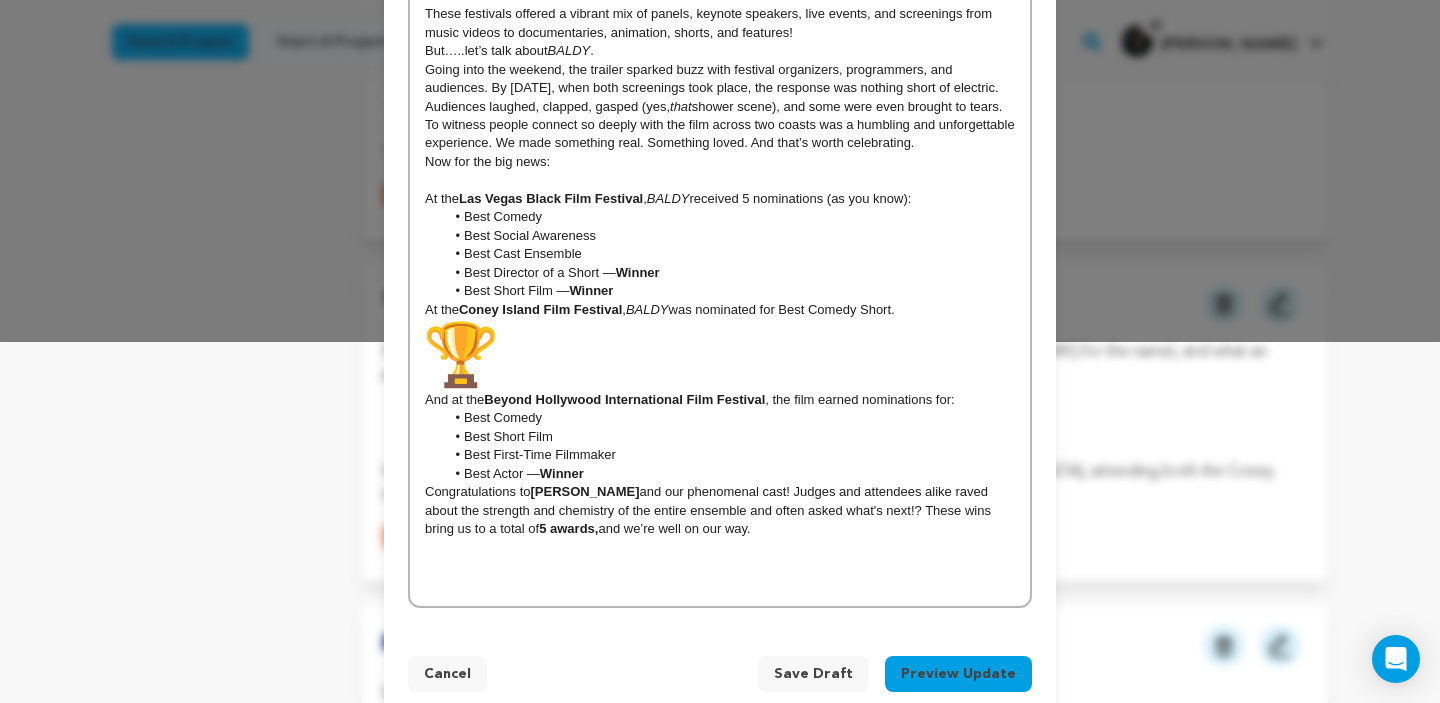 scroll, scrollTop: 0, scrollLeft: 0, axis: both 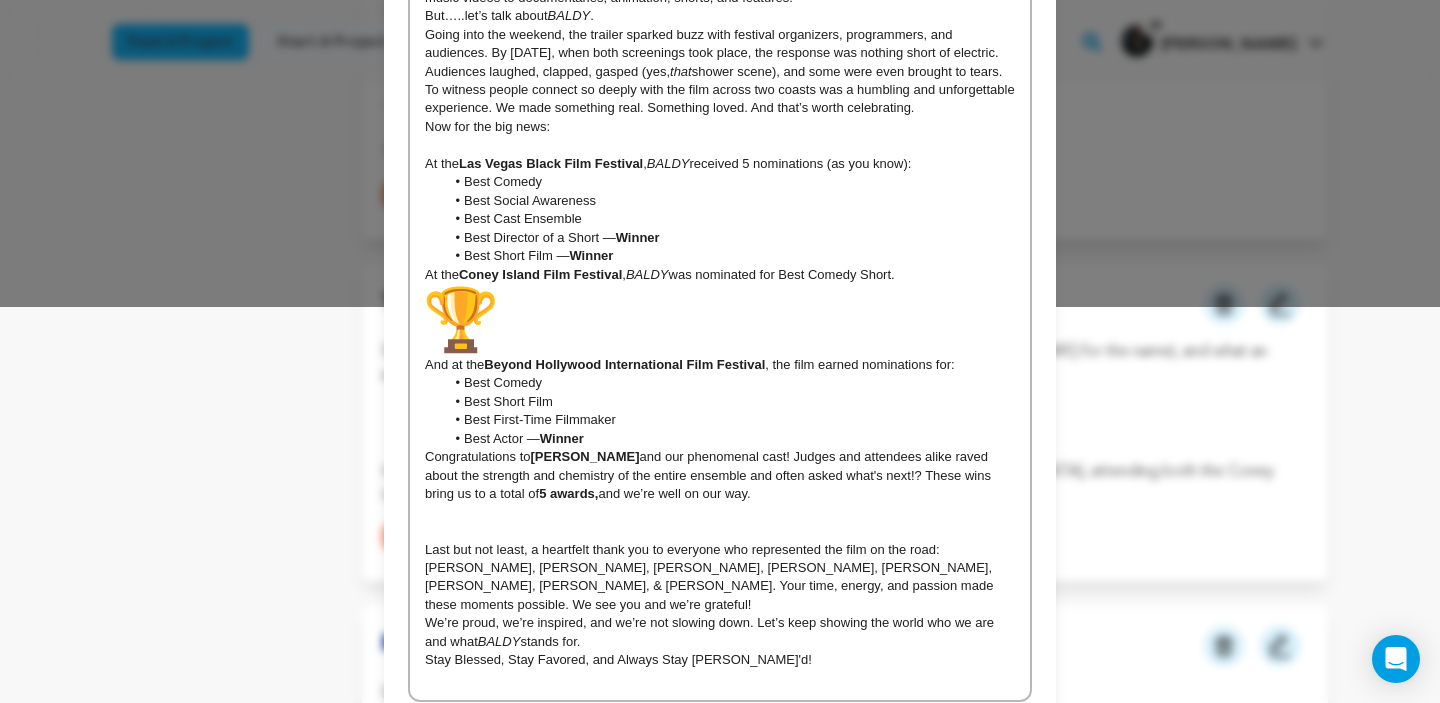 click on "And at the  Beyond Hollywood International Film Festival , the film earned nominations for:" at bounding box center (720, 329) 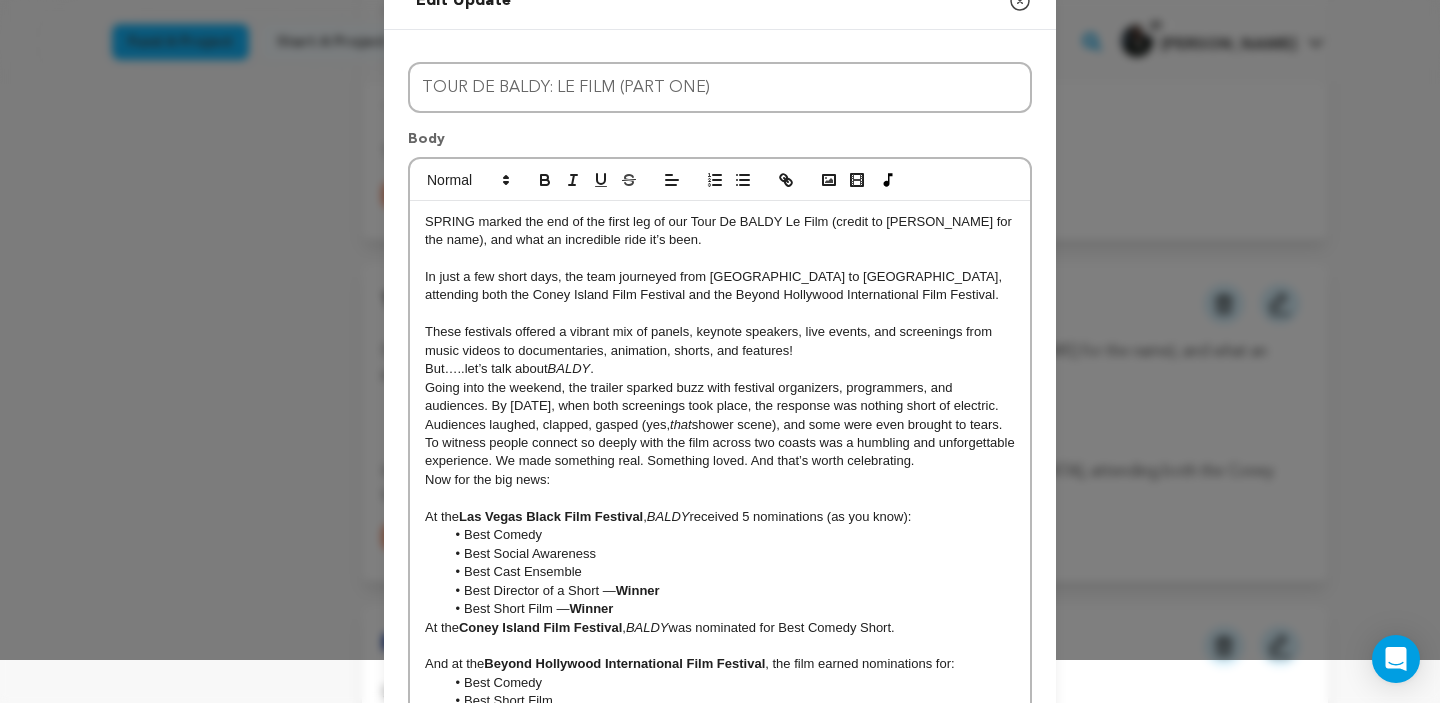 scroll, scrollTop: 40, scrollLeft: 0, axis: vertical 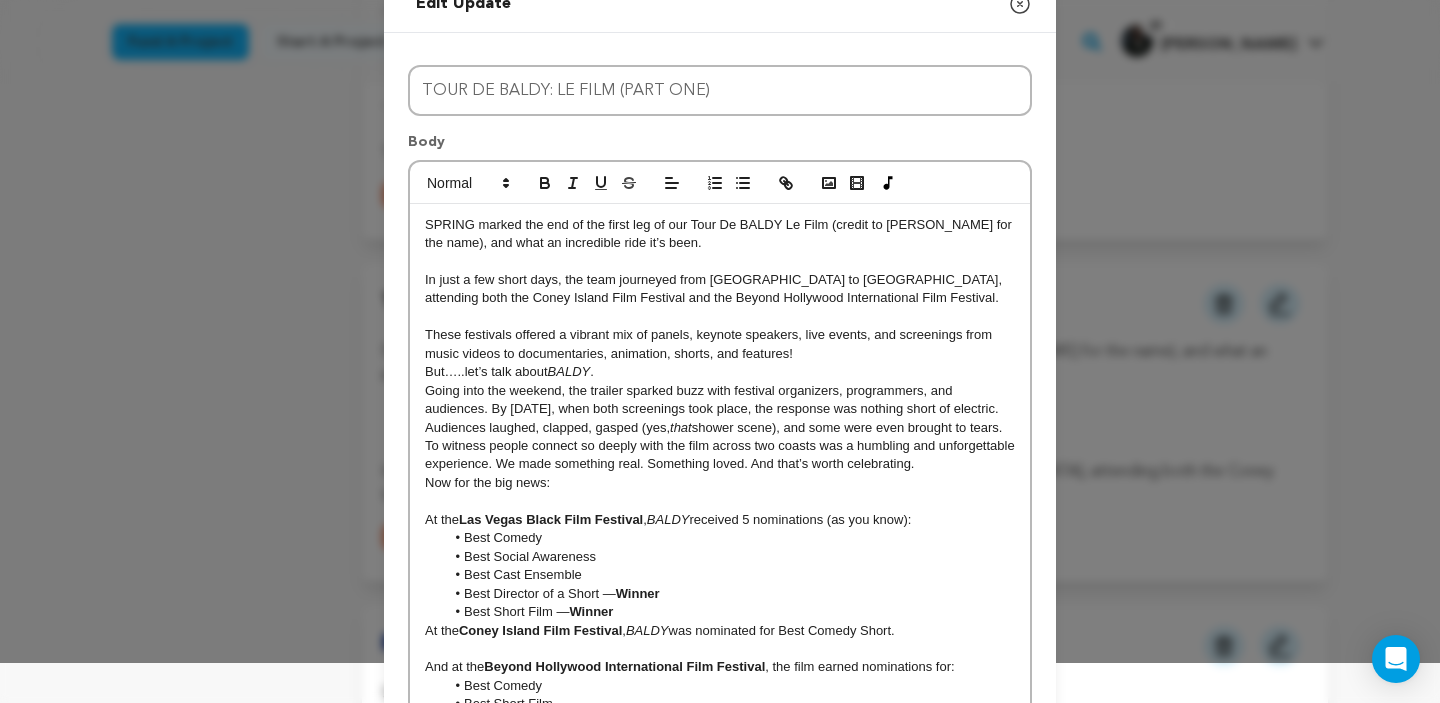 click on "In just a few short days, the team journeyed from Las Vegas to Brooklyn & Los Angeles, attending both the Coney Island Film Festival and the Beyond Hollywood International Film Festival." at bounding box center (720, 289) 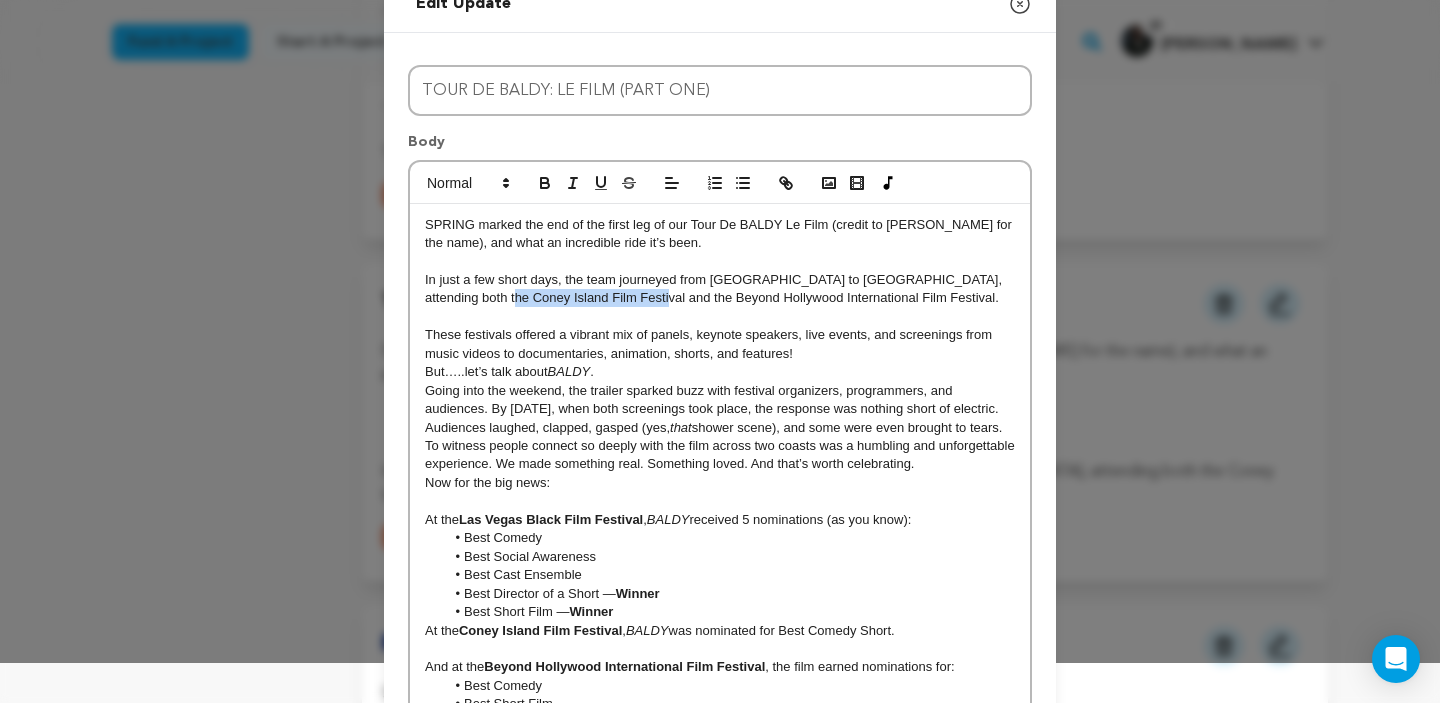 drag, startPoint x: 477, startPoint y: 301, endPoint x: 627, endPoint y: 300, distance: 150.00333 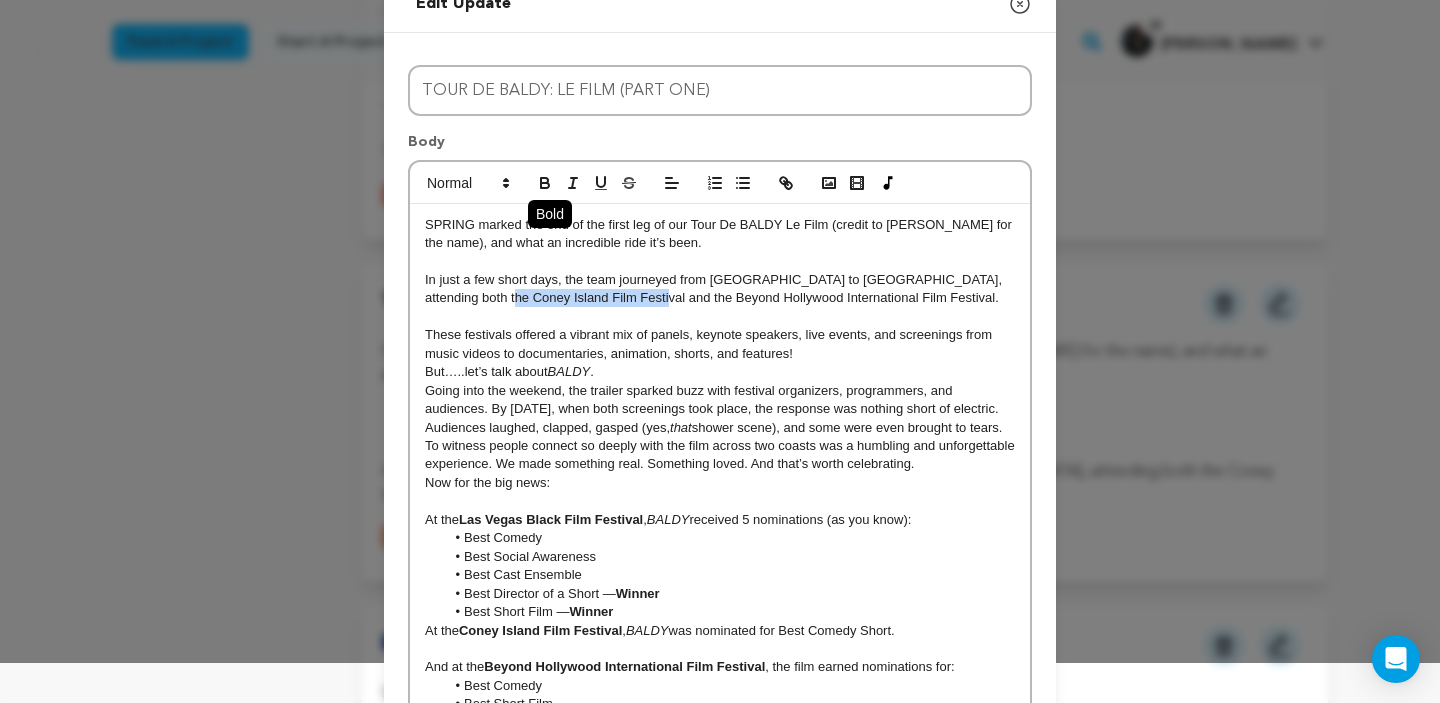 click 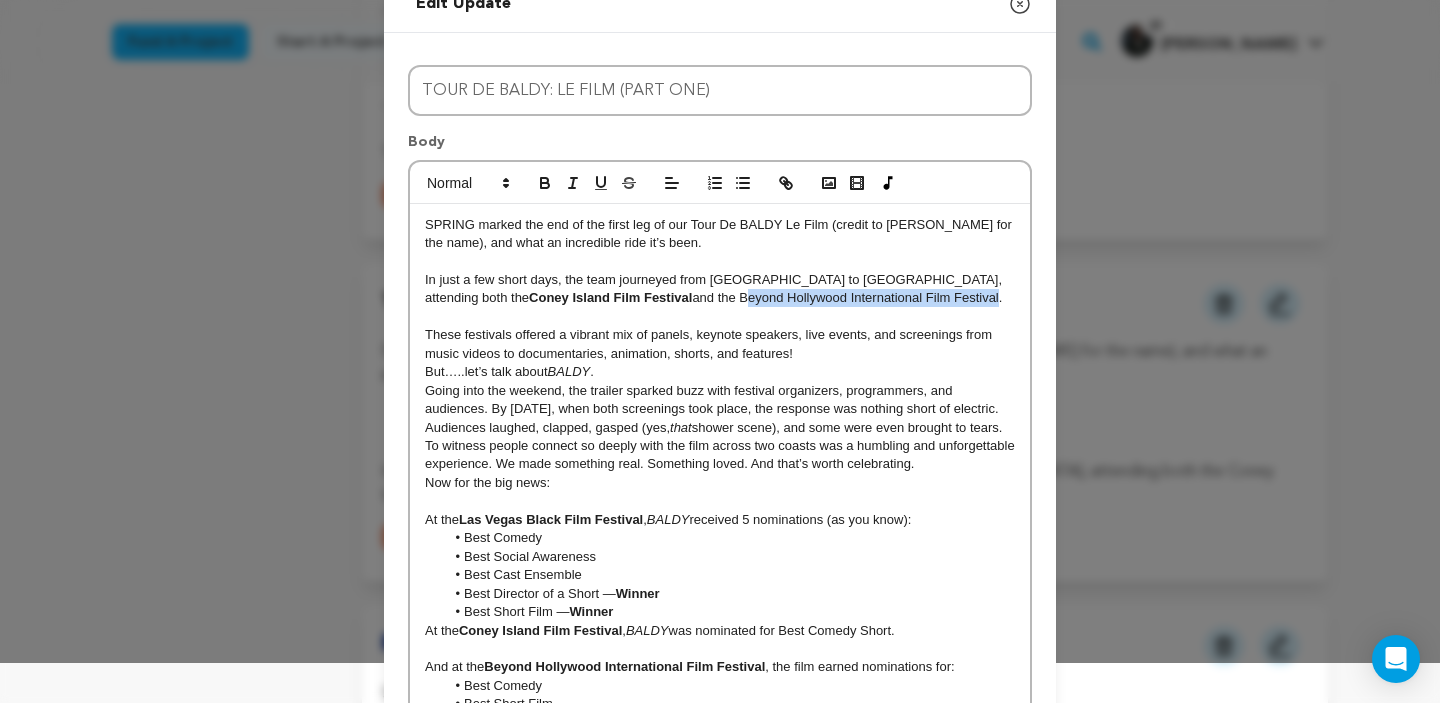 drag, startPoint x: 691, startPoint y: 302, endPoint x: 946, endPoint y: 305, distance: 255.01764 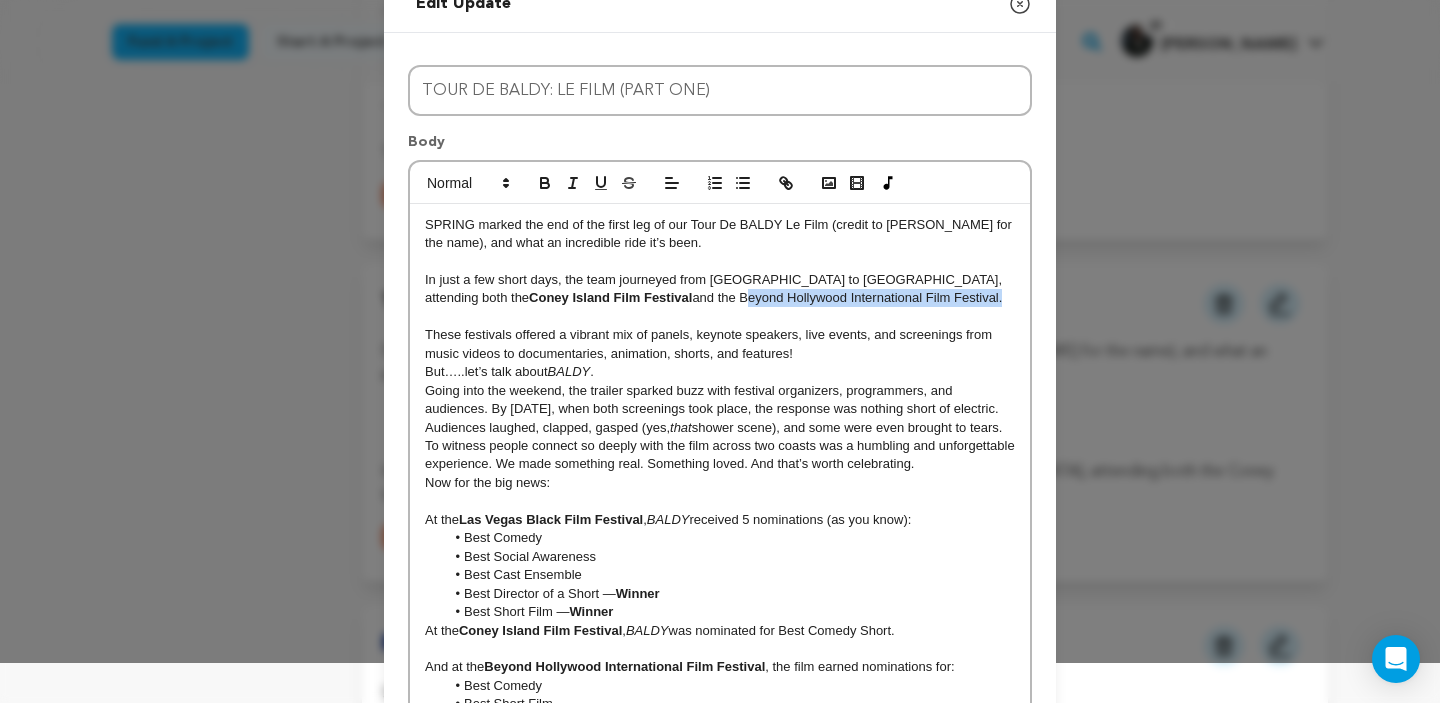 drag, startPoint x: 948, startPoint y: 301, endPoint x: 691, endPoint y: 307, distance: 257.07004 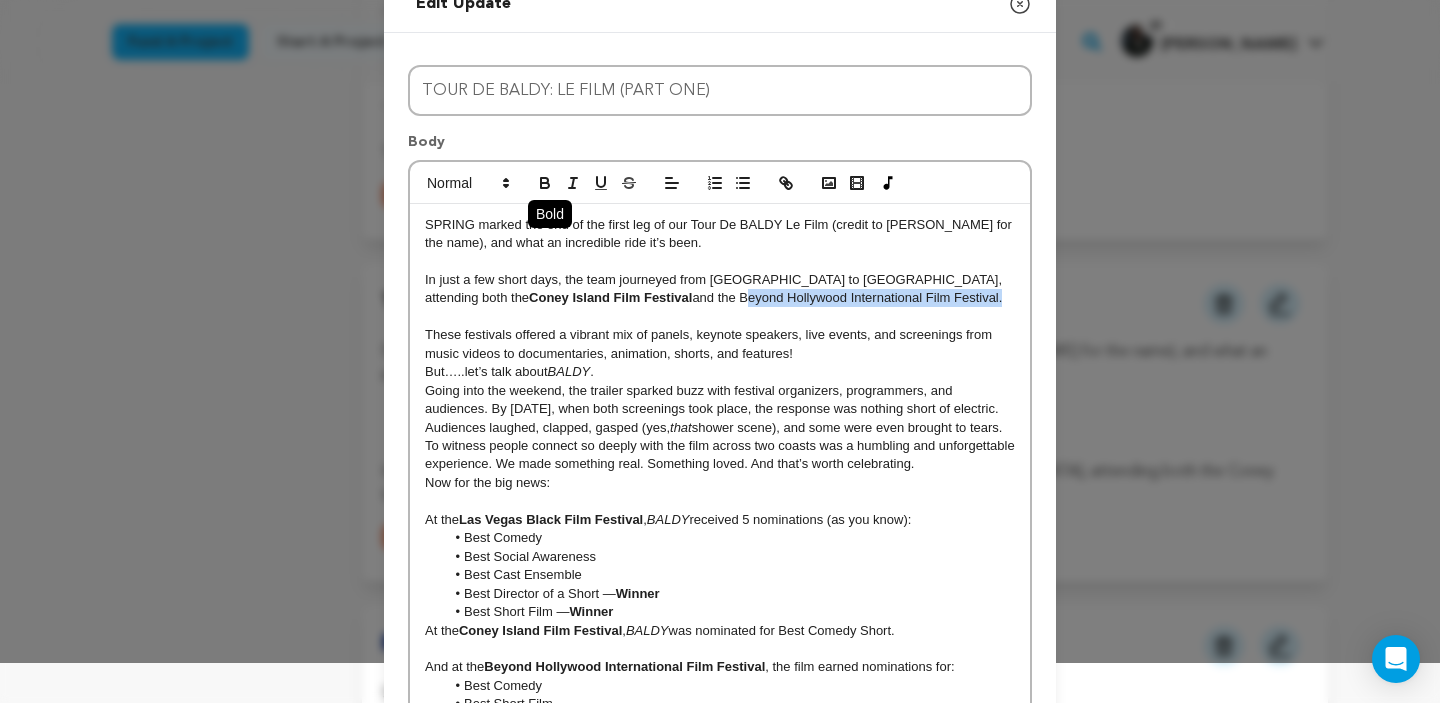 click 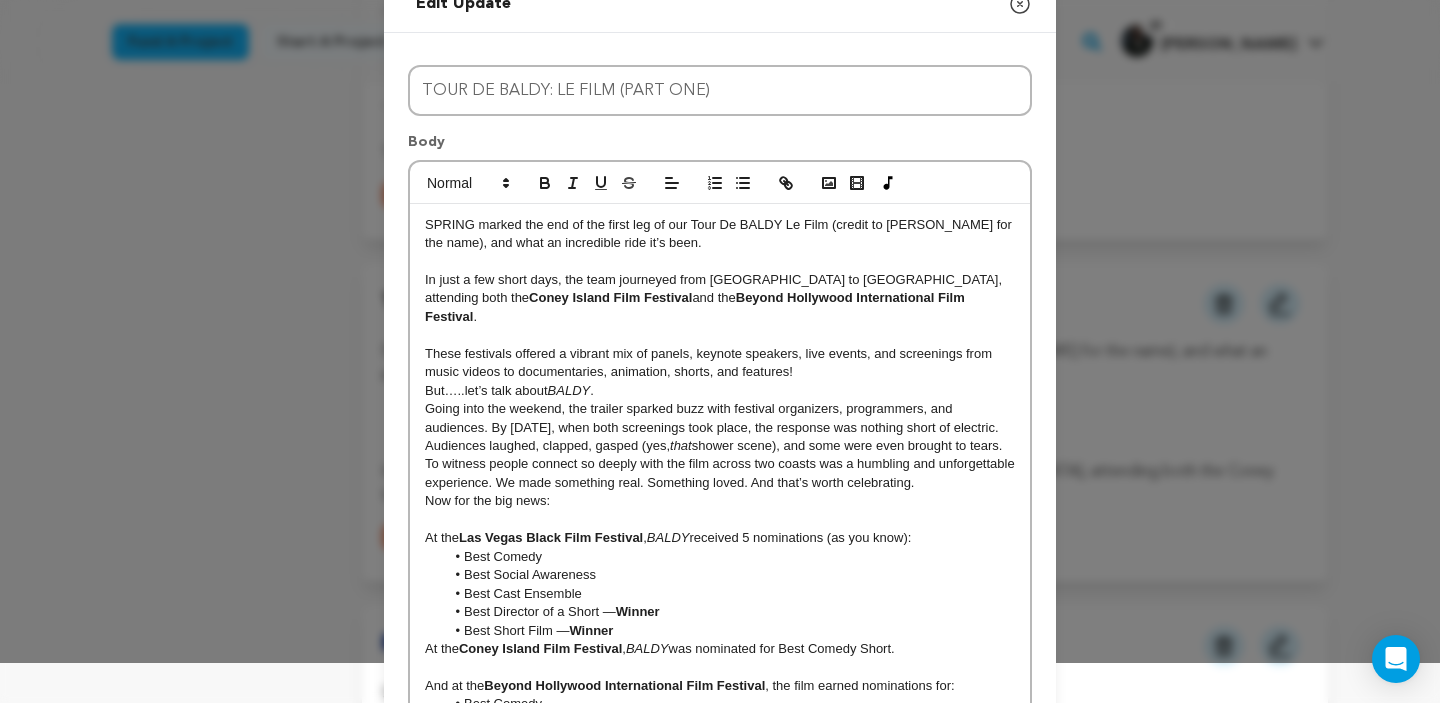 click on "These festivals offered a vibrant mix of panels, keynote speakers, live events, and screenings from music videos to documentaries, animation, shorts, and features!" at bounding box center [720, 363] 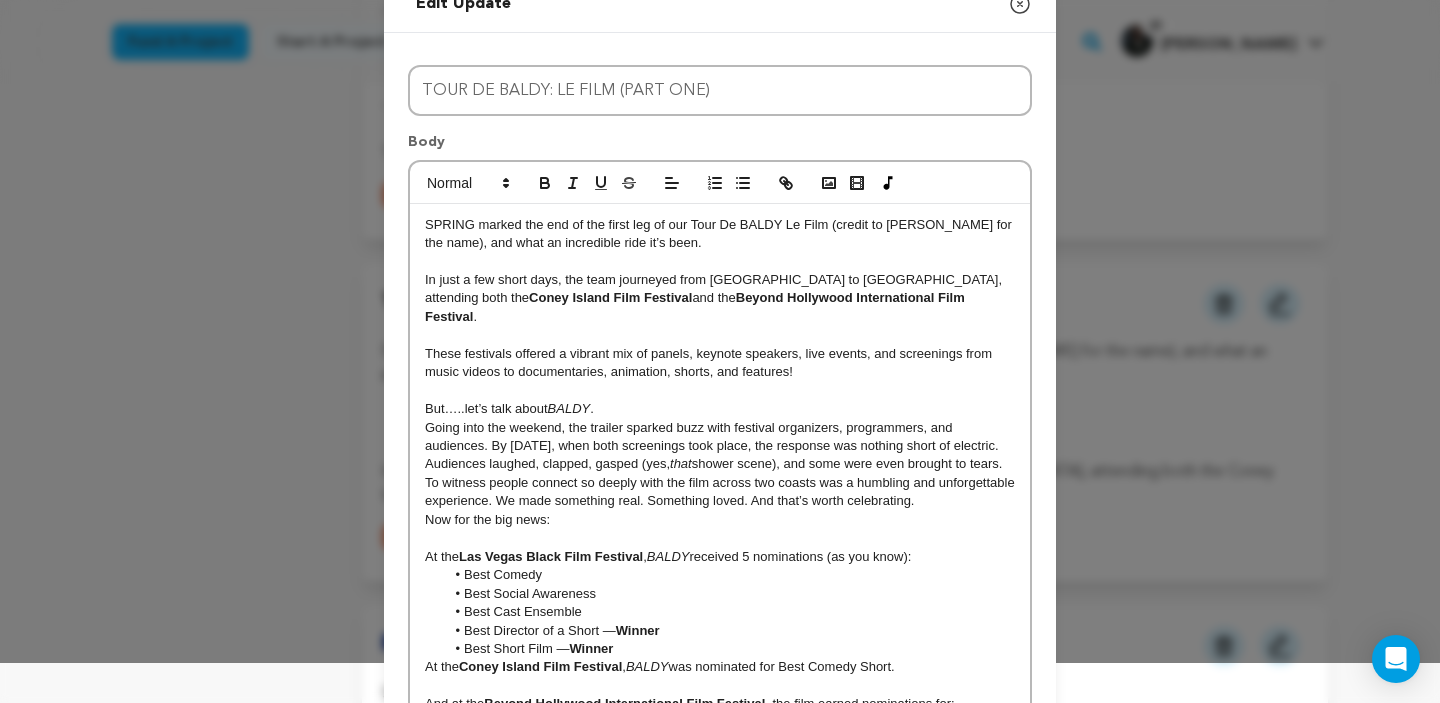click on "But…..let’s talk about  BALDY ." at bounding box center [720, 409] 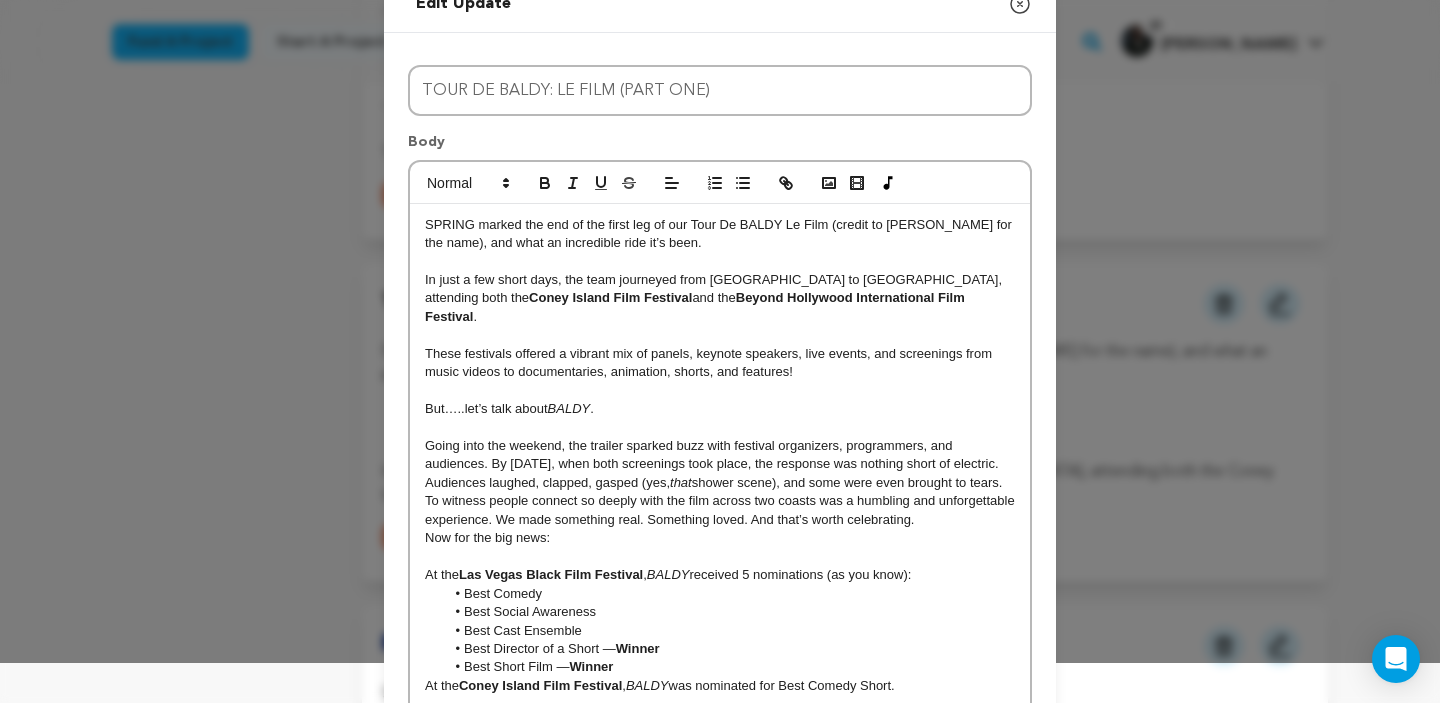click on "Going into the weekend, the trailer sparked buzz with festival organizers, programmers, and audiences. By Saturday, May 3rd, when both screenings took place, the response was nothing short of electric. Audiences laughed, clapped, gasped (yes,  that  shower scene), and some were even brought to tears. To witness people connect so deeply with the film across two coasts was a humbling and unforgettable experience. We made something real. Something loved. And that’s worth celebrating." at bounding box center [720, 483] 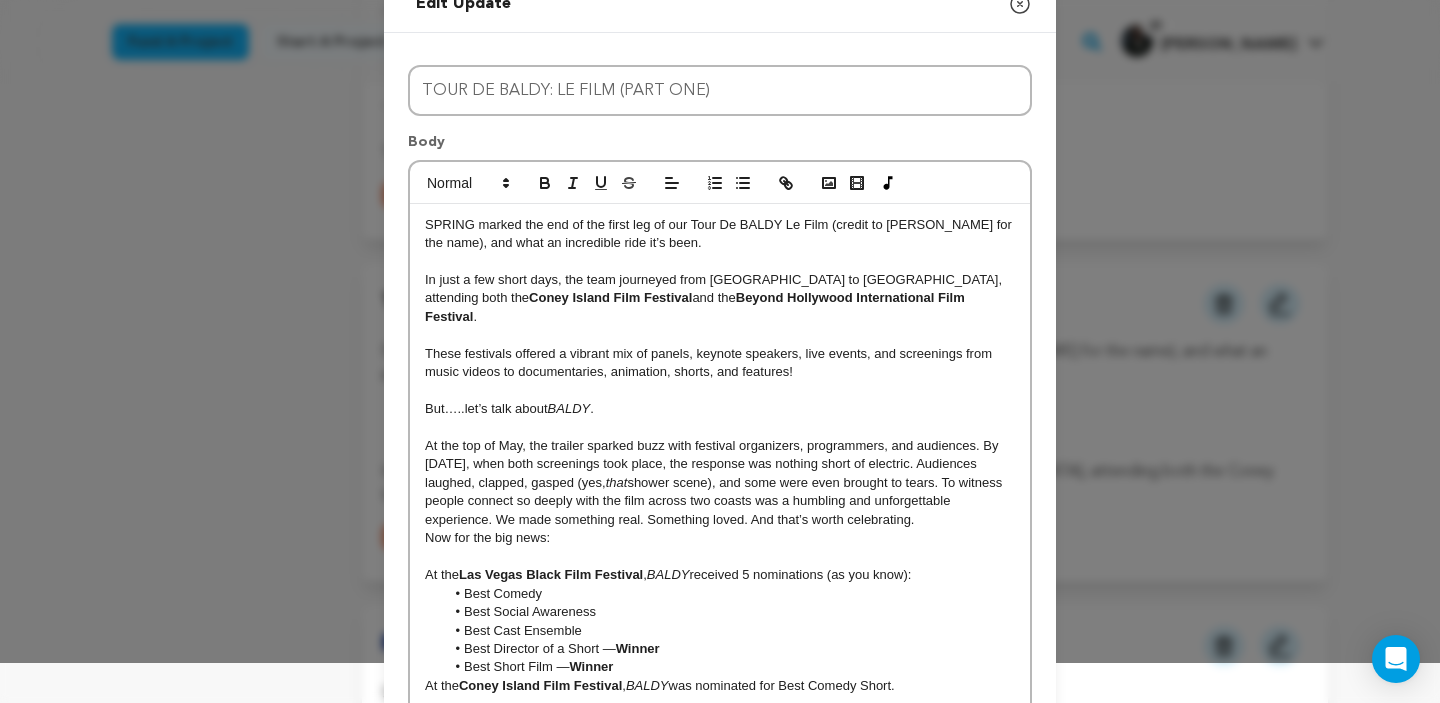 click on "These festivals offered a vibrant mix of panels, keynote speakers, live events, and screenings from music videos to documentaries, animation, shorts, and features!" at bounding box center [720, 363] 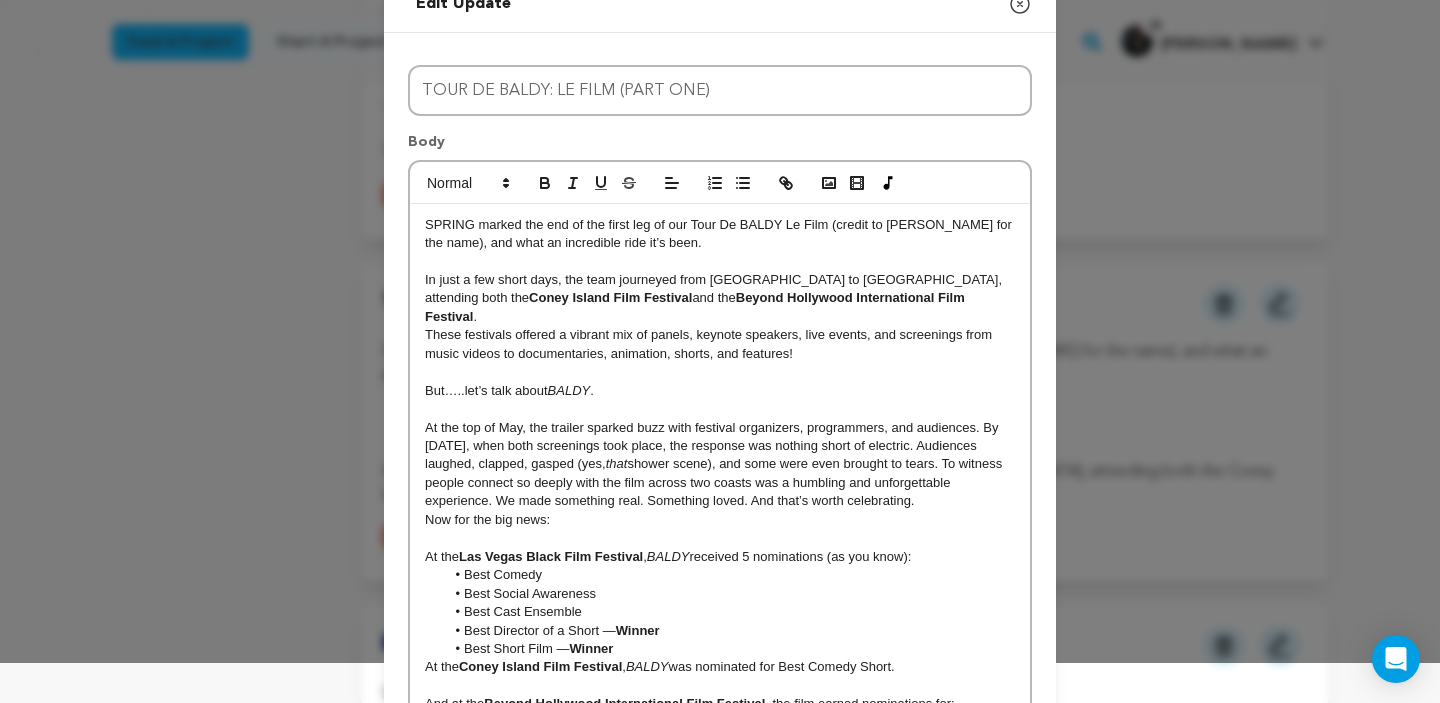 click on "But…..let’s talk about  BALDY ." at bounding box center [720, 391] 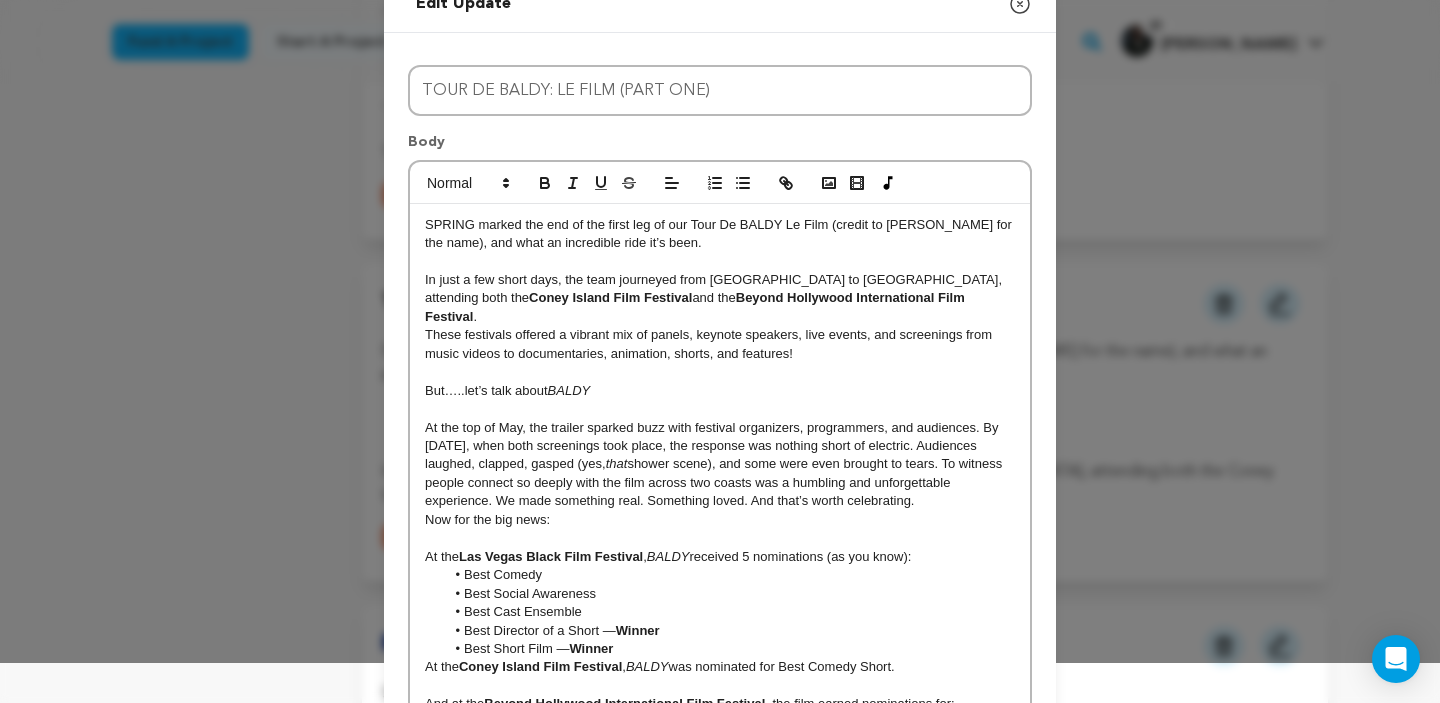 click on "But…..let’s talk about  BALDY" at bounding box center (720, 391) 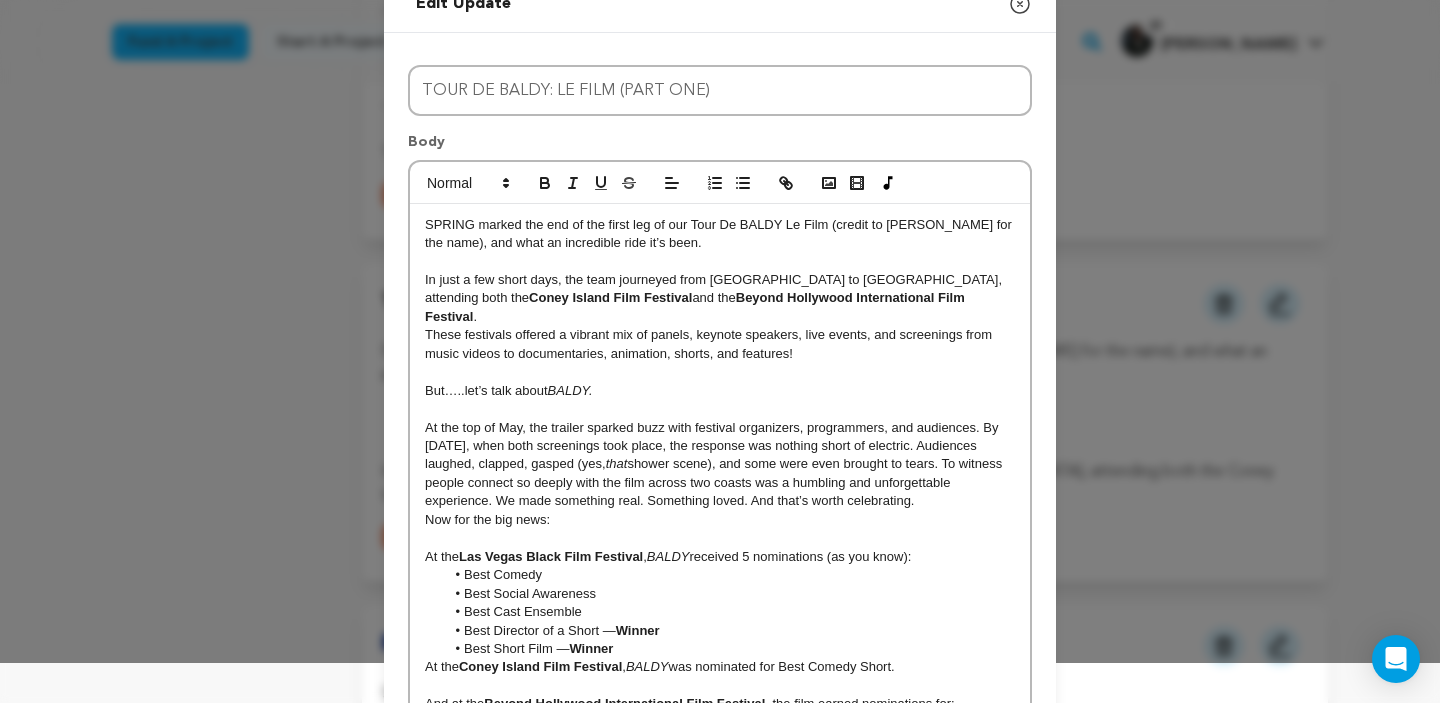 click on "At the top of May, the trailer sparked buzz with festival organizers, programmers, and audiences. By Saturday, May 3rd, when both screenings took place, the response was nothing short of electric. Audiences laughed, clapped, gasped (yes,  that  shower scene), and some were even brought to tears. To witness people connect so deeply with the film across two coasts was a humbling and unforgettable experience. We made something real. Something loved. And that’s worth celebrating." at bounding box center [720, 465] 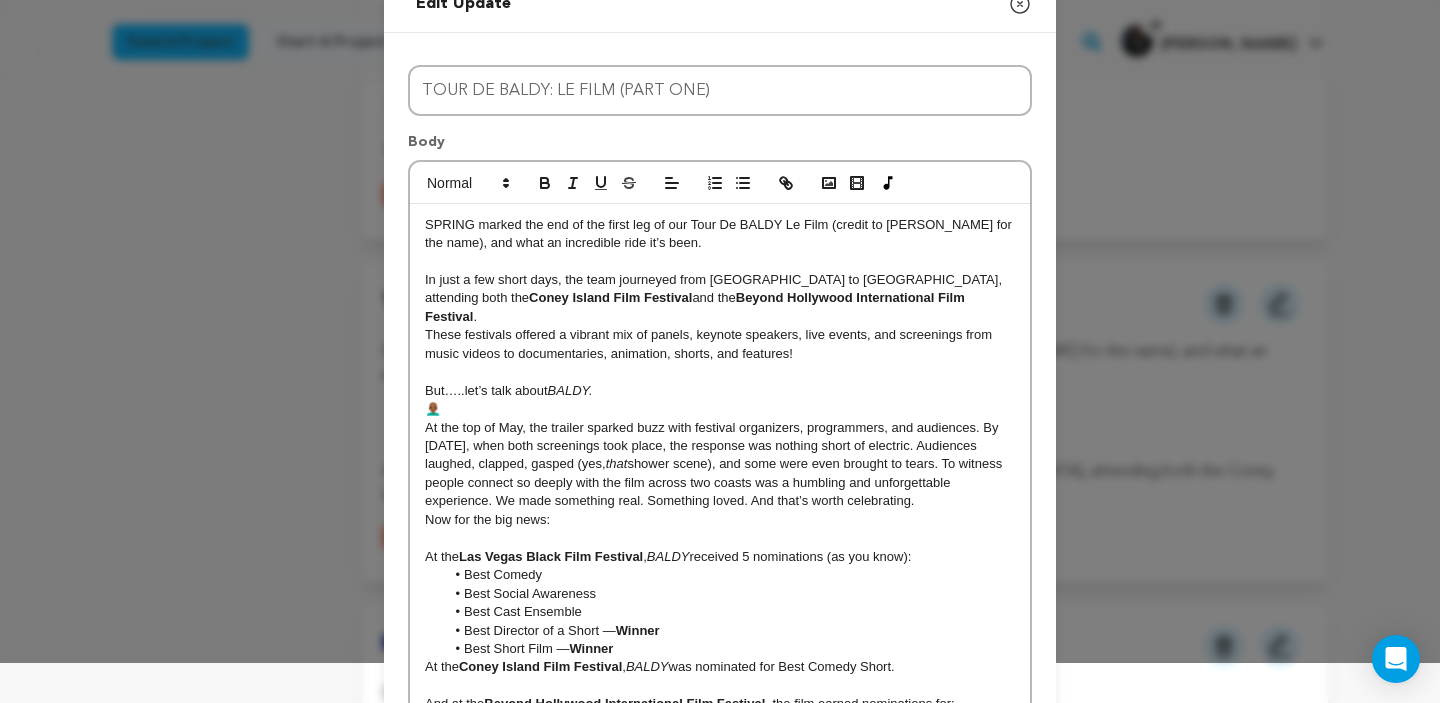click on "👨🏾‍🦲" at bounding box center [720, 409] 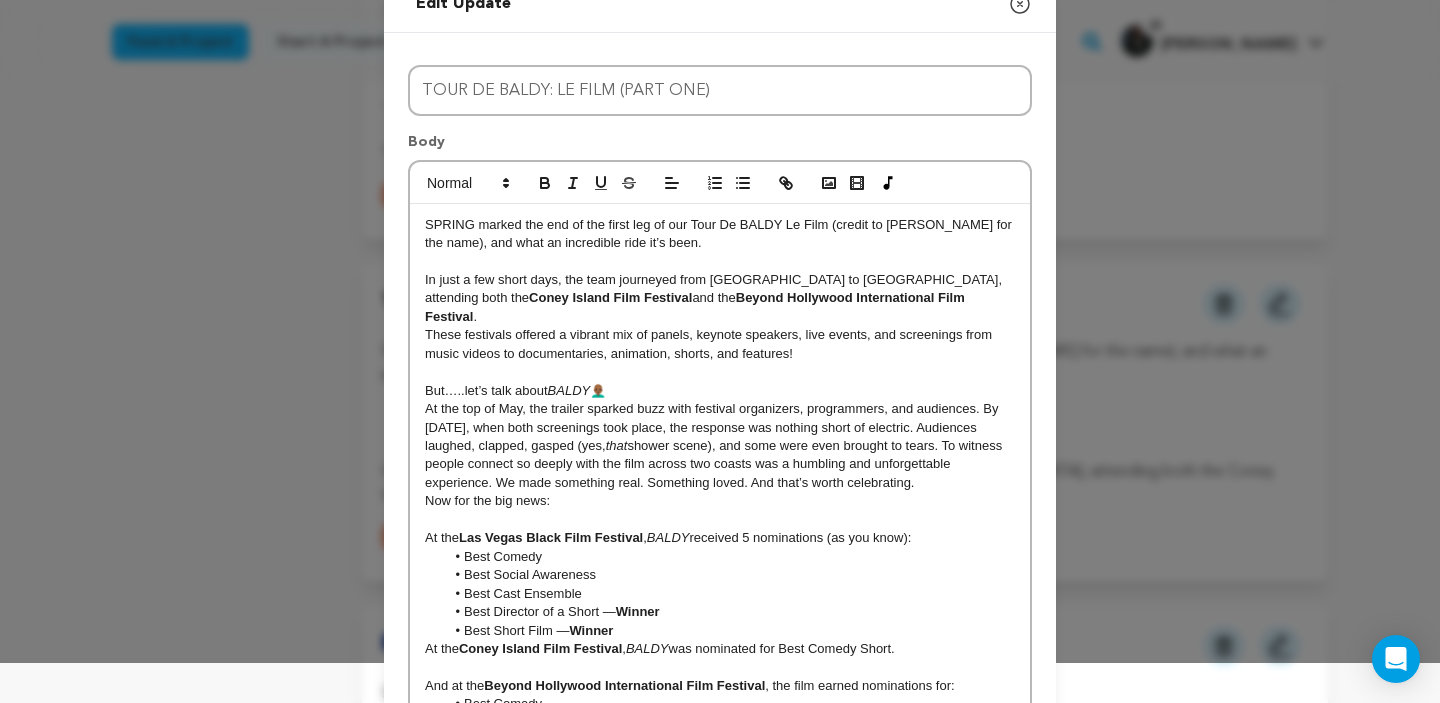 click on "SPRING marked the end of the first leg of our Tour De BALDY Le Film (credit to Niina for the name), and what an incredible ride it’s been. In just a few short days, the team journeyed from Las Vegas to Brooklyn & Los Angeles, attending both the  Coney Island Film Festival  and the  Beyond Hollywood International Film Festival .  These festivals offered a vibrant mix of panels, keynote speakers, live events, and screenings from music videos to documentaries, animation, shorts, and features! But…..let’s talk about  BALDY 👨🏾‍🦲  At the top of May, the trailer sparked buzz with festival organizers, programmers, and audiences. By Saturday, May 3rd, when both screenings took place, the response was nothing short of electric. Audiences laughed, clapped, gasped (yes,  that Now for the big news:  At the  Las Vegas Black Film Festival ,  BALDY  received 5 nominations (as you know): Best Comedy Best Social Awareness Best Cast Ensemble Best Director of a Short —  Winner Best Short Film —  ," at bounding box center [720, 612] 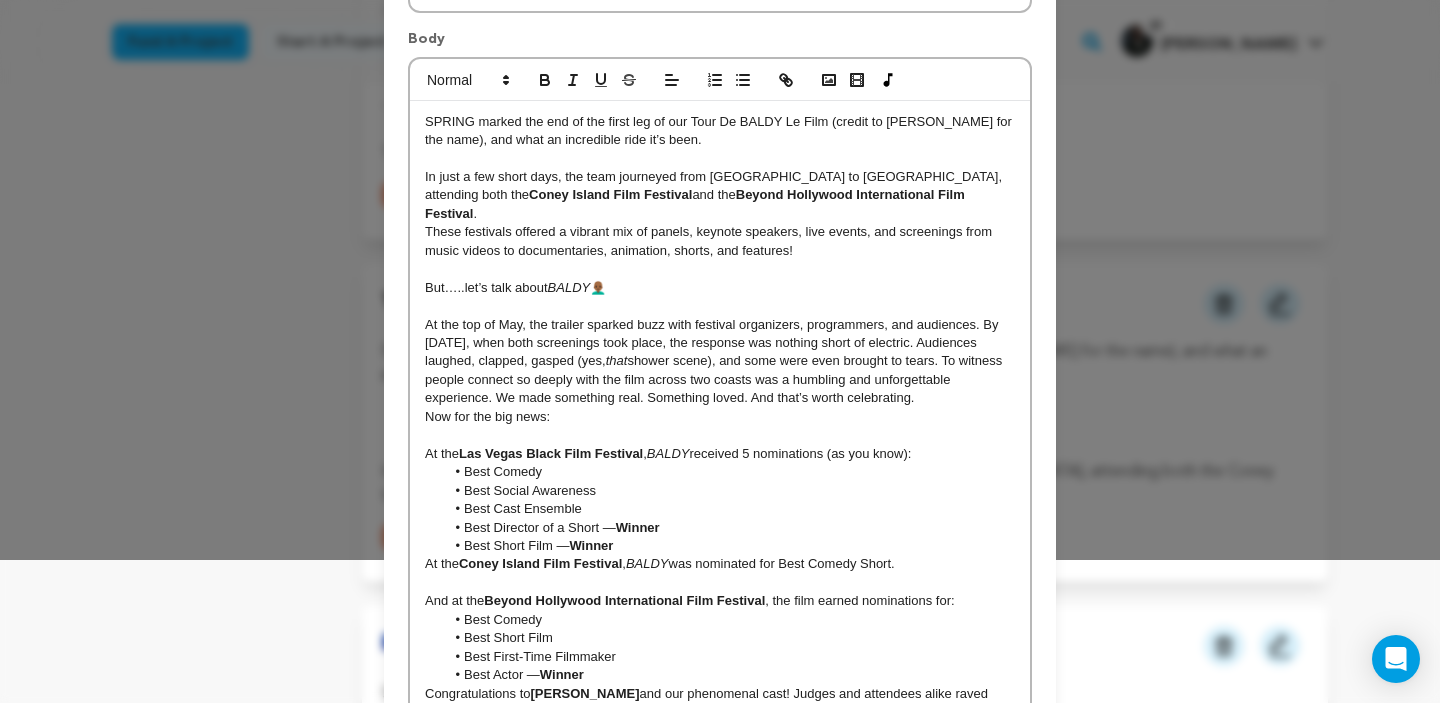 scroll, scrollTop: 137, scrollLeft: 0, axis: vertical 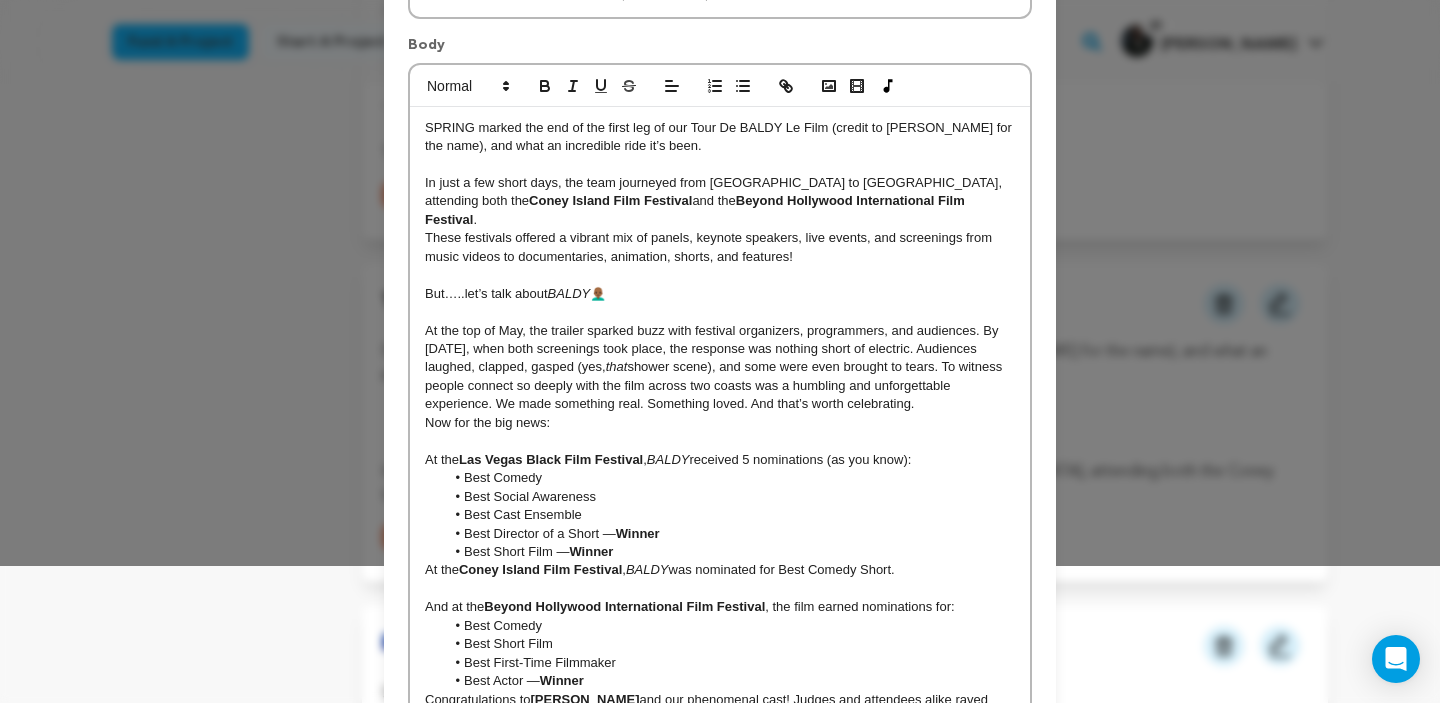 click on "Now for the big news:" at bounding box center [720, 423] 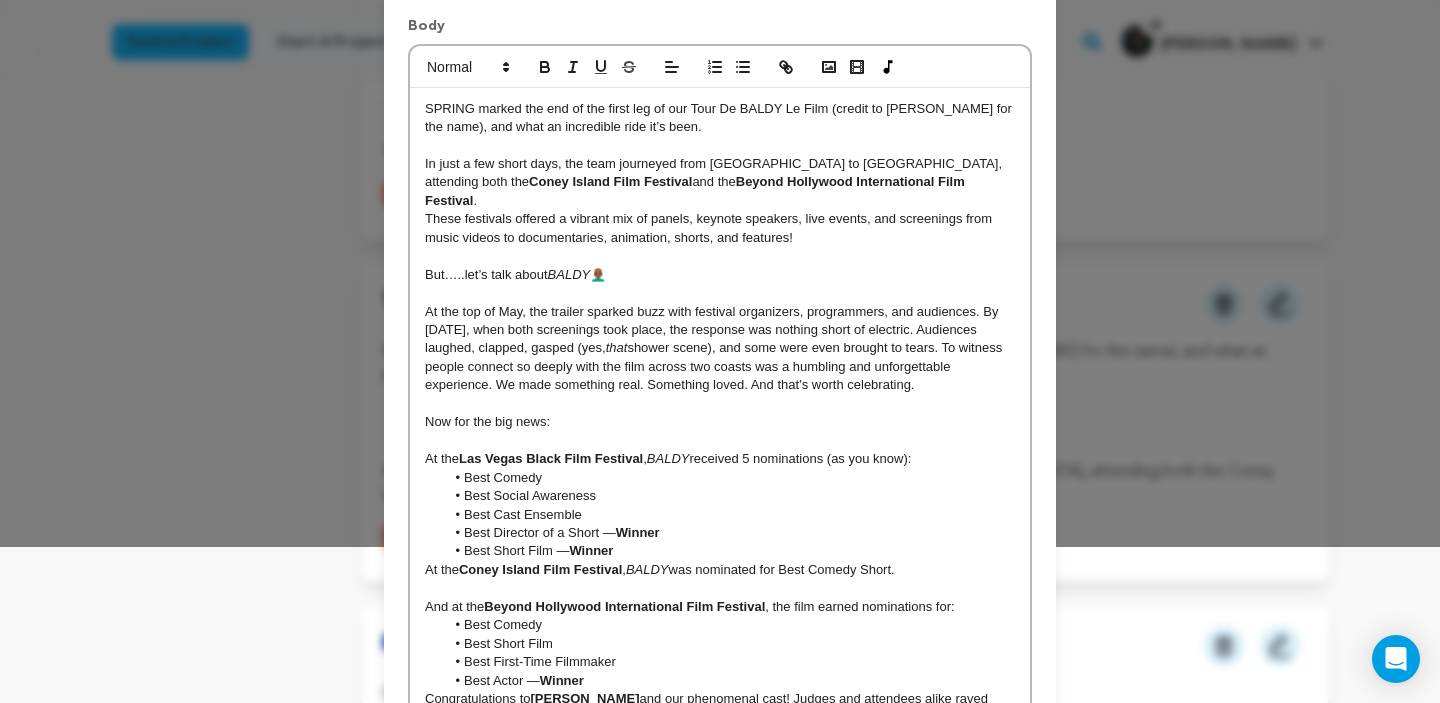scroll, scrollTop: 153, scrollLeft: 0, axis: vertical 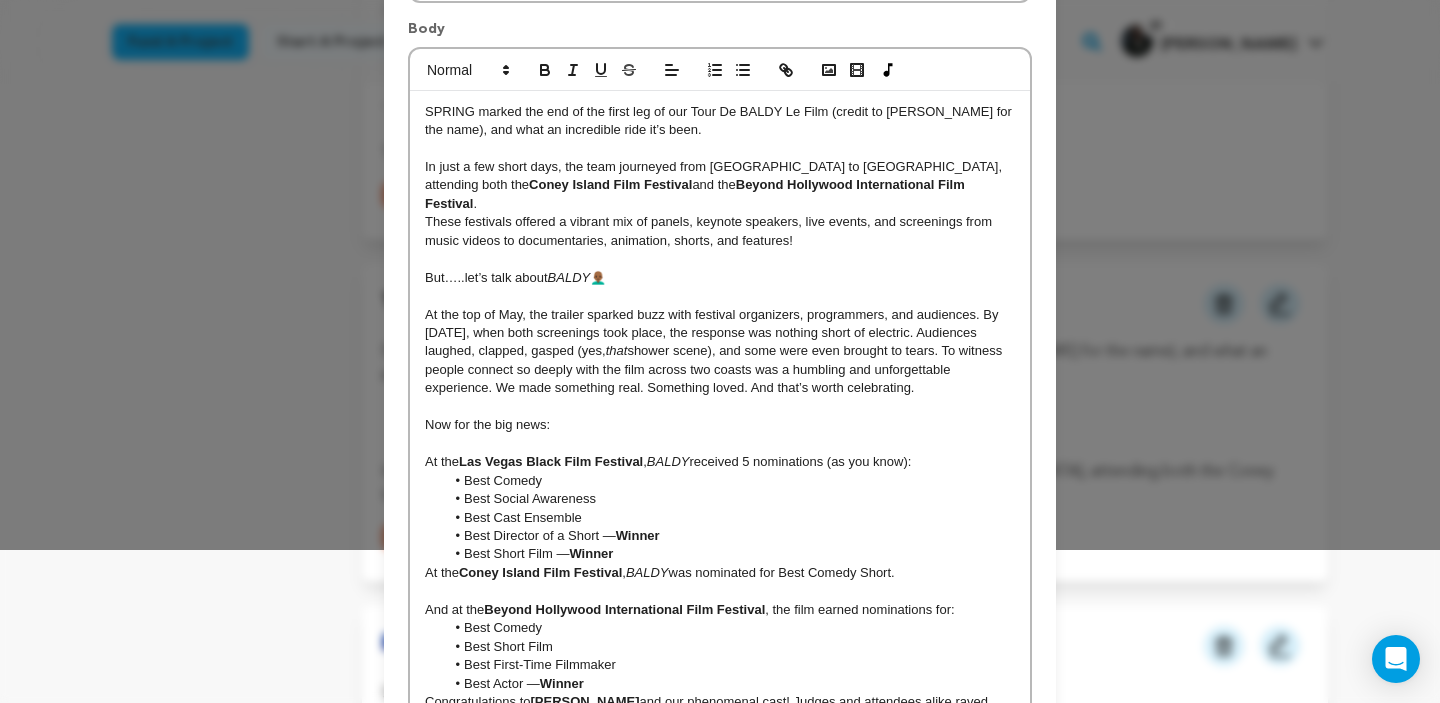 click on "Best Short Film —  Winner" at bounding box center (730, 554) 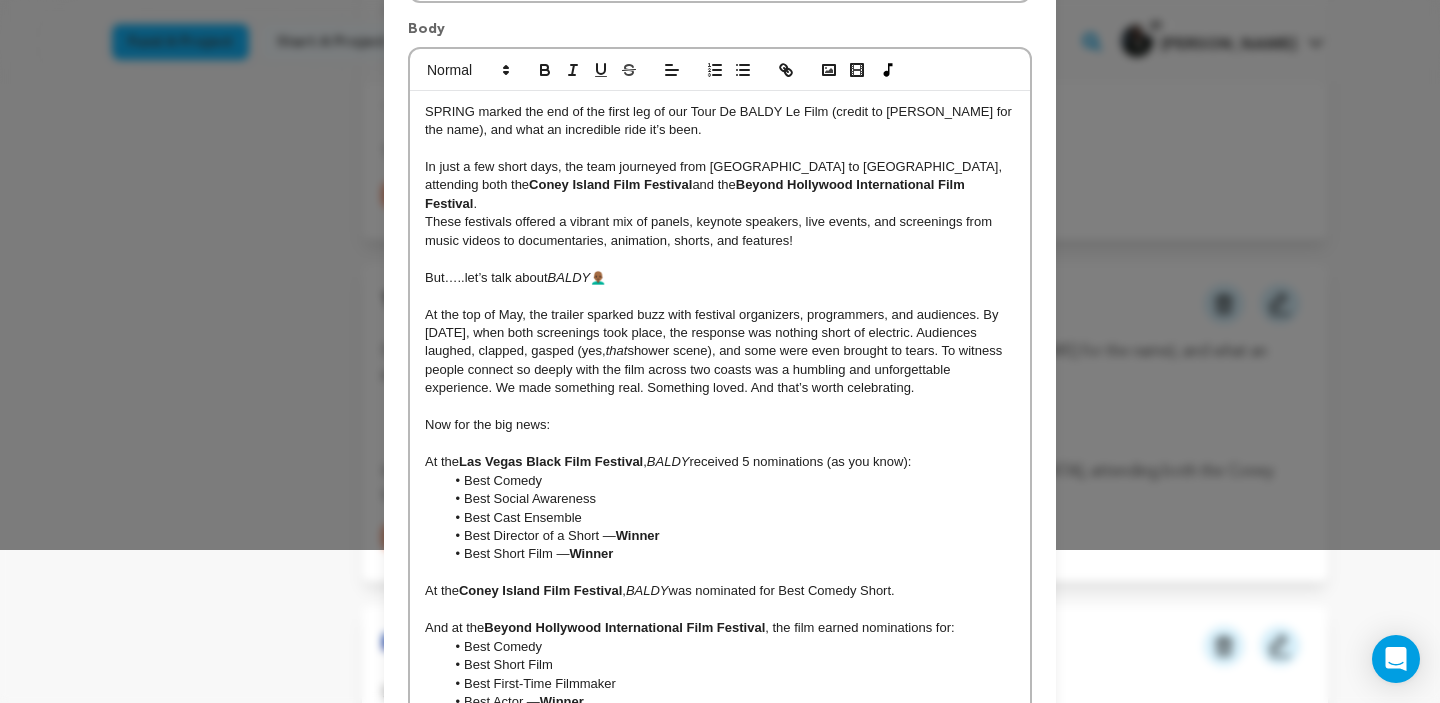 click on "Best Short Film —  Winner" at bounding box center (730, 554) 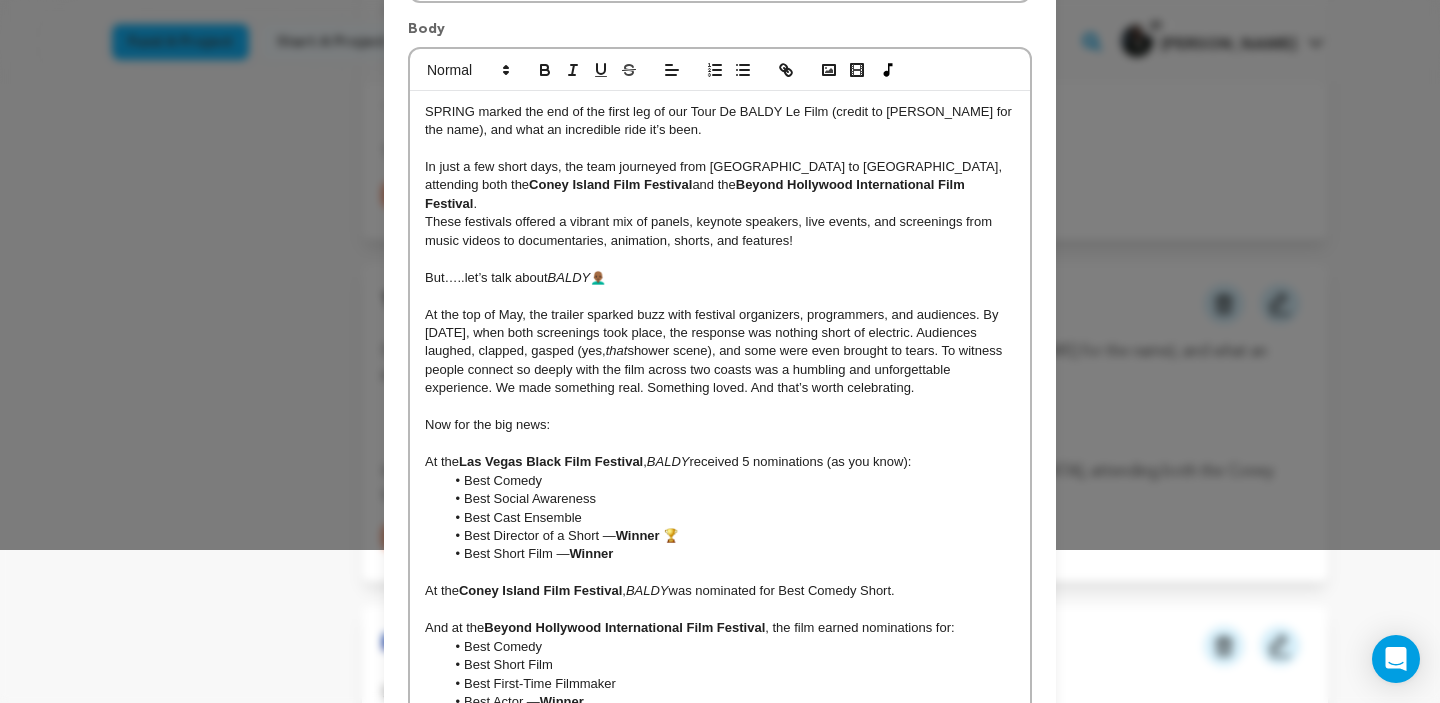 click on "Best Short Film —  Winner" at bounding box center [730, 554] 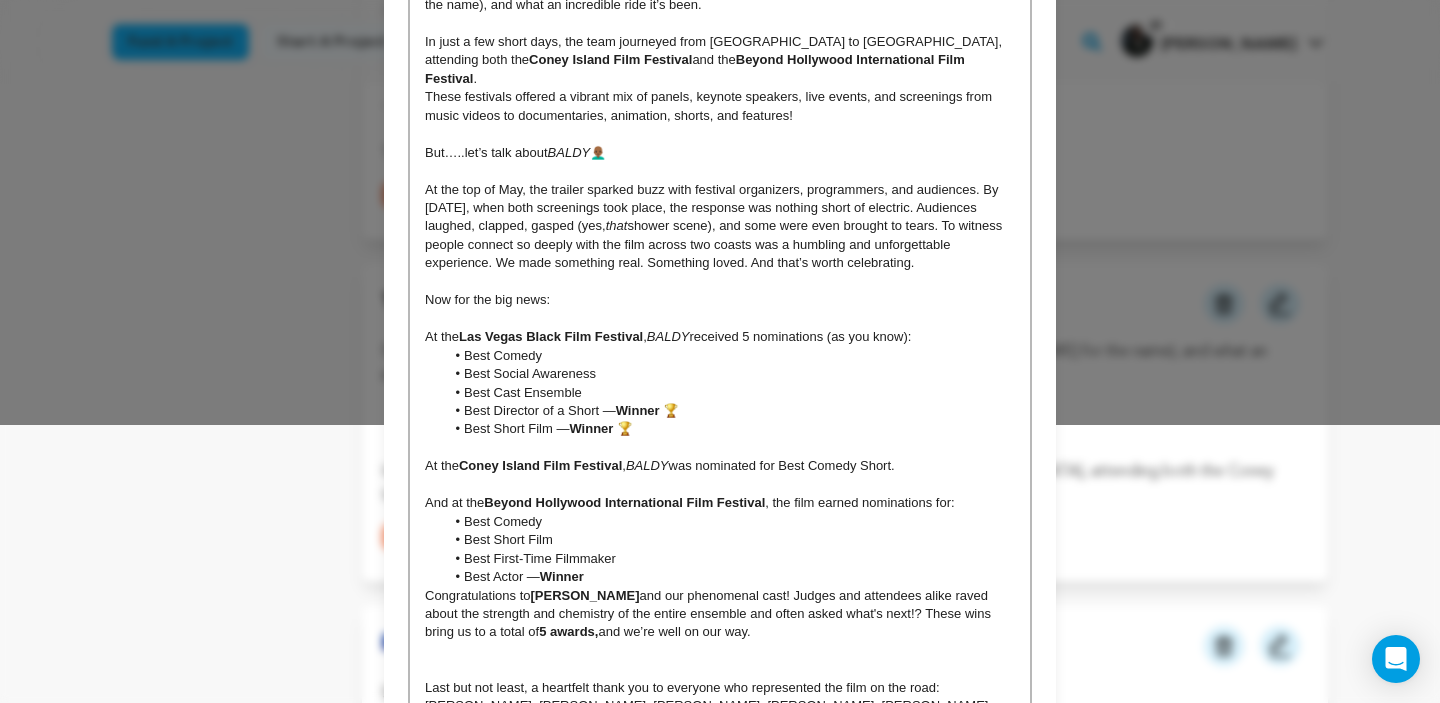 scroll, scrollTop: 282, scrollLeft: 0, axis: vertical 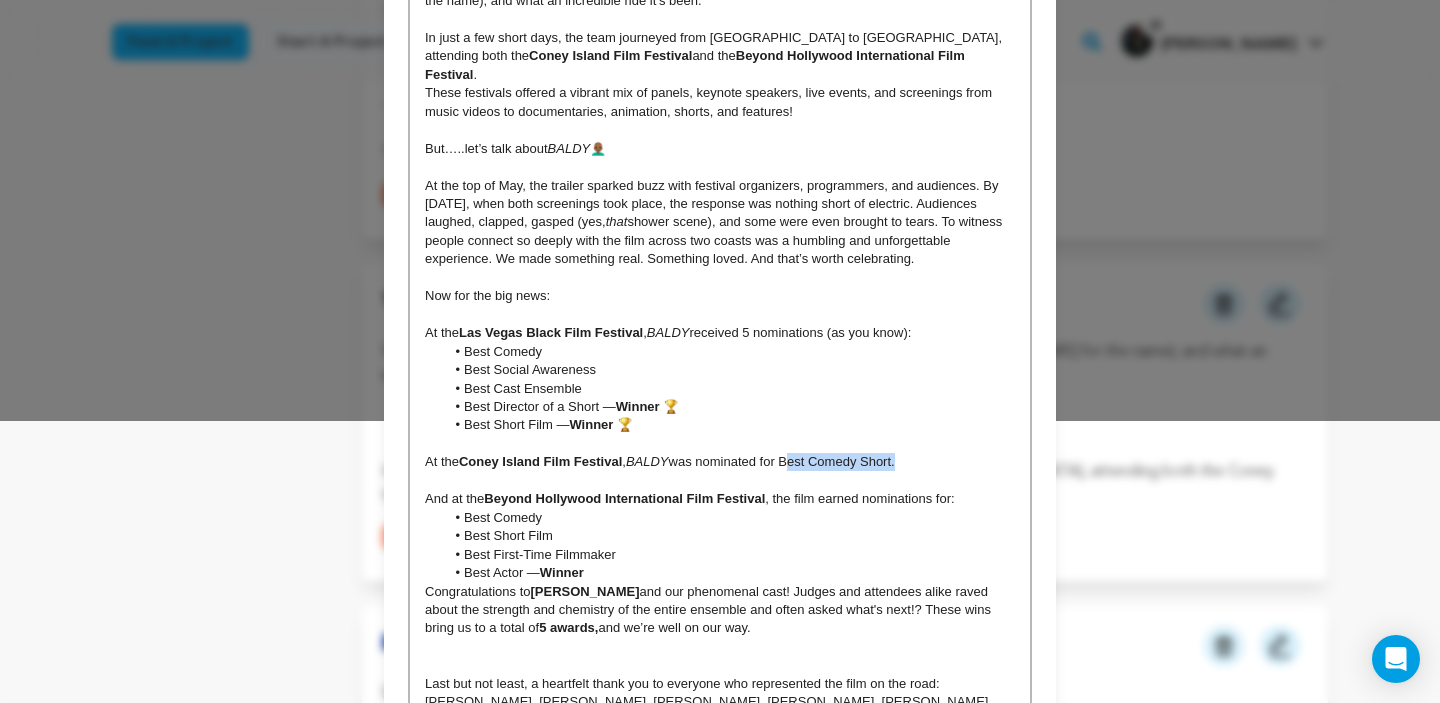 drag, startPoint x: 792, startPoint y: 437, endPoint x: 905, endPoint y: 439, distance: 113.0177 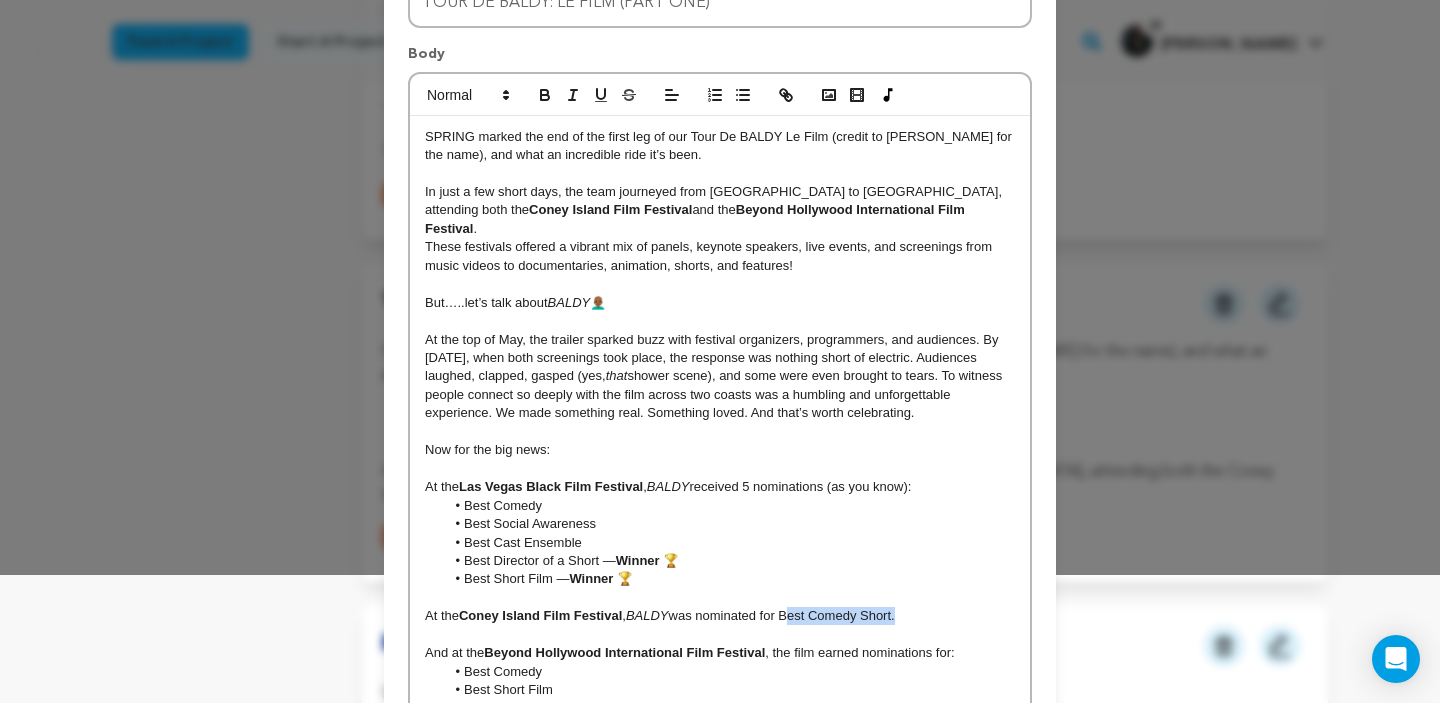 scroll, scrollTop: 70, scrollLeft: 0, axis: vertical 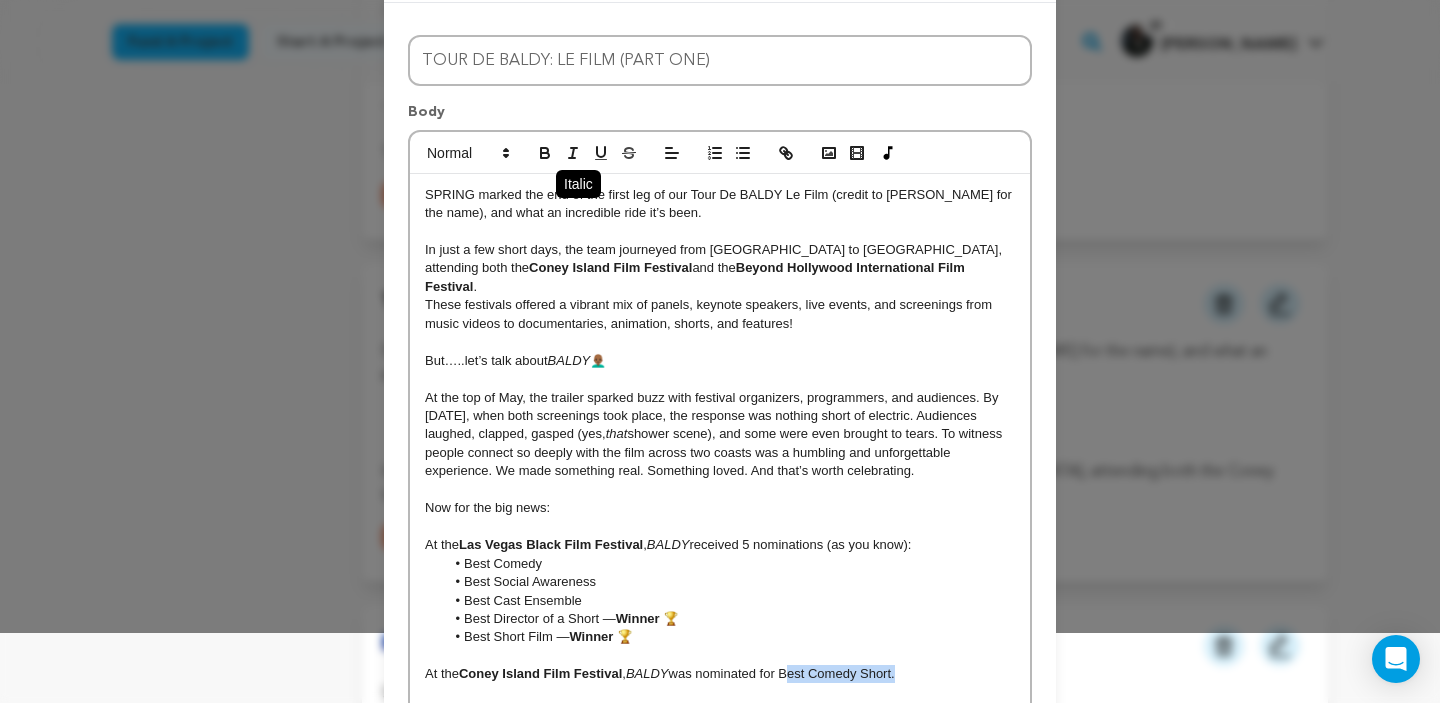 click 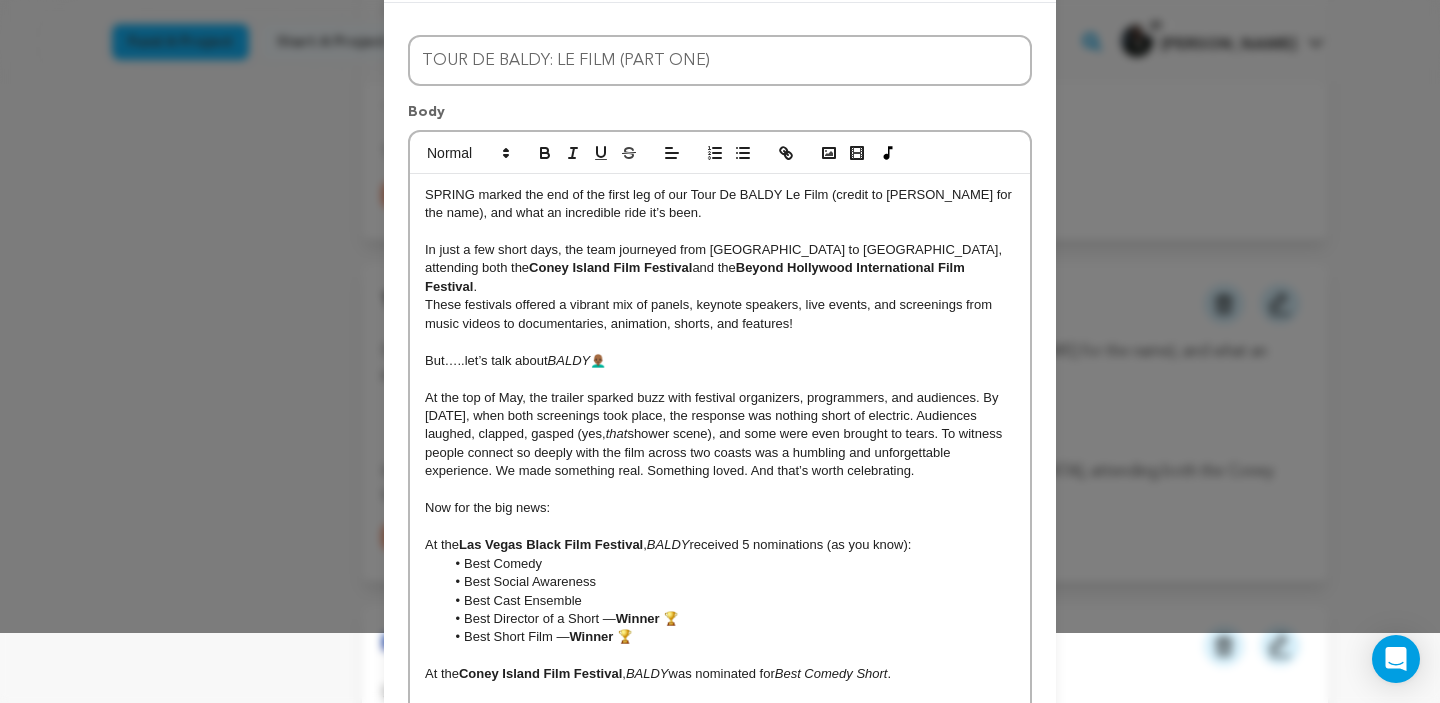 click on "Best Social Awareness" at bounding box center (730, 582) 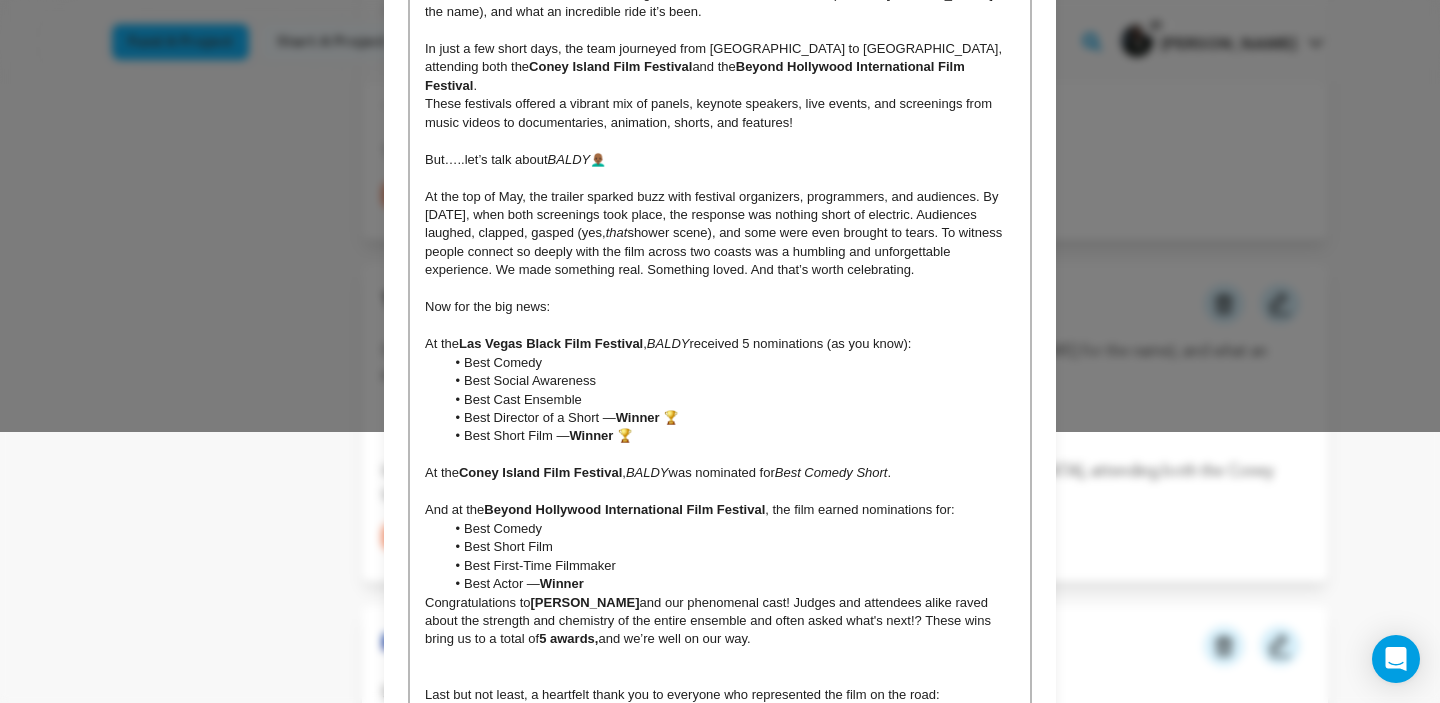scroll, scrollTop: 275, scrollLeft: 0, axis: vertical 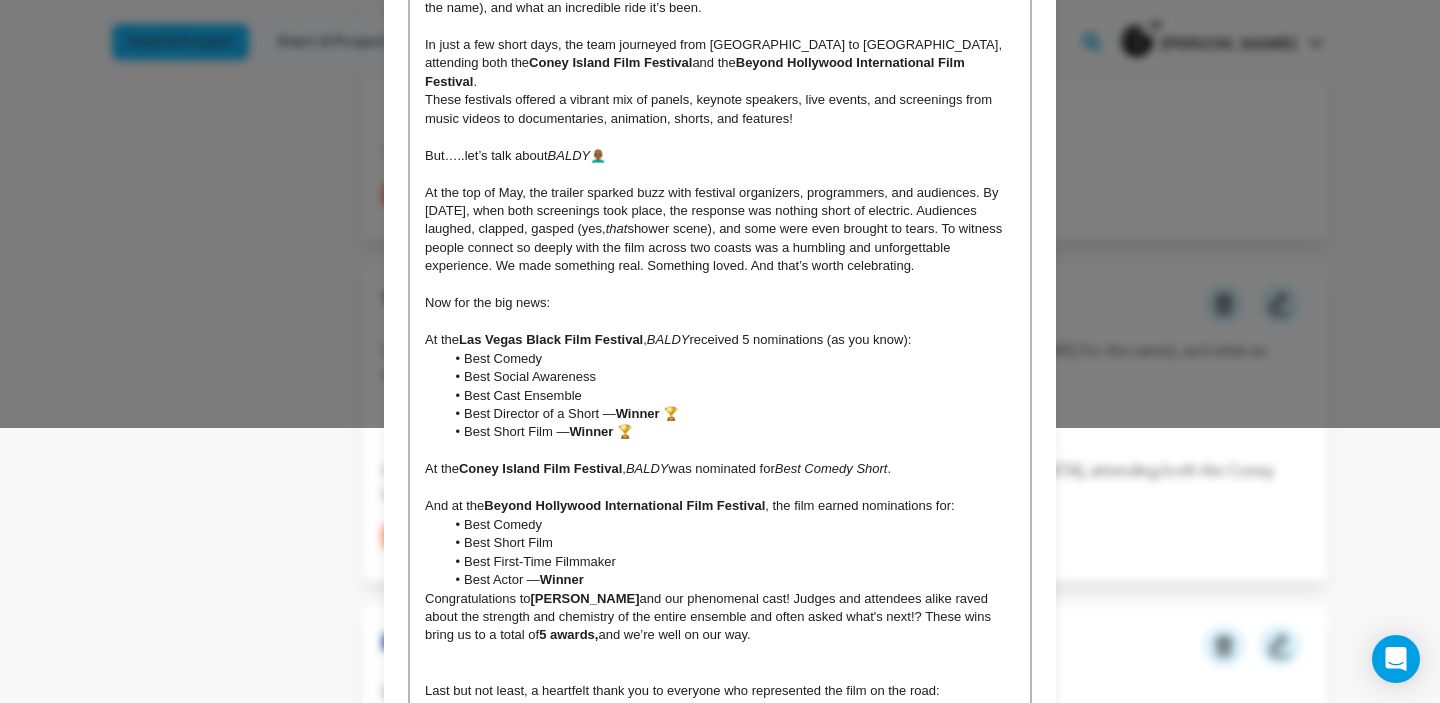 click on "Best Actor —  Winner" at bounding box center (730, 580) 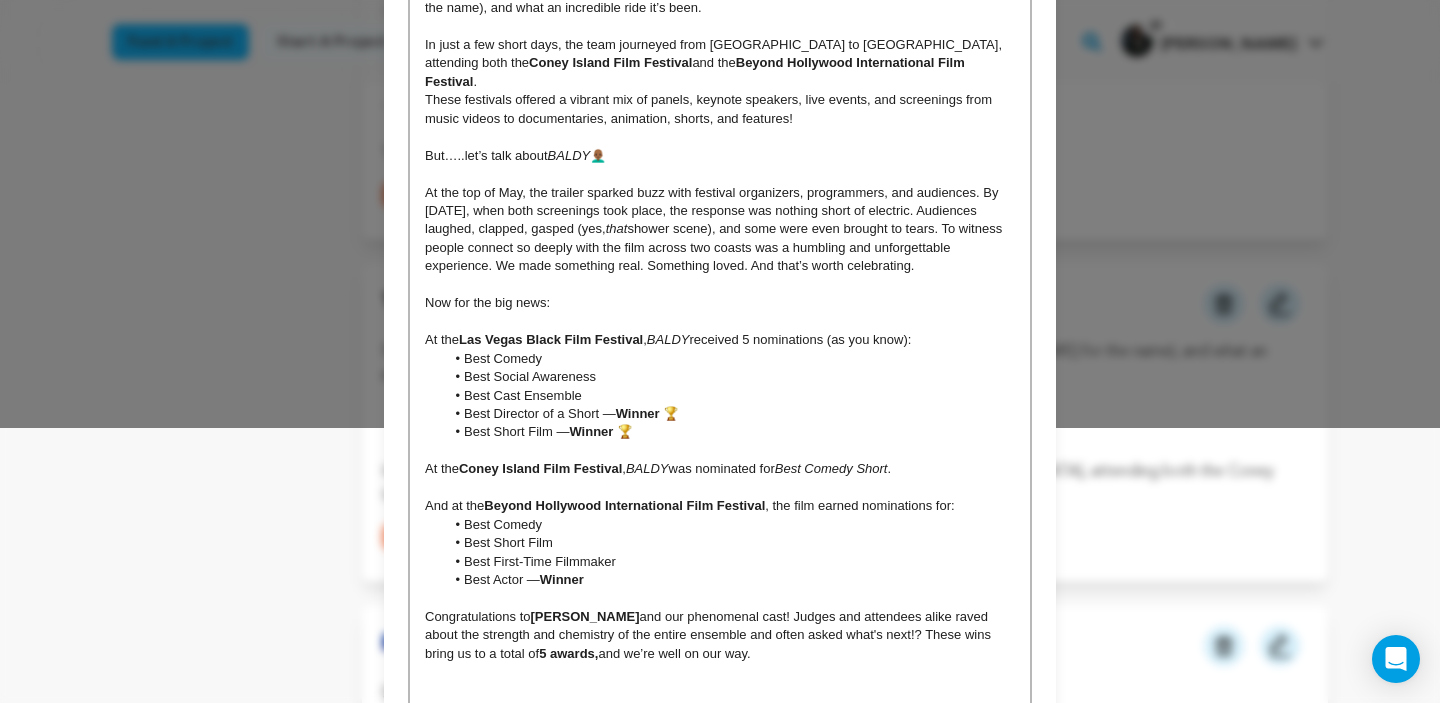 click on "Best Director of a Short —  Winner 🏆" at bounding box center (730, 414) 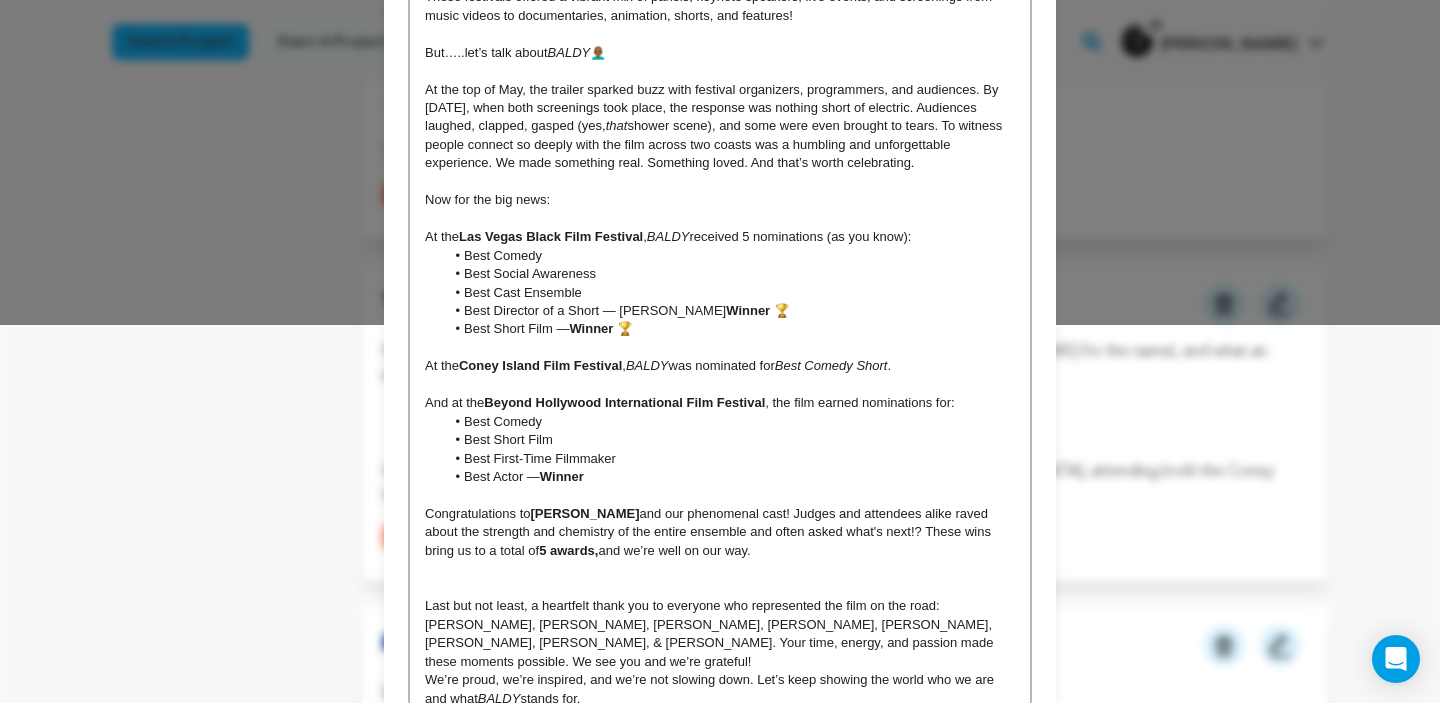 scroll, scrollTop: 382, scrollLeft: 0, axis: vertical 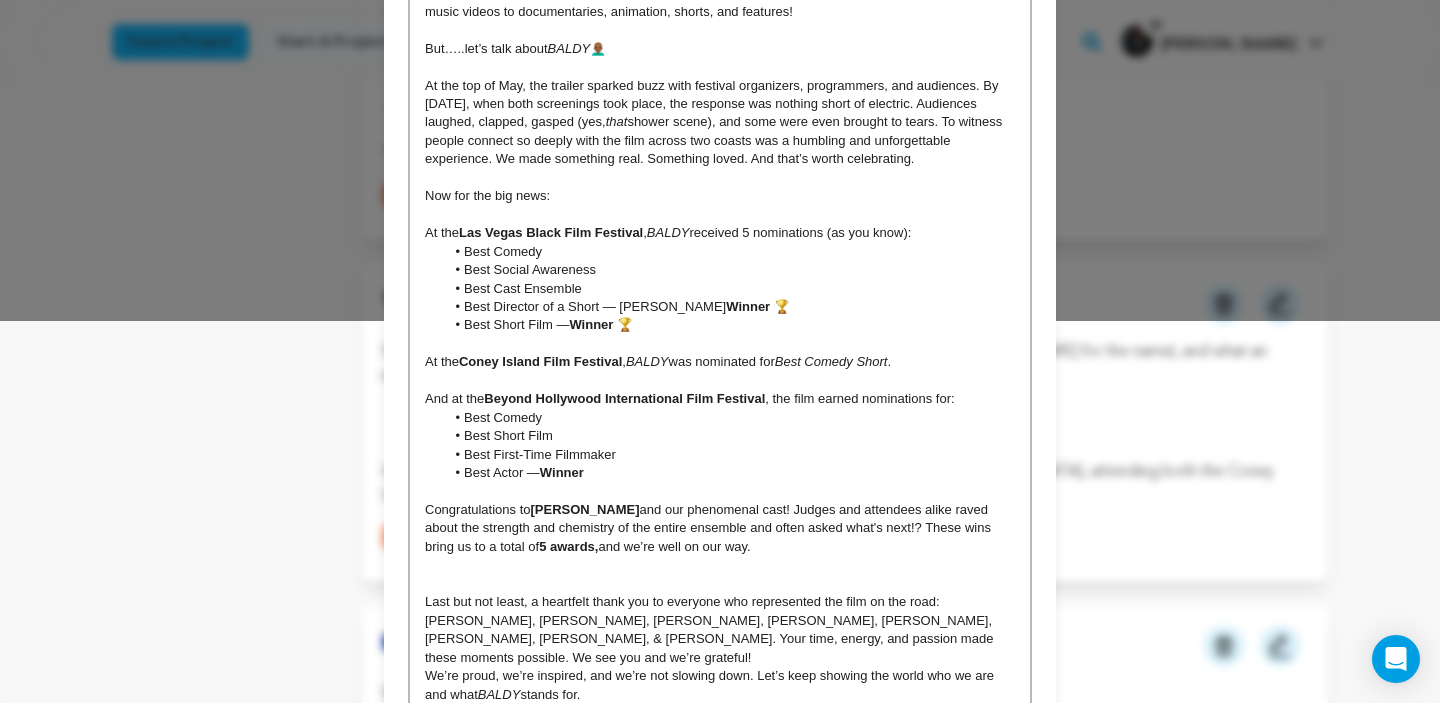 click on "Best Actor —  Winner" at bounding box center [730, 473] 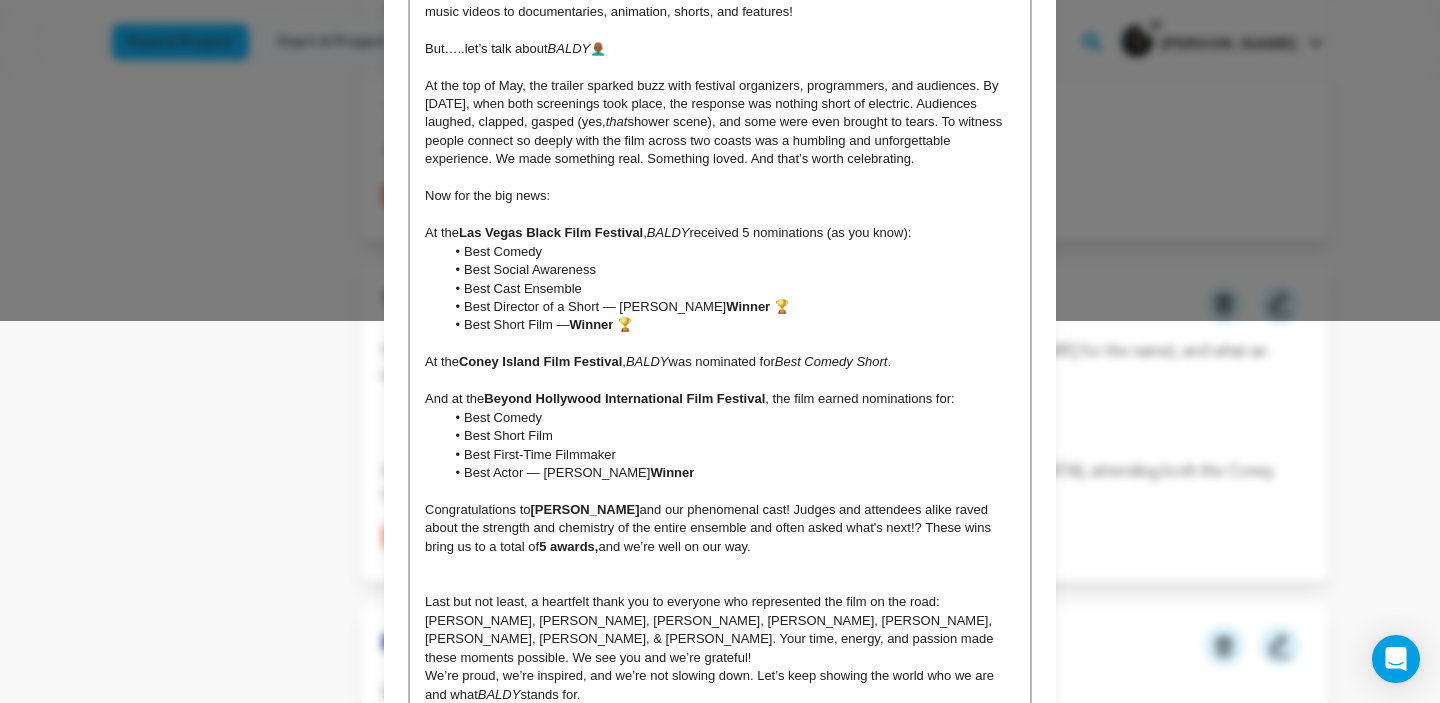 click on "Best Actor — Melvin Taylor II  Winner" at bounding box center (730, 473) 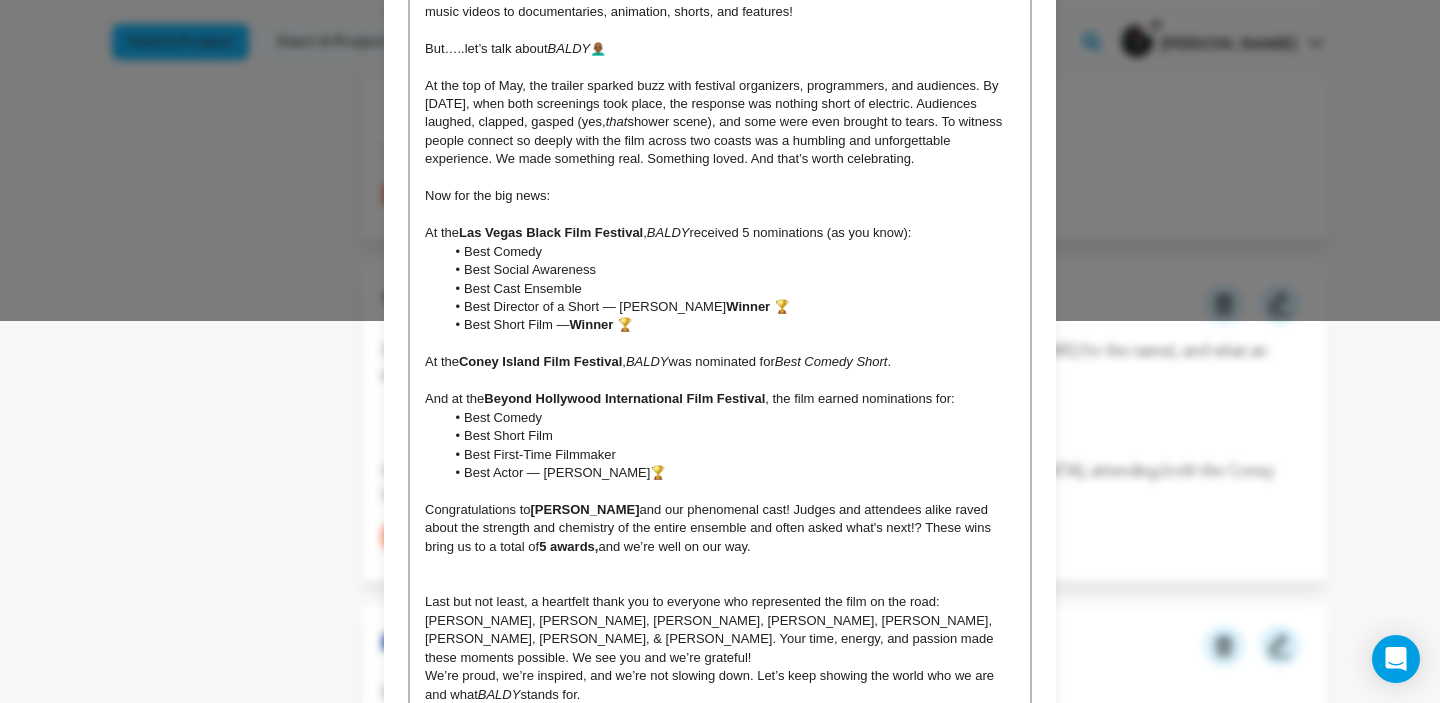 click on "Best Actor — Melvin Taylor II  🏆" at bounding box center [730, 473] 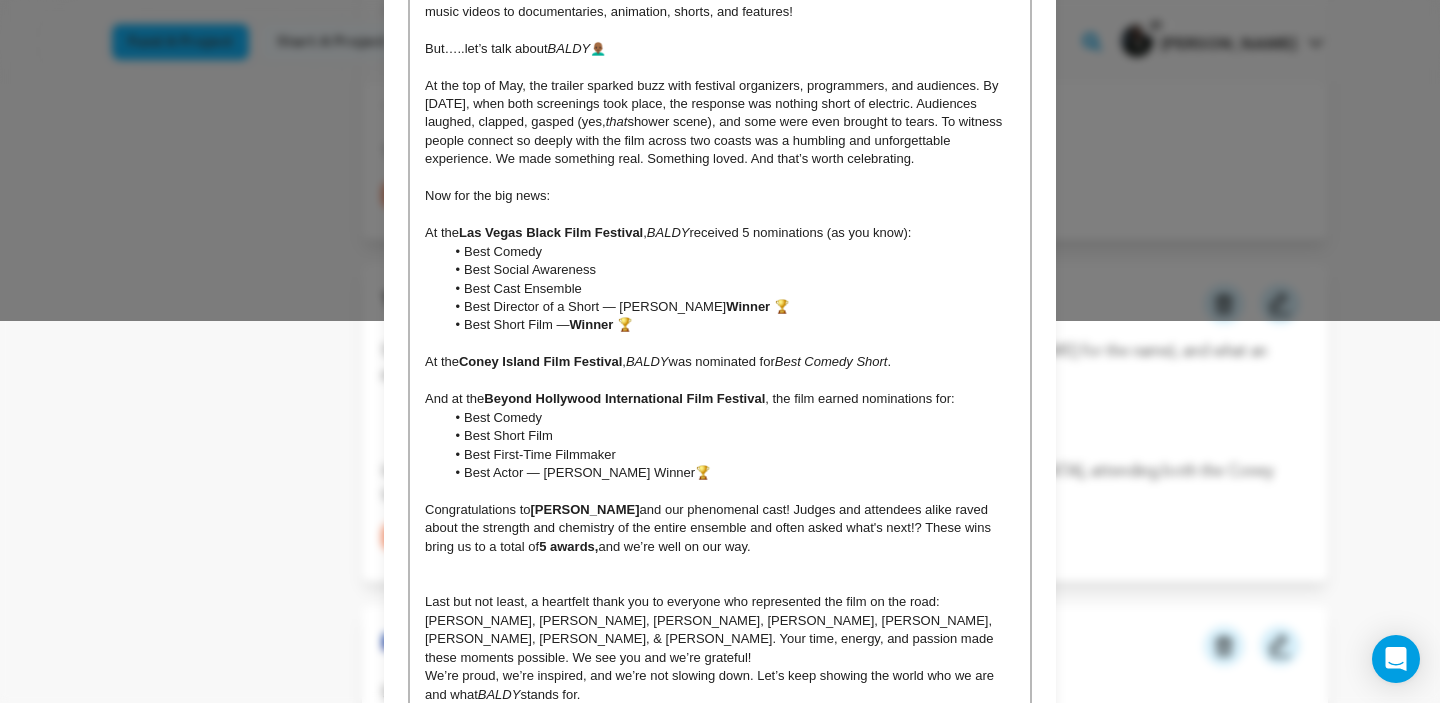 drag, startPoint x: 633, startPoint y: 458, endPoint x: 673, endPoint y: 460, distance: 40.04997 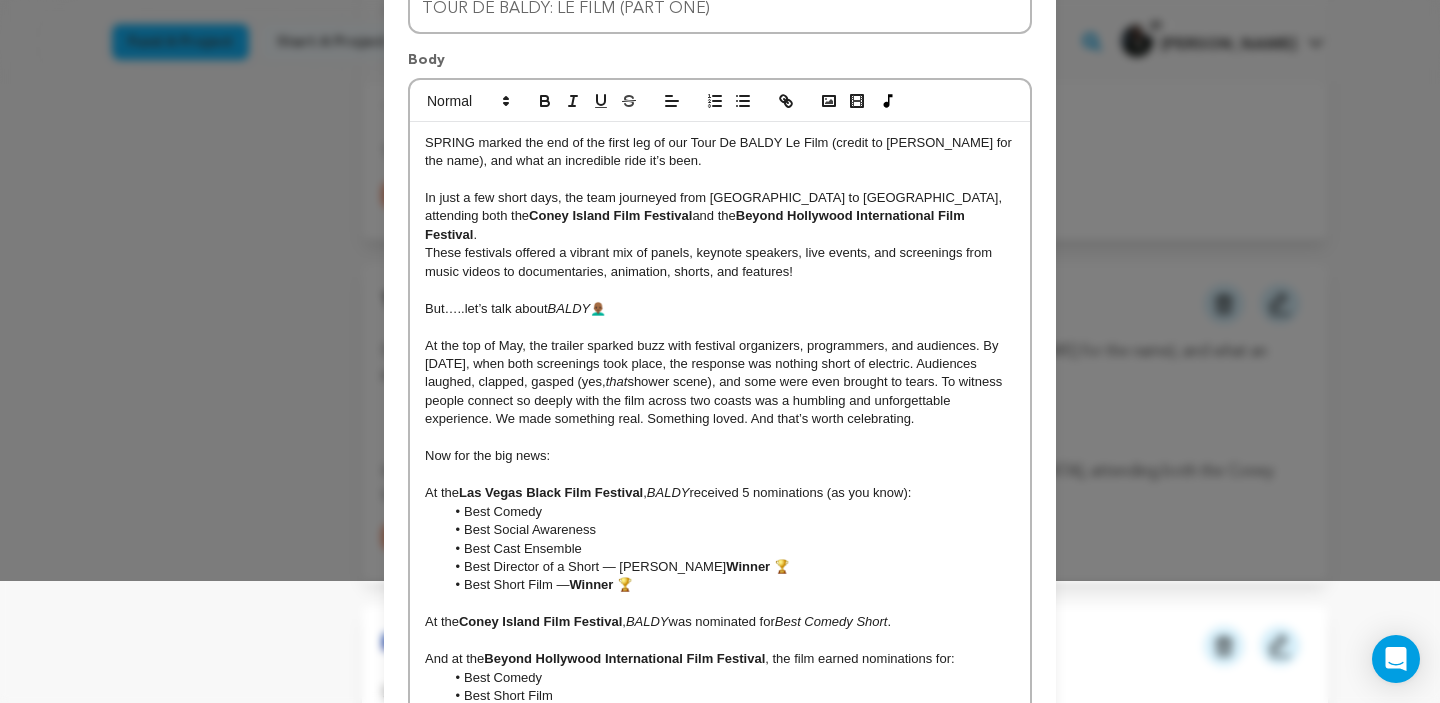 scroll, scrollTop: 84, scrollLeft: 0, axis: vertical 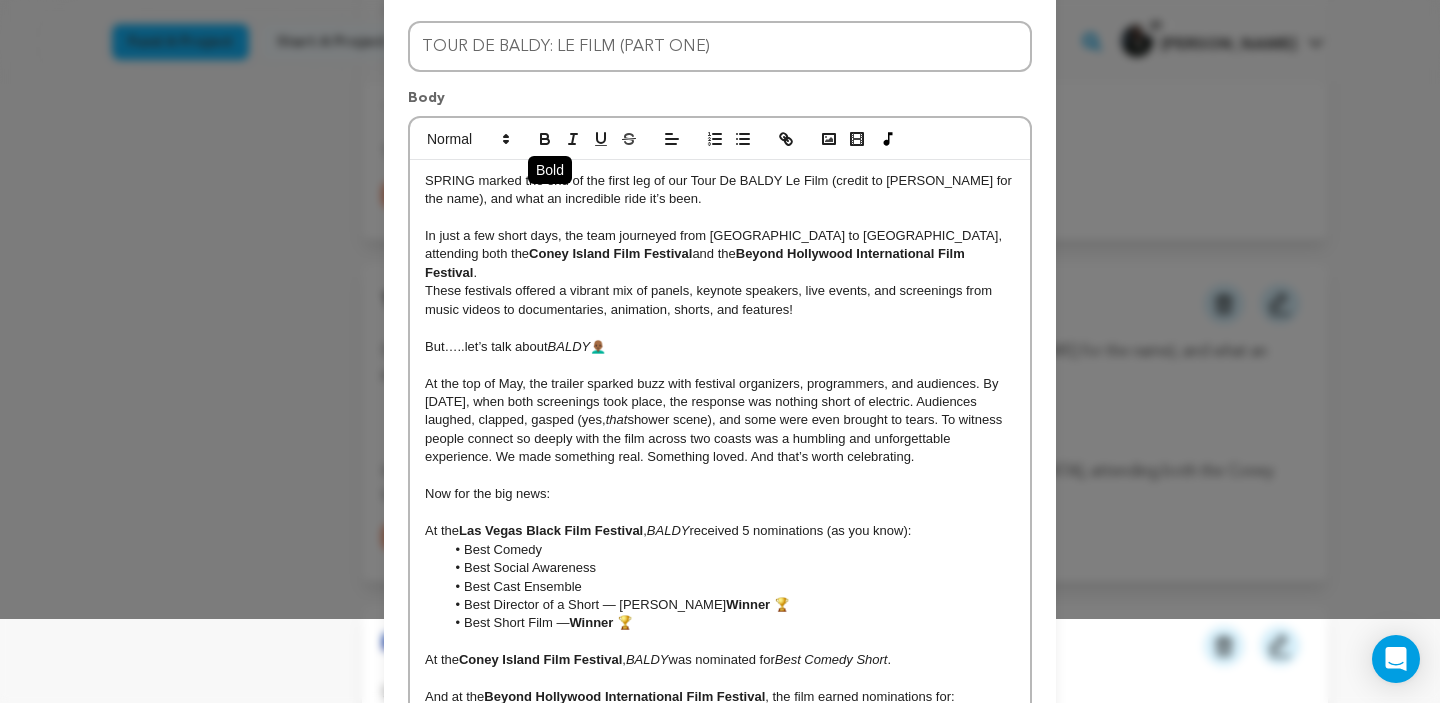 click 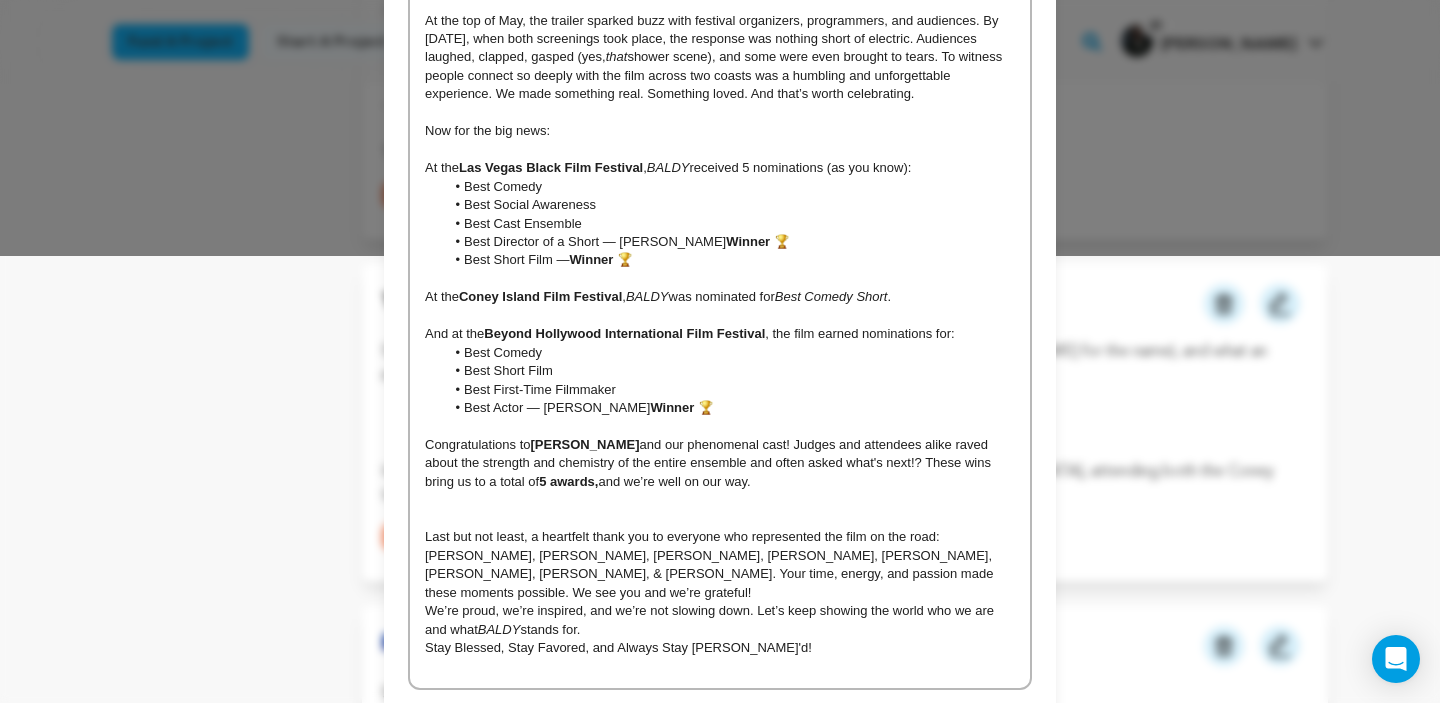 scroll, scrollTop: 456, scrollLeft: 0, axis: vertical 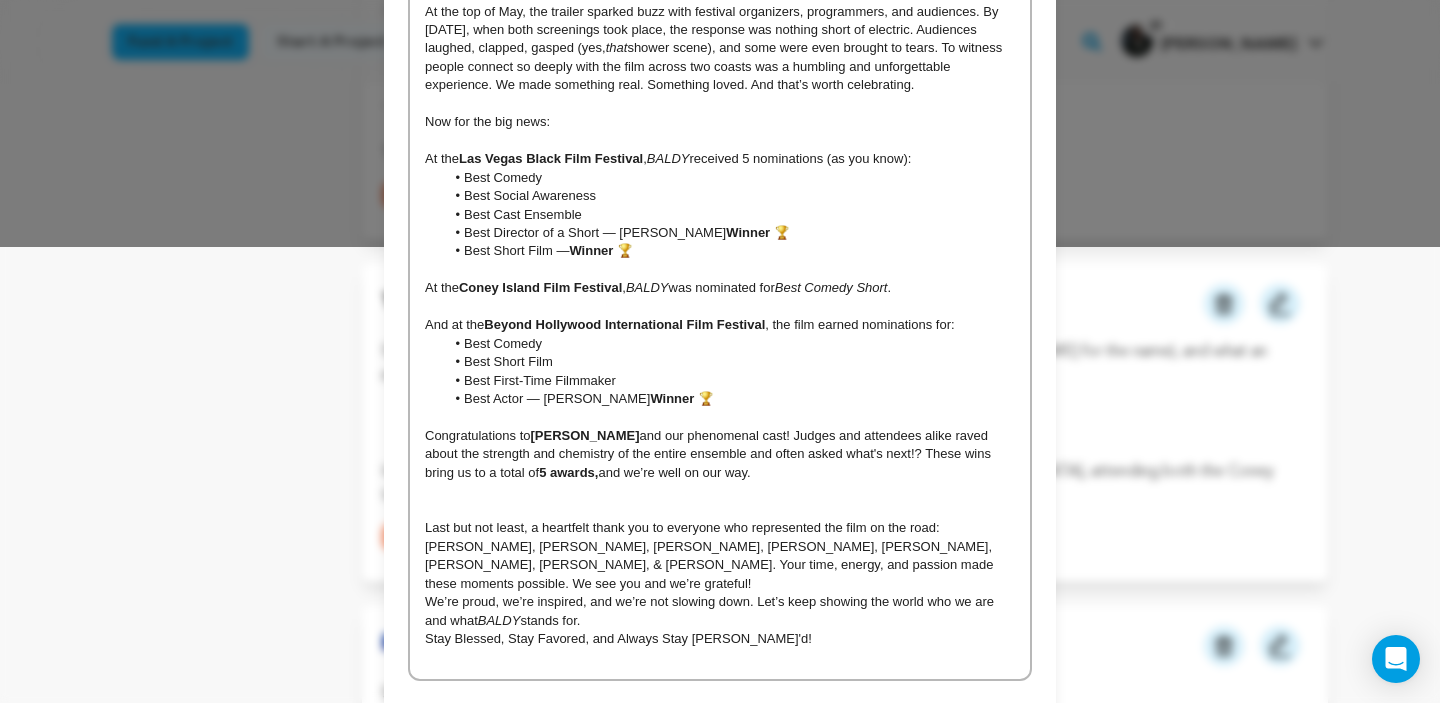 click on "Best Actor — Melvin Taylor II  Winner   🏆" at bounding box center (730, 399) 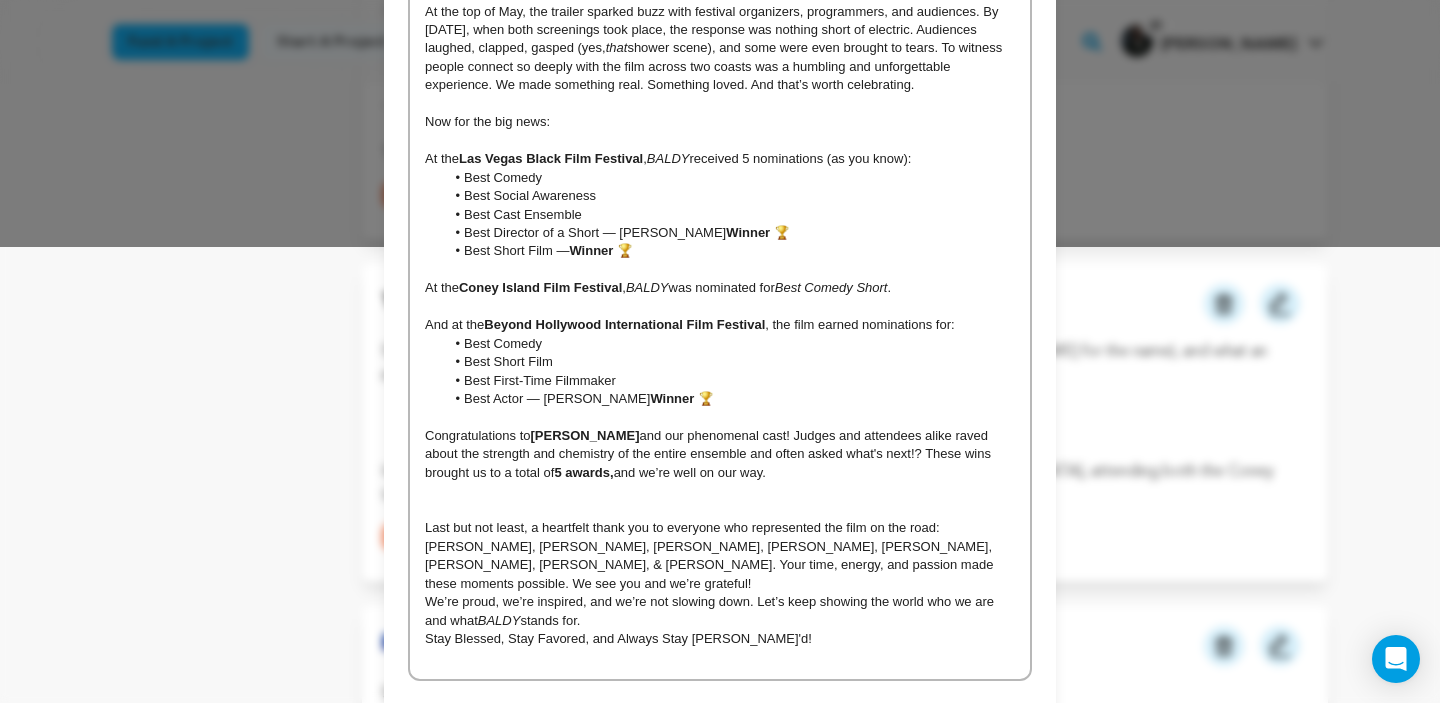 click at bounding box center (720, 491) 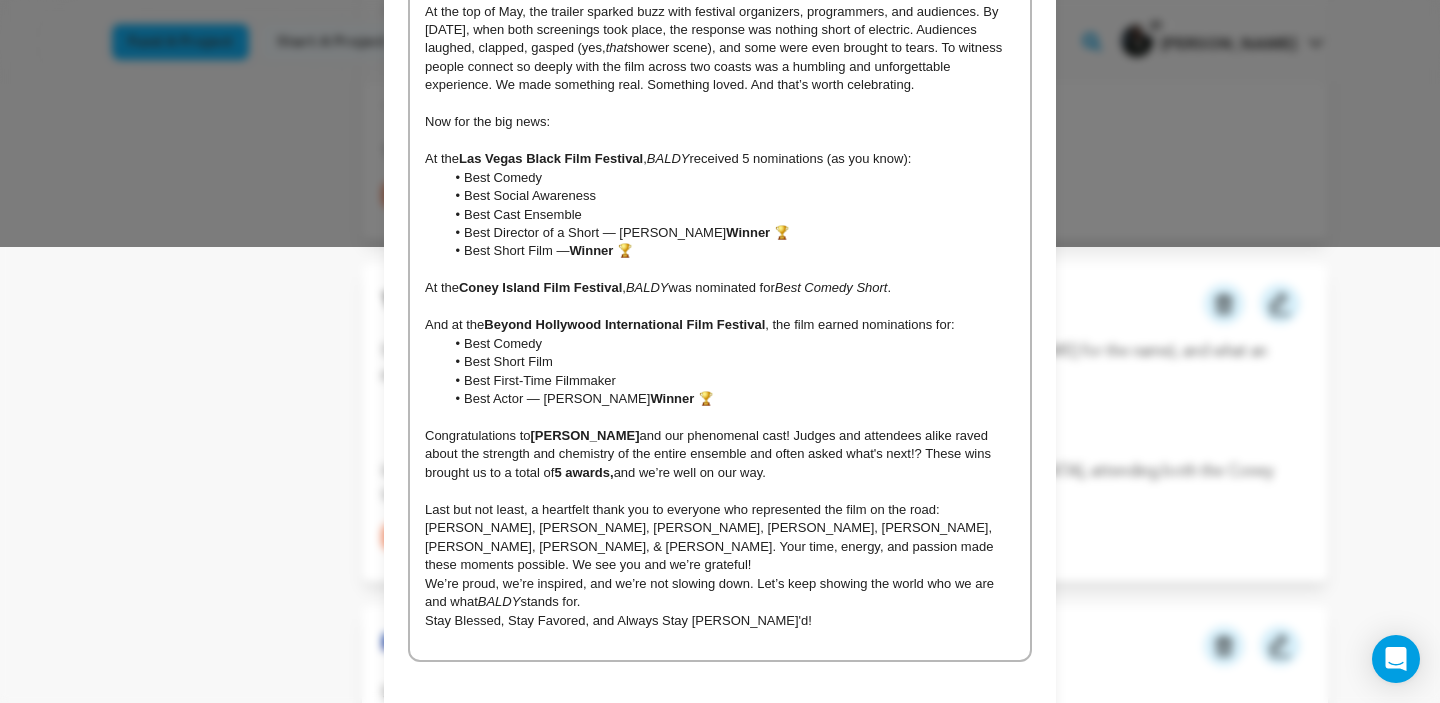 click on "SPRING marked the end of the first leg of our Tour De BALDY Le Film (credit to Niina for the name), and what an incredible ride it’s been. In just a few short days, the team journeyed from Las Vegas to Brooklyn & Los Angeles, attending both the  Coney Island Film Festival  and the  Beyond Hollywood International Film Festival .  These festivals offered a vibrant mix of panels, keynote speakers, live events, and screenings from music videos to documentaries, animation, shorts, and features! But…..let’s talk about  BALDY 👨🏾‍🦲  At the top of May, the trailer sparked buzz with festival organizers, programmers, and audiences. By Saturday, May 3rd, when both screenings took place, the response was nothing short of electric. Audiences laughed, clapped, gasped (yes,  that Now for the big news:  At the  Las Vegas Black Film Festival ,  BALDY  received 5 nominations (as you know): Best Comedy Best Social Awareness Best Cast Ensemble Best Director of a Short — Eddie Griffith  Winner 🏆  ," at bounding box center [720, 224] 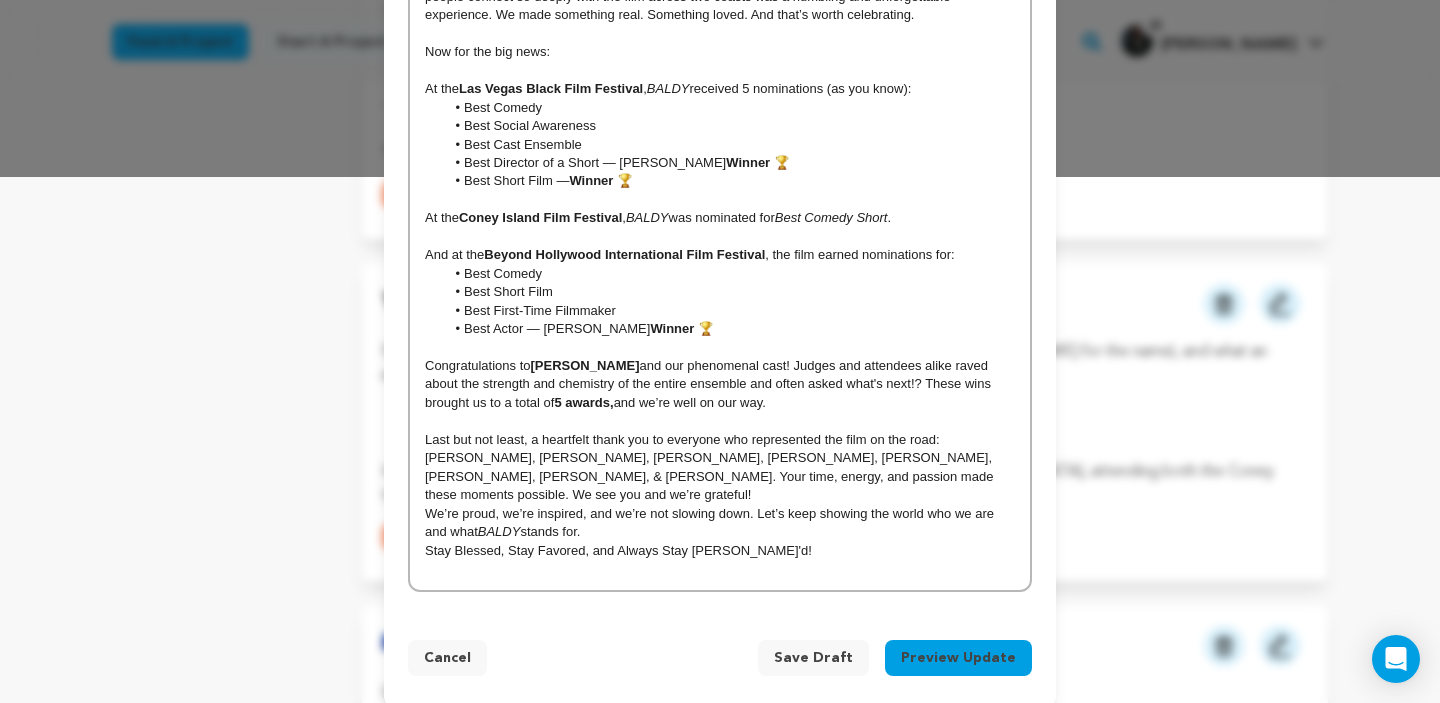 scroll, scrollTop: 529, scrollLeft: 0, axis: vertical 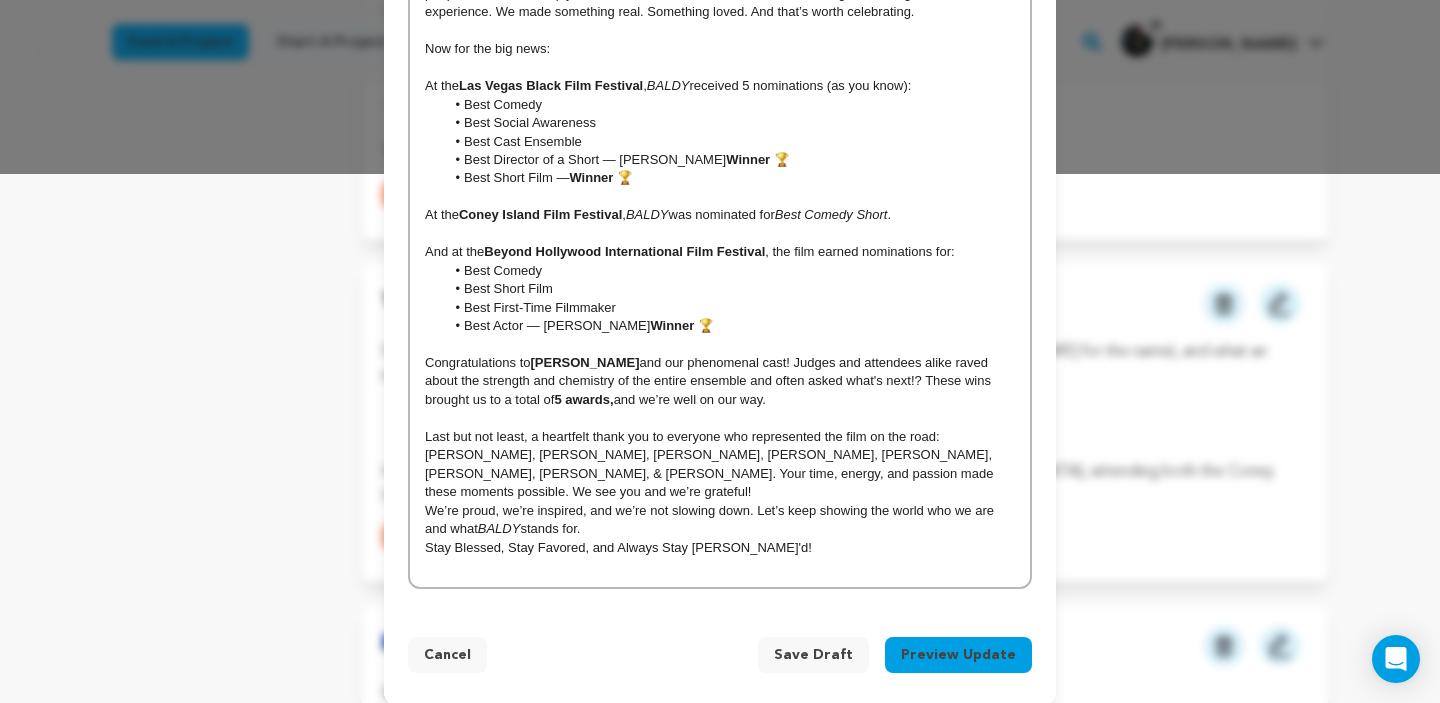 click on "Angela Jernigan, Eddie Griffith, Niina Taapopi, Max Hague, Erin Trout, Ryan Hamelin, Sunni Valentine, & Melvin Taylor II. Your time, energy, and passion made these moments possible. We see you and we’re grateful!" at bounding box center [720, 473] 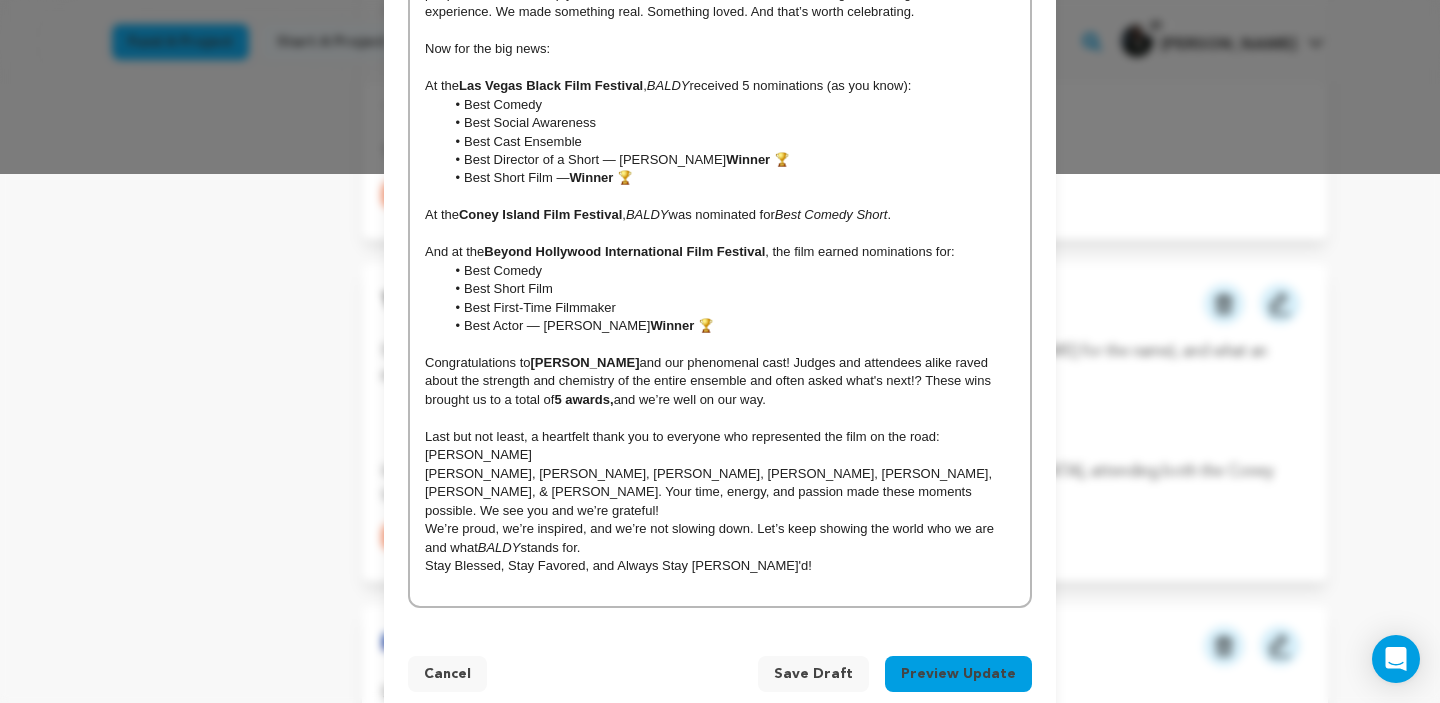 click on "Eddie Griffith, Niina Taapopi, Max Hague, Erin Trout, Ryan Hamelin, Sunni Valentine, & Melvin Taylor II. Your time, energy, and passion made these moments possible. We see you and we’re grateful!" at bounding box center (720, 492) 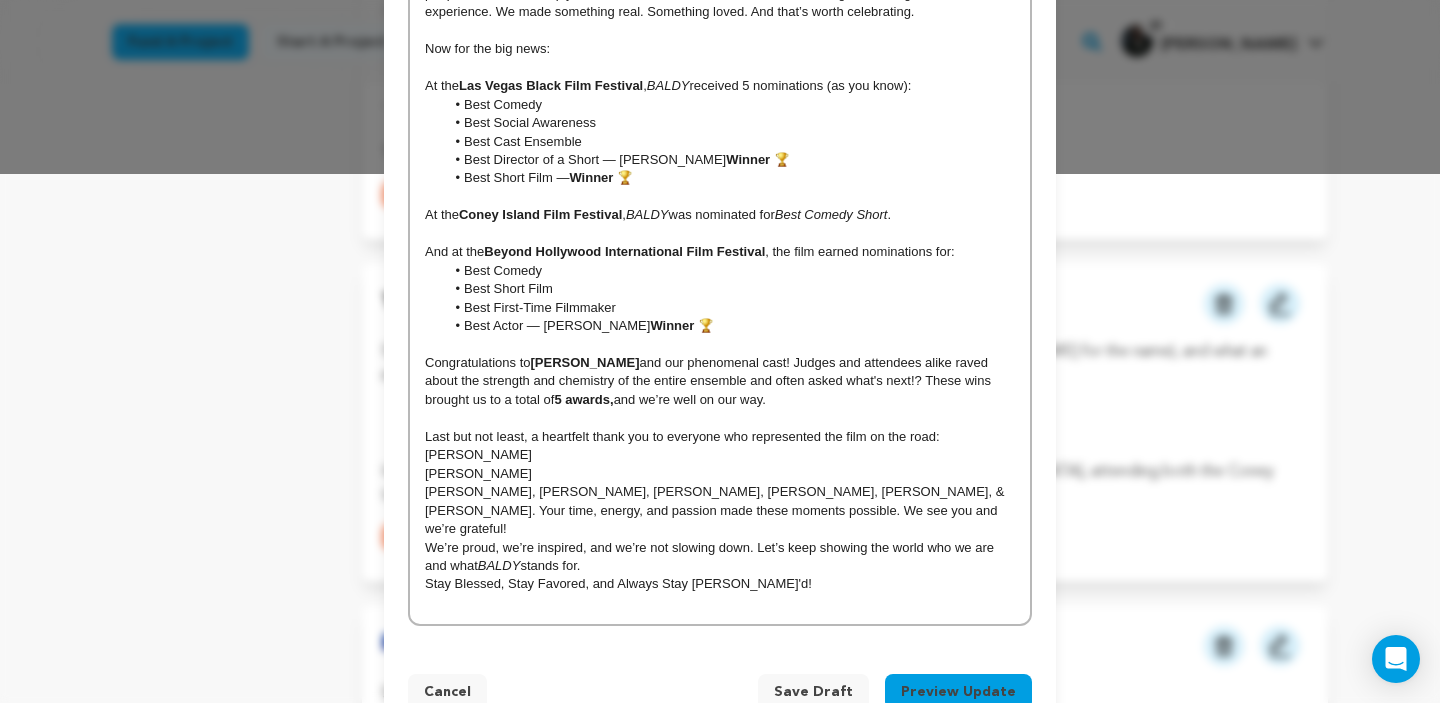 click on "Niina Taapopi, Max Hague, Erin Trout, Ryan Hamelin, Sunni Valentine, & Melvin Taylor II. Your time, energy, and passion made these moments possible. We see you and we’re grateful!" at bounding box center [720, 510] 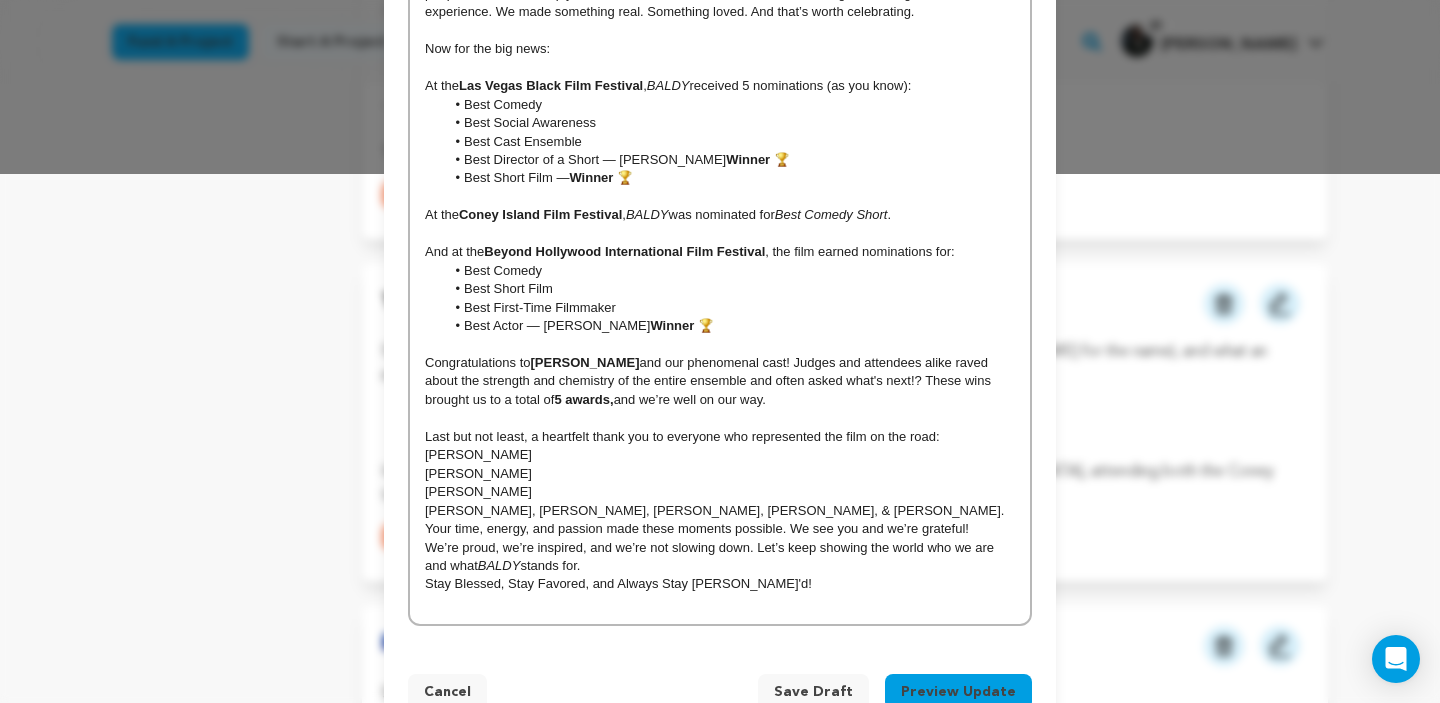 click on "Max Hague, Erin Trout, Ryan Hamelin, Sunni Valentine, & Melvin Taylor II. Your time, energy, and passion made these moments possible. We see you and we’re grateful!" at bounding box center (720, 520) 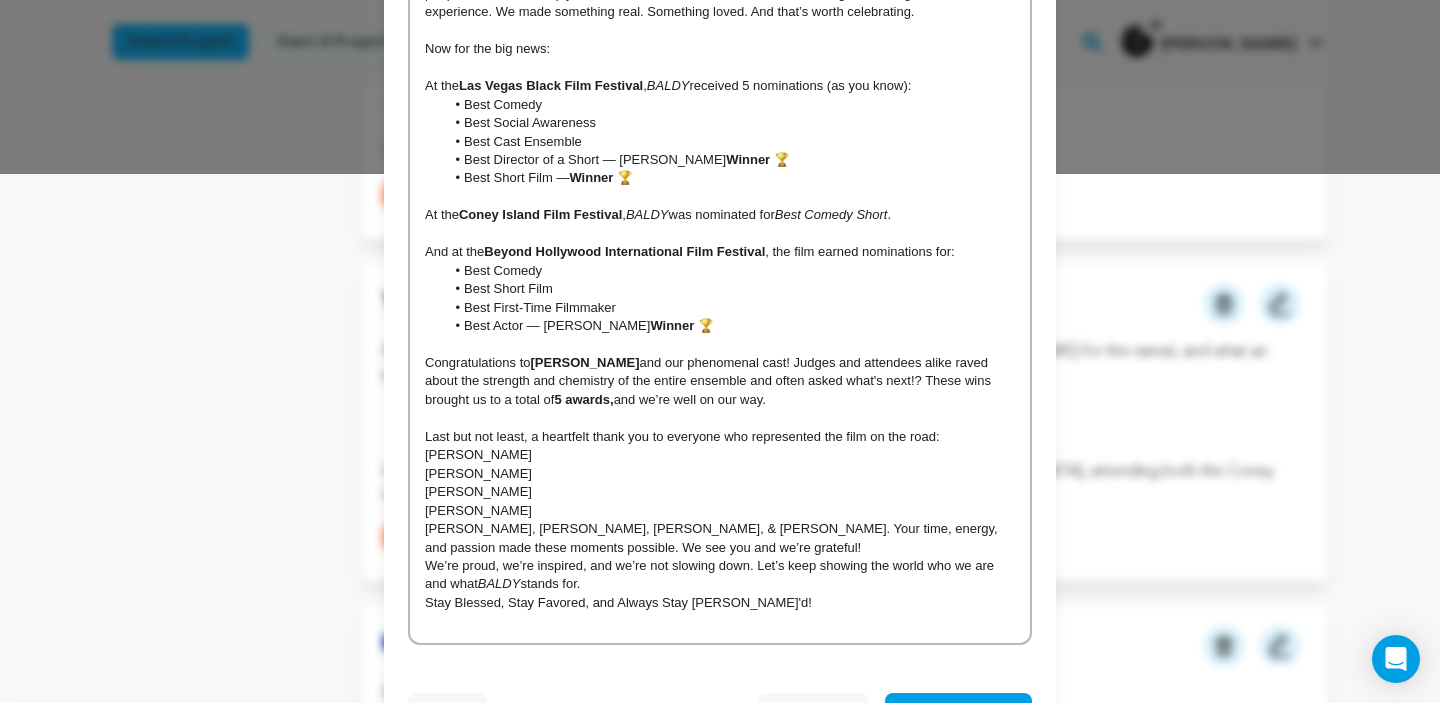 click on "Erin Trout, Ryan Hamelin, Sunni Valentine, & Melvin Taylor II. Your time, energy, and passion made these moments possible. We see you and we’re grateful!" at bounding box center (720, 538) 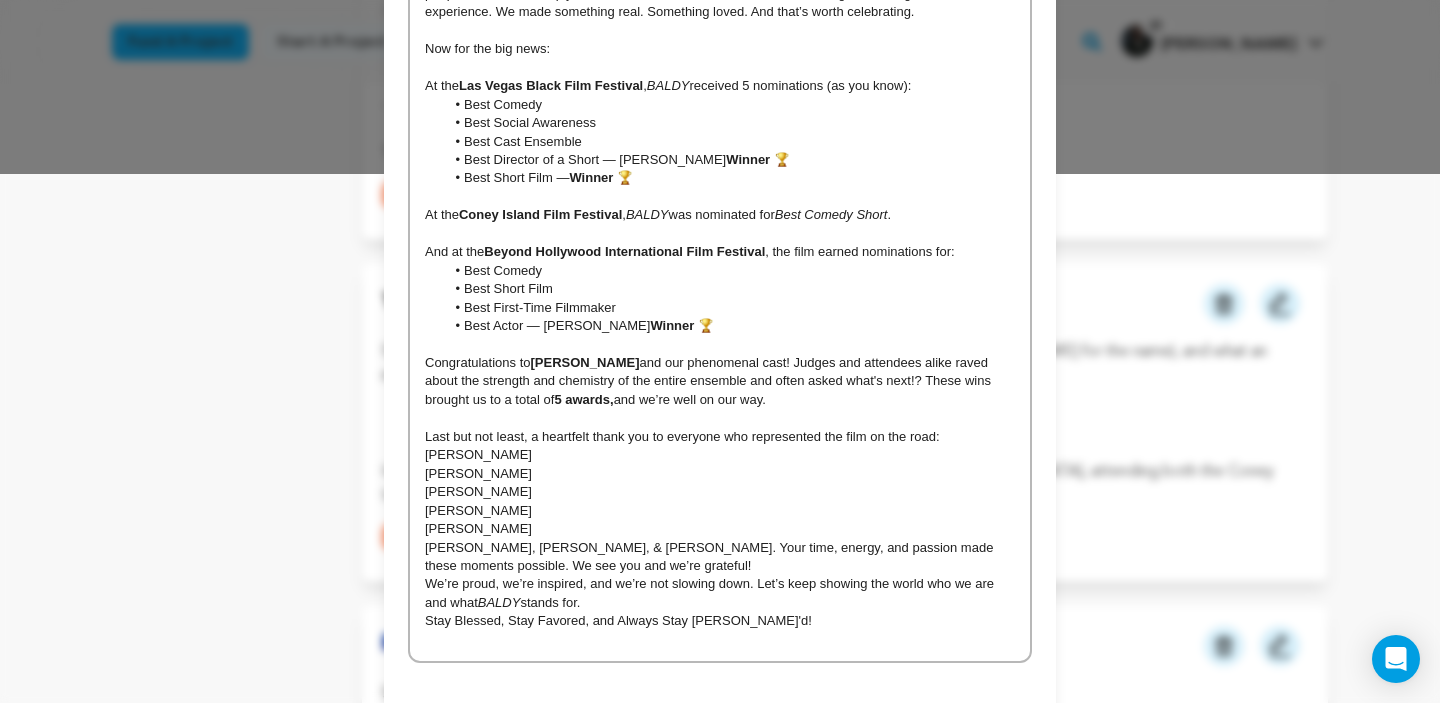 click on "Ryan Hamelin, Sunni Valentine, & Melvin Taylor II. Your time, energy, and passion made these moments possible. We see you and we’re grateful!" at bounding box center [720, 557] 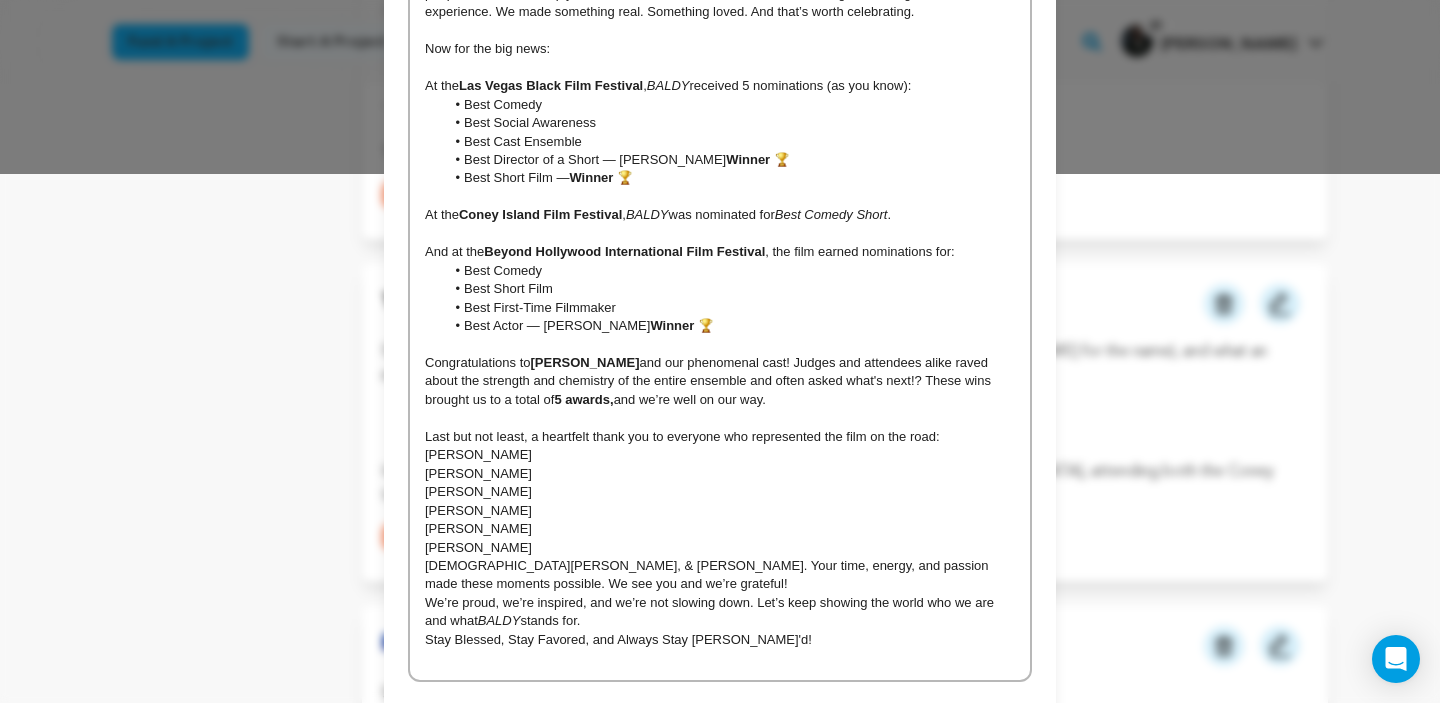 click on "Sunni Valentine, & Melvin Taylor II. Your time, energy, and passion made these moments possible. We see you and we’re grateful!" at bounding box center (720, 575) 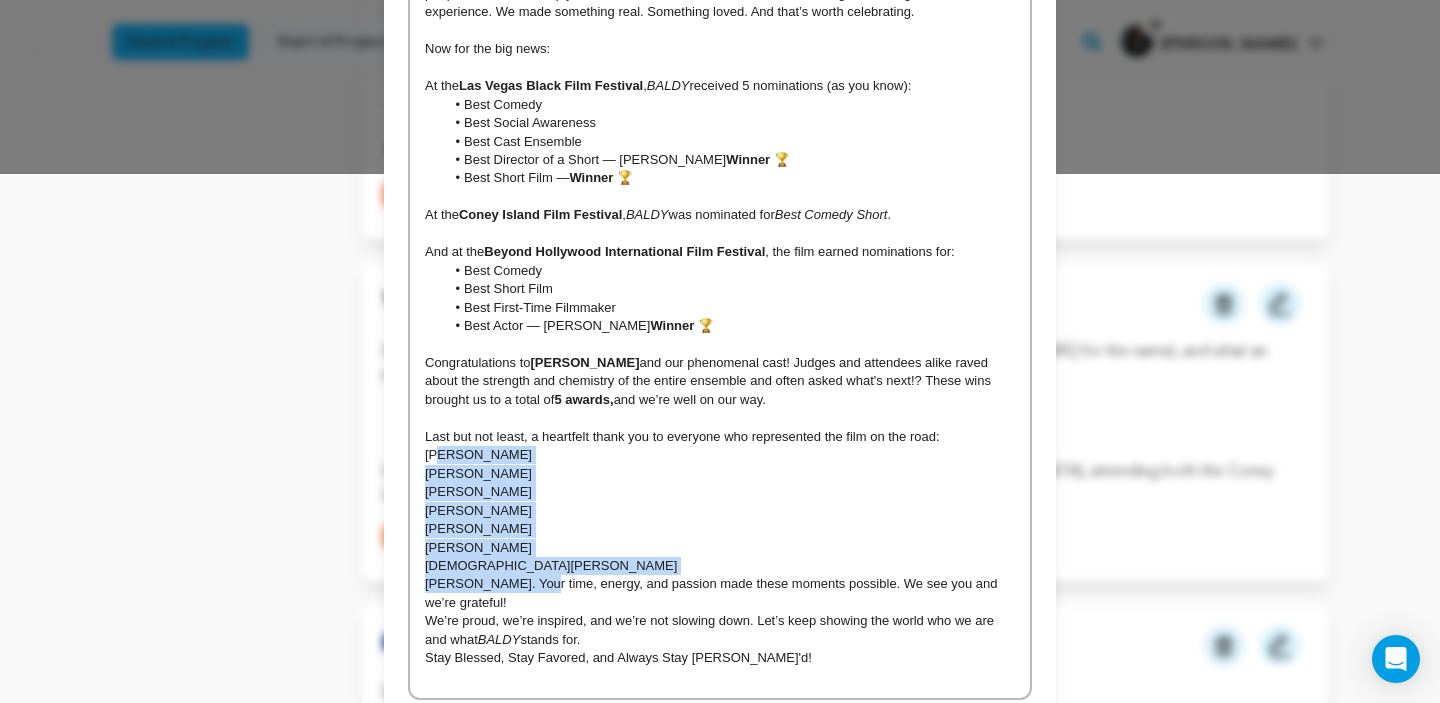 drag, startPoint x: 432, startPoint y: 434, endPoint x: 518, endPoint y: 574, distance: 164.3046 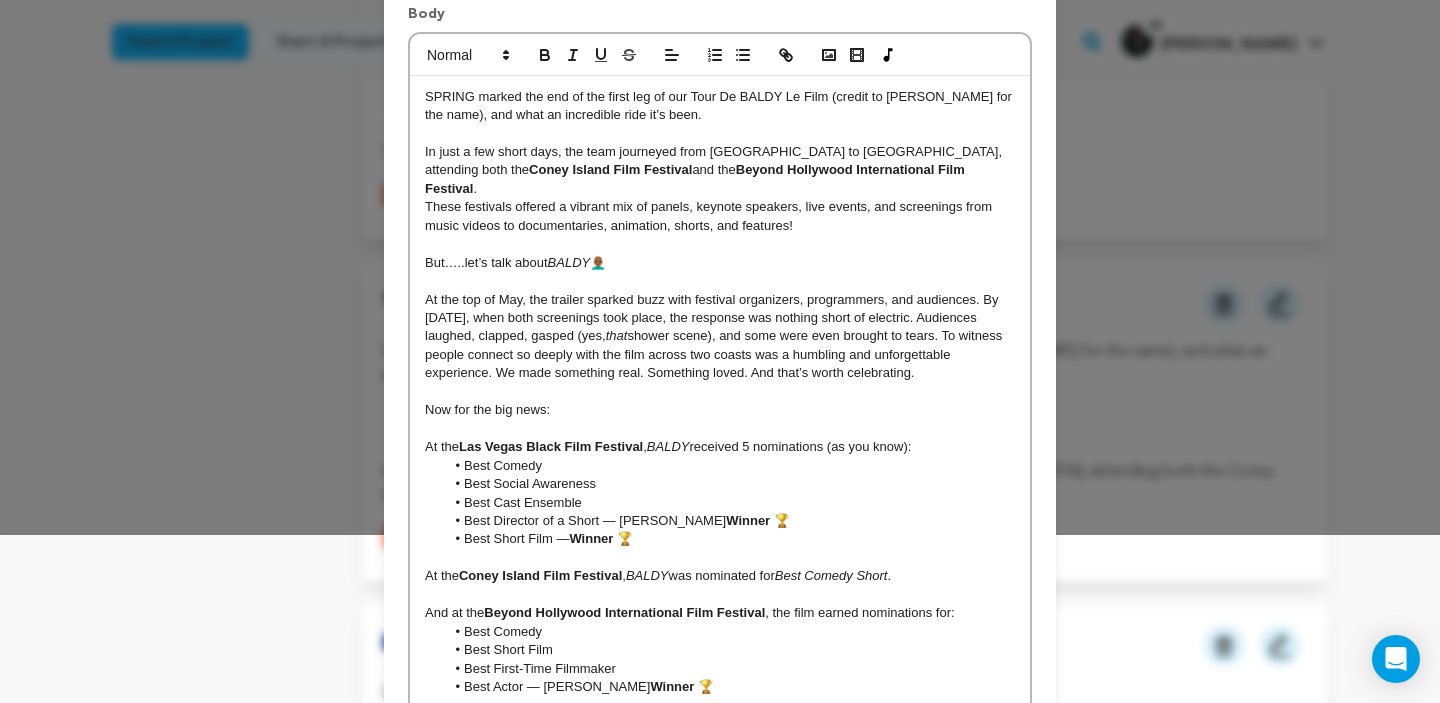 scroll, scrollTop: 152, scrollLeft: 0, axis: vertical 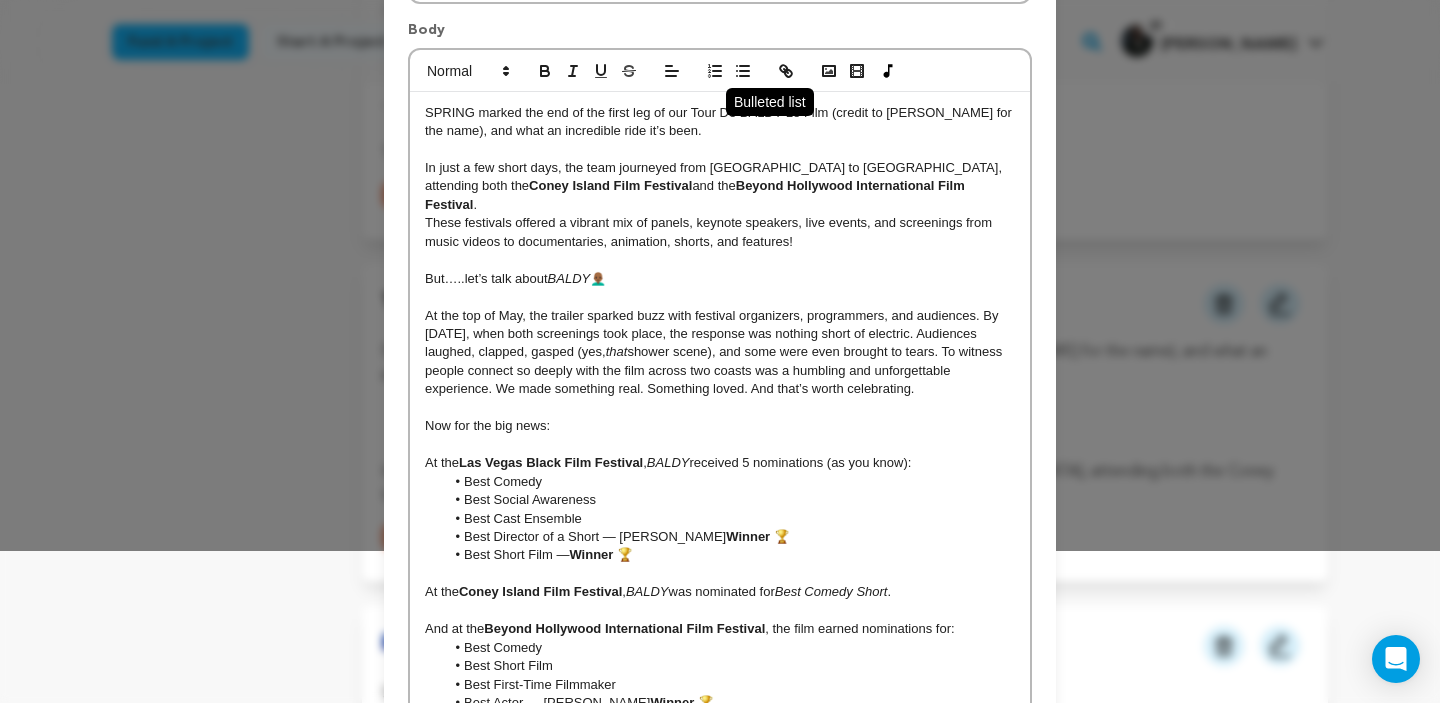 click 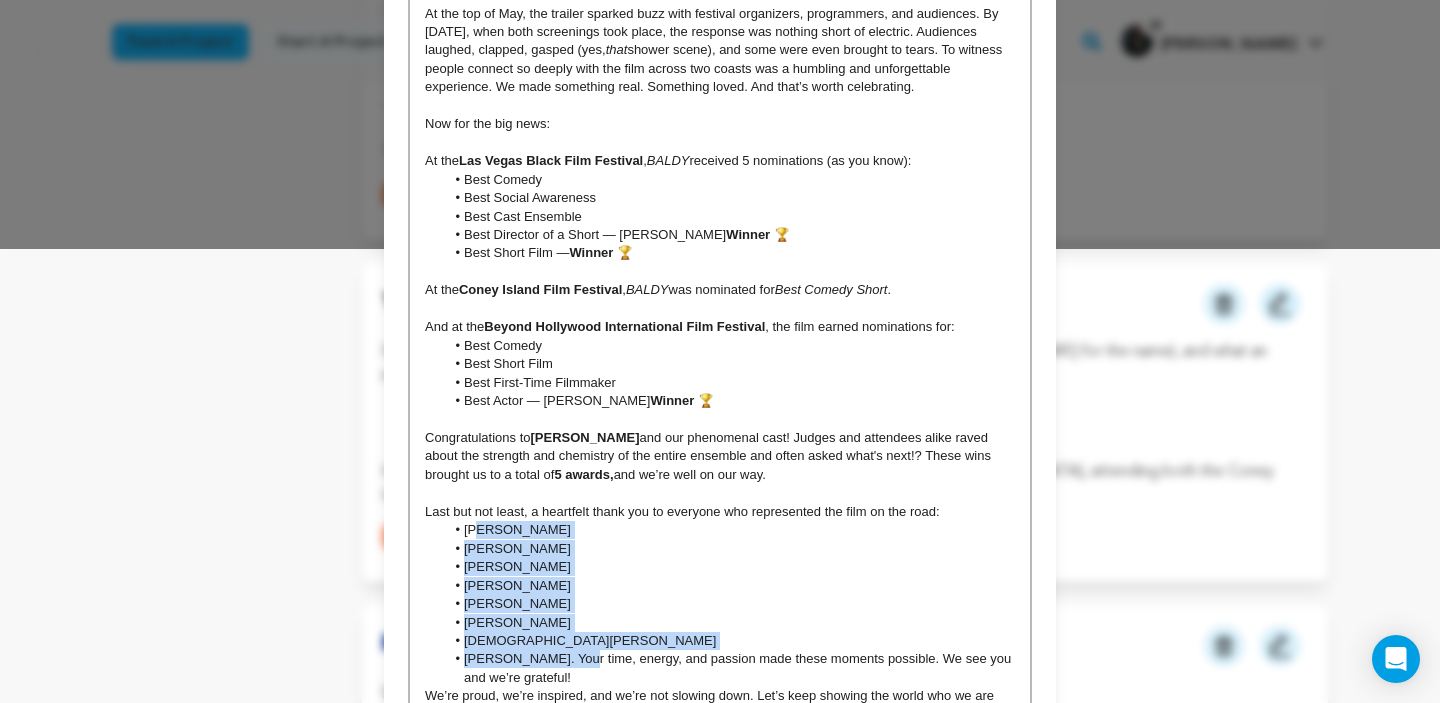 scroll, scrollTop: 640, scrollLeft: 0, axis: vertical 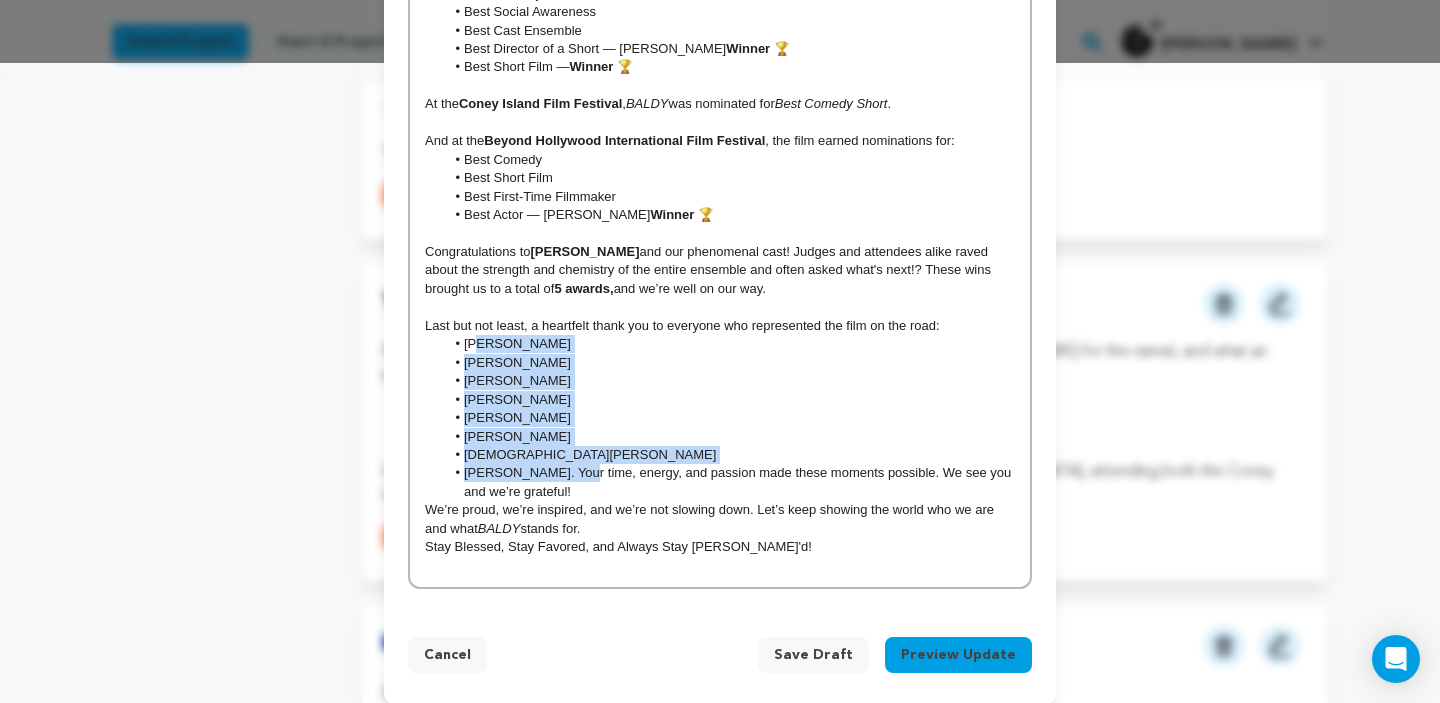 click on "[DEMOGRAPHIC_DATA][PERSON_NAME]" at bounding box center (730, 455) 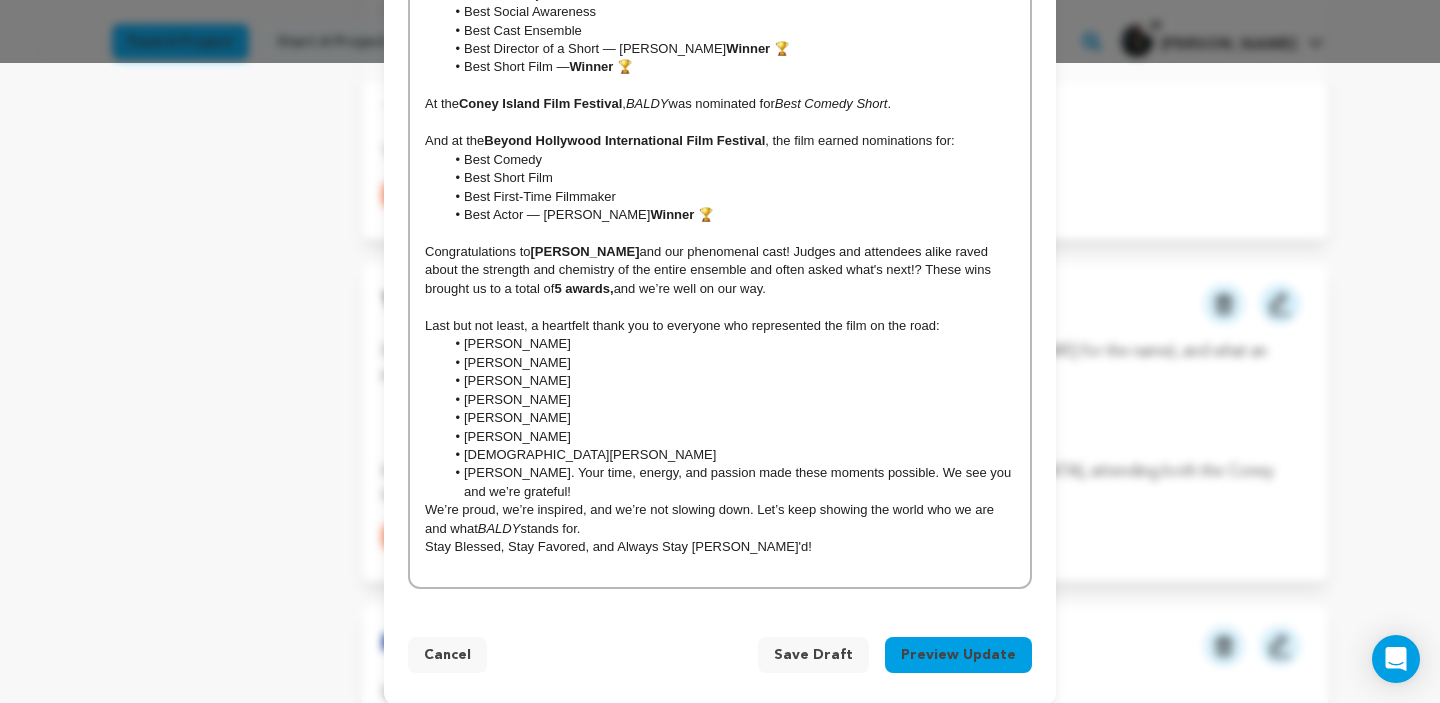 click on "[PERSON_NAME]" at bounding box center (730, 344) 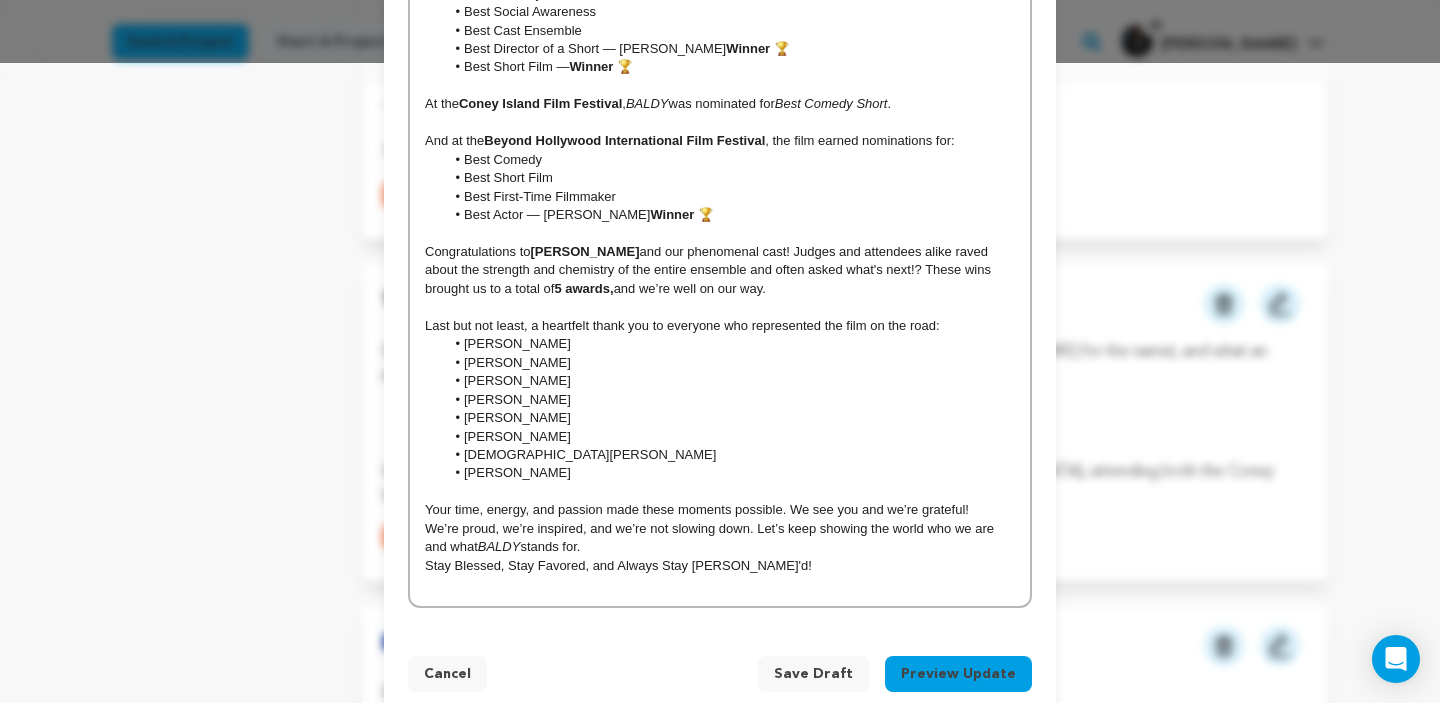 click on "We’re proud, we’re inspired, and we’re not slowing down. Let’s keep showing the world who we are and what  BALDY  stands for." at bounding box center [720, 538] 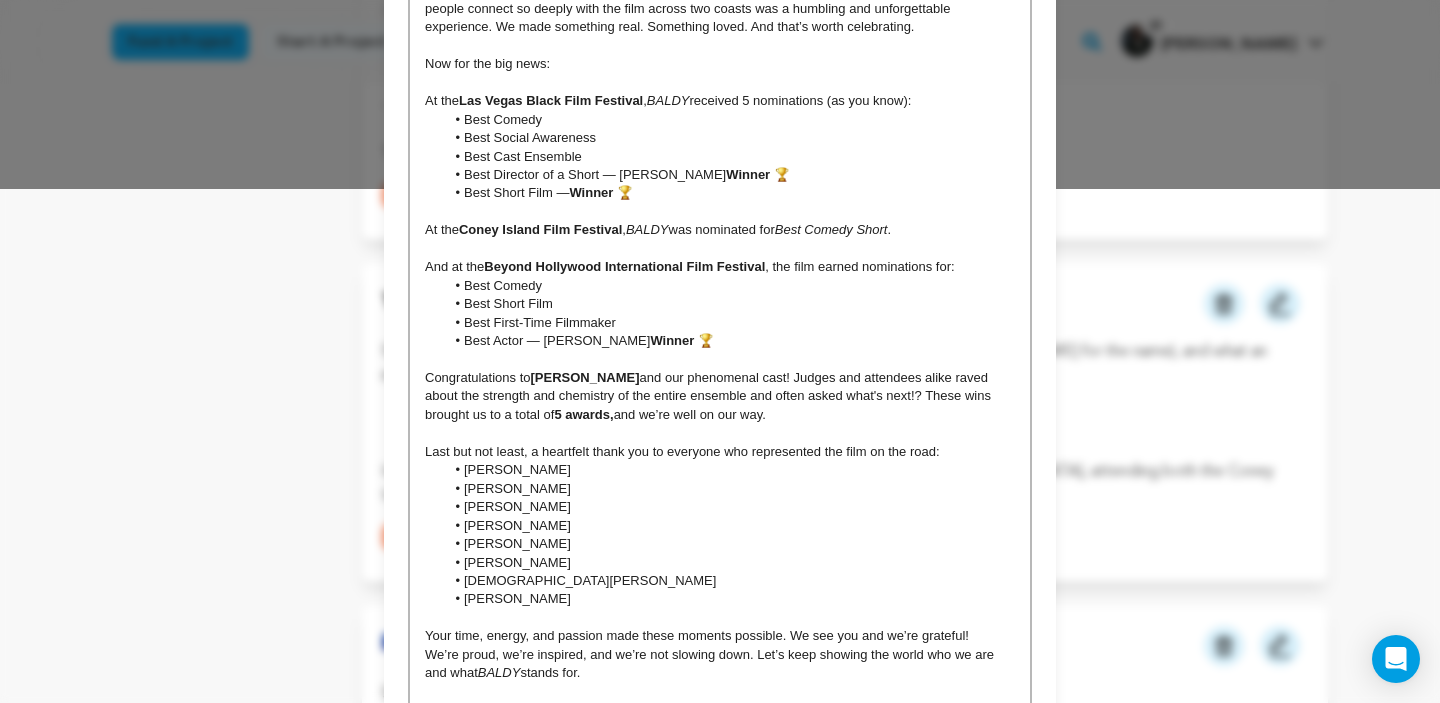 scroll, scrollTop: 517, scrollLeft: 0, axis: vertical 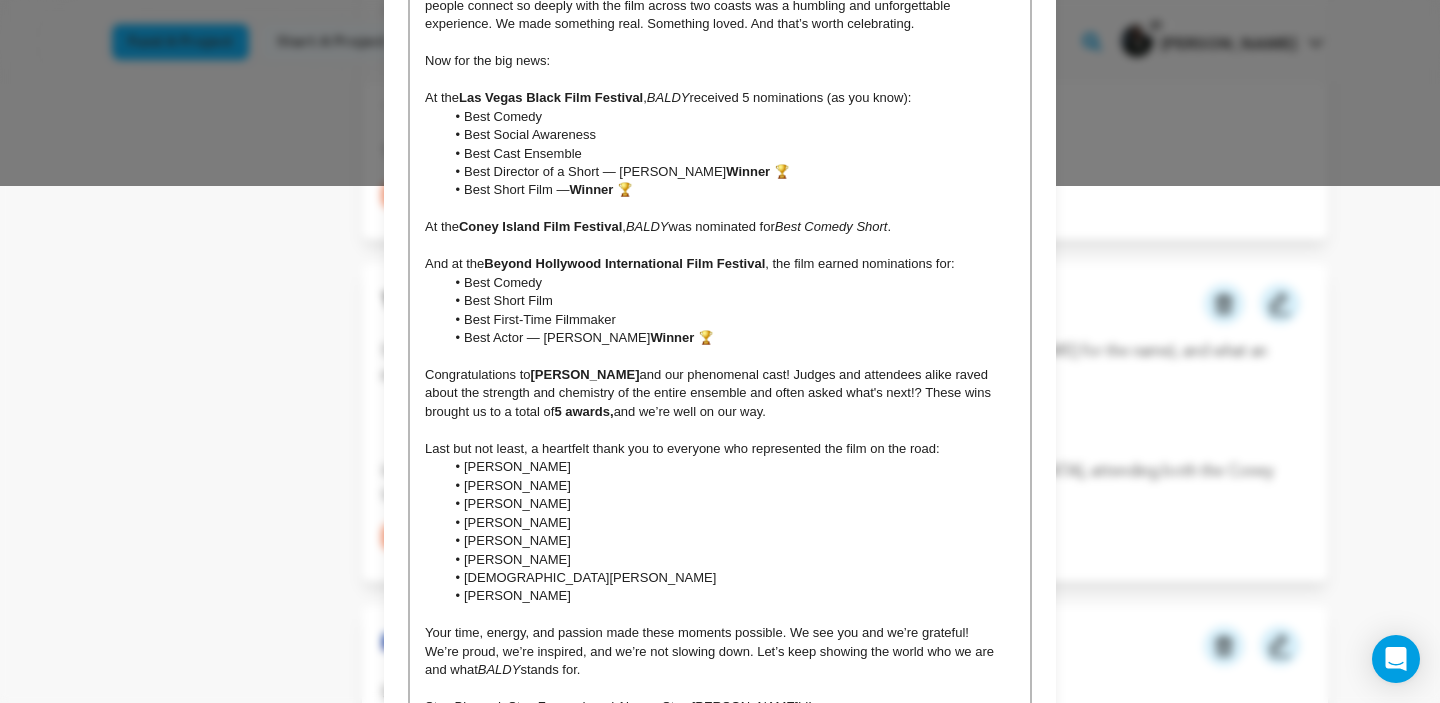 click on "Last but not least, a heartfelt thank you to everyone who represented the film on the road:" at bounding box center [720, 449] 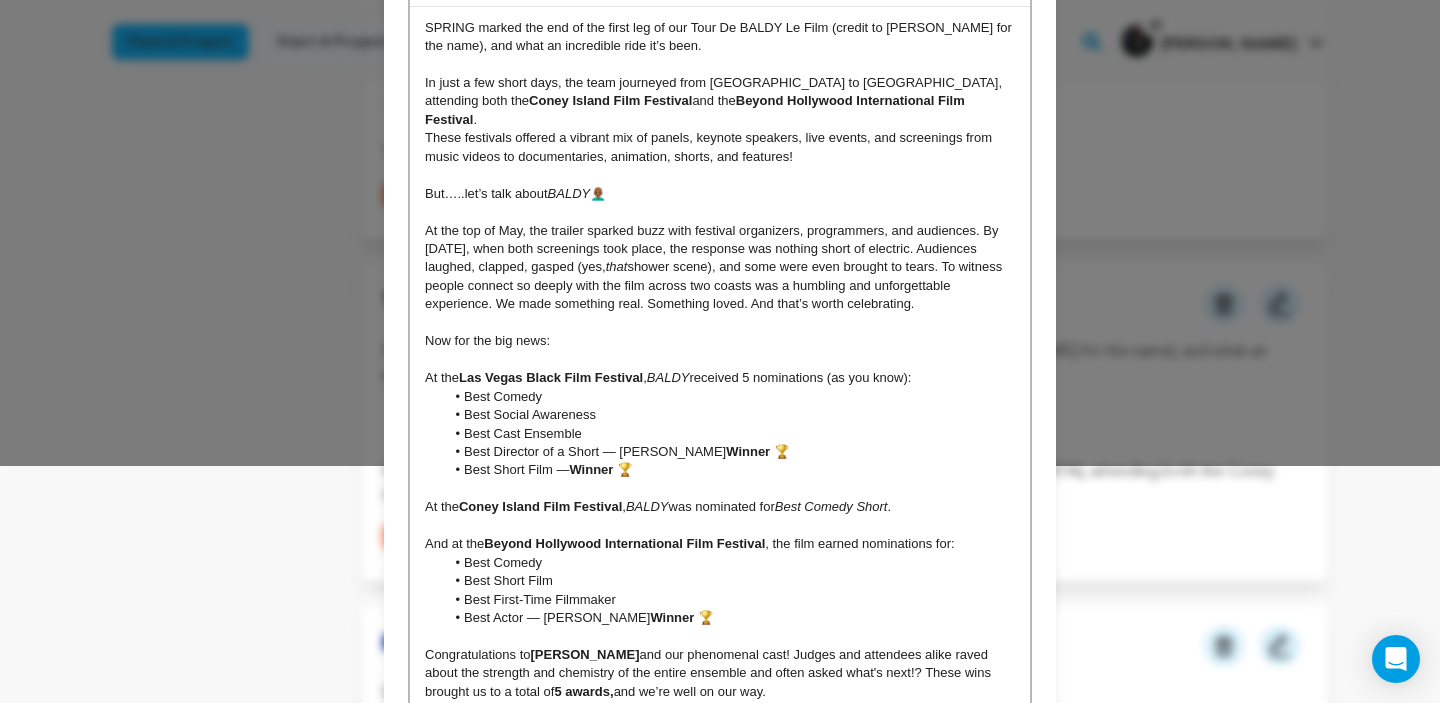 scroll, scrollTop: 695, scrollLeft: 0, axis: vertical 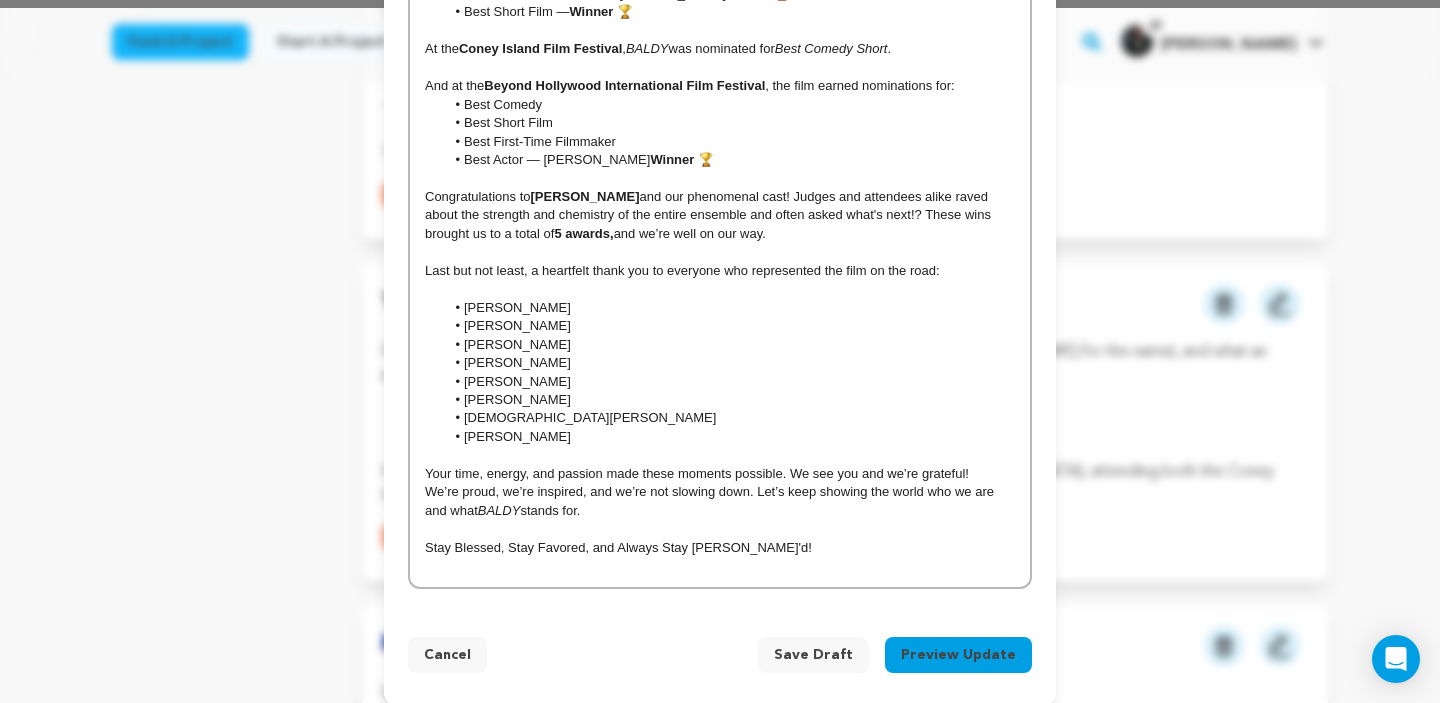 click on "Save Draft" at bounding box center [813, 655] 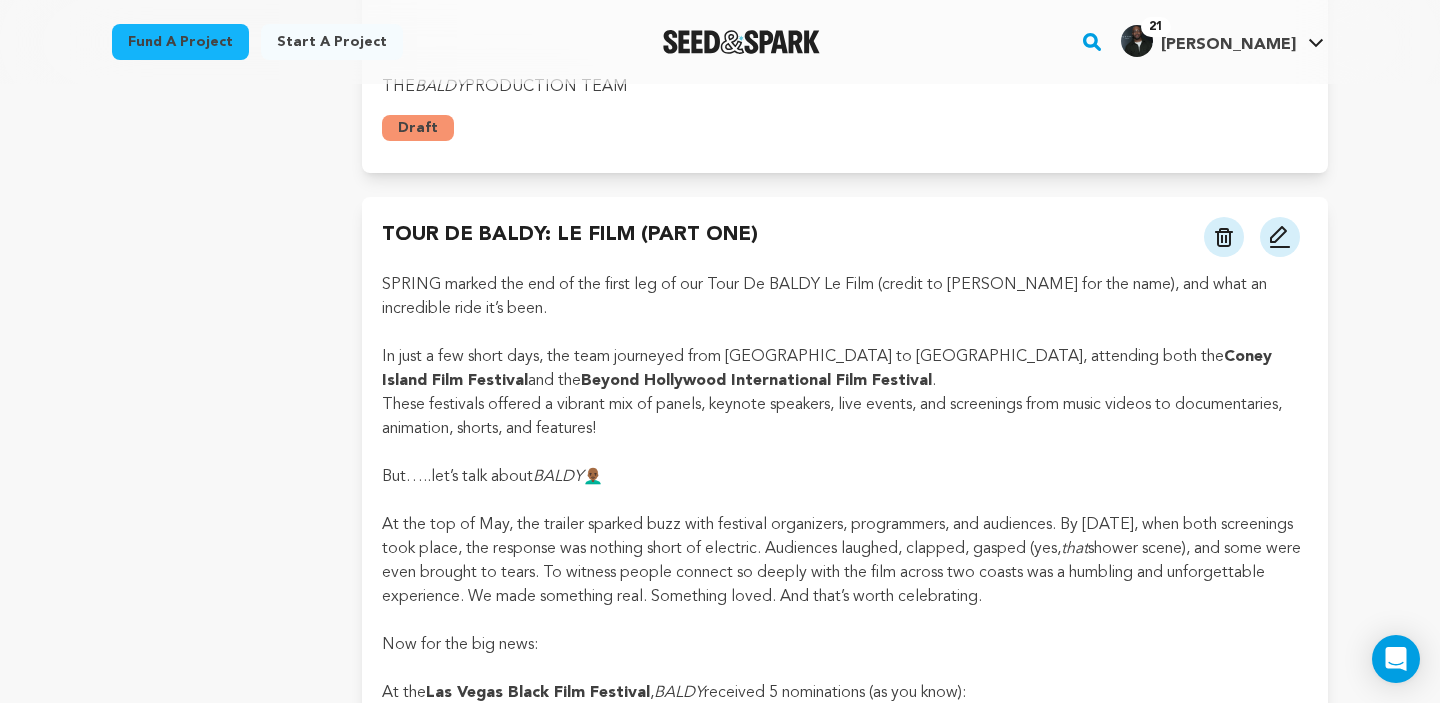 scroll, scrollTop: 1037, scrollLeft: 0, axis: vertical 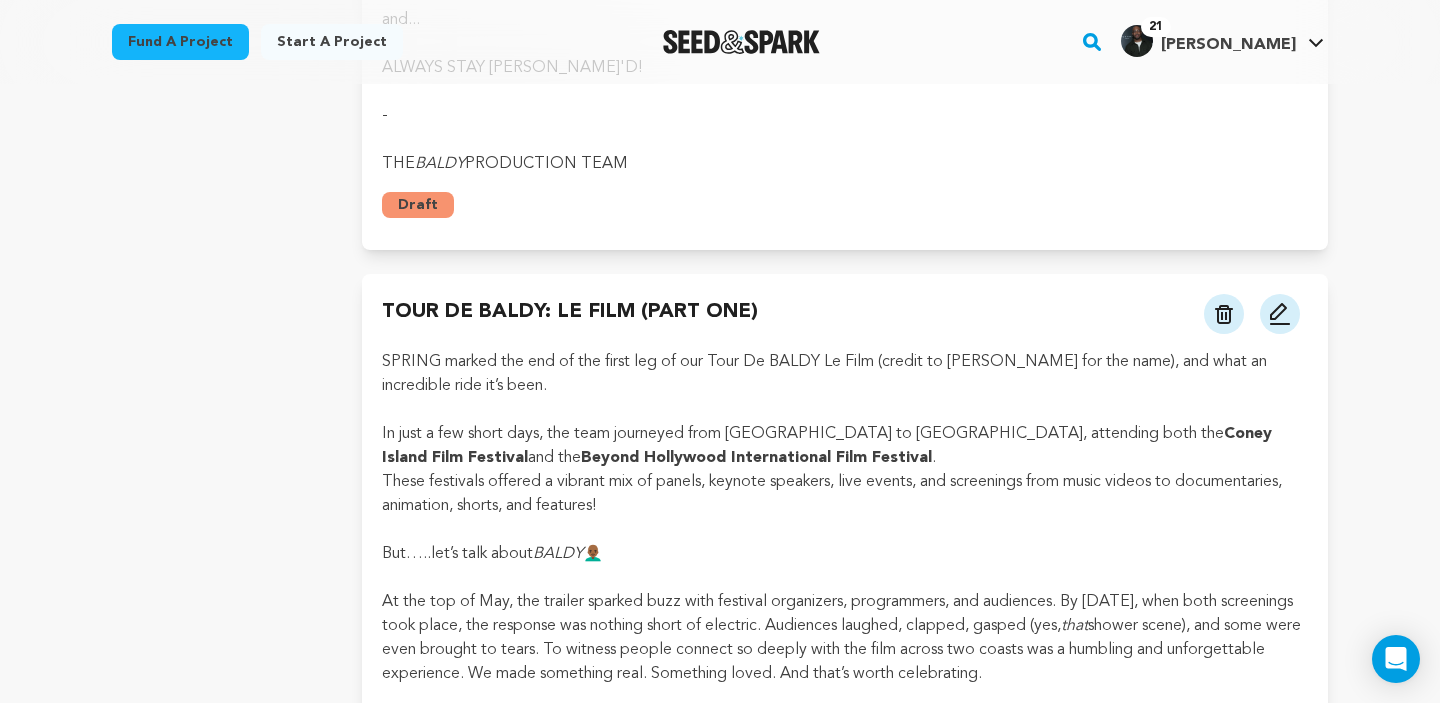 click at bounding box center (1280, 314) 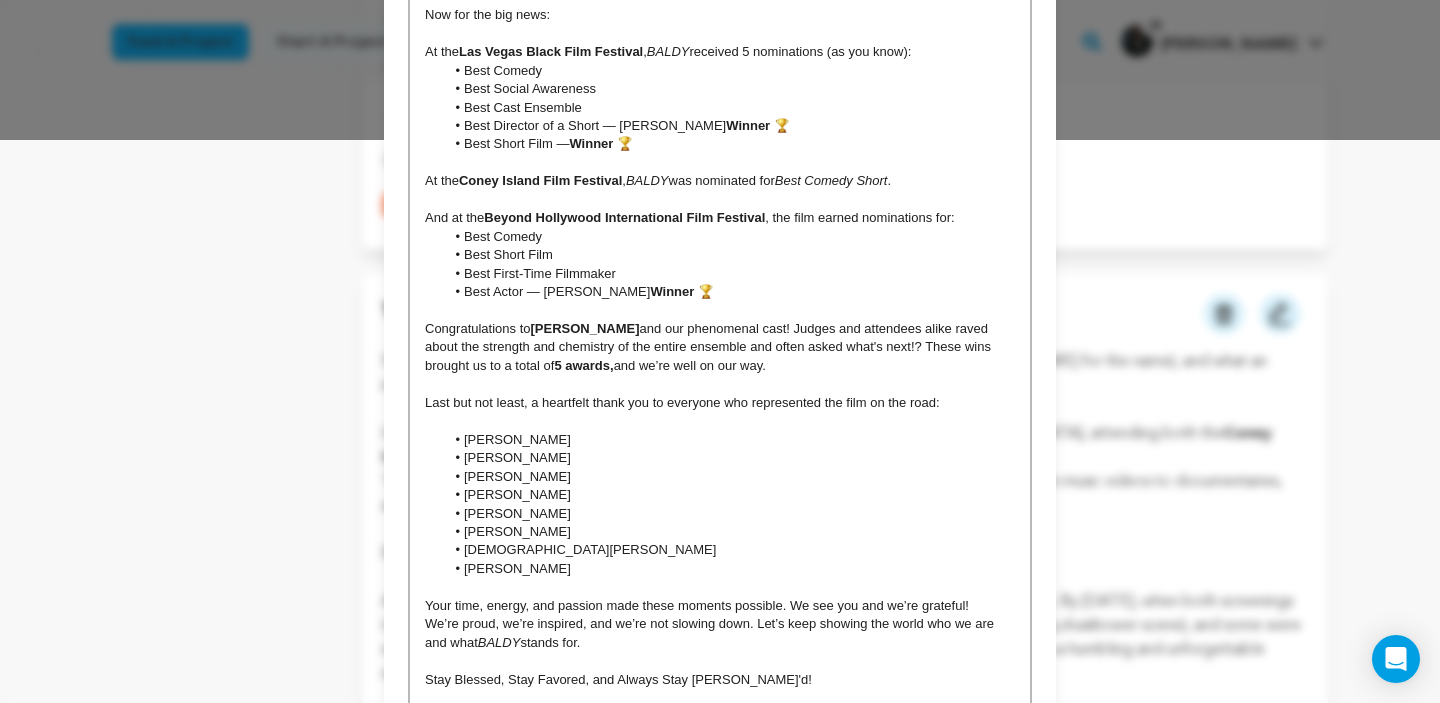 scroll, scrollTop: 695, scrollLeft: 0, axis: vertical 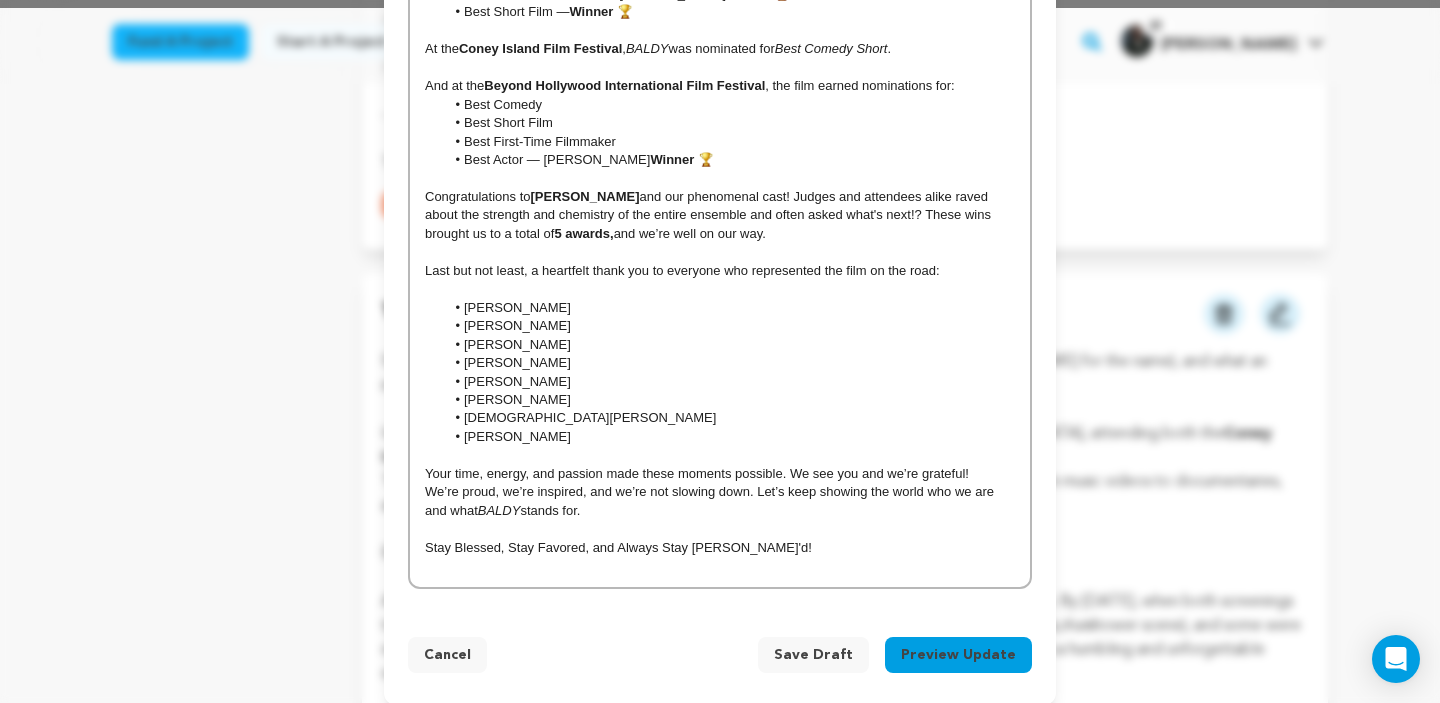 click on "Stay Blessed, Stay Favored, and Always Stay [PERSON_NAME]'d!" at bounding box center (720, 548) 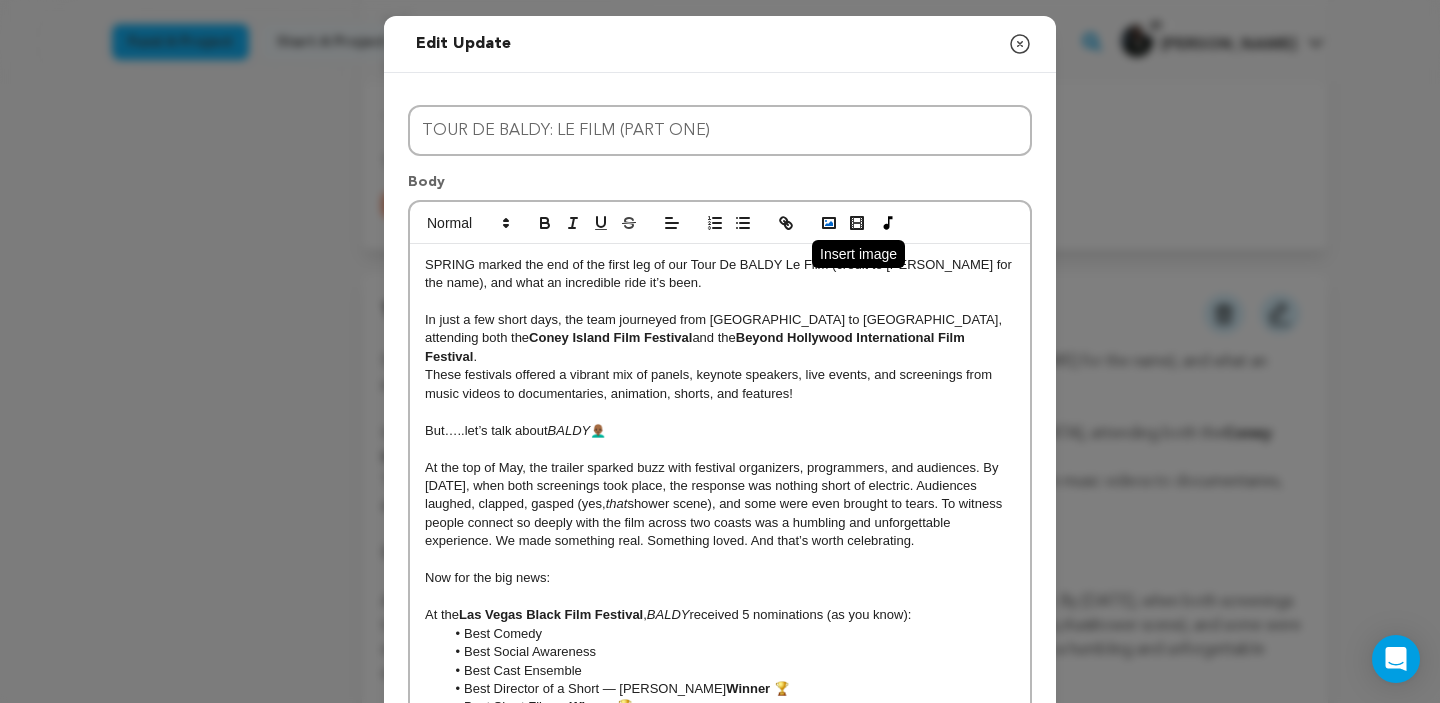 click 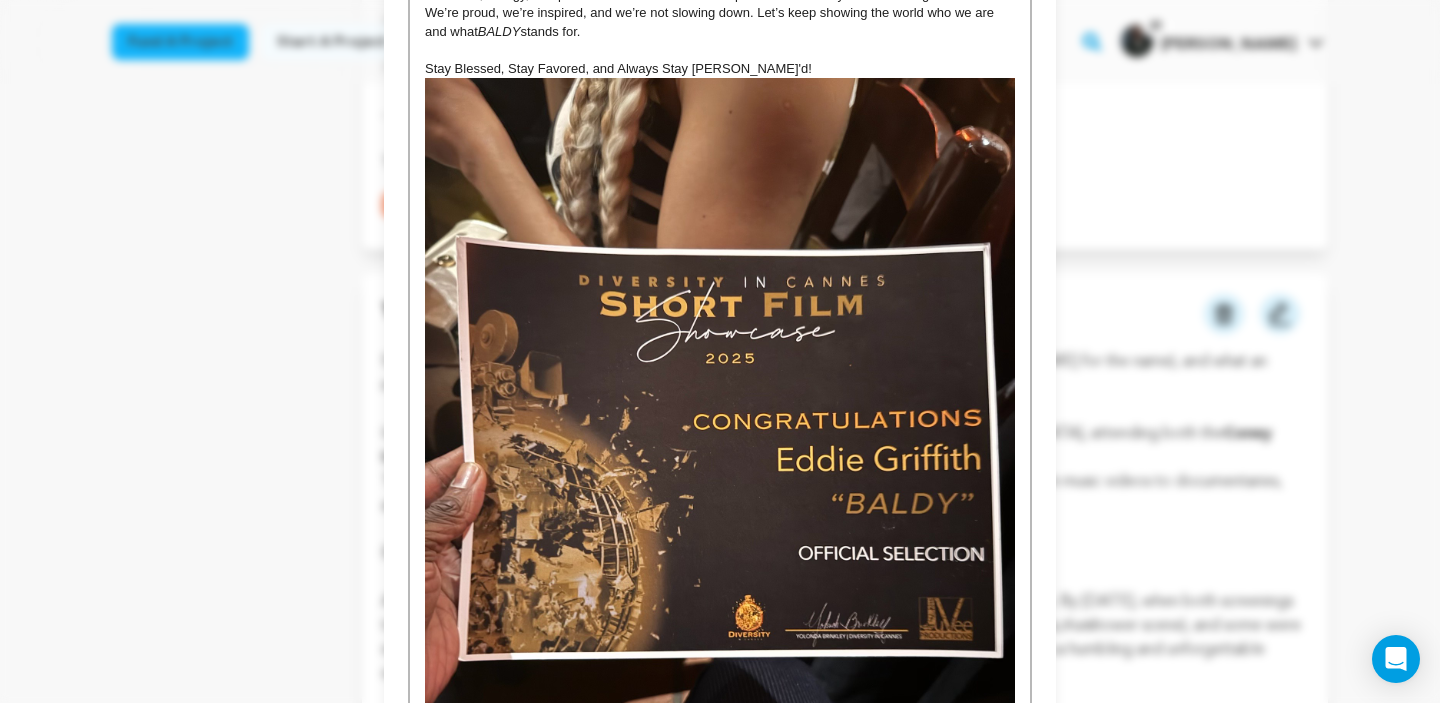 scroll, scrollTop: 1173, scrollLeft: 0, axis: vertical 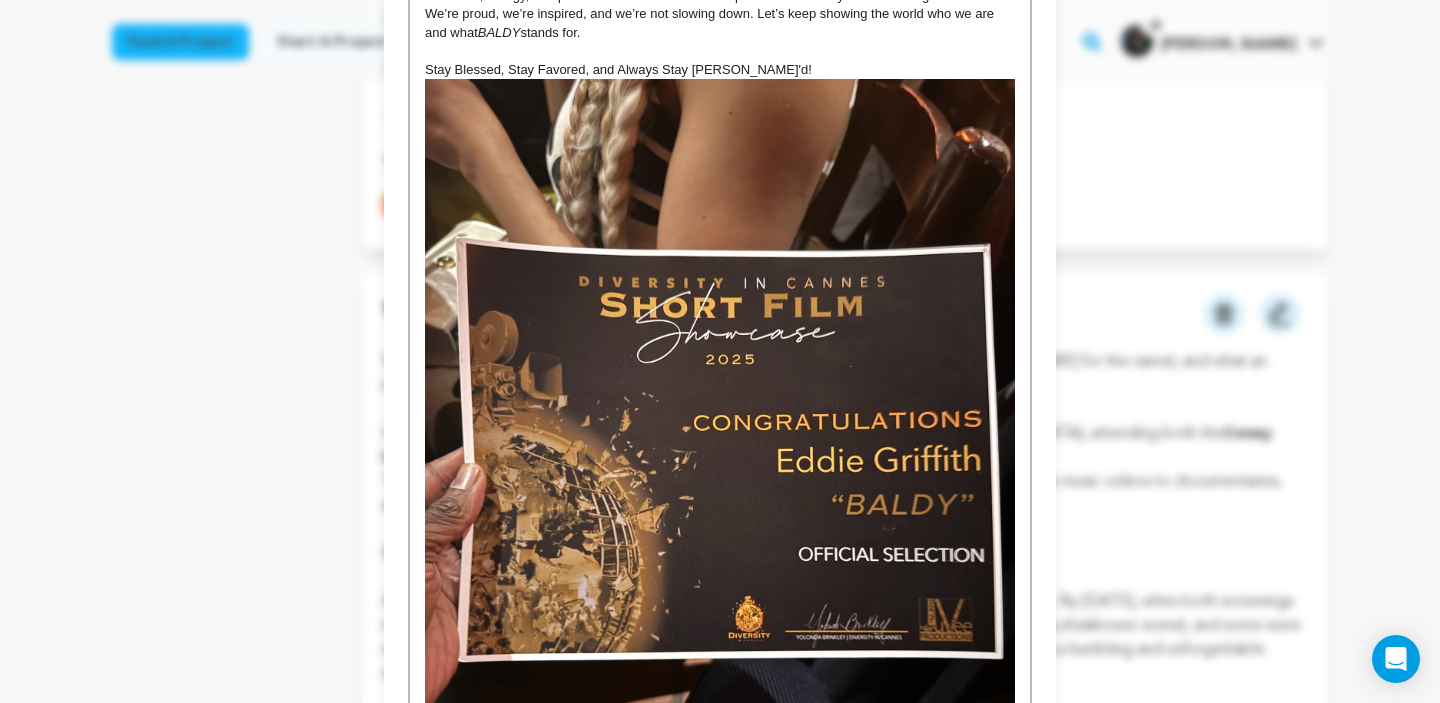 click at bounding box center [720, 472] 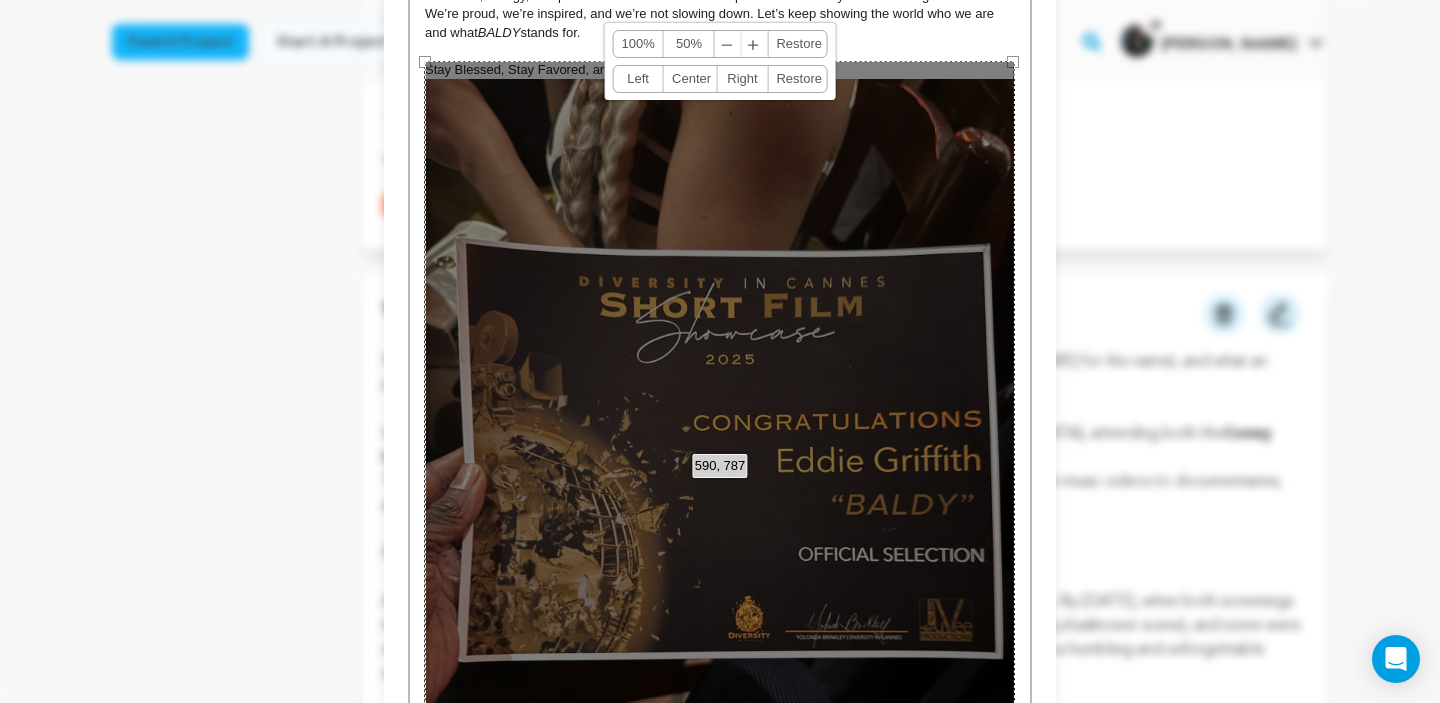 click on "Center" at bounding box center (690, 79) 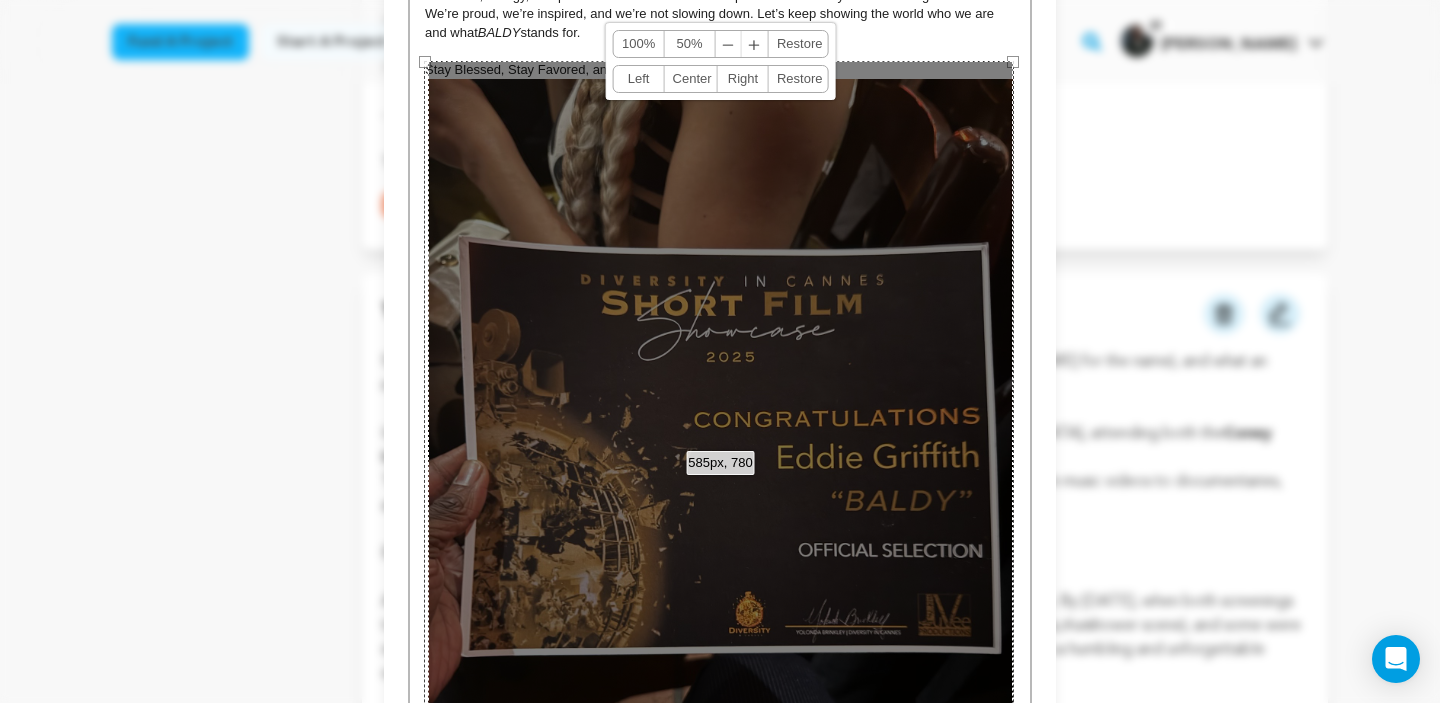 click on "﹣" at bounding box center (729, 44) 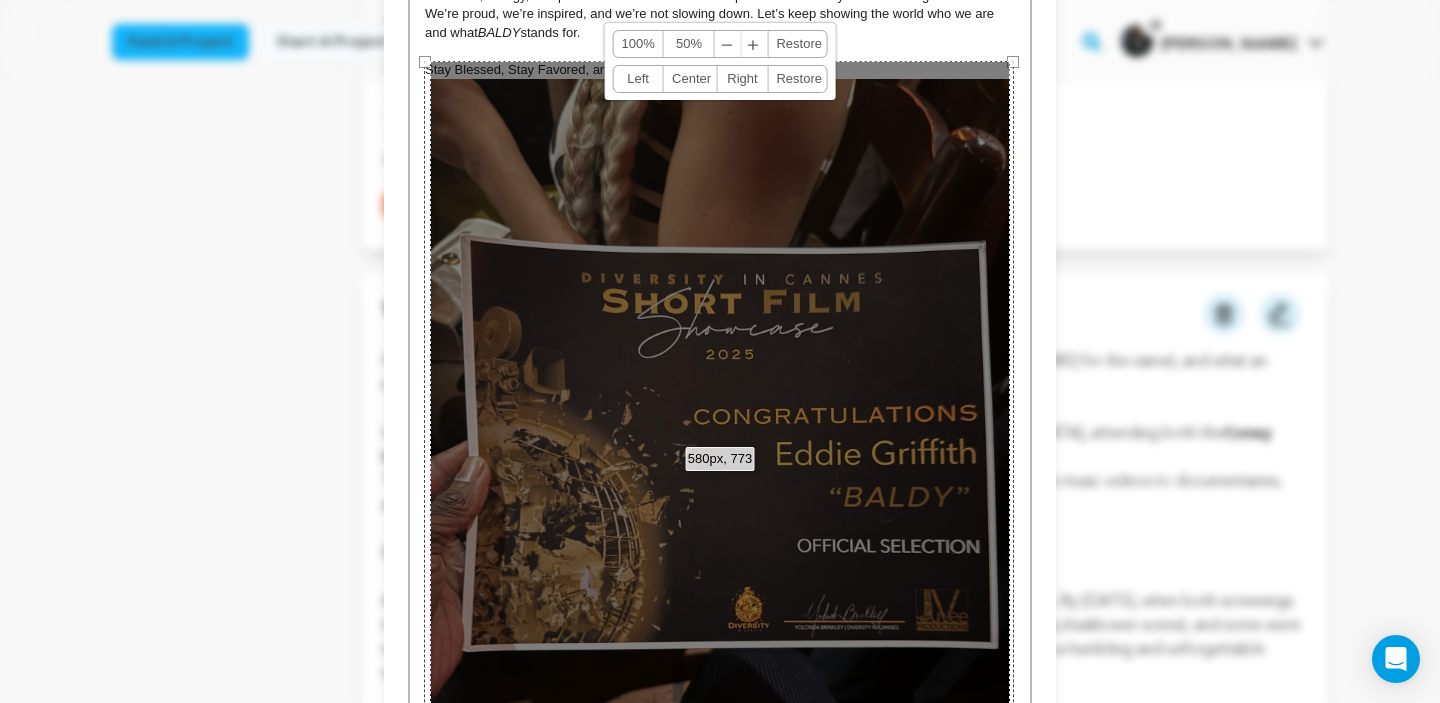 click on "﹣" at bounding box center [728, 44] 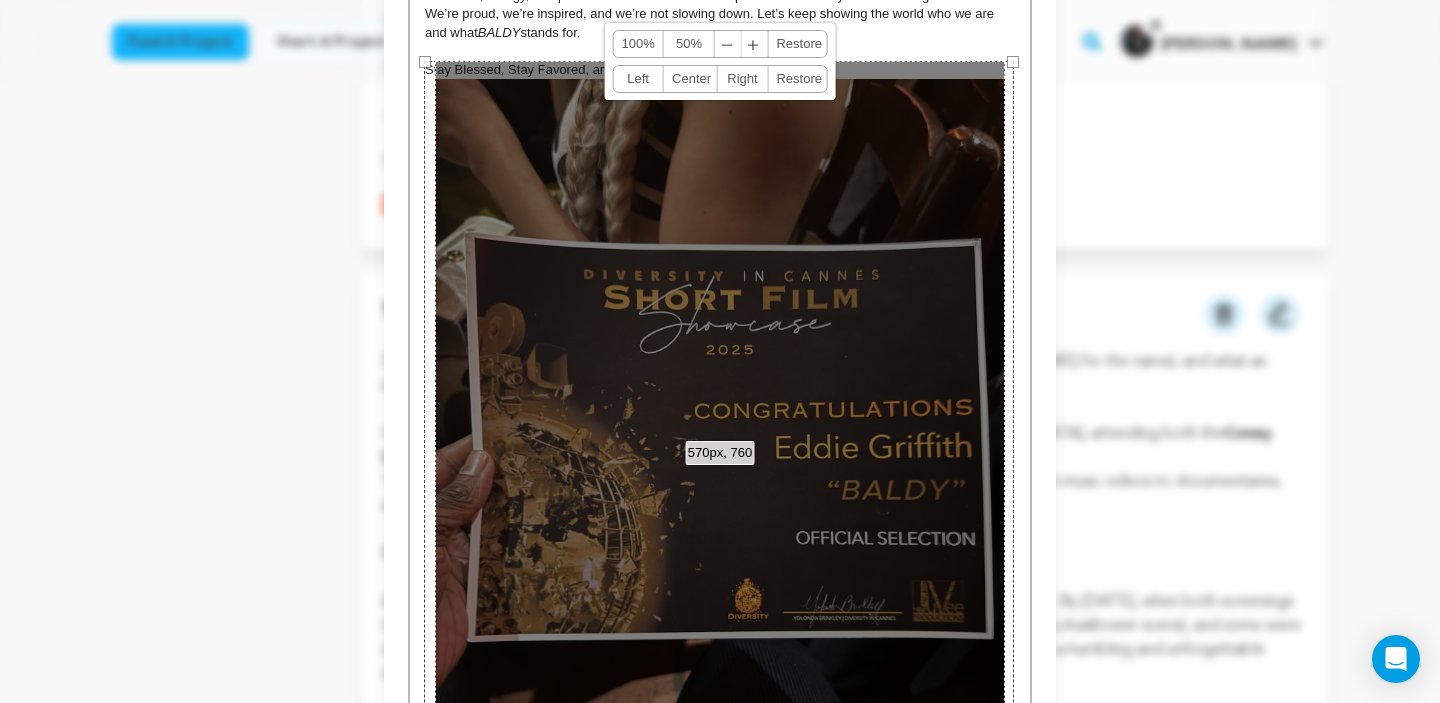 click on "﹣" at bounding box center [728, 44] 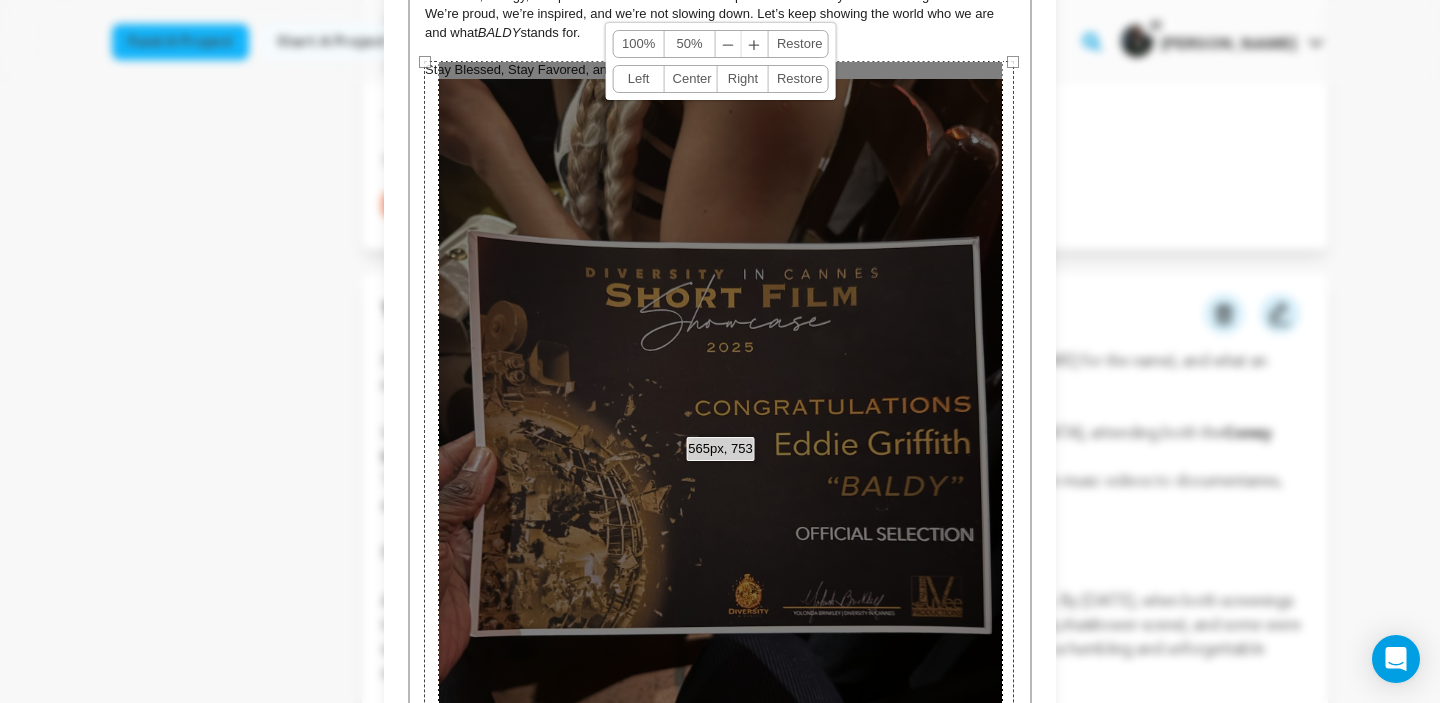 click on "﹣" at bounding box center (729, 44) 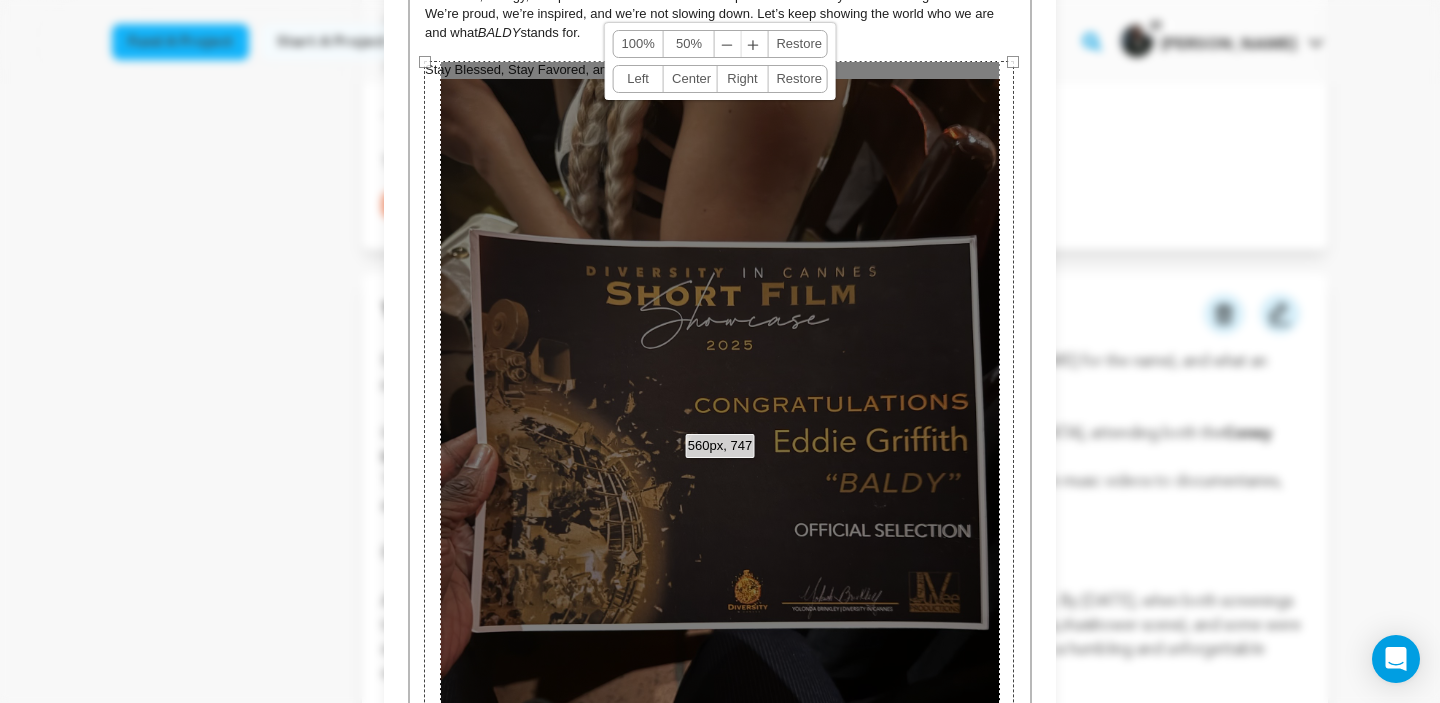 click on "﹣" at bounding box center [728, 44] 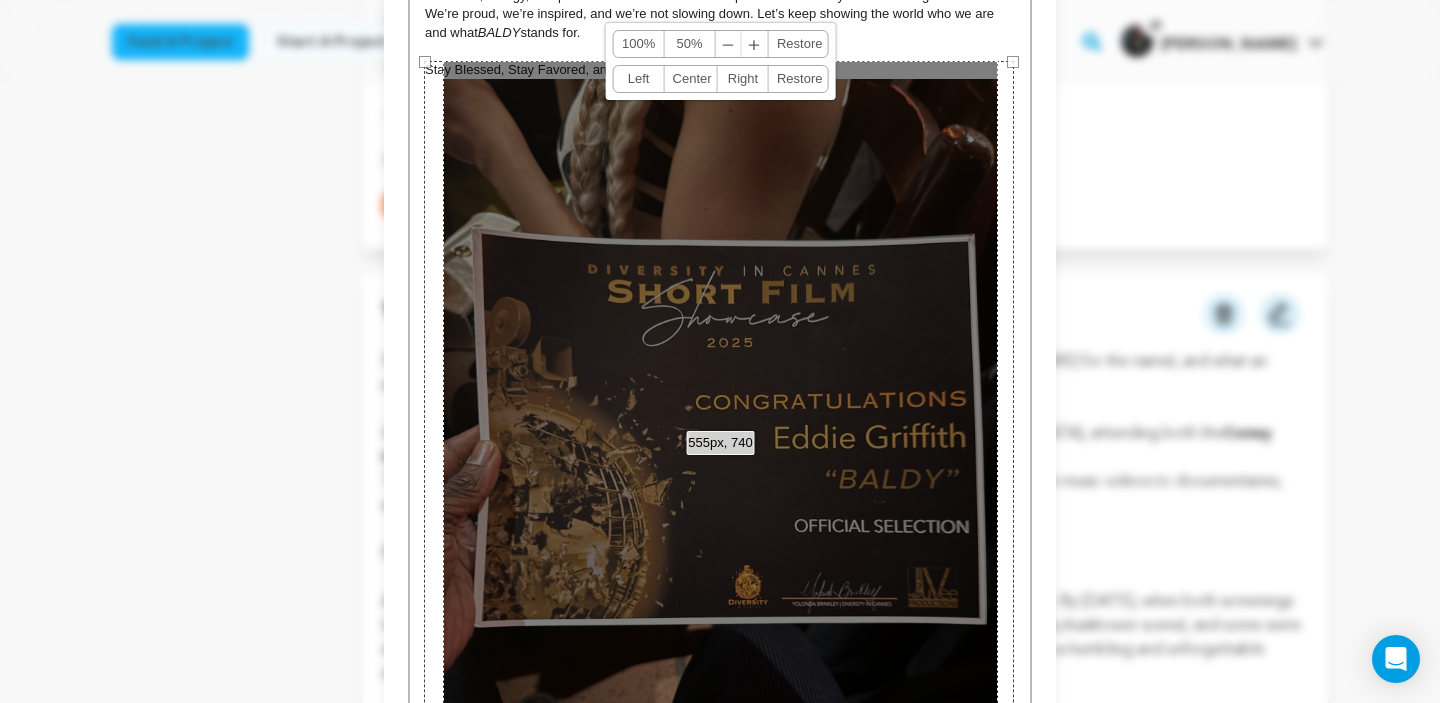 click on "﹣" at bounding box center (729, 44) 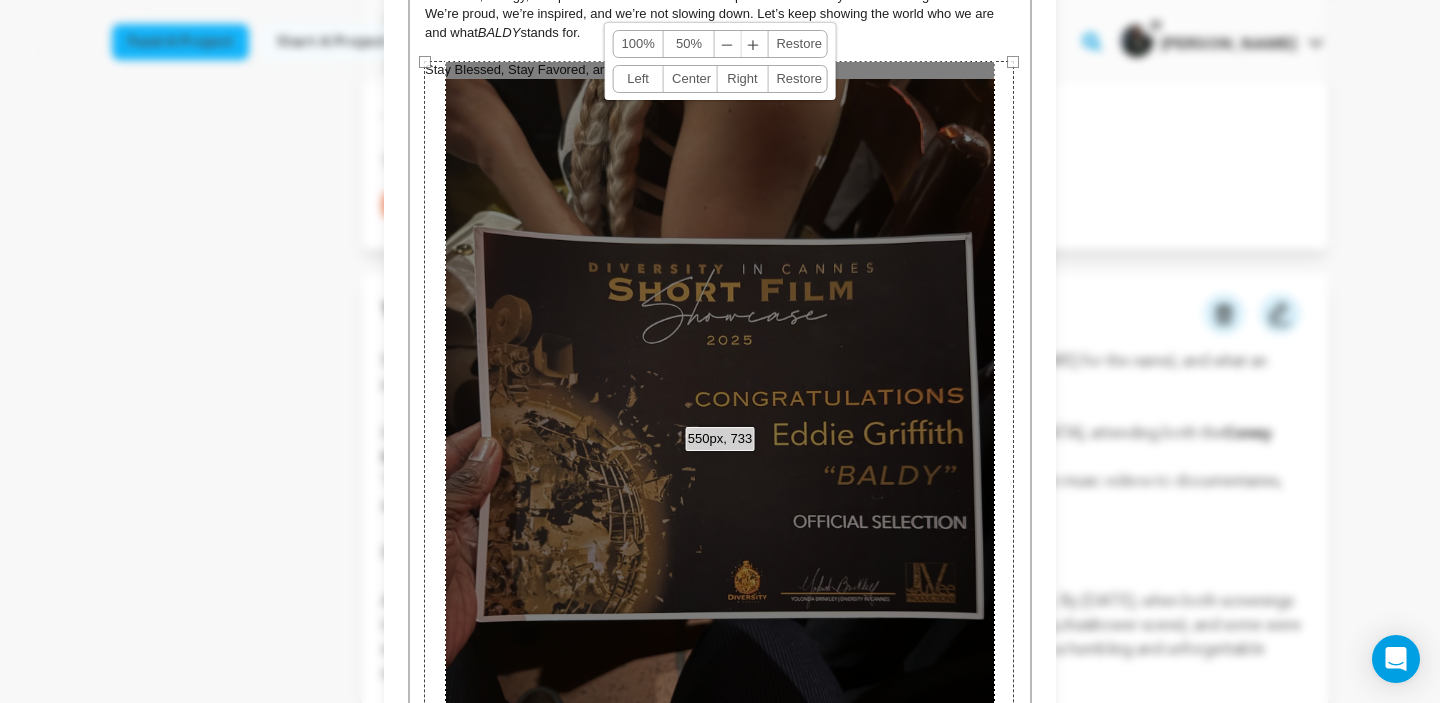 click on "﹣" at bounding box center [728, 44] 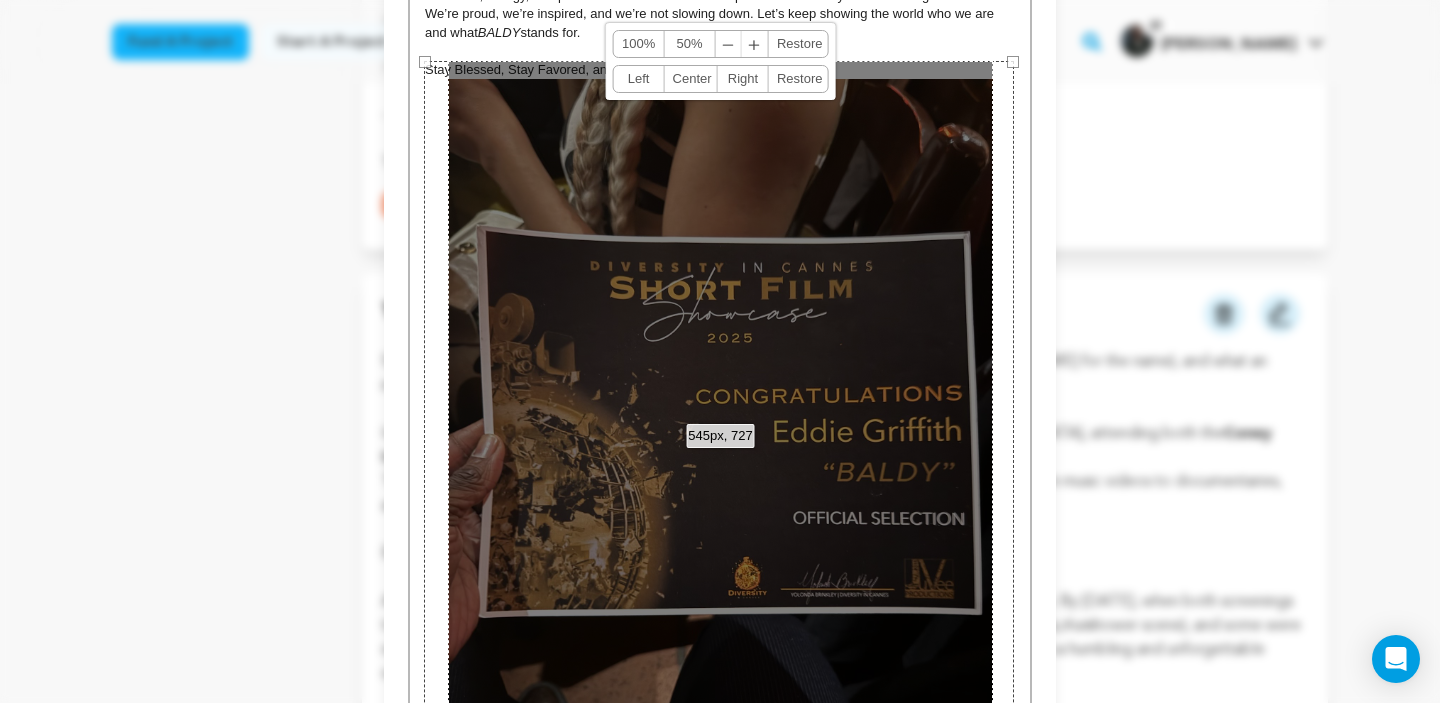 click at bounding box center [720, 51] 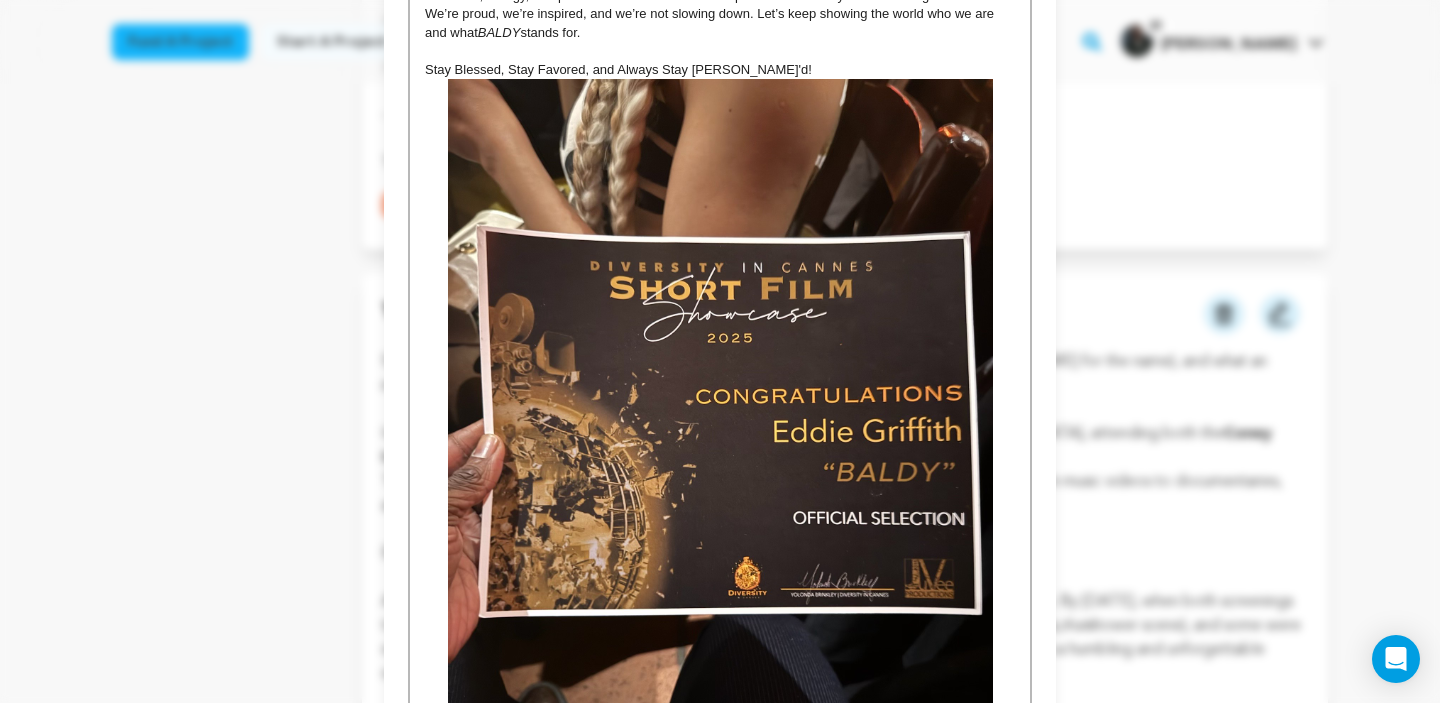 click on "Stay Blessed, Stay Favored, and Always Stay [PERSON_NAME]'d!" at bounding box center (720, 433) 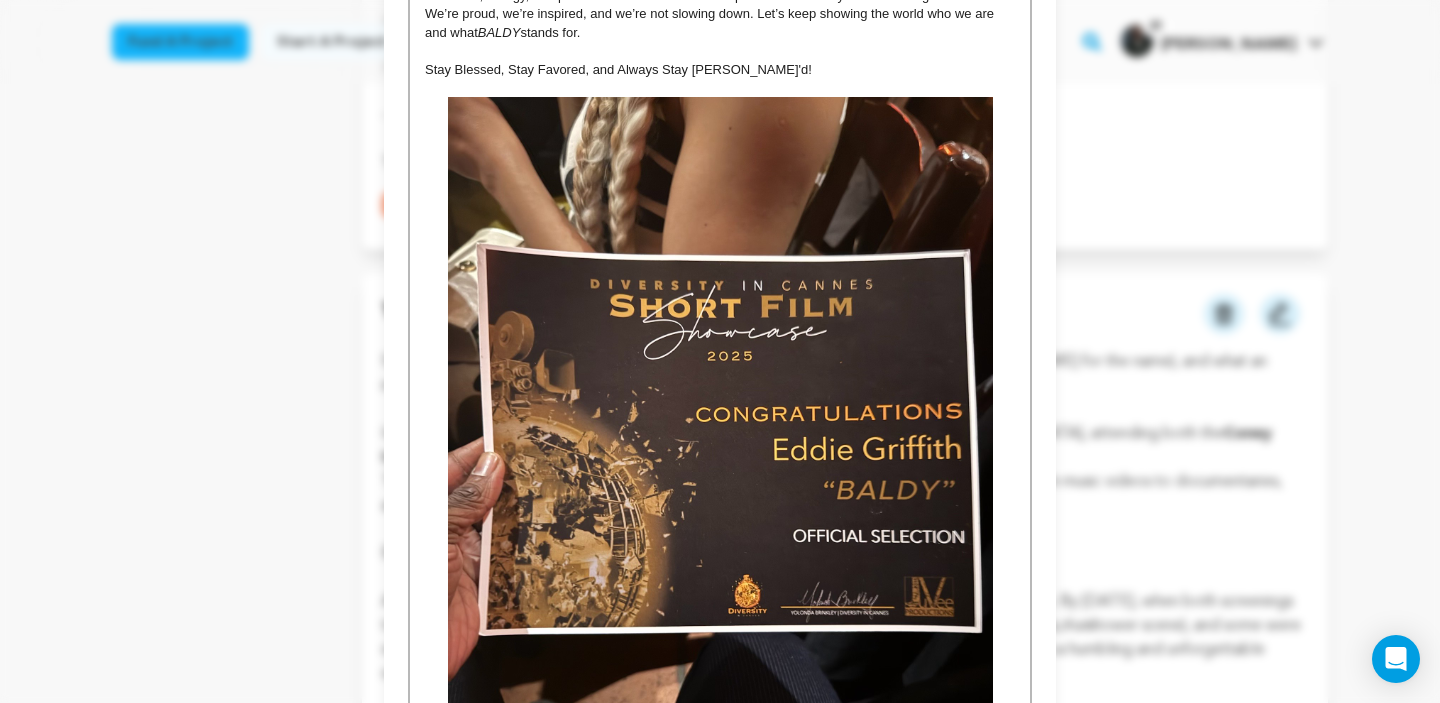 scroll, scrollTop: 1422, scrollLeft: 0, axis: vertical 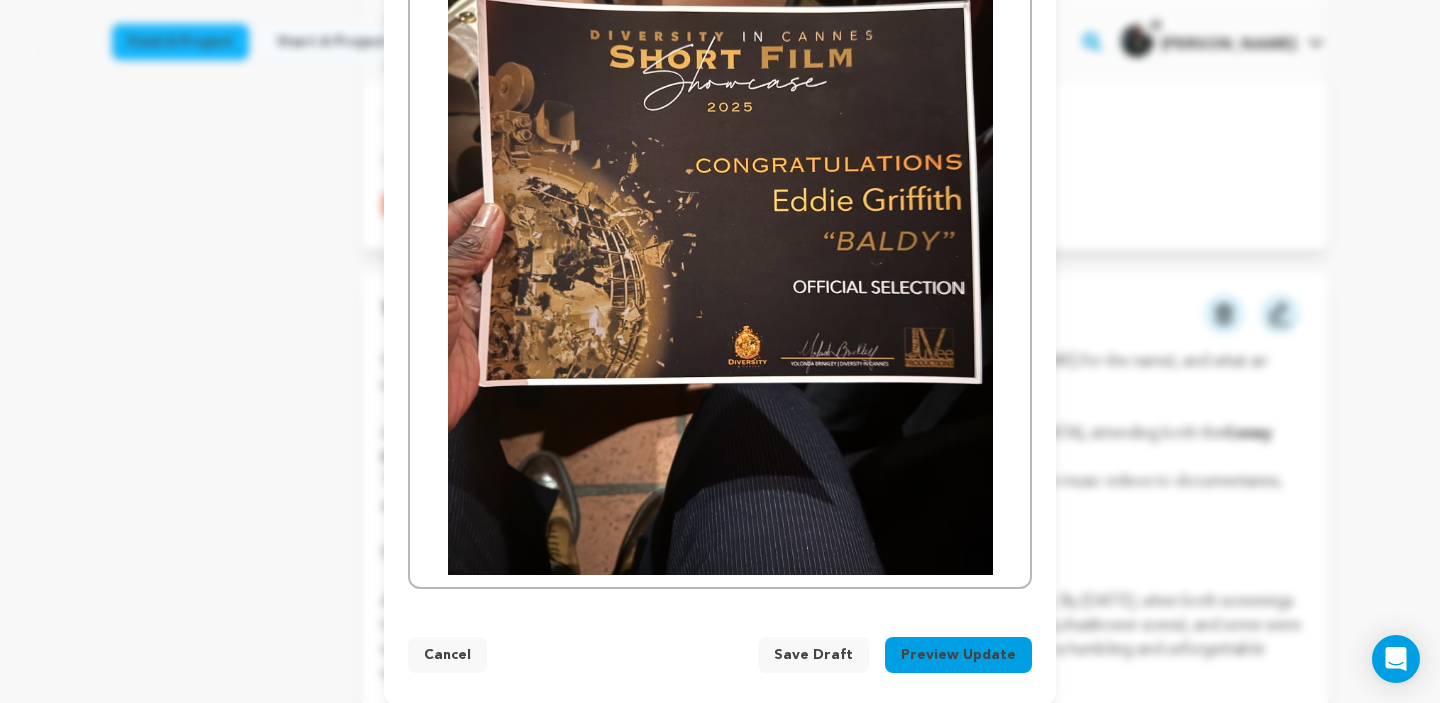 click on "Save Draft" at bounding box center (813, 655) 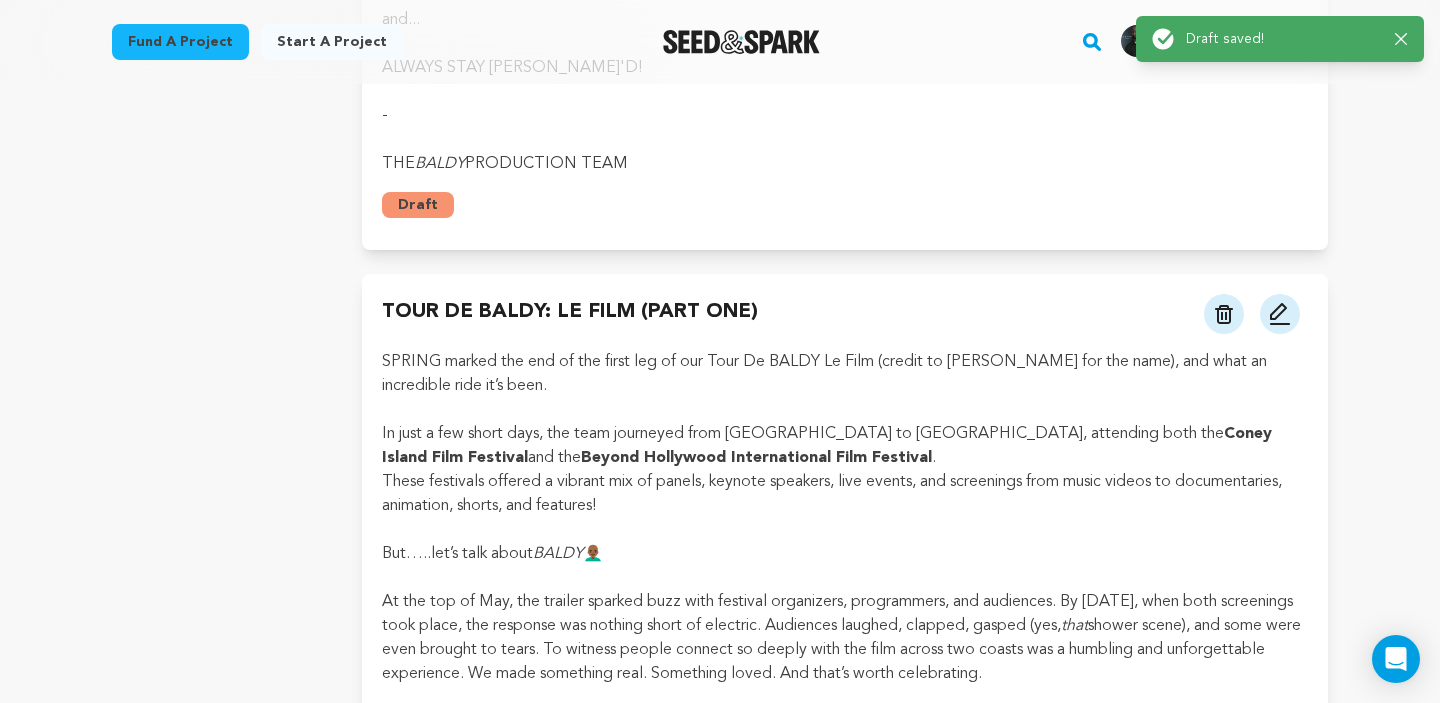 scroll, scrollTop: 896, scrollLeft: 0, axis: vertical 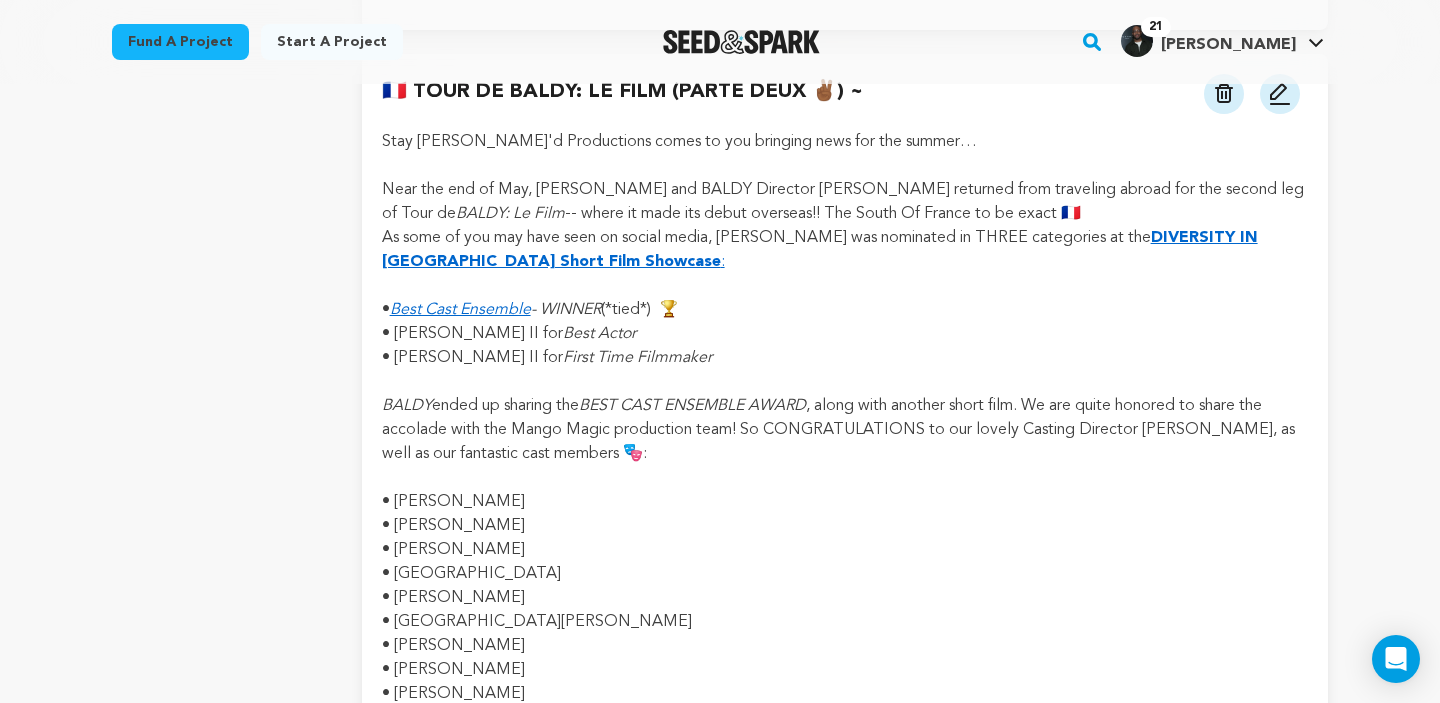 click at bounding box center (1280, 94) 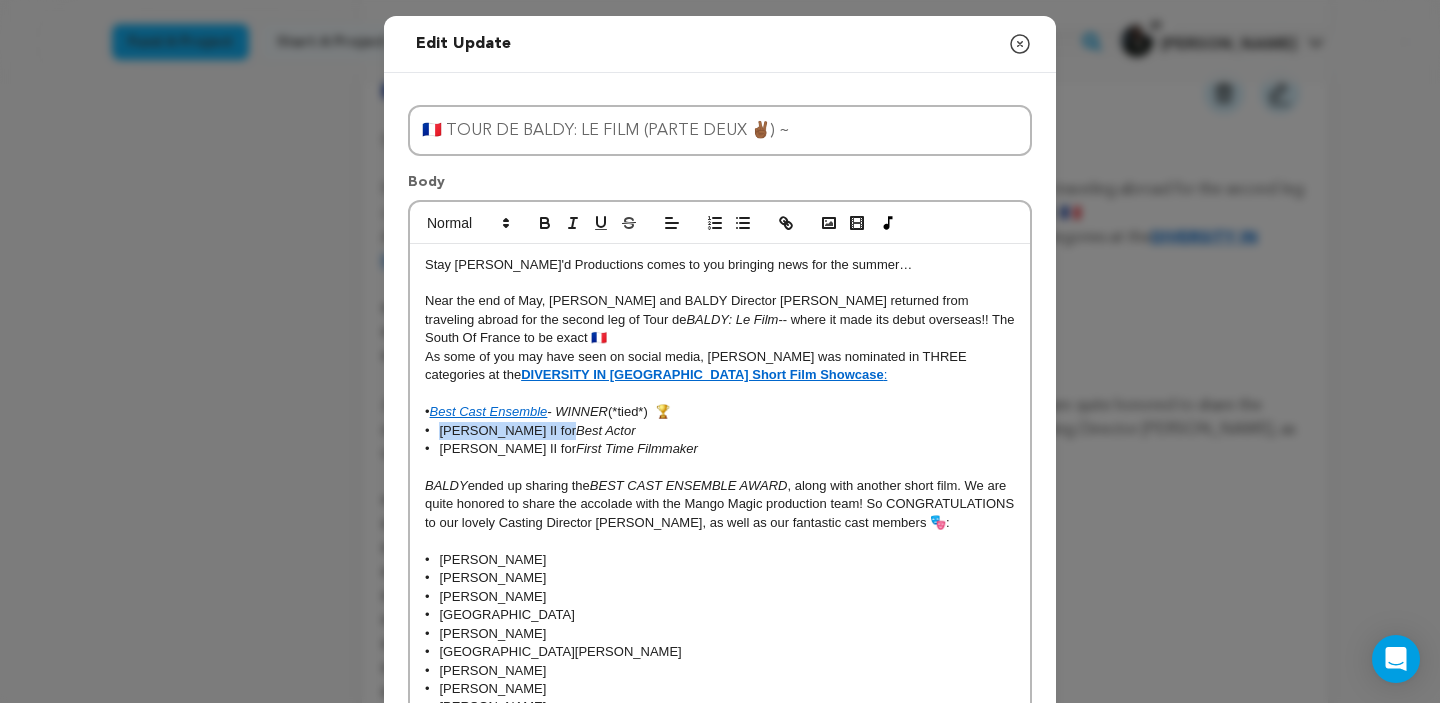 drag, startPoint x: 544, startPoint y: 432, endPoint x: 443, endPoint y: 433, distance: 101.00495 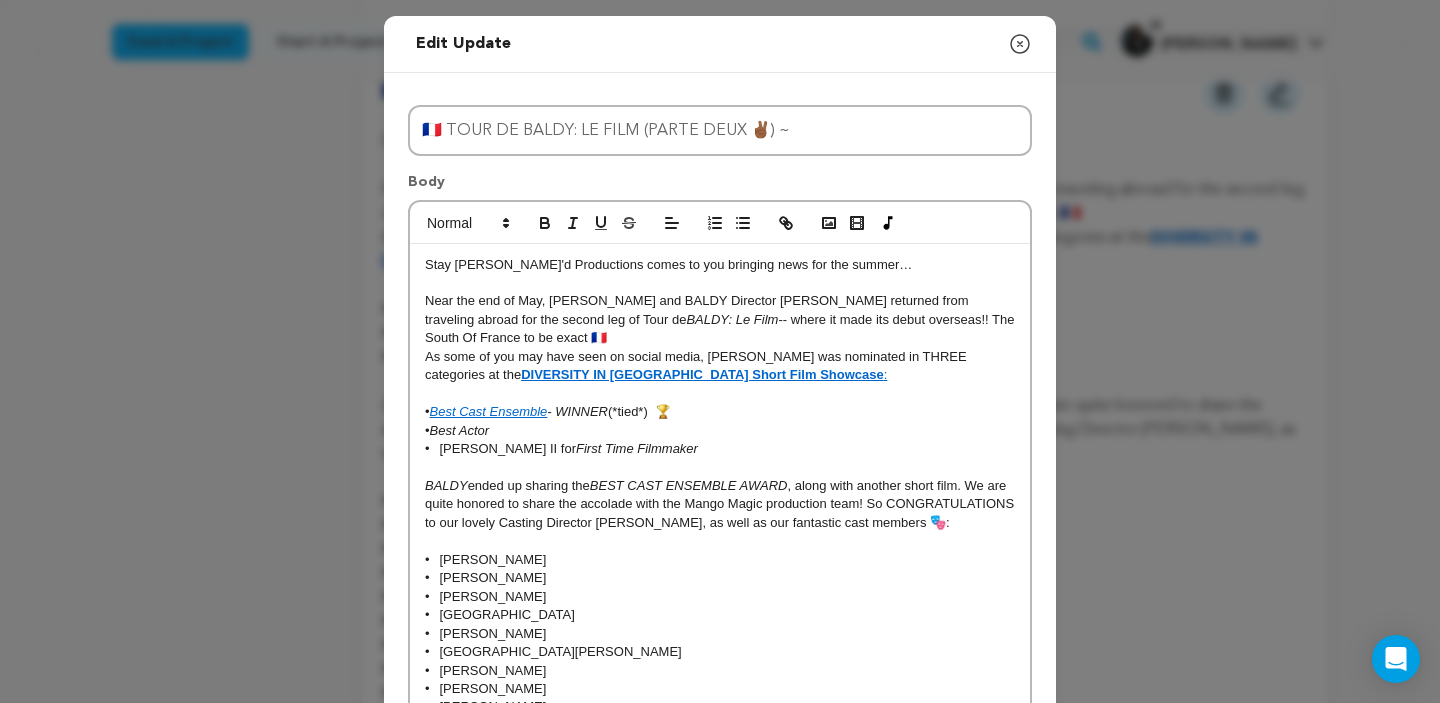 type 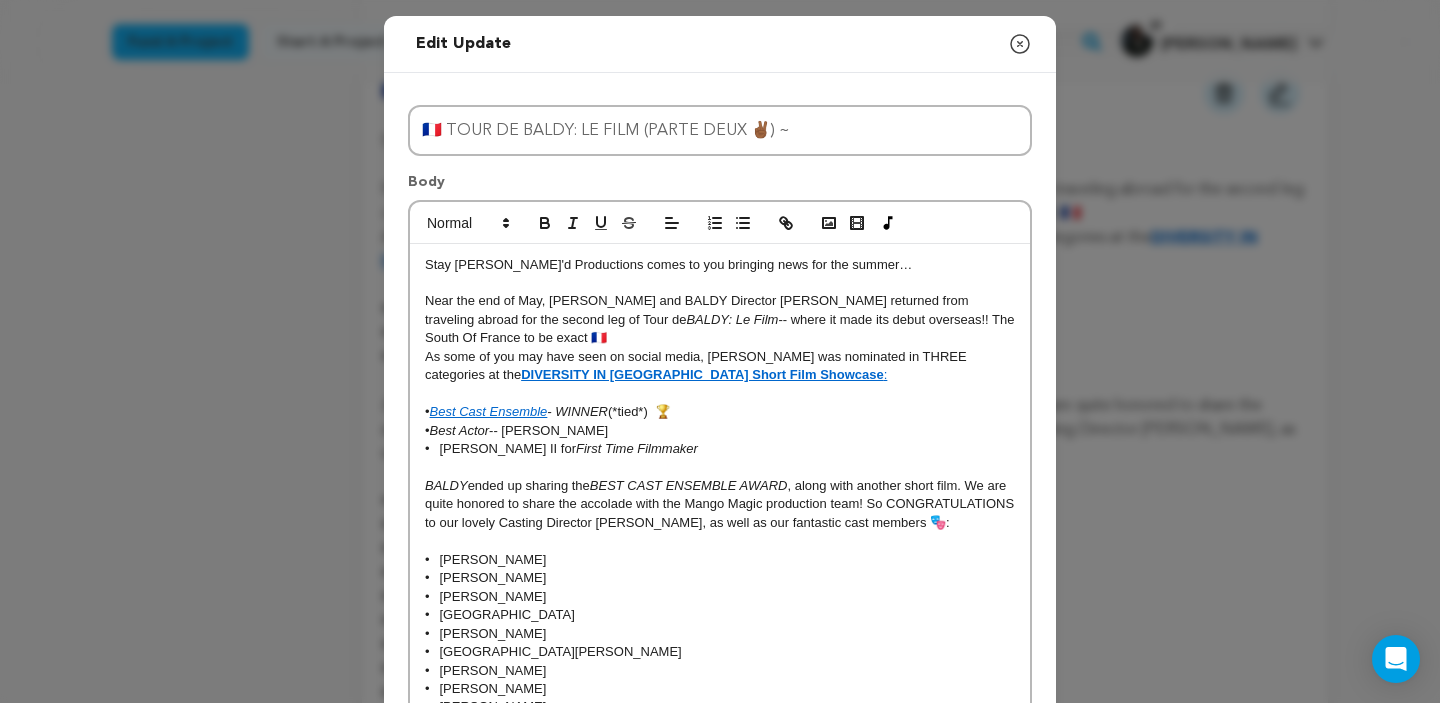 click on "First Time Filmmaker" at bounding box center (637, 448) 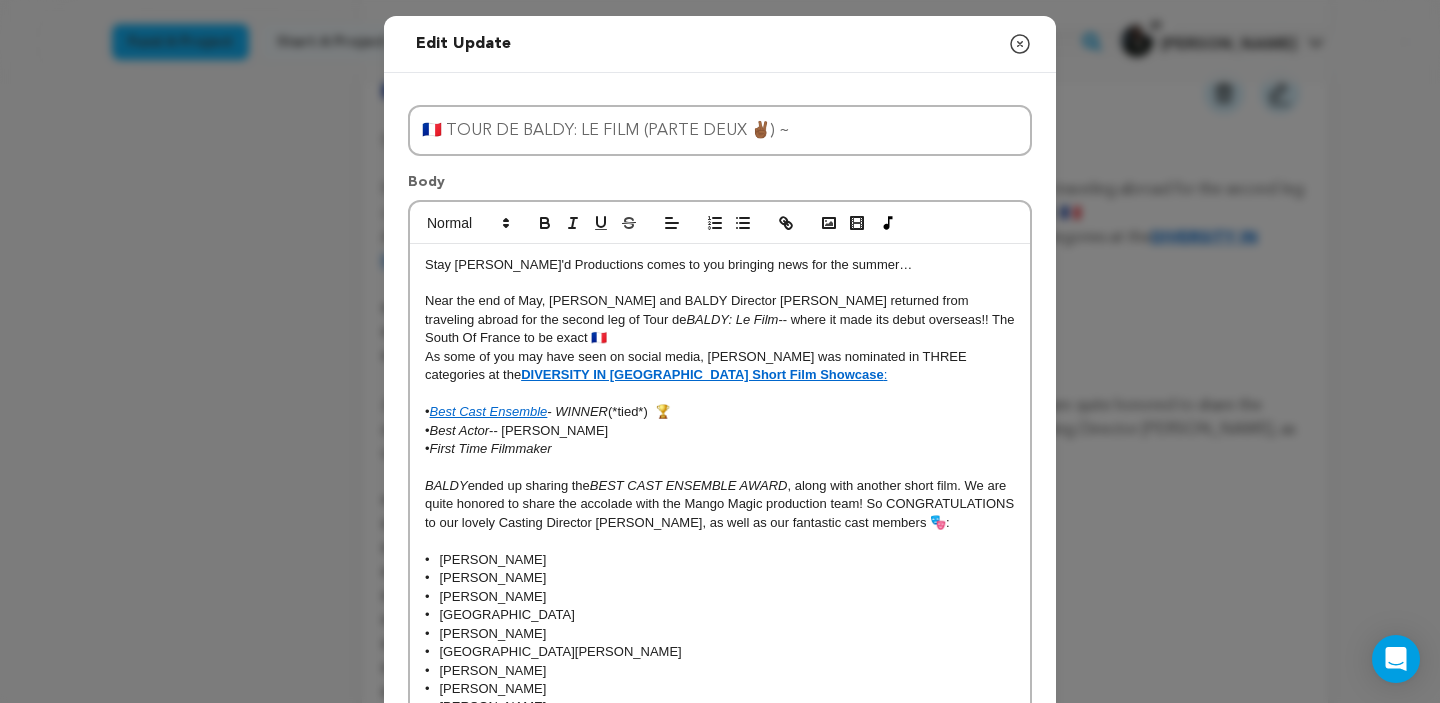 click on "•	 First Time Filmmaker" at bounding box center (720, 449) 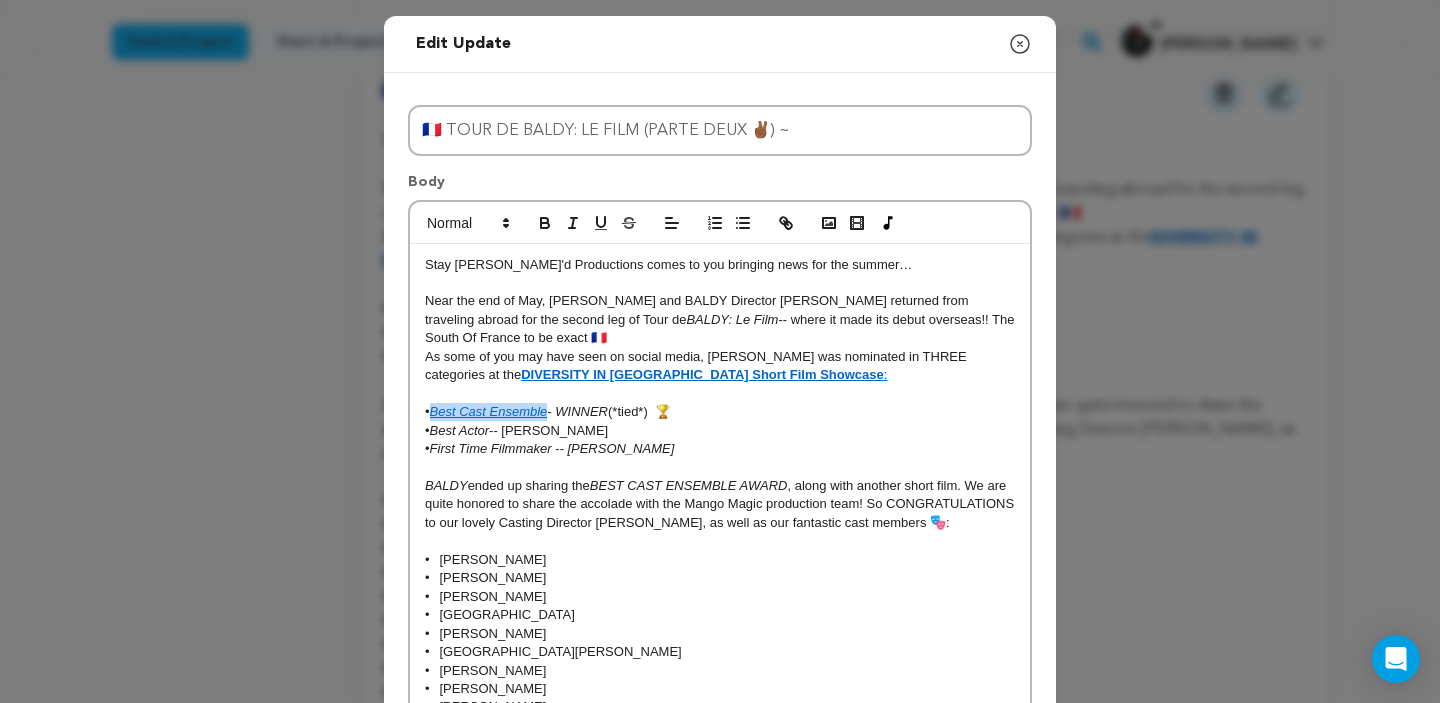 drag, startPoint x: 558, startPoint y: 415, endPoint x: 441, endPoint y: 409, distance: 117.15375 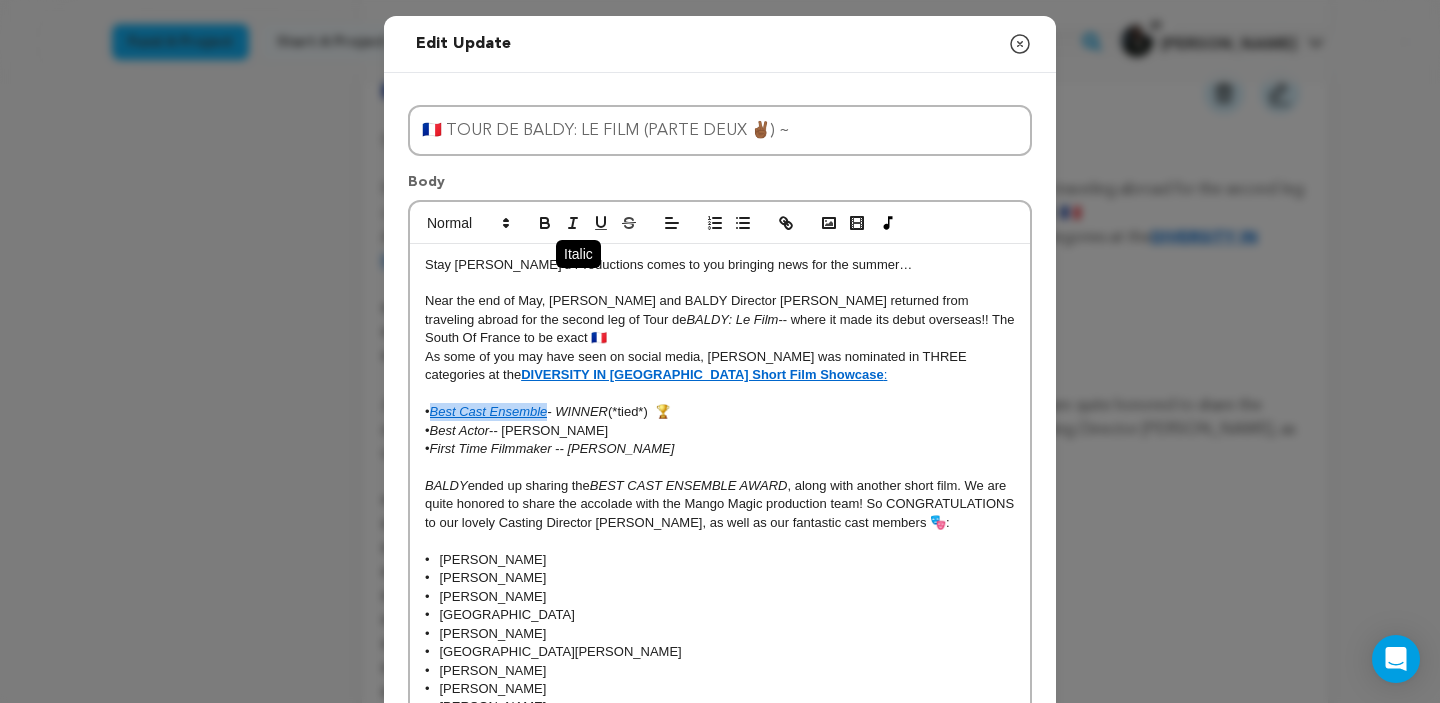 click 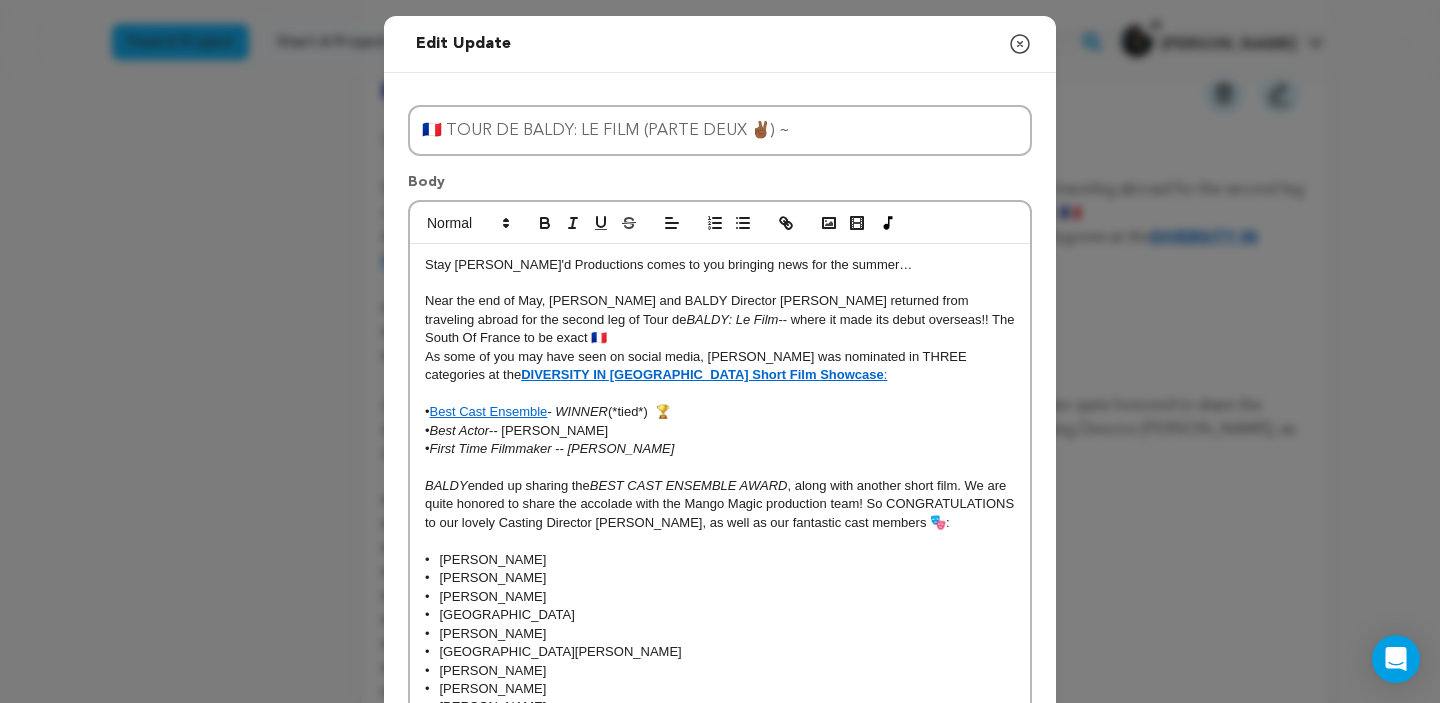 drag, startPoint x: 571, startPoint y: 412, endPoint x: 622, endPoint y: 416, distance: 51.156624 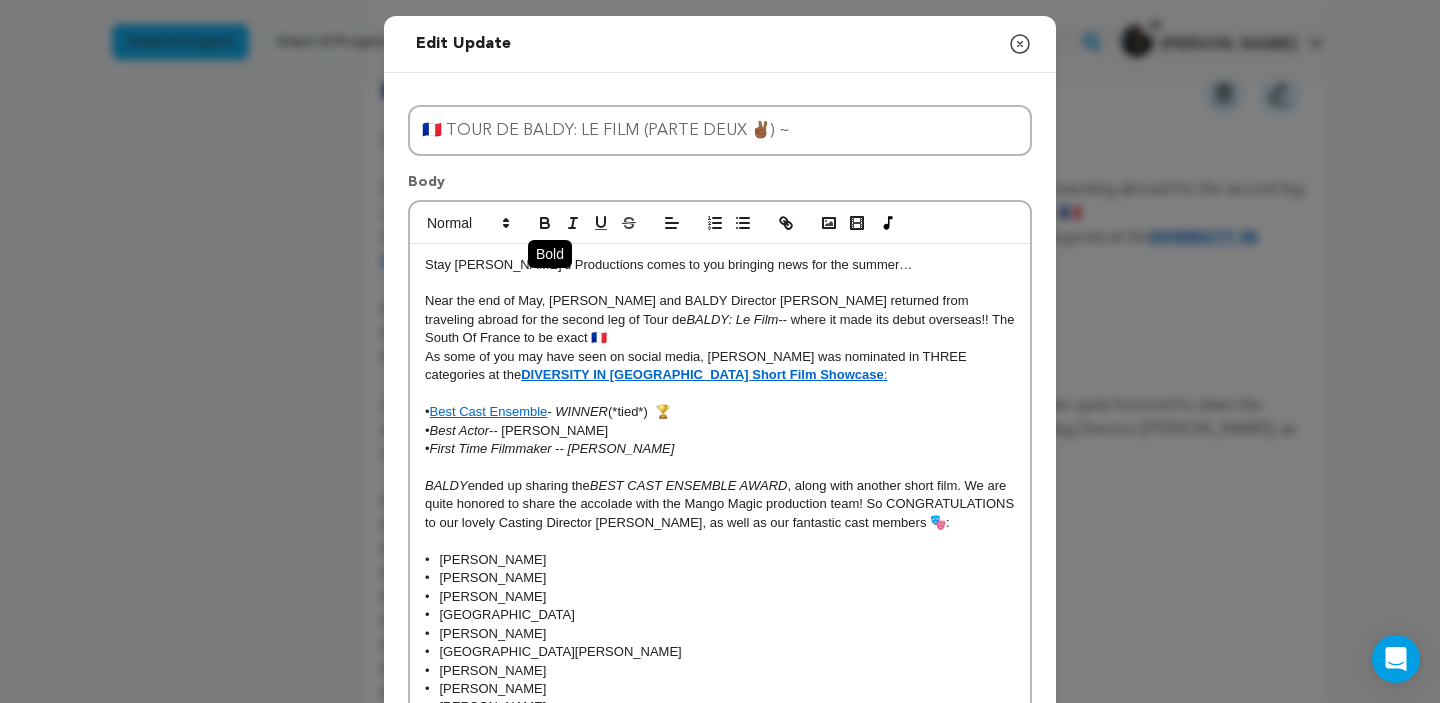 click 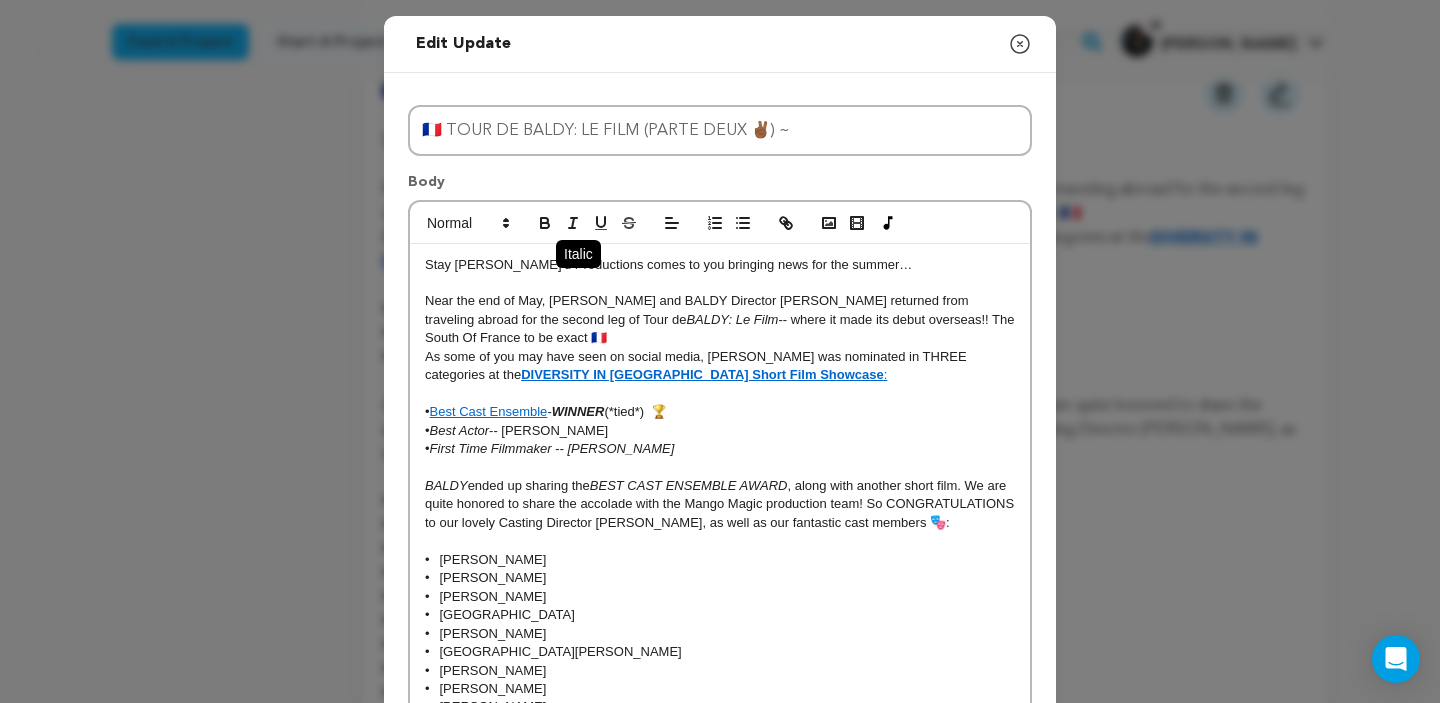 click 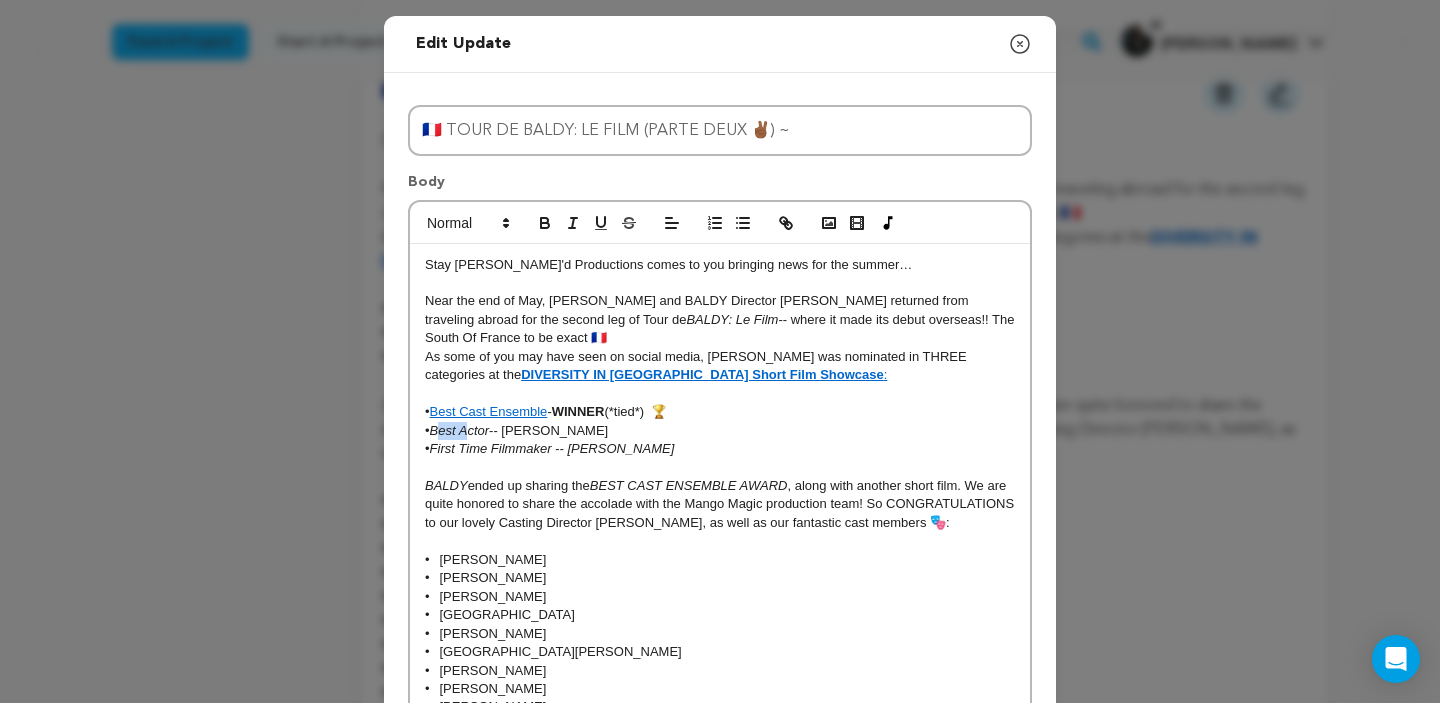drag, startPoint x: 445, startPoint y: 432, endPoint x: 476, endPoint y: 432, distance: 31 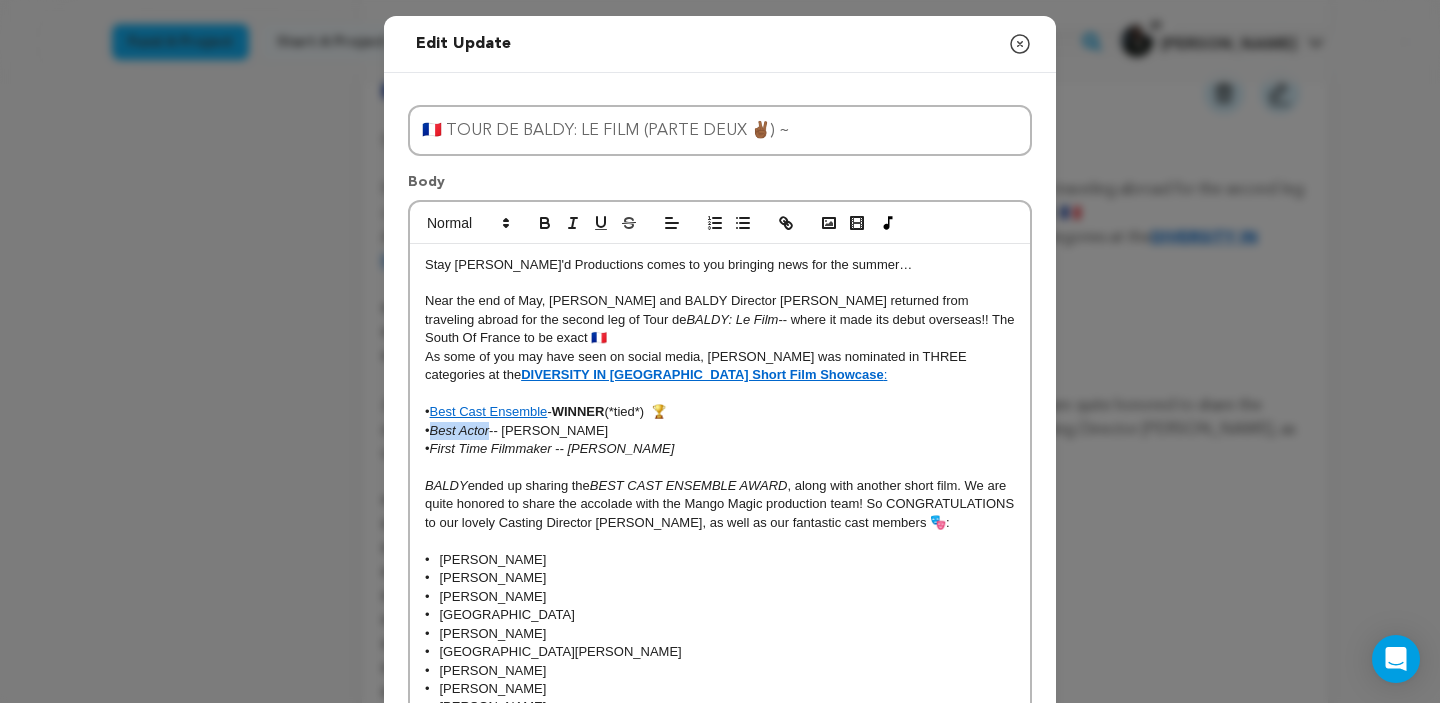 drag, startPoint x: 442, startPoint y: 430, endPoint x: 497, endPoint y: 431, distance: 55.00909 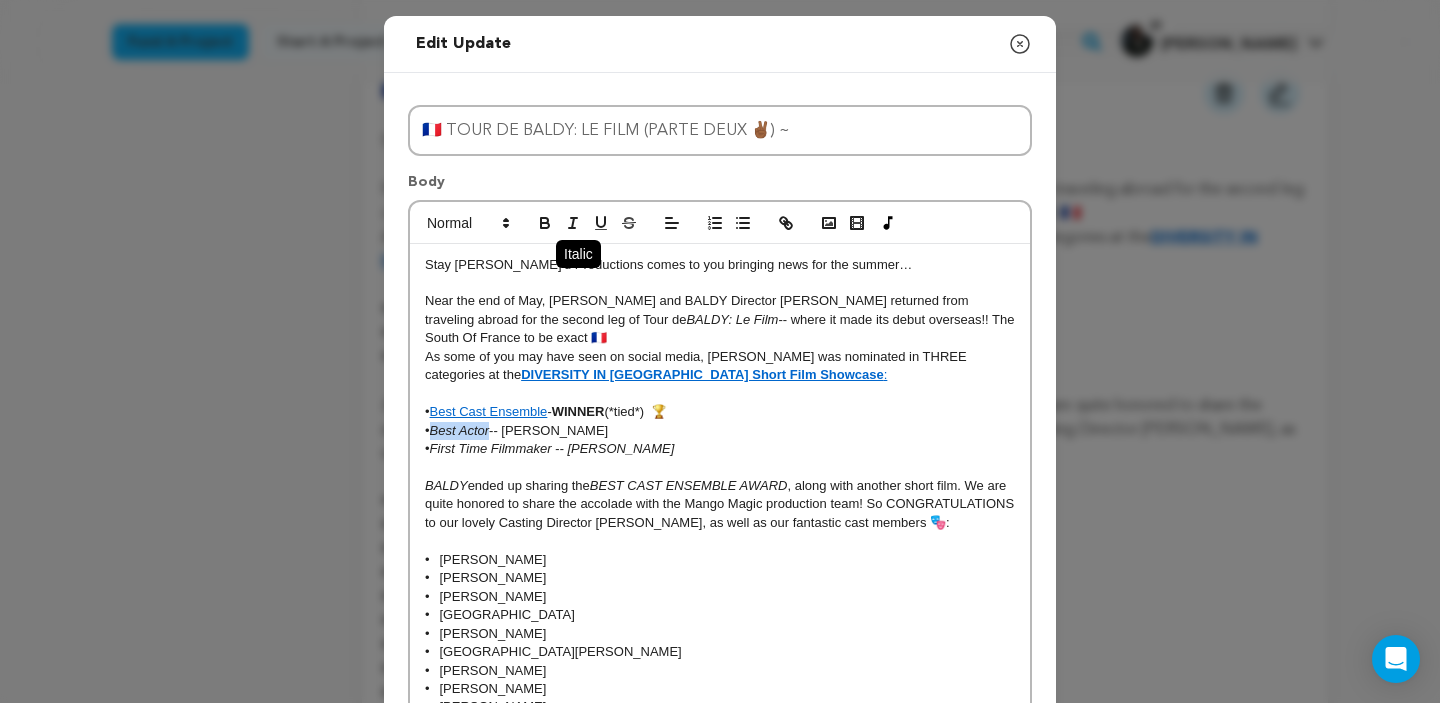 click 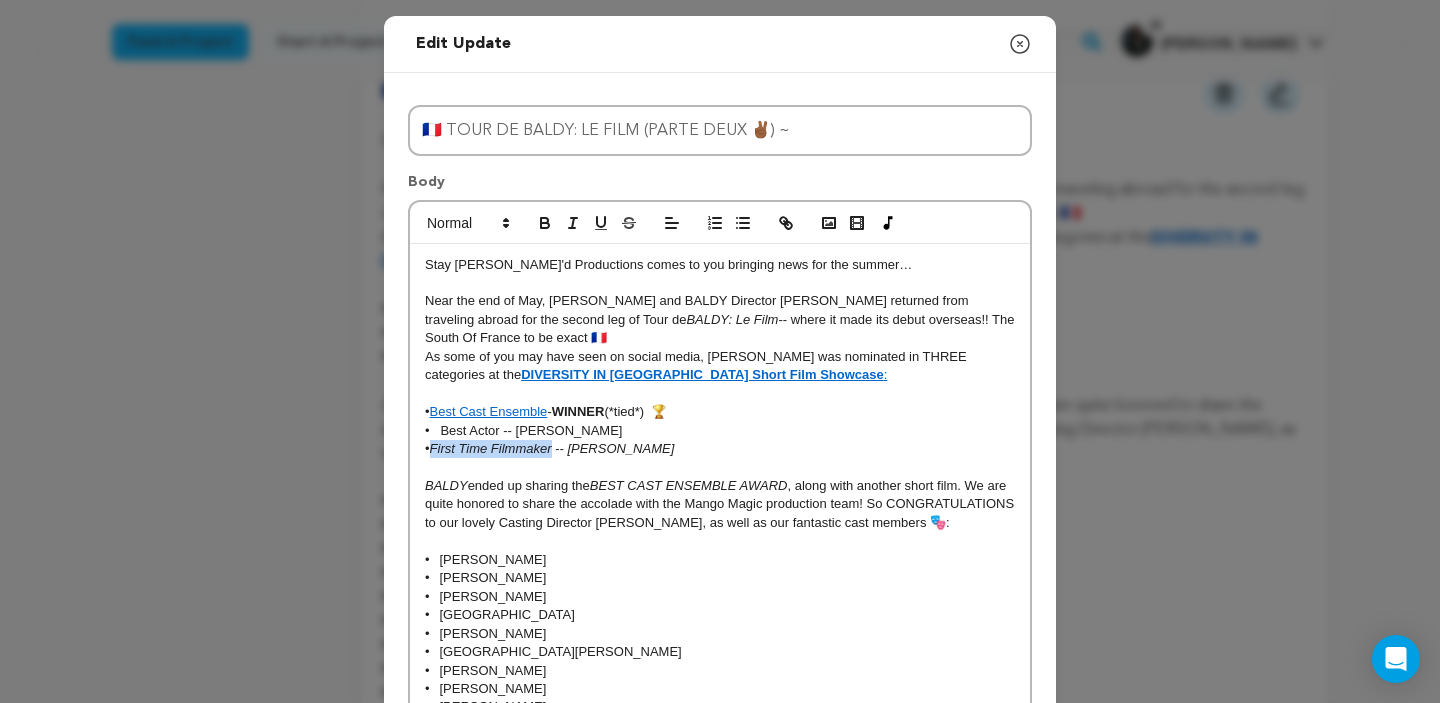 drag, startPoint x: 561, startPoint y: 450, endPoint x: 442, endPoint y: 444, distance: 119.15116 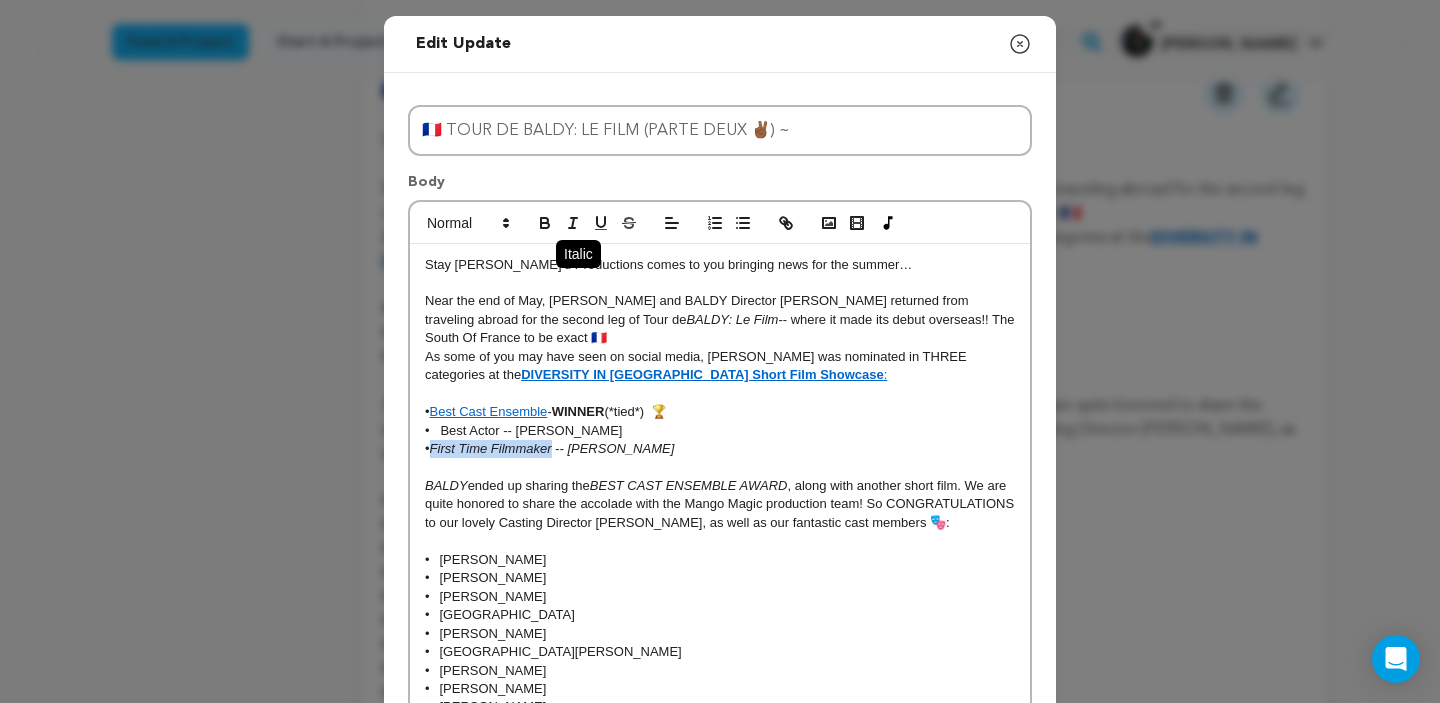 click 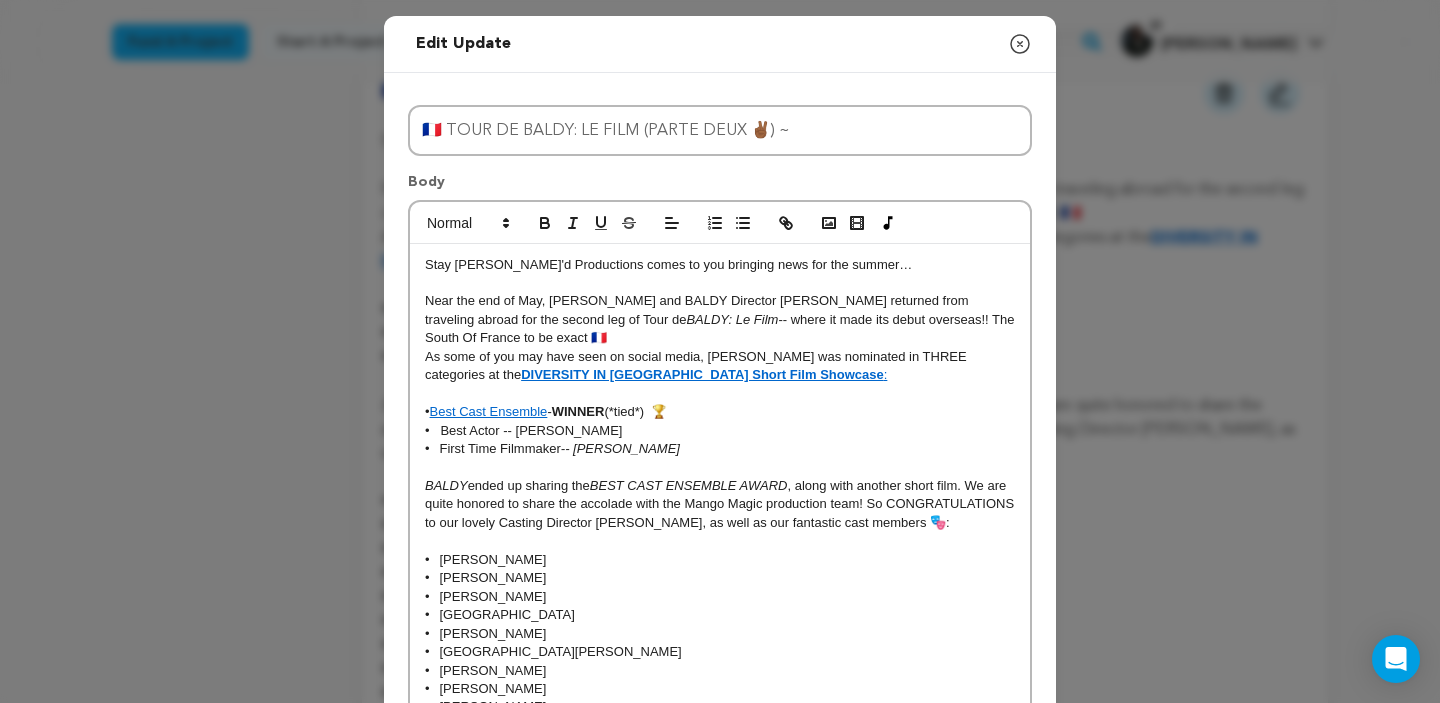 click at bounding box center [720, 468] 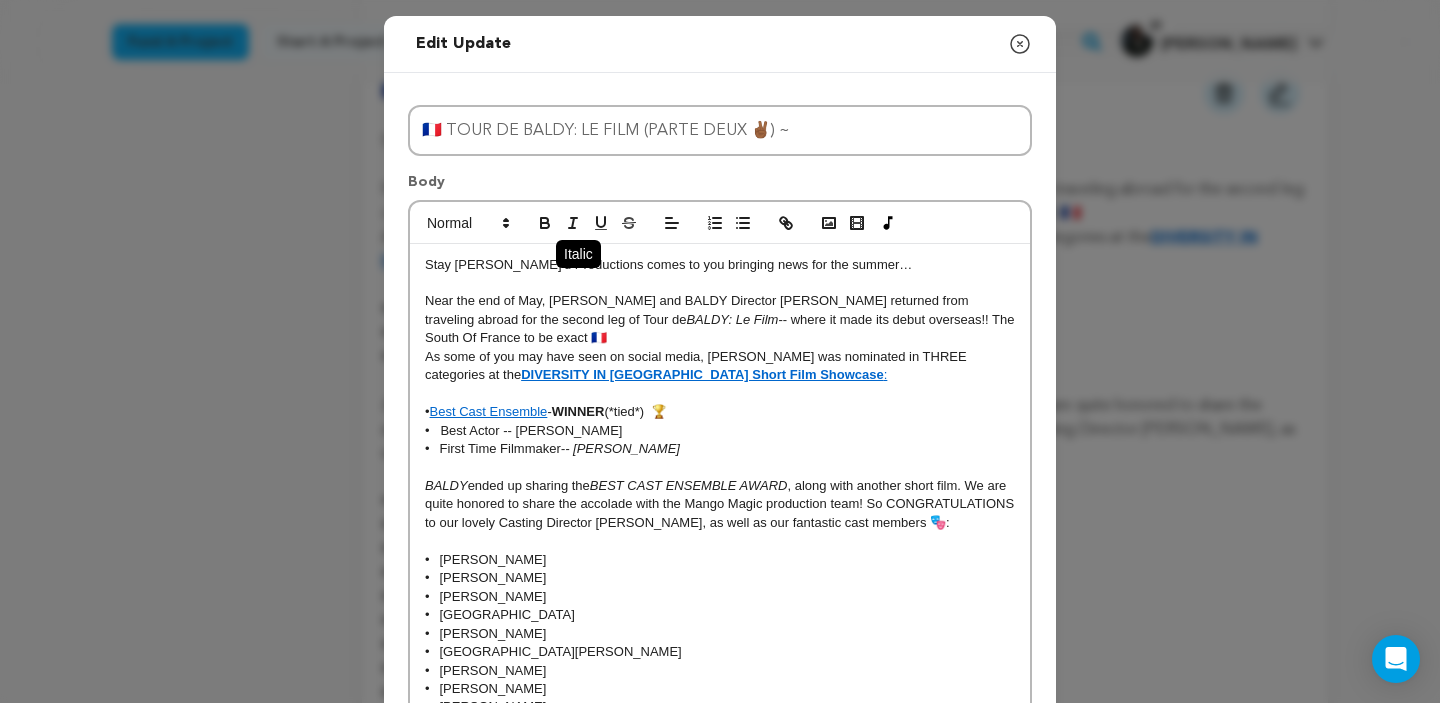 click 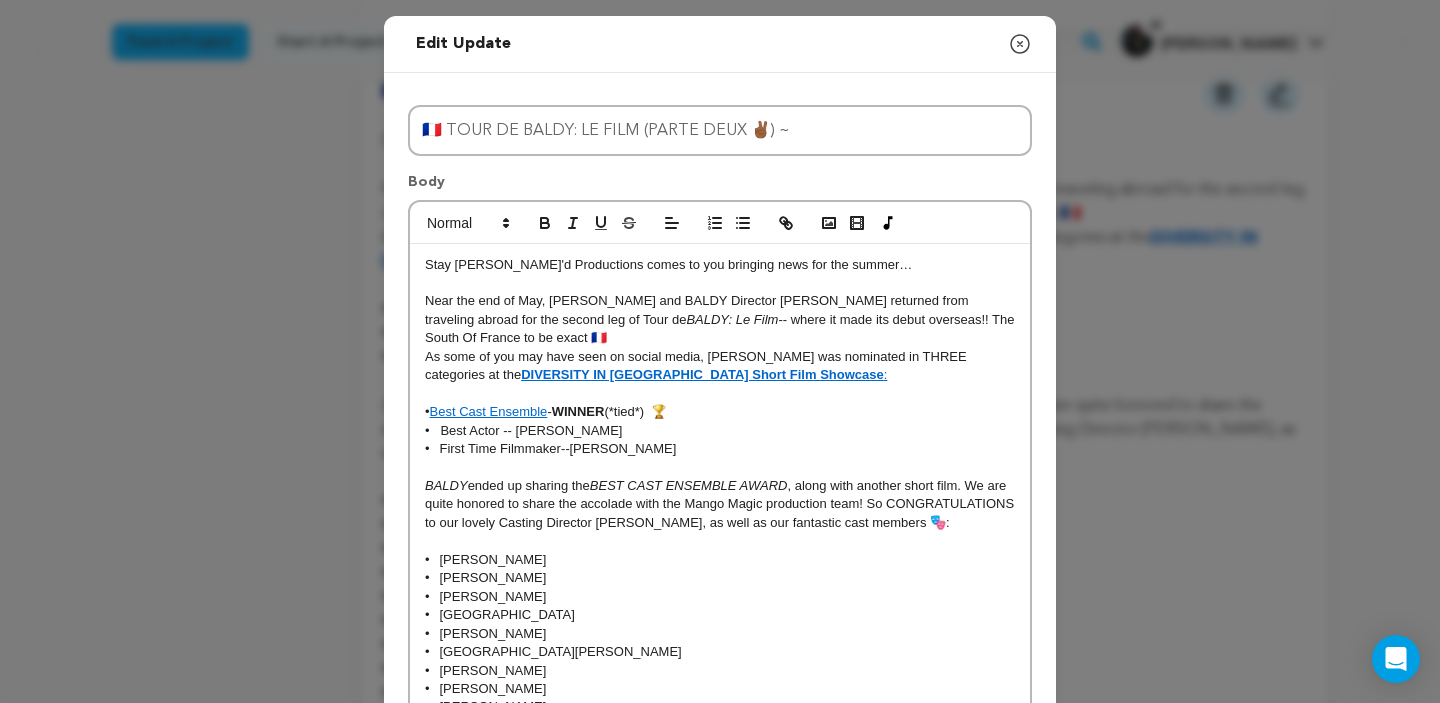 click on "•	First Time Filmmaker  --  Melvin Taylor II" at bounding box center (720, 449) 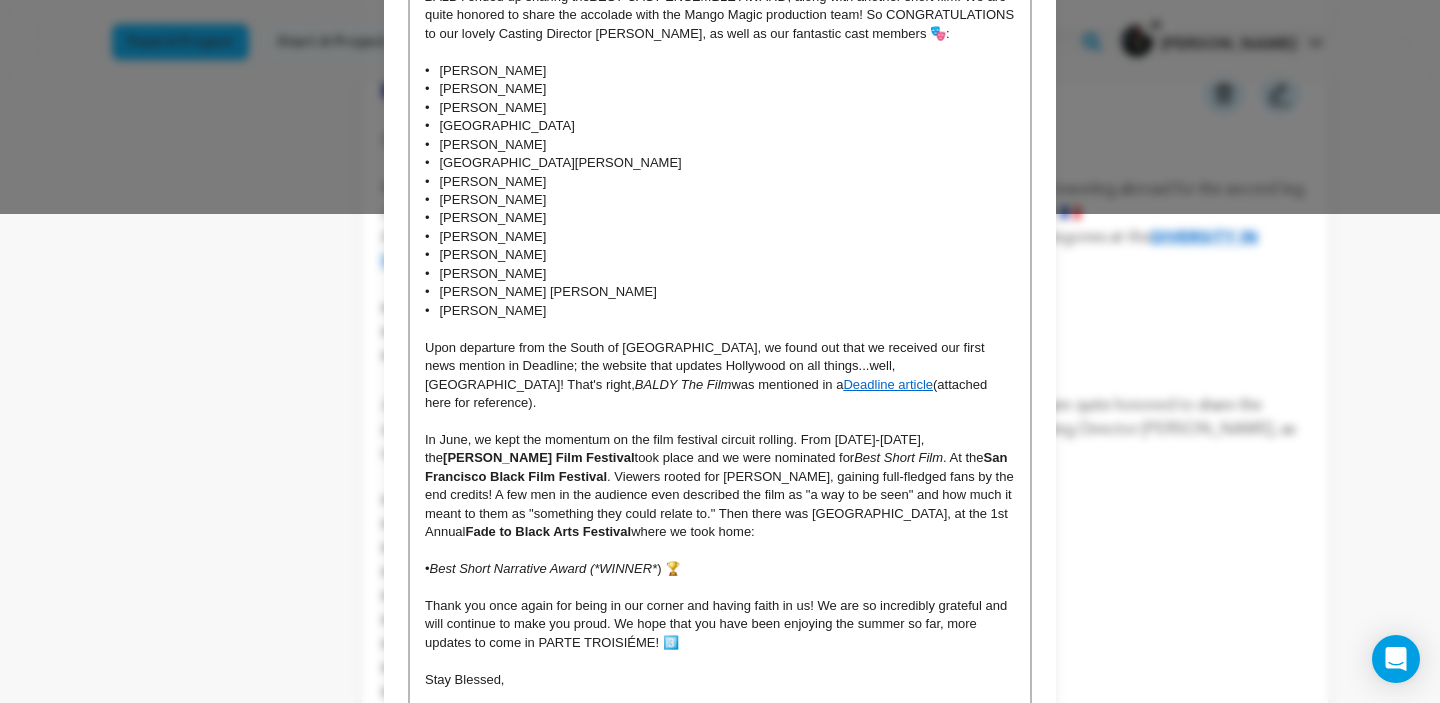 scroll, scrollTop: 502, scrollLeft: 0, axis: vertical 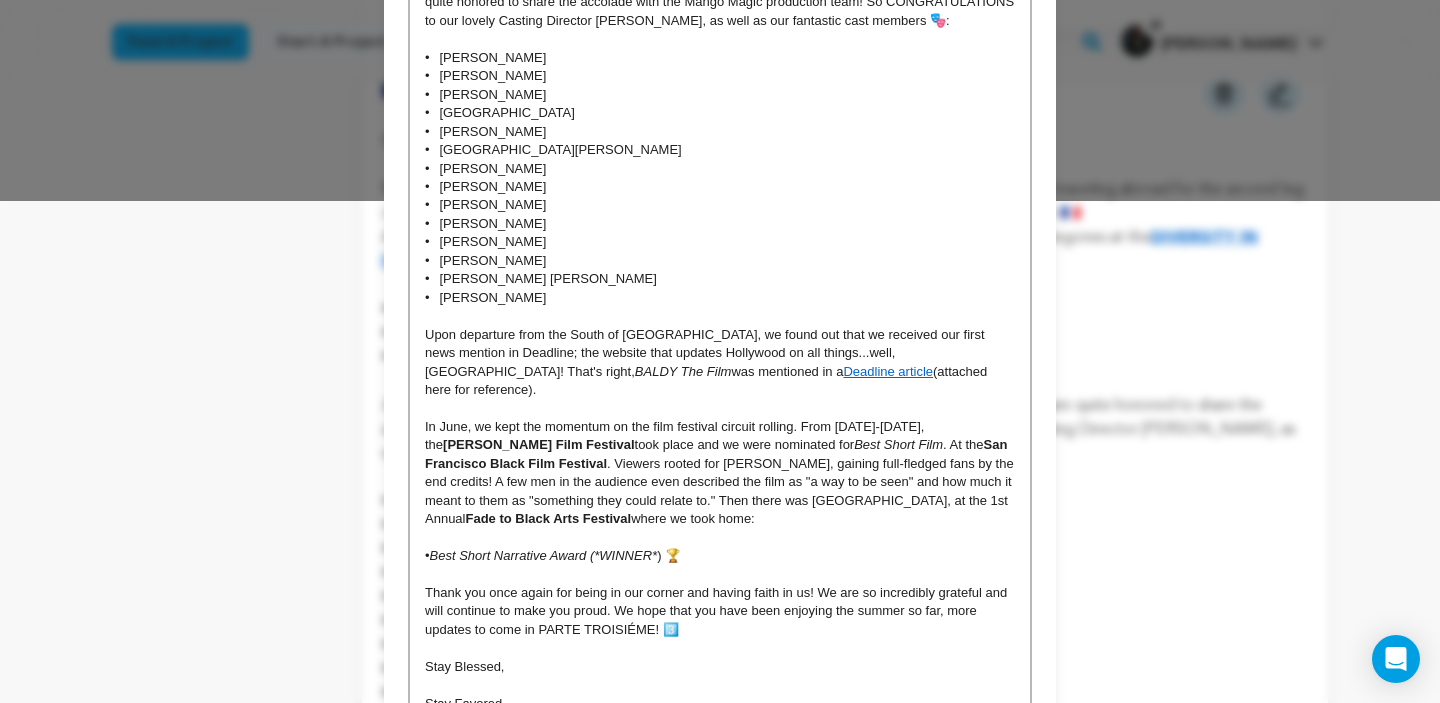 click on "In June, we kept the momentum on the film festival circuit rolling. From June 5th-8th, the  Charlotte Black Film Festival  took place and we were nominated for  Best Short Film . At the  San Francisco Black Film Festival . Viewers rooted for Travis, gaining full-fledged fans by the end credits! A few men in the audience even described the film as "a way to be seen" and how much it meant to them as "something they could relate to." Then there was Houston, at the 1st Annual  Fade to Black Arts Festival  where we took home:" at bounding box center (720, 473) 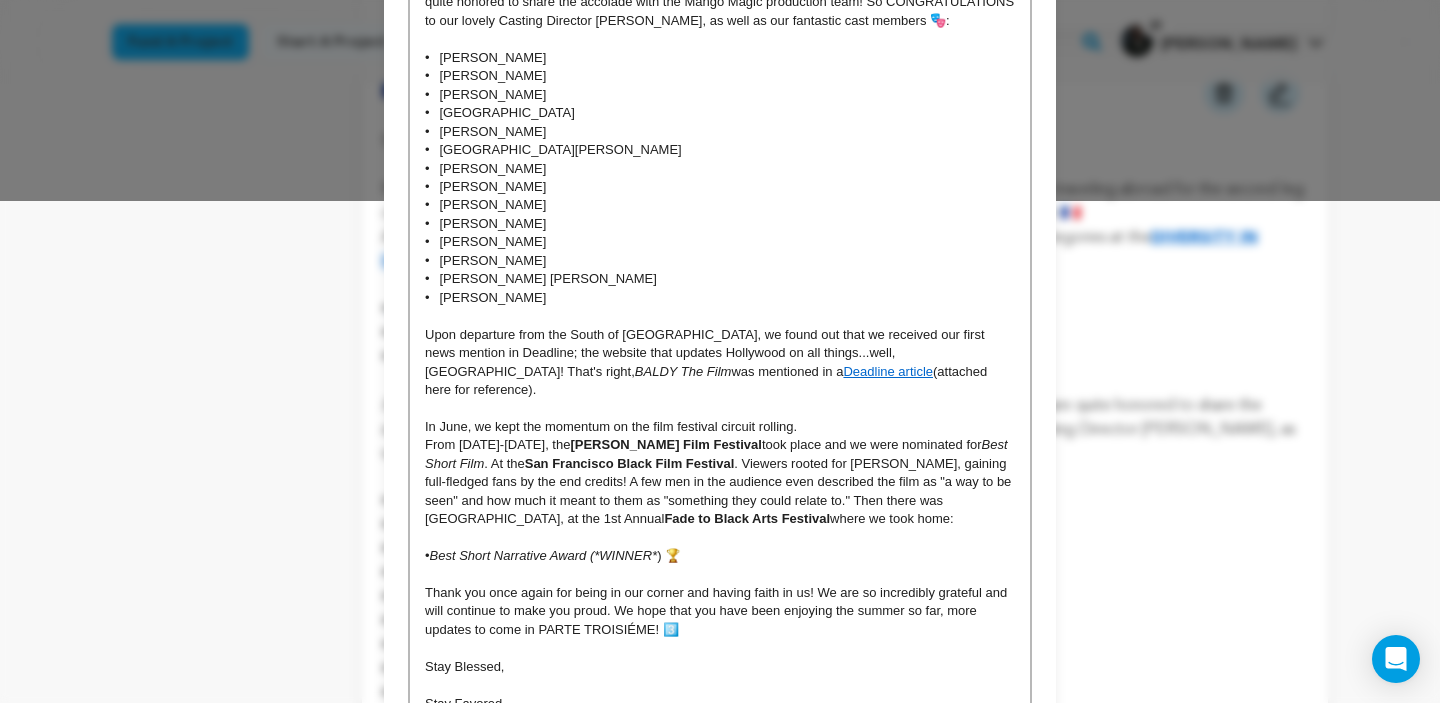 click on "[PERSON_NAME] Film Festival" at bounding box center [665, 444] 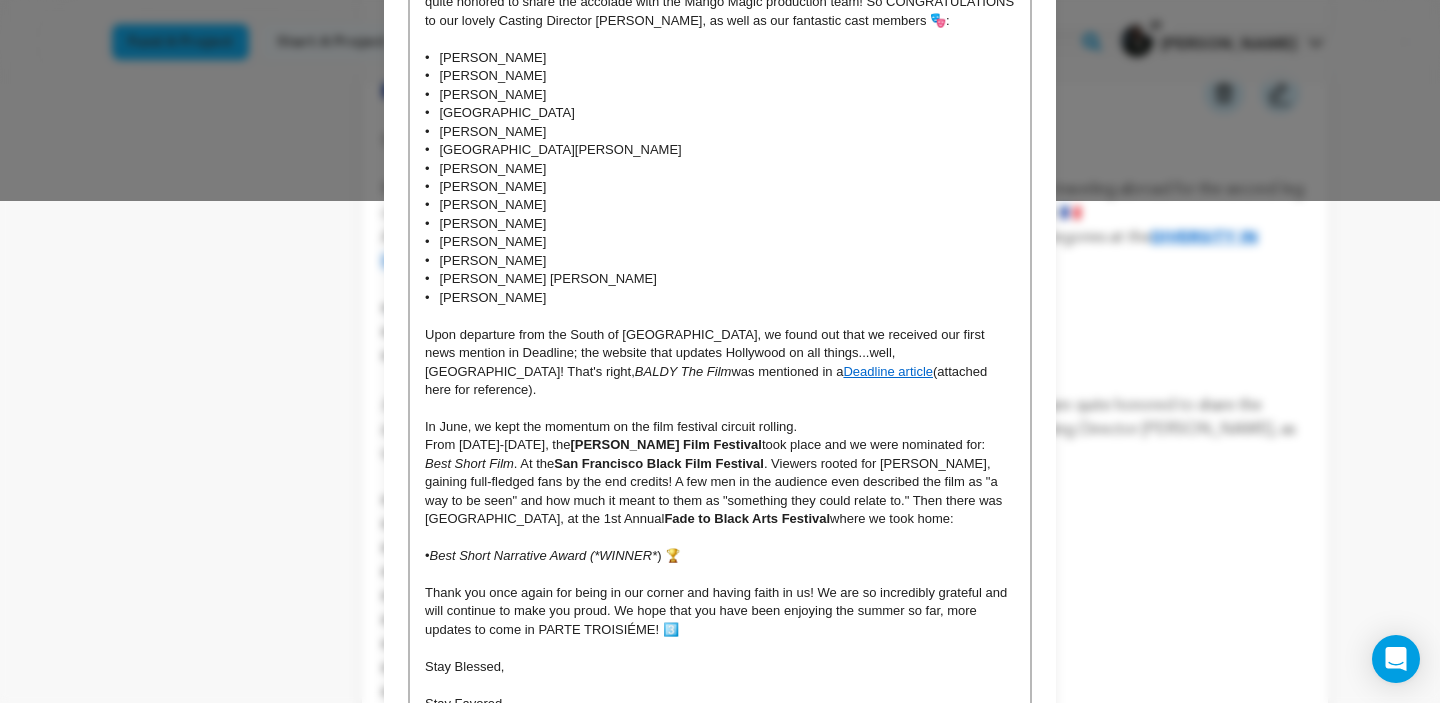 click on "Best Short Film . At the  San Francisco Black Film Festival . Viewers rooted for Travis, gaining full-fledged fans by the end credits! A few men in the audience even described the film as "a way to be seen" and how much it meant to them as "something they could relate to." Then there was Houston, at the 1st Annual  Fade to Black Arts Festival  where we took home:" at bounding box center [720, 492] 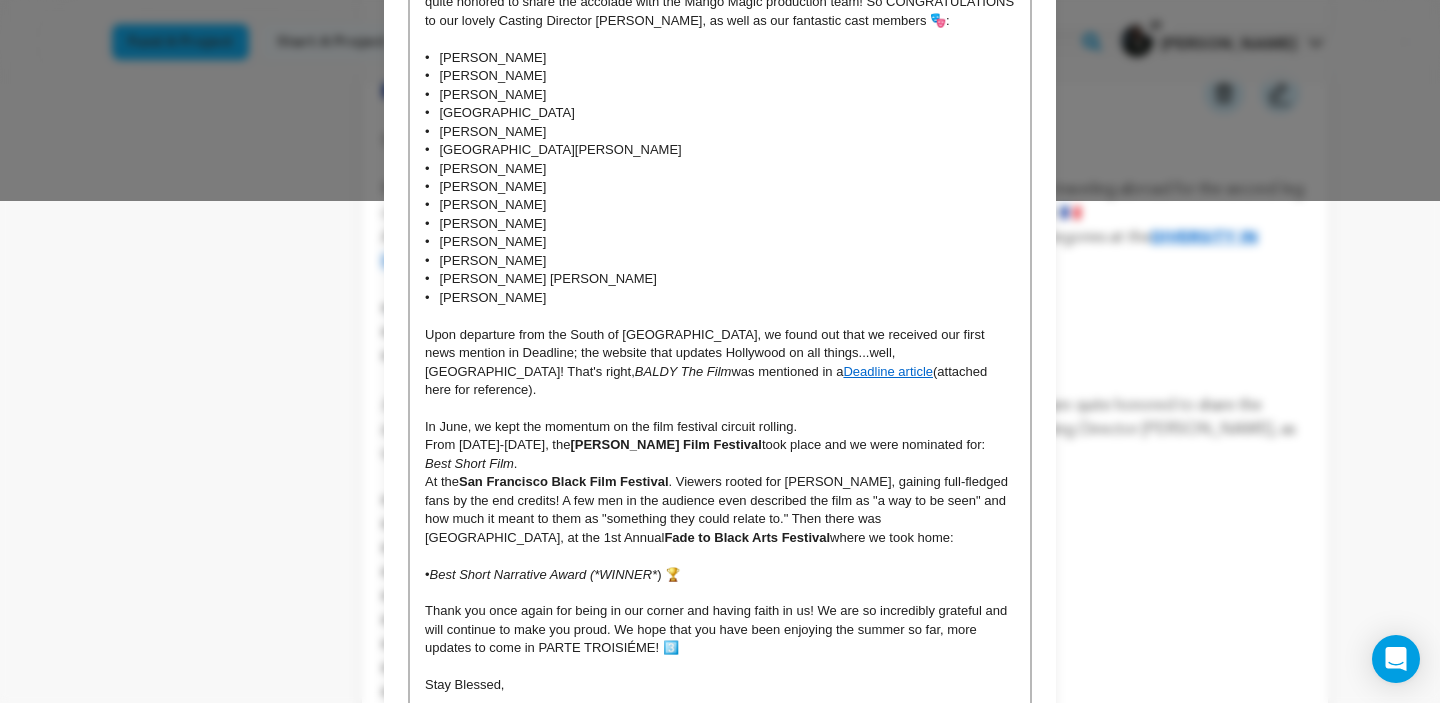 click on "From June 5th-8th, the  Charlotte Black Film Festival  took place and we were nominated for:" at bounding box center [720, 445] 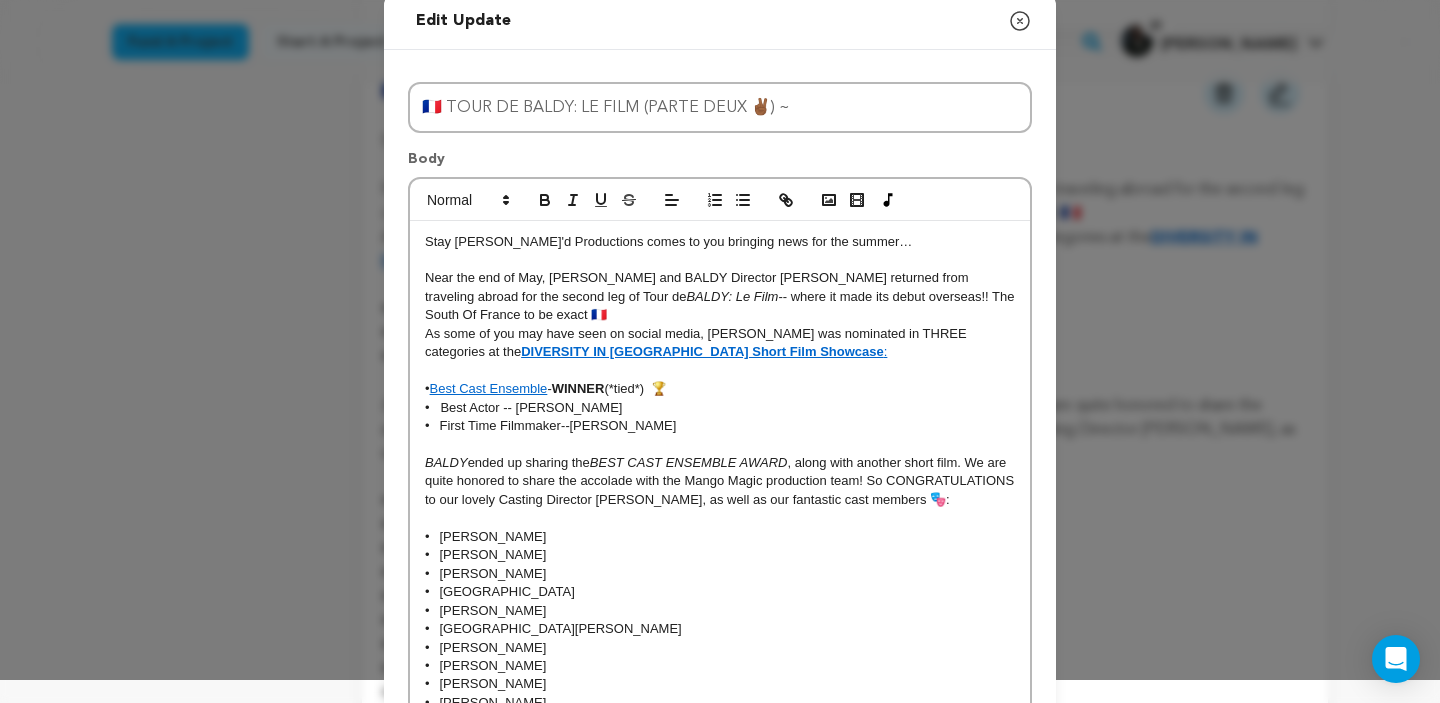 scroll, scrollTop: 20, scrollLeft: 0, axis: vertical 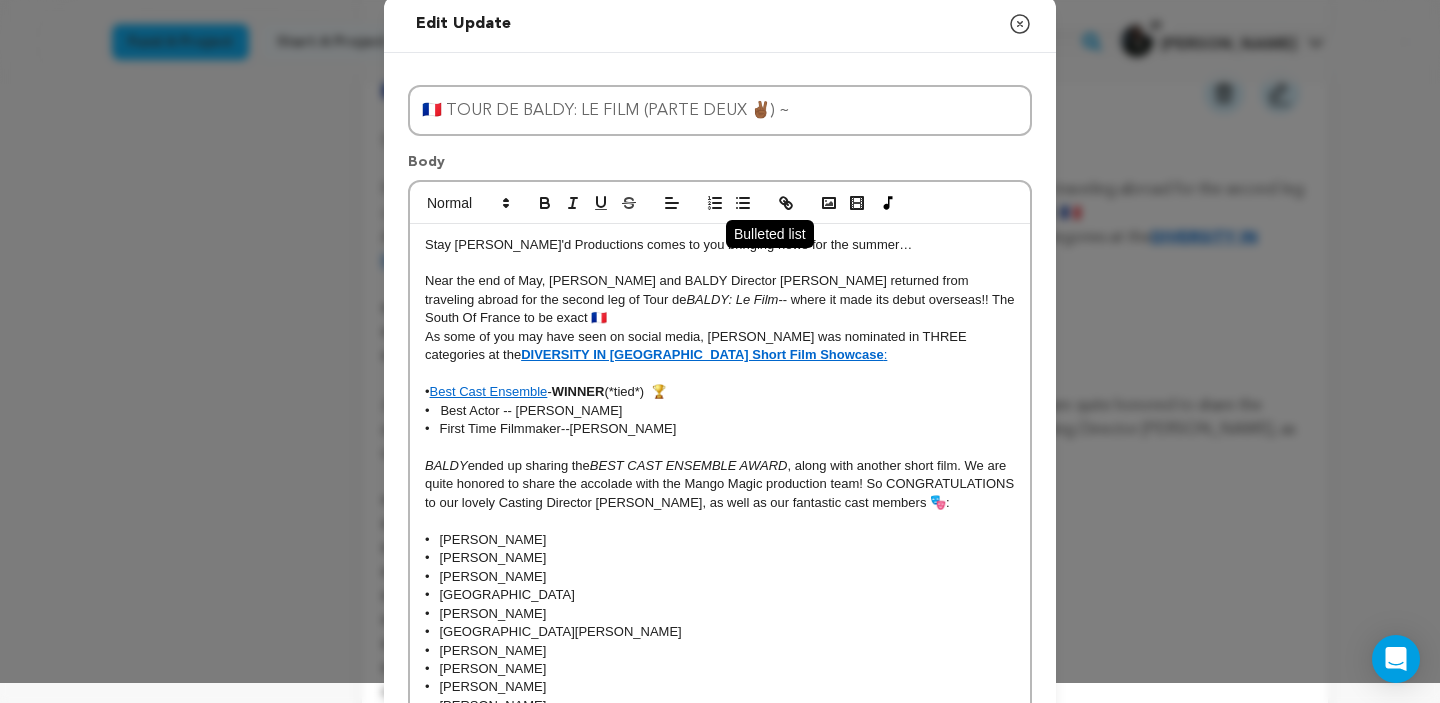 click 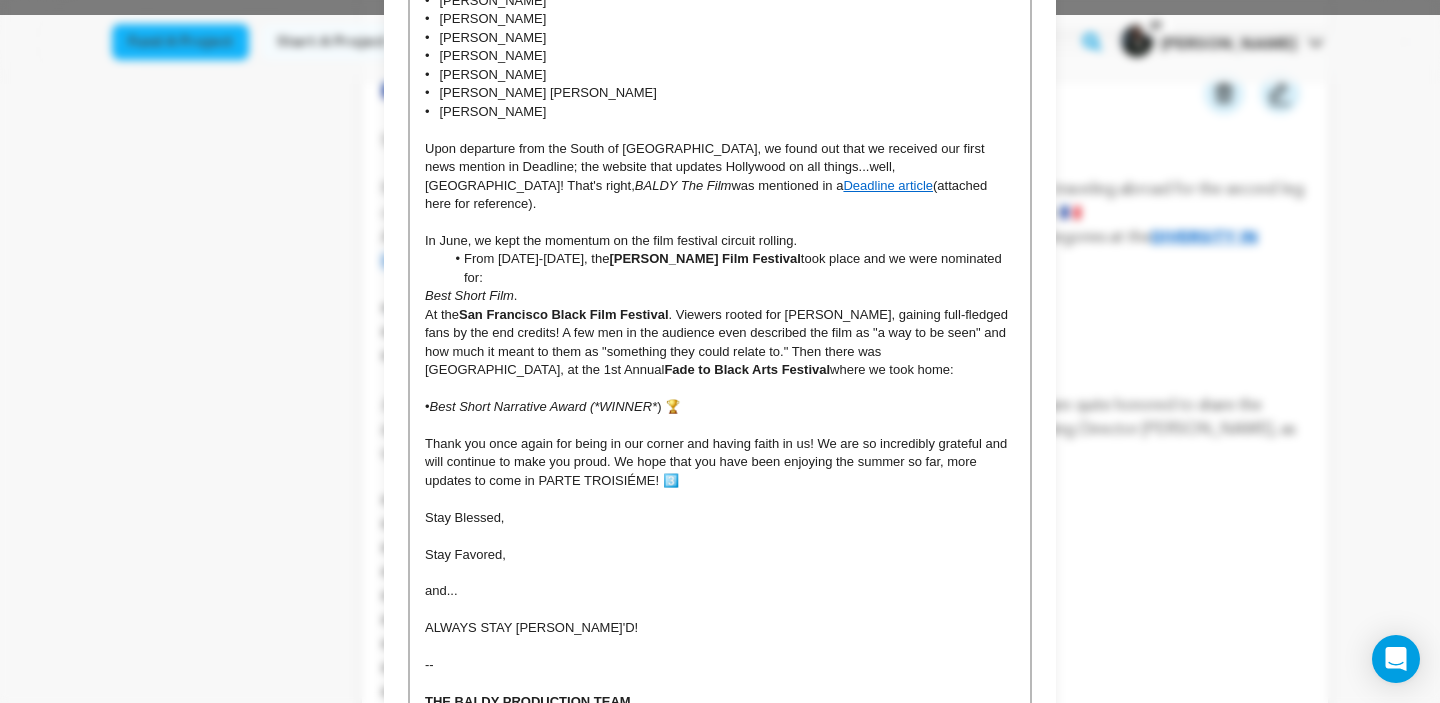 scroll, scrollTop: 655, scrollLeft: 0, axis: vertical 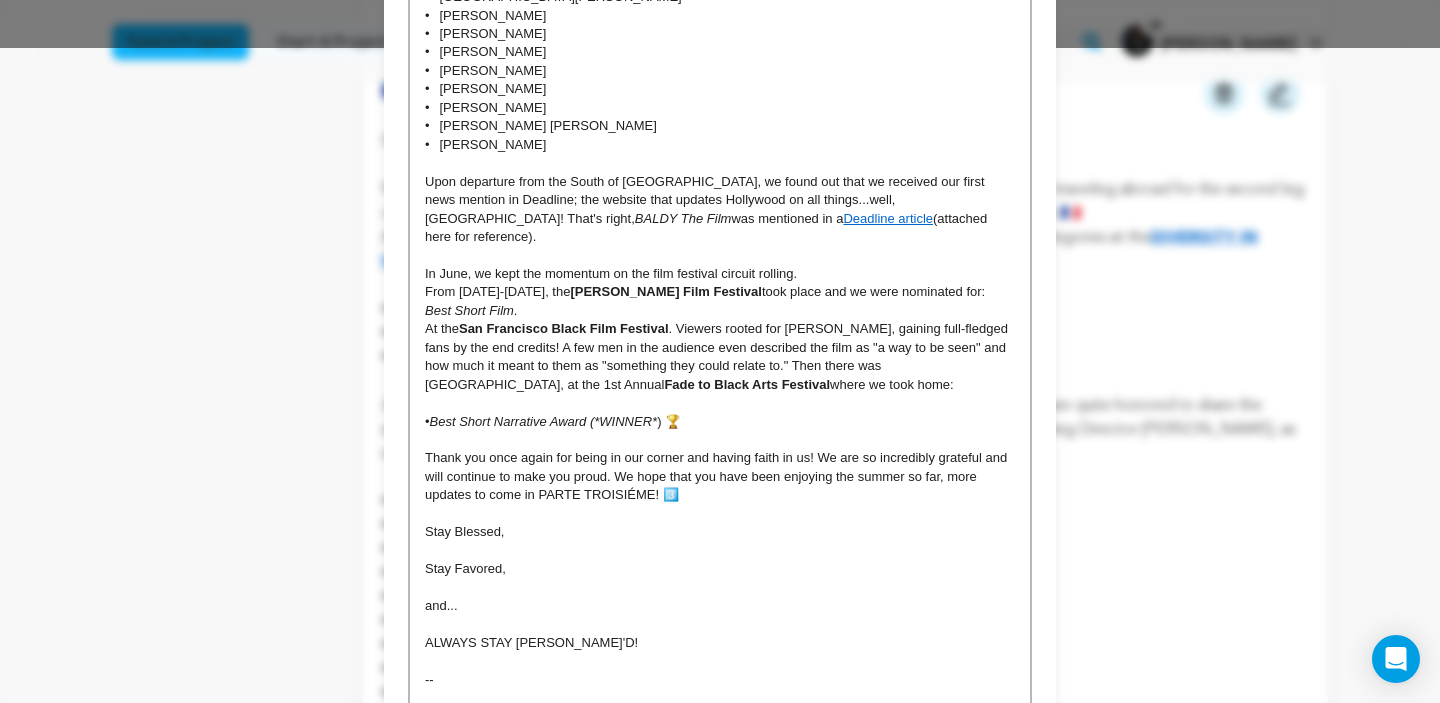 click on "Stay Taylor'd Productions comes to you bringing news for the summer… Near the end of May, Melvin and BALDY Director Eddie returned from traveling abroad for the second leg of Tour de  BALDY: Le Film  -- where it made its debut overseas!! The South Of France to be exact 🇫🇷  As some of you may have seen on social media, BALDY was nominated in THREE categories at the  DIVERSITY IN CANNES Short Film Showcase : •	 Best Cast Ensemble  -  WINNER  (*tied*)  🏆 •   Best Actor -- Melvin Taylor II •	First Time Filmmaker  --  Melvin Taylor II BALDY  ended up sharing the  BEST CAST ENSEMBLE AWARD , along with another short film. We are quite honored to share the accolade with the Mango Magic production team! So CONGRATULATIONS to our lovely Casting Director Gillian Fauntleroy, as well as our fantastic cast members 🎭: •	Melvin Taylor II •	Milbelynn Soto •	Sam DeLeon •	Saint Aubyn •	Demone Seraphin •	Roodlyne Woods  •	Vivek Netrakanti •	Brian Patterson •	Srini Kumar •	Jeff Kitt" at bounding box center [720, 618] 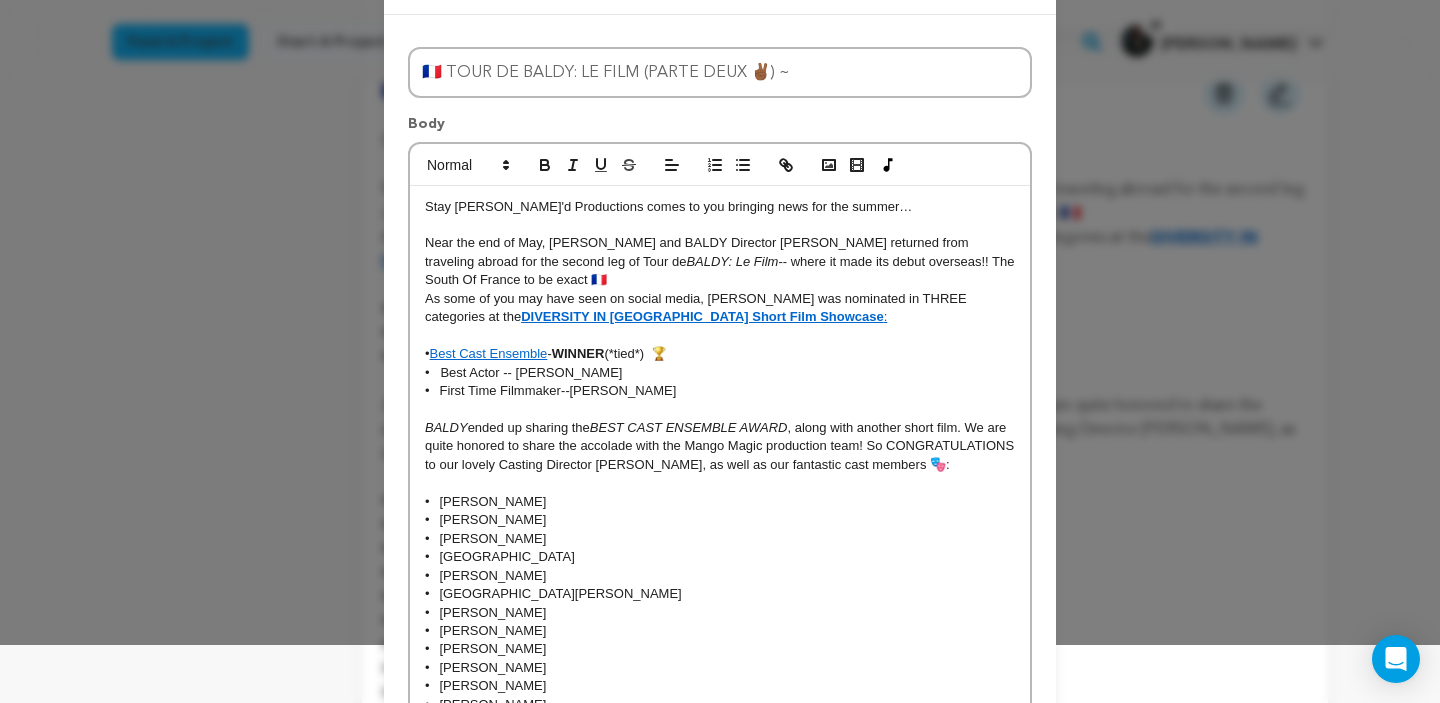 scroll, scrollTop: 53, scrollLeft: 0, axis: vertical 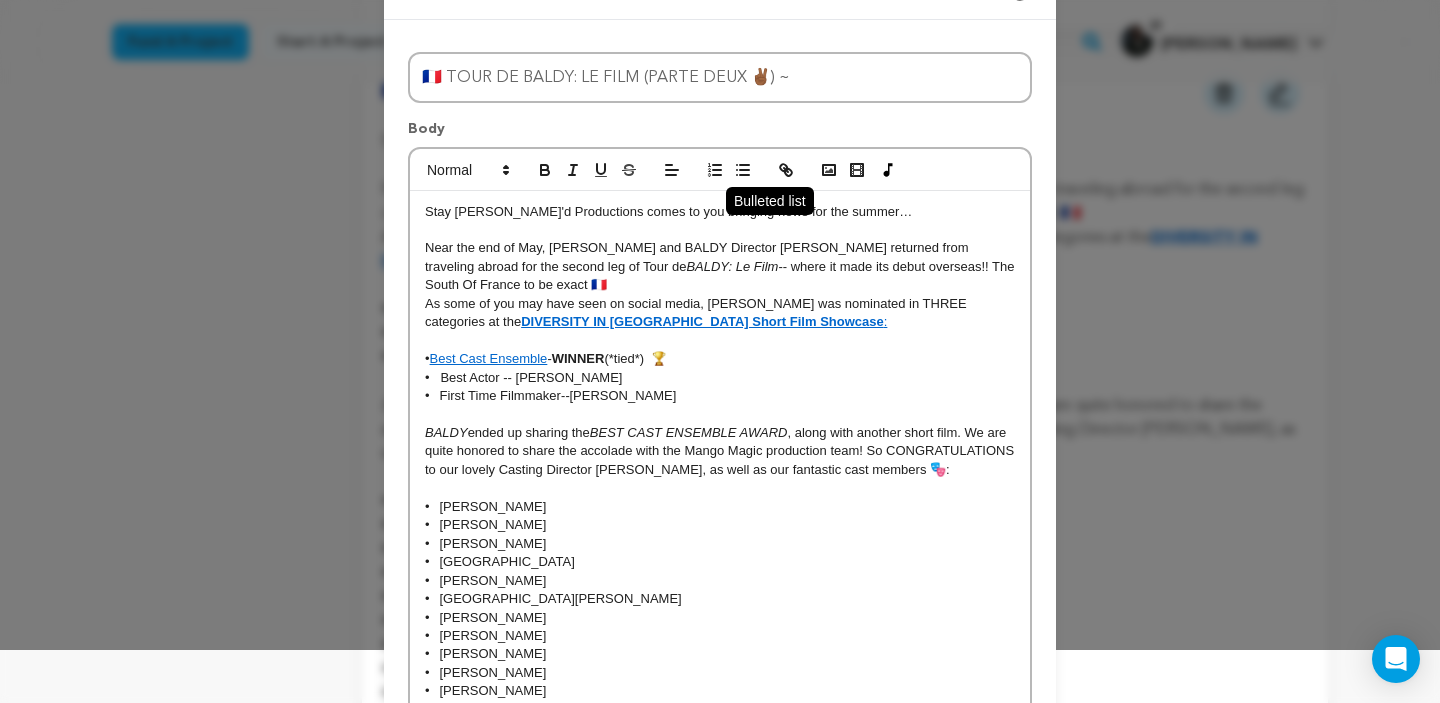 click 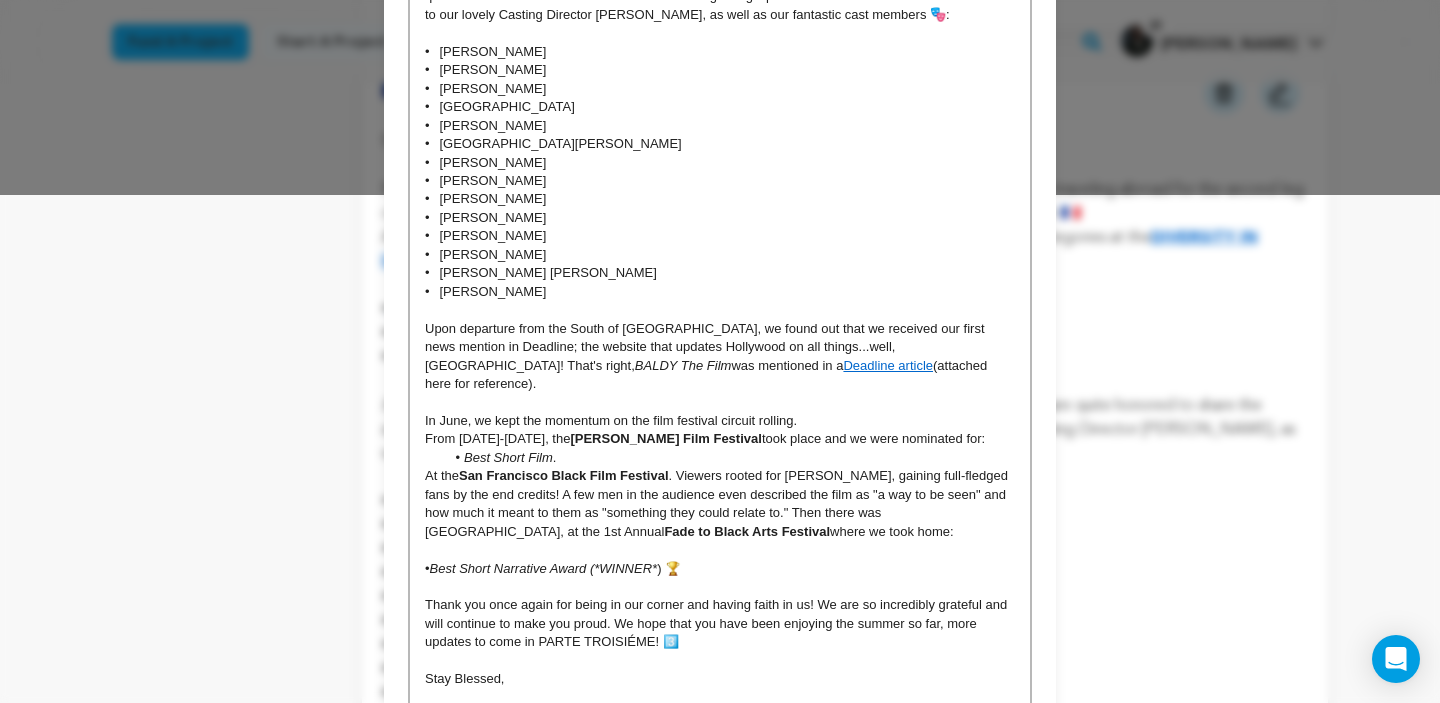 scroll, scrollTop: 643, scrollLeft: 0, axis: vertical 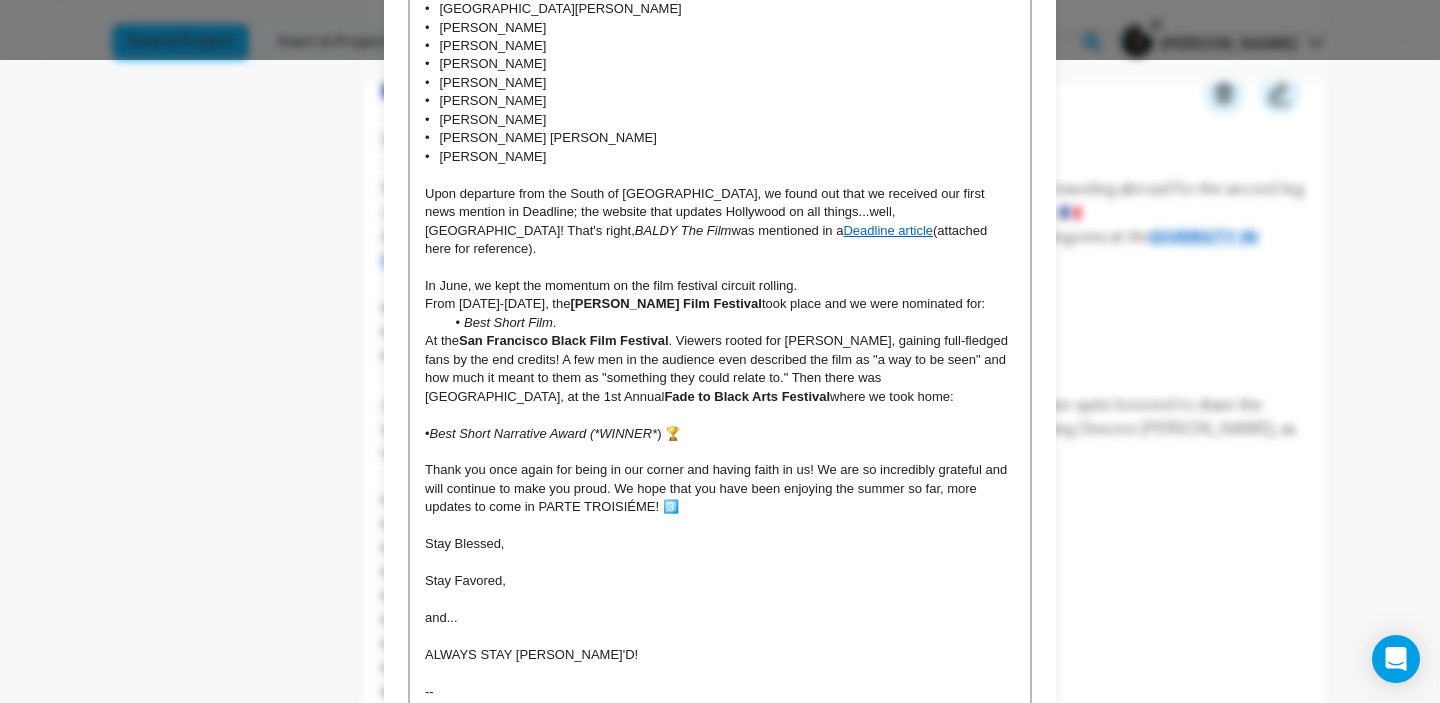 click on "At the  San Francisco Black Film Festival . Viewers rooted for Travis, gaining full-fledged fans by the end credits! A few men in the audience even described the film as "a way to be seen" and how much it meant to them as "something they could relate to." Then there was Houston, at the 1st Annual  Fade to Black Arts Festival  where we took home:" at bounding box center [720, 369] 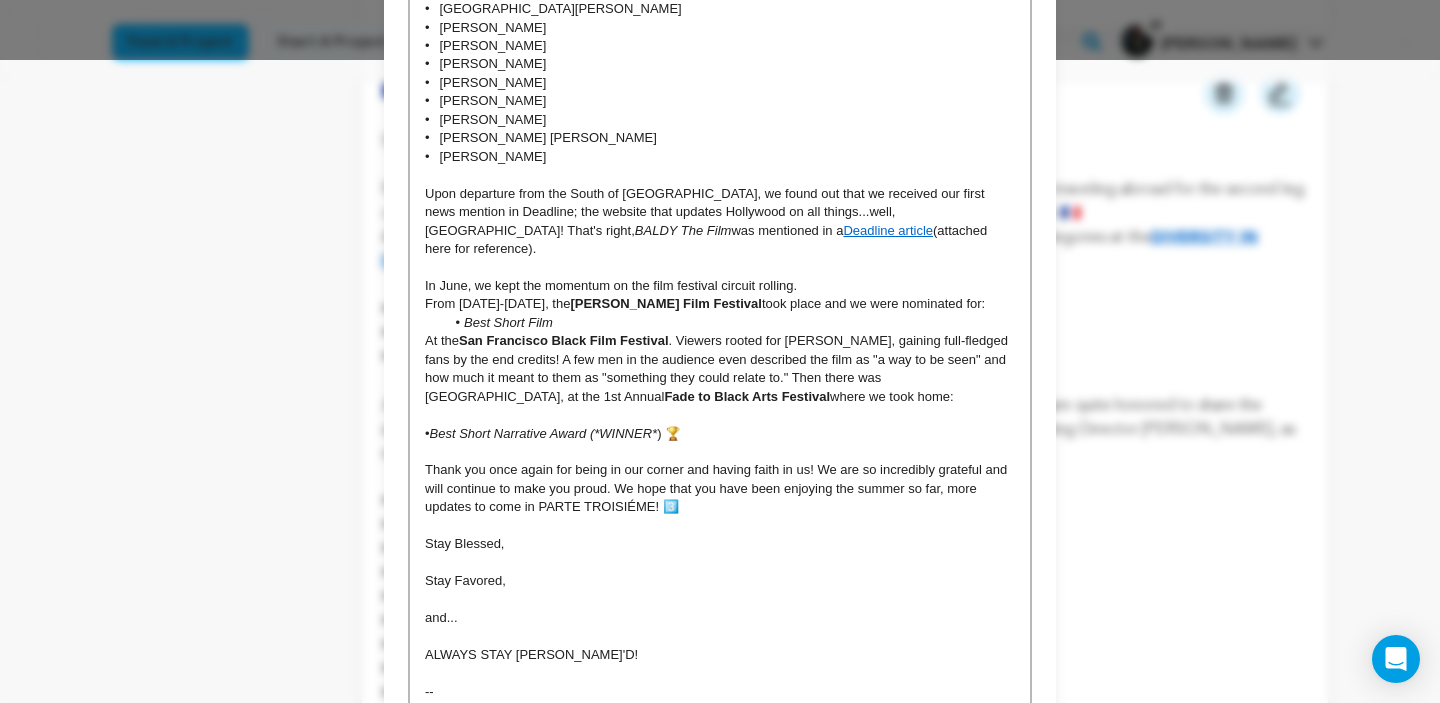 click on "In June, we kept the momentum on the film festival circuit rolling." at bounding box center [720, 286] 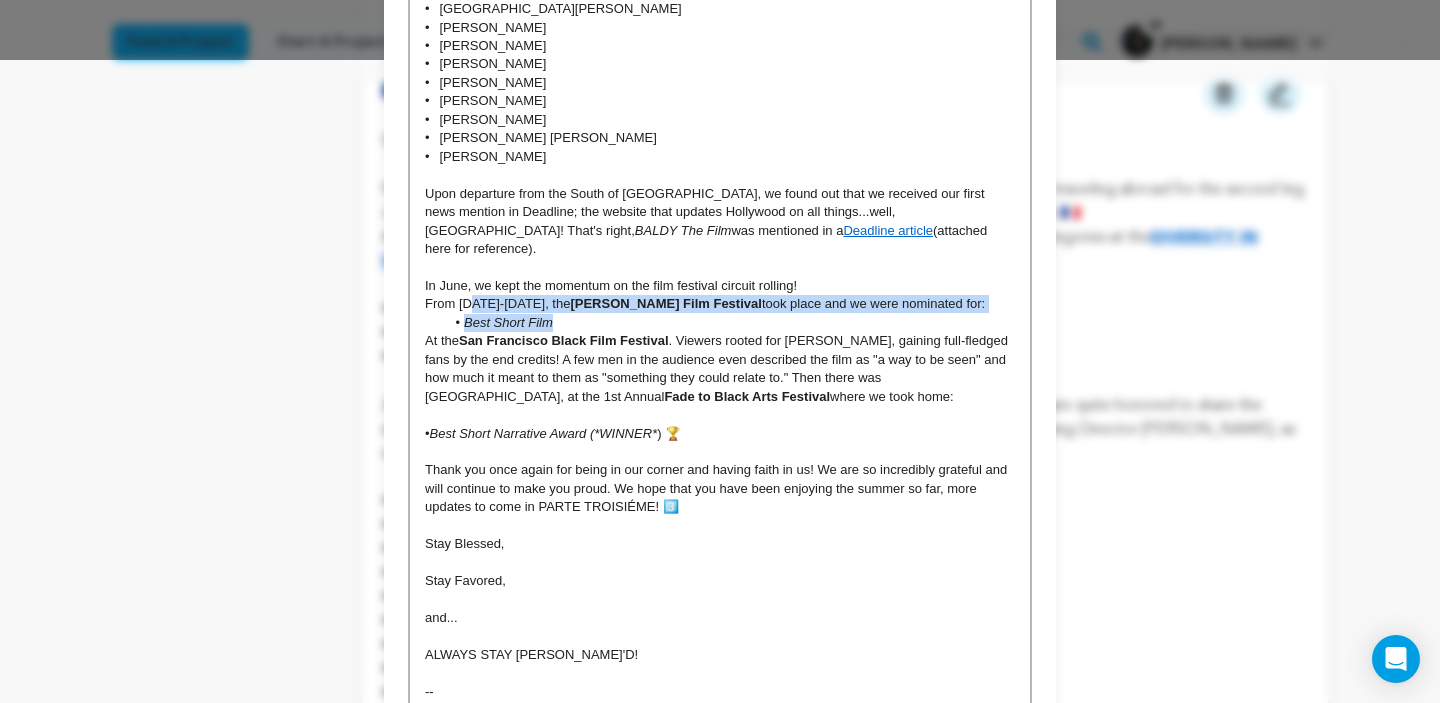 drag, startPoint x: 554, startPoint y: 305, endPoint x: 469, endPoint y: 293, distance: 85.84288 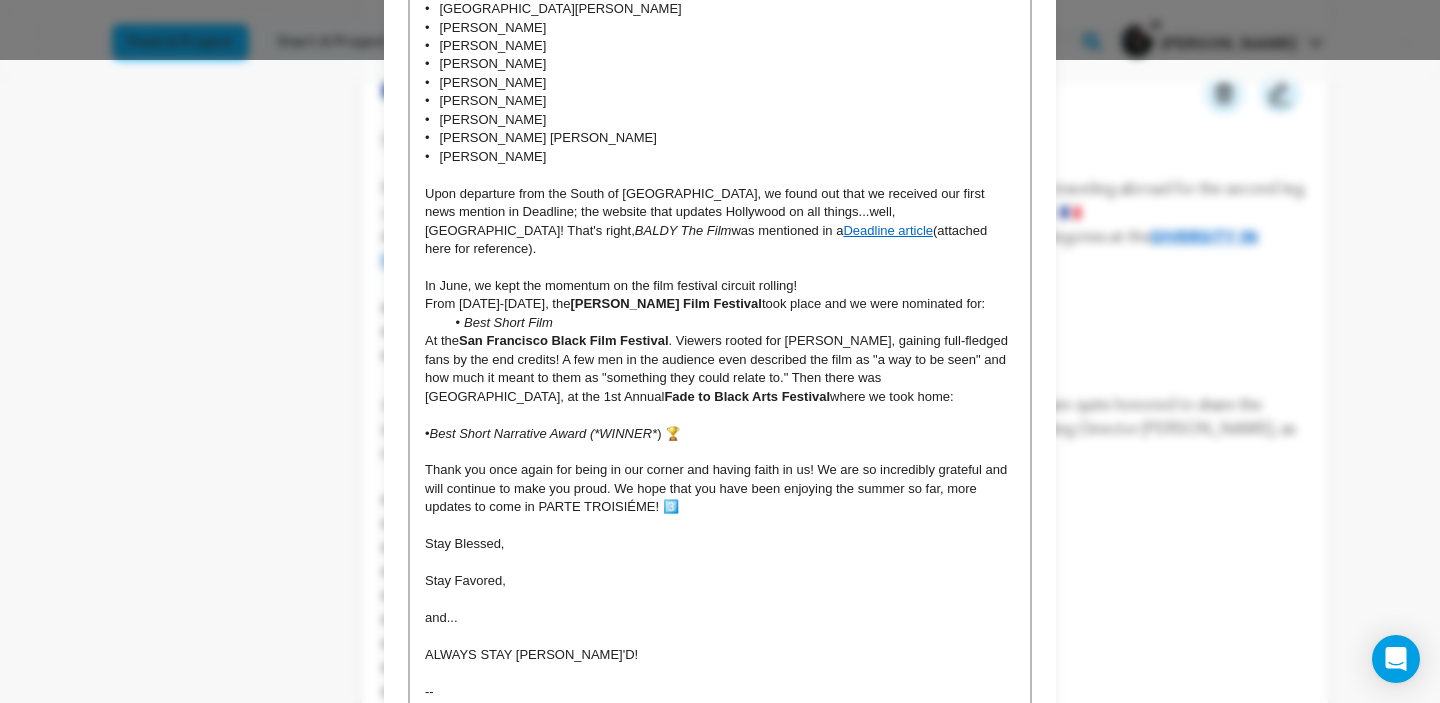 click on "Best Short Film" at bounding box center (730, 323) 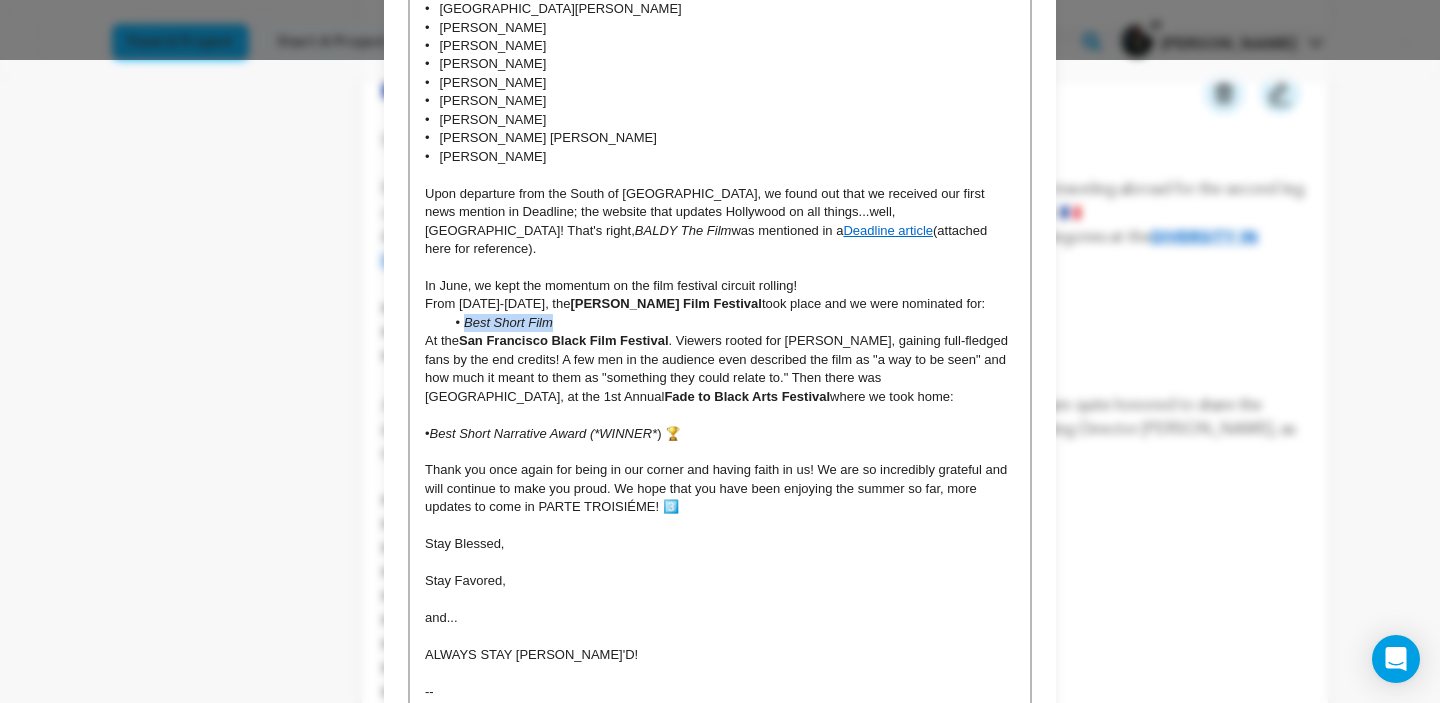 drag, startPoint x: 556, startPoint y: 304, endPoint x: 467, endPoint y: 306, distance: 89.02247 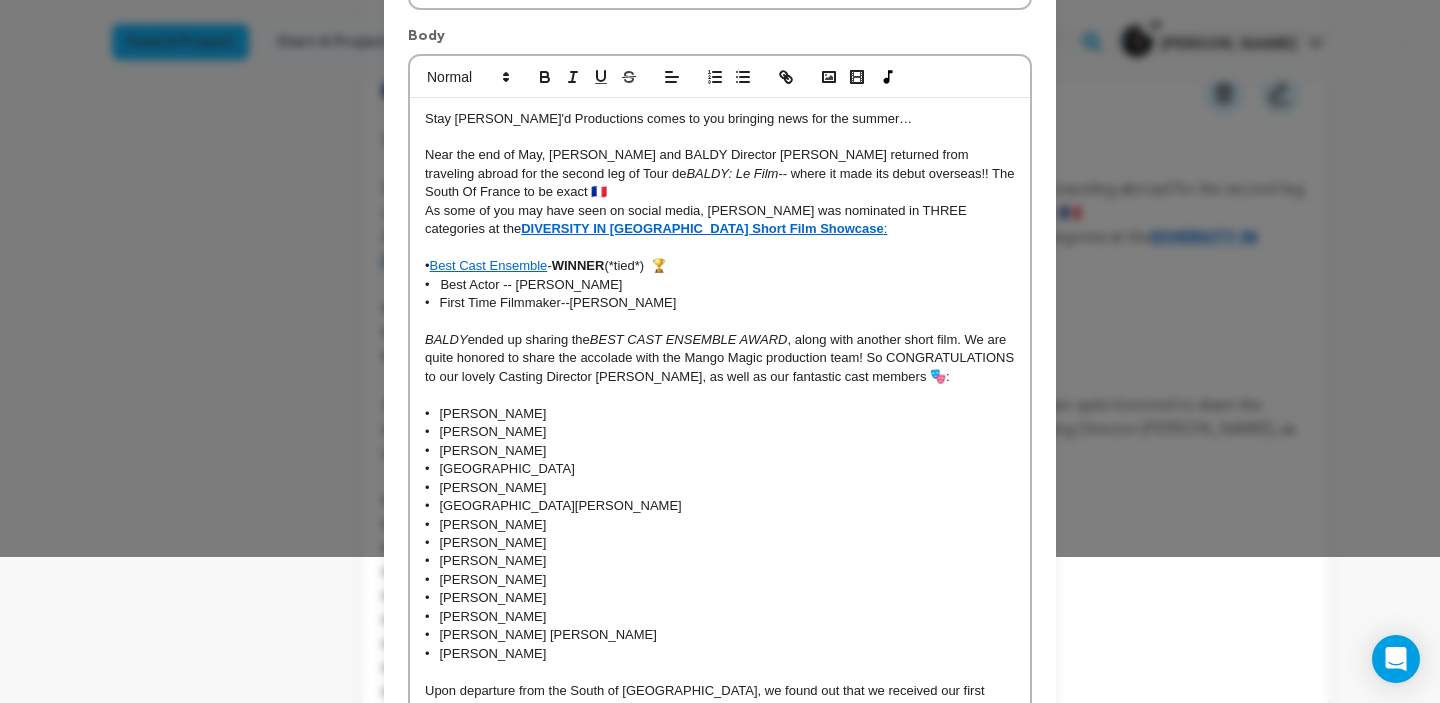 scroll, scrollTop: 142, scrollLeft: 0, axis: vertical 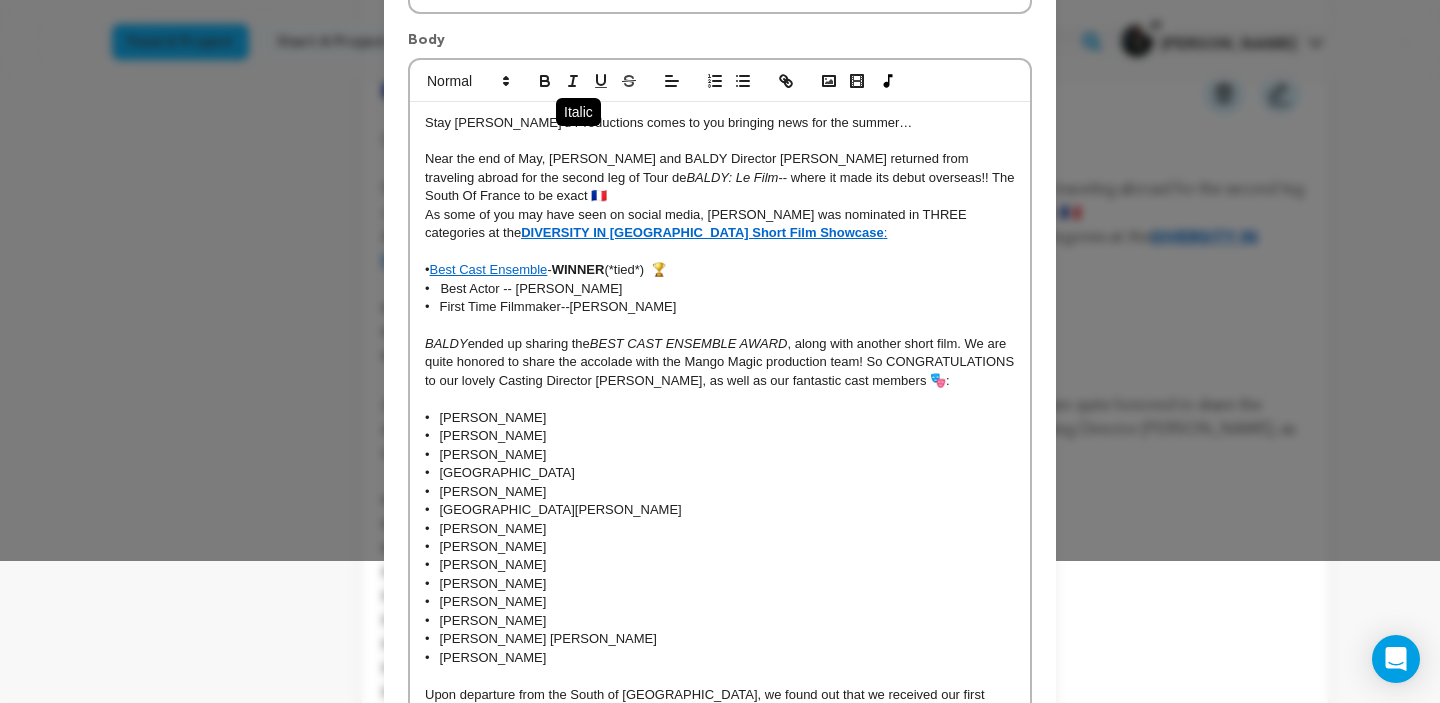 click 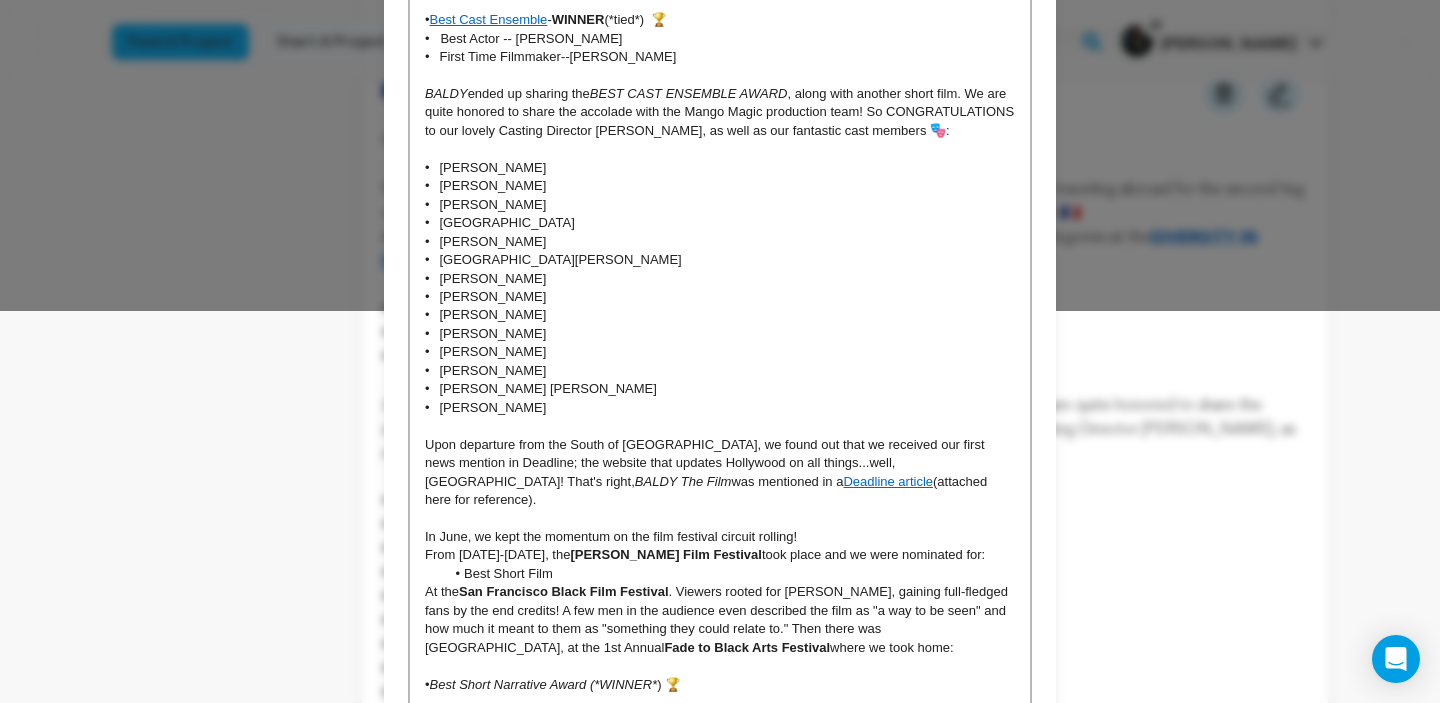 scroll, scrollTop: 444, scrollLeft: 0, axis: vertical 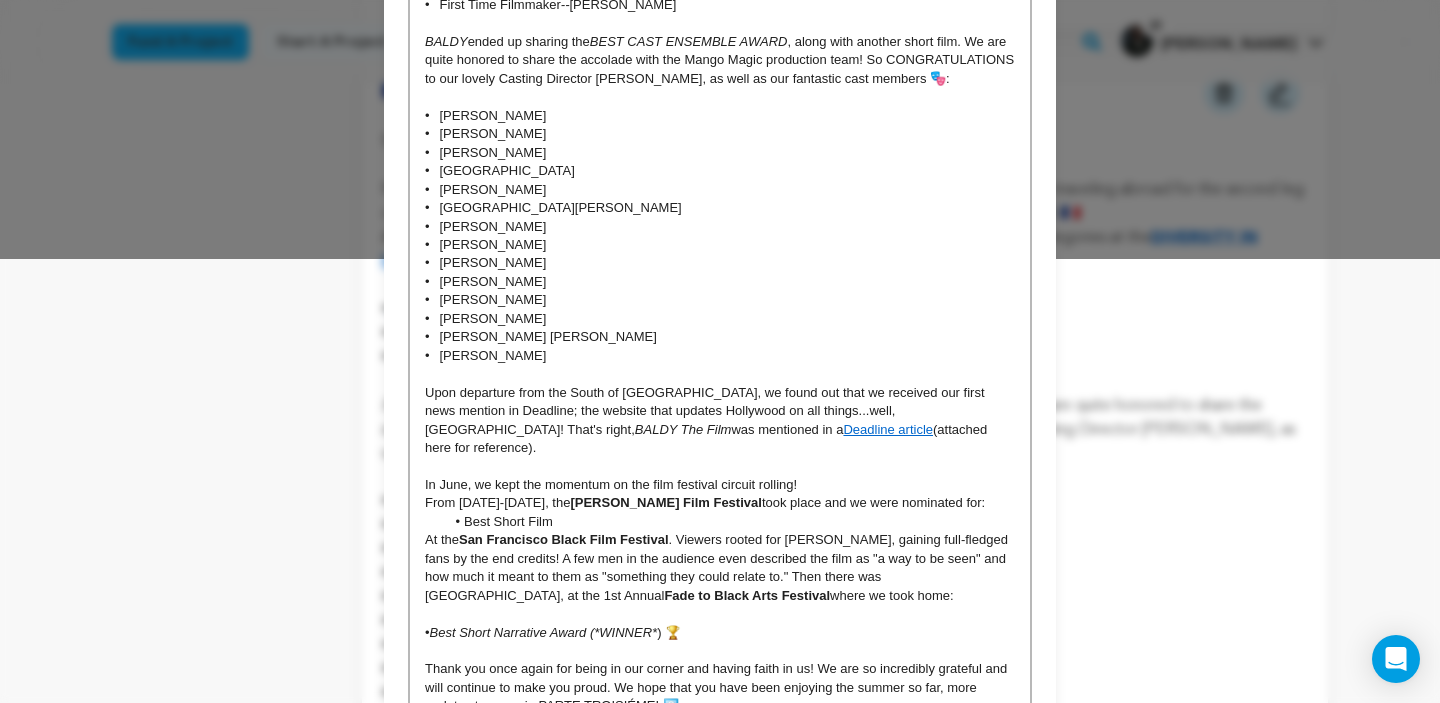 click on "Best Short Film" at bounding box center (730, 522) 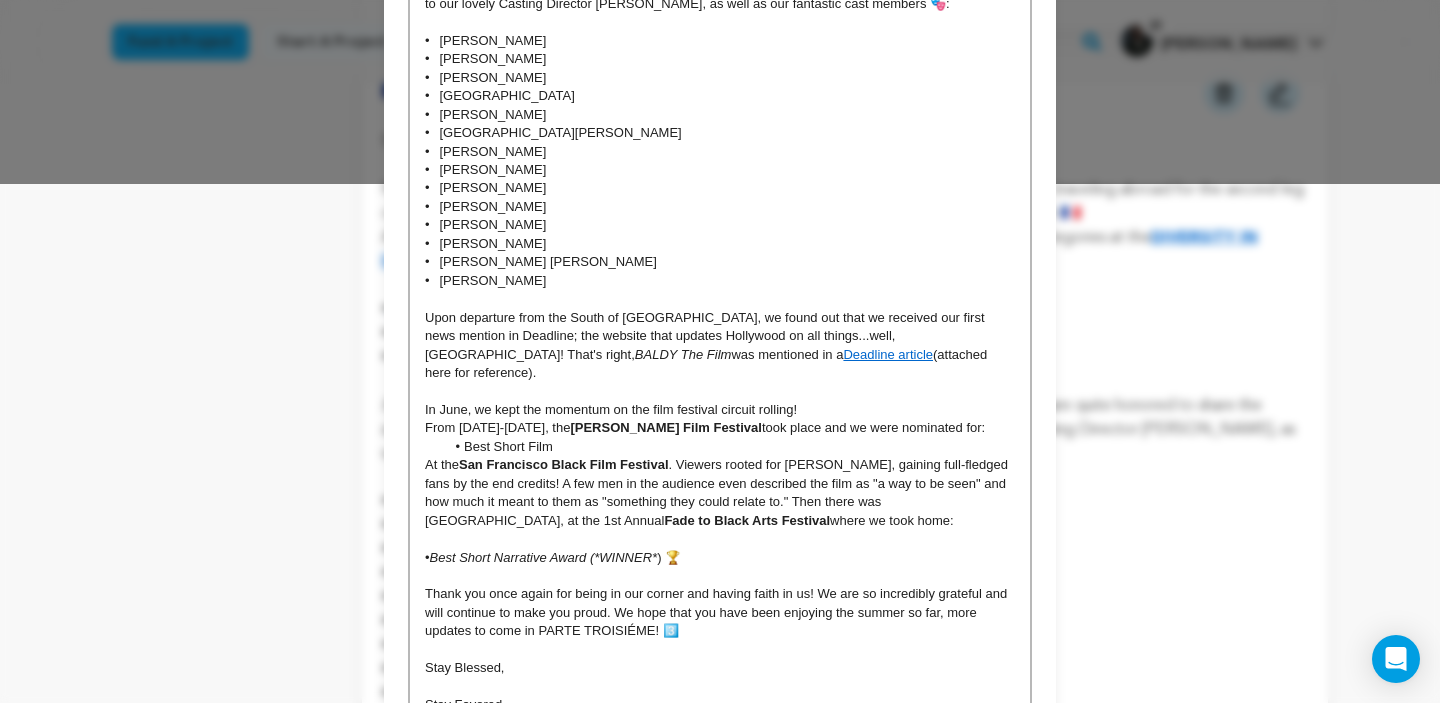 scroll, scrollTop: 521, scrollLeft: 0, axis: vertical 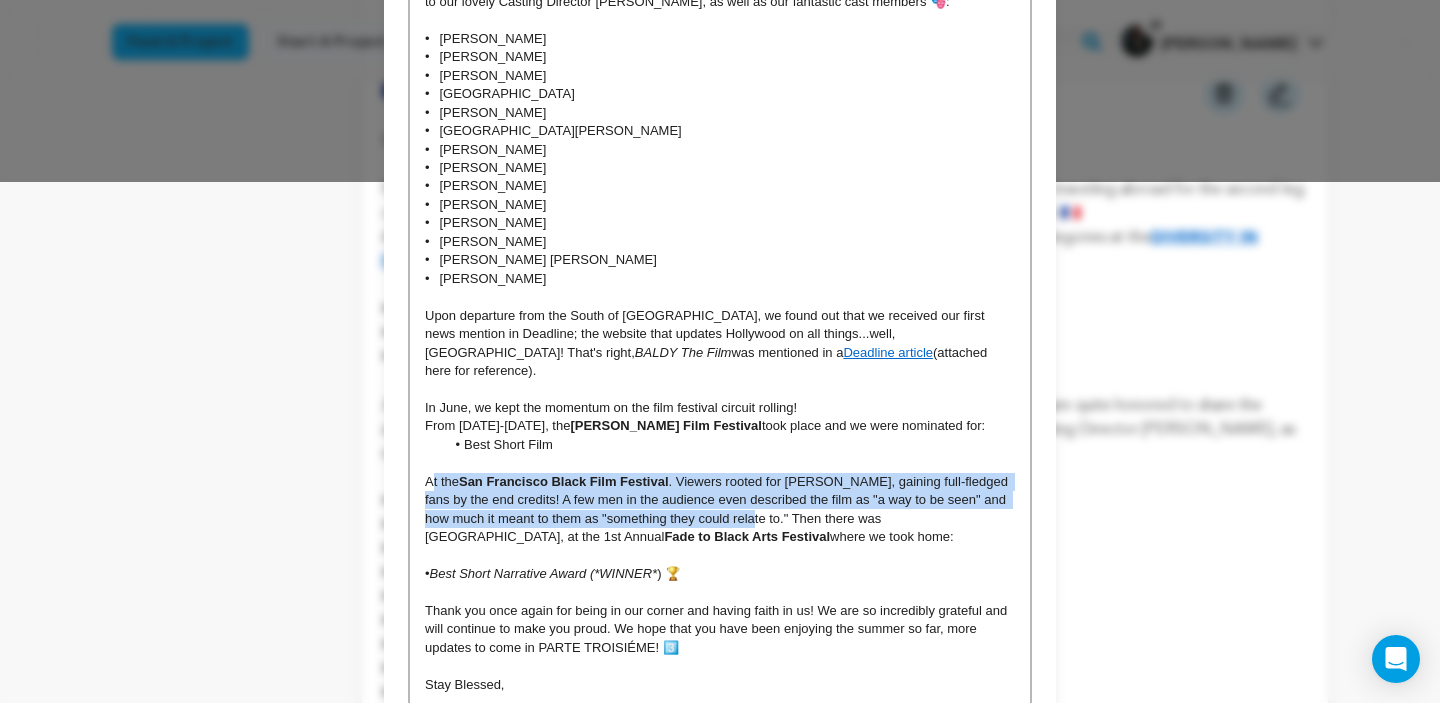 drag, startPoint x: 431, startPoint y: 461, endPoint x: 716, endPoint y: 496, distance: 287.14108 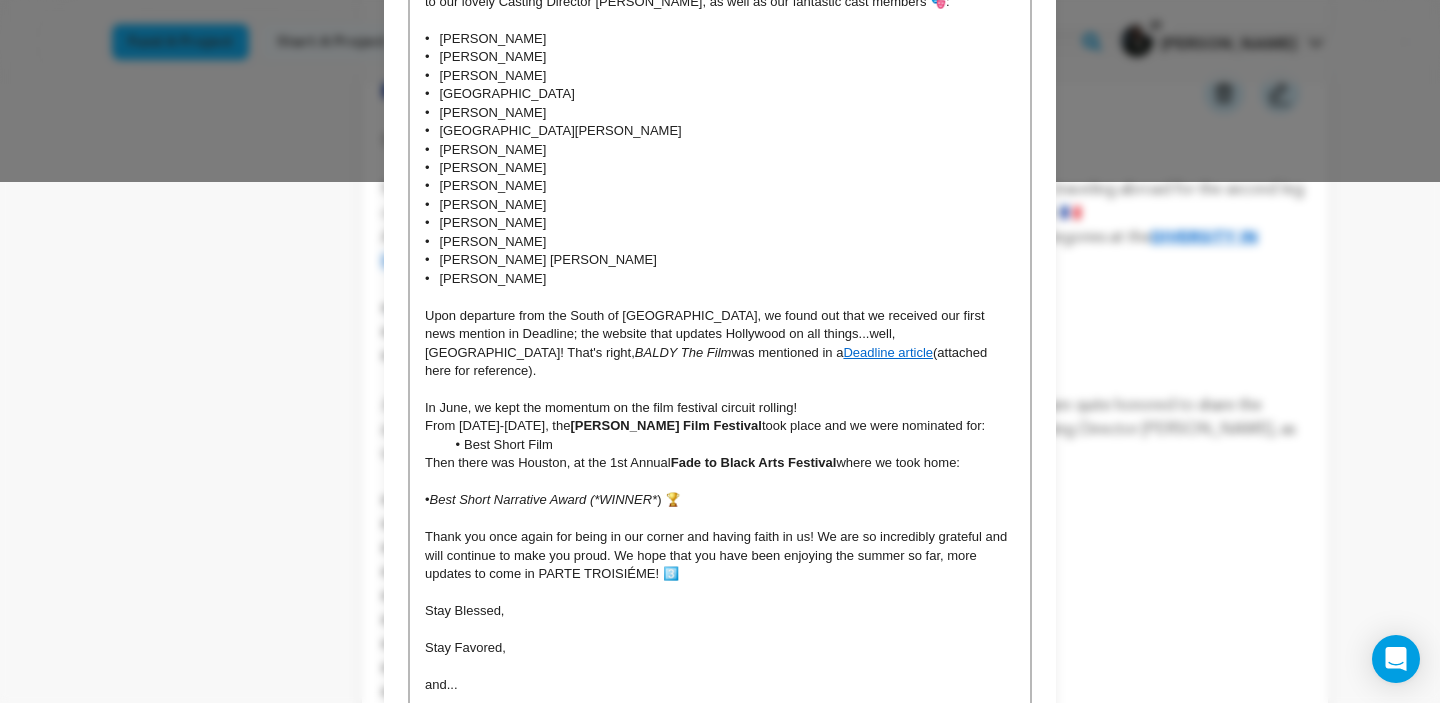 click at bounding box center [720, 482] 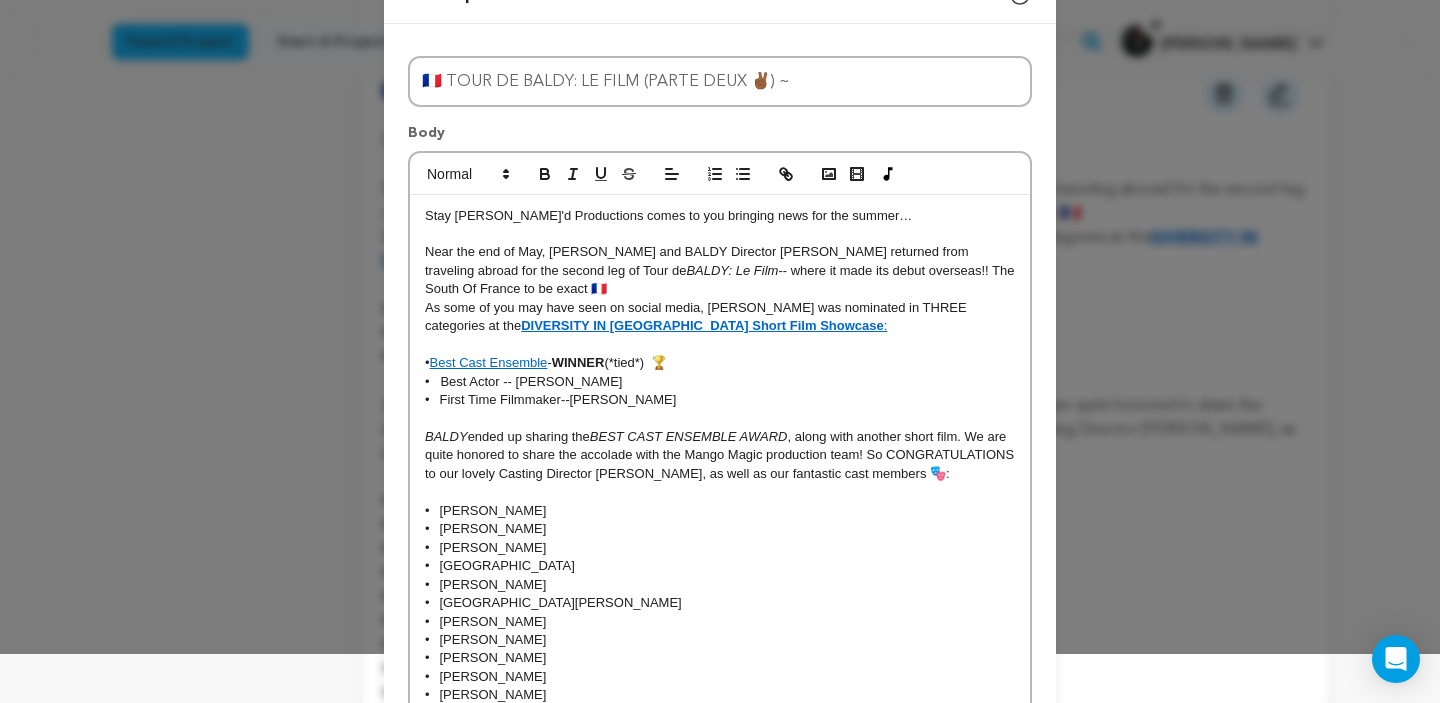 scroll, scrollTop: 0, scrollLeft: 0, axis: both 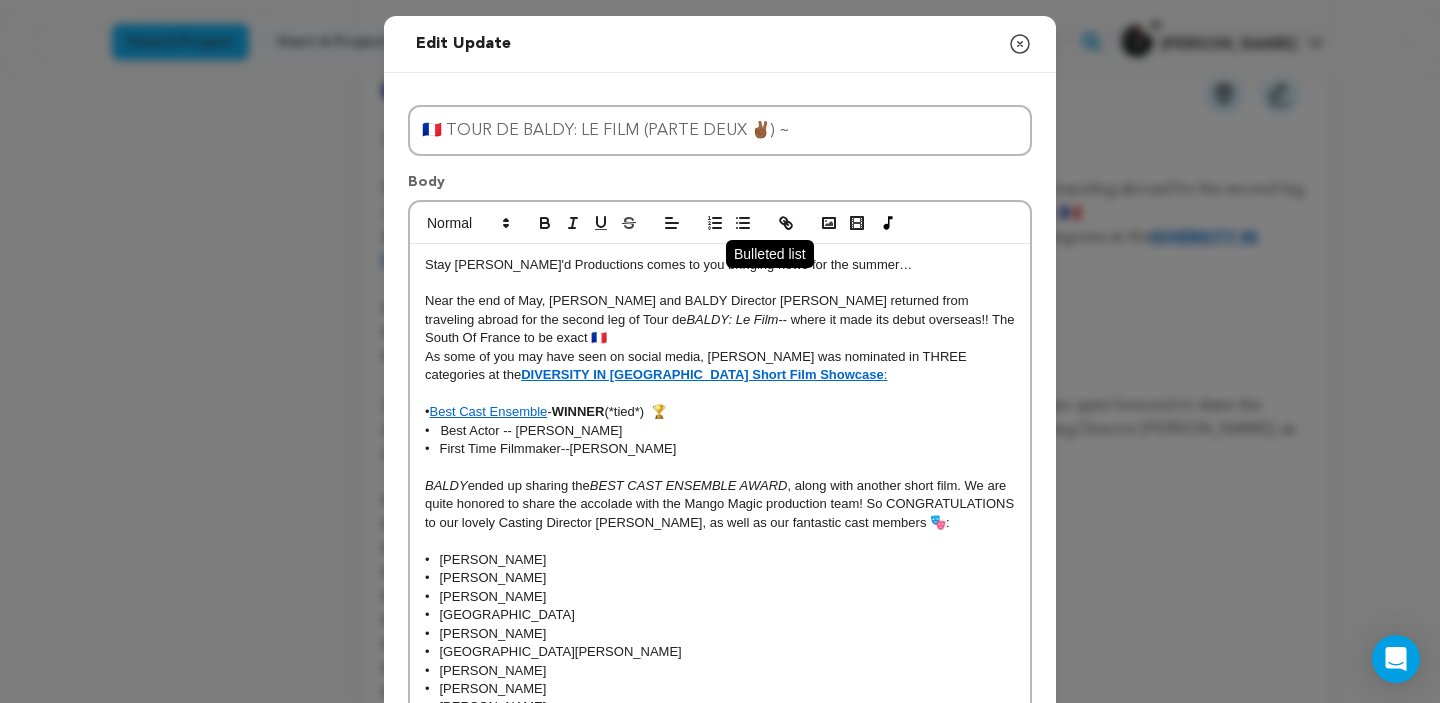 click 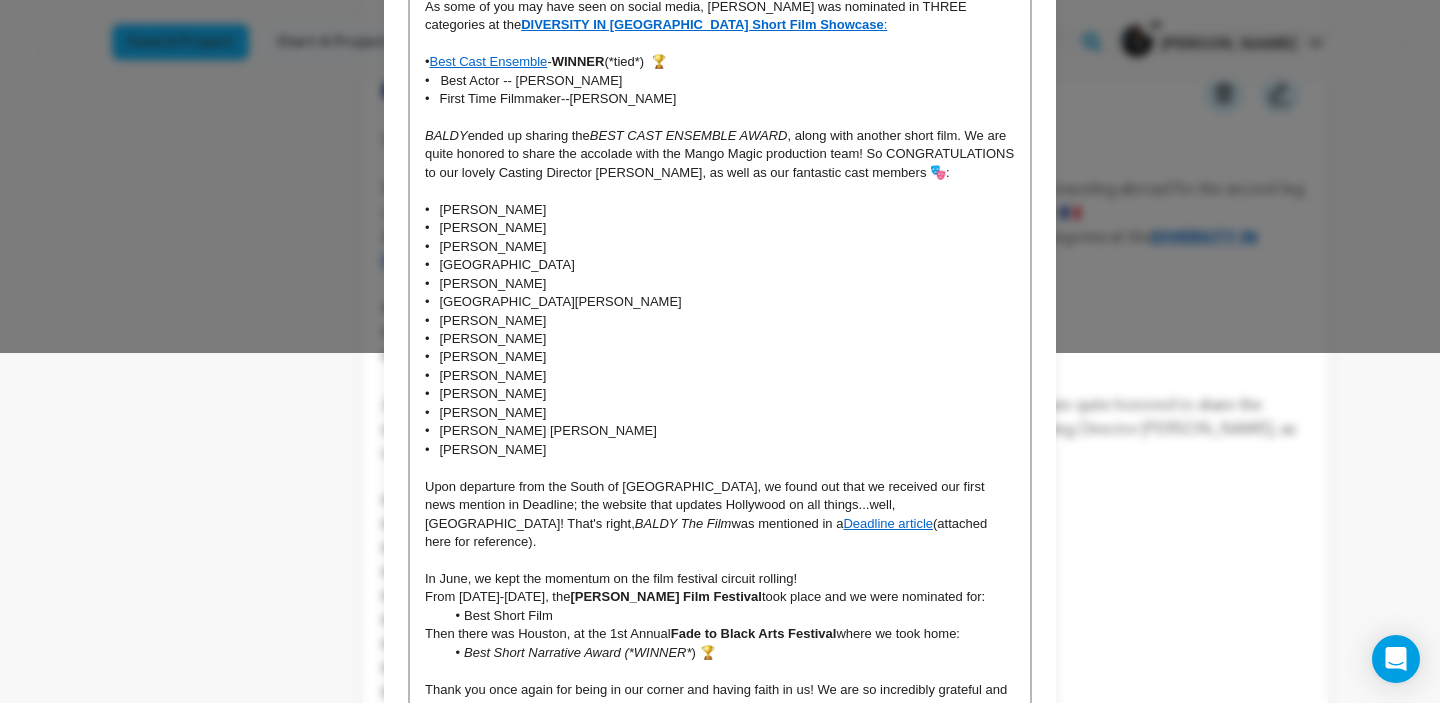 scroll, scrollTop: 567, scrollLeft: 0, axis: vertical 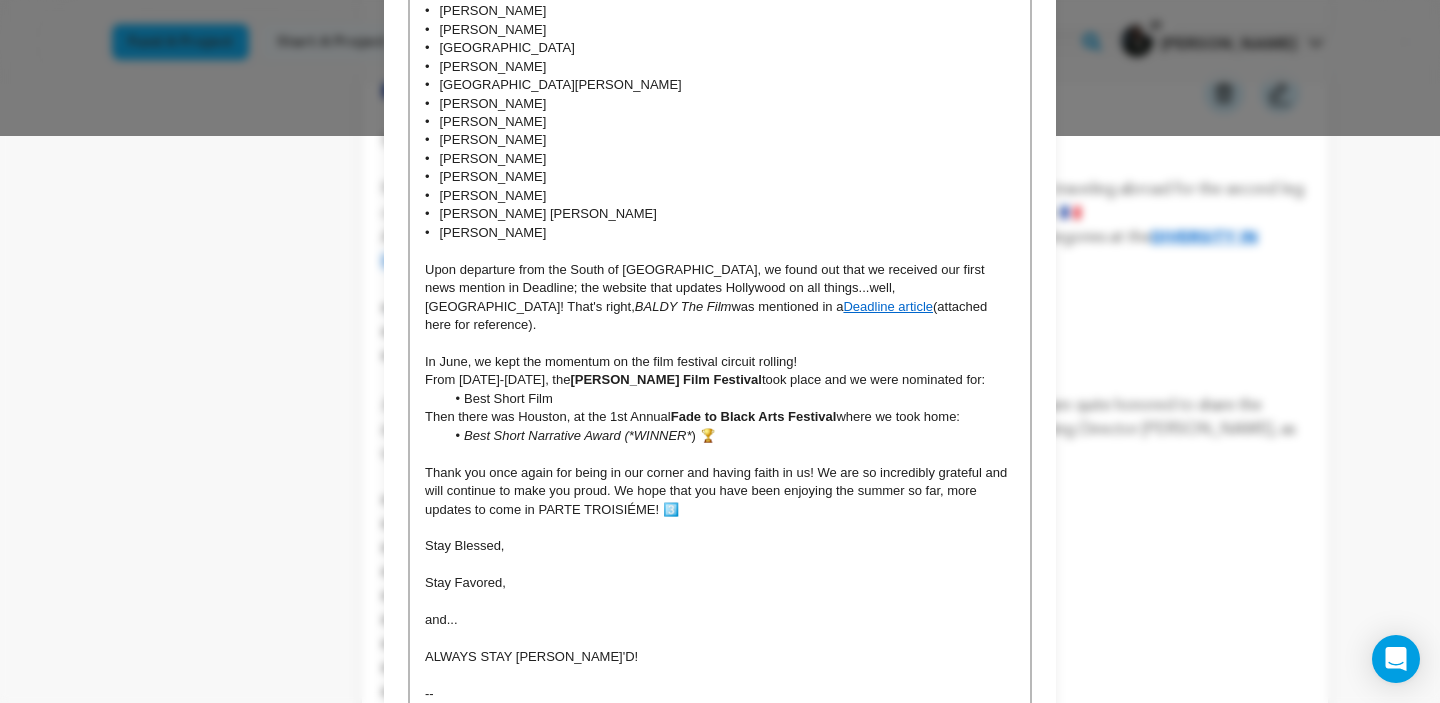 click on "Best Short Narrative Award (*WINNER* ) 🏆" at bounding box center [730, 436] 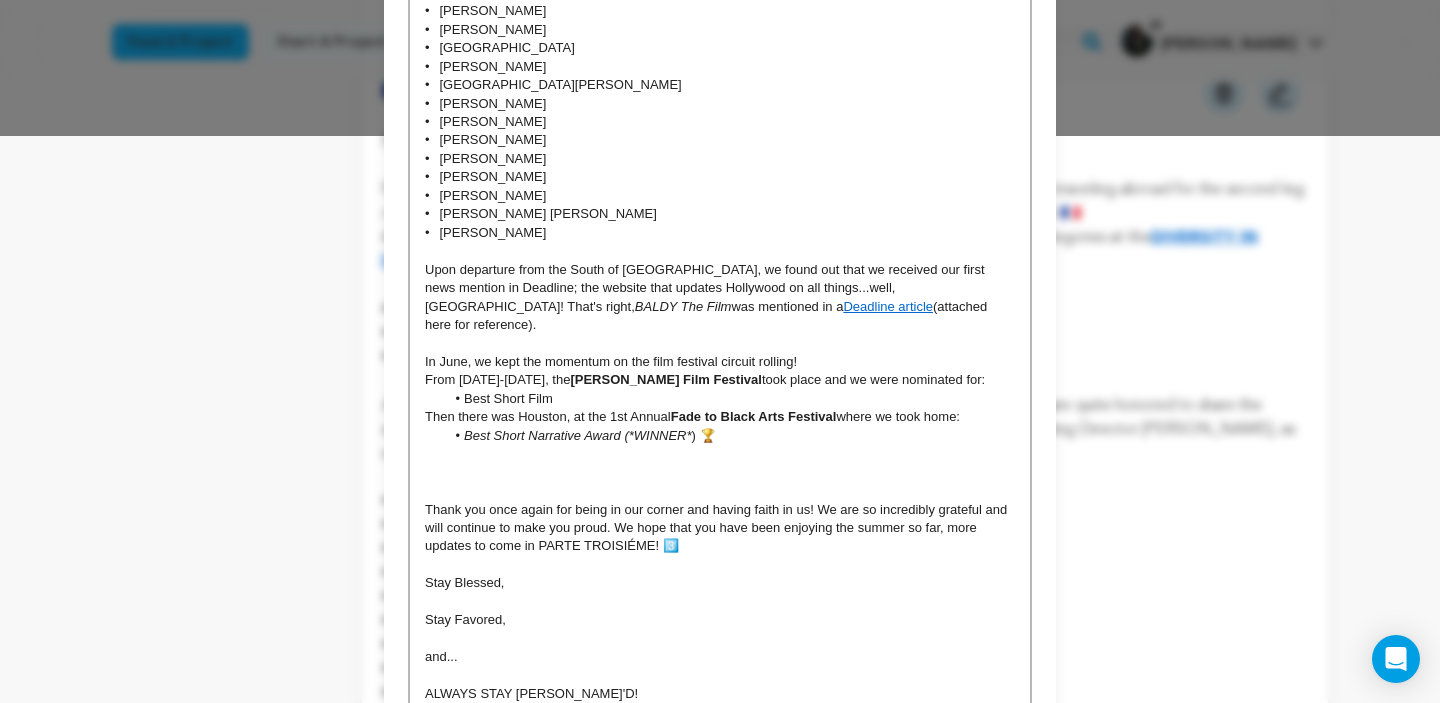 scroll, scrollTop: 0, scrollLeft: 0, axis: both 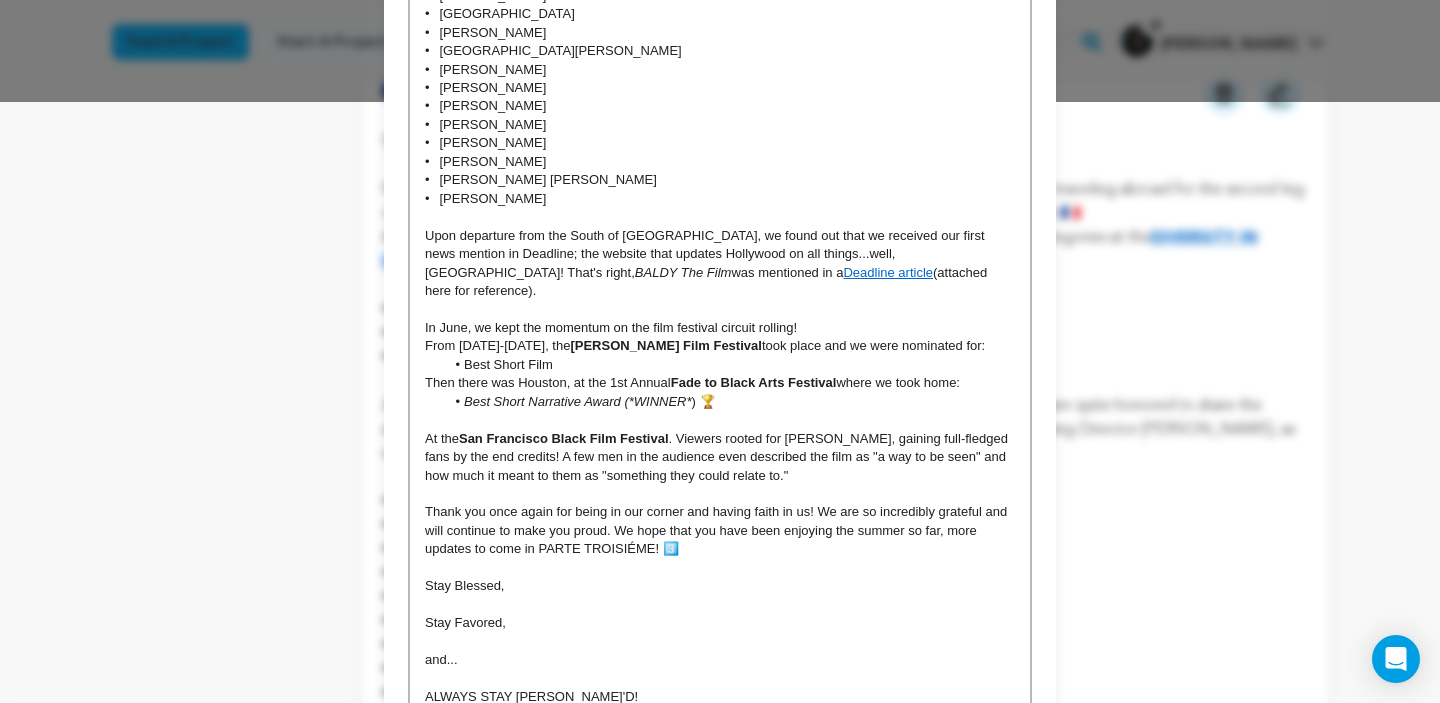 click on "In June, we kept the momentum on the film festival circuit rolling!" at bounding box center [720, 328] 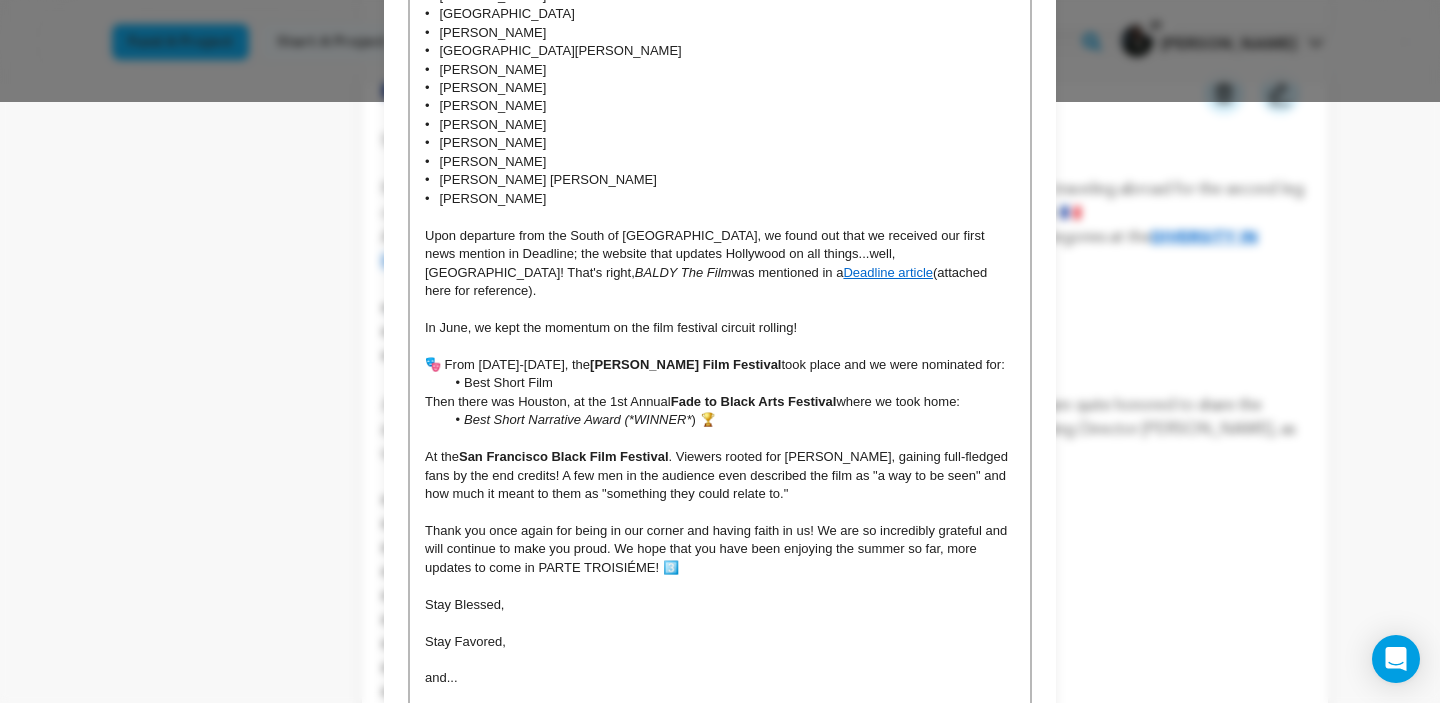 click on "Best Short Narrative Award (*WINNER*" at bounding box center [578, 419] 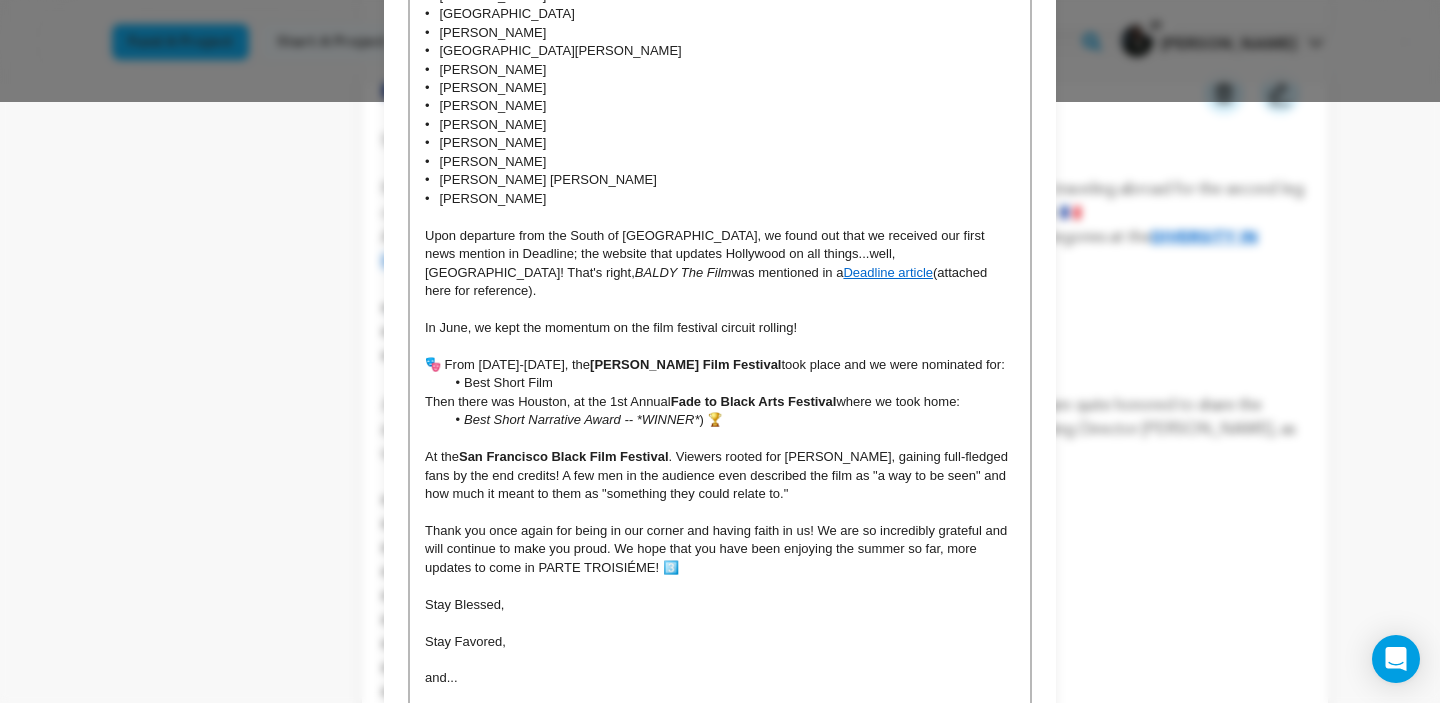 click on "Best Short Narrative Award -- *WINNER* ) 🏆" at bounding box center (730, 420) 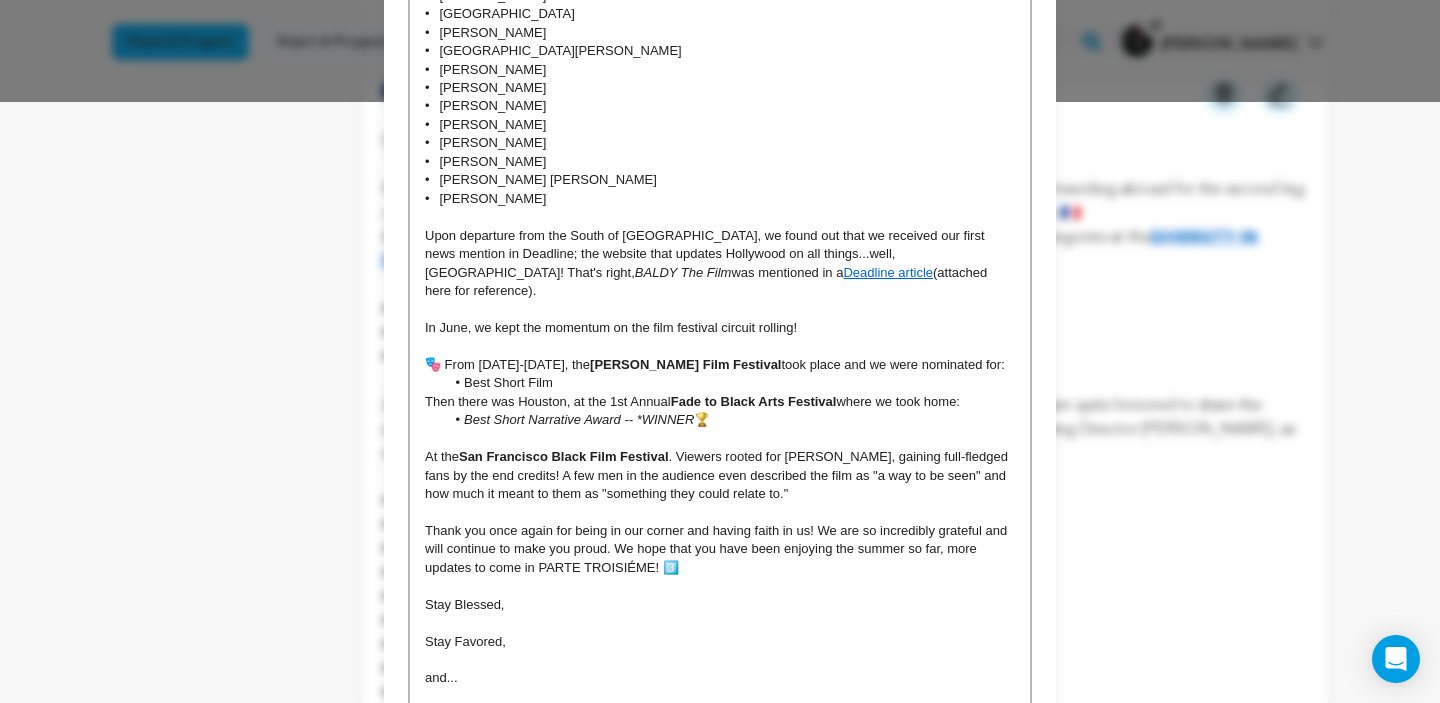 click on "Best Short Narrative Award -- *WINNER" at bounding box center [579, 419] 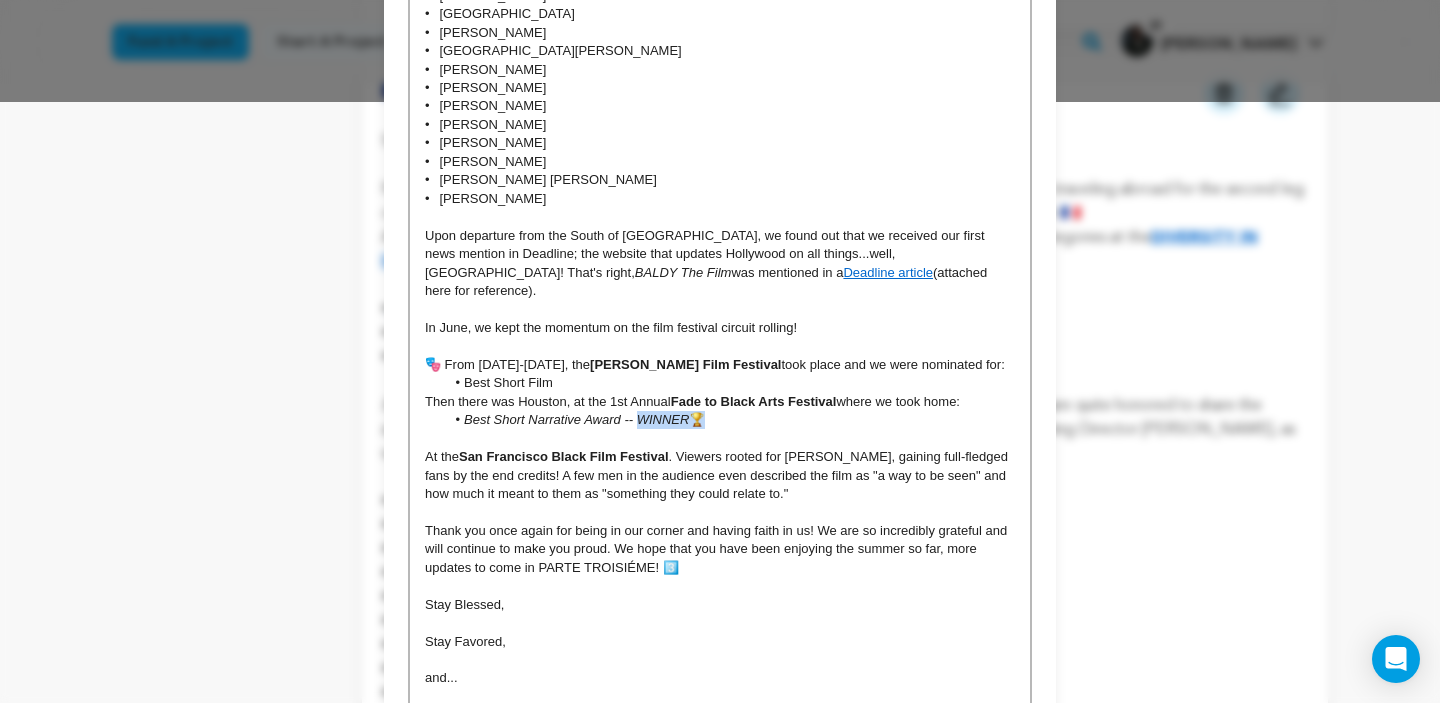 drag, startPoint x: 637, startPoint y: 403, endPoint x: 691, endPoint y: 404, distance: 54.00926 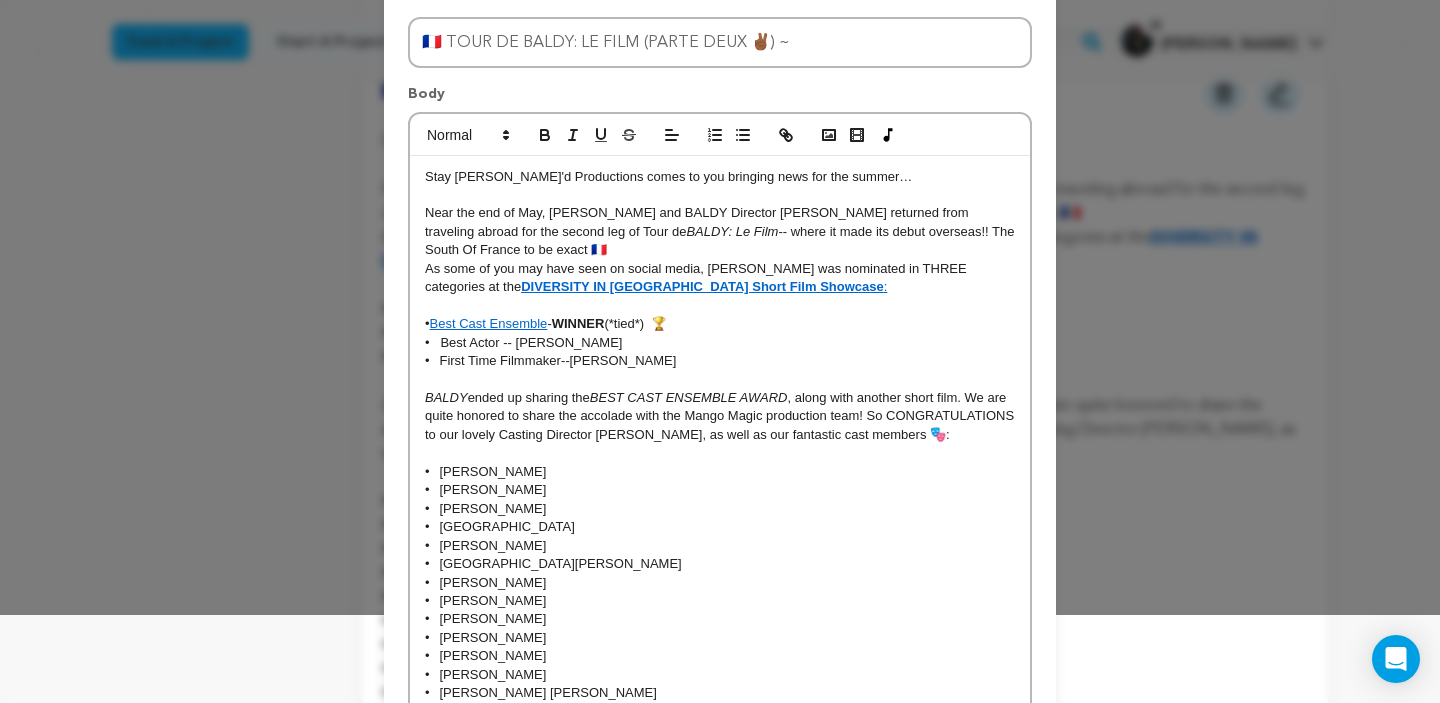 scroll, scrollTop: 0, scrollLeft: 0, axis: both 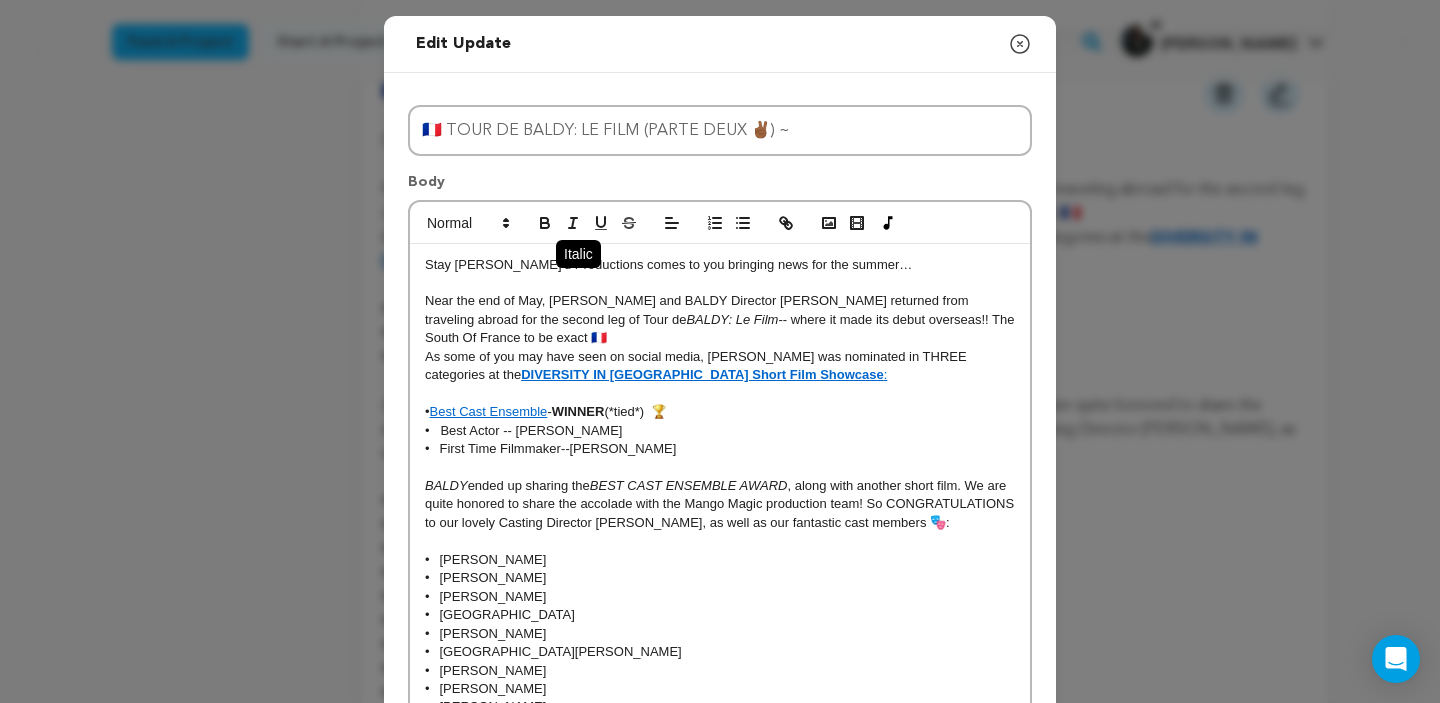 click 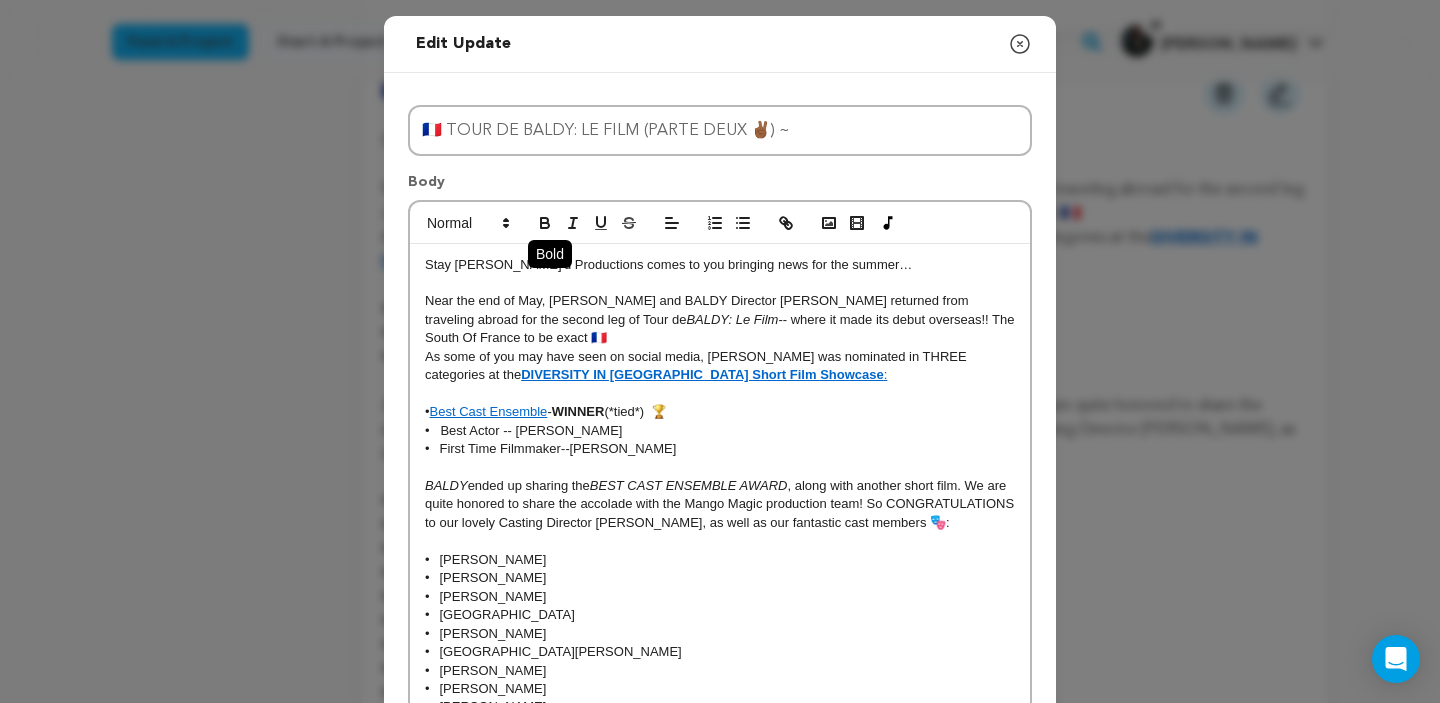 click 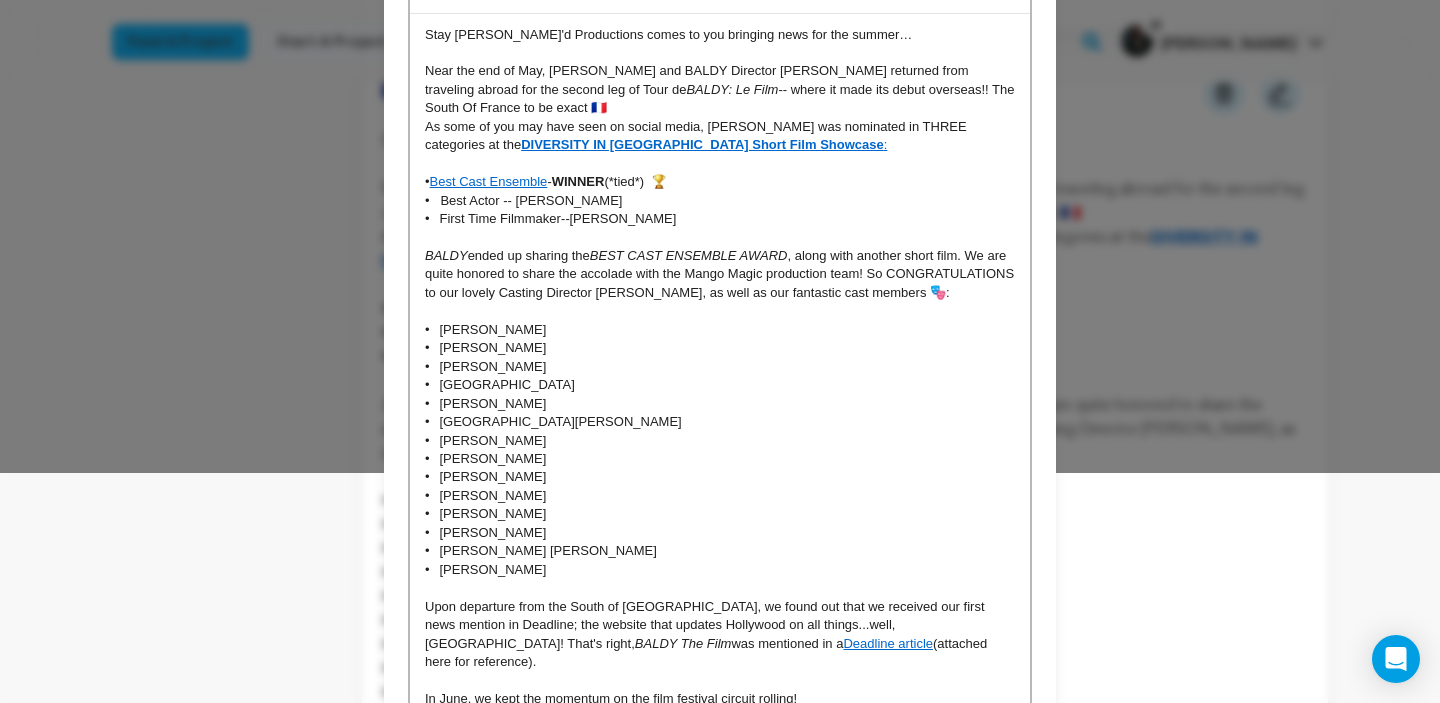 scroll, scrollTop: 107, scrollLeft: 0, axis: vertical 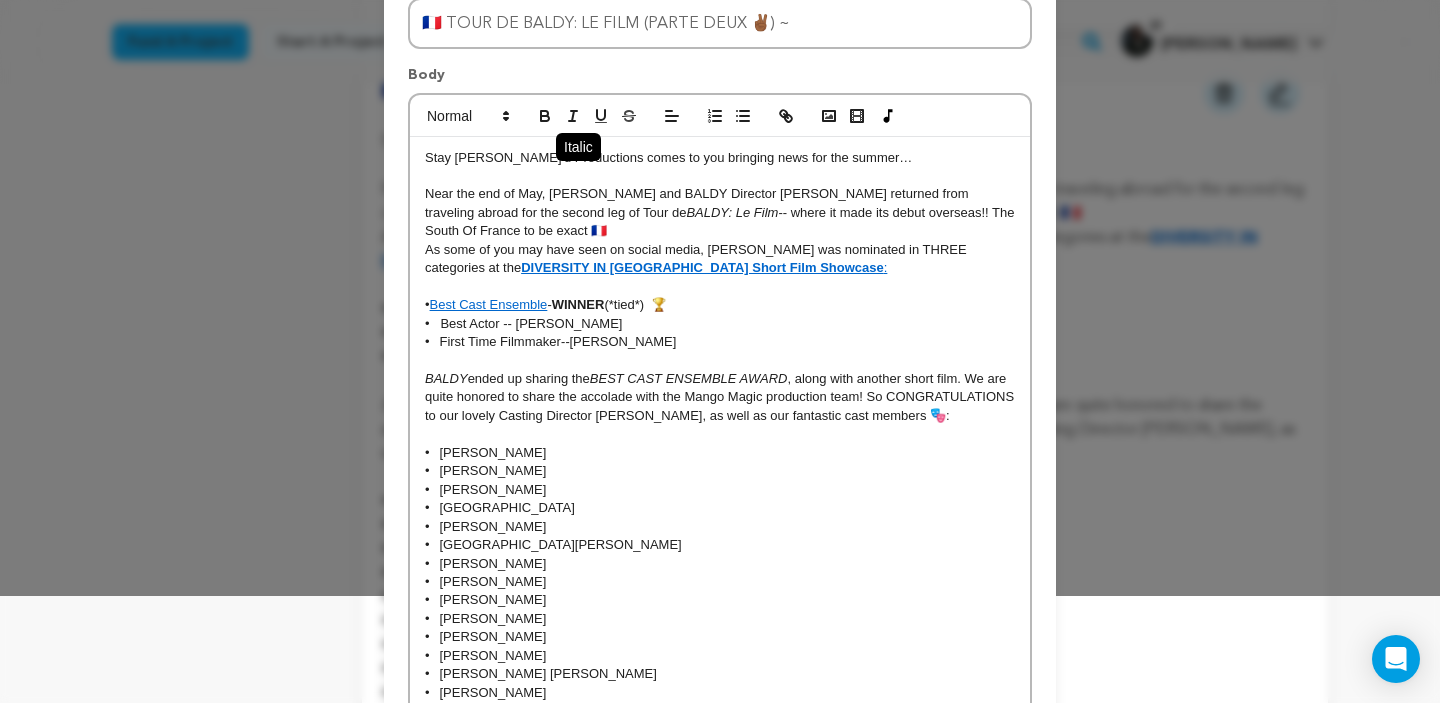 click 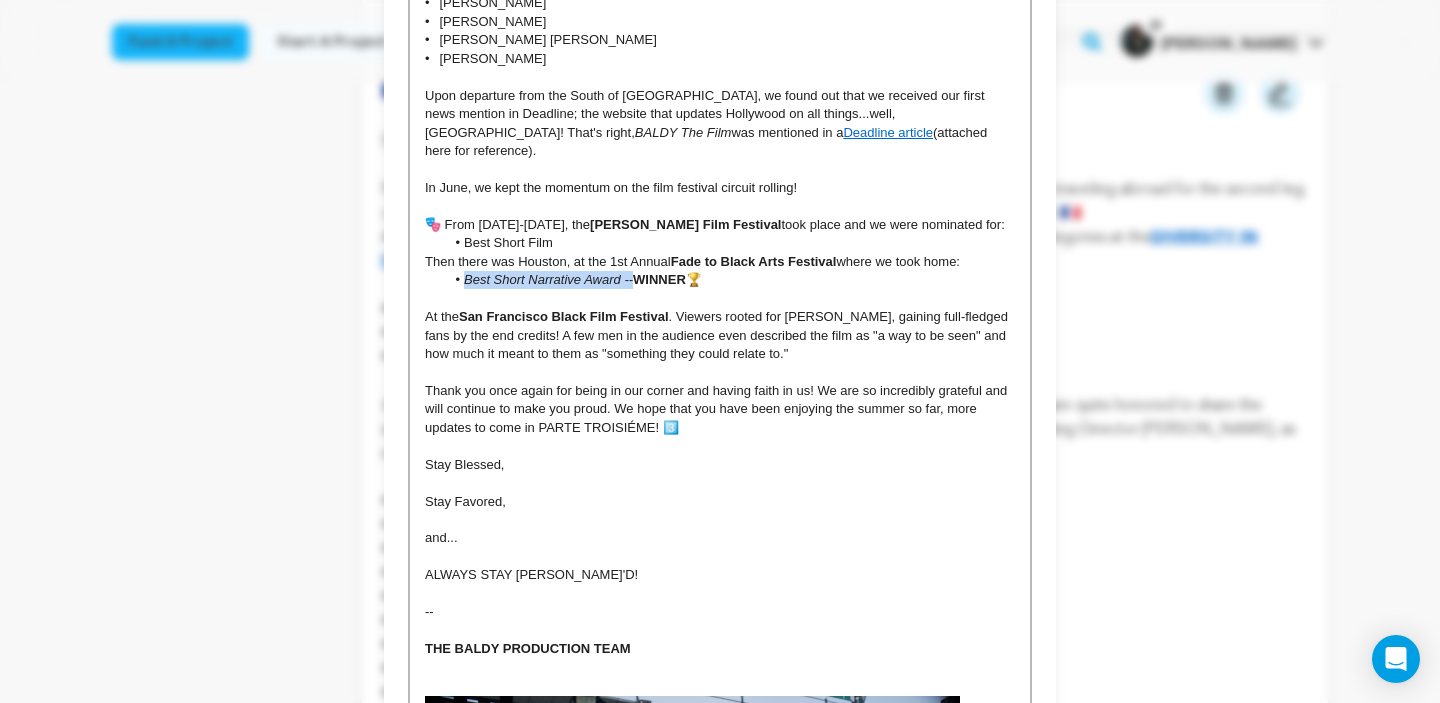 scroll, scrollTop: 744, scrollLeft: 0, axis: vertical 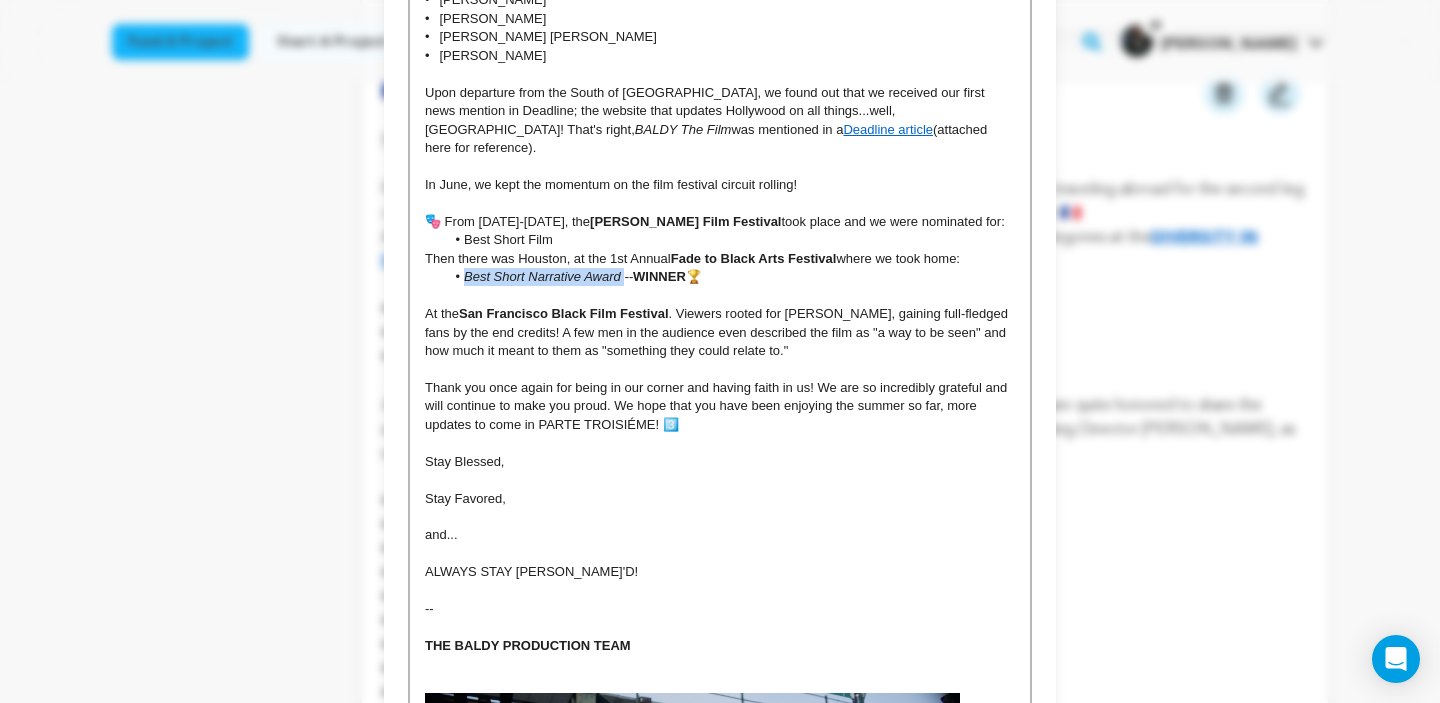 drag, startPoint x: 623, startPoint y: 255, endPoint x: 467, endPoint y: 267, distance: 156.46086 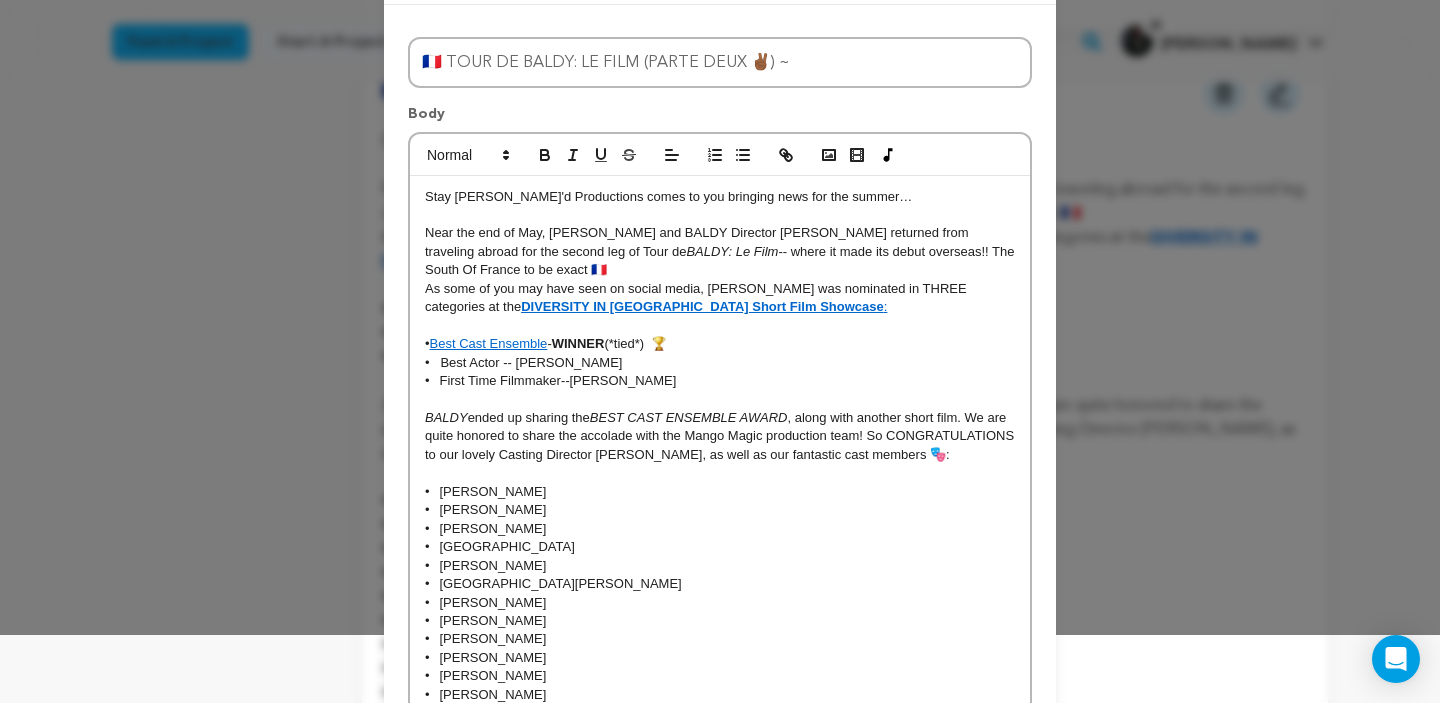 scroll, scrollTop: 62, scrollLeft: 0, axis: vertical 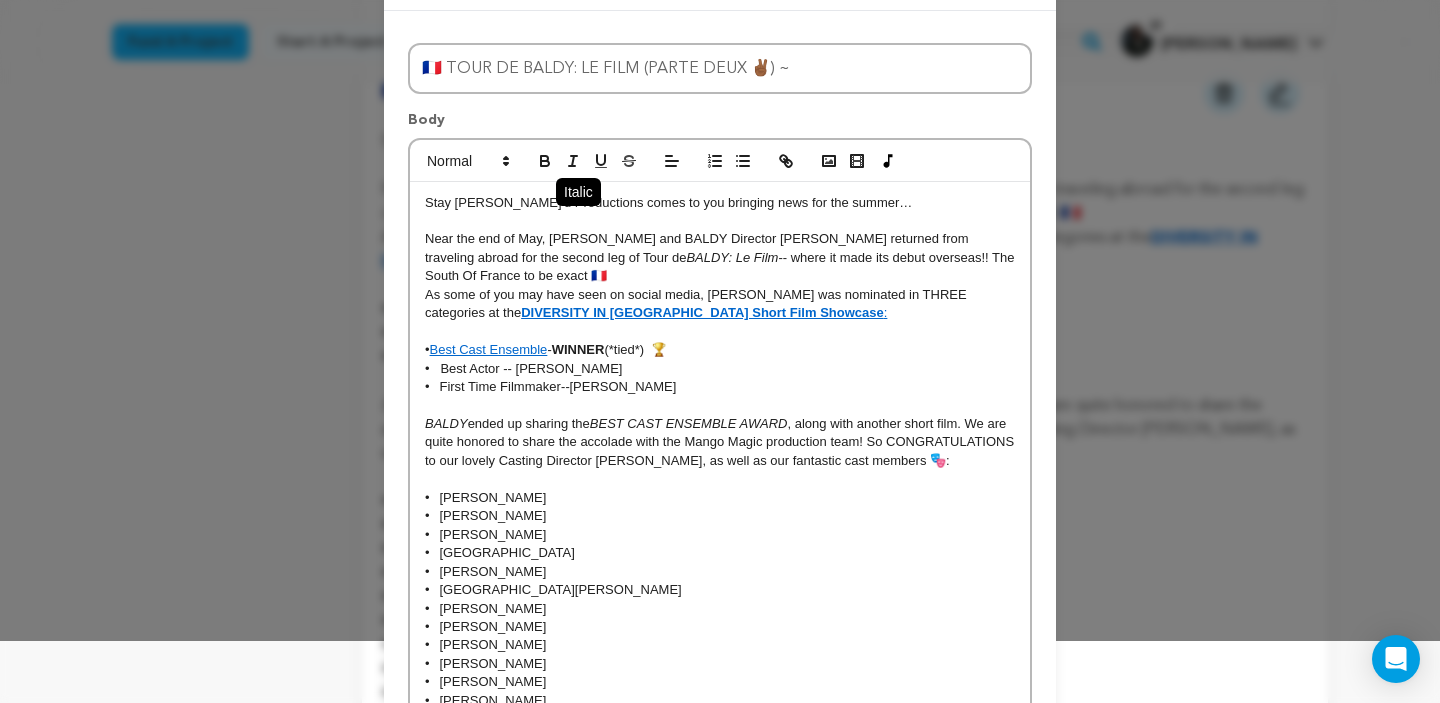 click 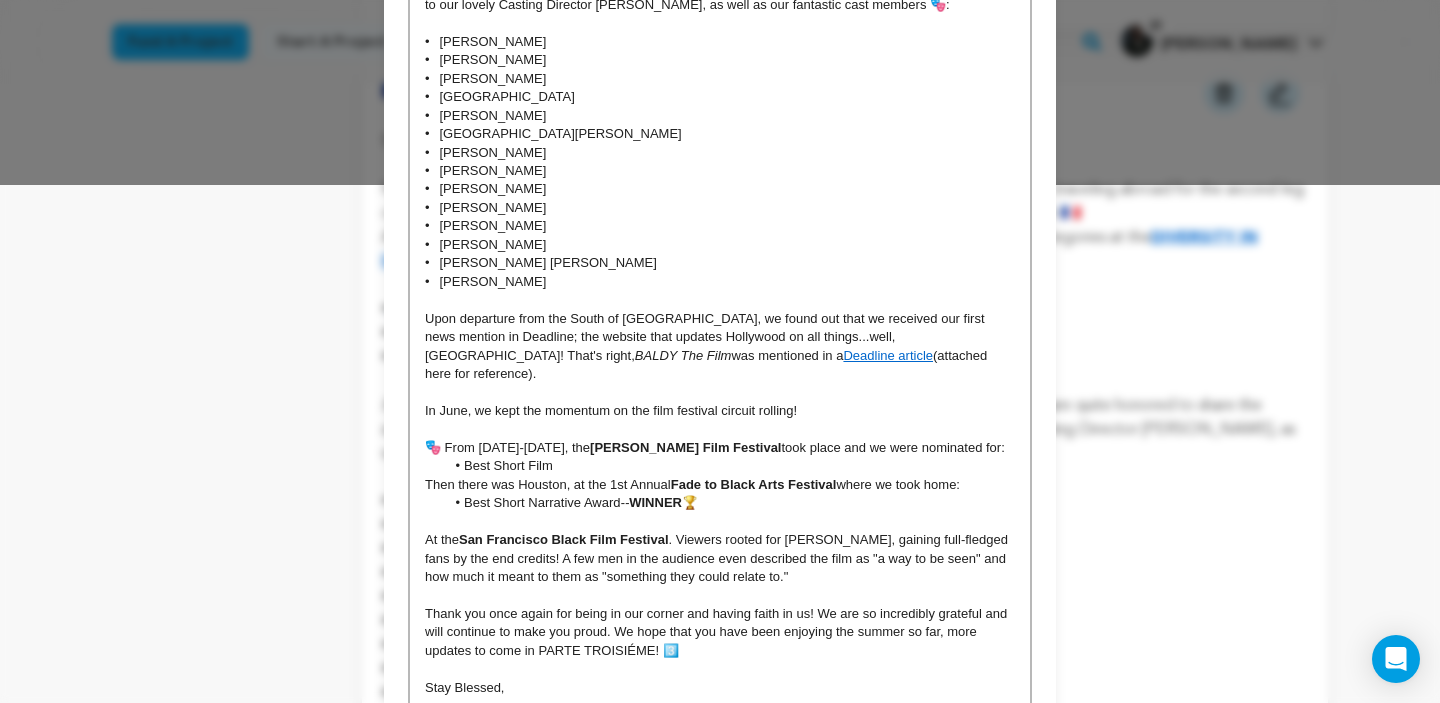 scroll, scrollTop: 521, scrollLeft: 0, axis: vertical 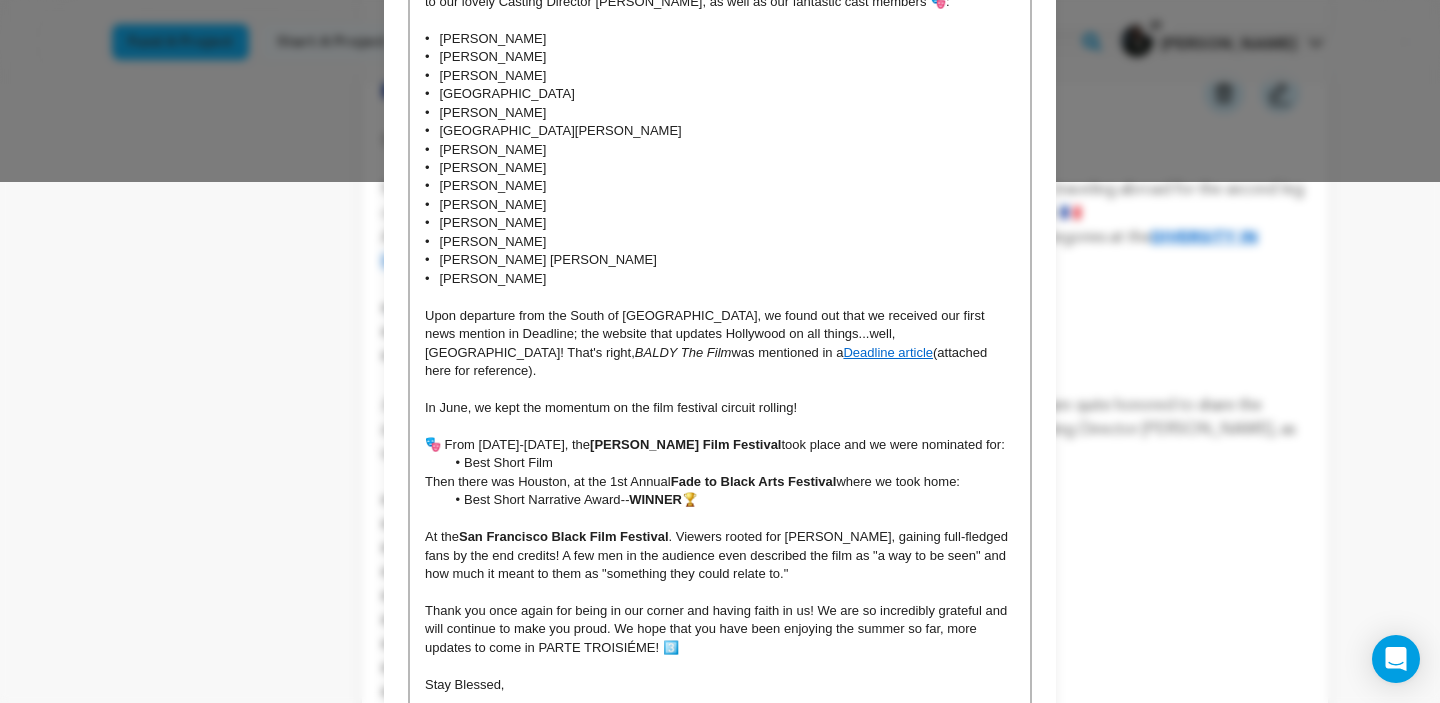 click on "🎭 From June 5th-8th, the  Charlotte Black Film Festival  took place and we were nominated for:" at bounding box center [720, 445] 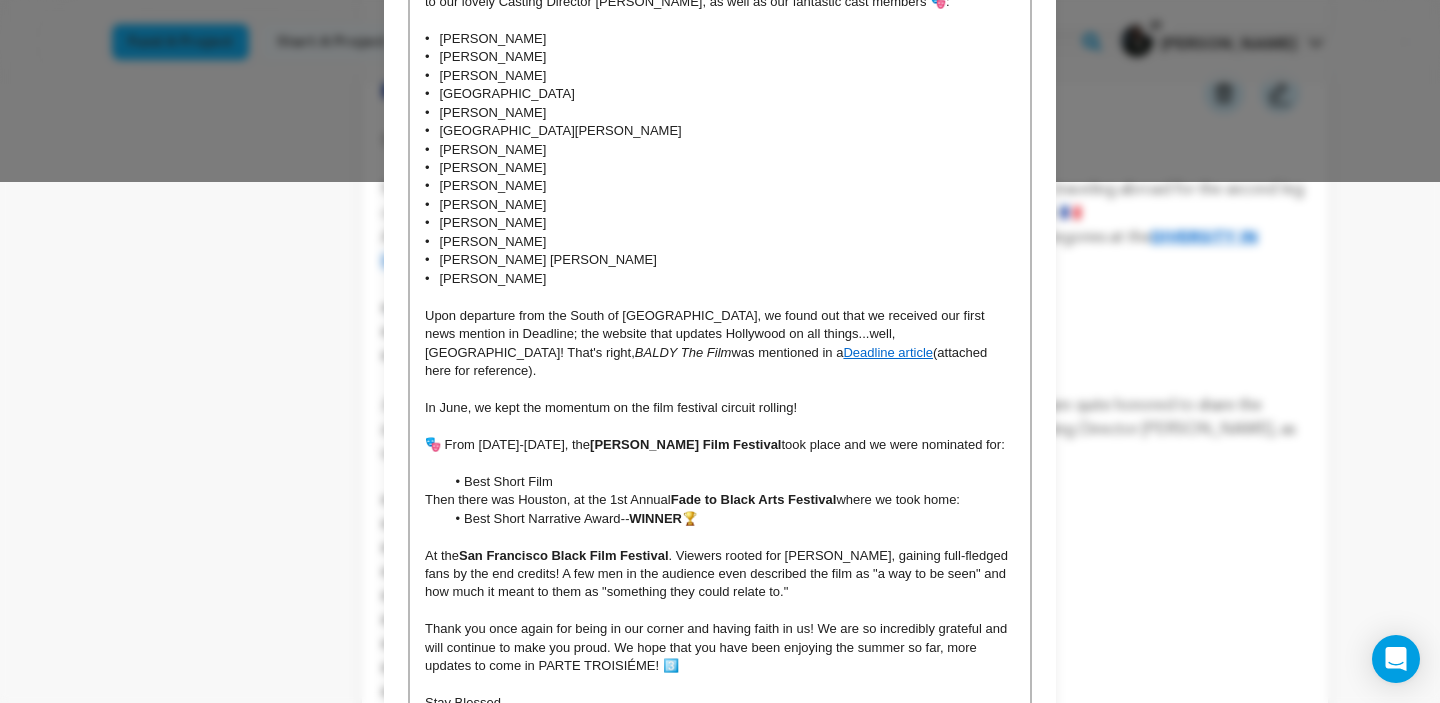 click on "Best Short Film" at bounding box center (730, 482) 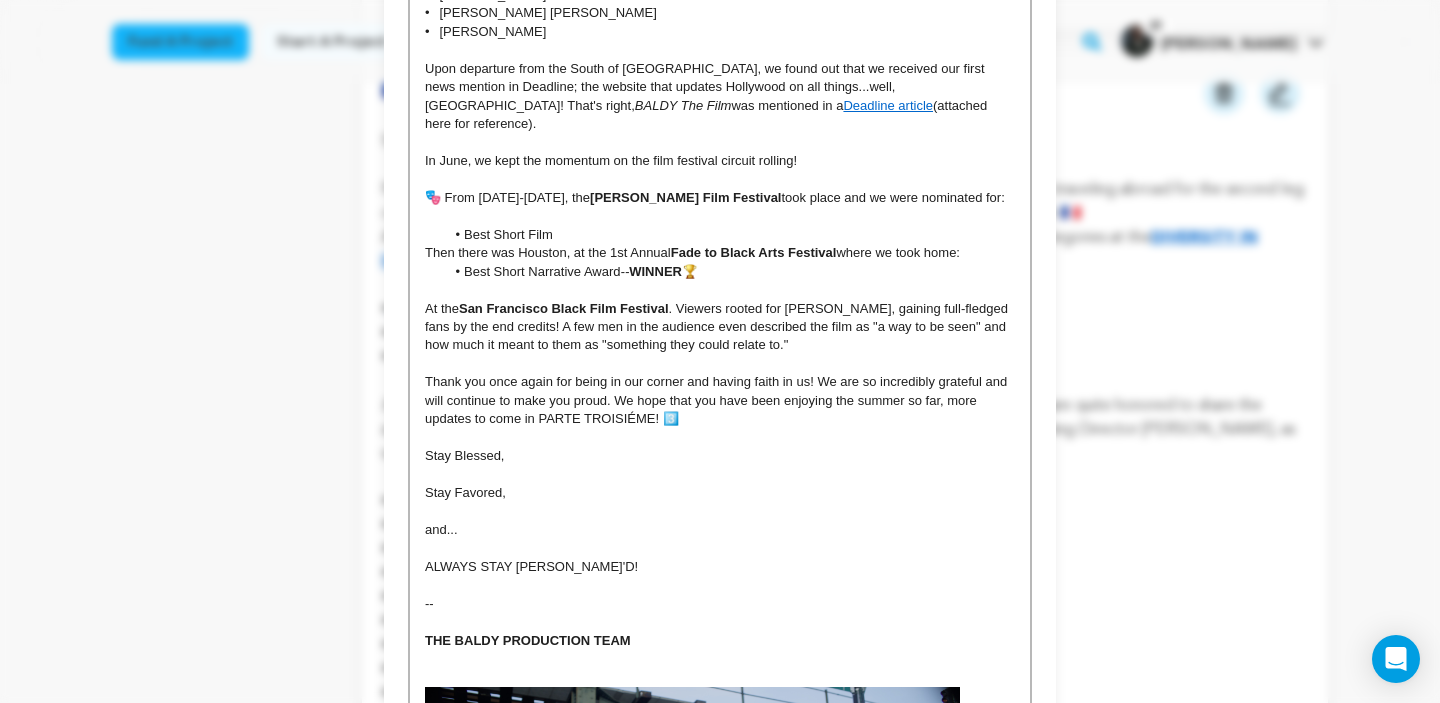 scroll, scrollTop: 772, scrollLeft: 0, axis: vertical 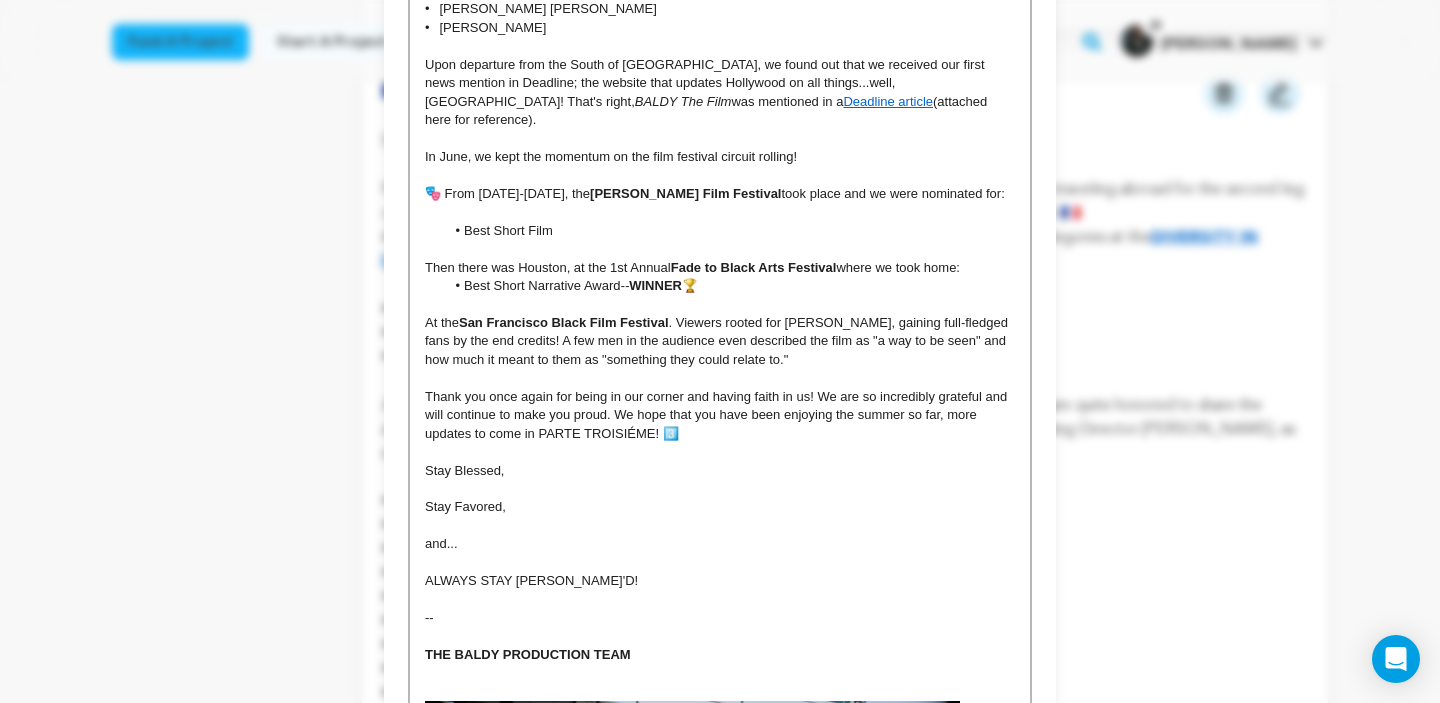 click on "Then there was Houston, at the 1st Annual  Fade to Black Arts Festival  where we took home:" at bounding box center (720, 268) 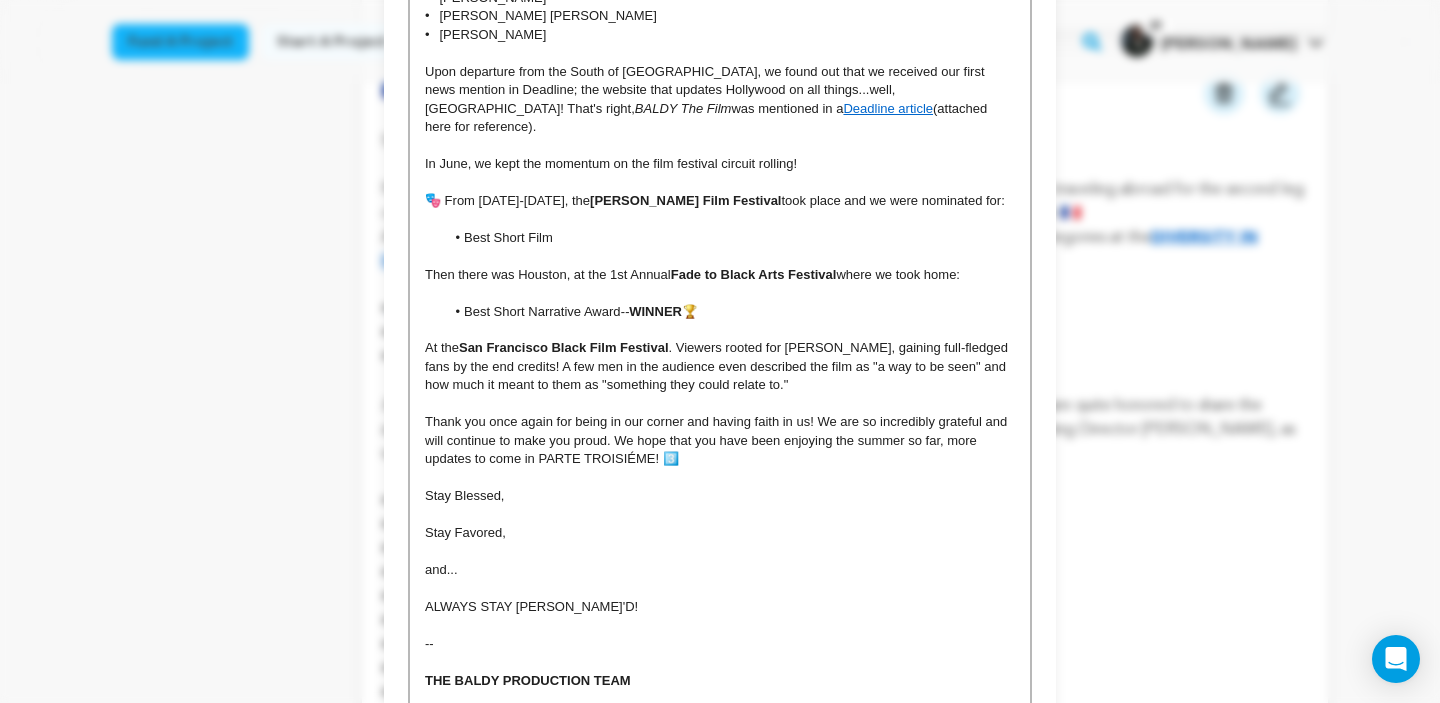 scroll, scrollTop: 763, scrollLeft: 0, axis: vertical 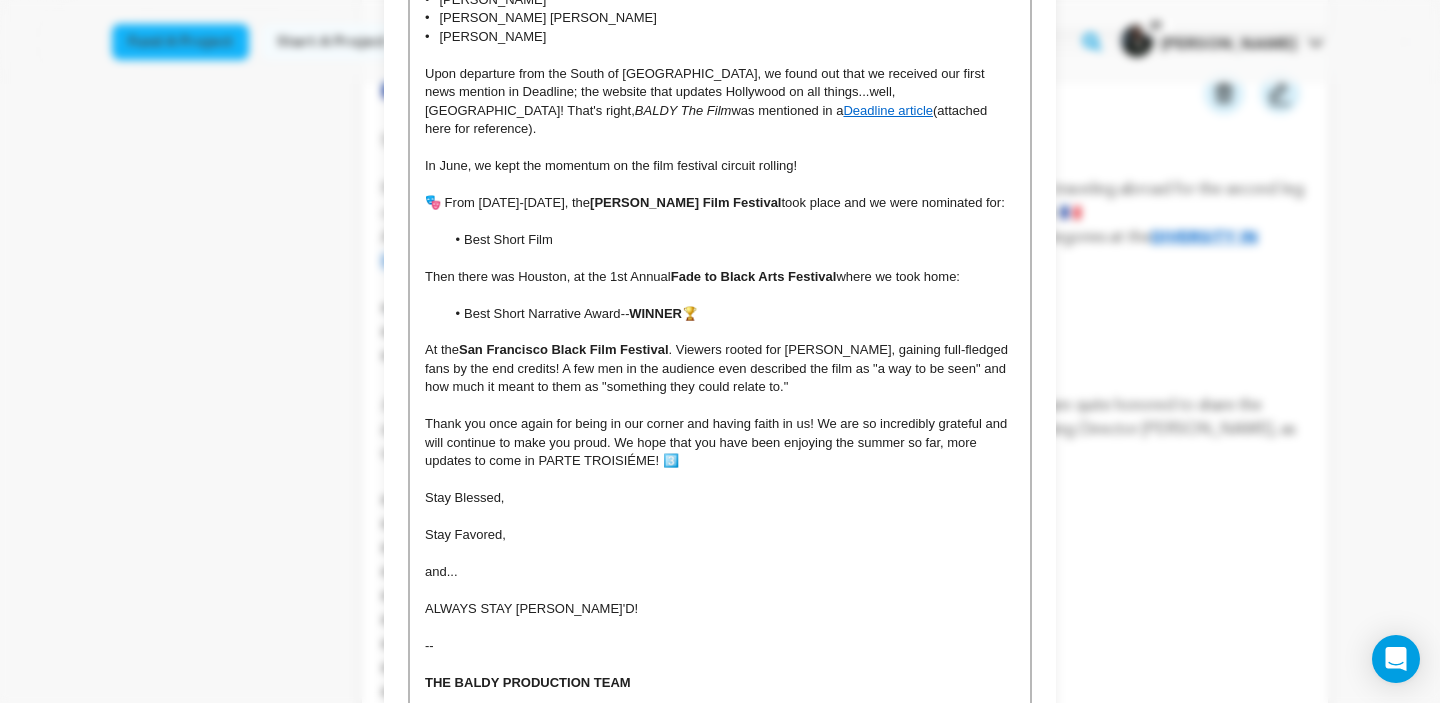click on "🎭 From June 5th-8th, the  Charlotte Black Film Festival  took place and we were nominated for:" at bounding box center [720, 203] 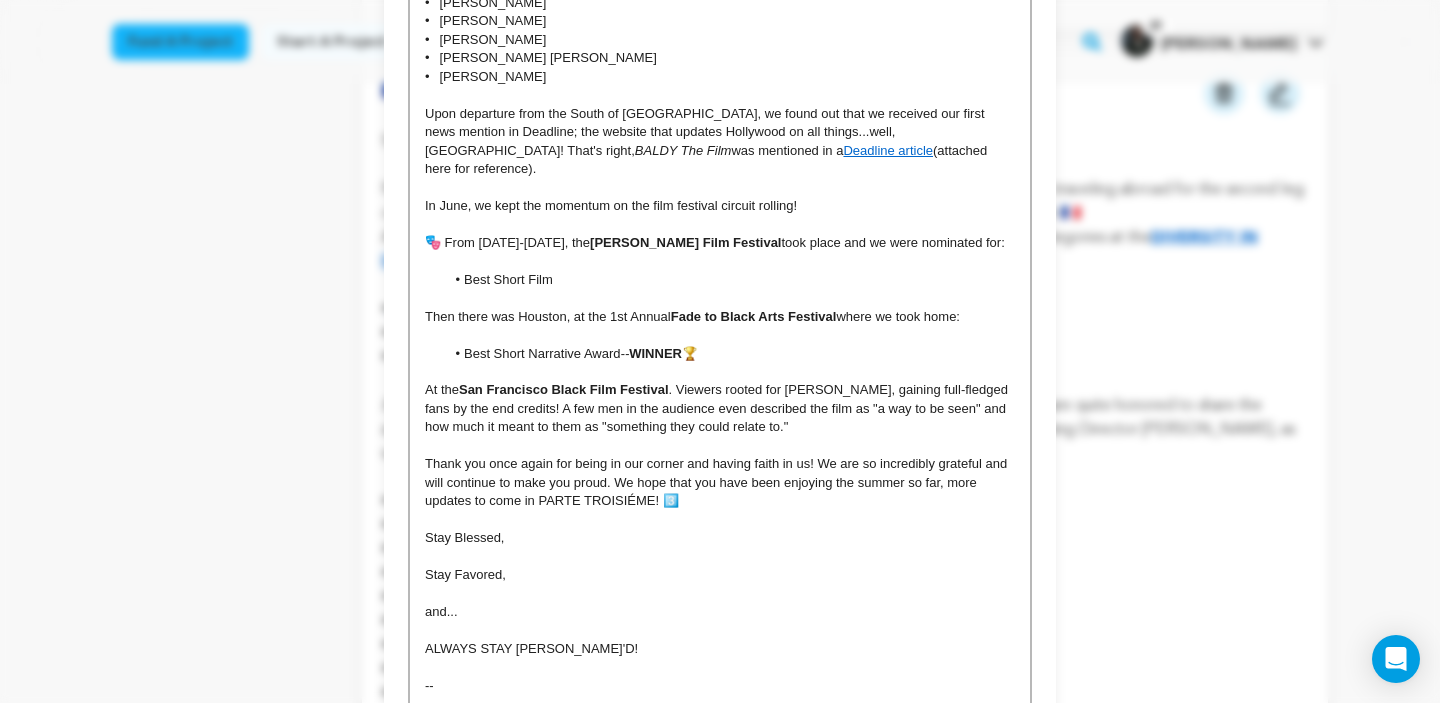 scroll, scrollTop: 724, scrollLeft: 0, axis: vertical 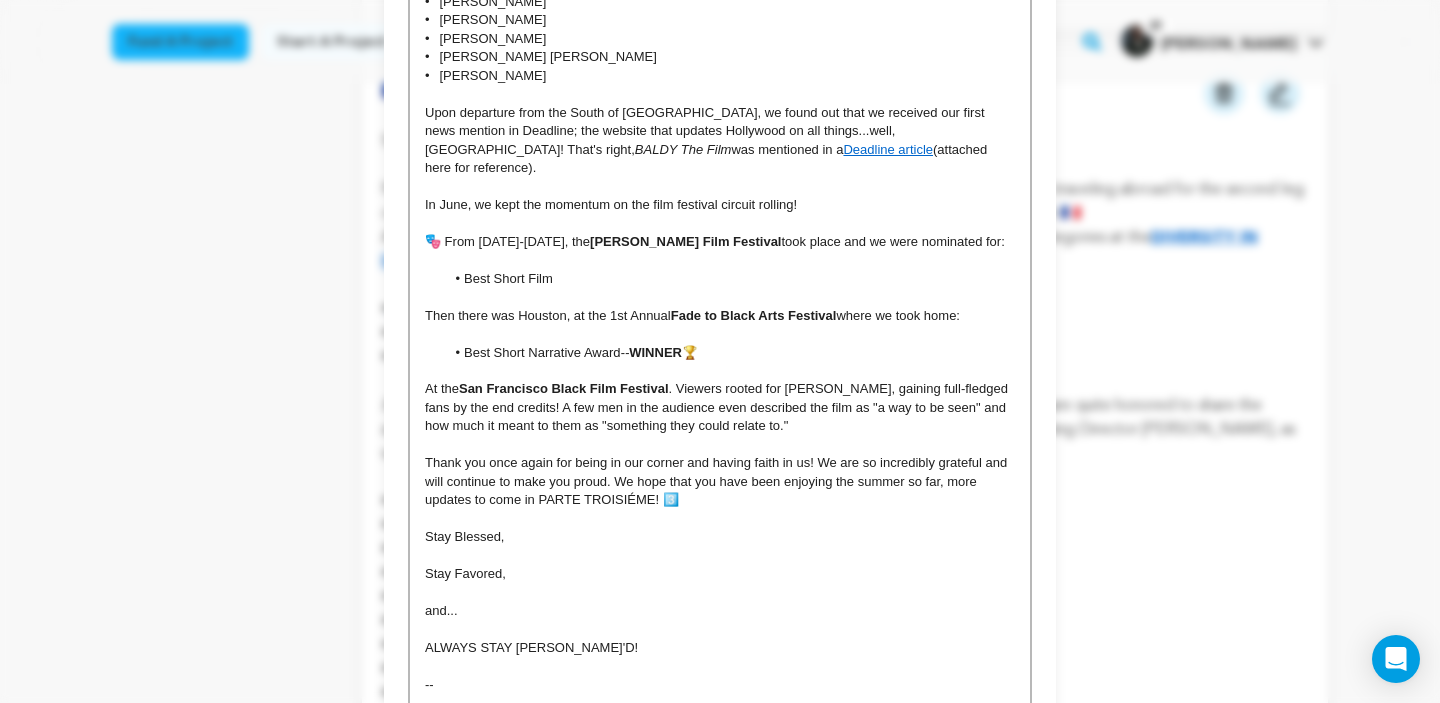 click on "At the  San Francisco Black Film Festival . Viewers rooted for Travis, gaining full-fledged fans by the end credits! A few men in the audience even described the film as "a way to be seen" and how much it meant to them as "something they could relate to."" at bounding box center [720, 407] 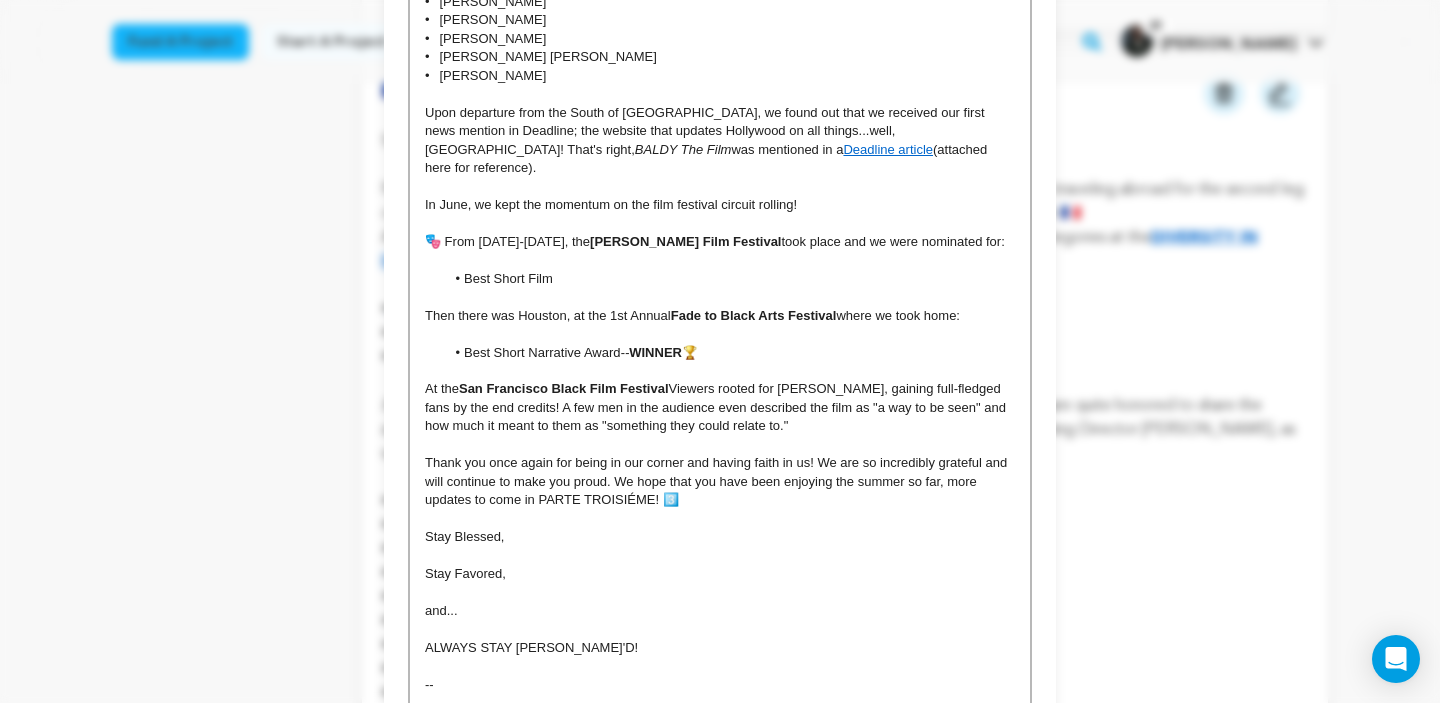 click on "Viewers rooted for Travis, gaining full-fledged fans by the end credits! A few men in the audience even described the film as "a way to be seen" and how much it meant to them as "something they could relate to."" at bounding box center [717, 407] 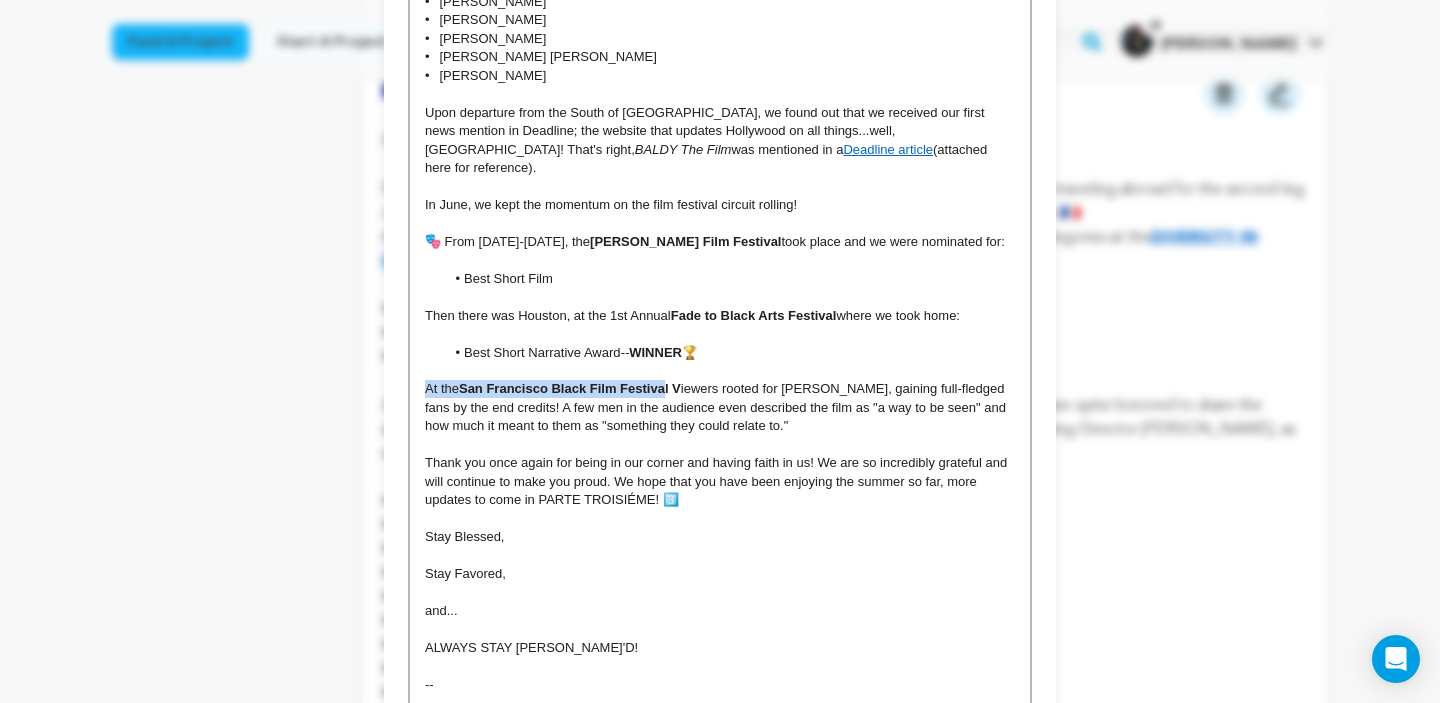 drag, startPoint x: 426, startPoint y: 369, endPoint x: 669, endPoint y: 376, distance: 243.1008 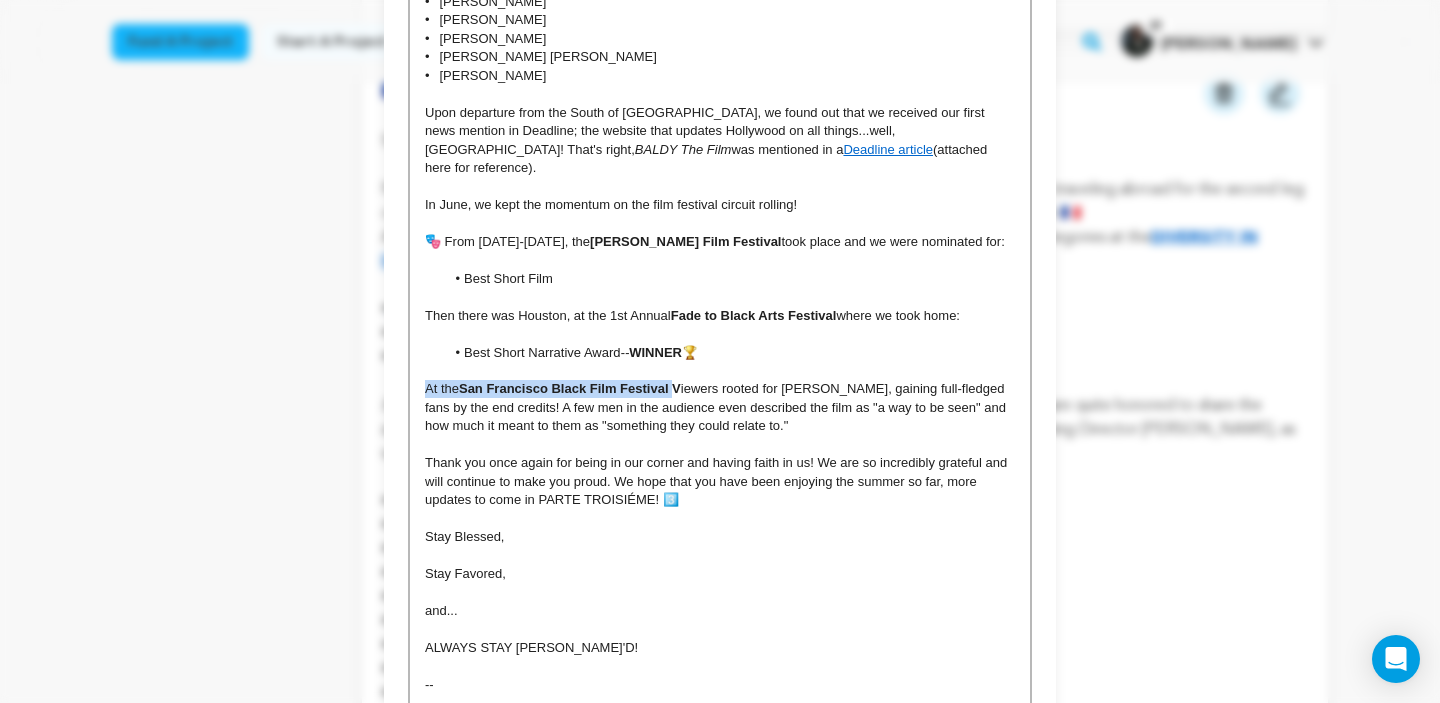 drag, startPoint x: 674, startPoint y: 371, endPoint x: 421, endPoint y: 368, distance: 253.01779 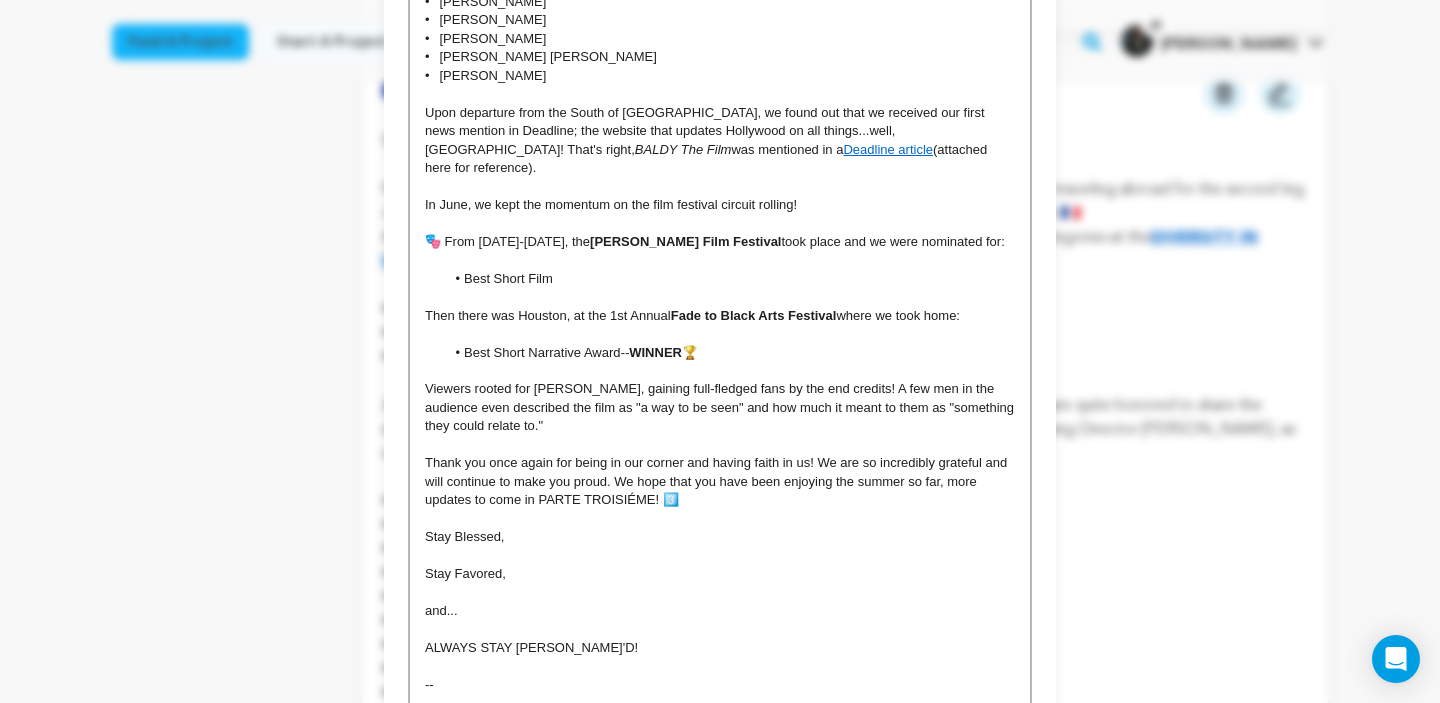 click on "Viewers rooted for Travis, gaining full-fledged fans by the end credits! A few men in the audience even described the film as "a way to be seen" and how much it meant to them as "something they could relate to."" at bounding box center (721, 407) 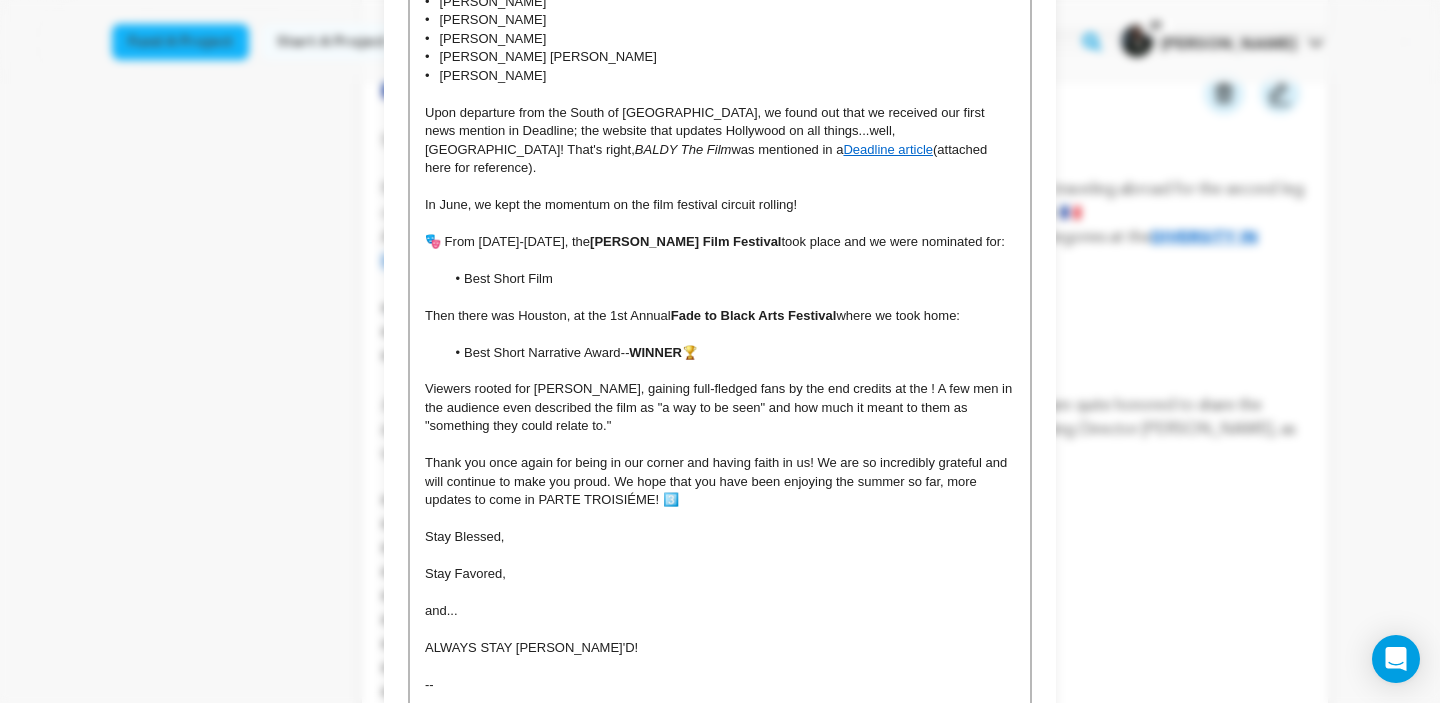 scroll, scrollTop: 0, scrollLeft: 0, axis: both 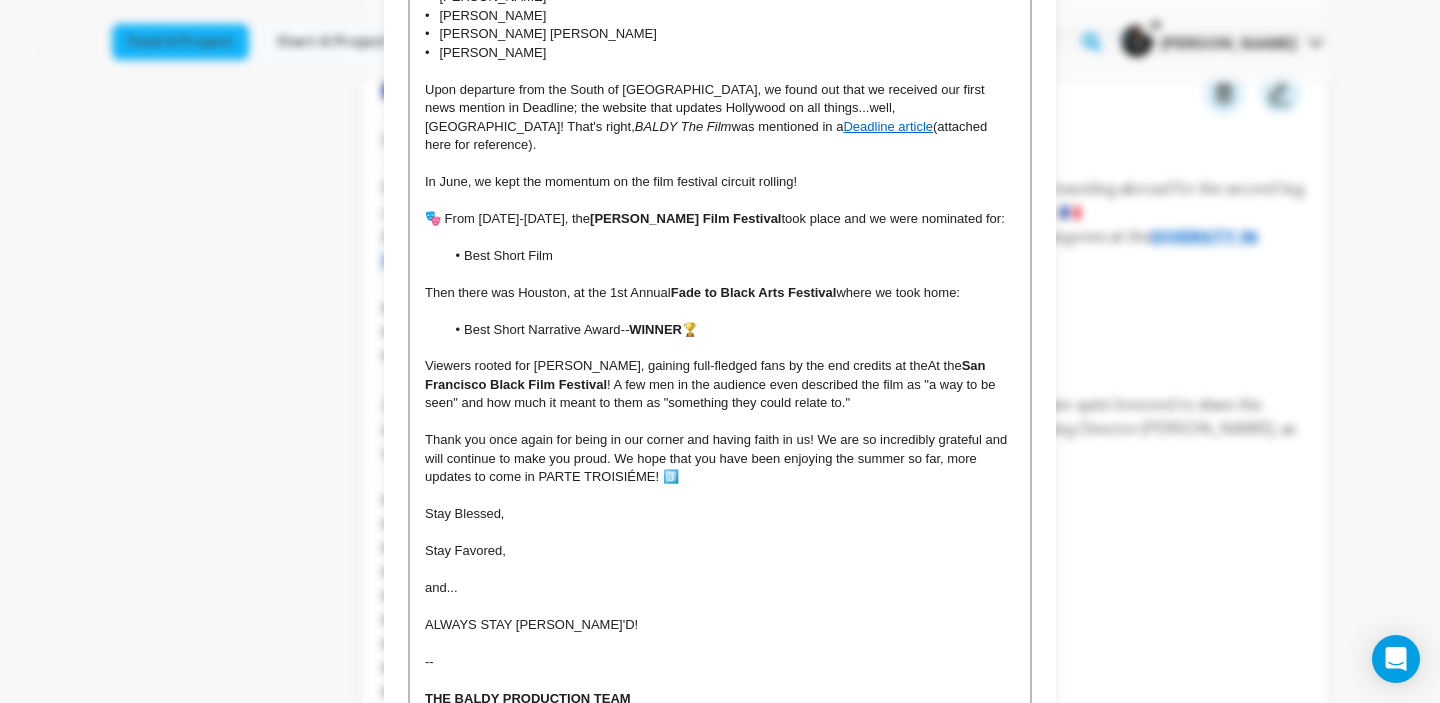 click on "Viewers rooted for Travis, gaining full-fledged fans by the end credits at theAt the" at bounding box center (693, 365) 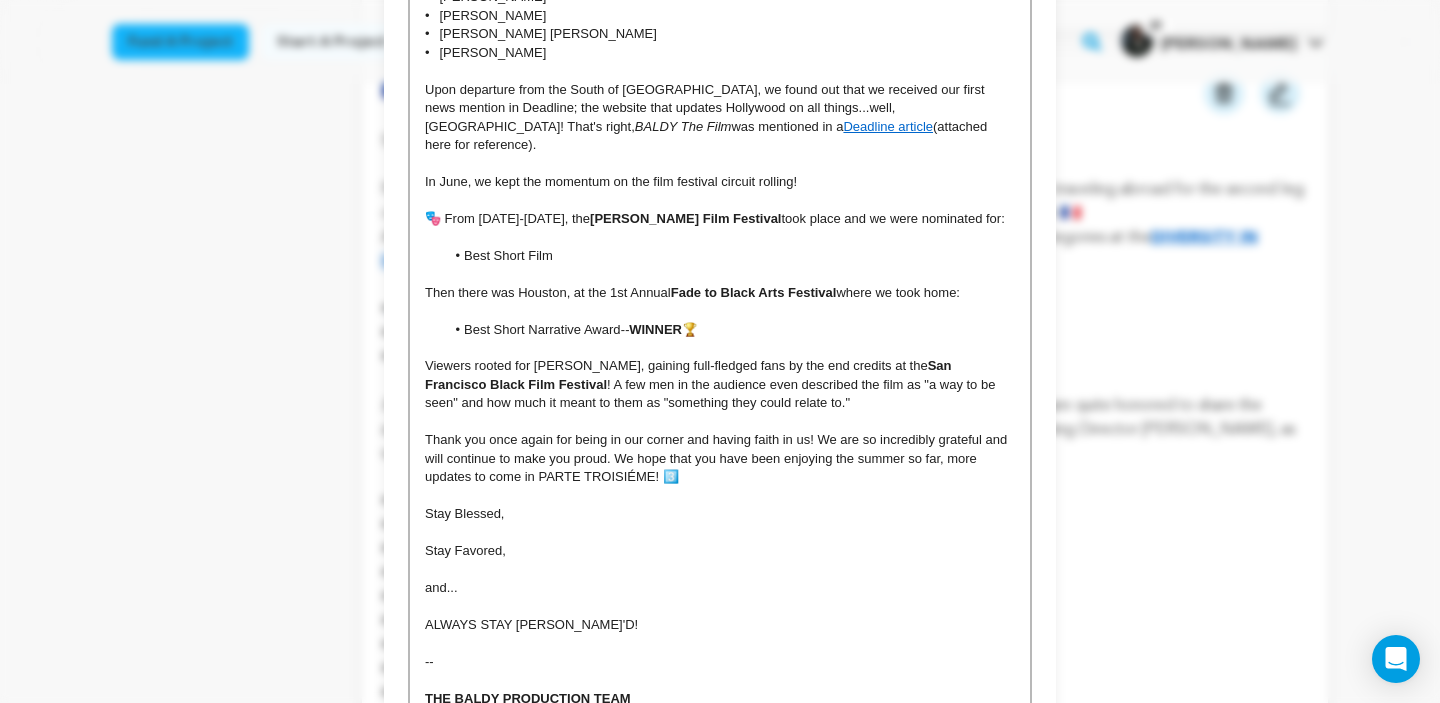 click at bounding box center (720, 422) 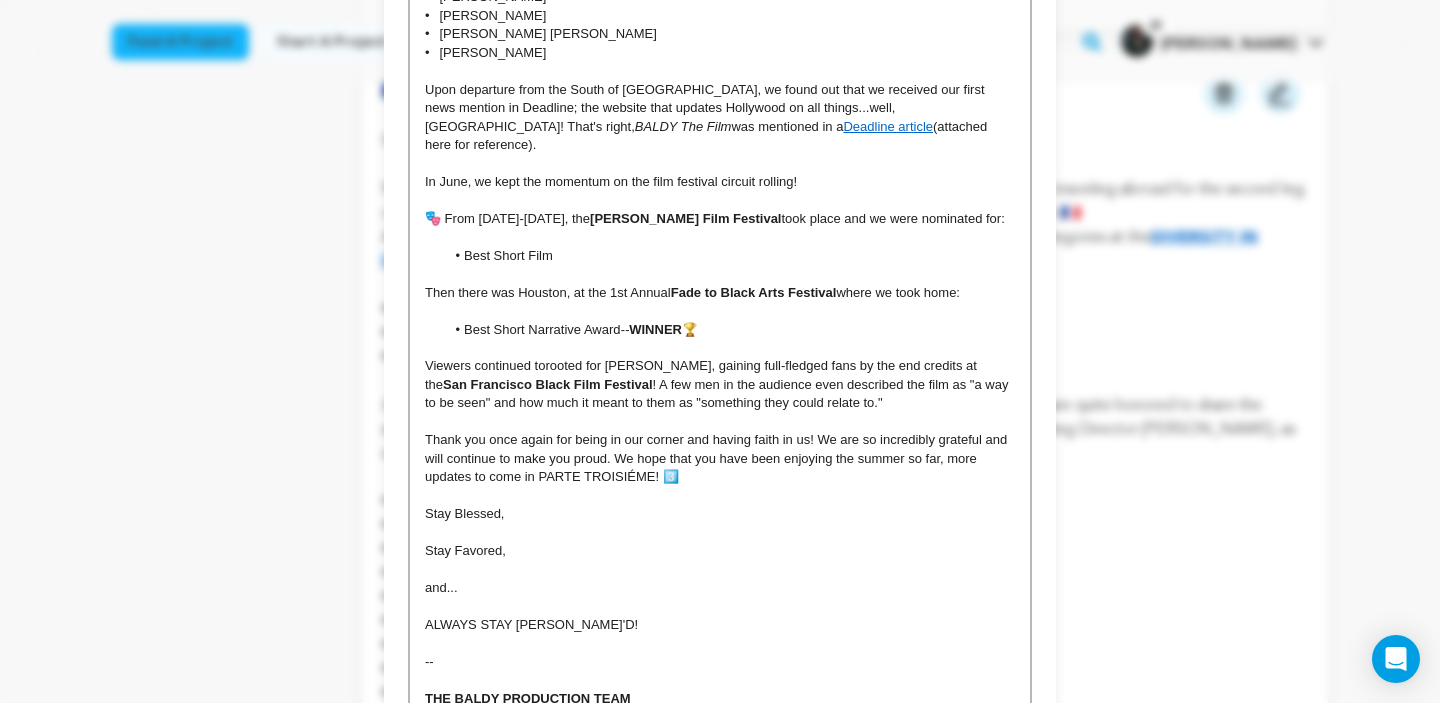 click on "Viewers continued torooted for Travis, gaining full-fledged fans by the end credits at the" at bounding box center (702, 374) 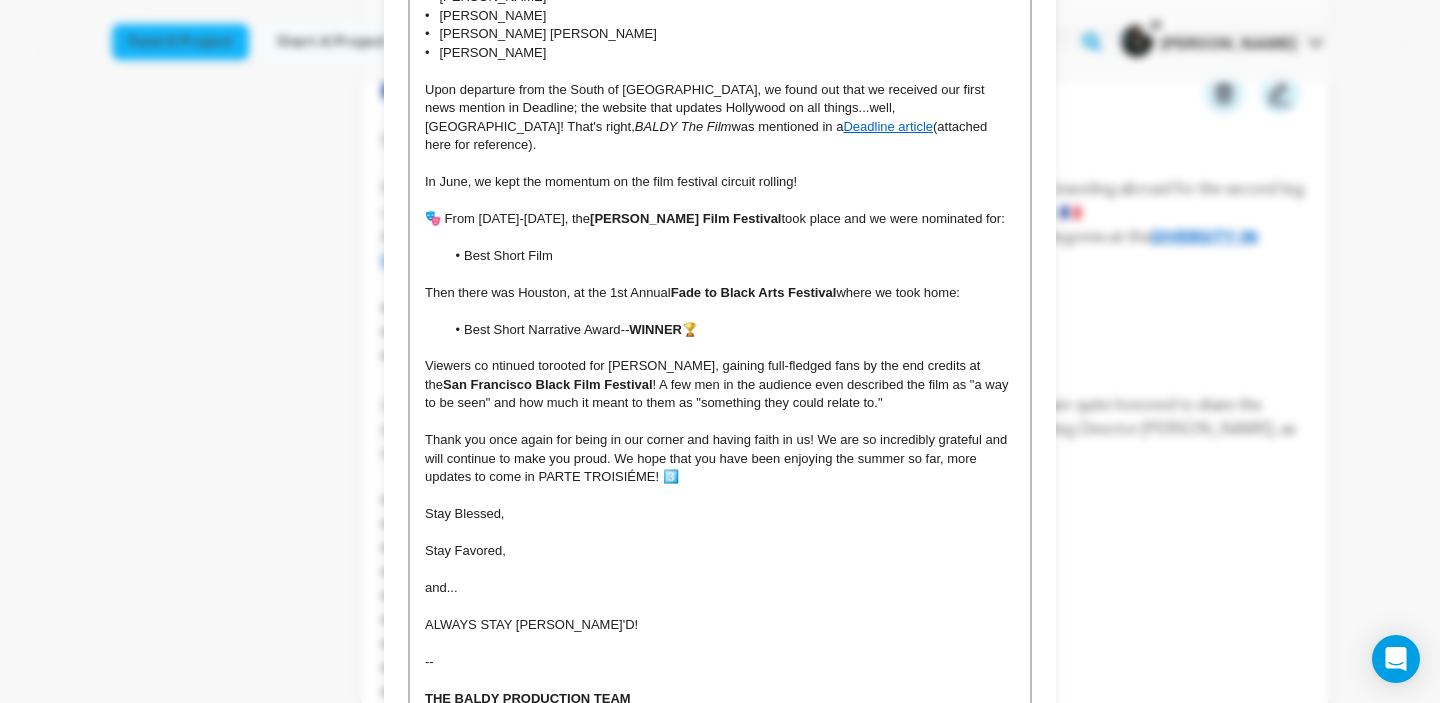 click on "Viewers co ntinued torooted for Travis, gaining full-fledged fans by the end credits at the" at bounding box center [704, 374] 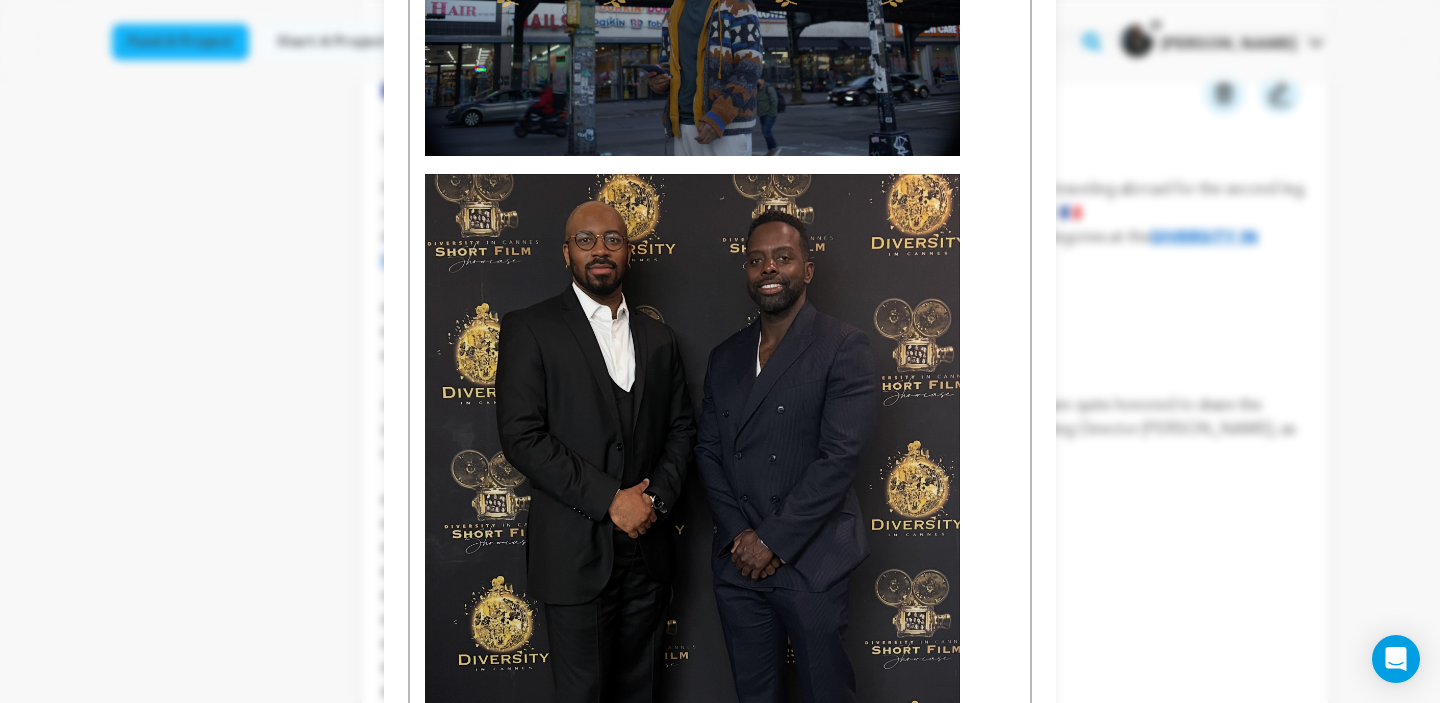 scroll, scrollTop: 1790, scrollLeft: 0, axis: vertical 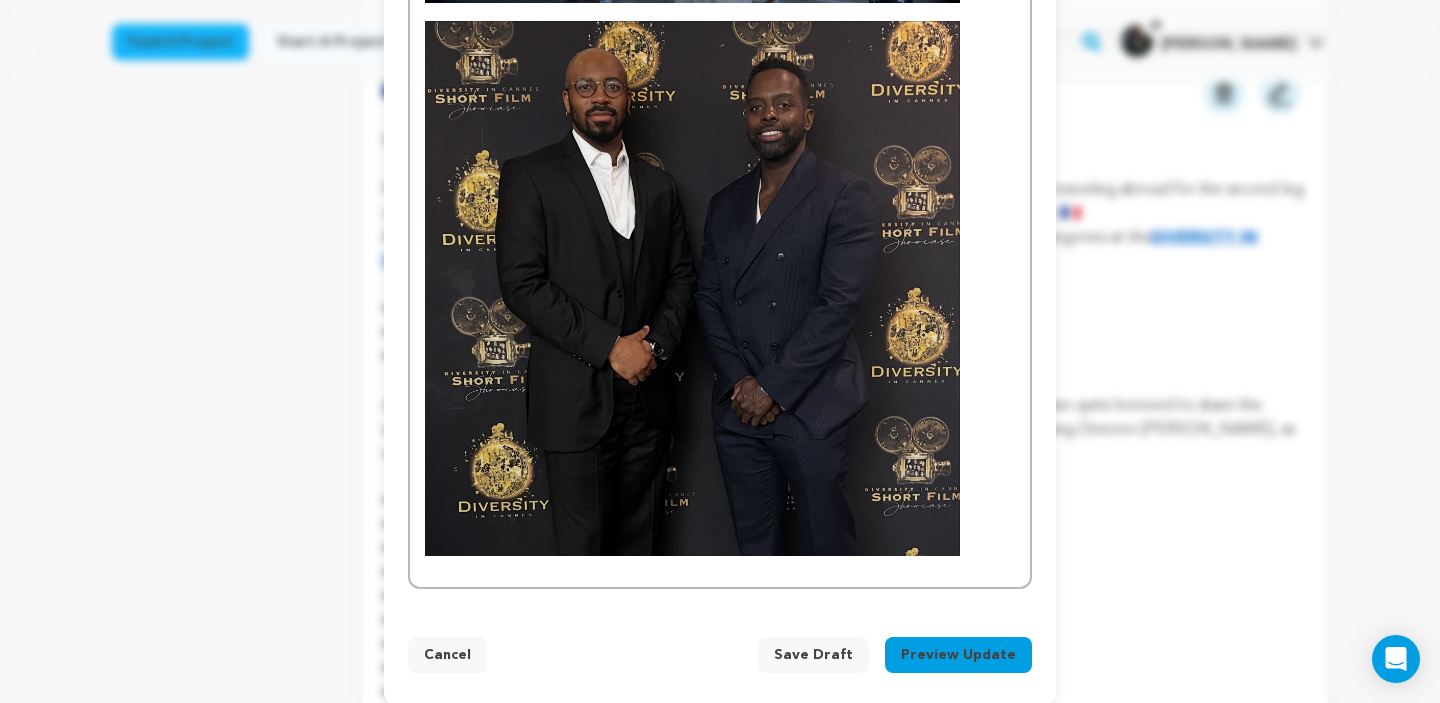 click on "Save Draft" at bounding box center [813, 655] 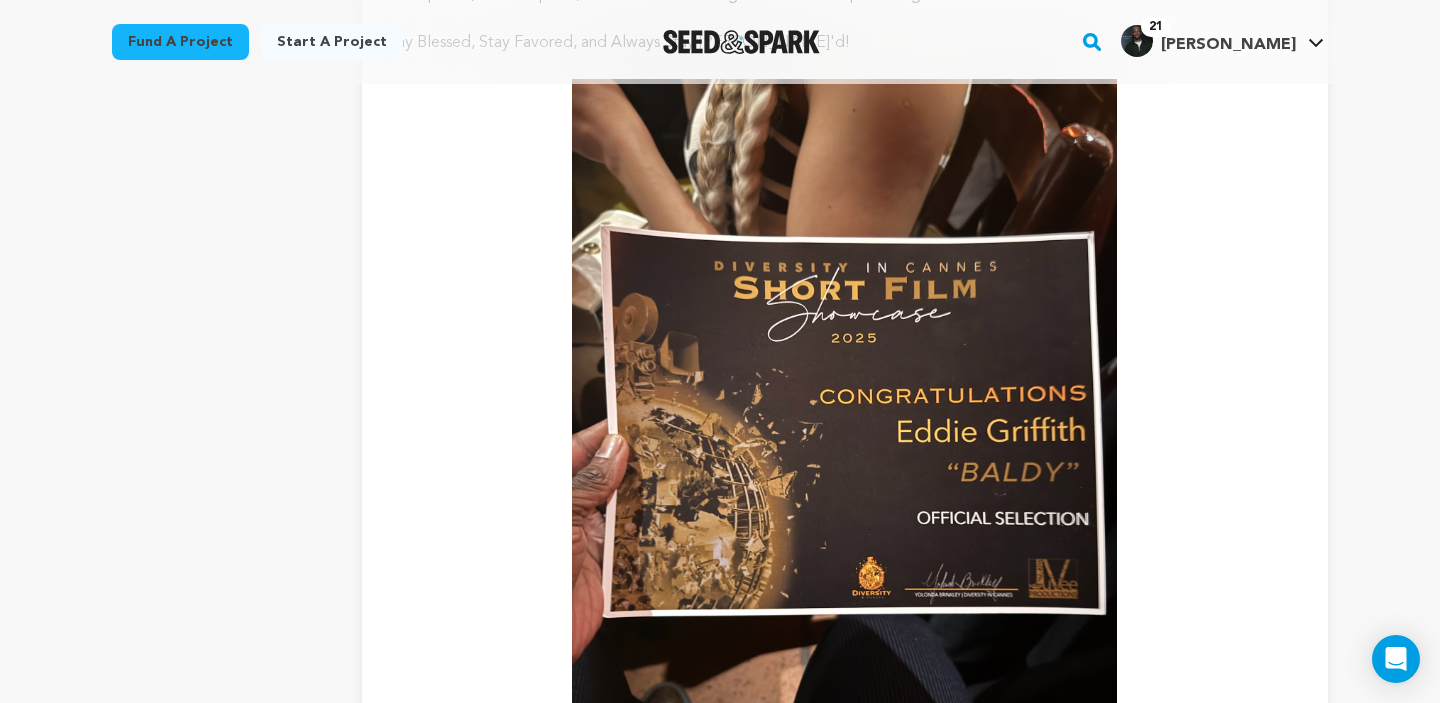 scroll, scrollTop: 2016, scrollLeft: 0, axis: vertical 